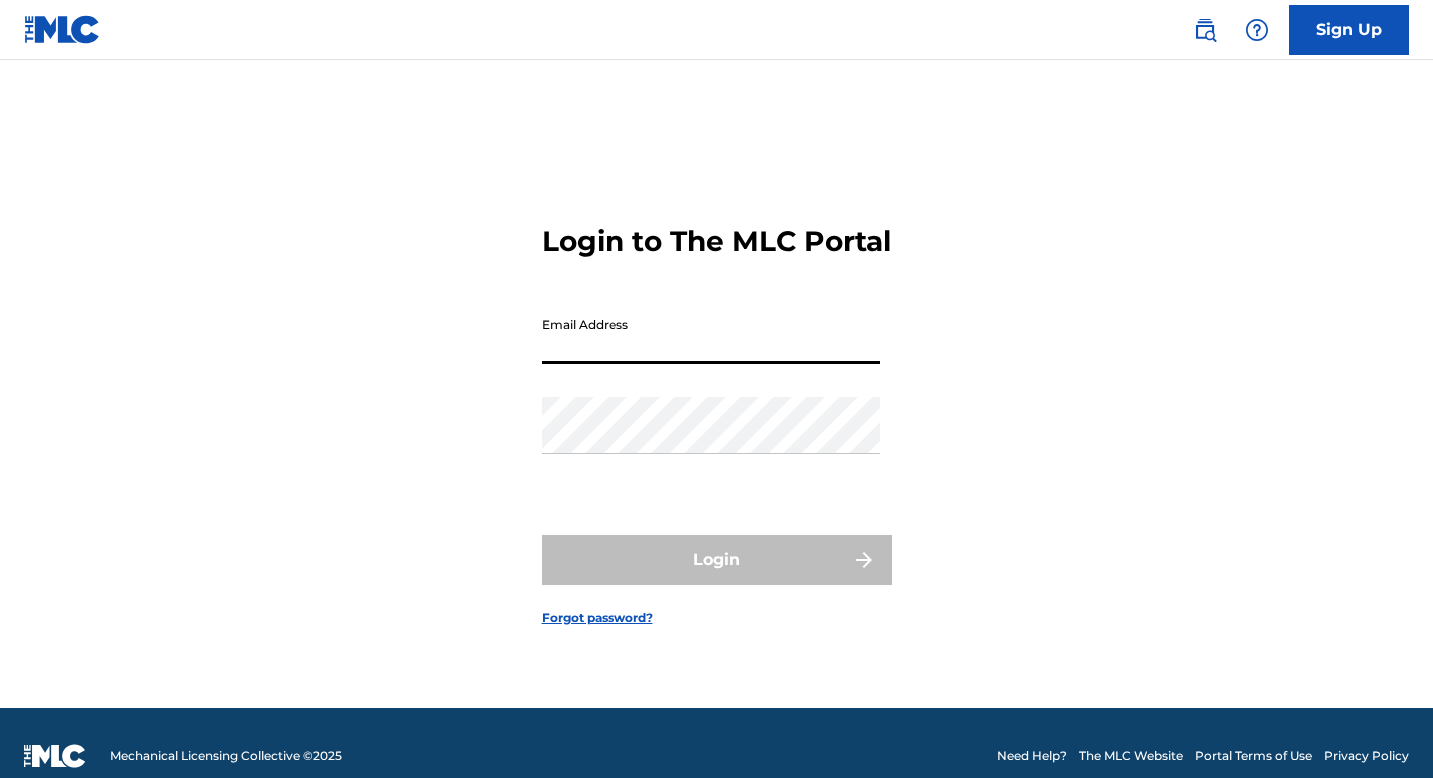 scroll, scrollTop: 0, scrollLeft: 0, axis: both 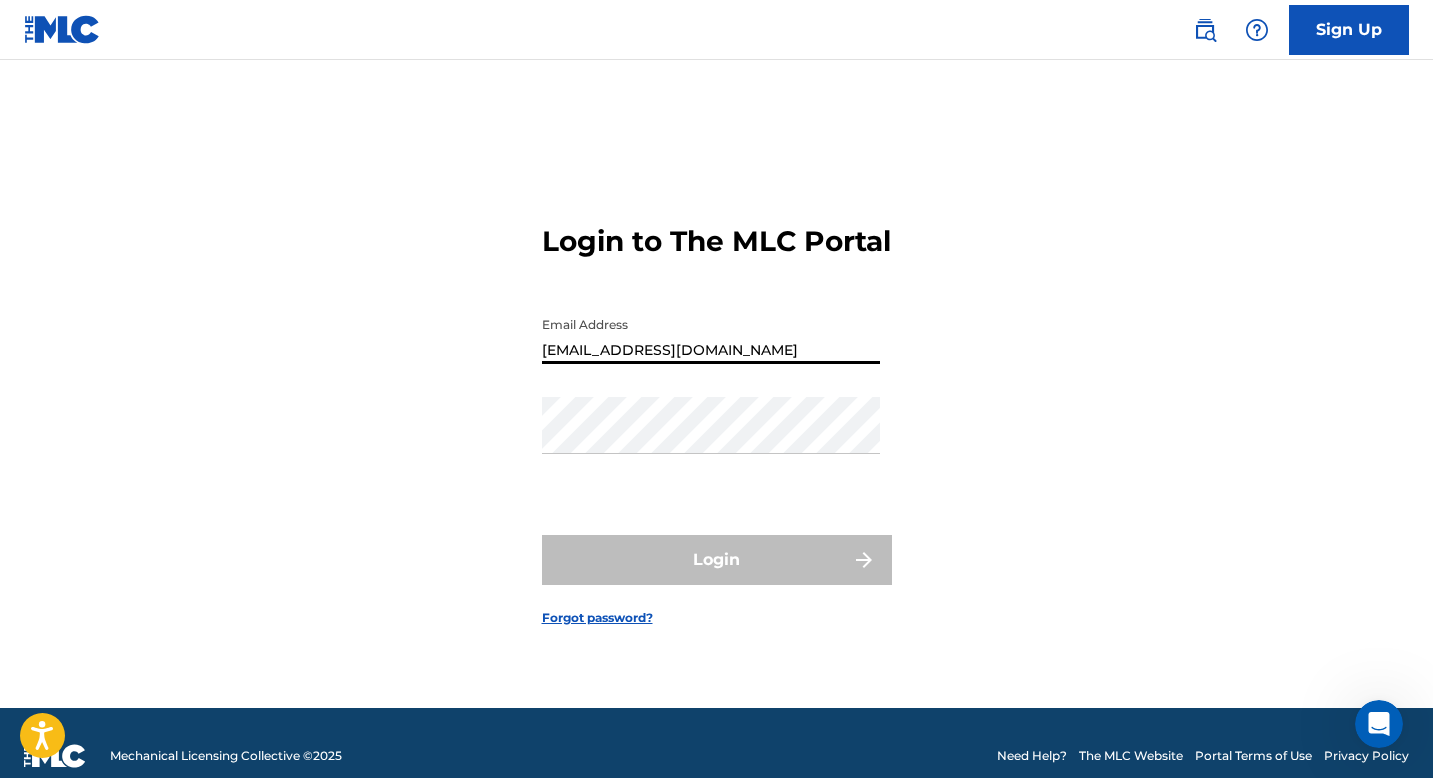 type on "[EMAIL_ADDRESS][DOMAIN_NAME]" 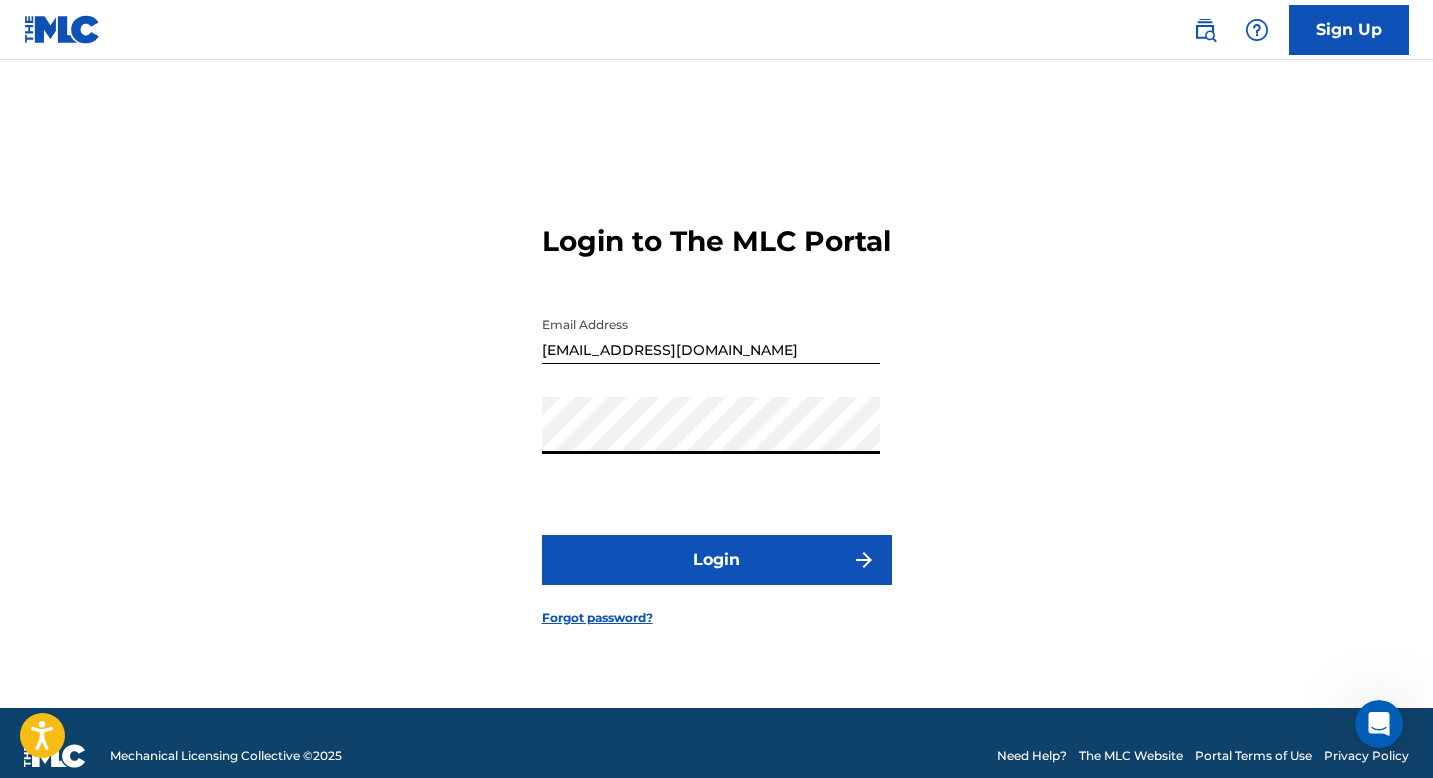 click on "Login" at bounding box center [717, 560] 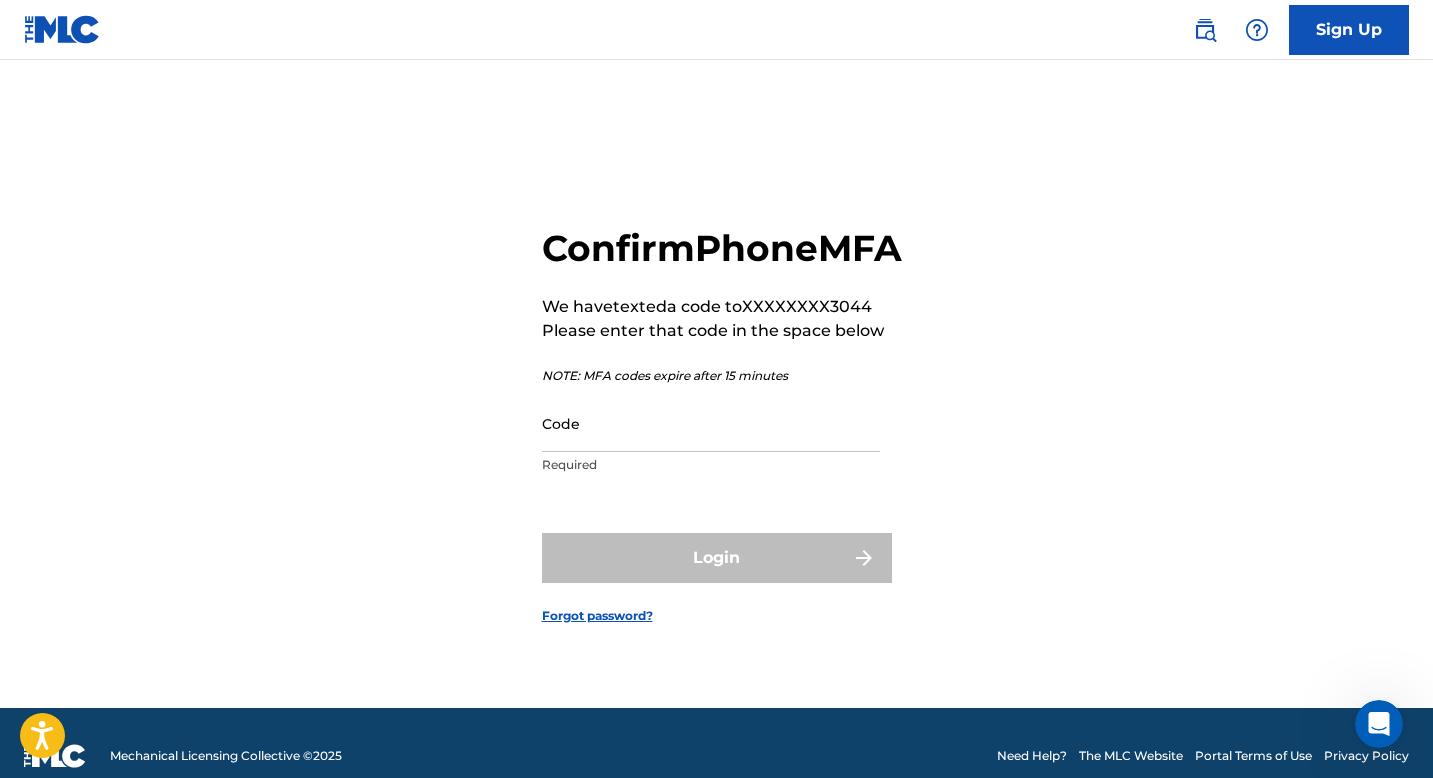click on "Code" at bounding box center [711, 423] 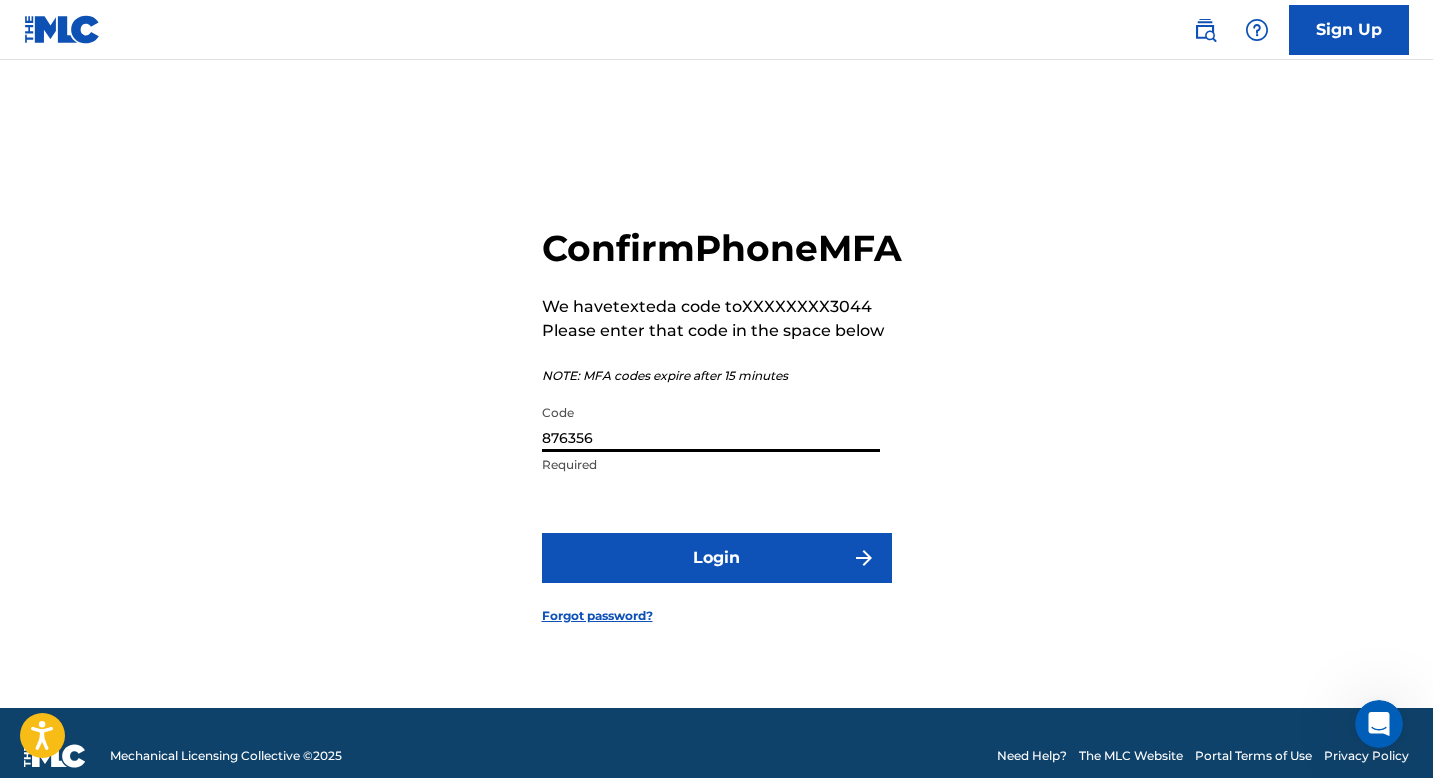 type on "876356" 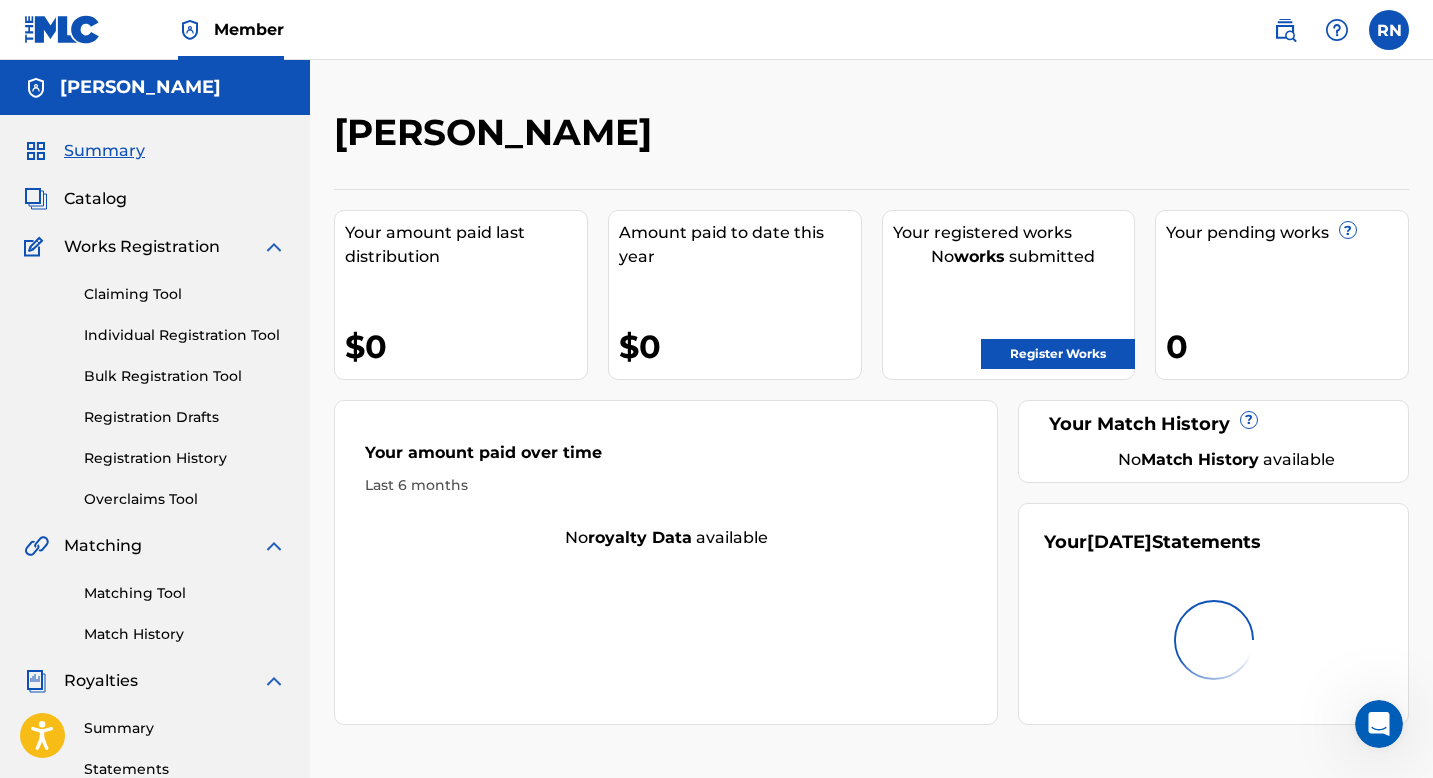 scroll, scrollTop: 0, scrollLeft: 0, axis: both 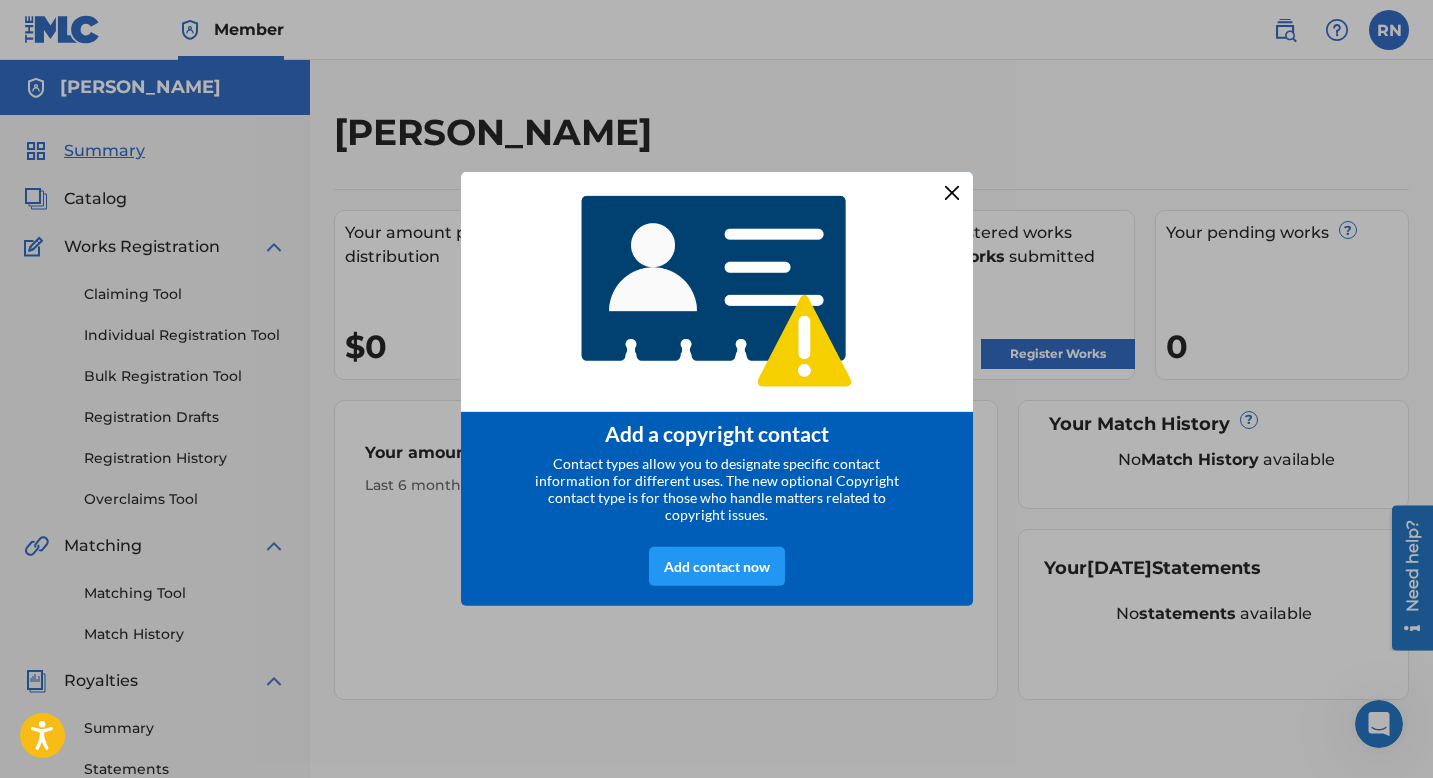 click at bounding box center (951, 193) 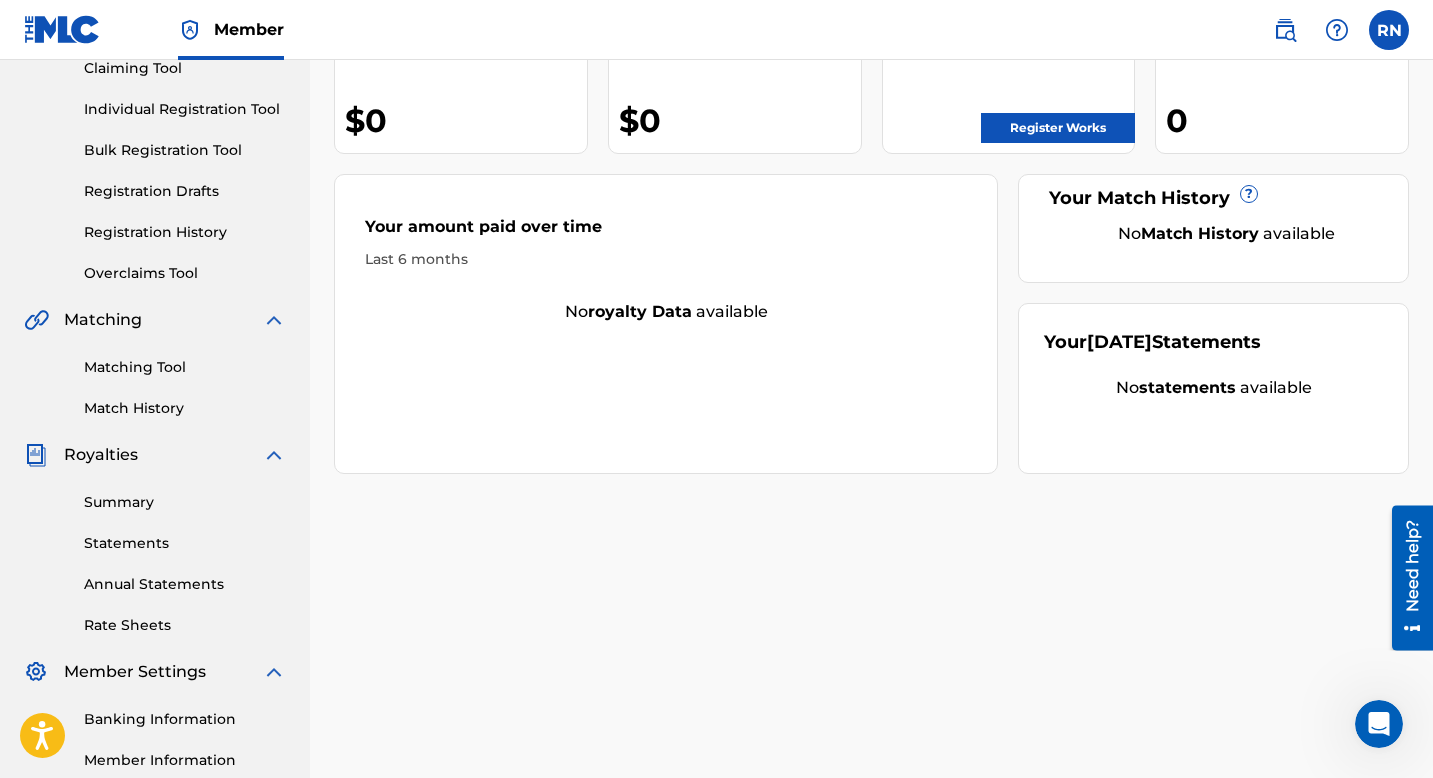 scroll, scrollTop: 228, scrollLeft: 0, axis: vertical 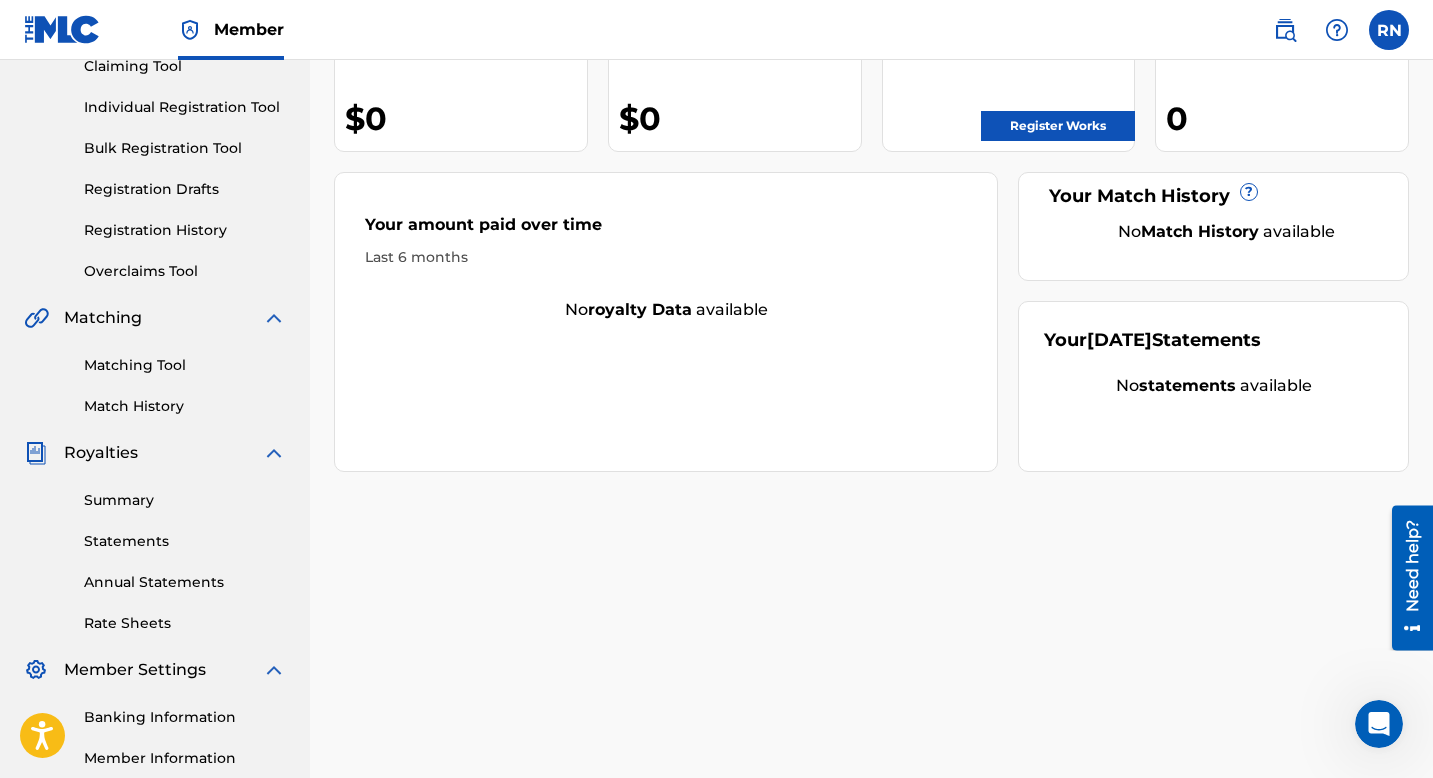 click on "Matching Tool" at bounding box center (185, 365) 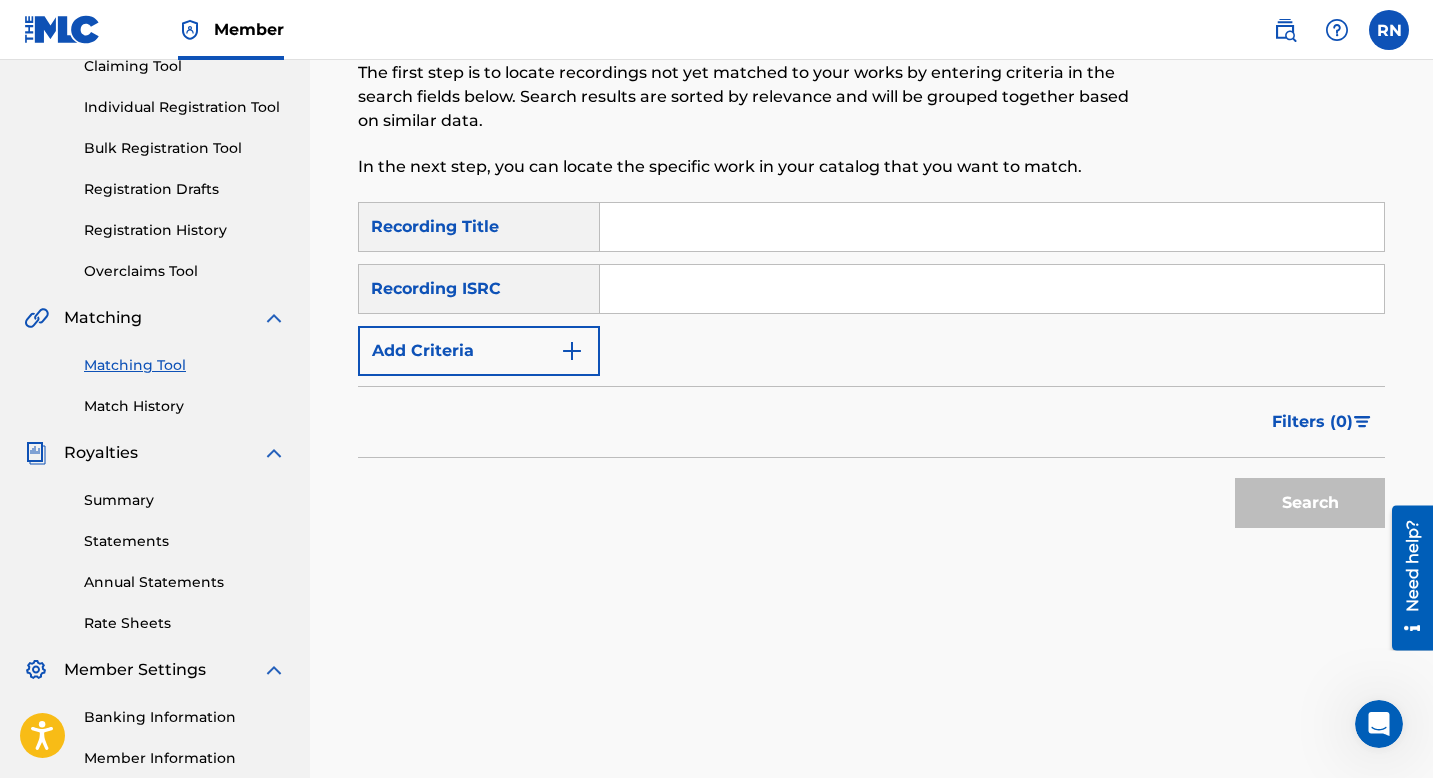 scroll, scrollTop: 0, scrollLeft: 0, axis: both 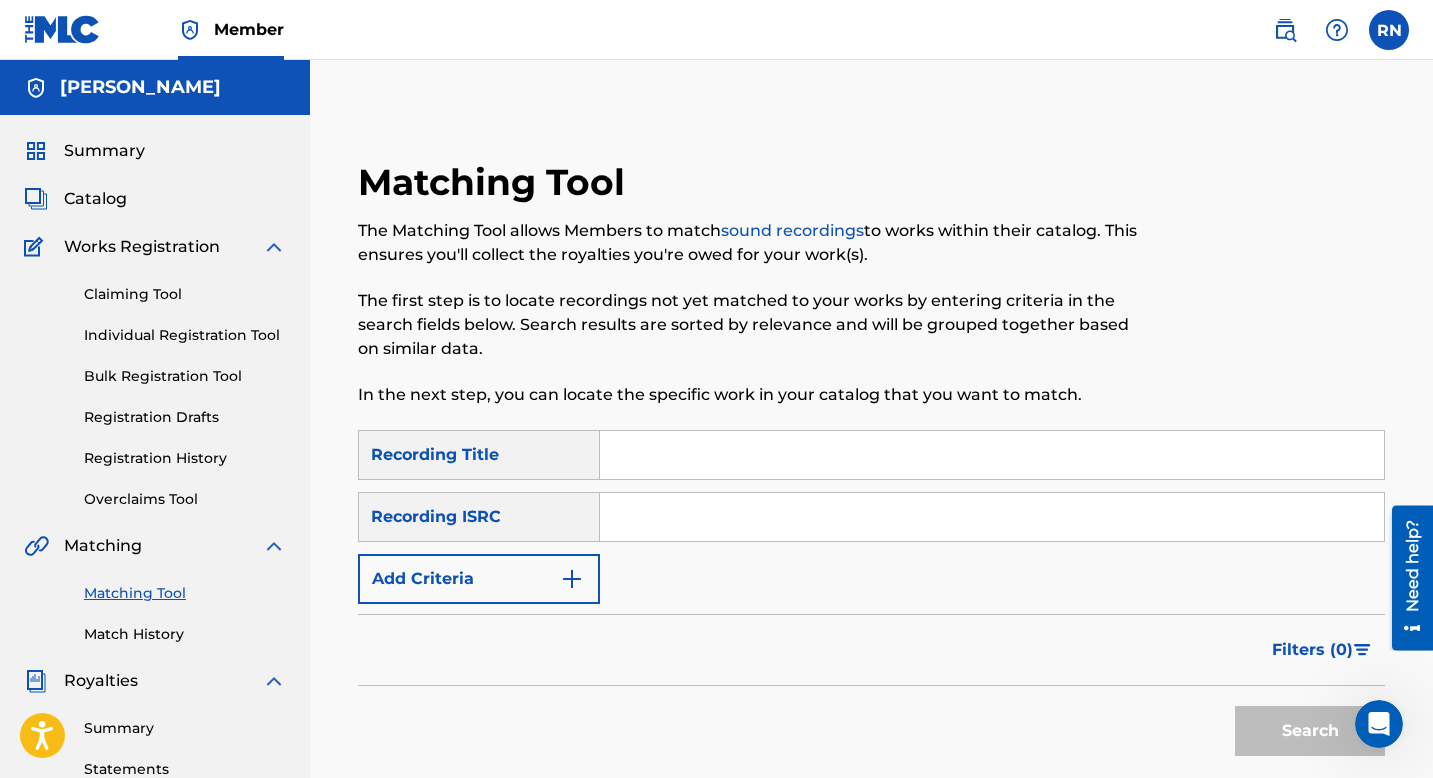 click at bounding box center [992, 455] 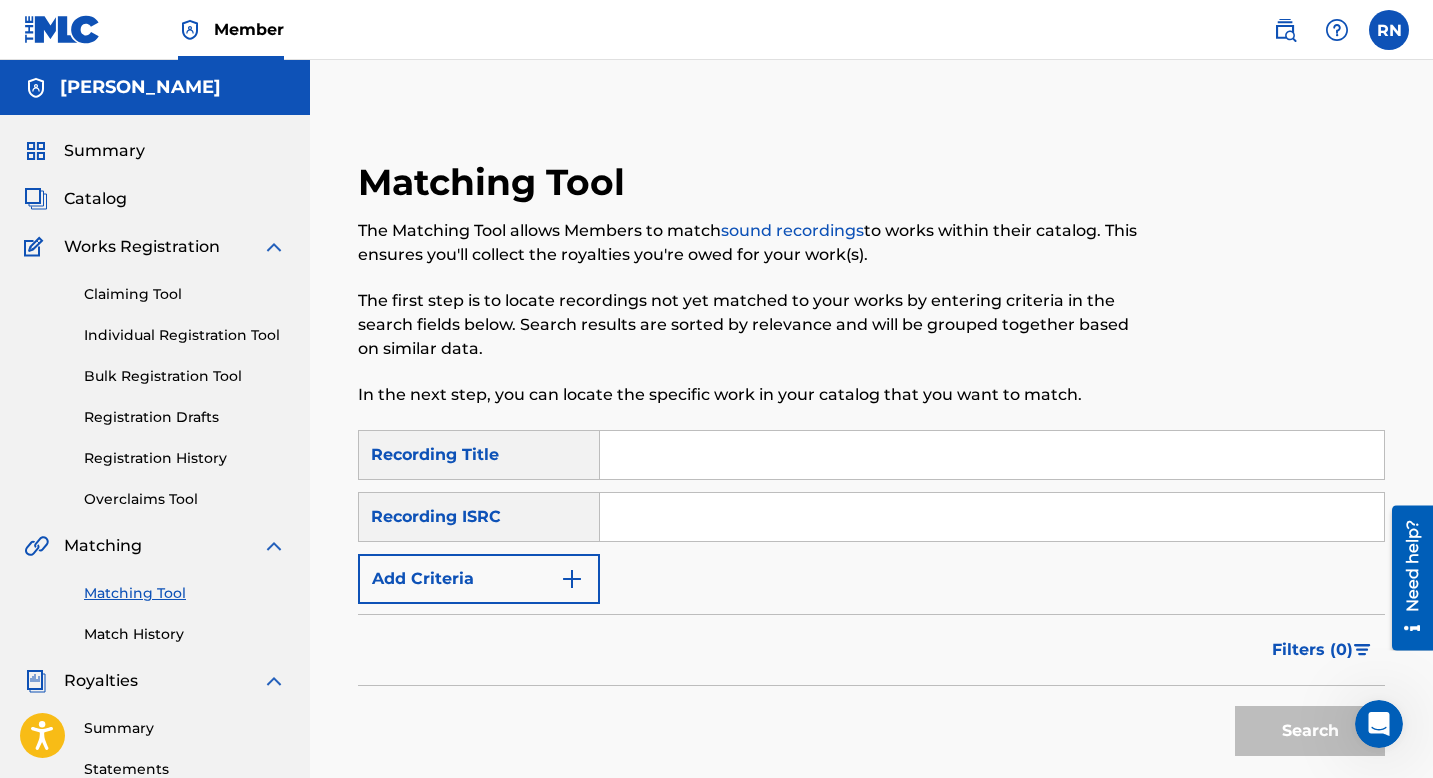 click at bounding box center [992, 517] 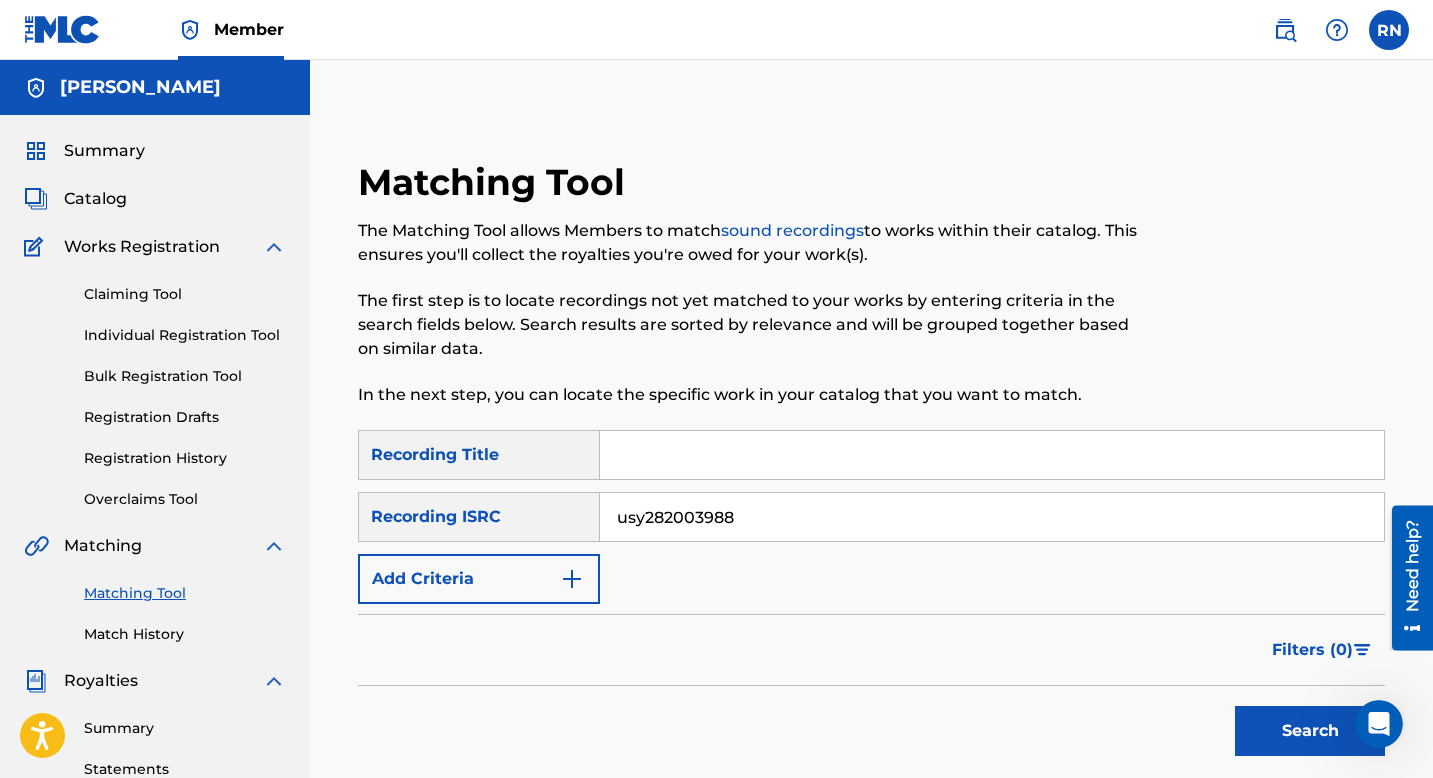 type on "usy282003988" 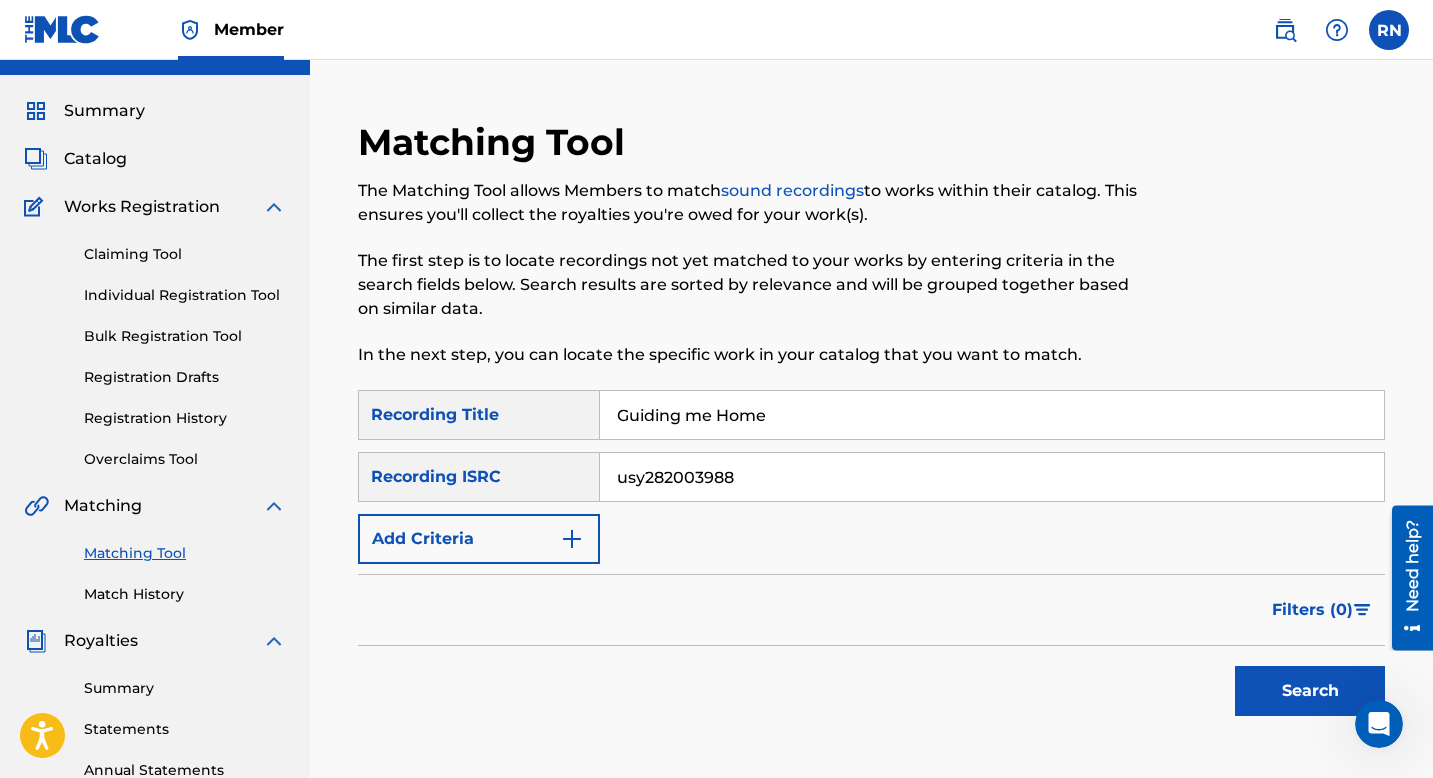 scroll, scrollTop: 47, scrollLeft: 0, axis: vertical 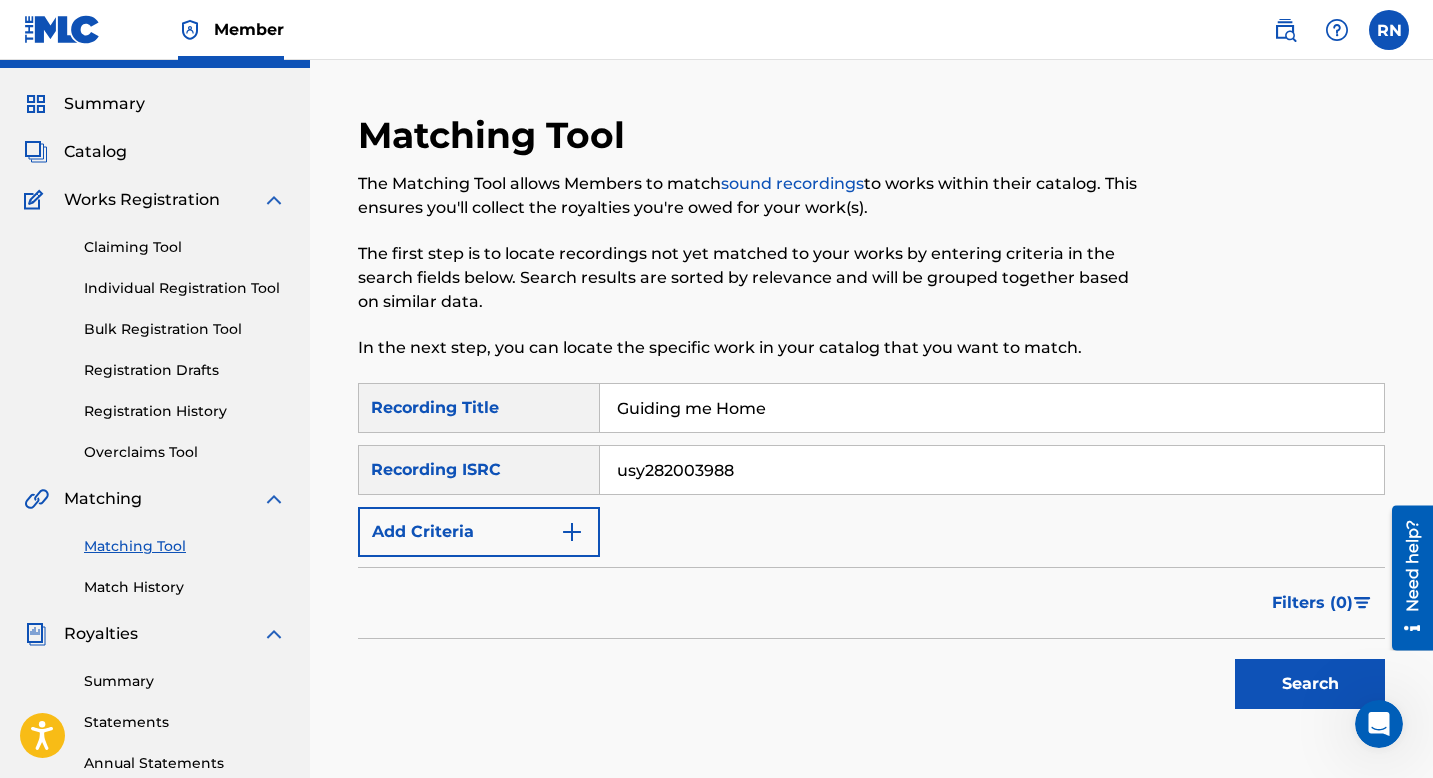 type on "Guiding me Home" 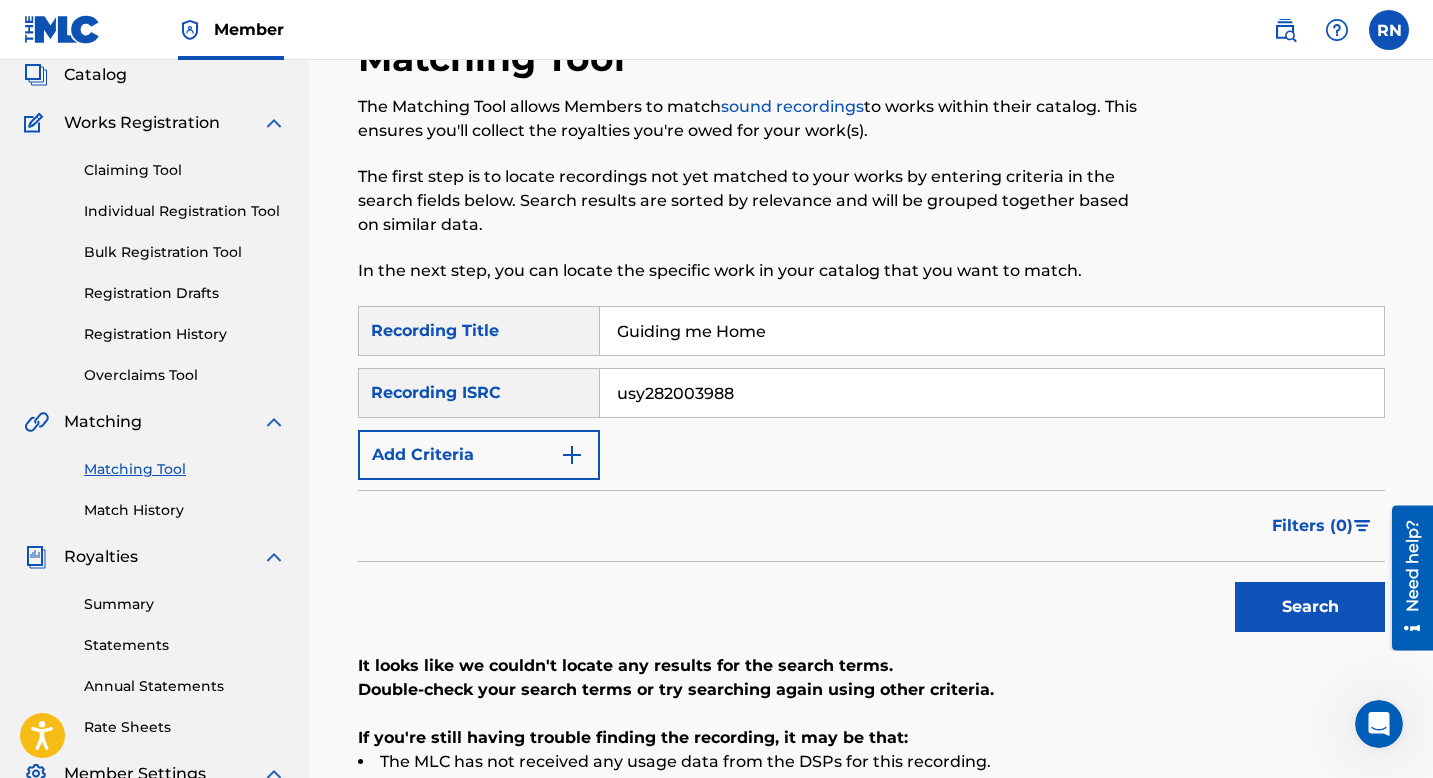 scroll, scrollTop: 125, scrollLeft: 0, axis: vertical 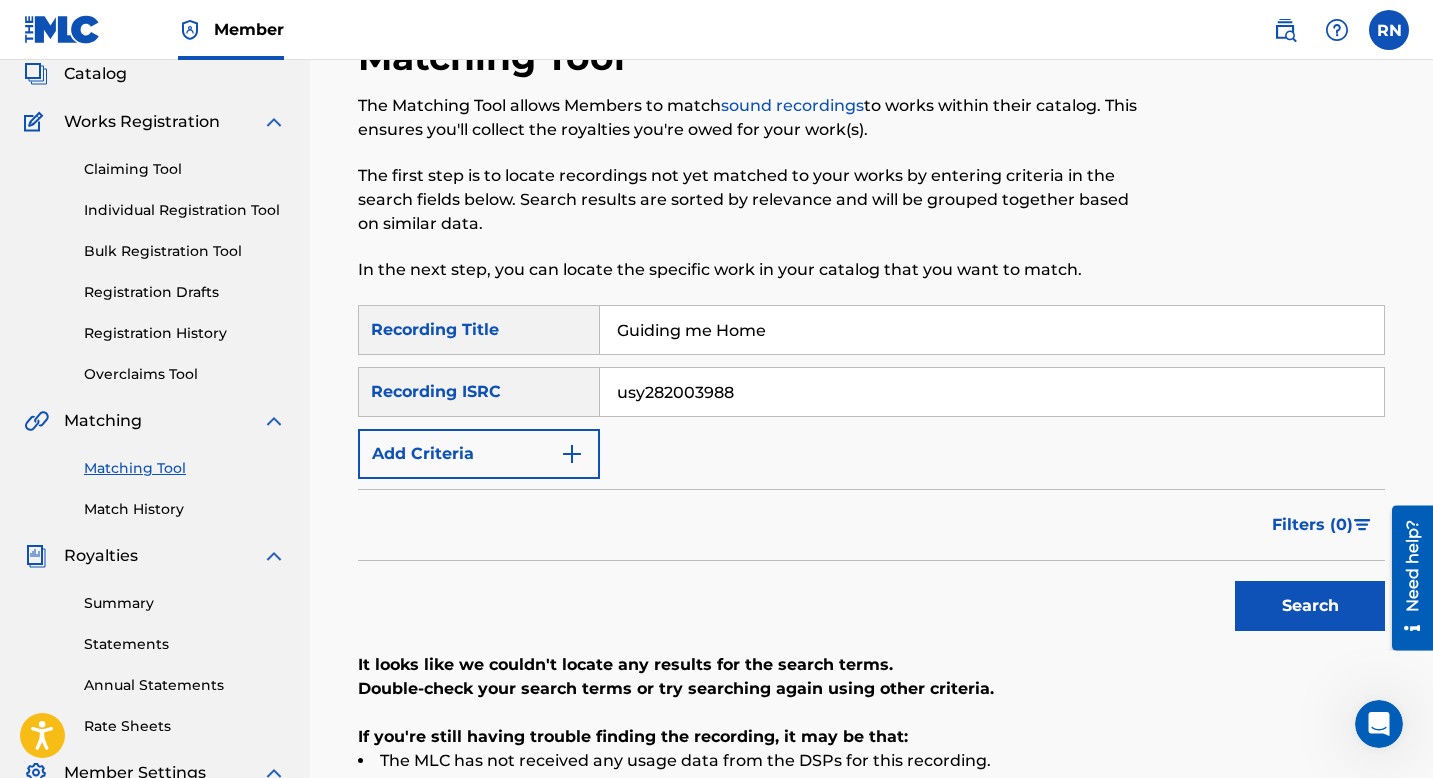 click on "Claiming Tool" at bounding box center [185, 169] 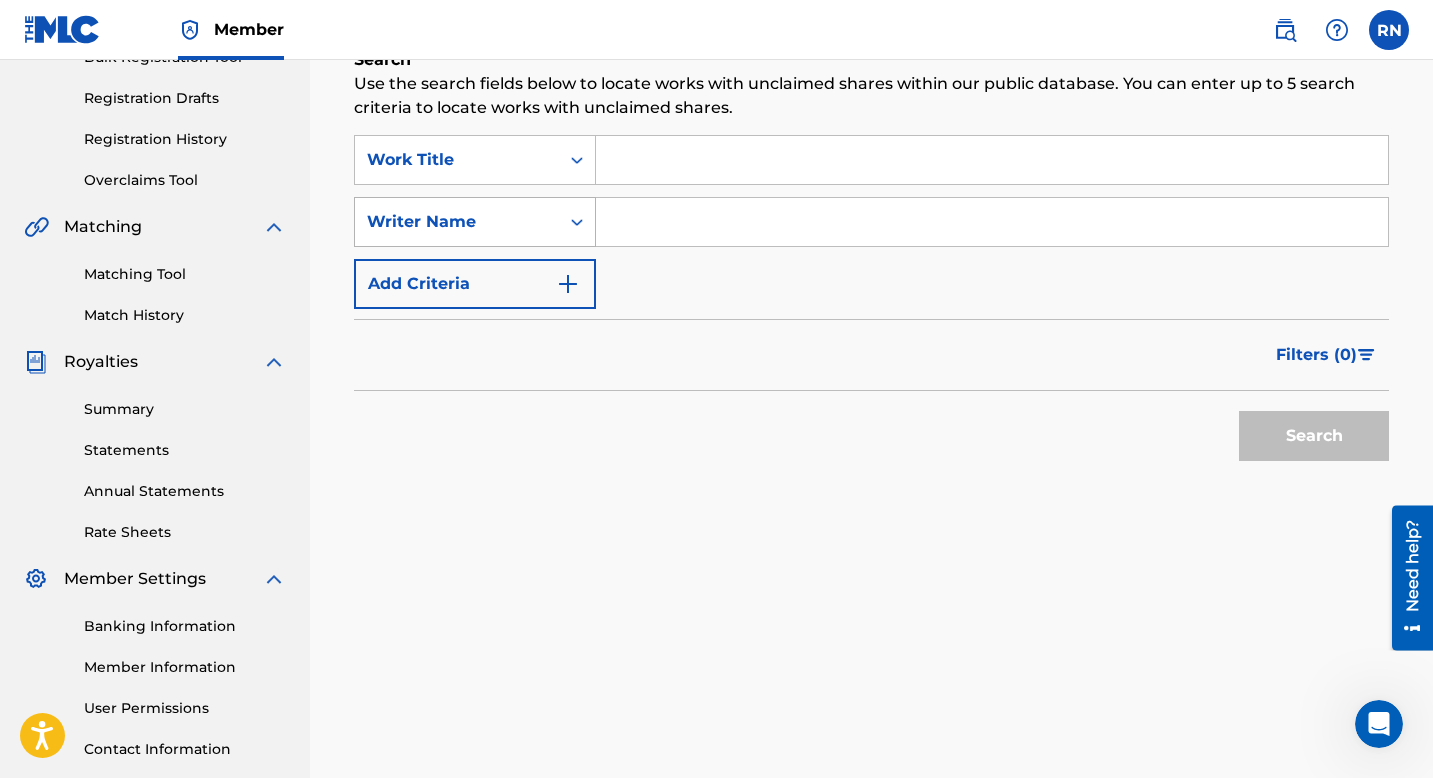 scroll, scrollTop: 302, scrollLeft: 0, axis: vertical 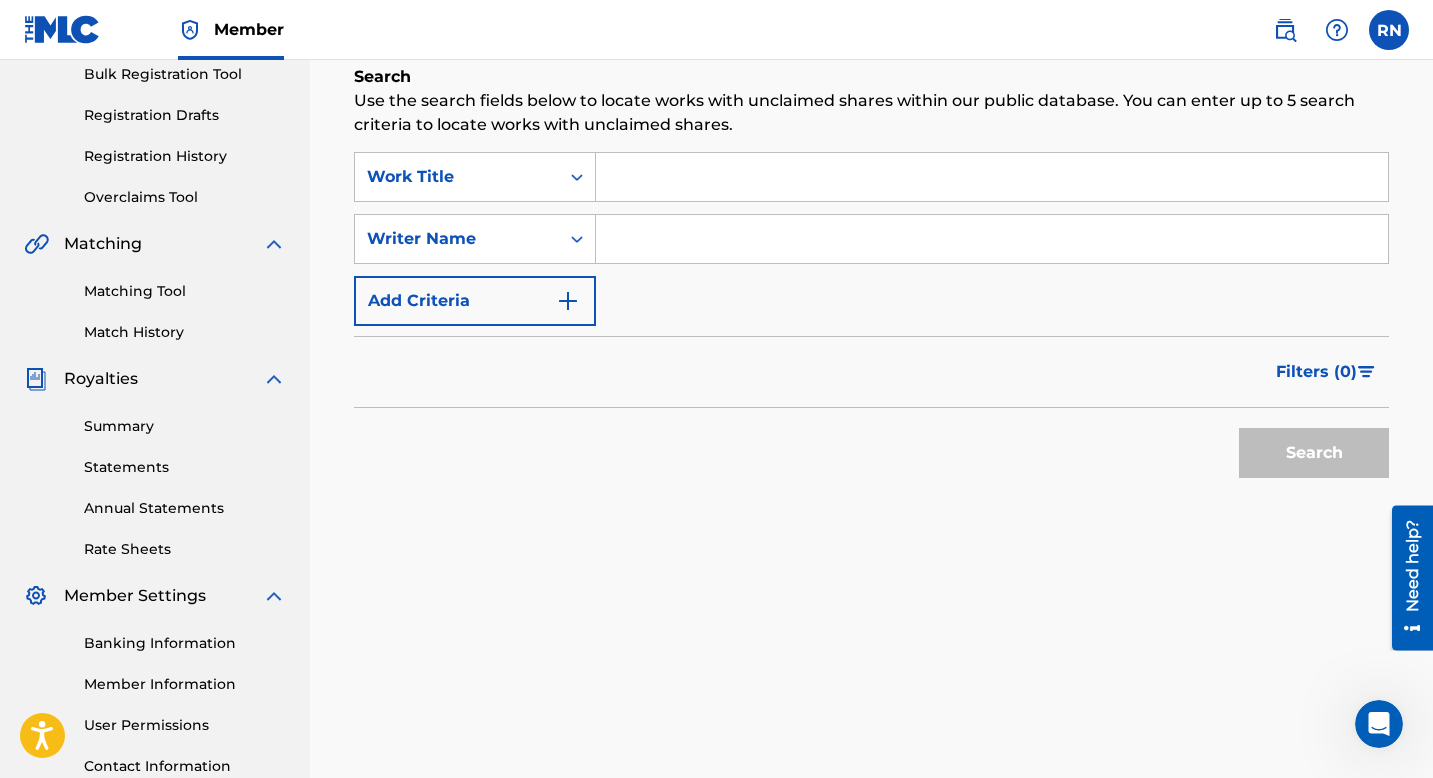 click at bounding box center [992, 177] 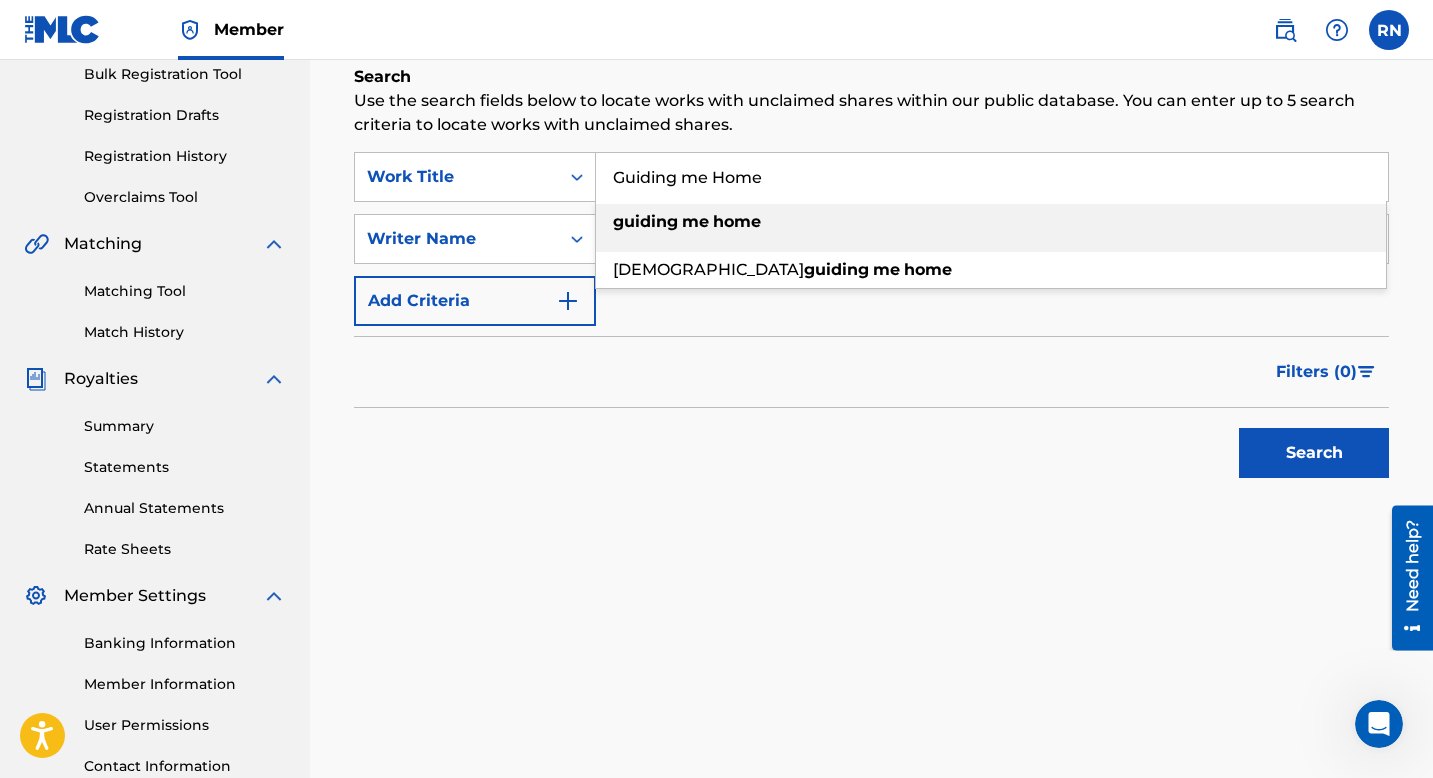 type on "Guiding me Home" 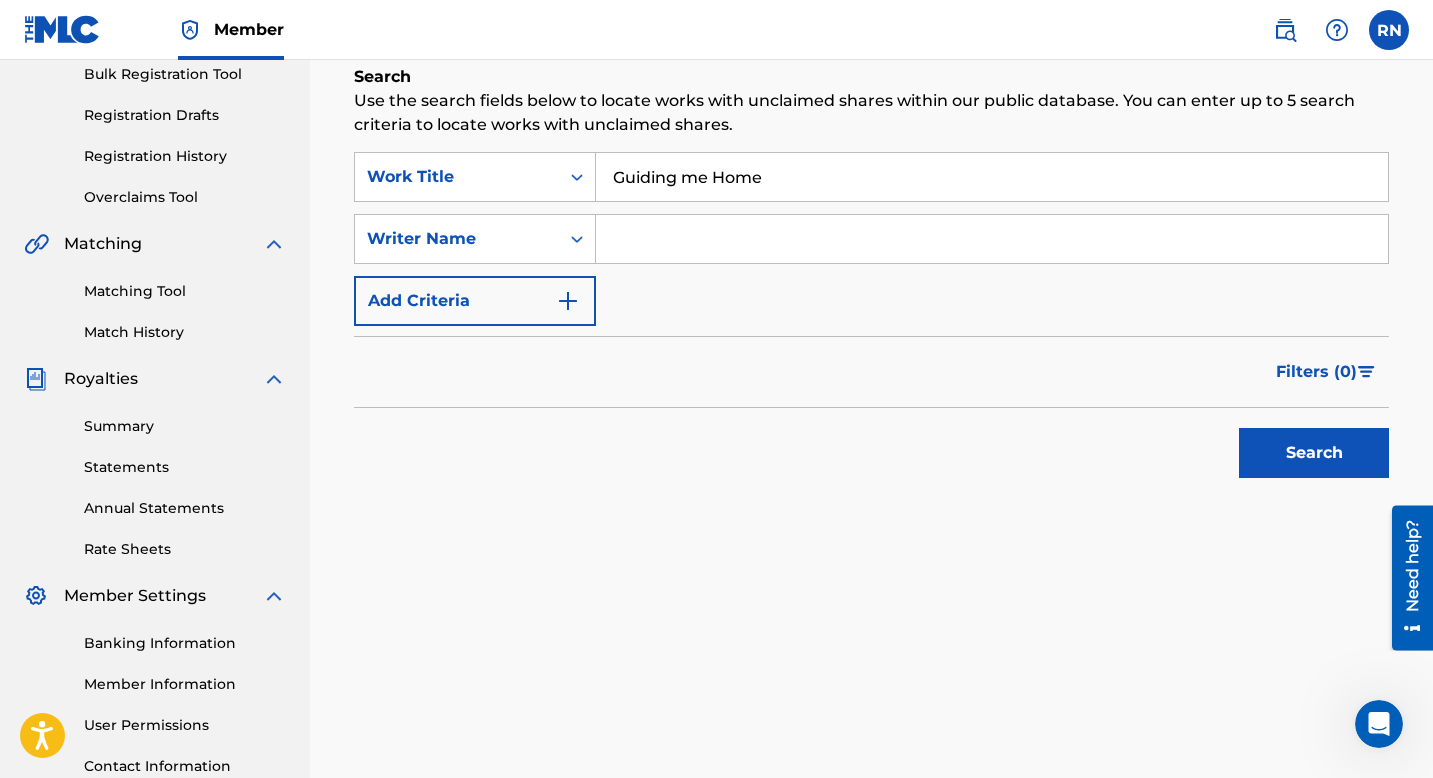 click at bounding box center [992, 239] 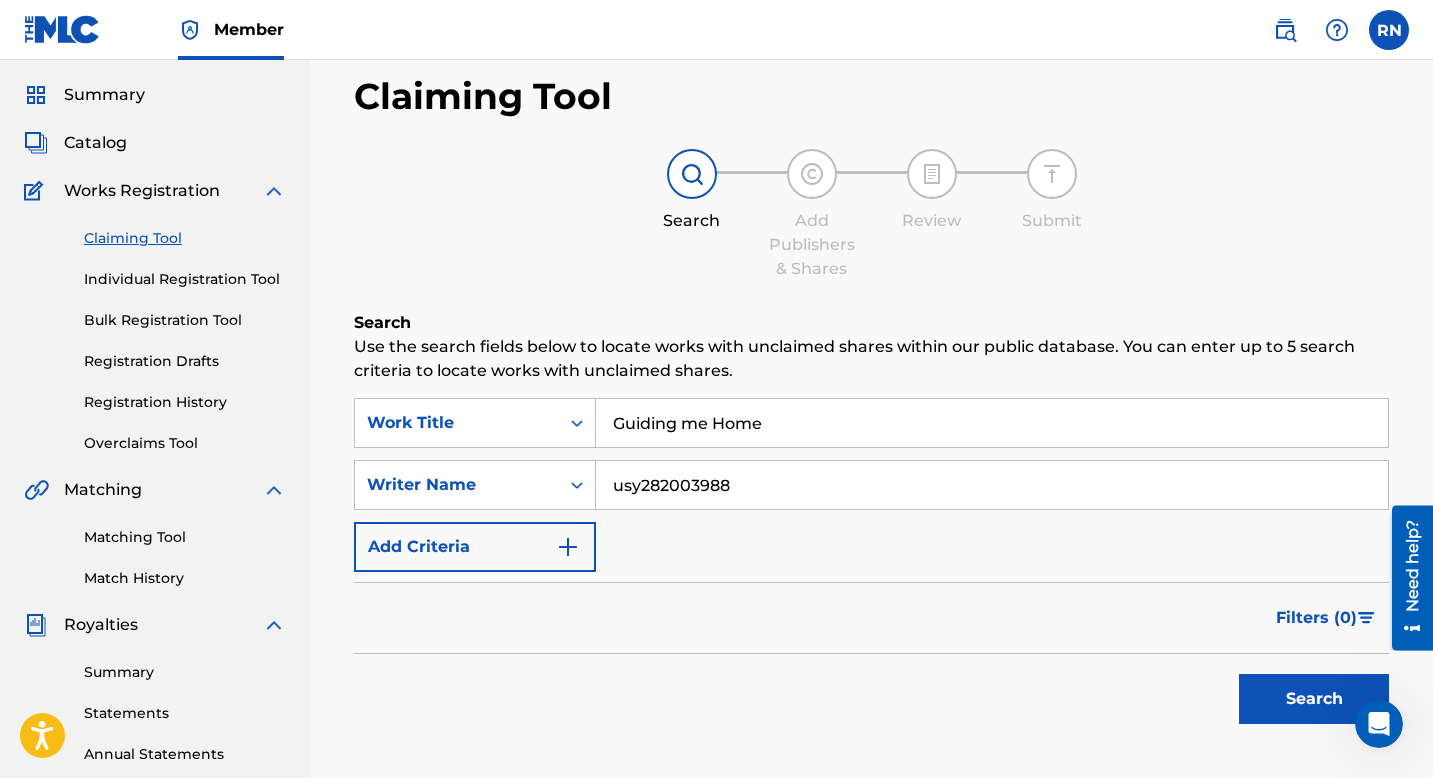 scroll, scrollTop: 0, scrollLeft: 0, axis: both 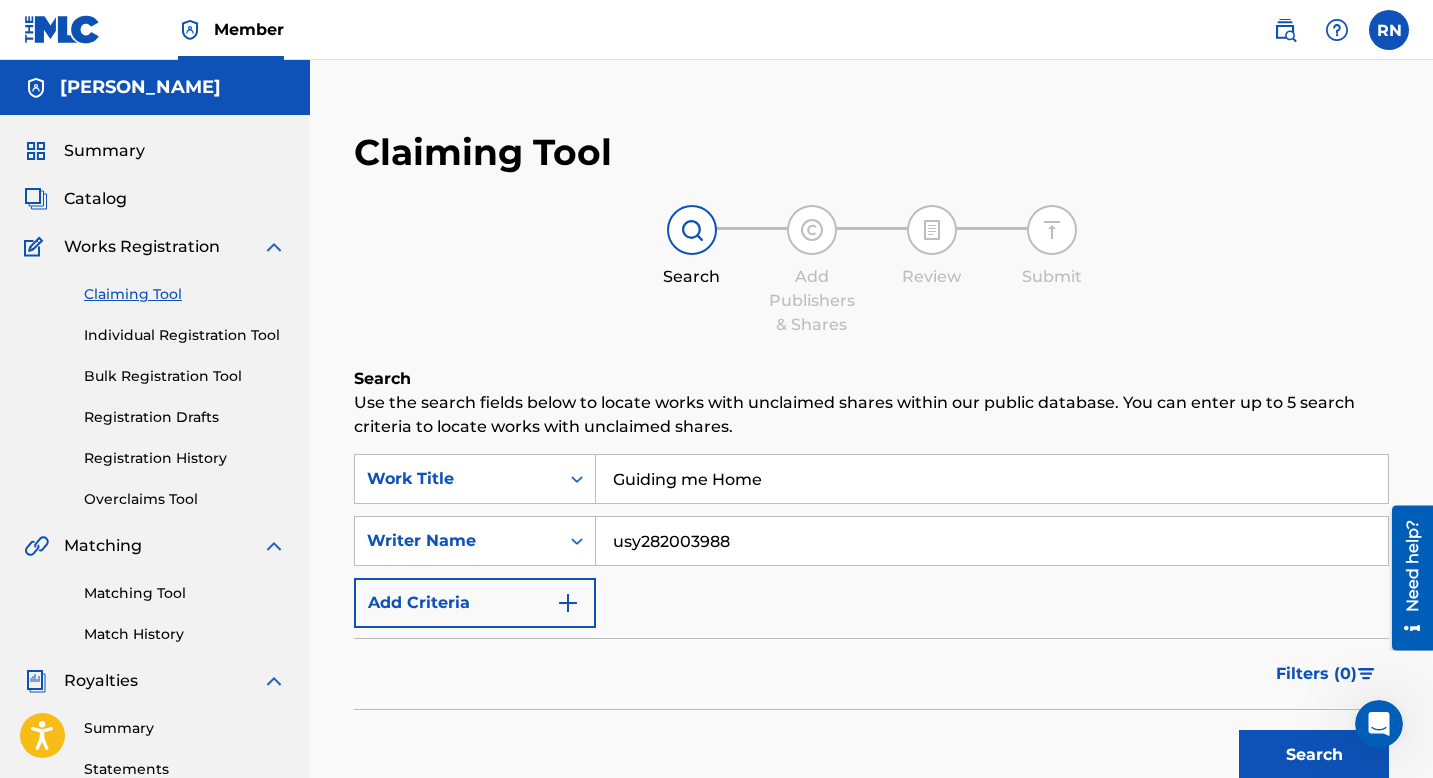 type on "usy282003988" 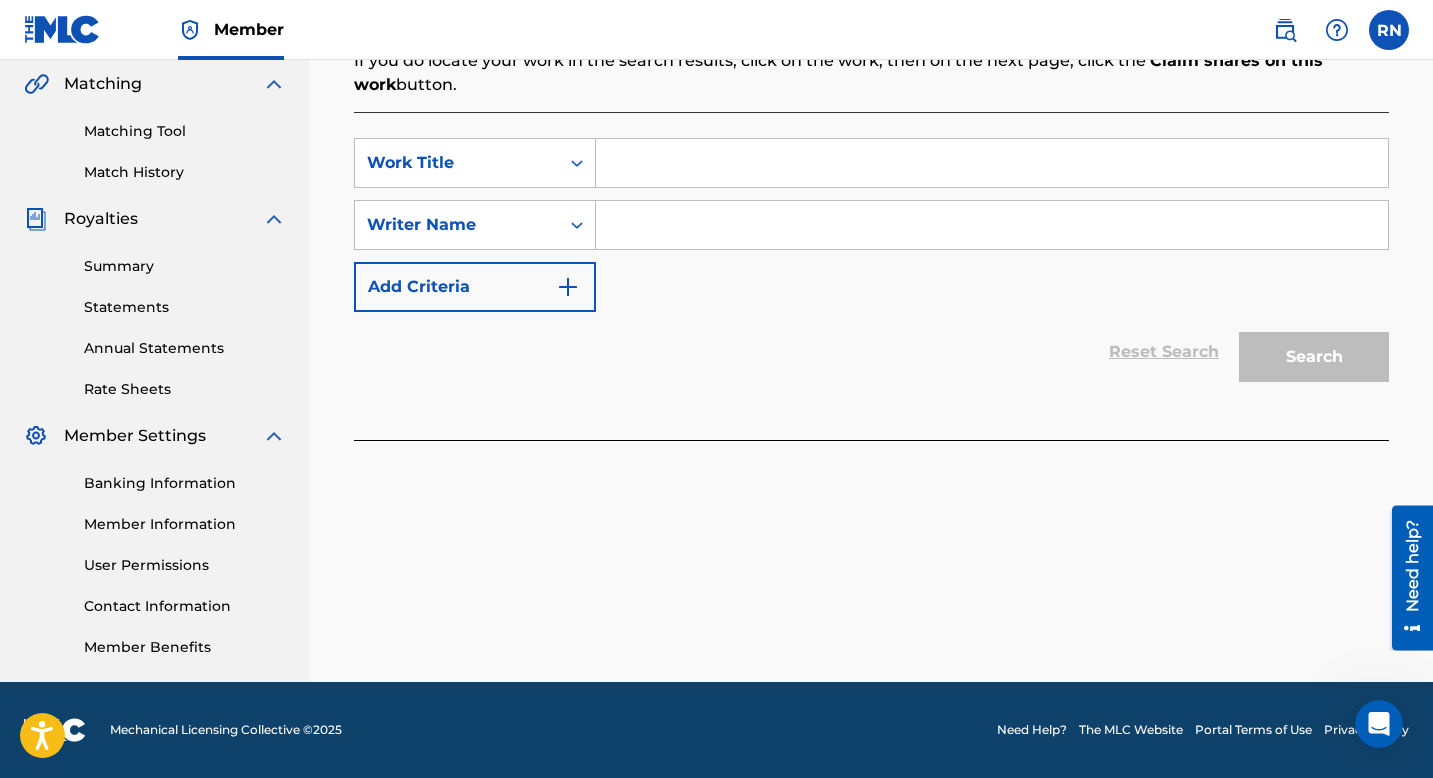 scroll, scrollTop: 0, scrollLeft: 0, axis: both 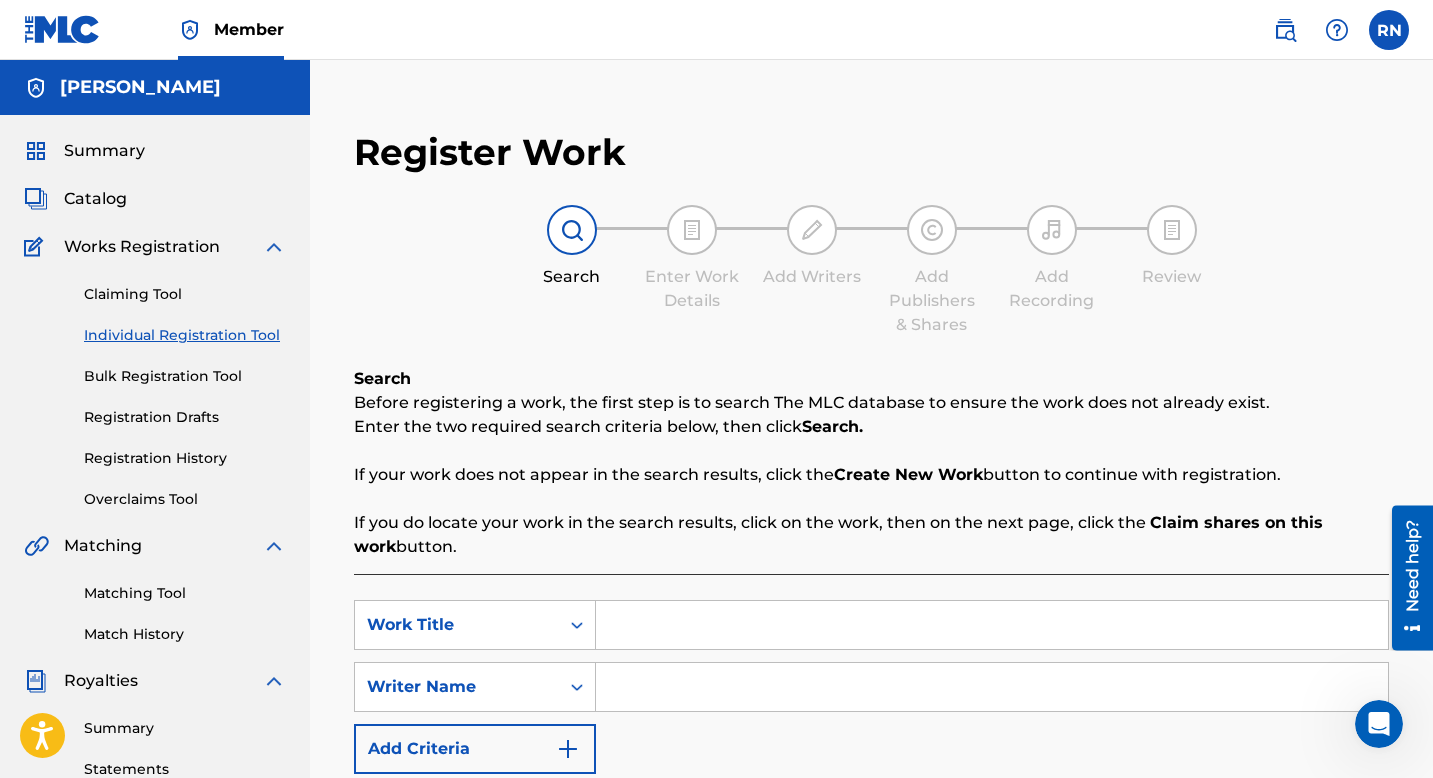 click on "Catalog" at bounding box center [95, 199] 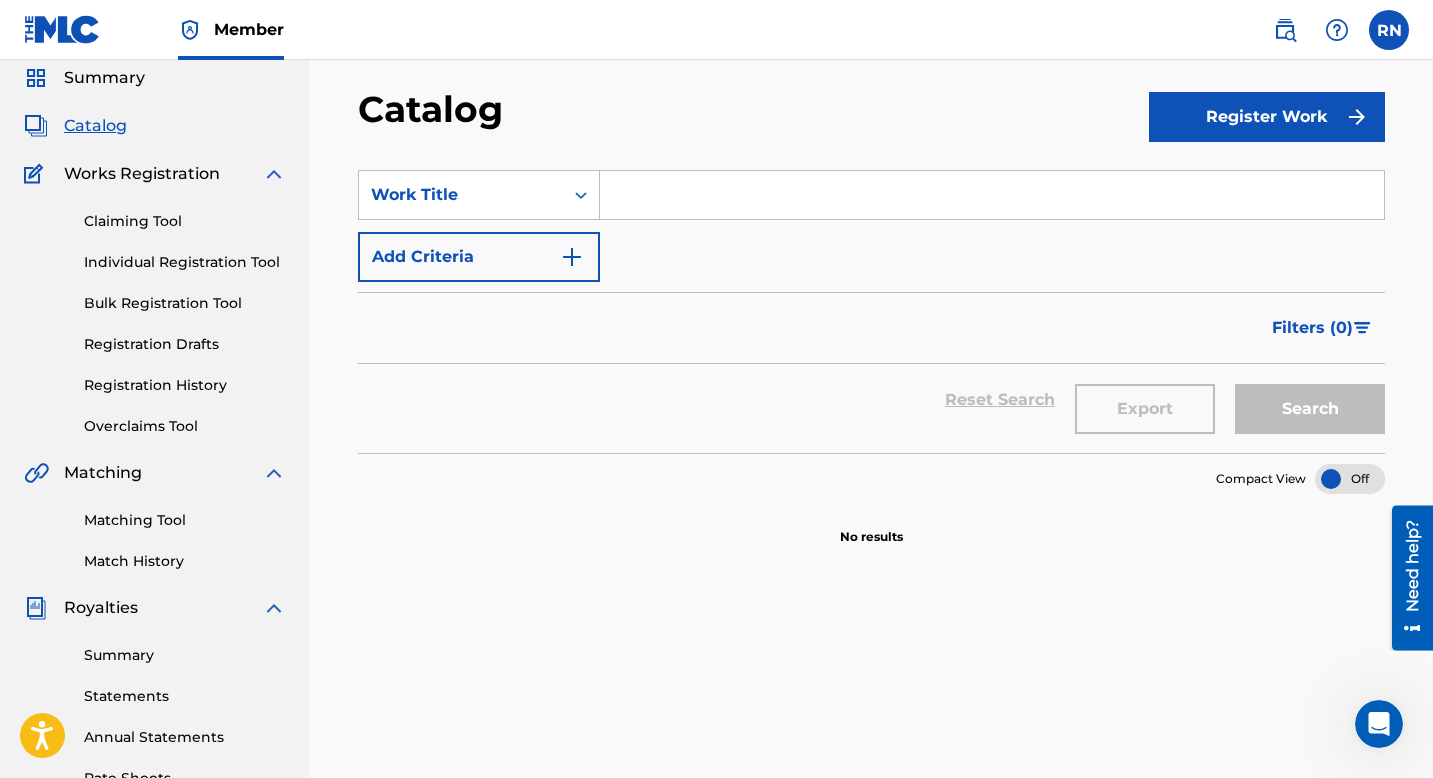 scroll, scrollTop: 0, scrollLeft: 0, axis: both 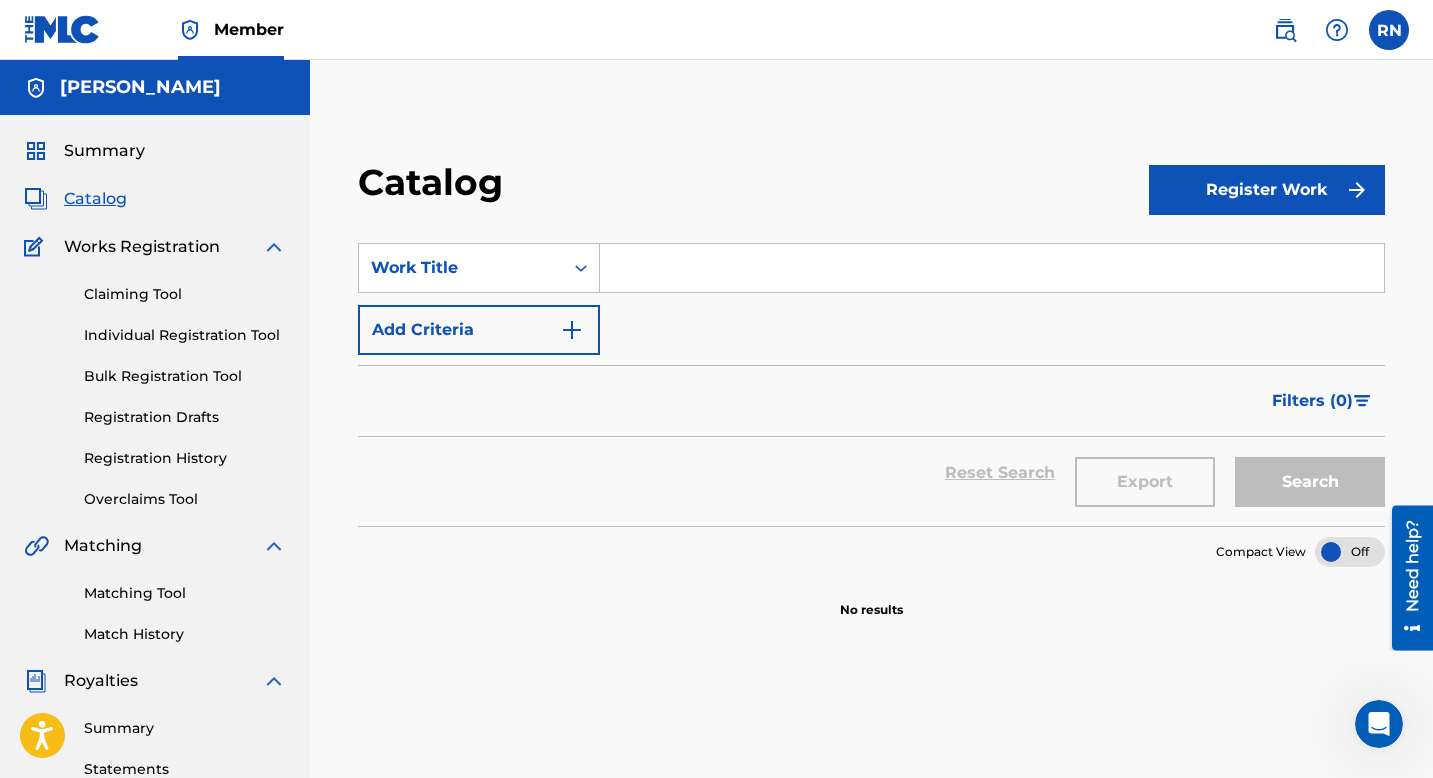 click at bounding box center (992, 268) 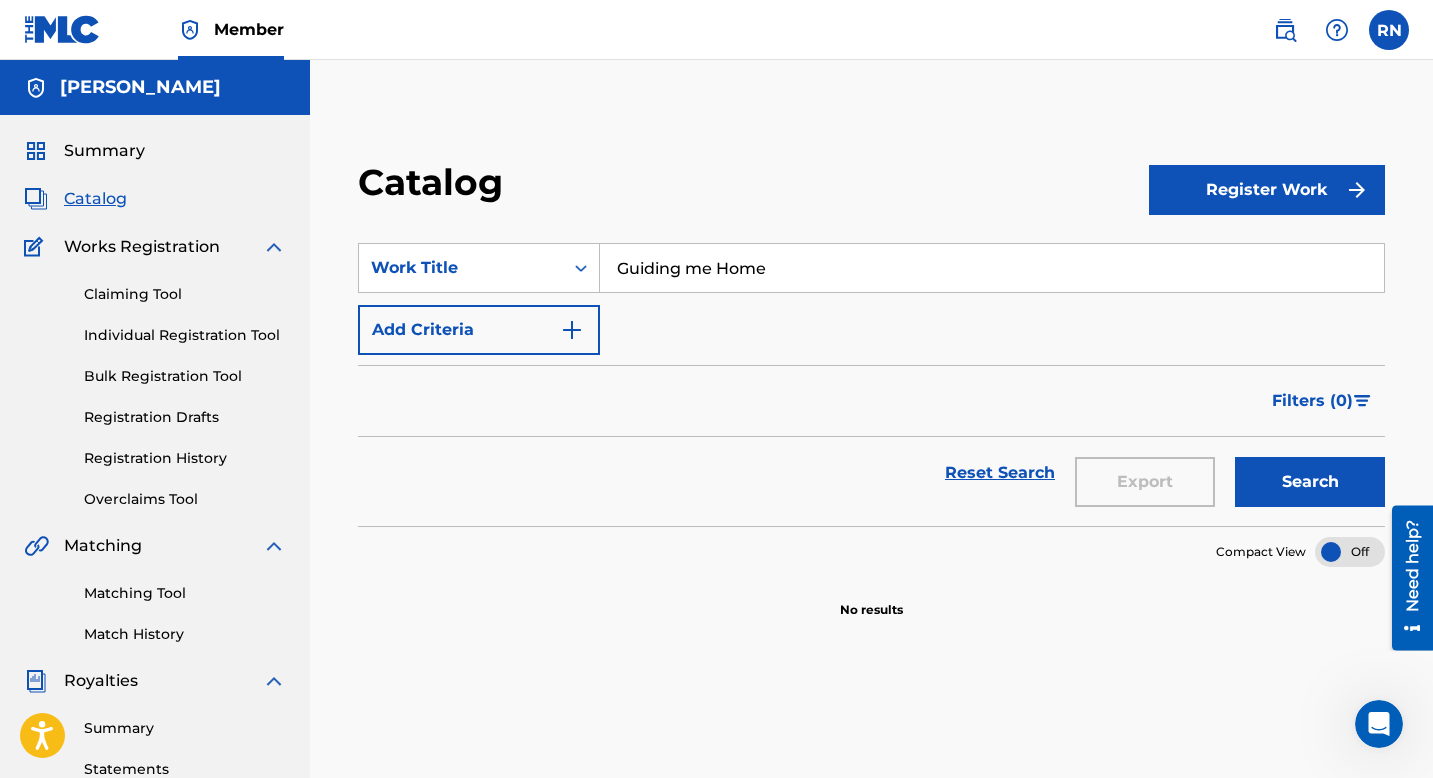 type on "Guiding me Home" 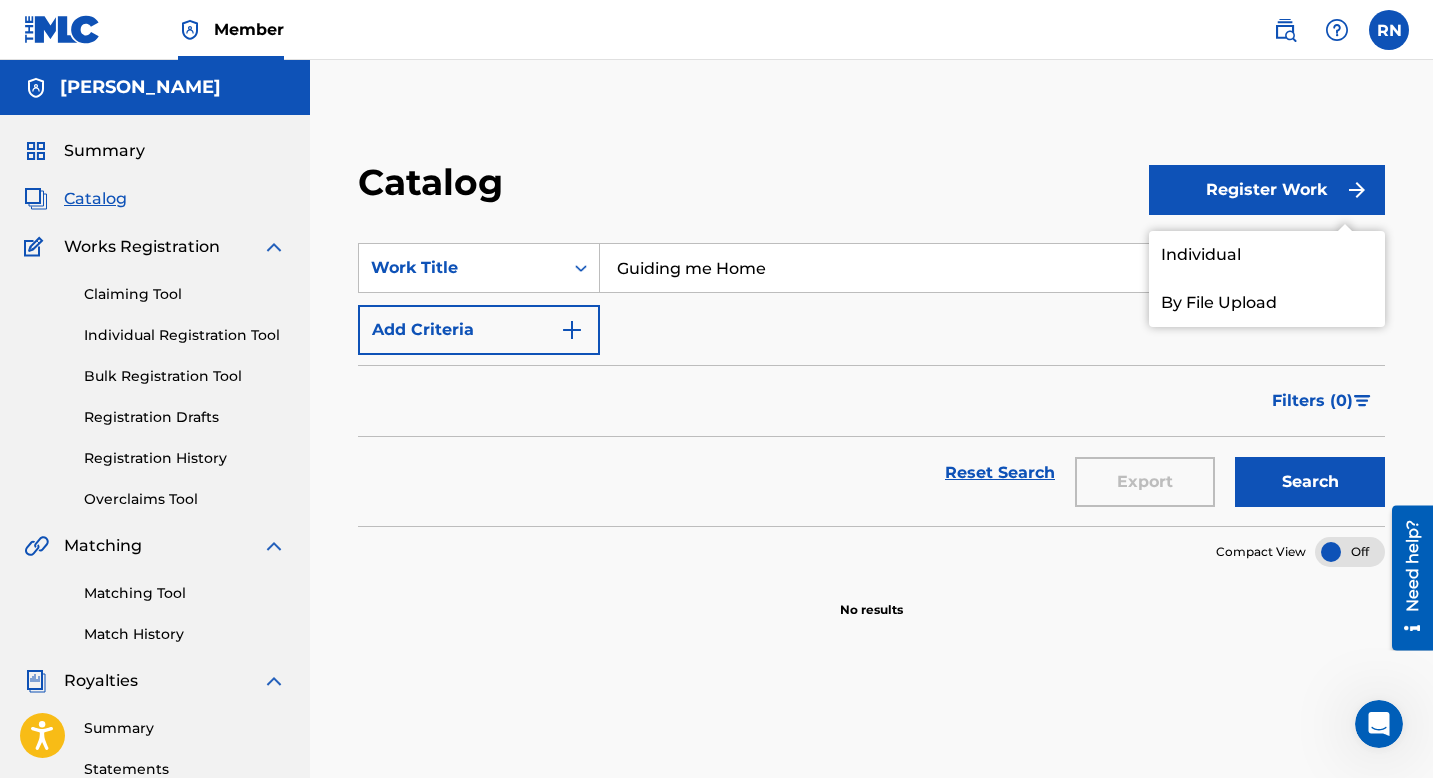 click on "Individual" at bounding box center [1267, 255] 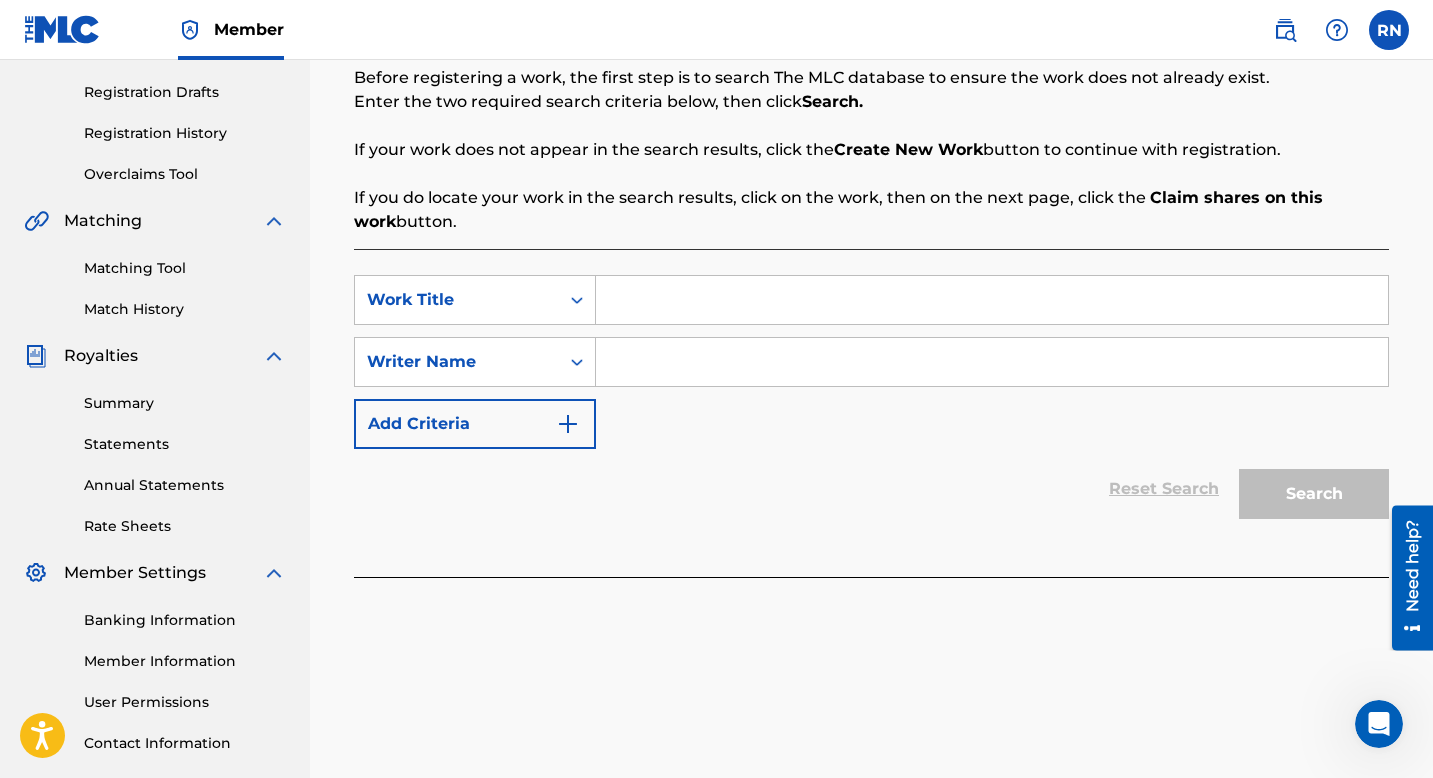 scroll, scrollTop: 391, scrollLeft: 0, axis: vertical 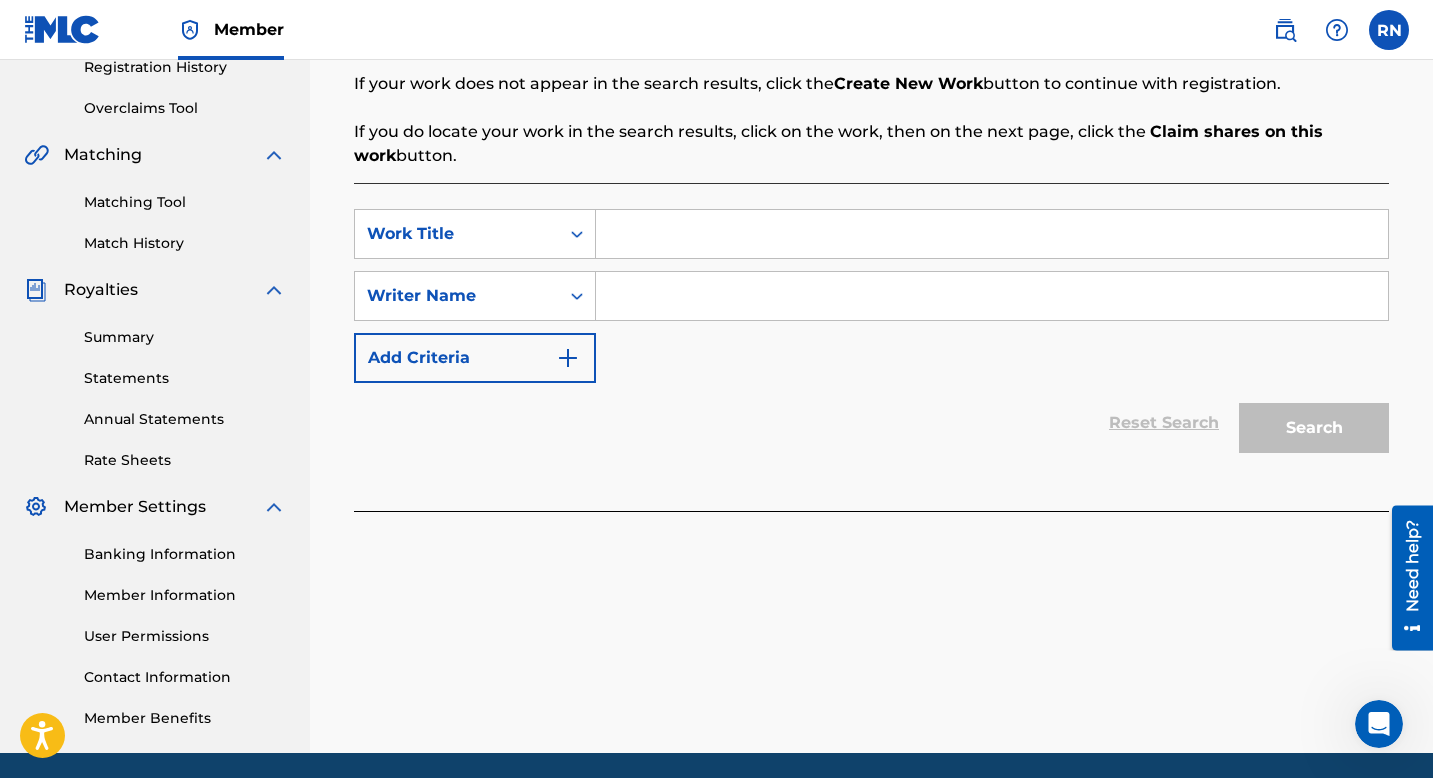 click at bounding box center [992, 234] 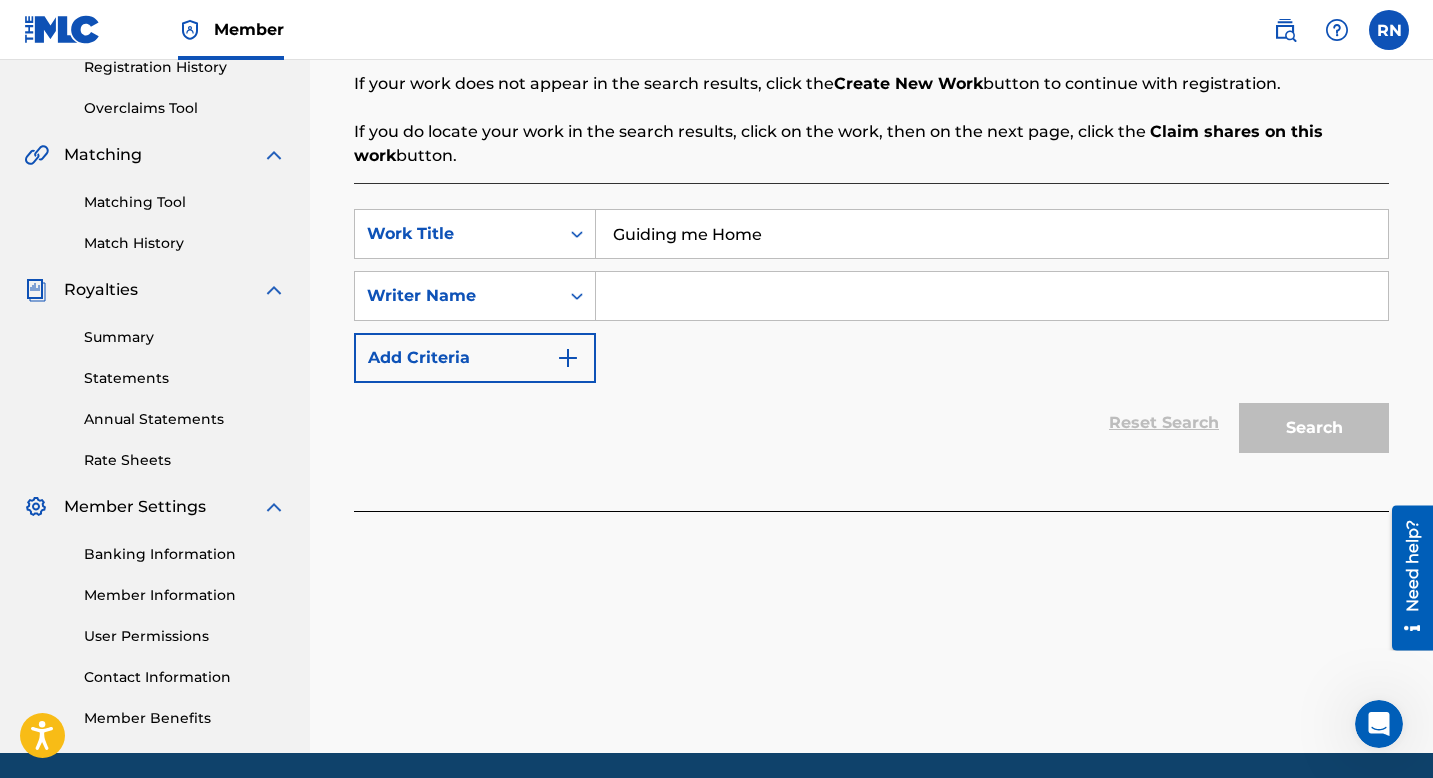 type on "Guiding me Home" 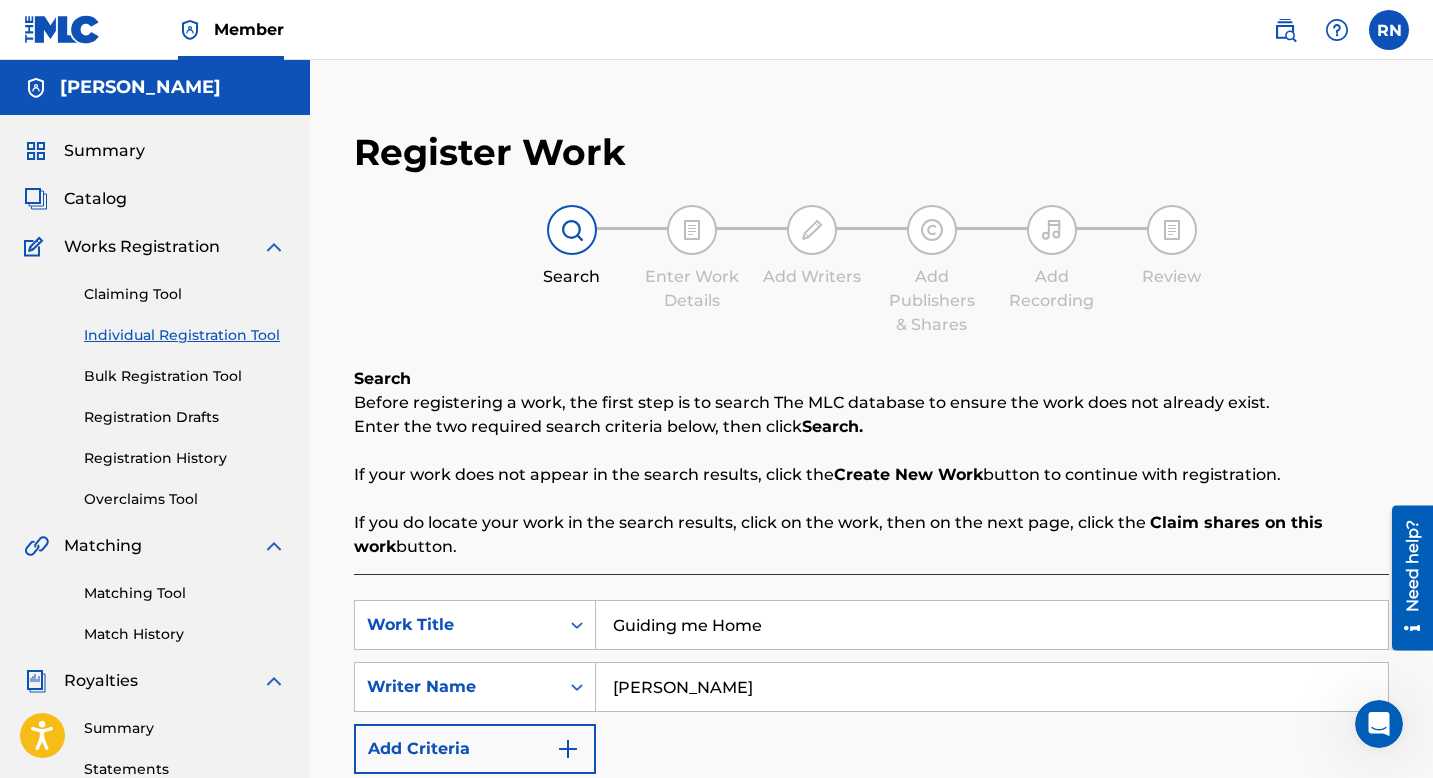 scroll, scrollTop: 462, scrollLeft: 0, axis: vertical 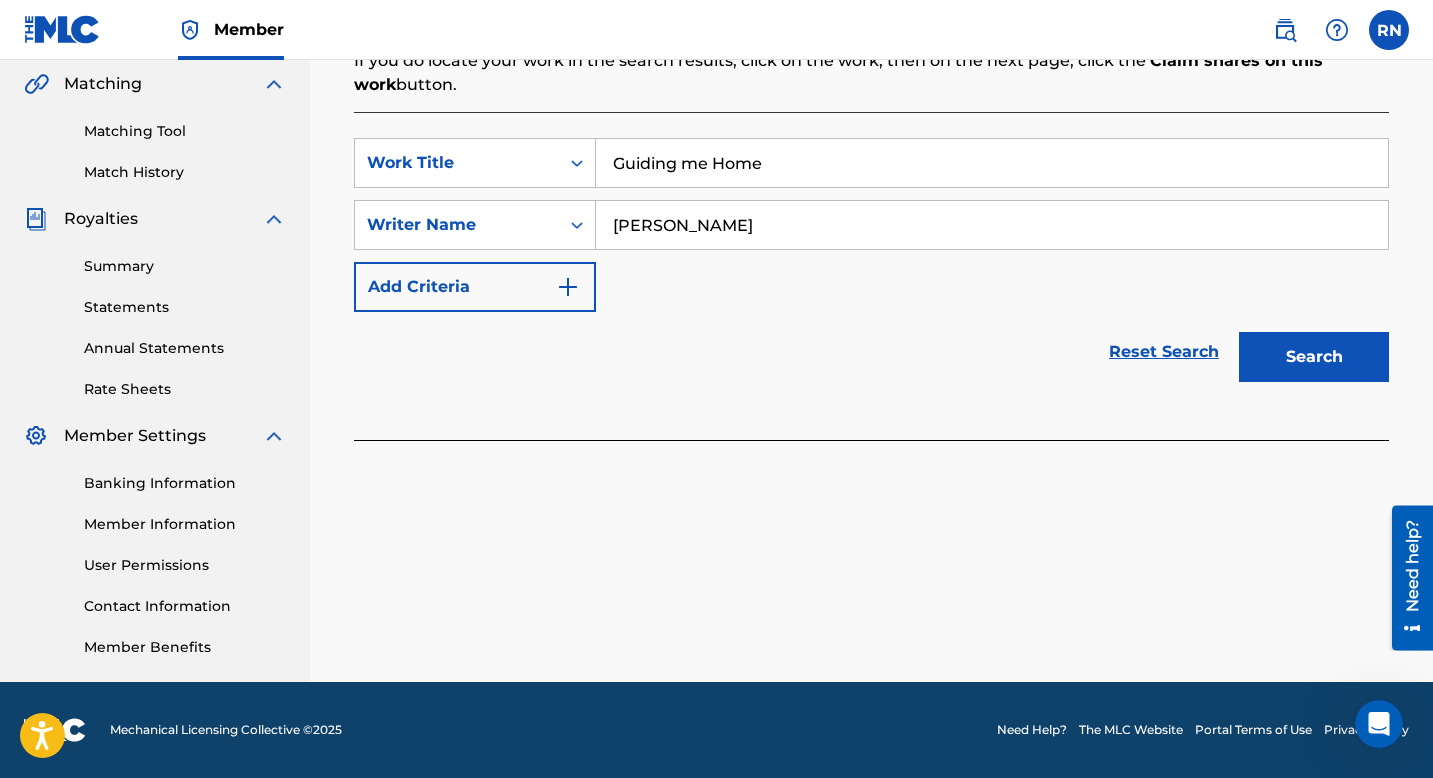 type on "[PERSON_NAME]" 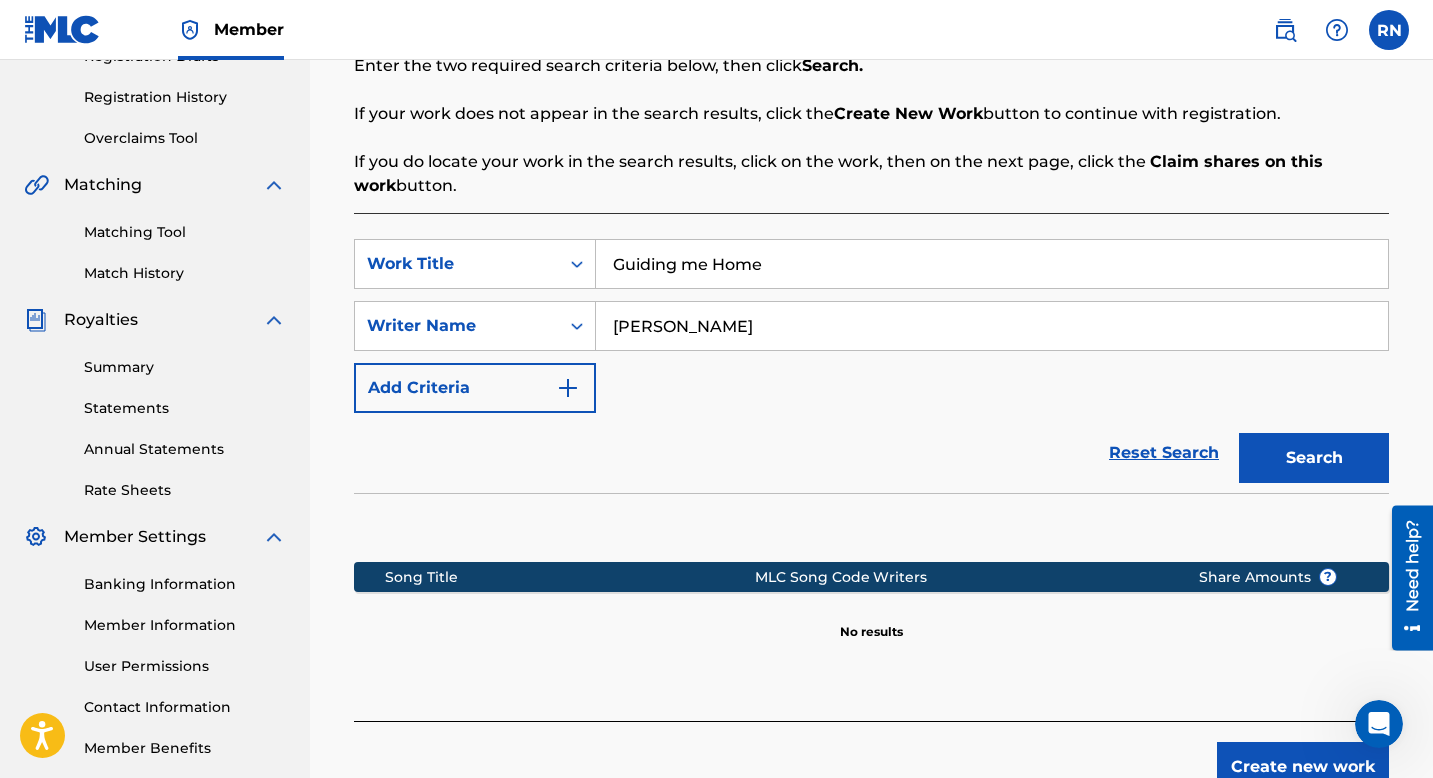 scroll, scrollTop: 363, scrollLeft: 0, axis: vertical 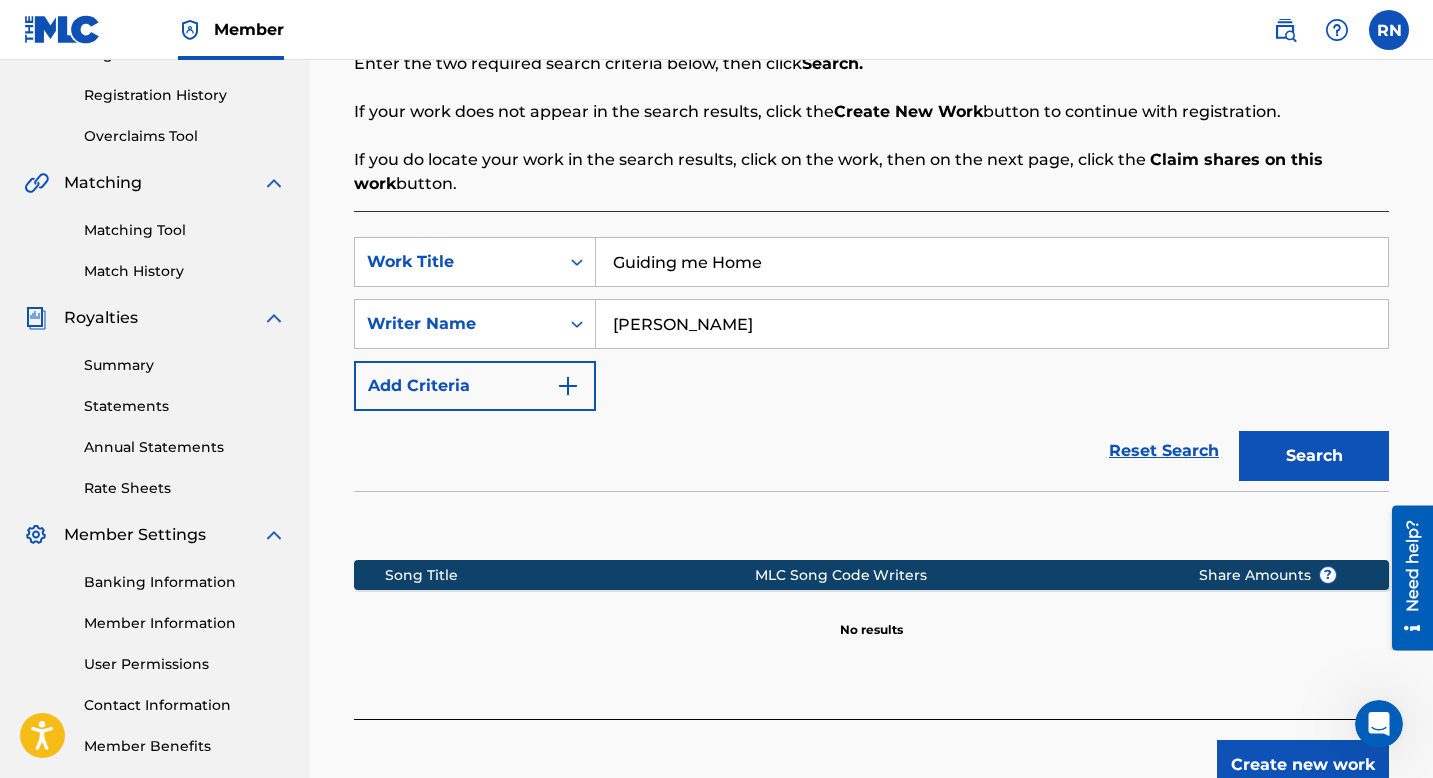 click on "Member Information" at bounding box center (185, 623) 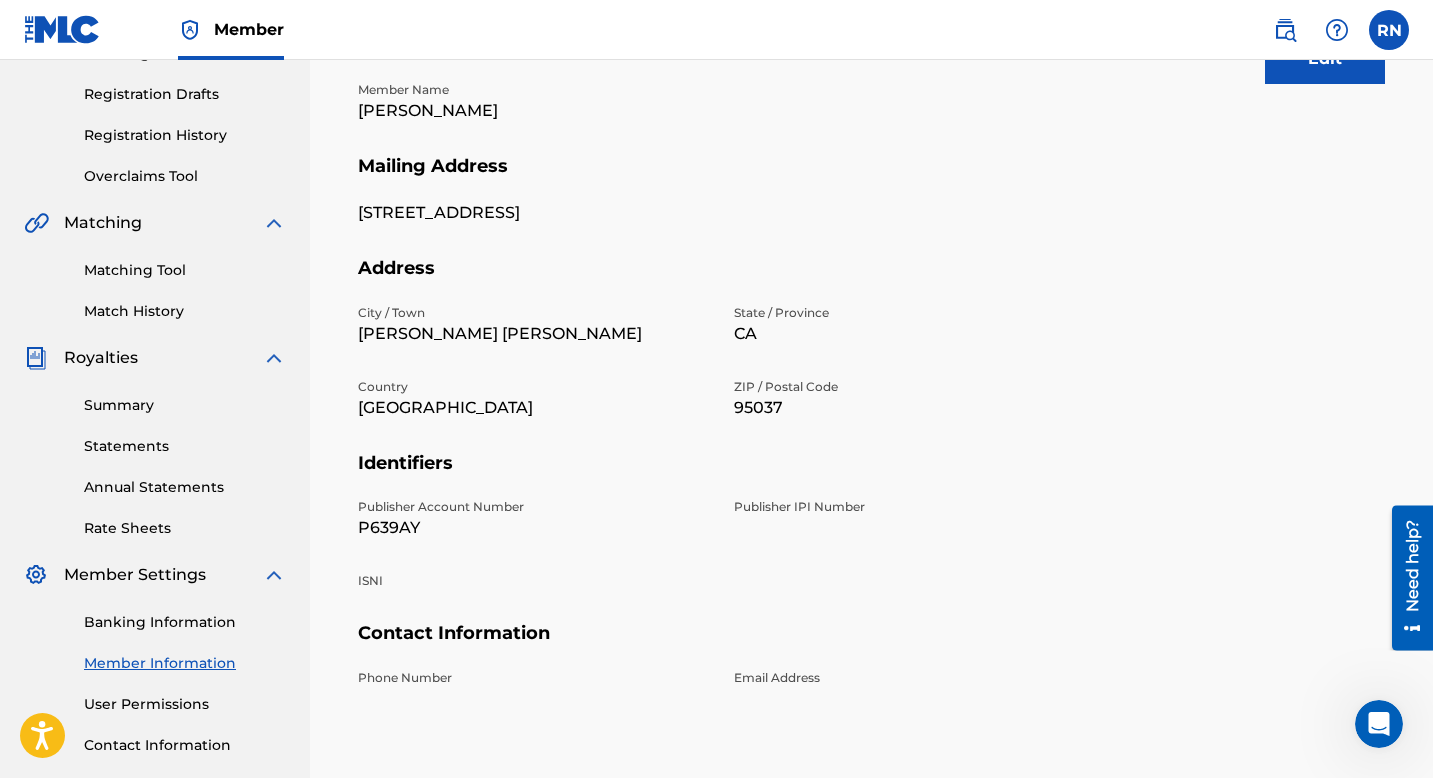 scroll, scrollTop: 462, scrollLeft: 0, axis: vertical 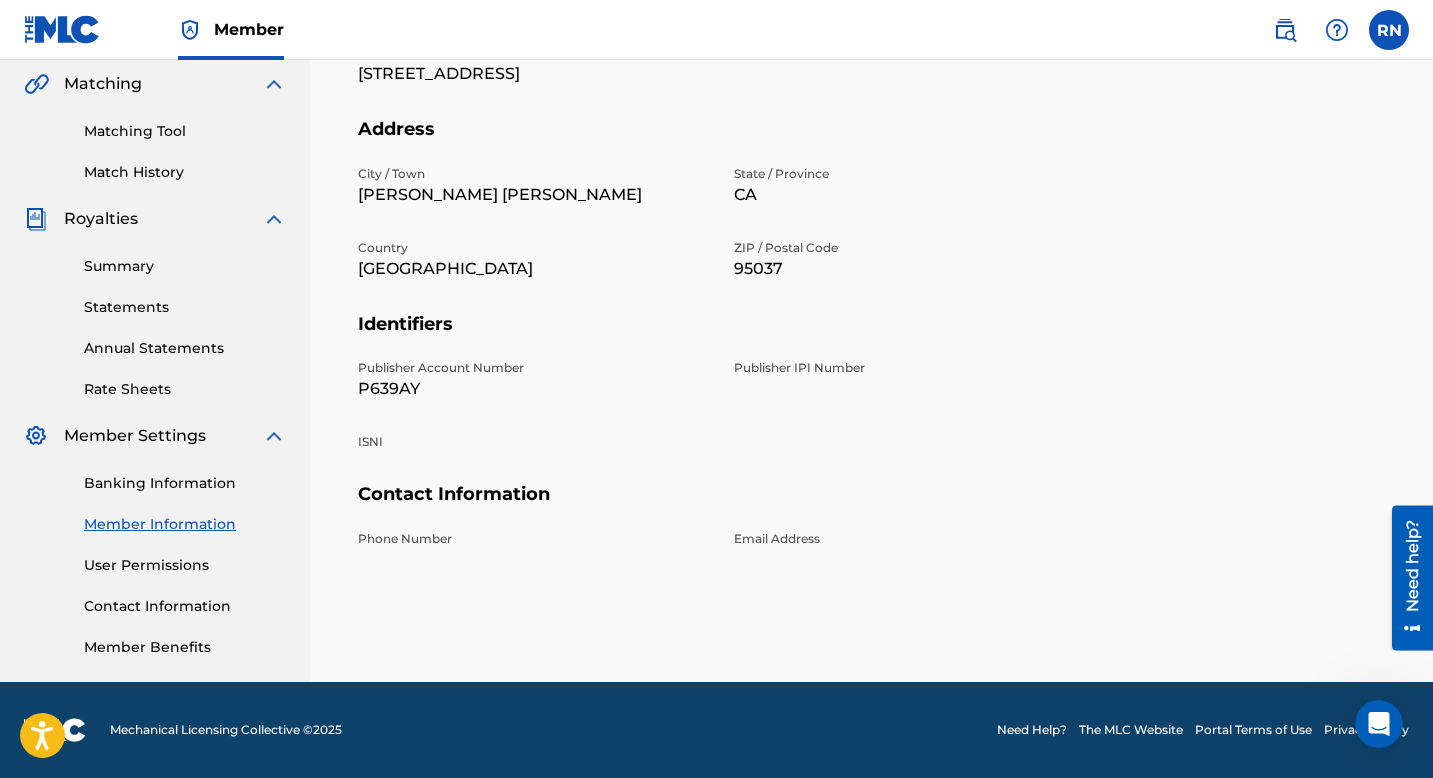 click on "User Permissions" at bounding box center (185, 565) 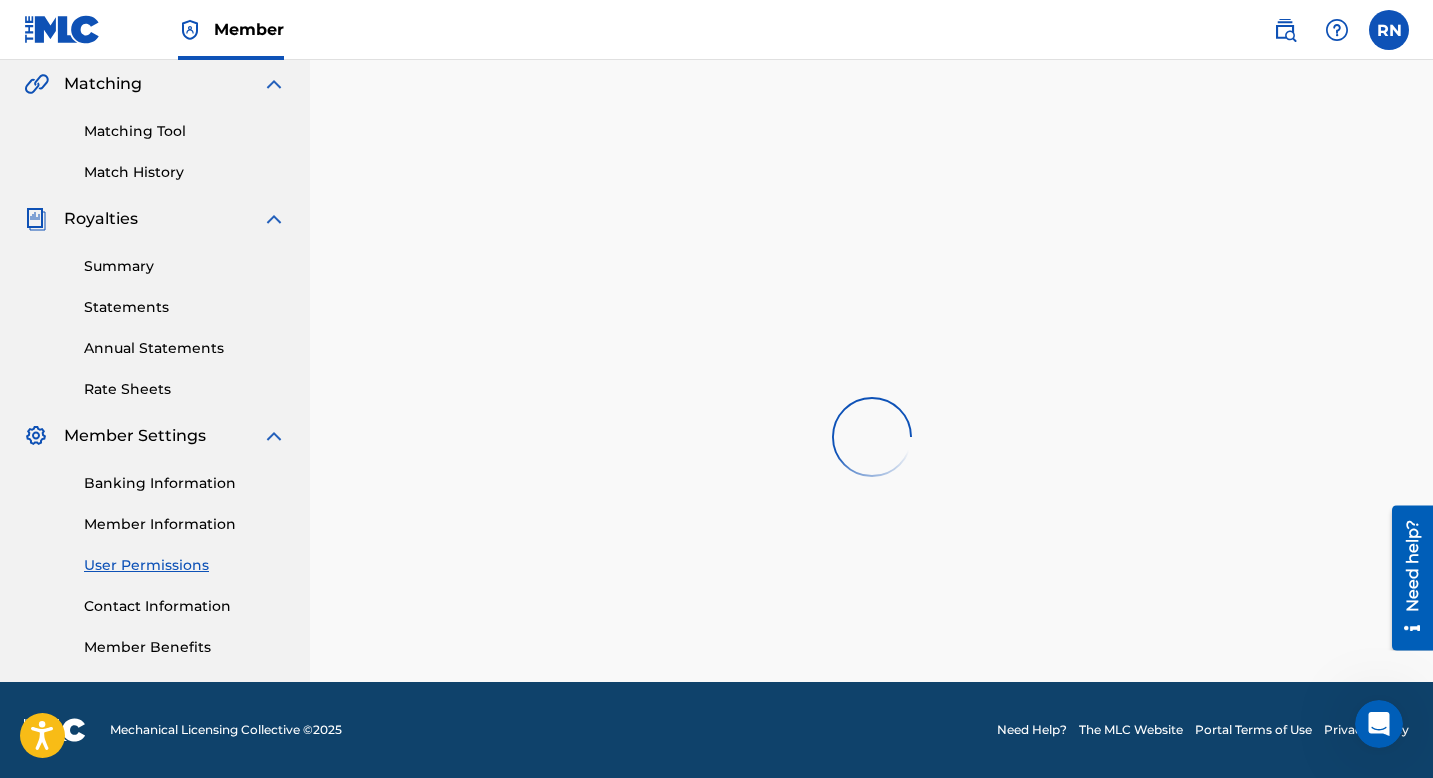 scroll, scrollTop: 0, scrollLeft: 0, axis: both 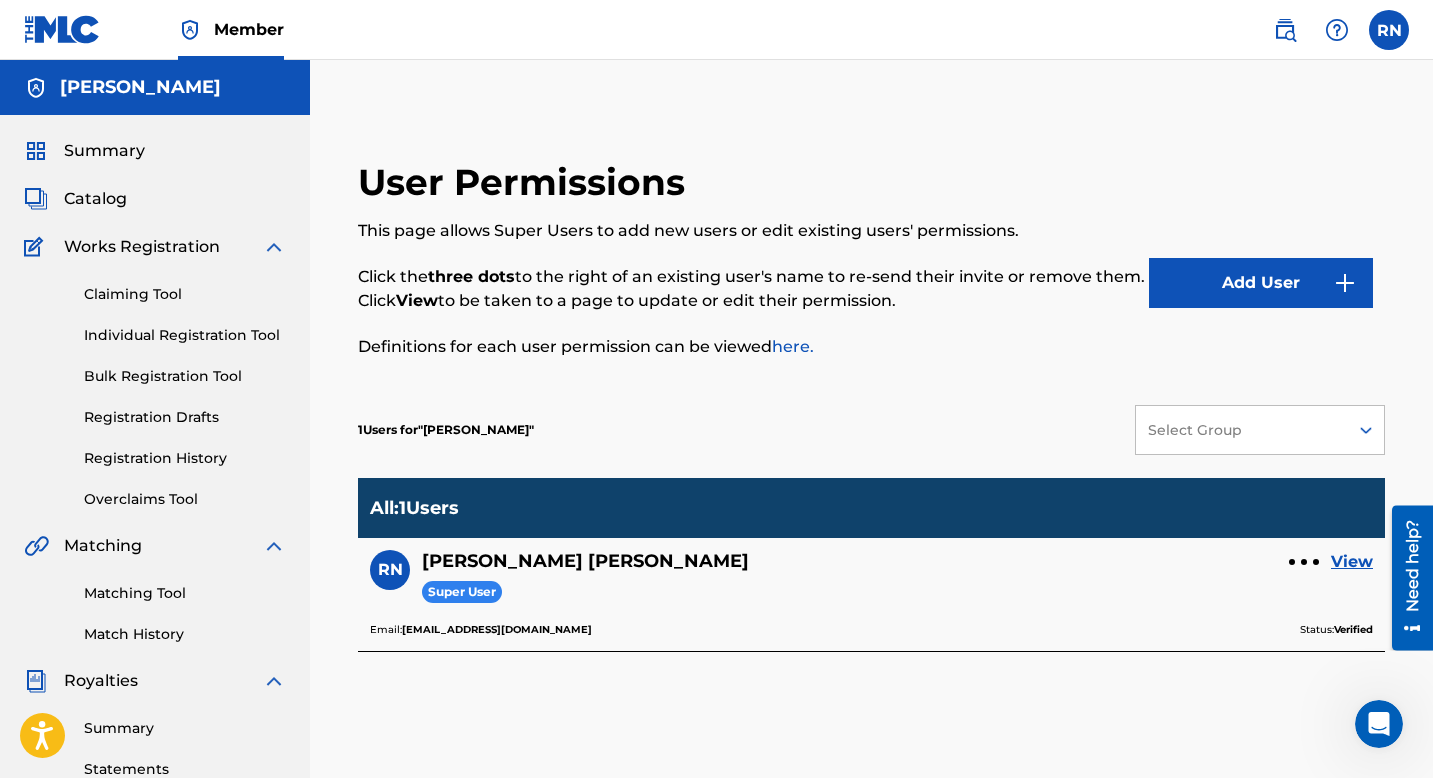 click on "View" at bounding box center [1352, 562] 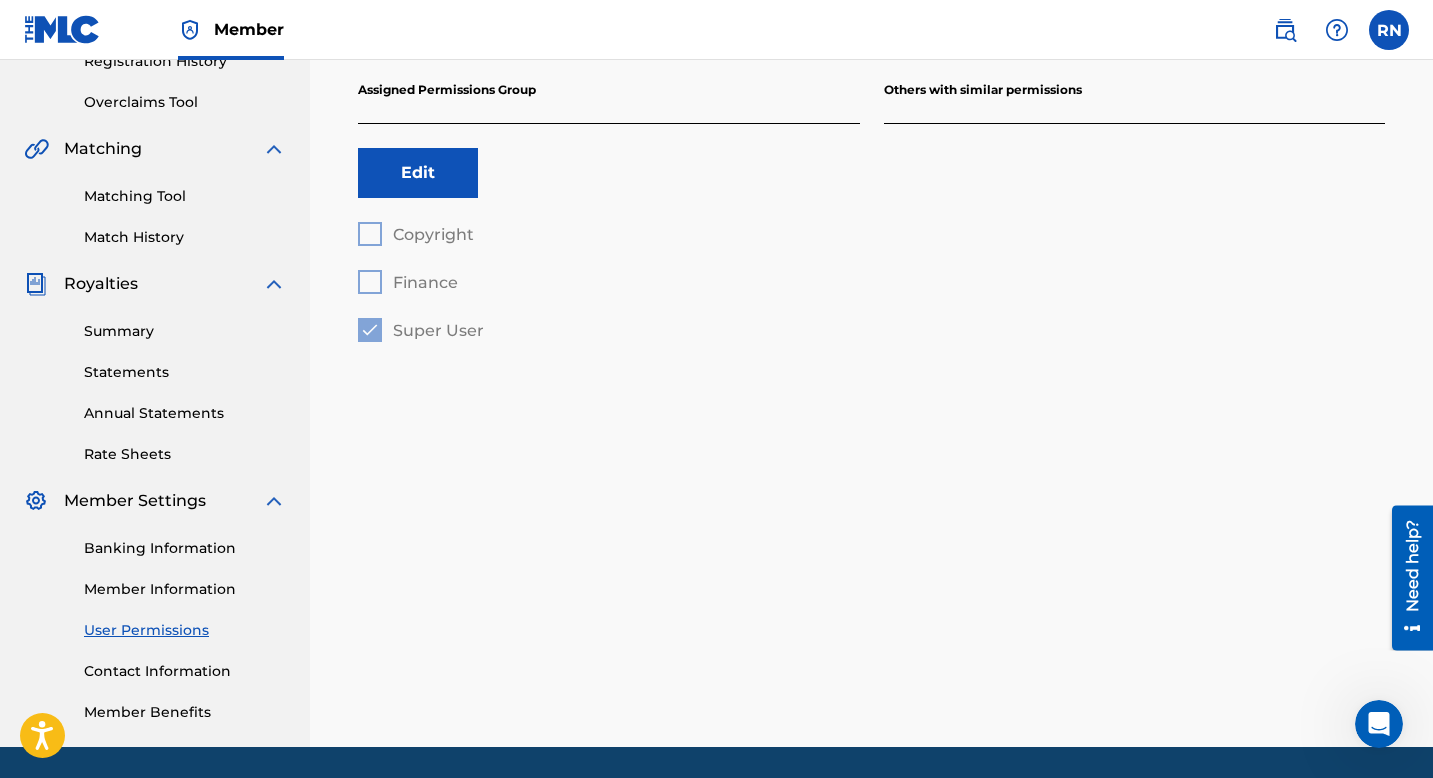 scroll, scrollTop: 425, scrollLeft: 0, axis: vertical 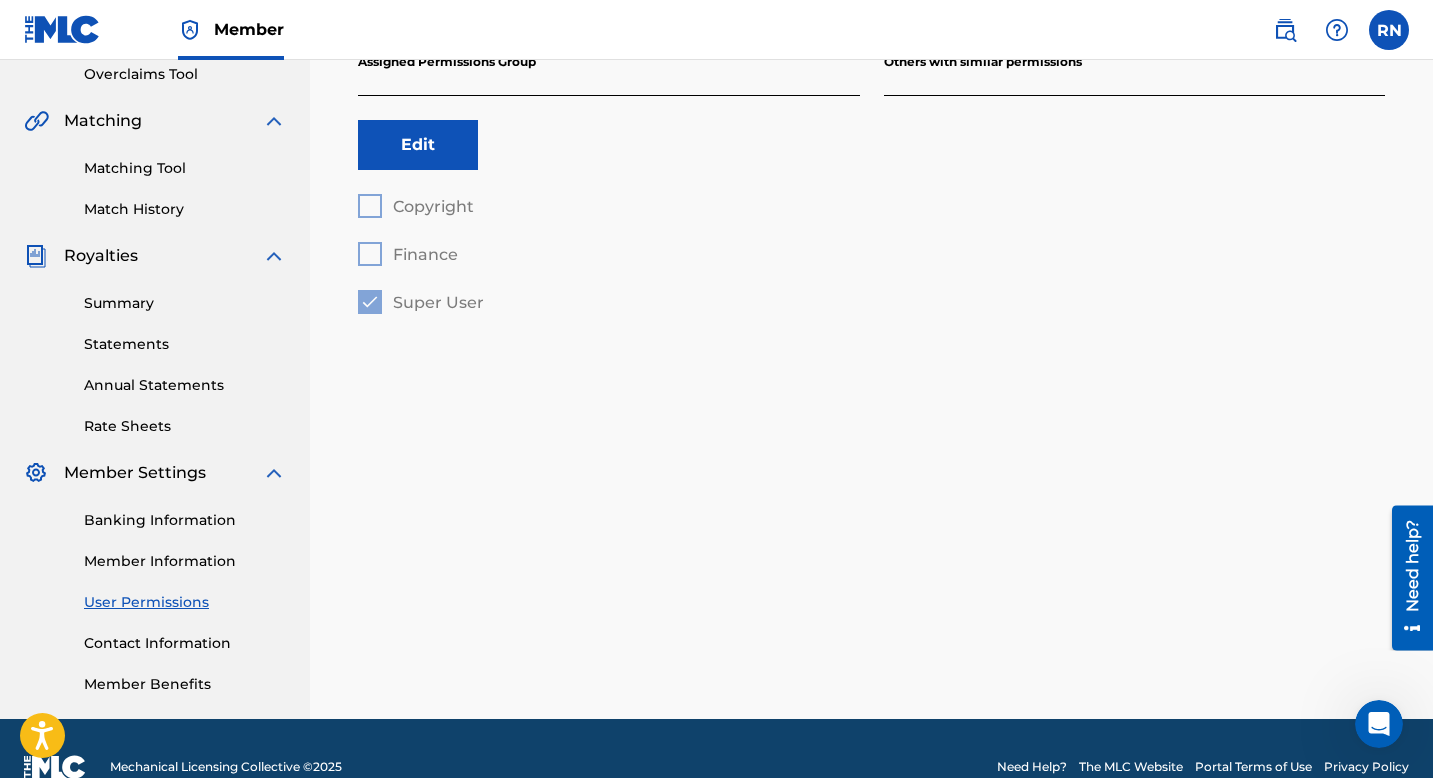 click on "Contact Information" at bounding box center [185, 643] 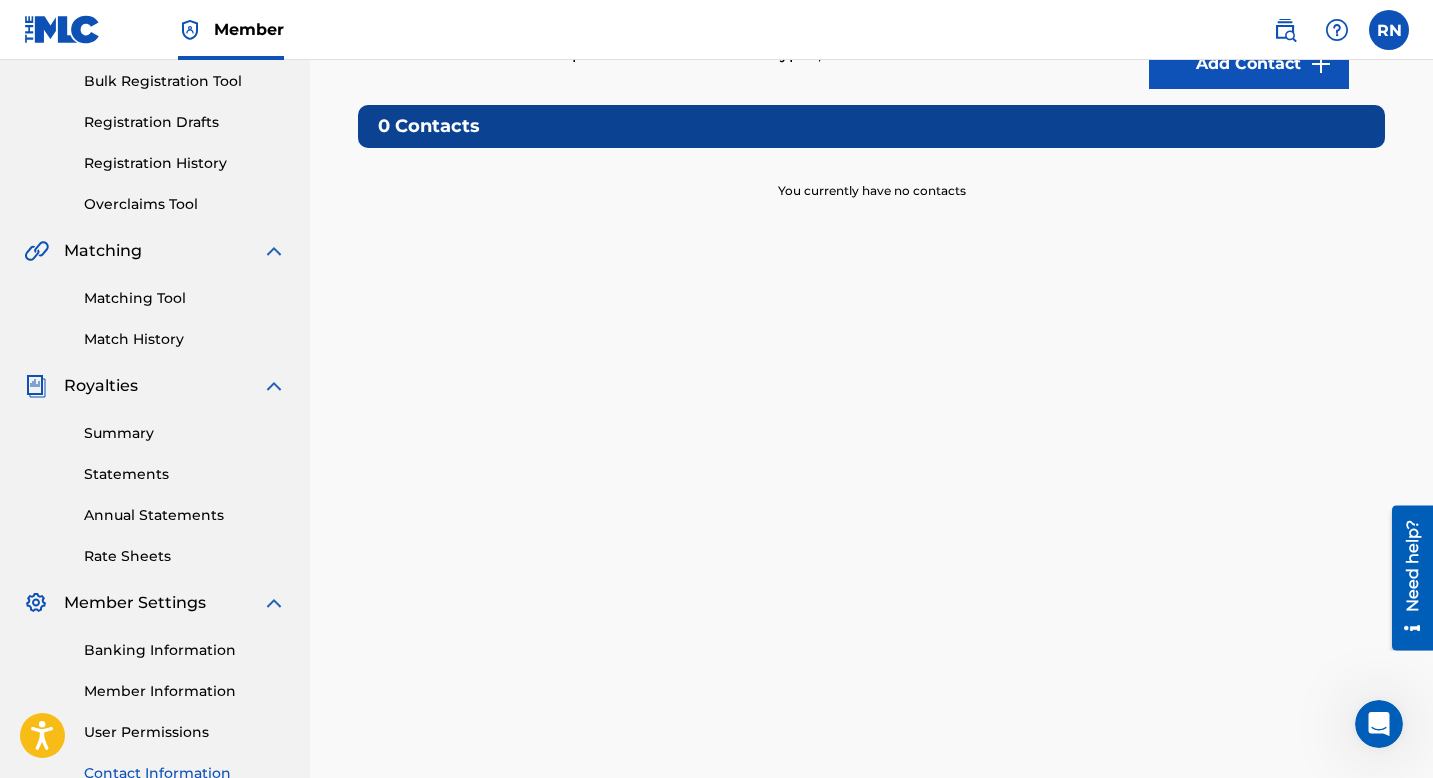 scroll, scrollTop: 462, scrollLeft: 0, axis: vertical 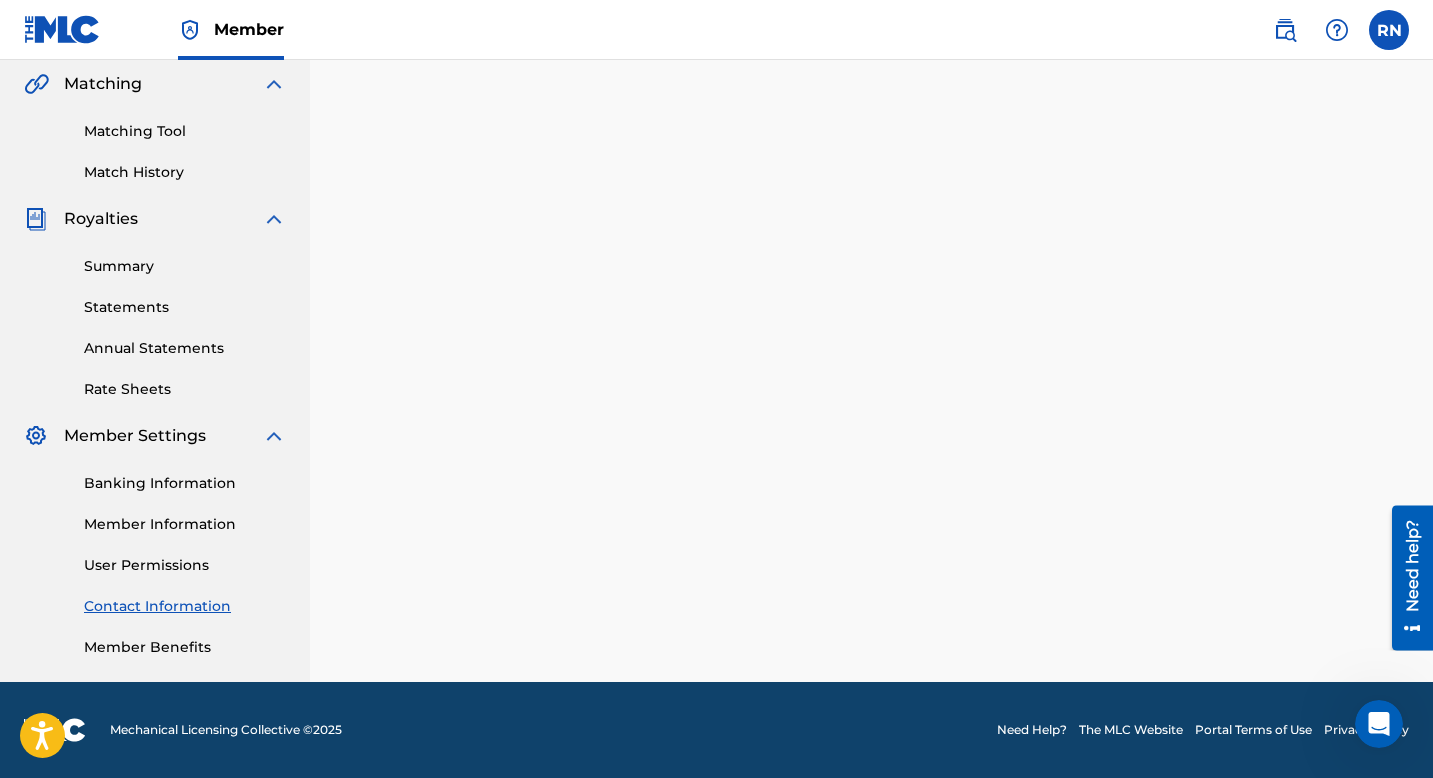 click on "Member Benefits" at bounding box center (185, 647) 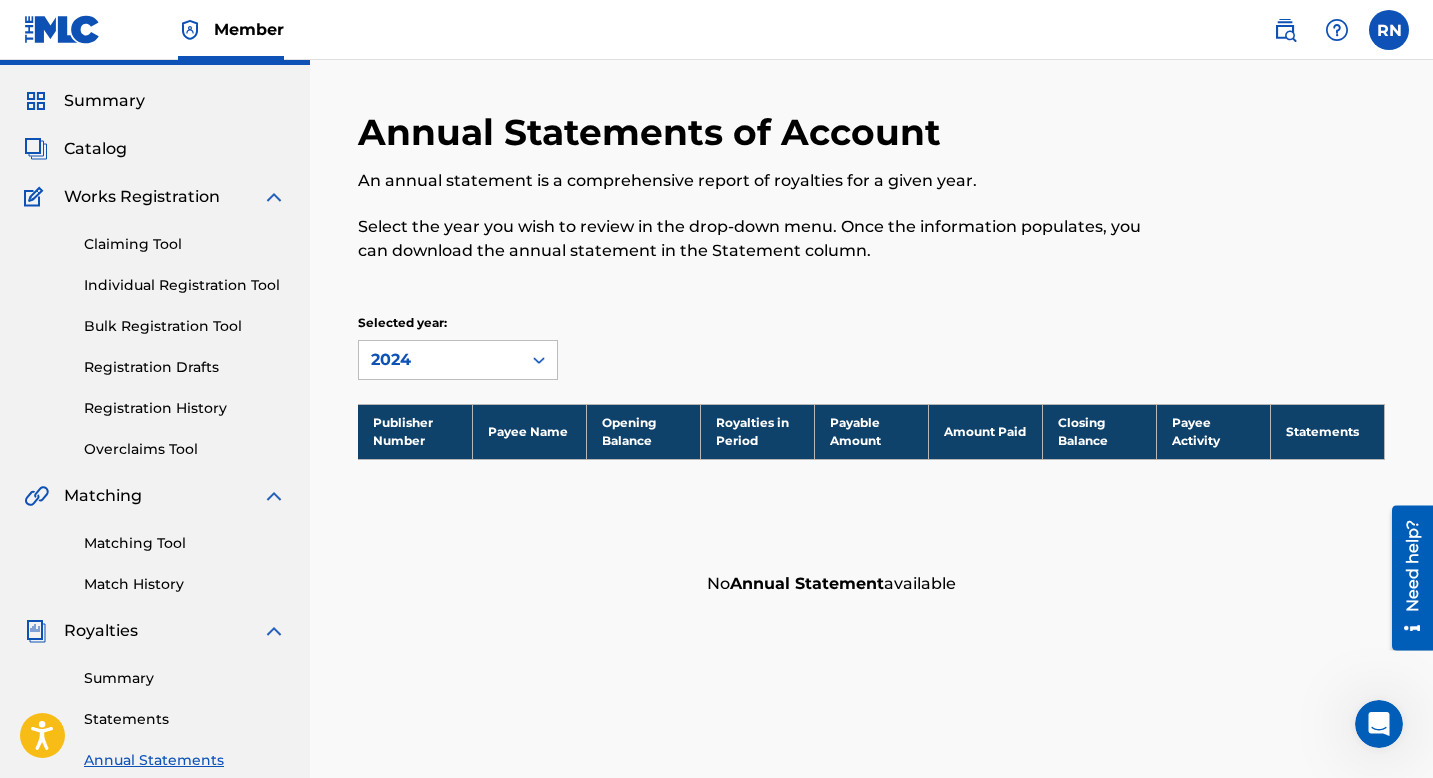 scroll, scrollTop: 0, scrollLeft: 0, axis: both 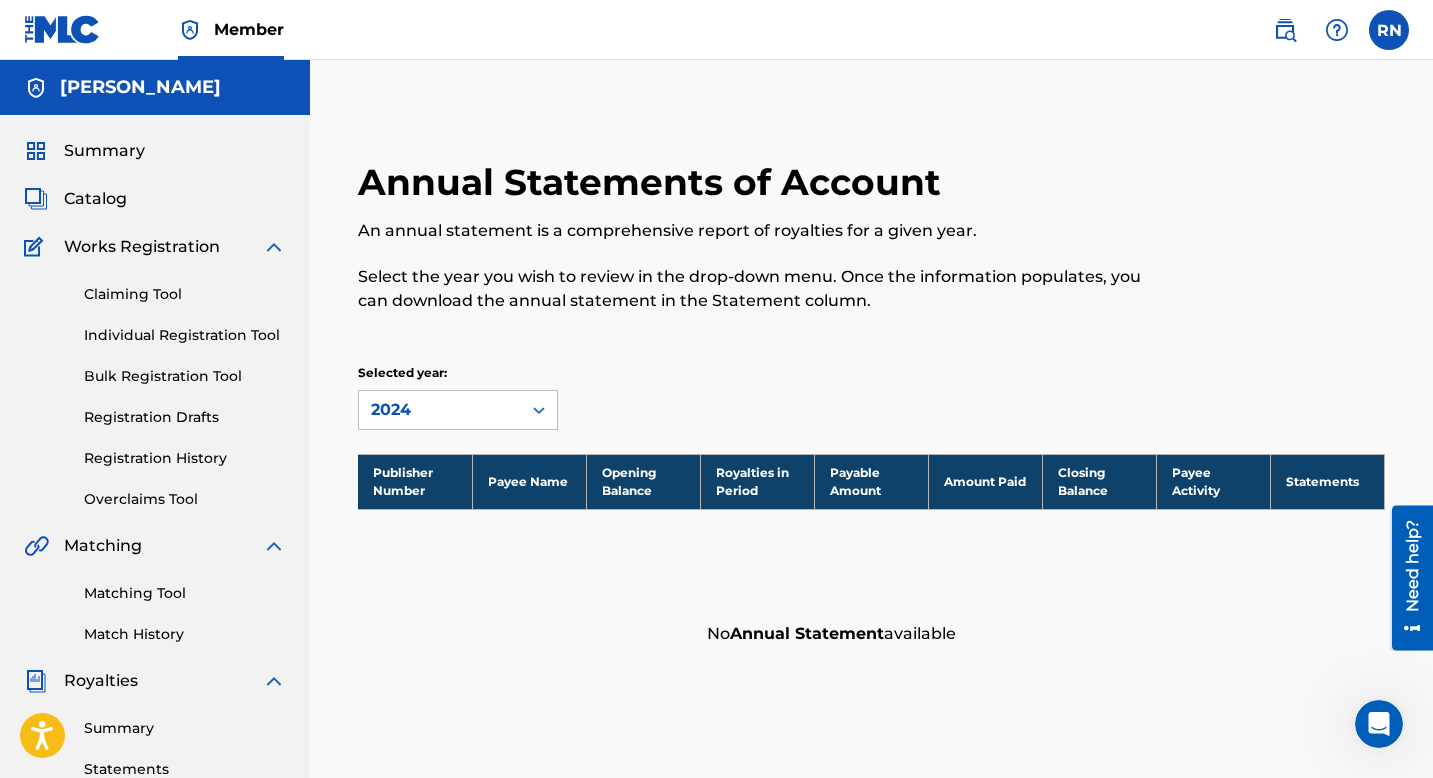 click on "Summary" at bounding box center (104, 151) 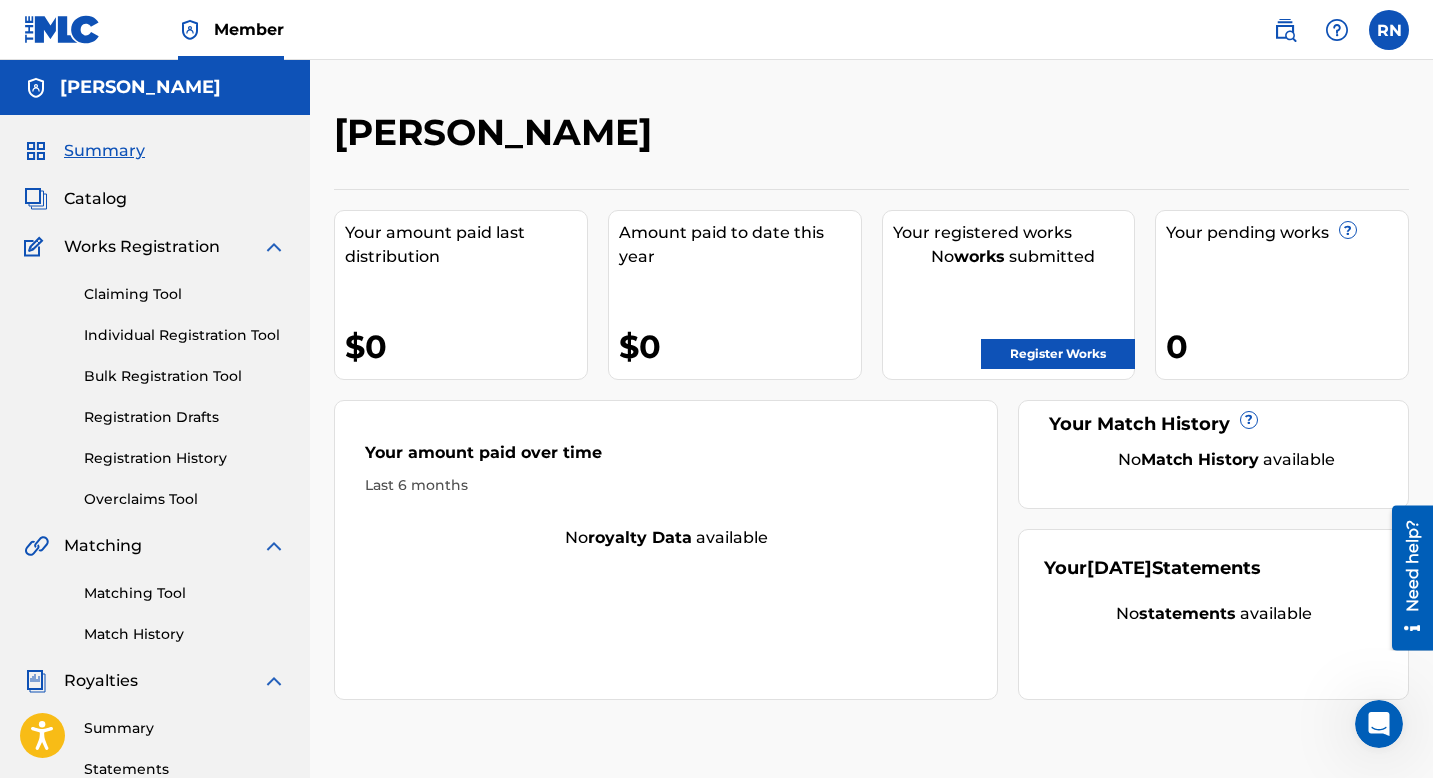 click on "Register Works" at bounding box center (1058, 354) 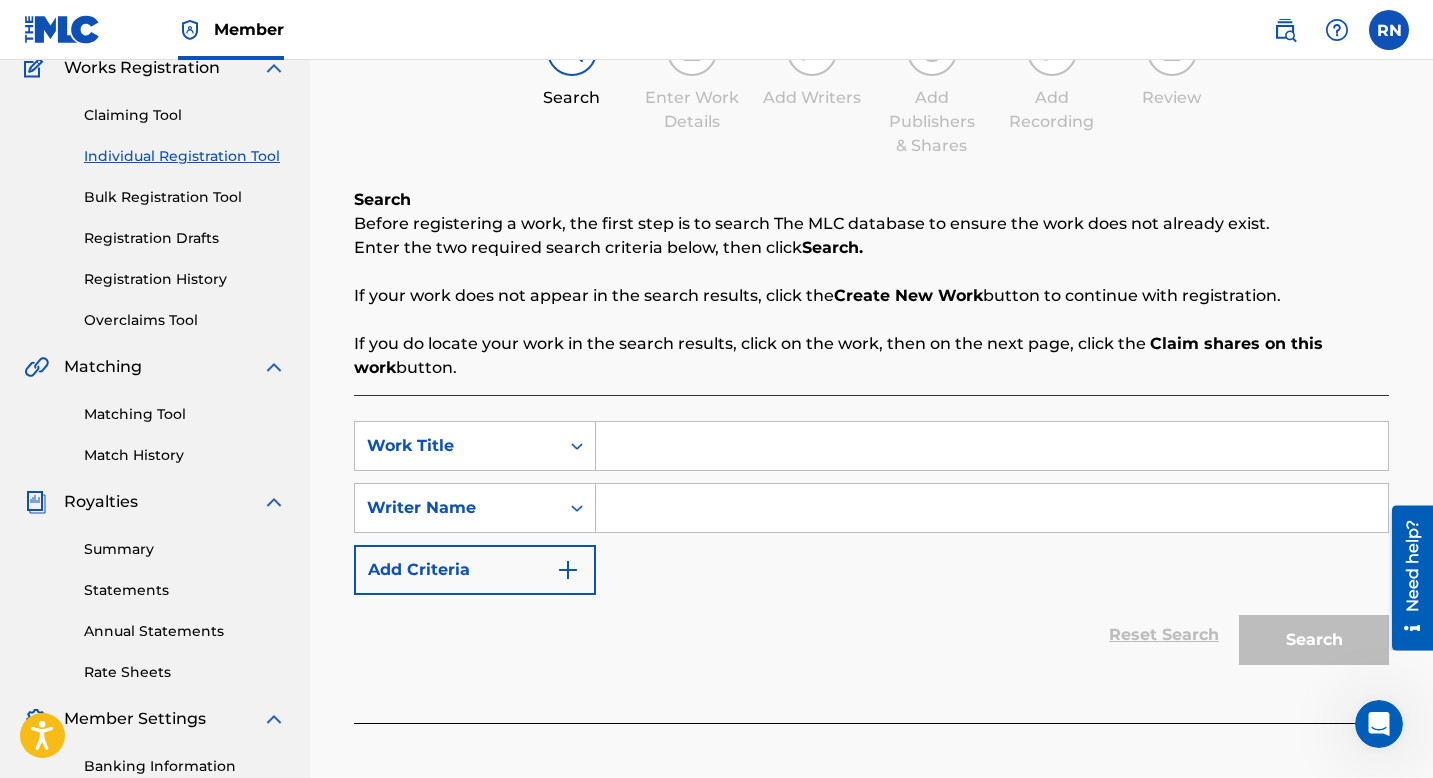 scroll, scrollTop: 0, scrollLeft: 0, axis: both 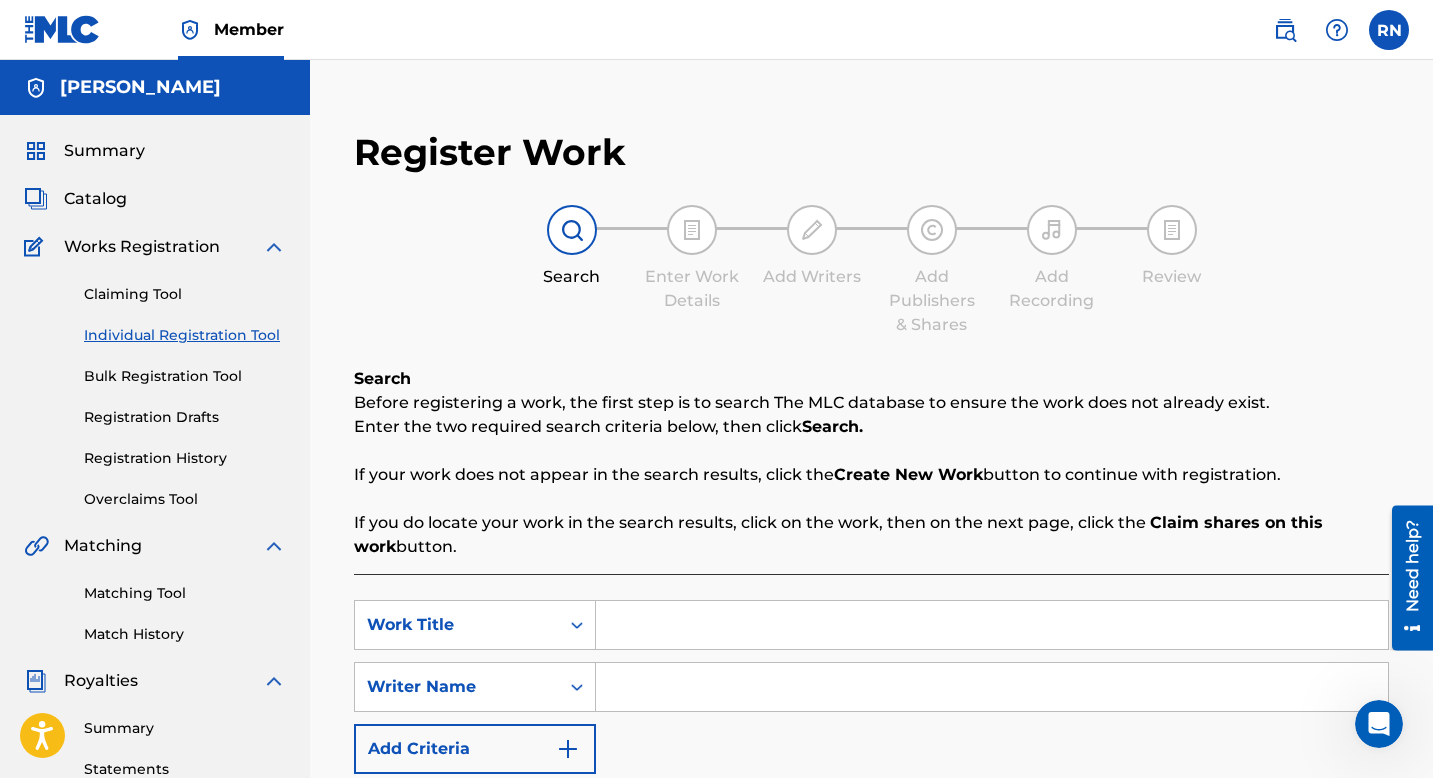 click at bounding box center (1285, 30) 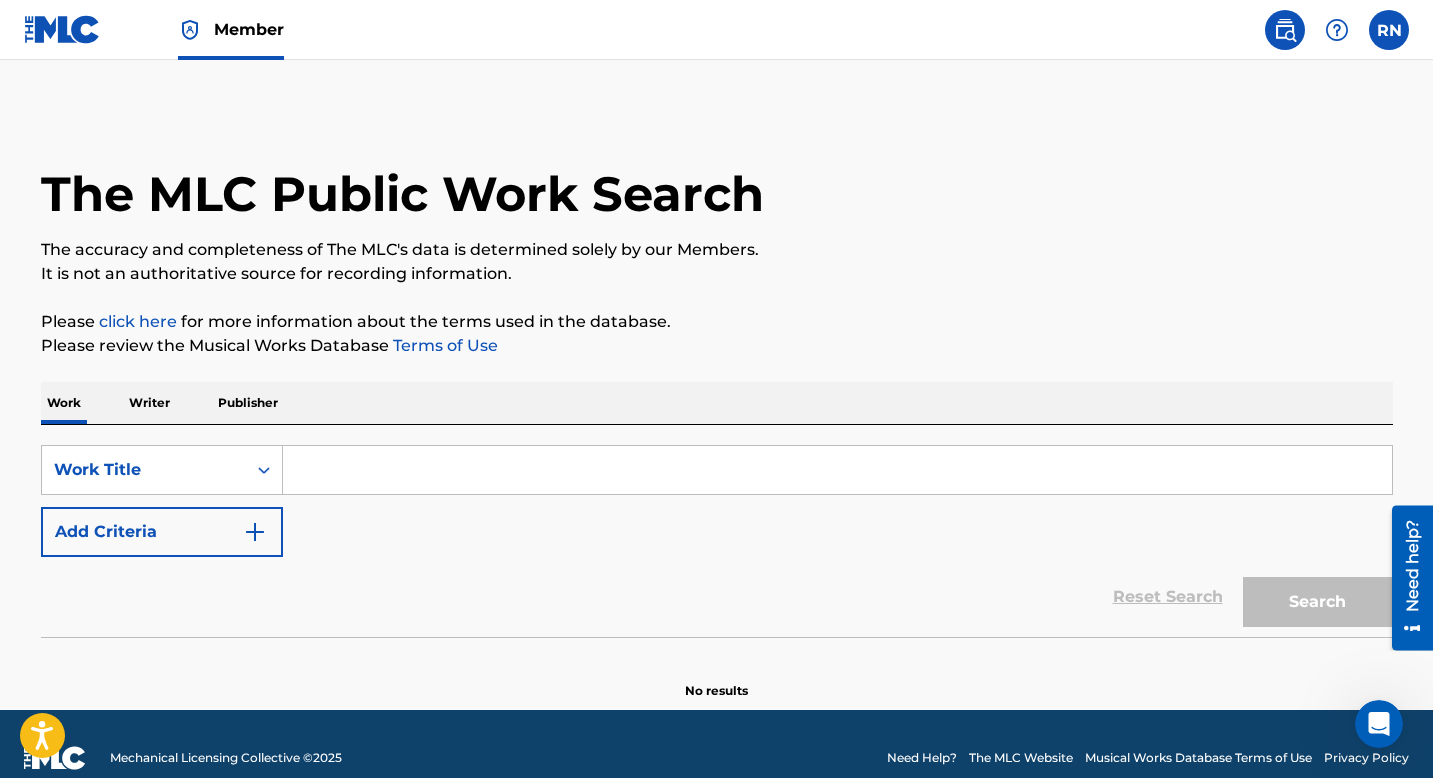 scroll, scrollTop: 28, scrollLeft: 0, axis: vertical 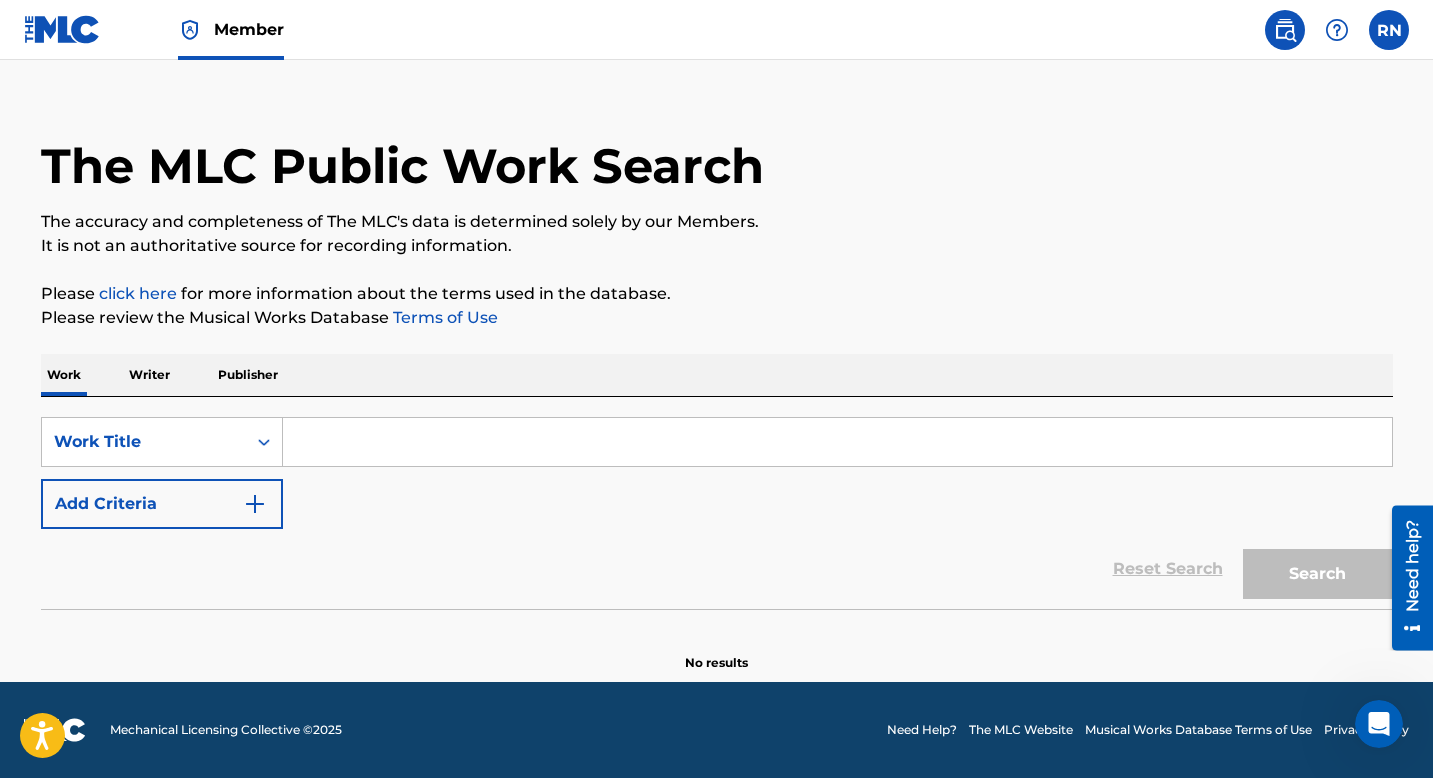 click on "Writer" at bounding box center (149, 375) 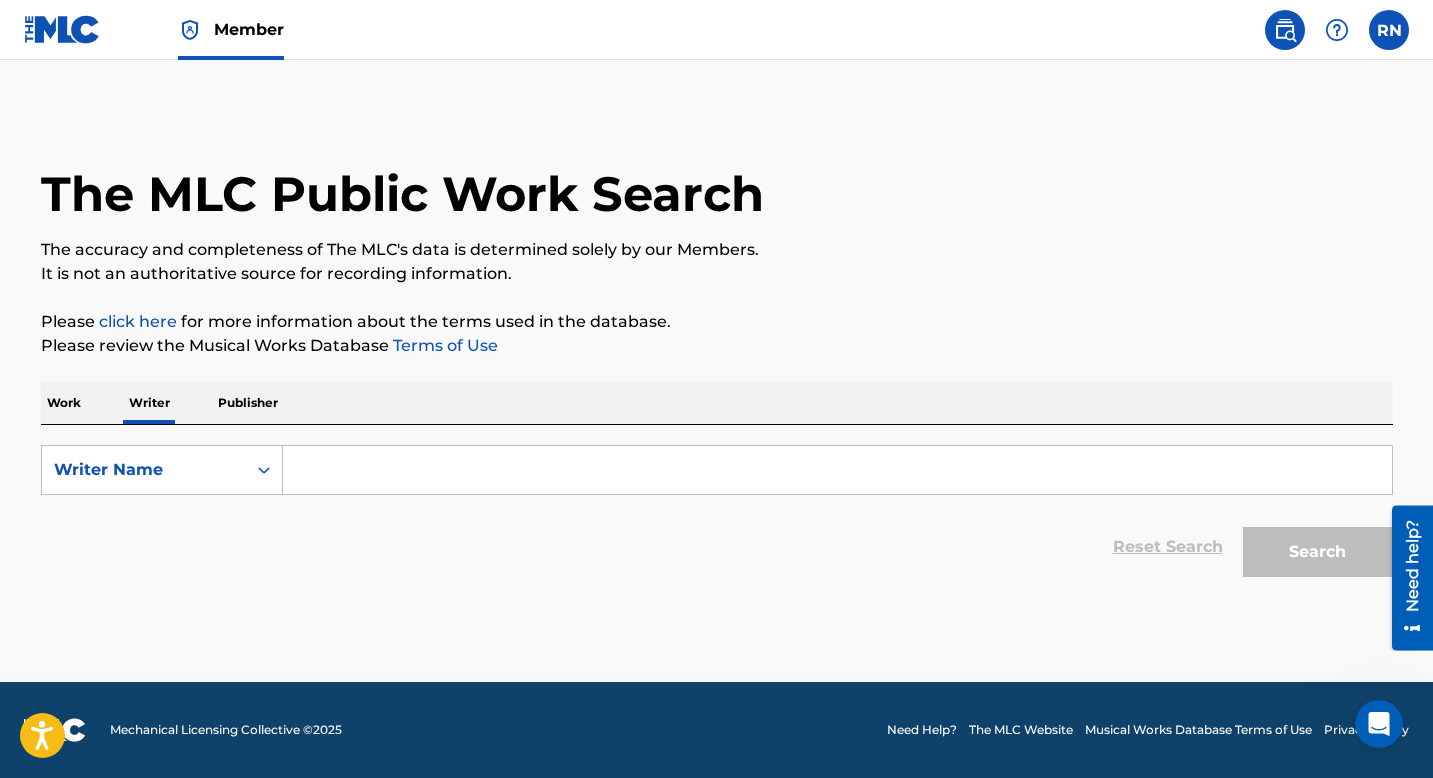 click at bounding box center [837, 470] 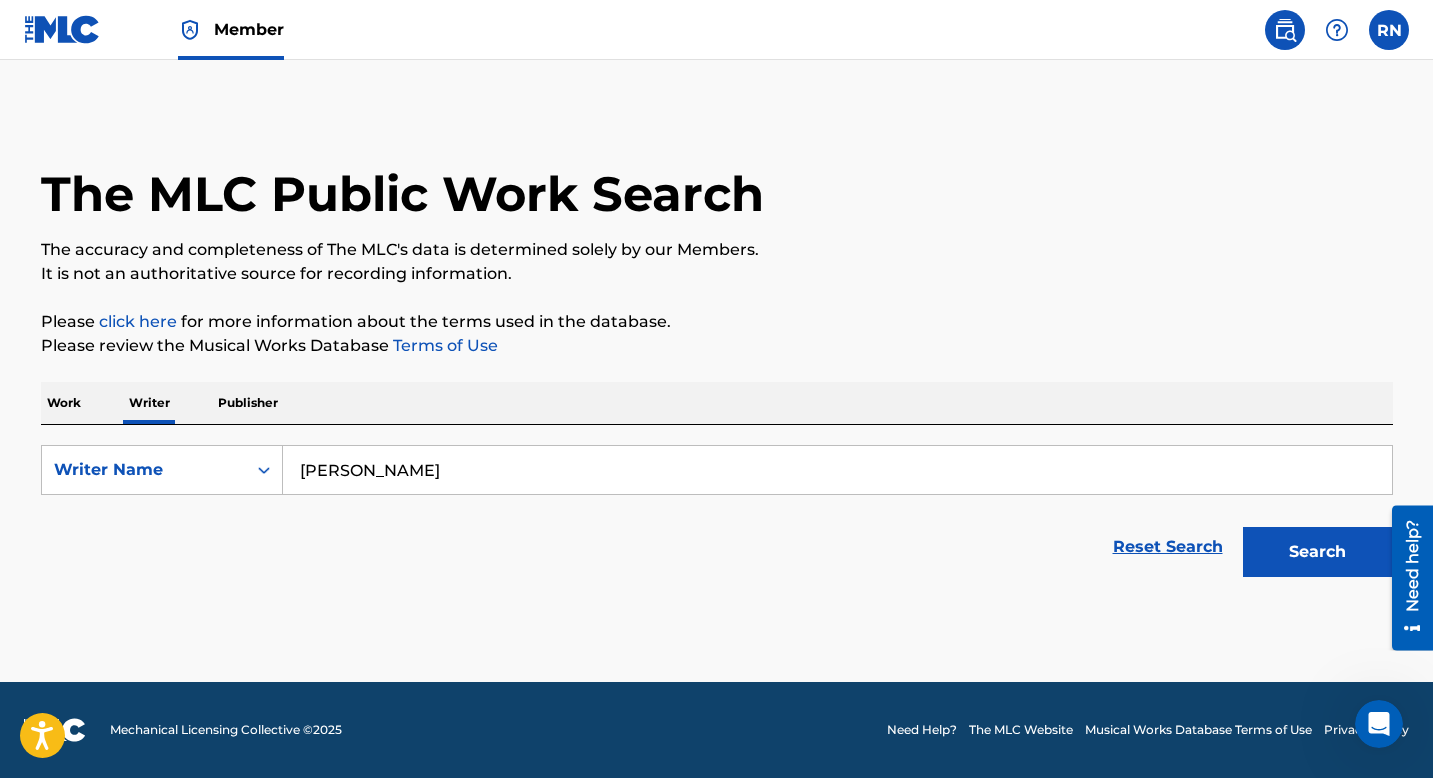 type on "[PERSON_NAME]" 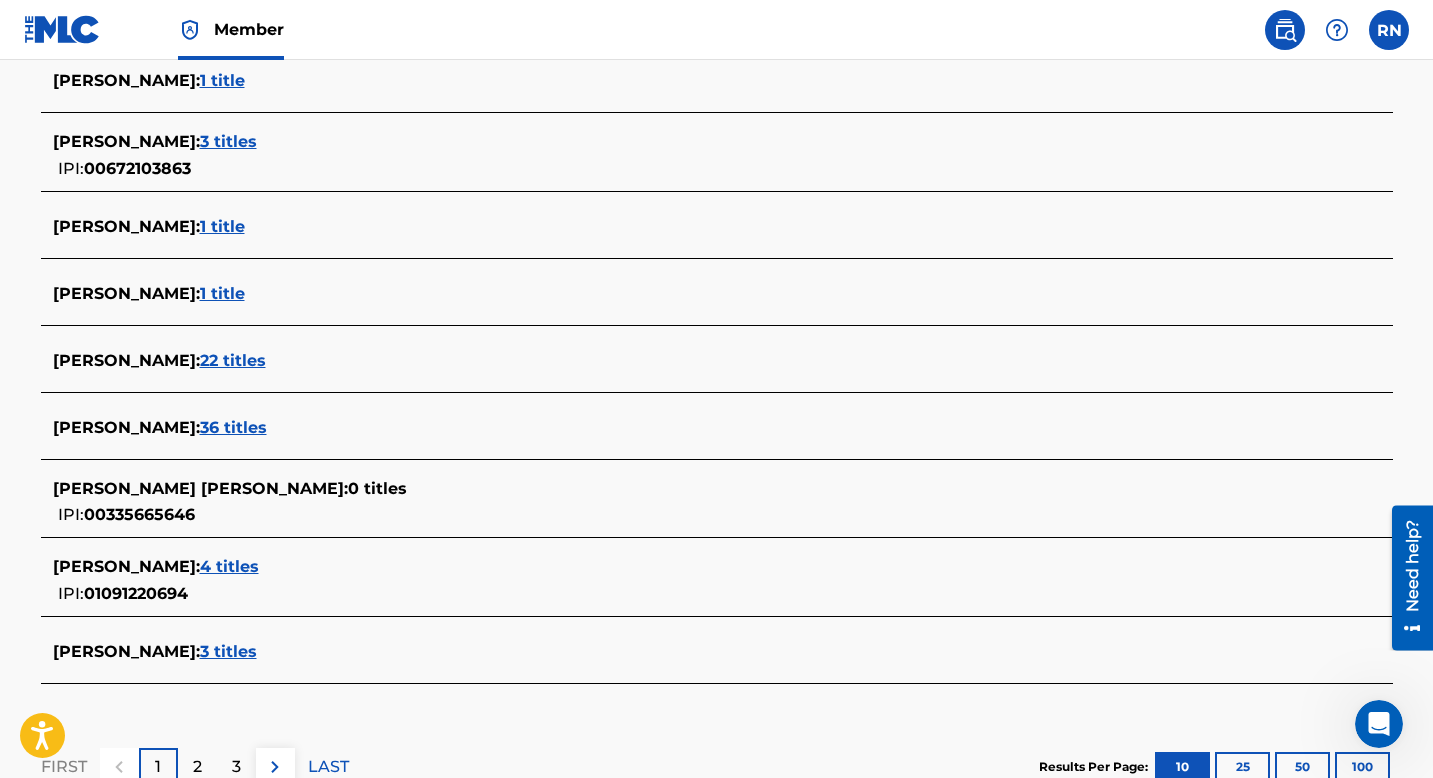 scroll, scrollTop: 691, scrollLeft: 0, axis: vertical 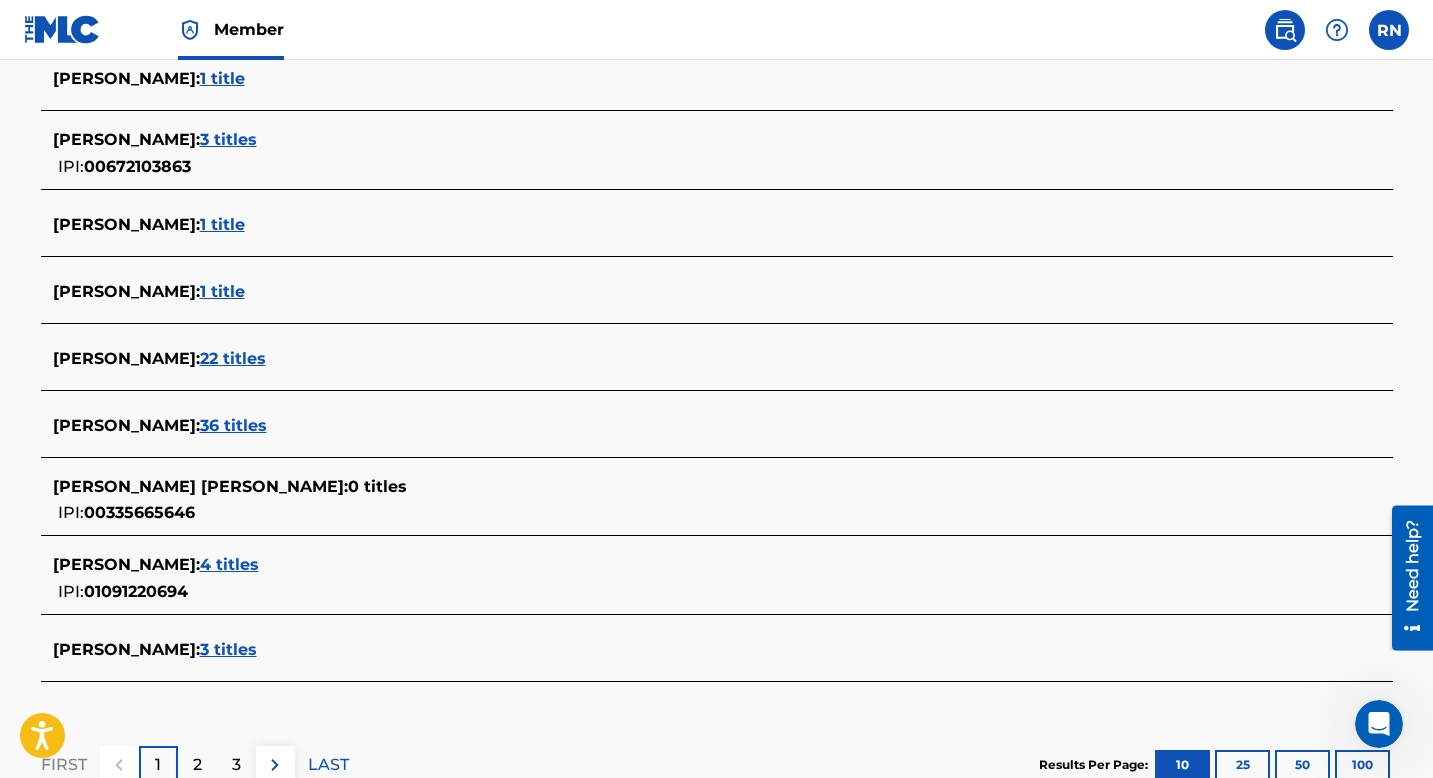 click on "4 titles" at bounding box center (229, 564) 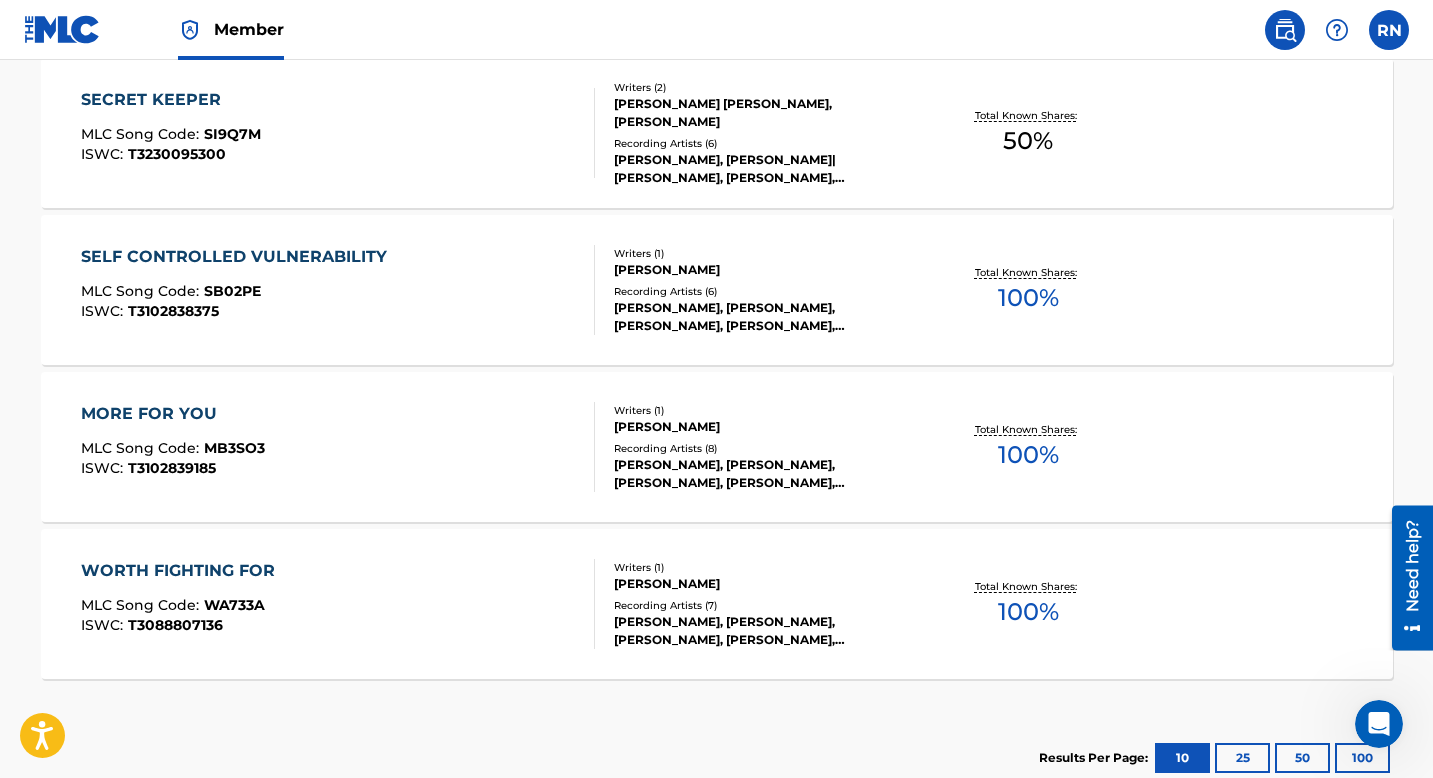 scroll, scrollTop: 665, scrollLeft: 0, axis: vertical 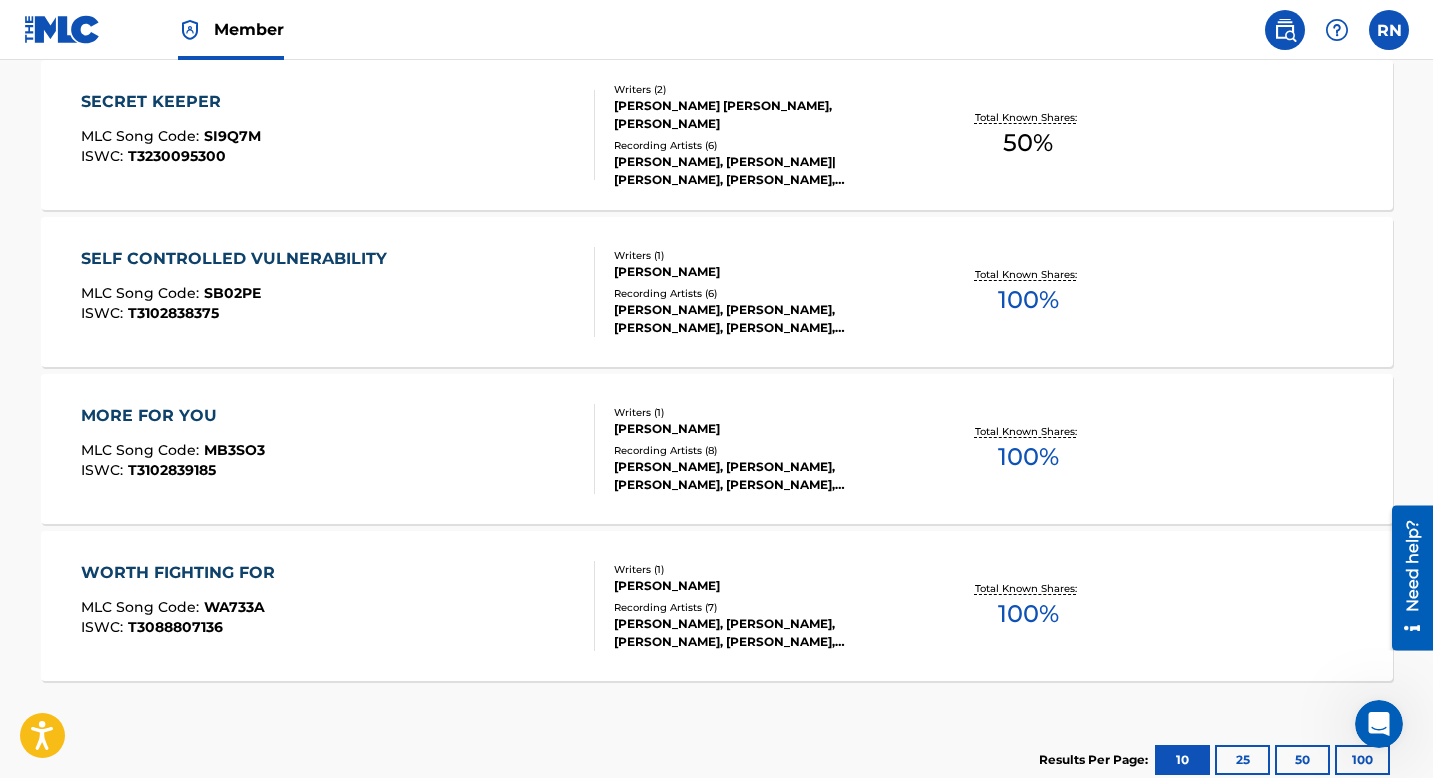 click on "SELF CONTROLLED VULNERABILITY" at bounding box center (239, 259) 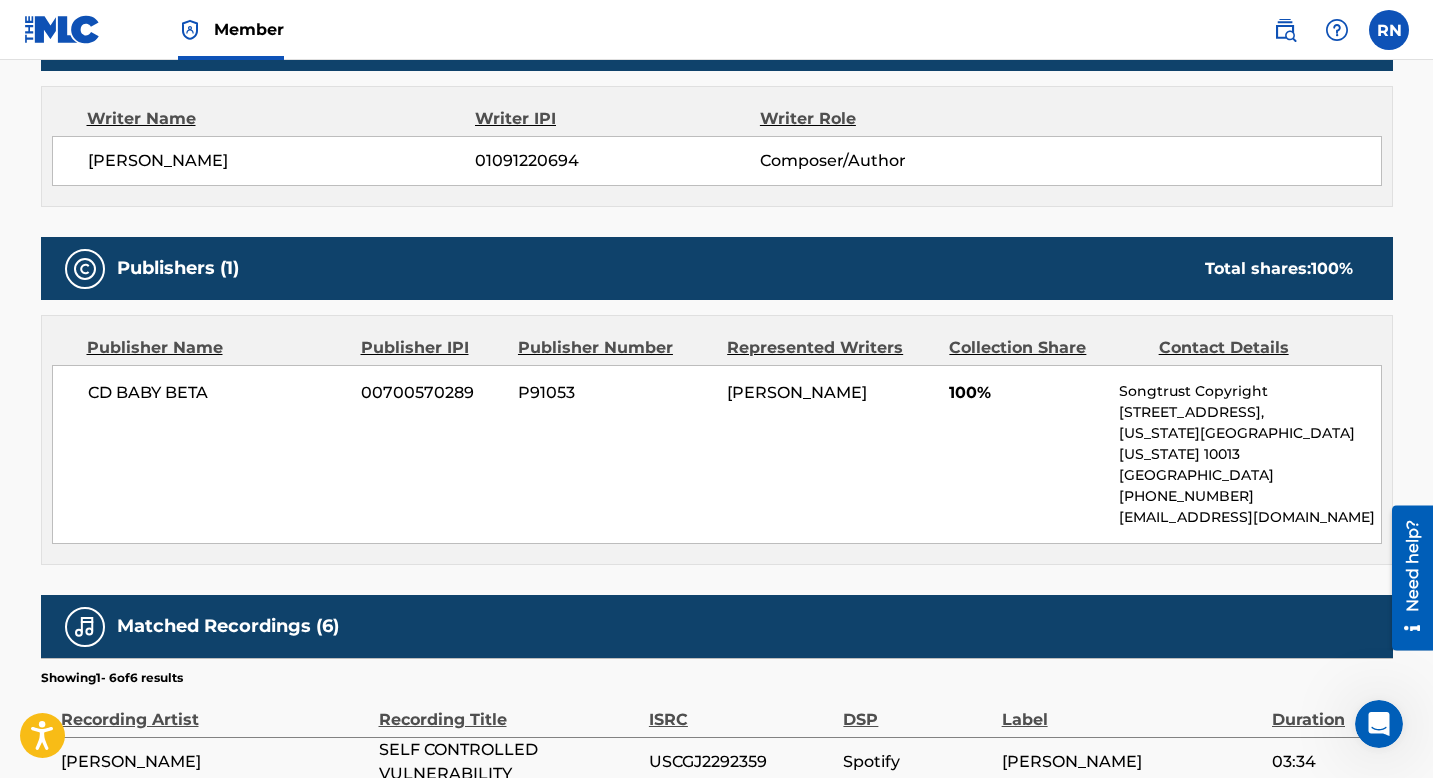 scroll, scrollTop: 700, scrollLeft: 0, axis: vertical 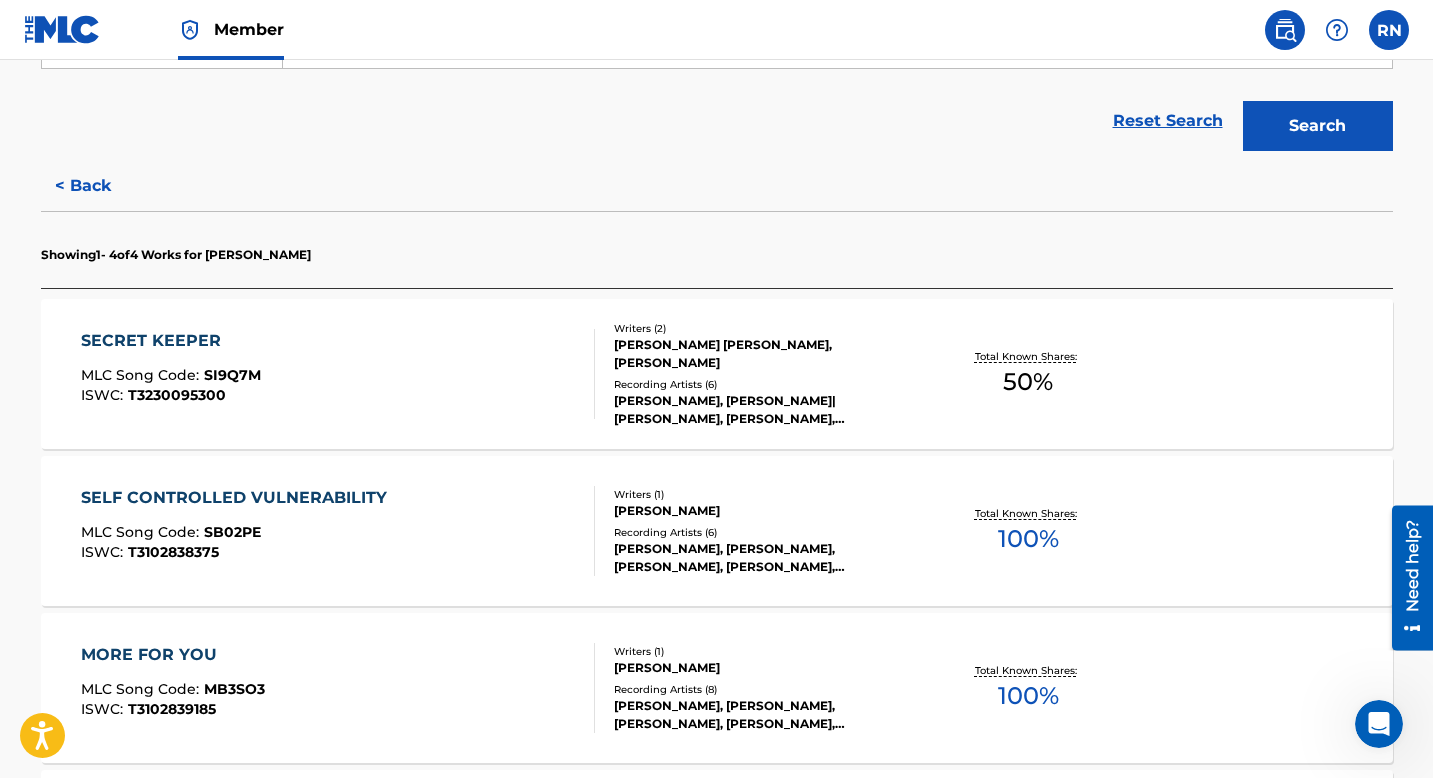click on "SECRET KEEPER" at bounding box center (171, 341) 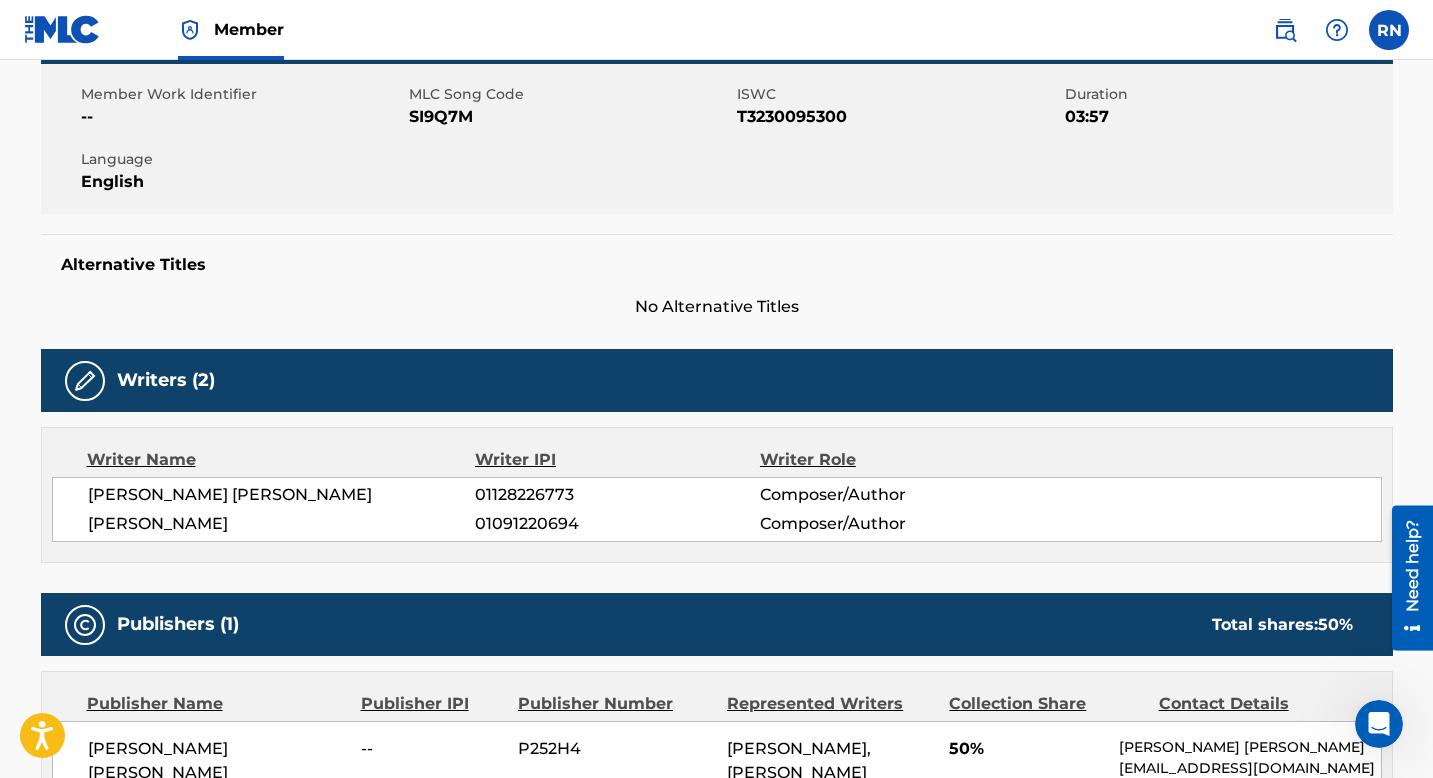 scroll, scrollTop: 0, scrollLeft: 0, axis: both 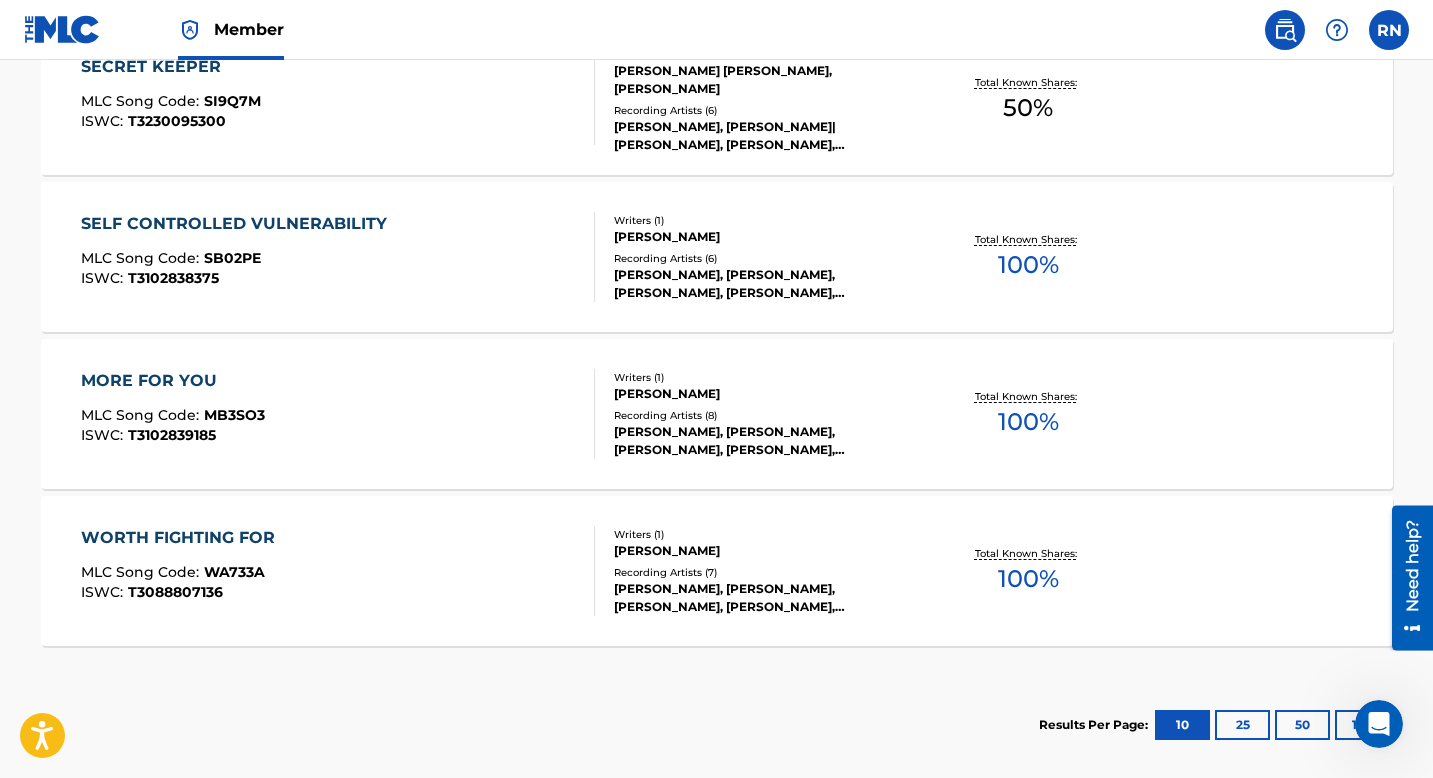 click on "MORE FOR YOU" at bounding box center [173, 381] 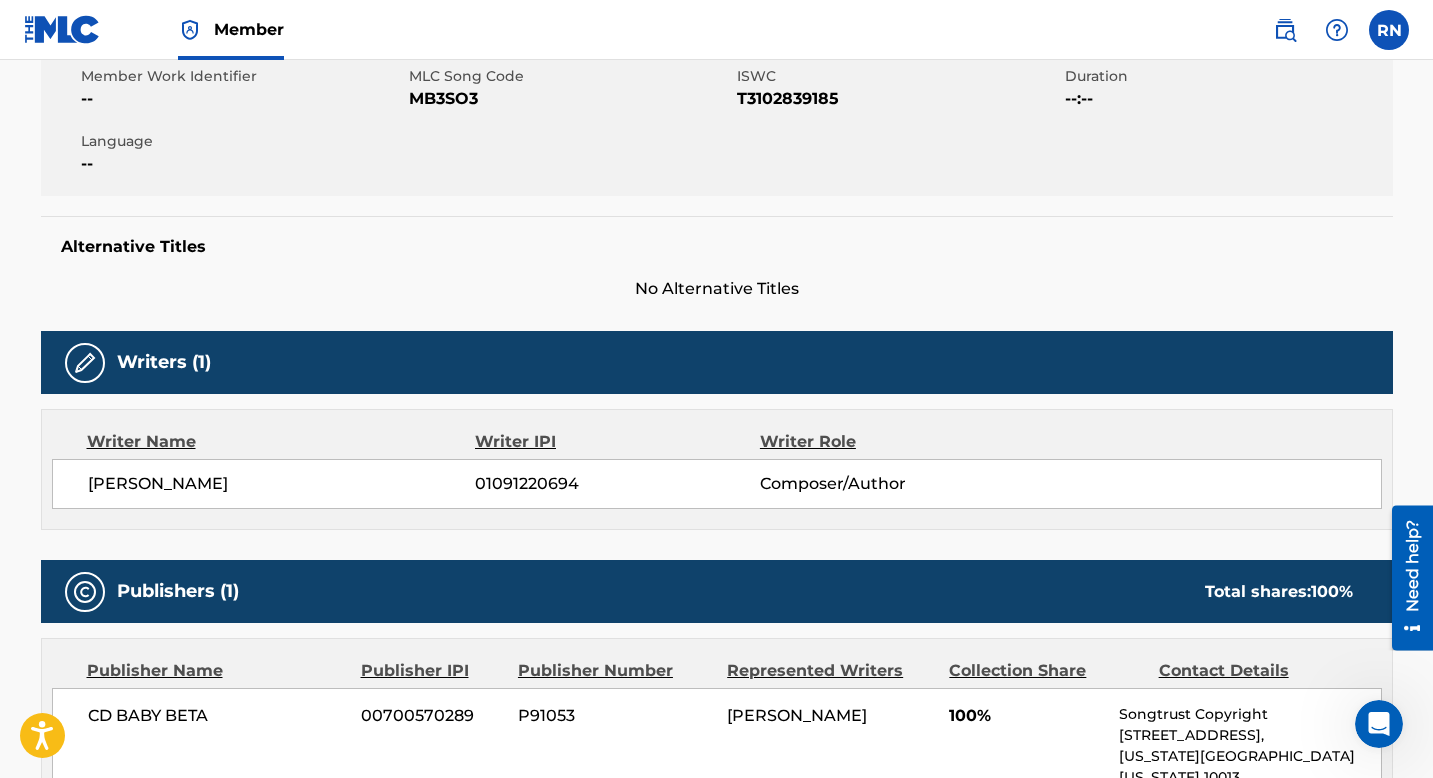 scroll, scrollTop: 0, scrollLeft: 0, axis: both 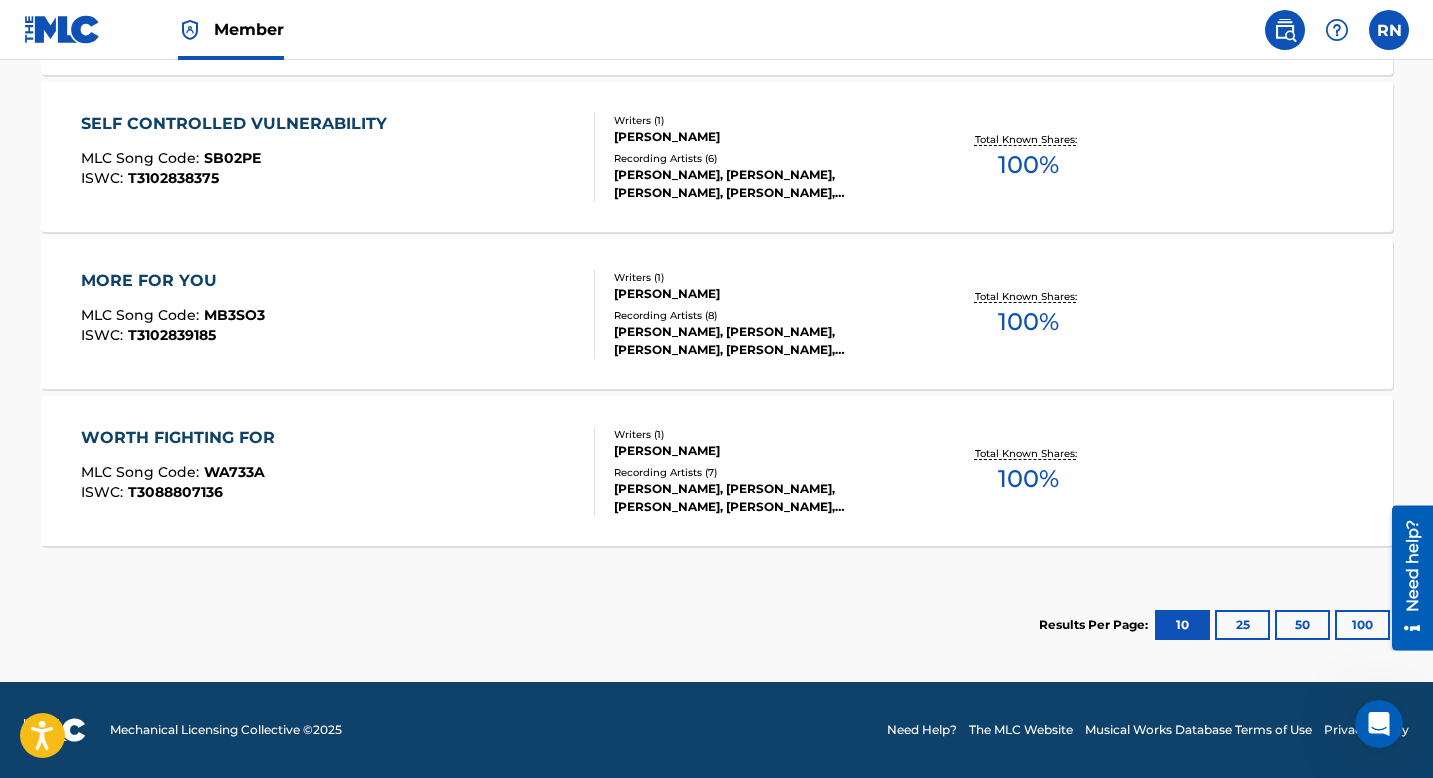 click on "WORTH FIGHTING FOR" at bounding box center (183, 438) 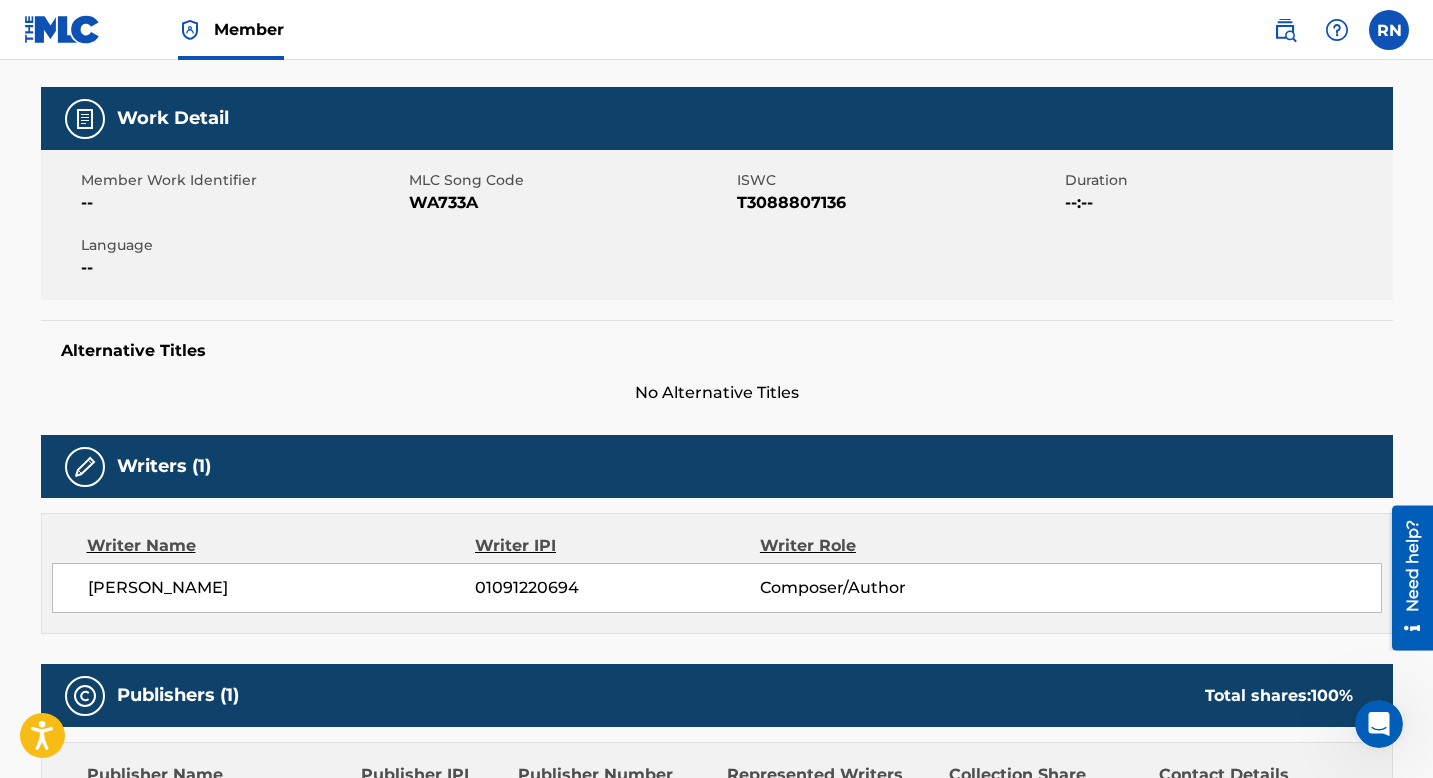 scroll, scrollTop: 0, scrollLeft: 0, axis: both 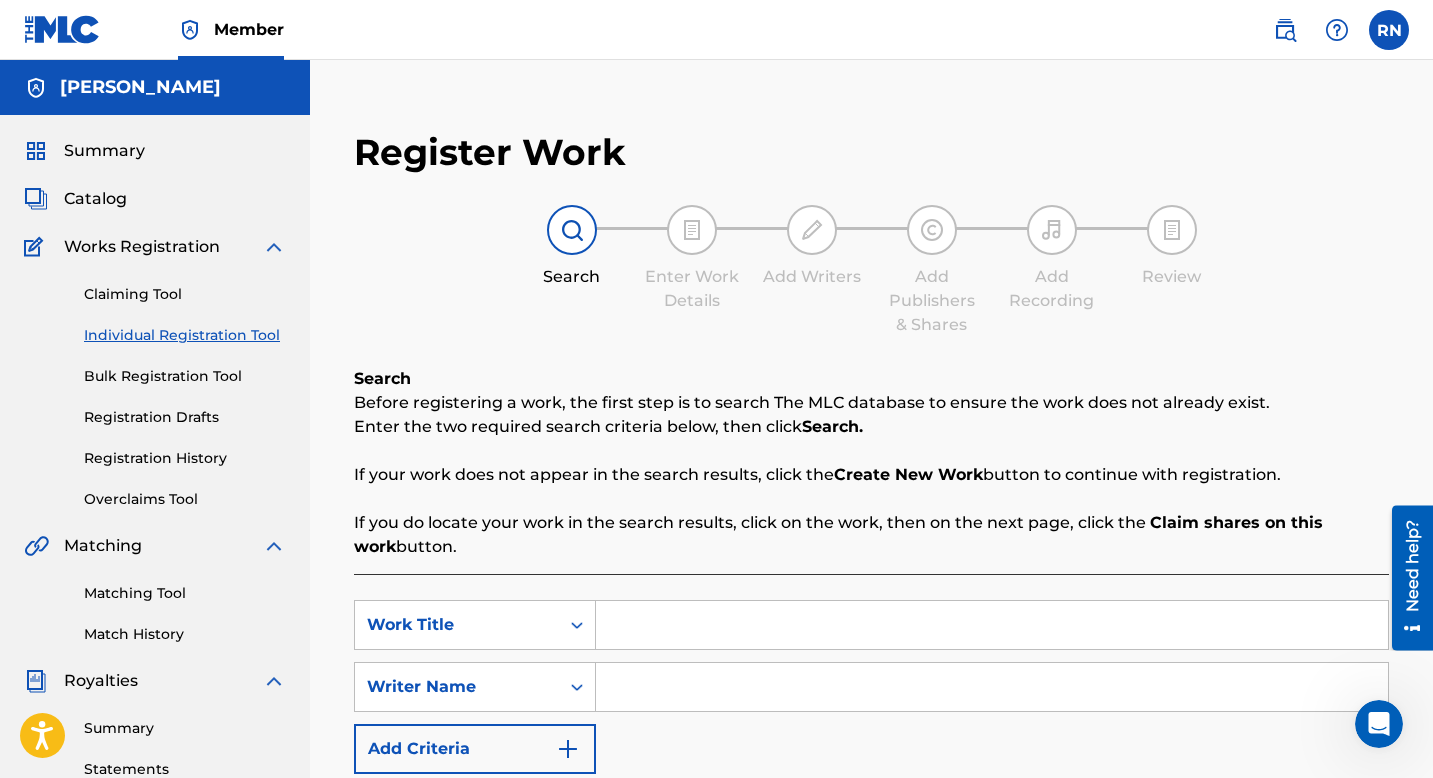 click on "Claiming Tool" at bounding box center [185, 294] 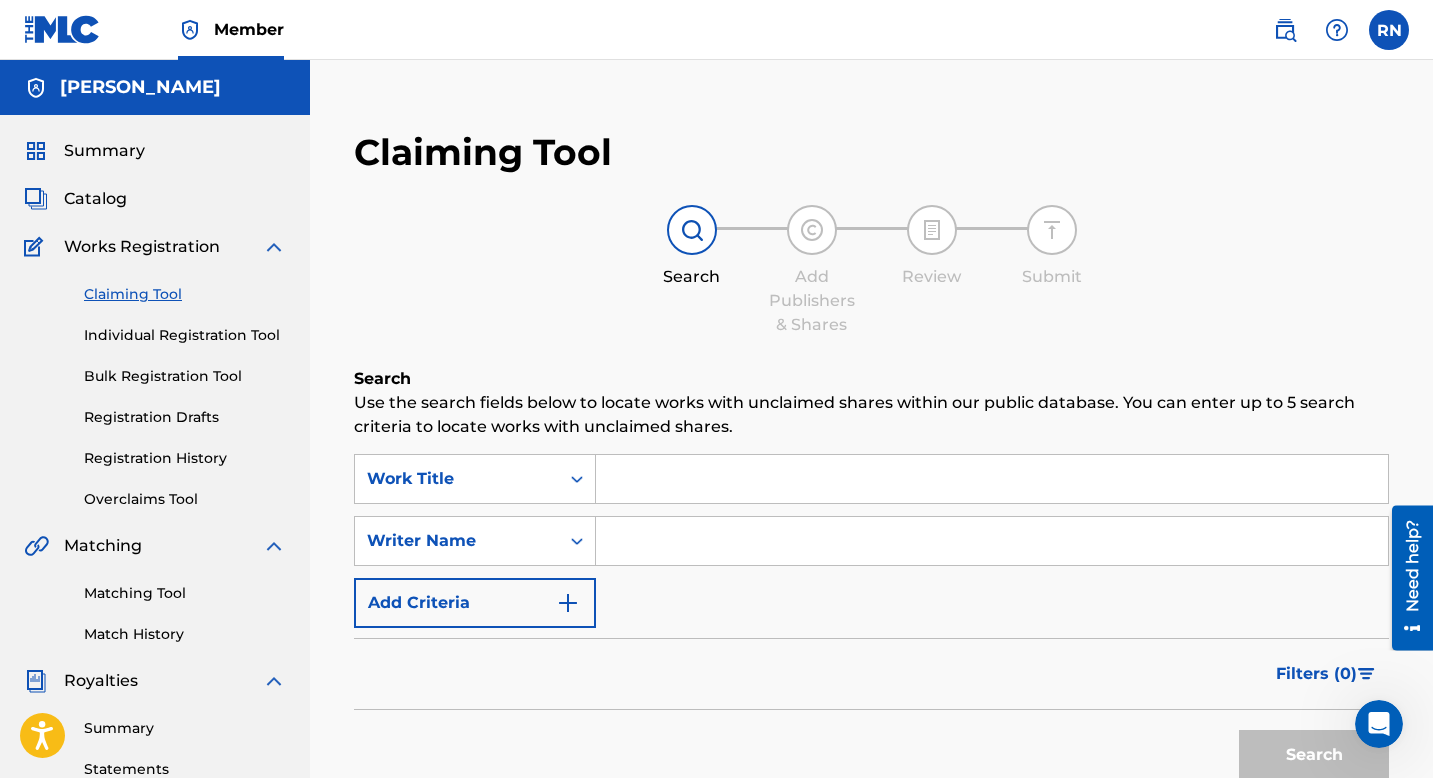 click at bounding box center (992, 479) 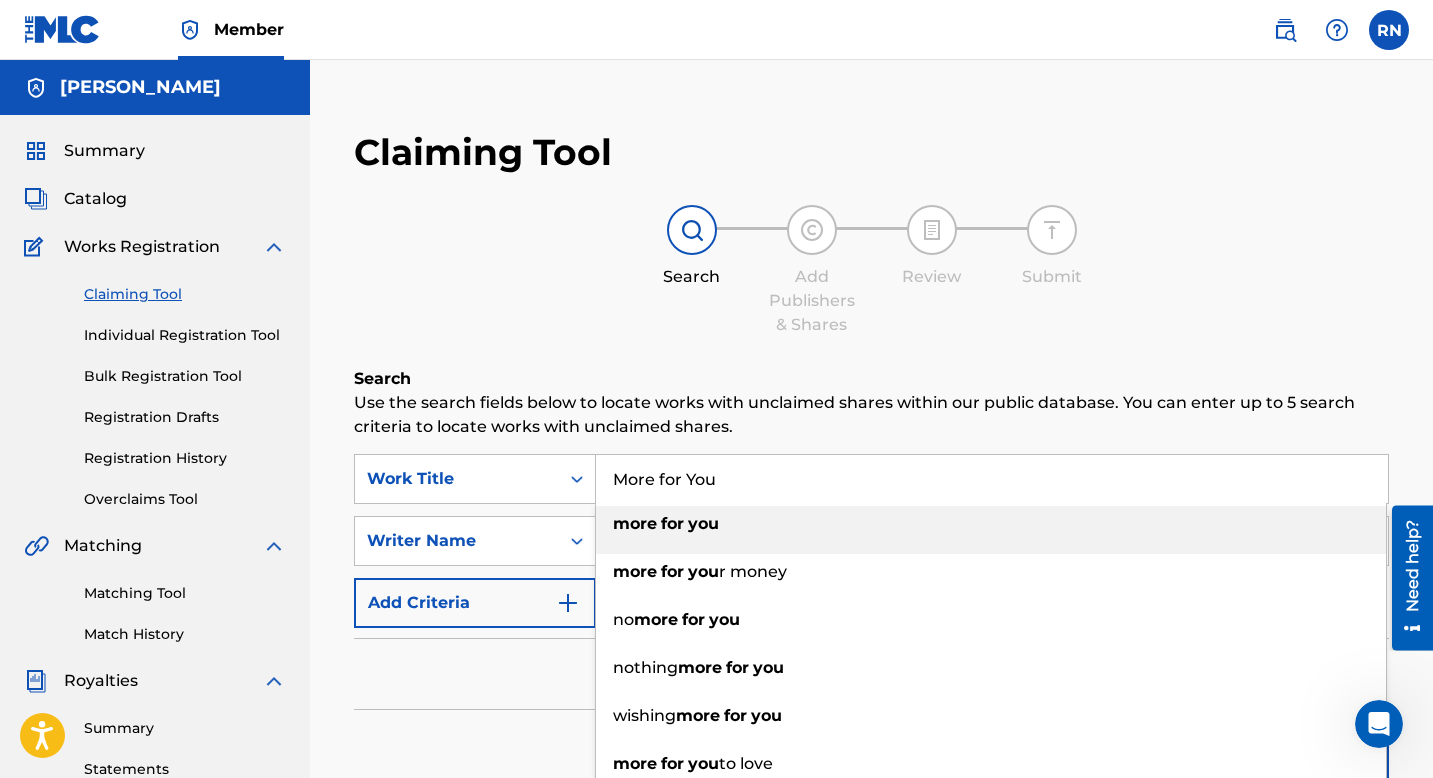 click on "for" at bounding box center (672, 523) 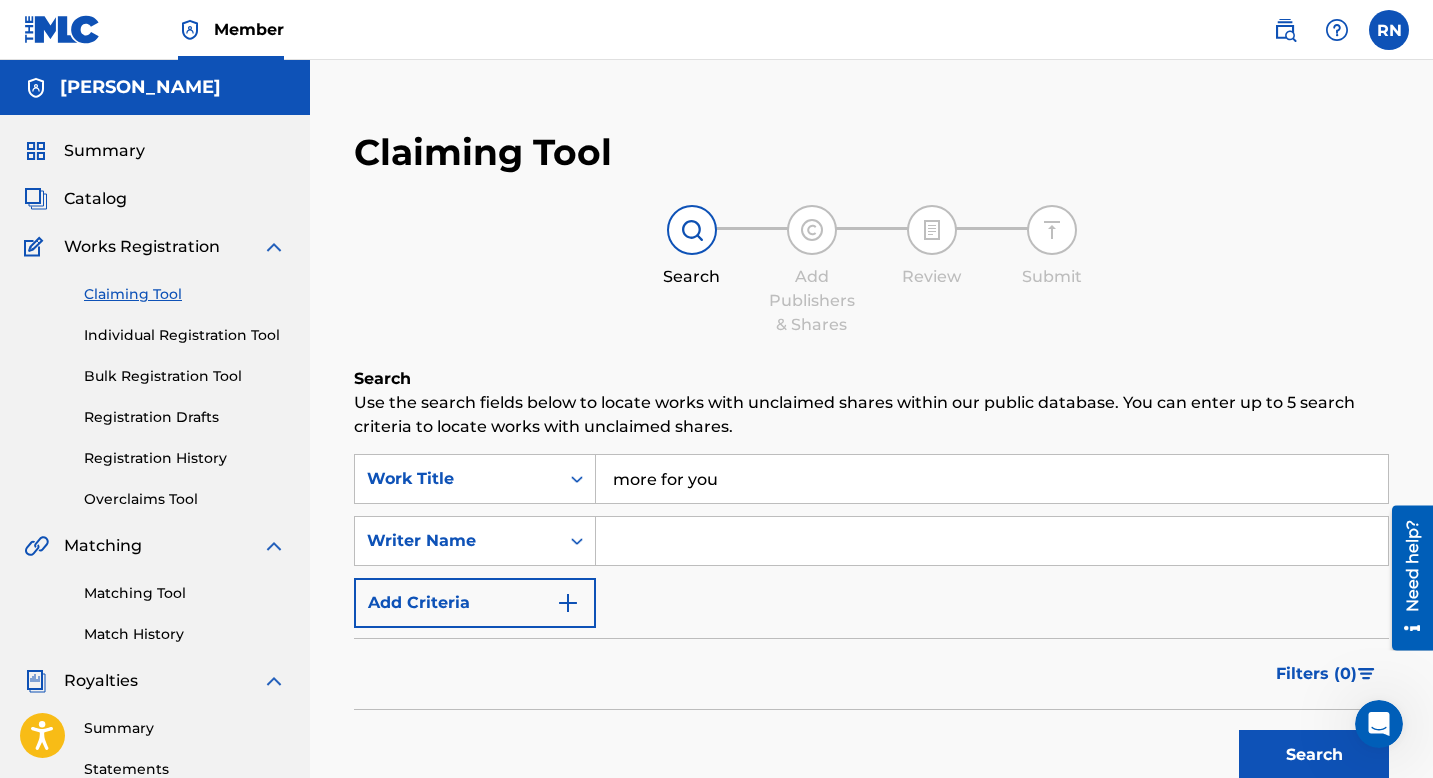 click at bounding box center [992, 541] 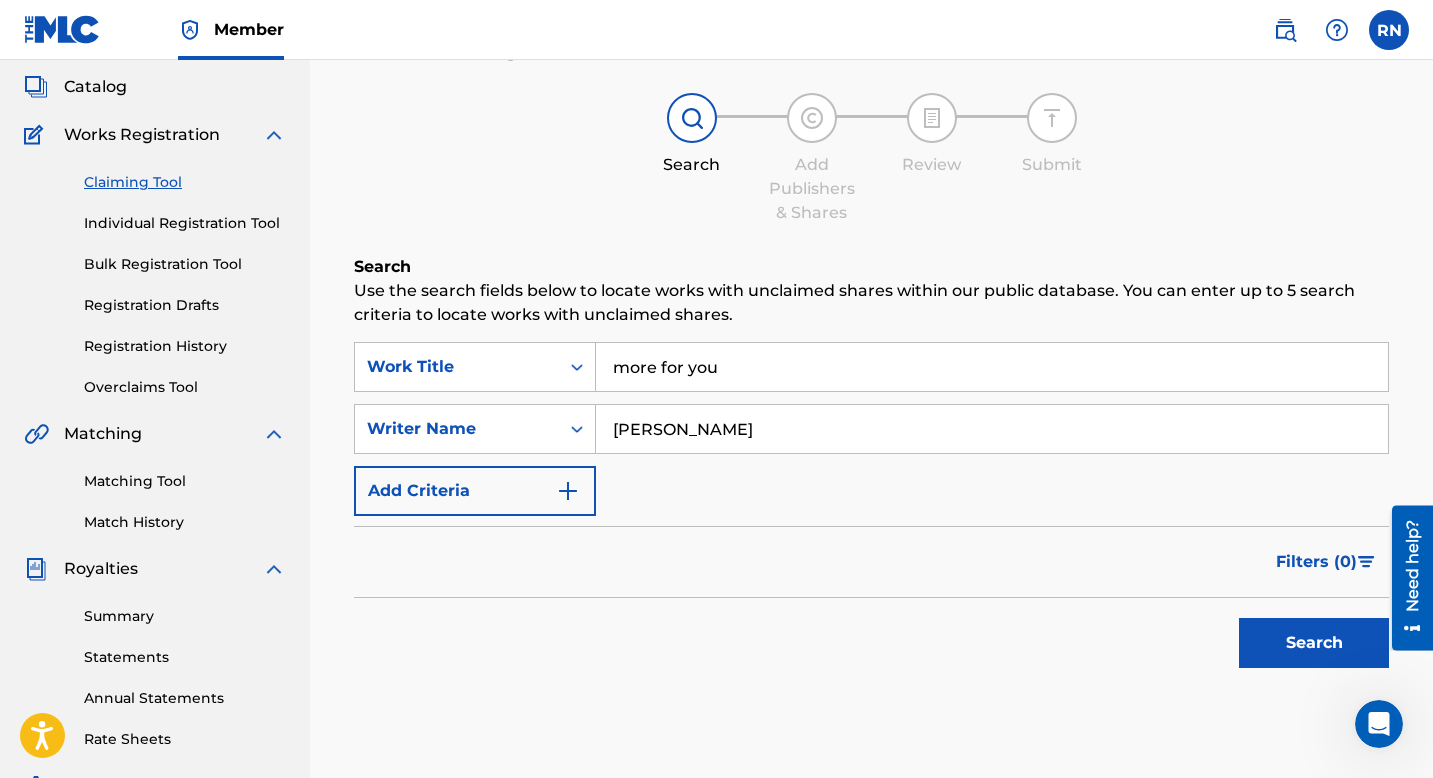 scroll, scrollTop: 126, scrollLeft: 0, axis: vertical 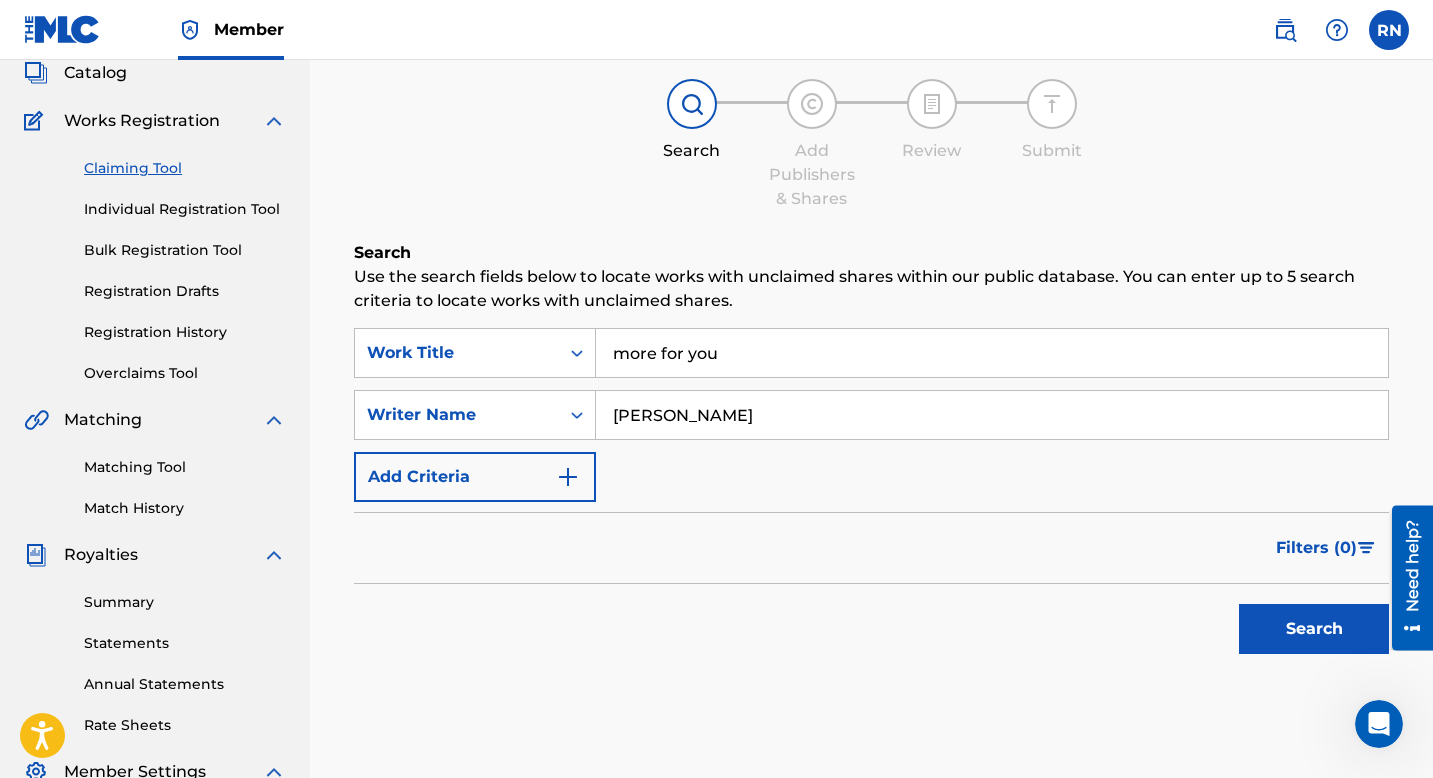 type on "[PERSON_NAME]" 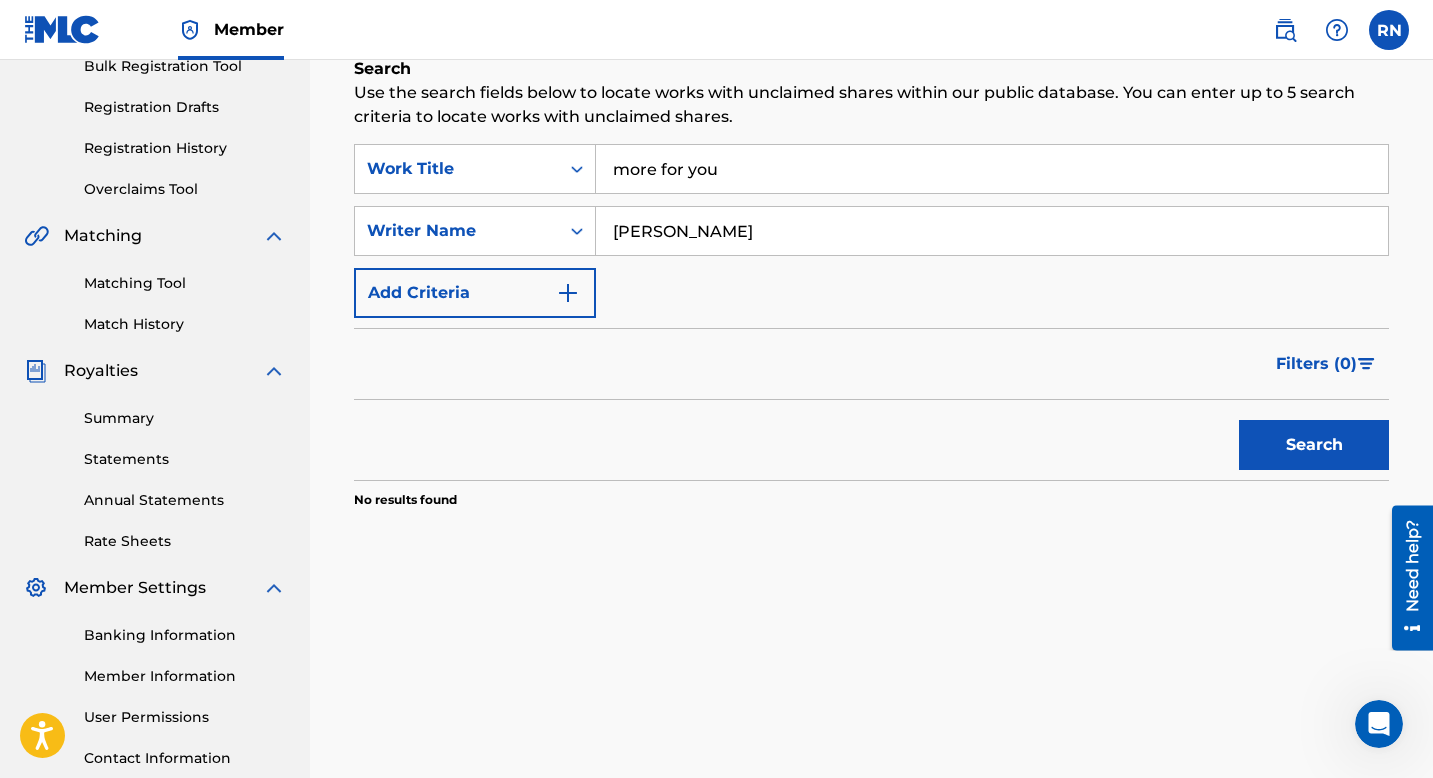 scroll, scrollTop: 287, scrollLeft: 0, axis: vertical 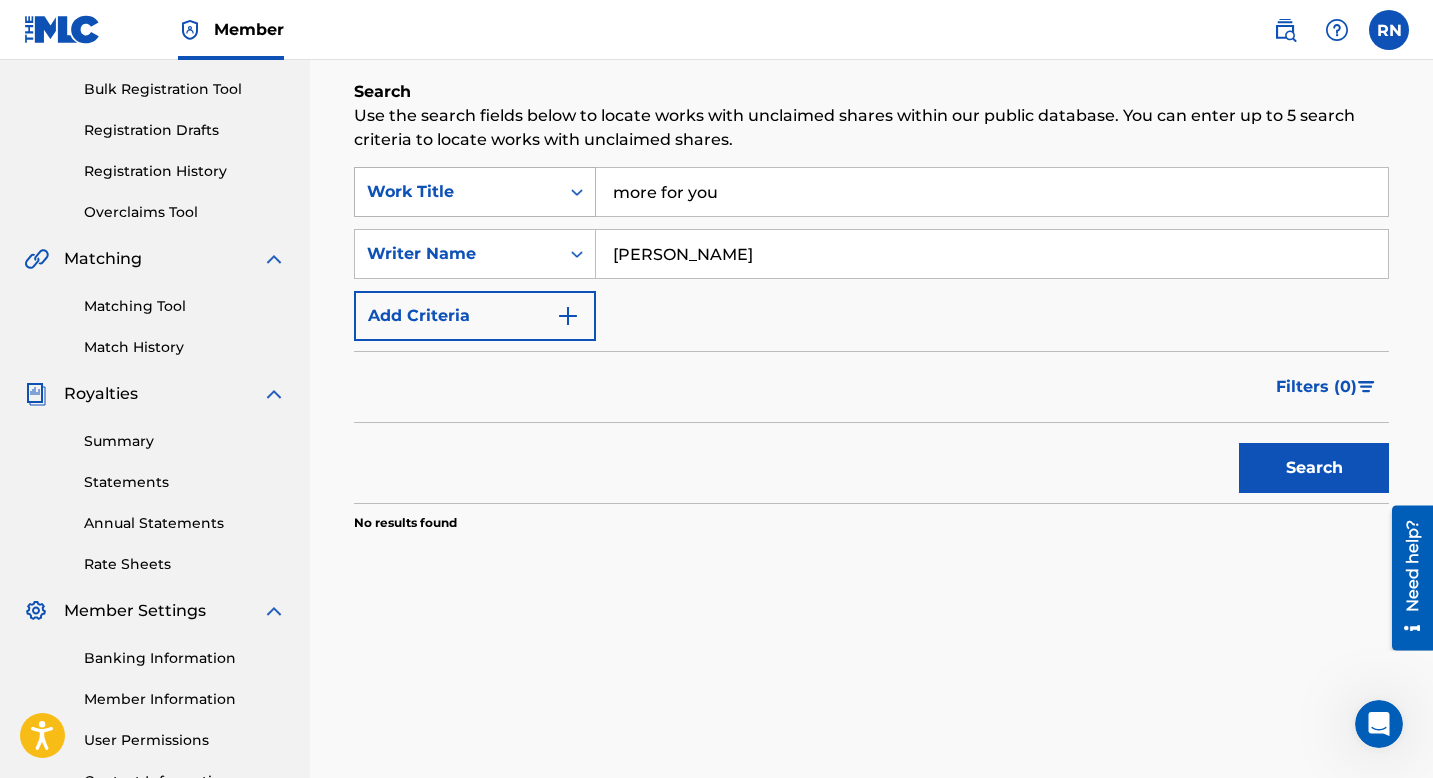 drag, startPoint x: 764, startPoint y: 195, endPoint x: 537, endPoint y: 180, distance: 227.49506 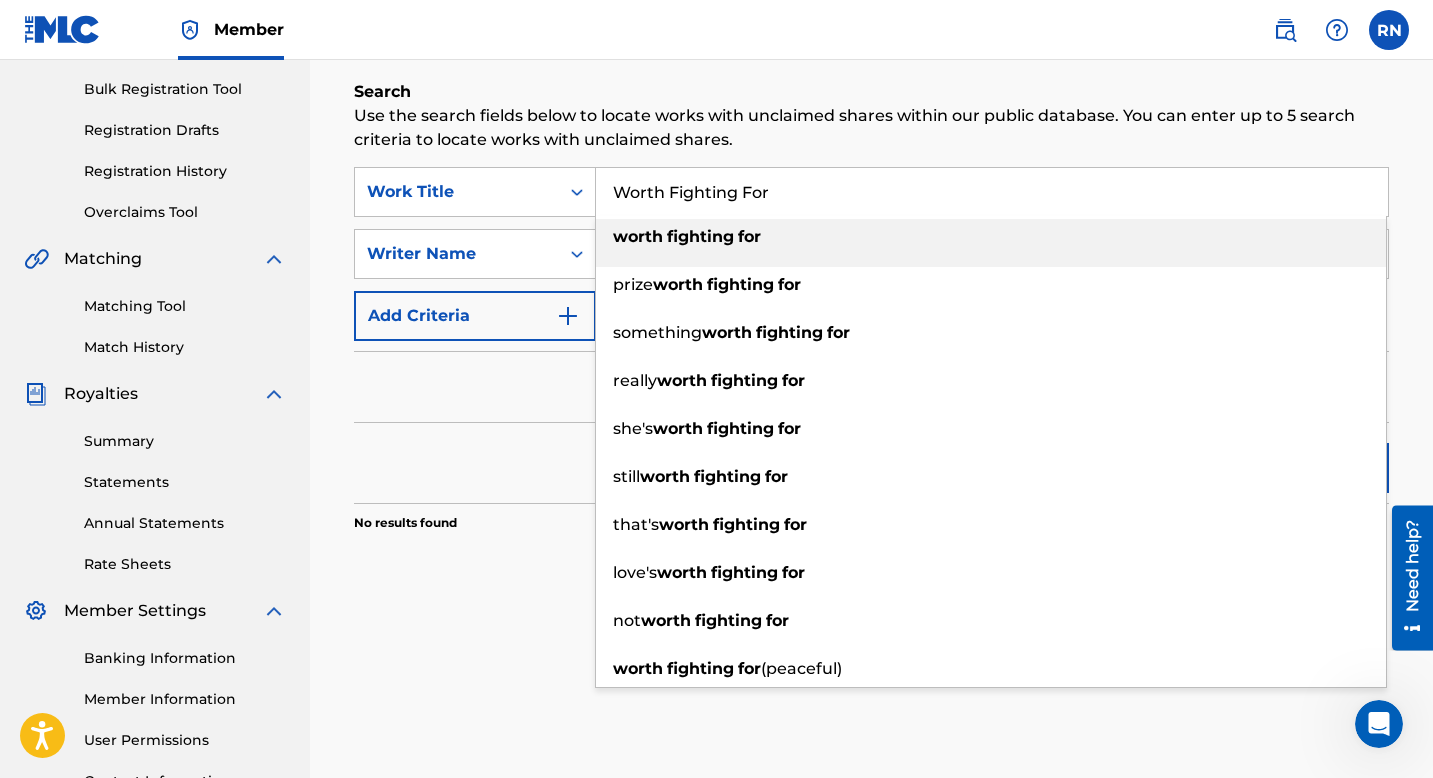 type on "Worth Fighting For" 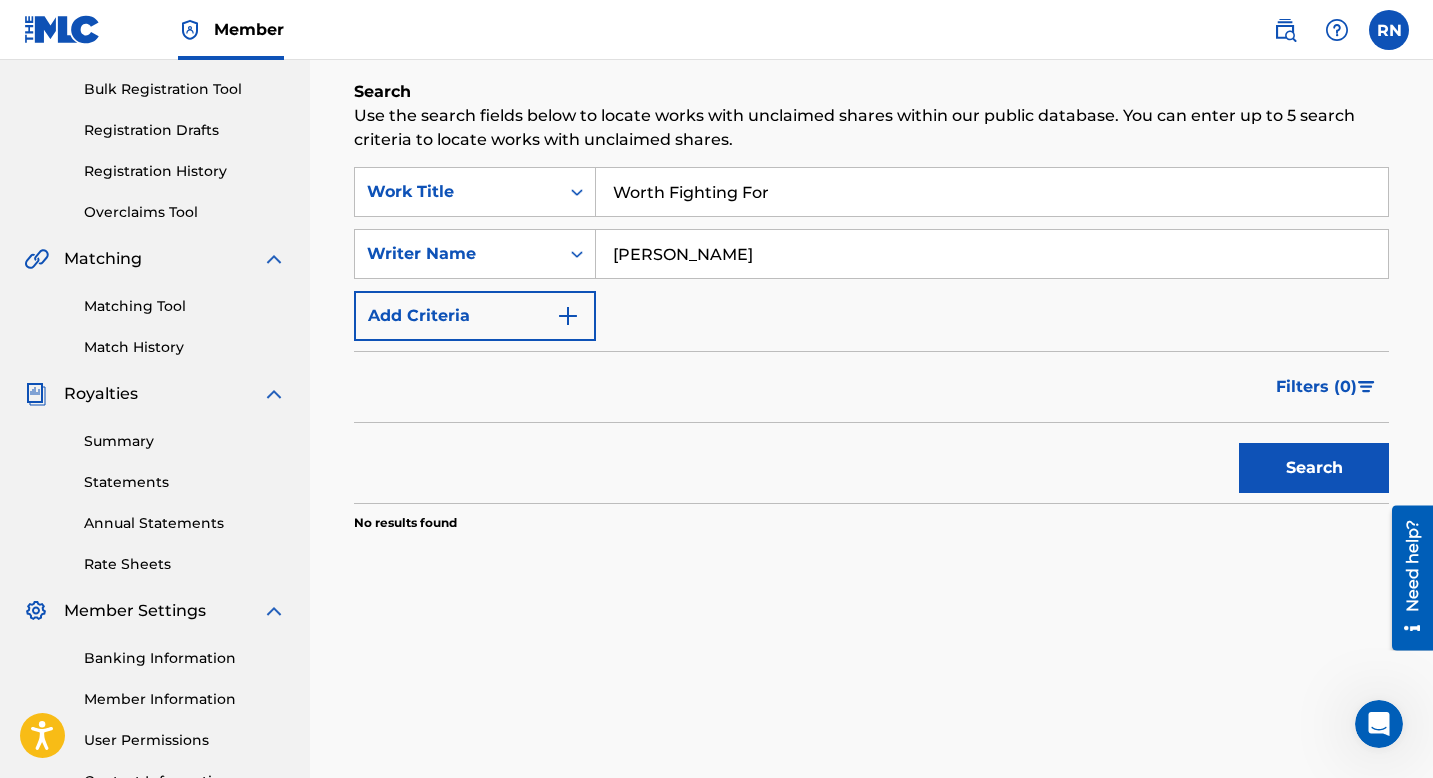 scroll, scrollTop: 331, scrollLeft: 0, axis: vertical 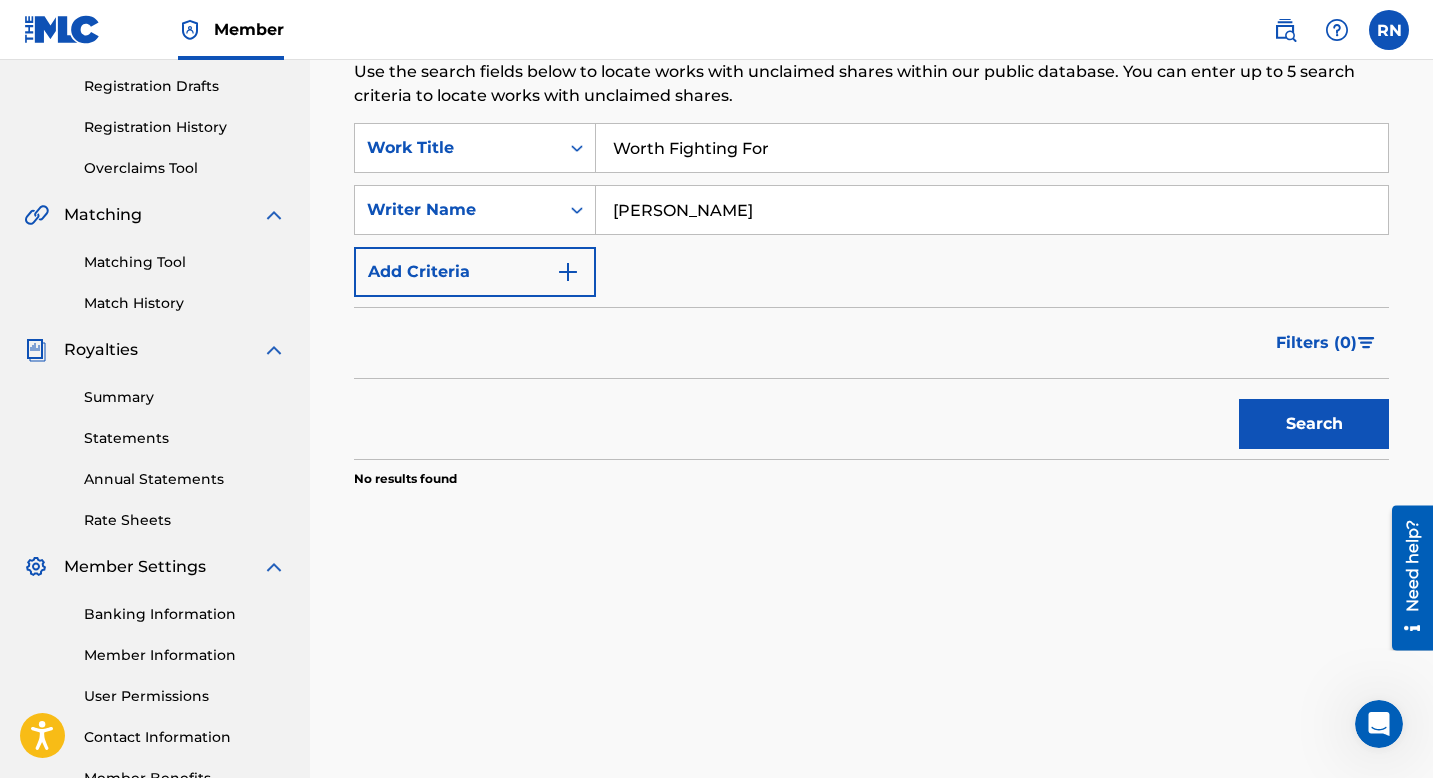 click on "Search" at bounding box center (1314, 424) 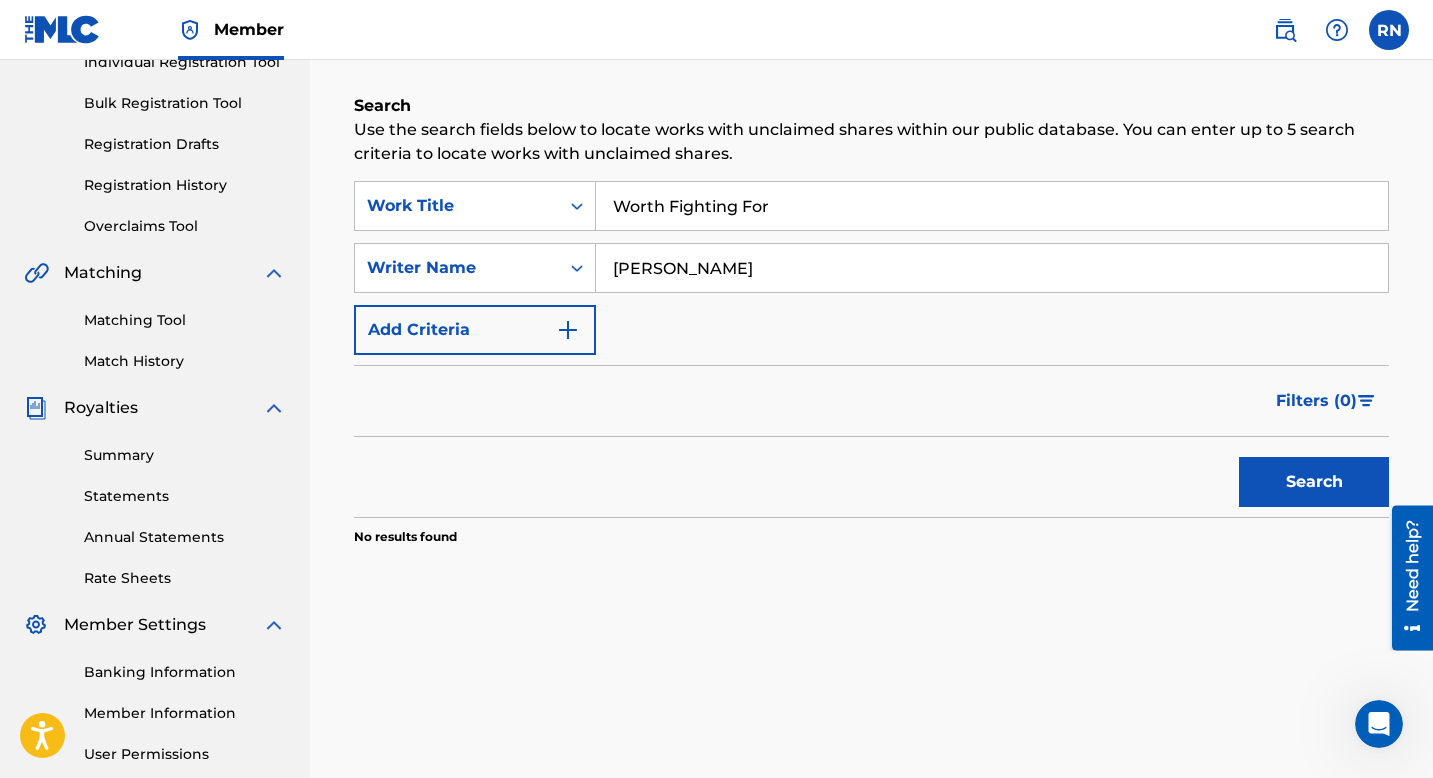 scroll, scrollTop: 257, scrollLeft: 0, axis: vertical 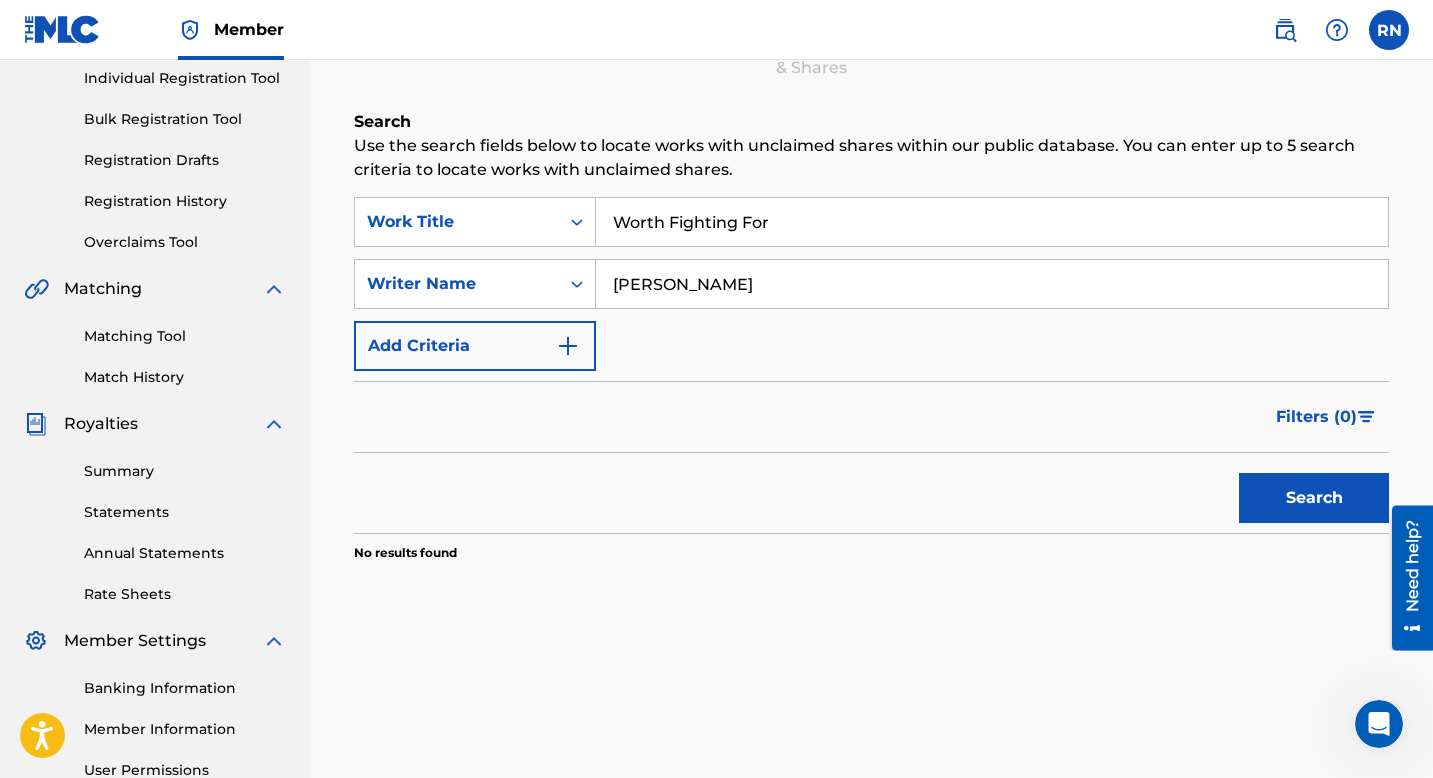 click on "Registration History" at bounding box center [185, 201] 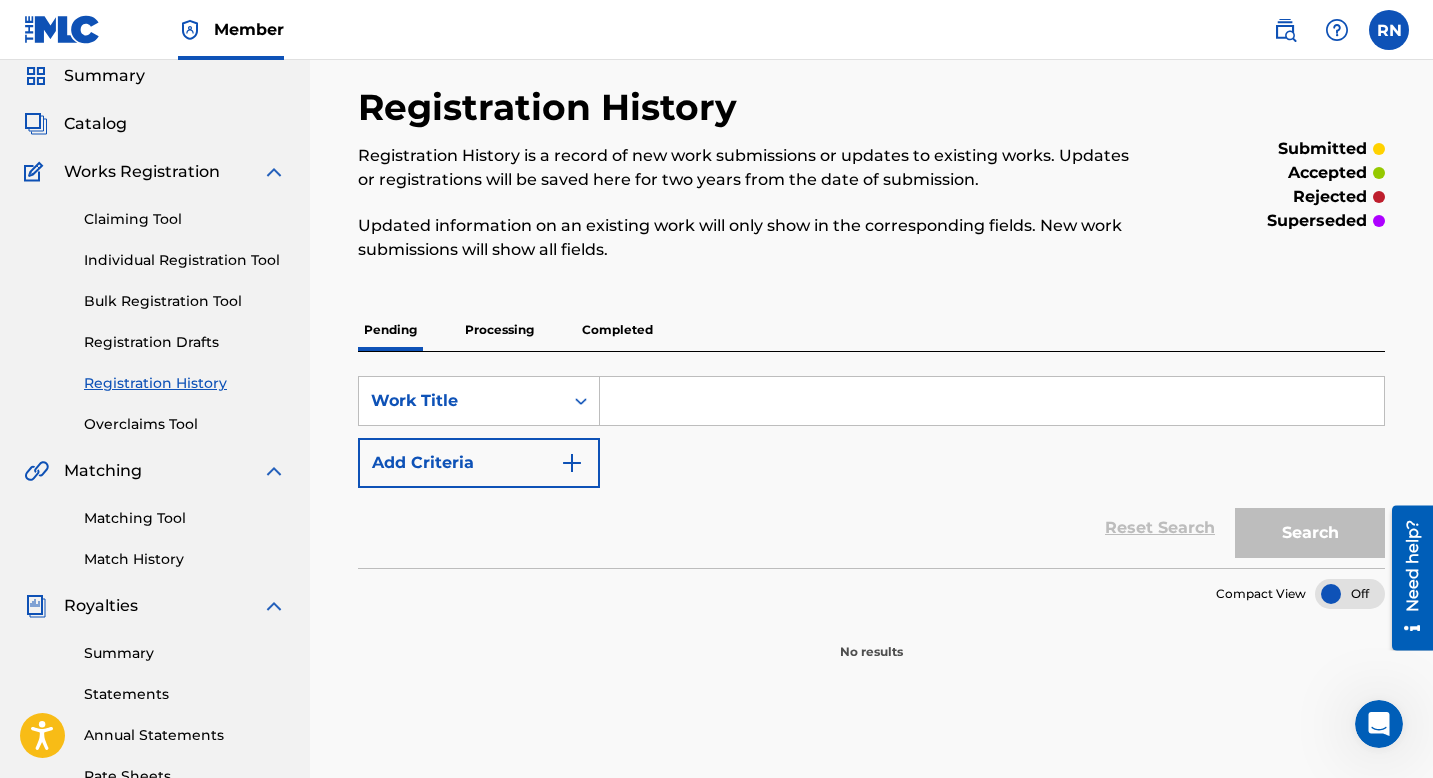scroll, scrollTop: 0, scrollLeft: 0, axis: both 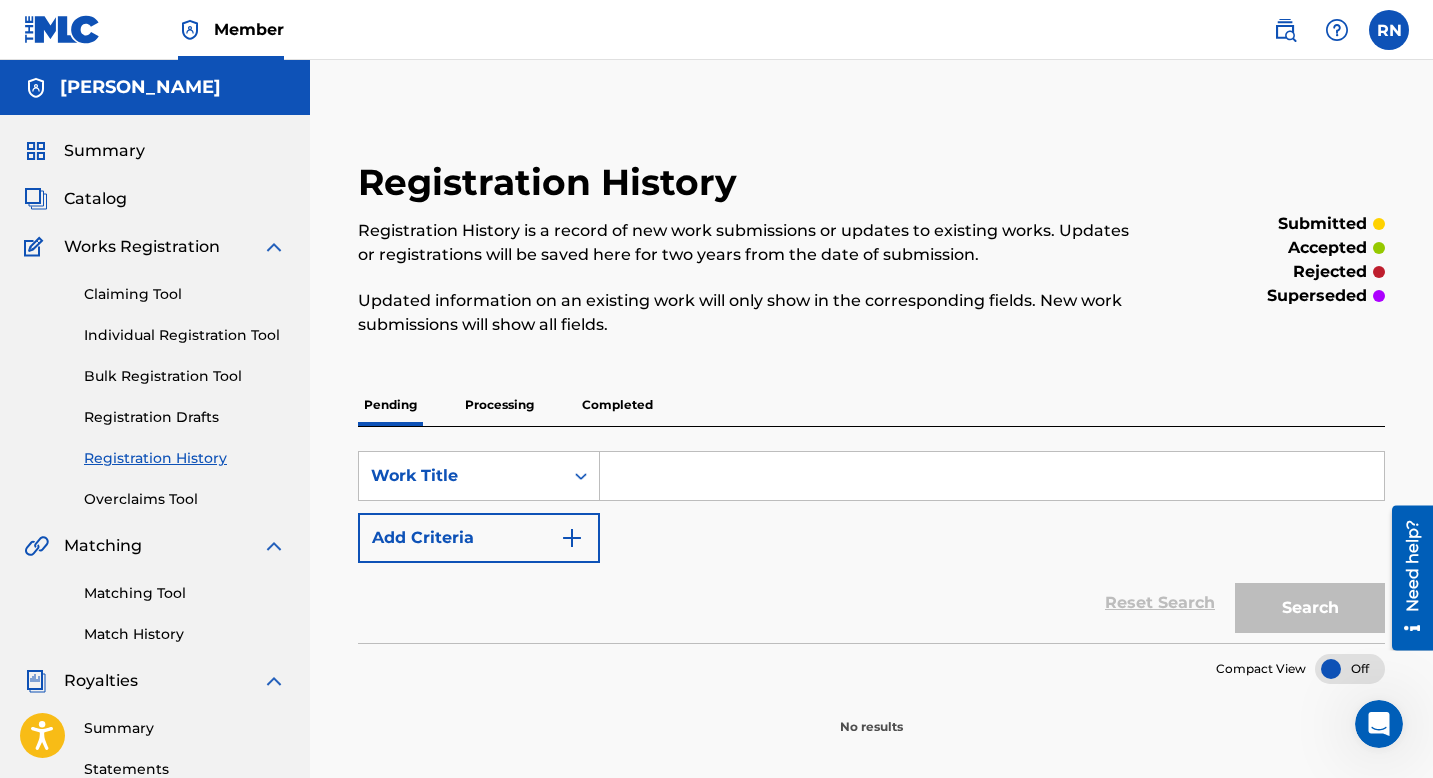 click on "Catalog" at bounding box center (95, 199) 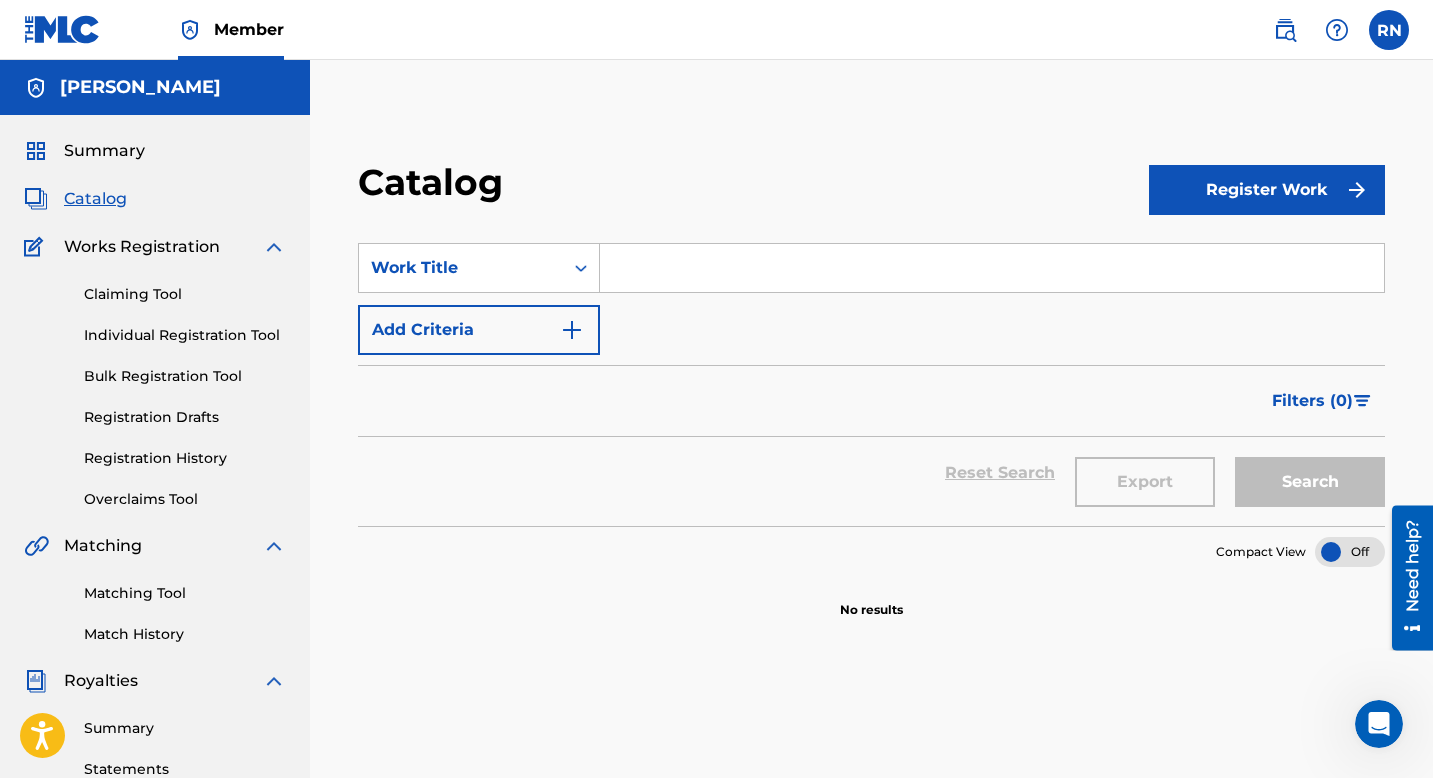 click on "Register Work" at bounding box center [1267, 190] 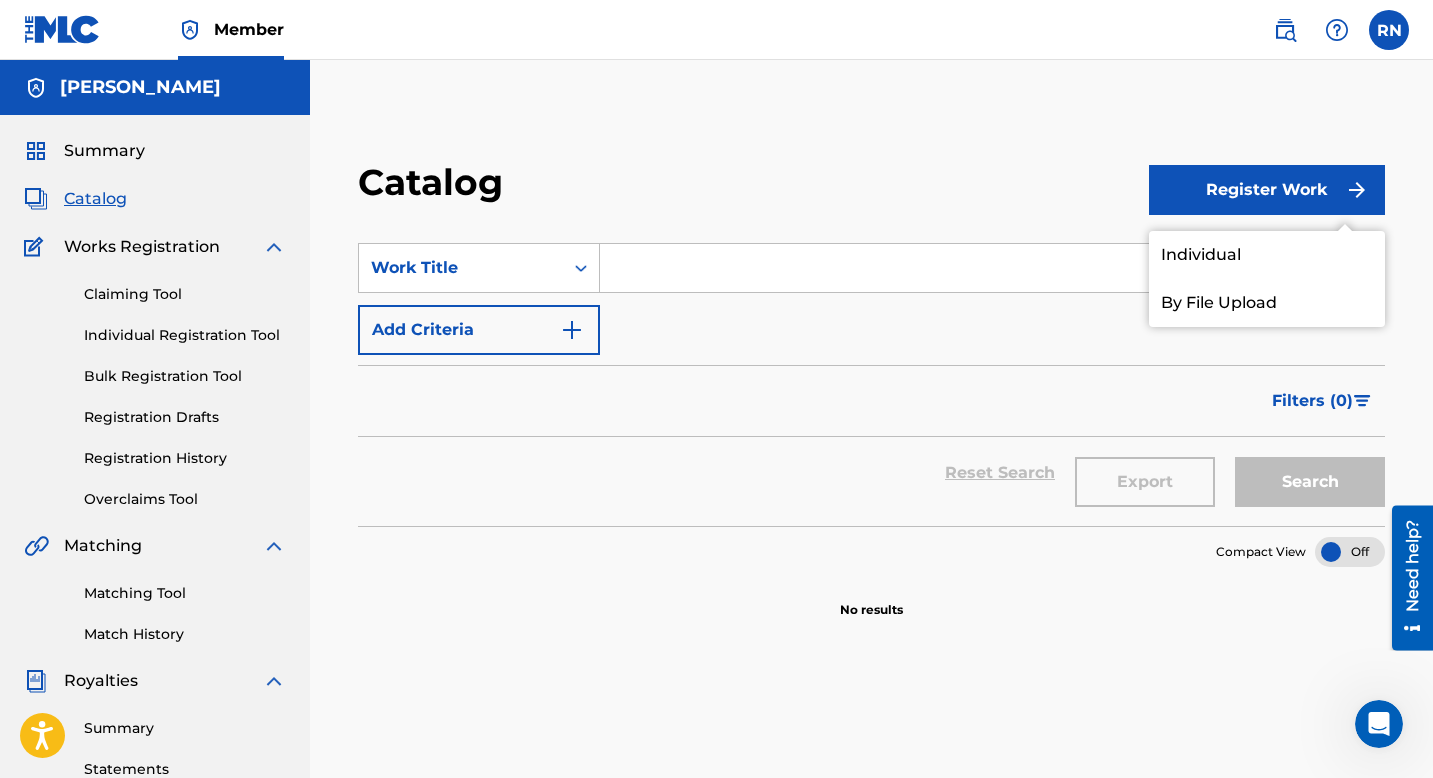 click on "Individual" at bounding box center (1267, 255) 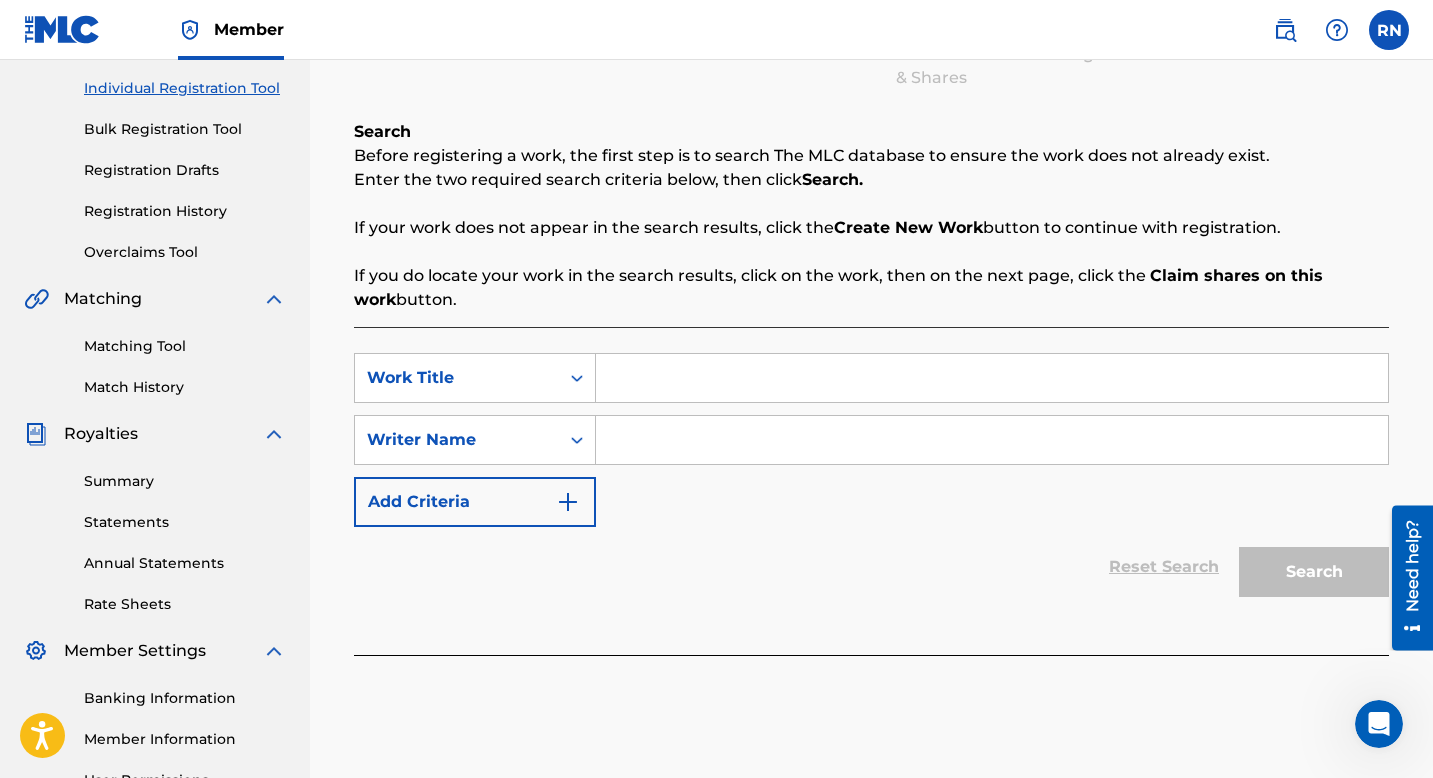 scroll, scrollTop: 246, scrollLeft: 0, axis: vertical 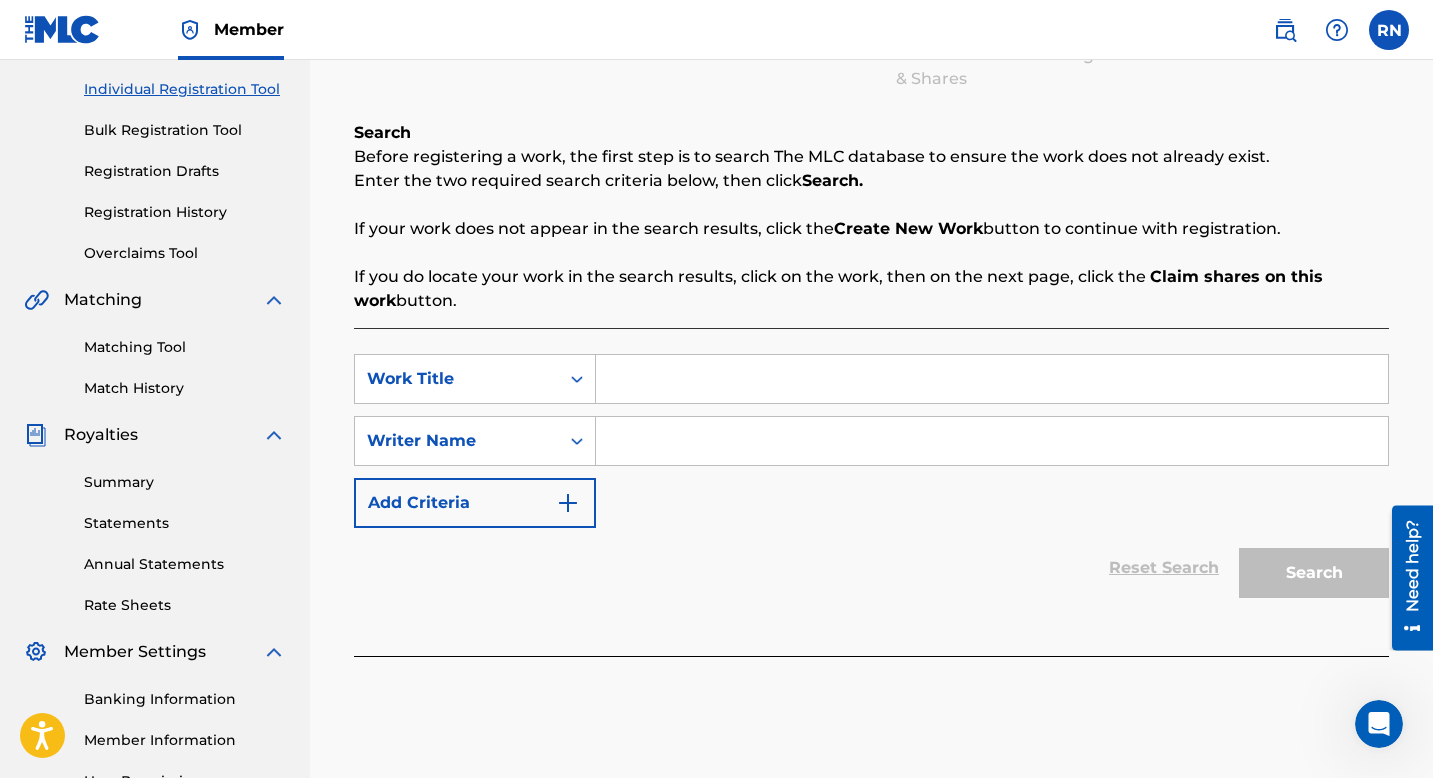 click at bounding box center [992, 379] 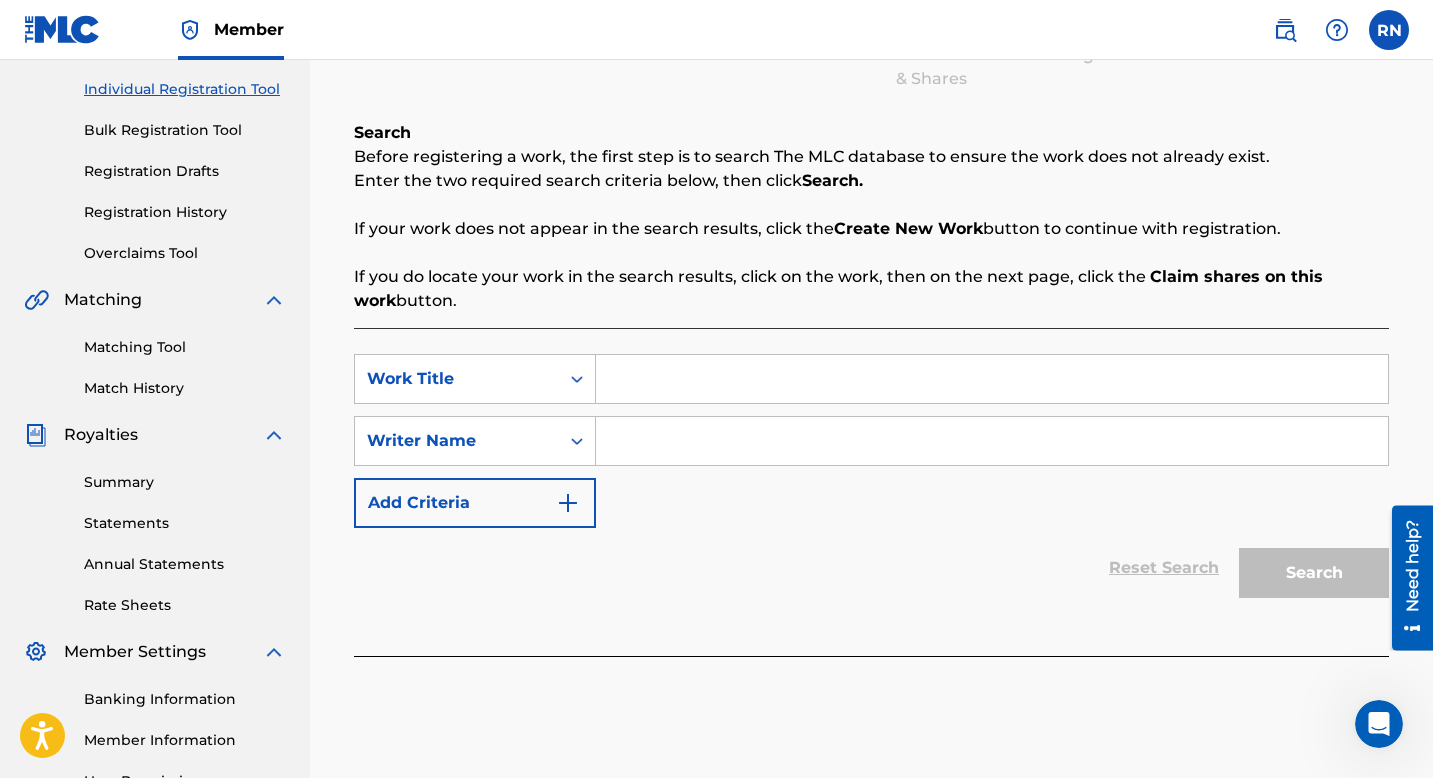 scroll, scrollTop: 334, scrollLeft: 0, axis: vertical 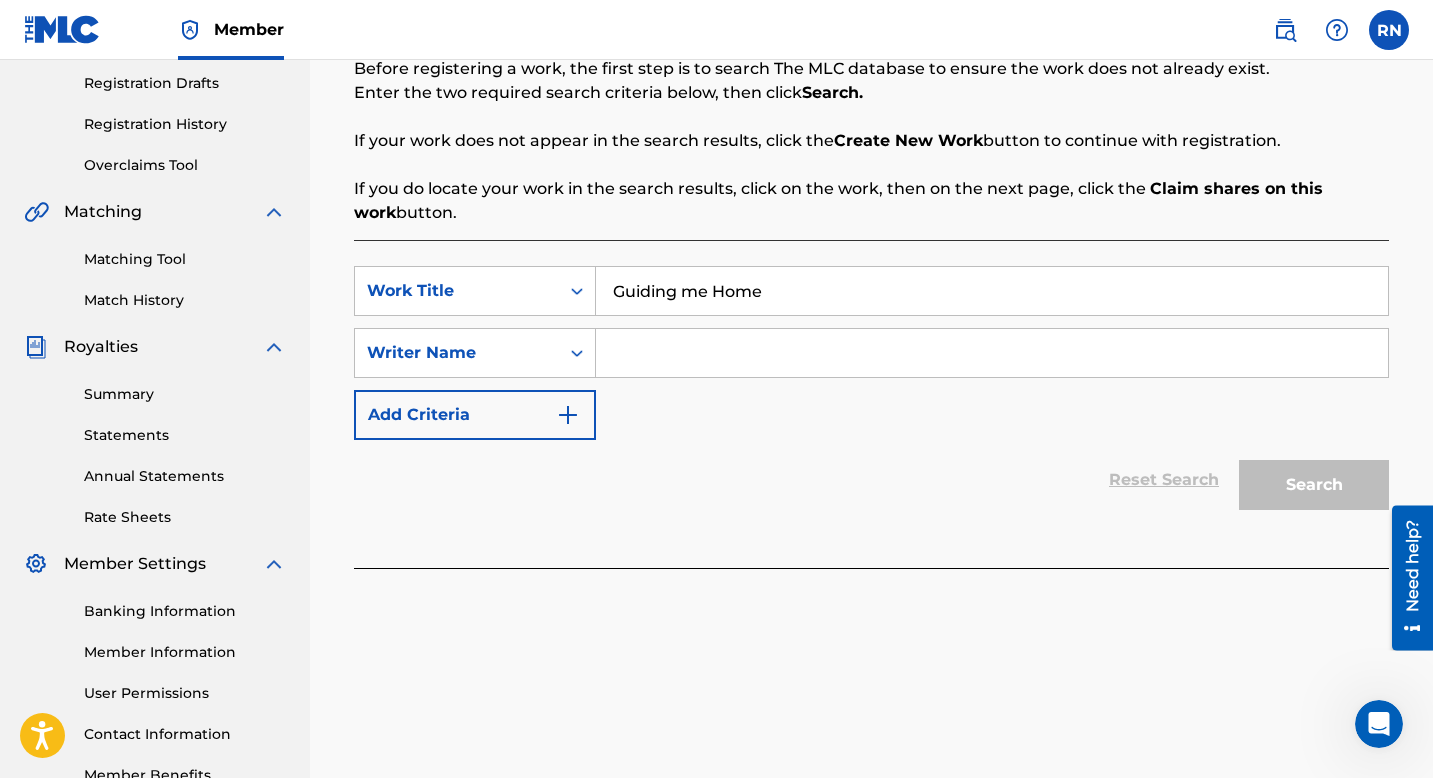 type on "Guiding me Home" 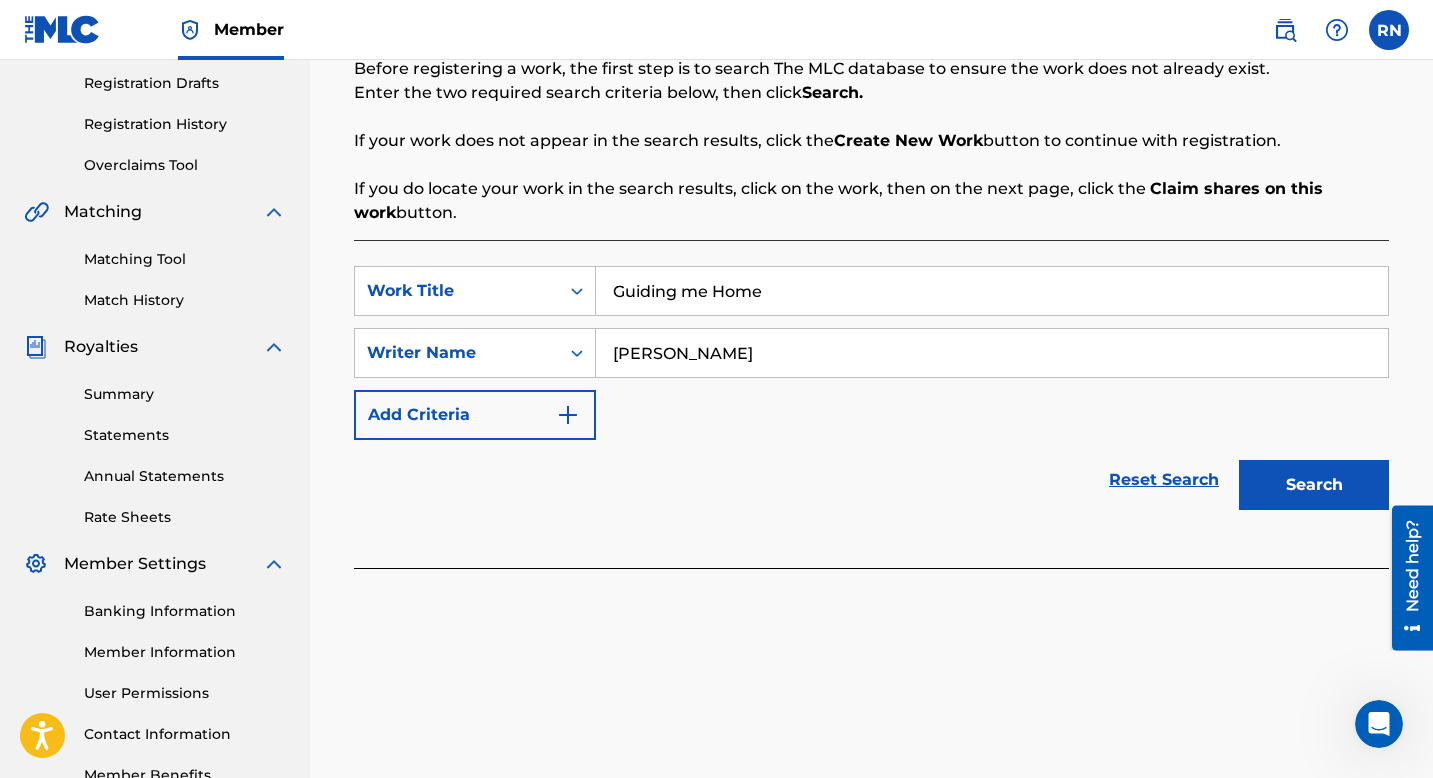 click on "[PERSON_NAME]" at bounding box center [992, 353] 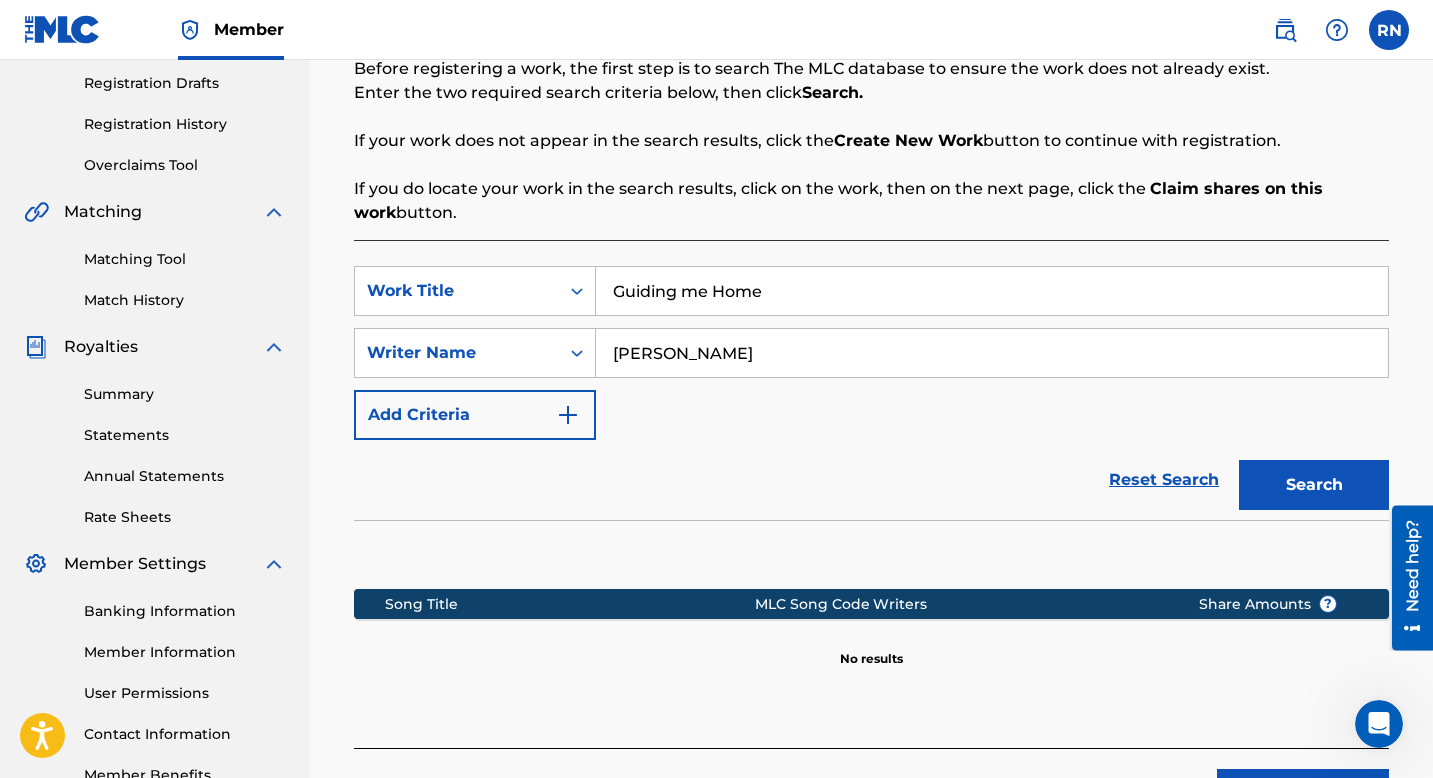 scroll, scrollTop: 491, scrollLeft: 0, axis: vertical 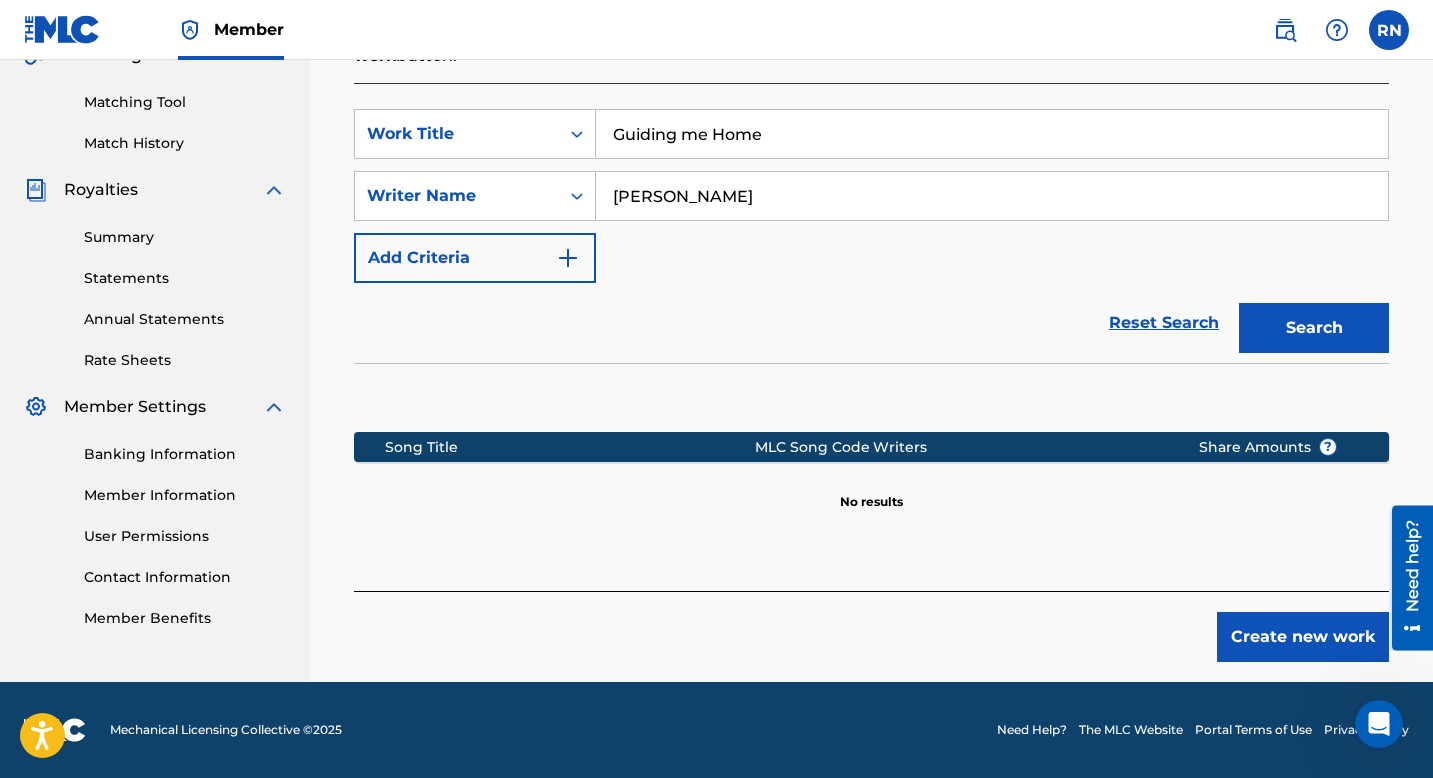 click on "Create new work" at bounding box center [1303, 637] 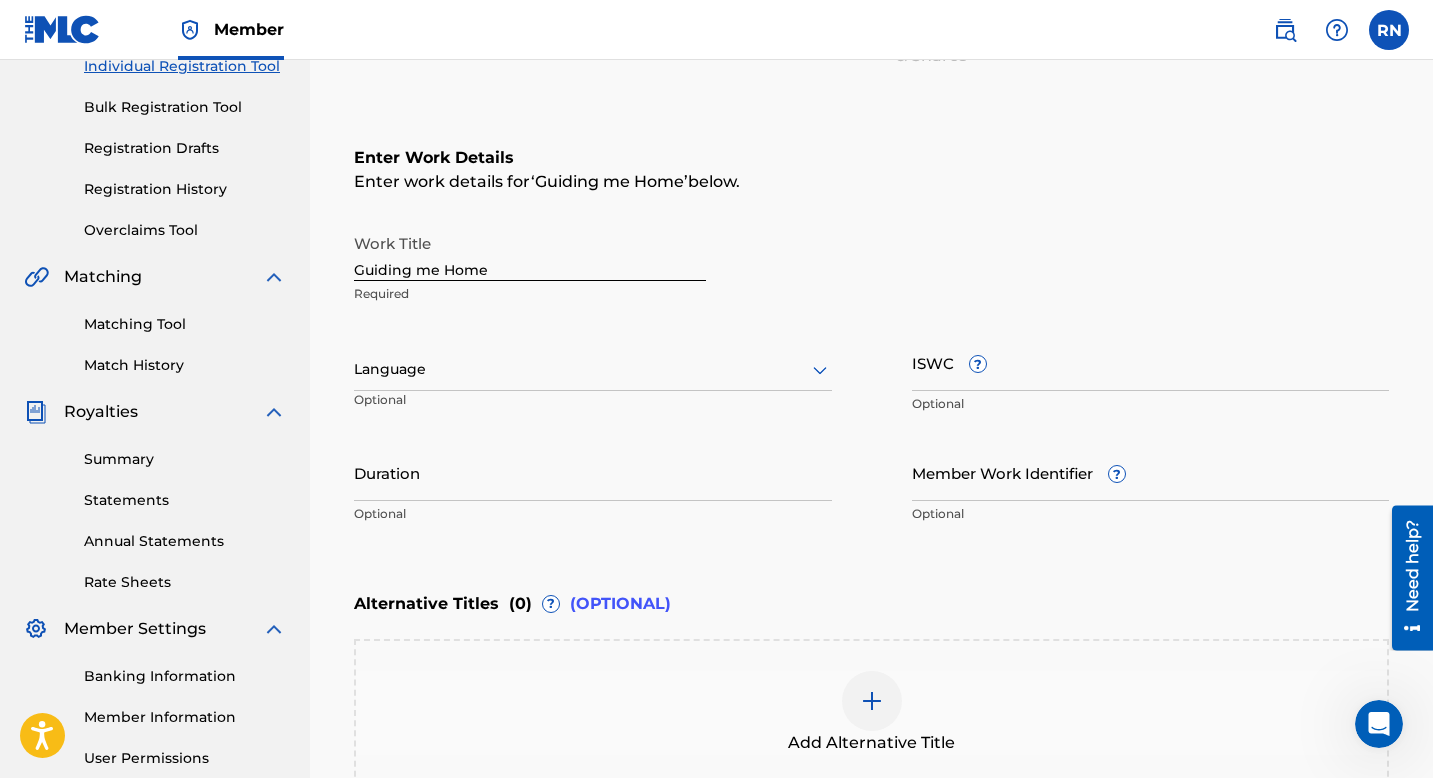 scroll, scrollTop: 268, scrollLeft: 0, axis: vertical 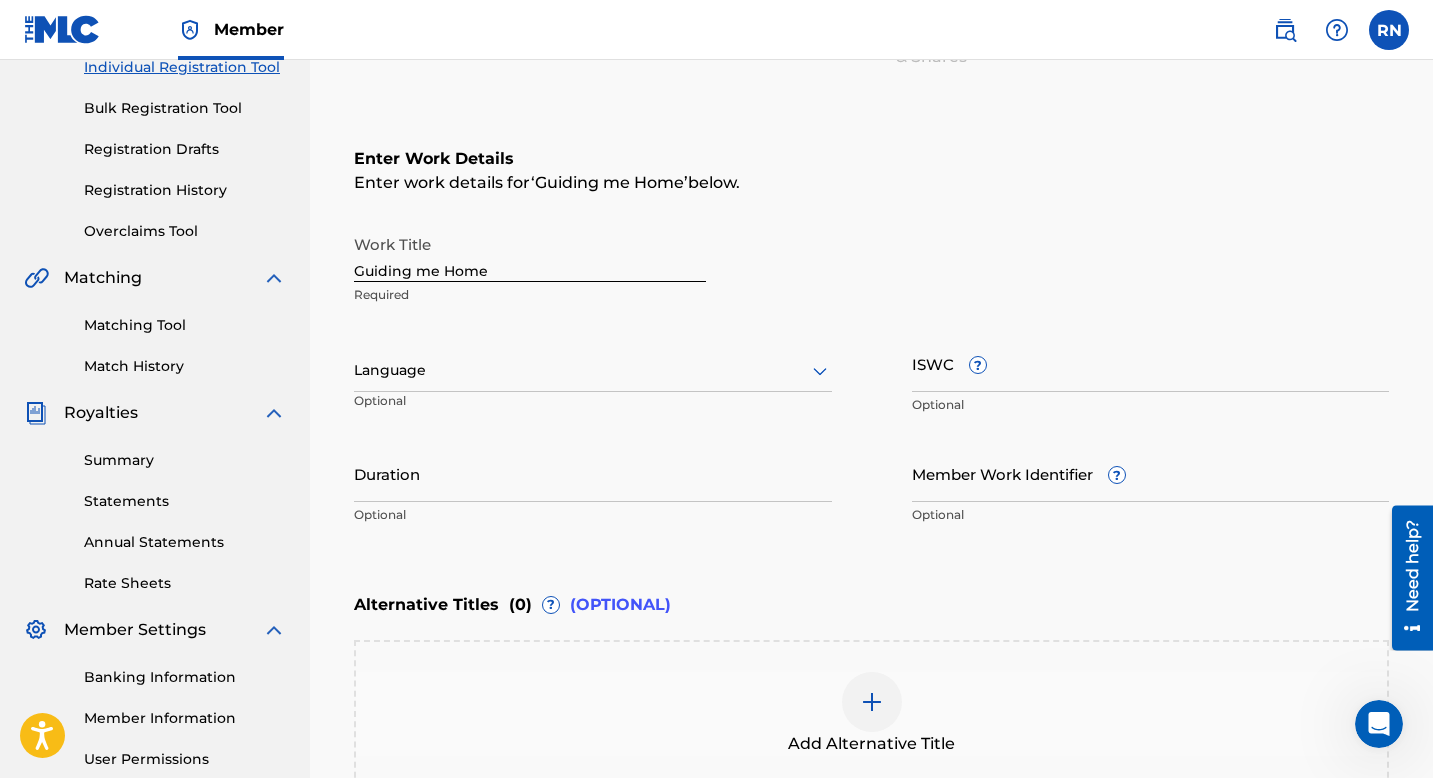 click at bounding box center (593, 370) 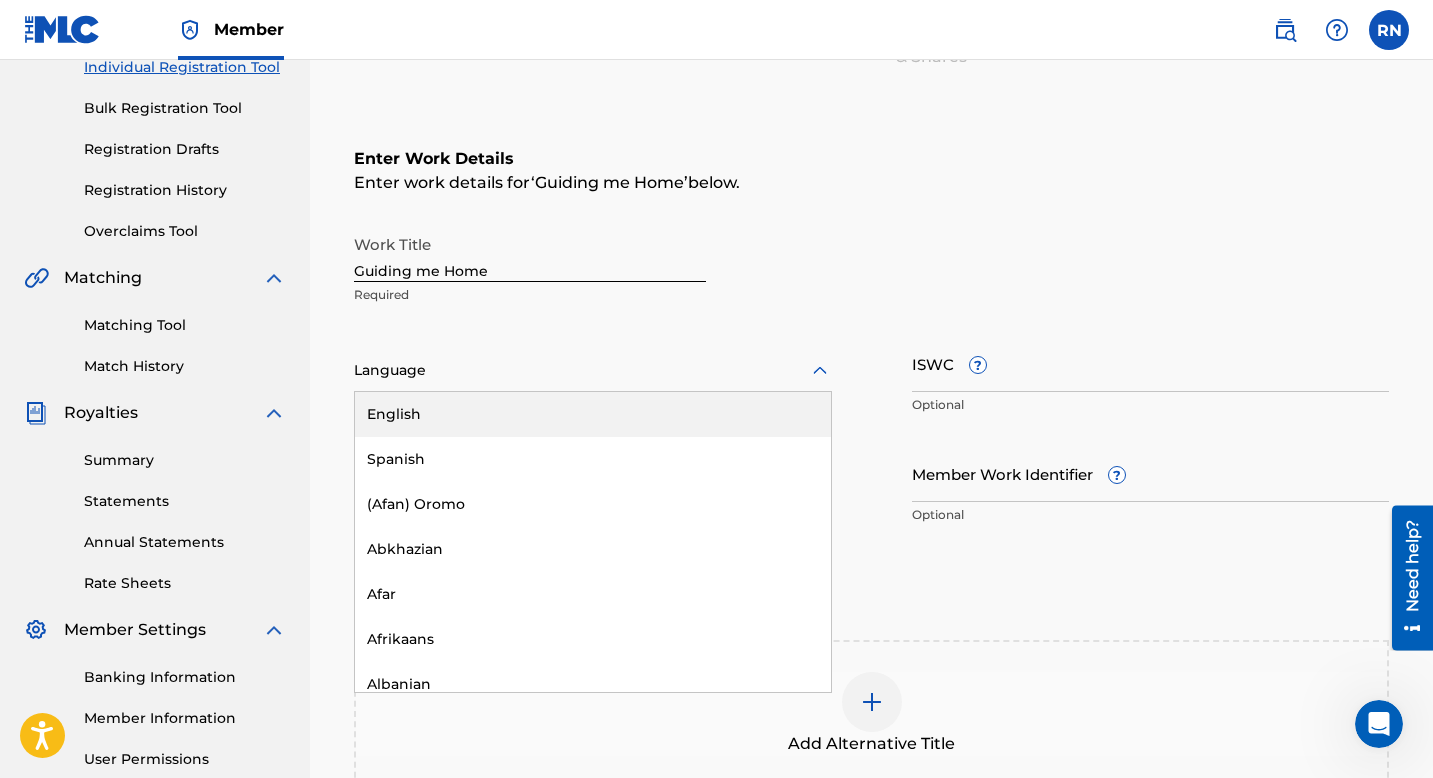 click on "English" at bounding box center (593, 414) 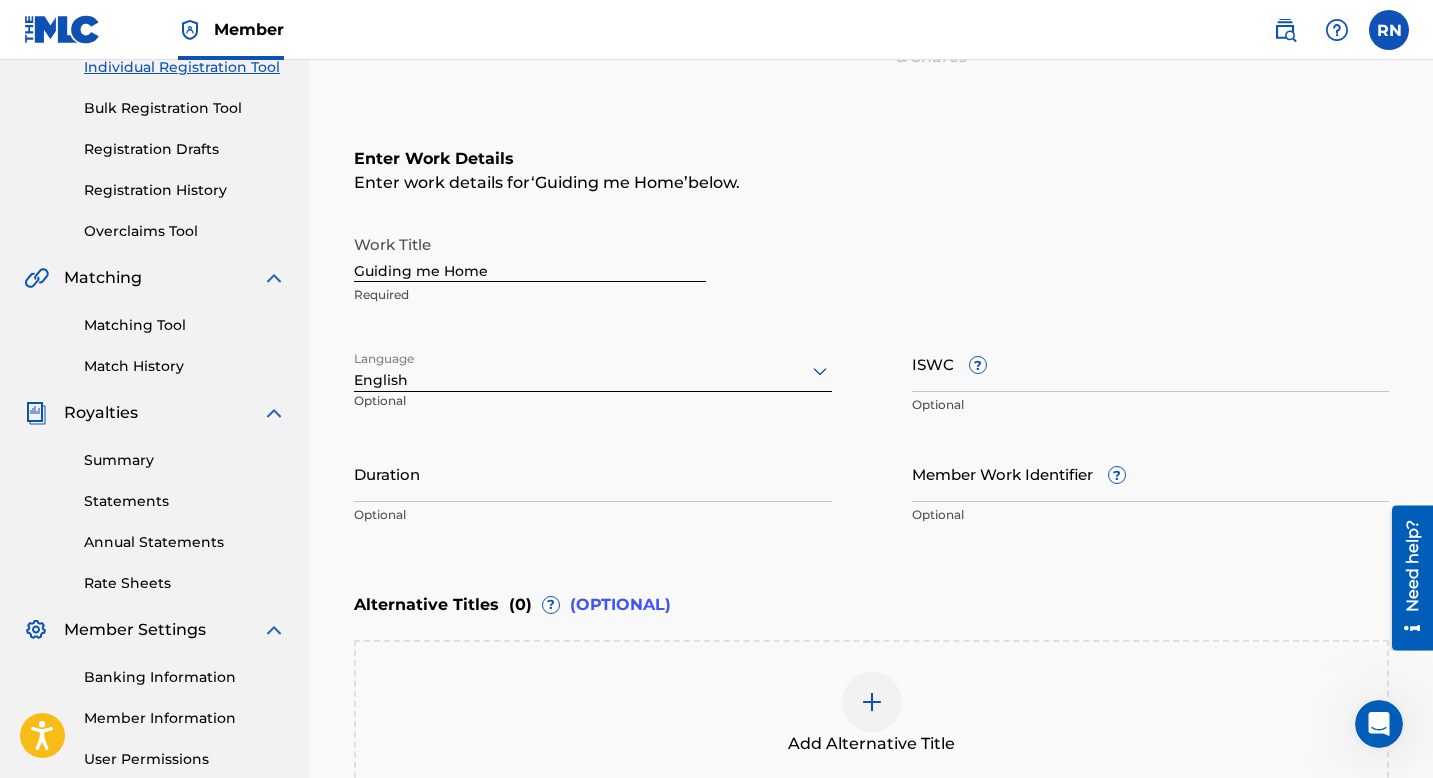 click on "Duration" at bounding box center [593, 473] 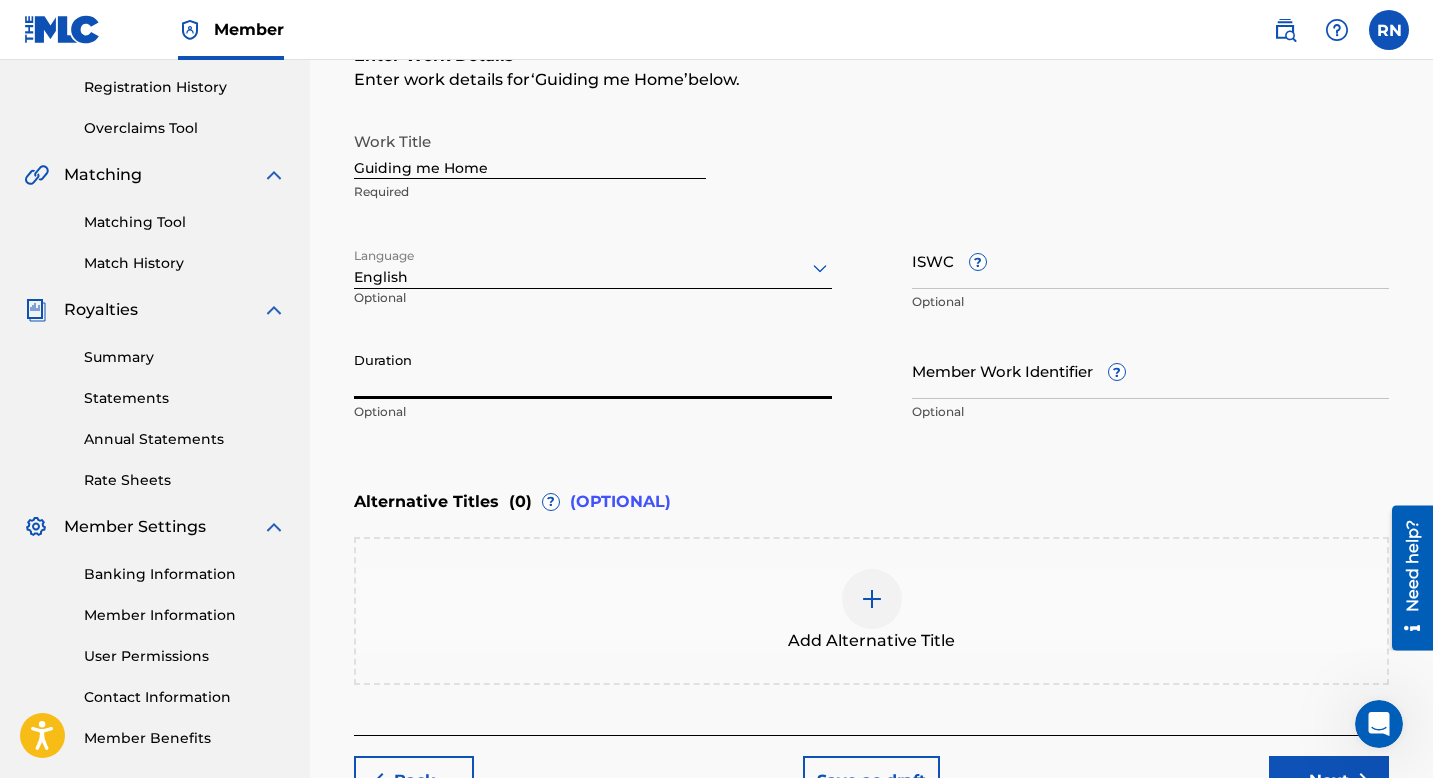 scroll, scrollTop: 369, scrollLeft: 0, axis: vertical 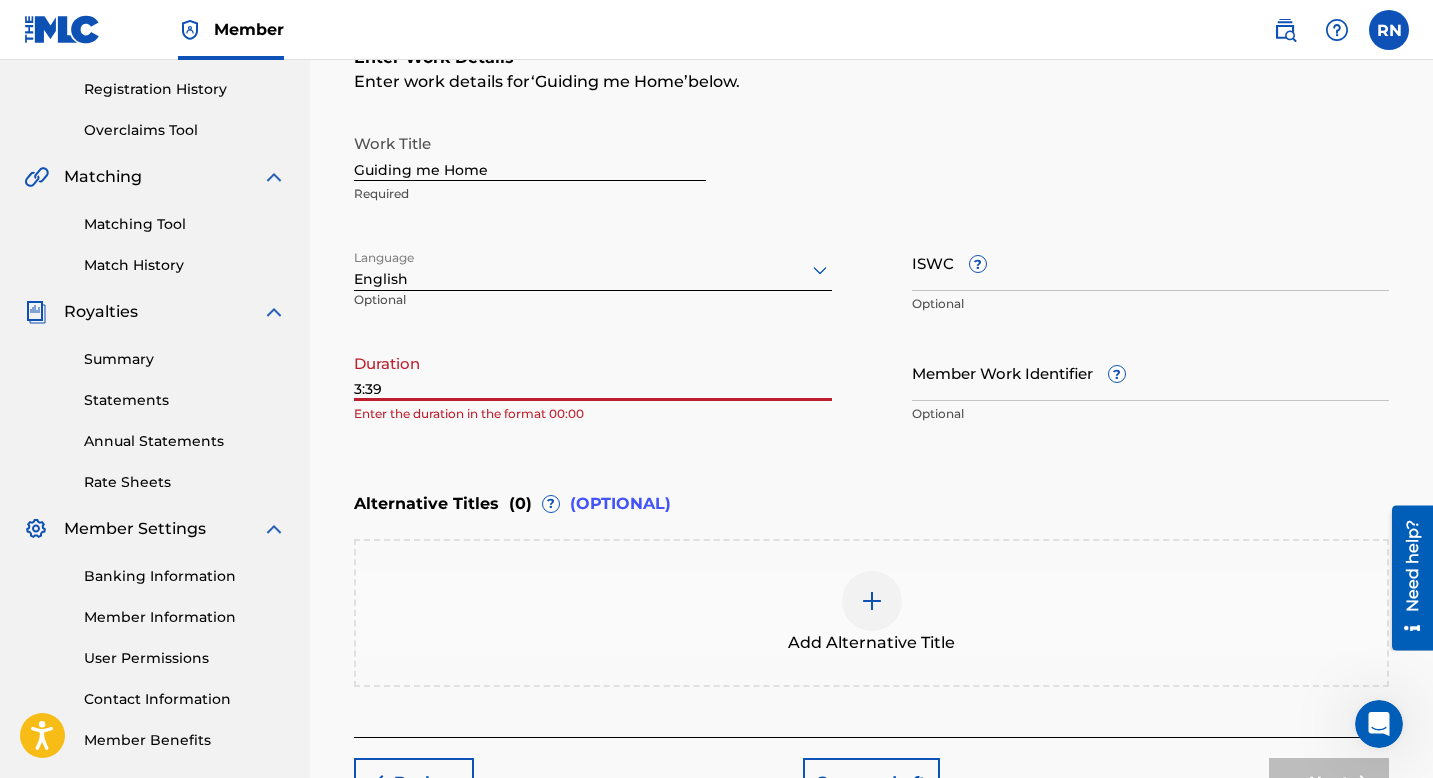 click on "3:39" at bounding box center [593, 372] 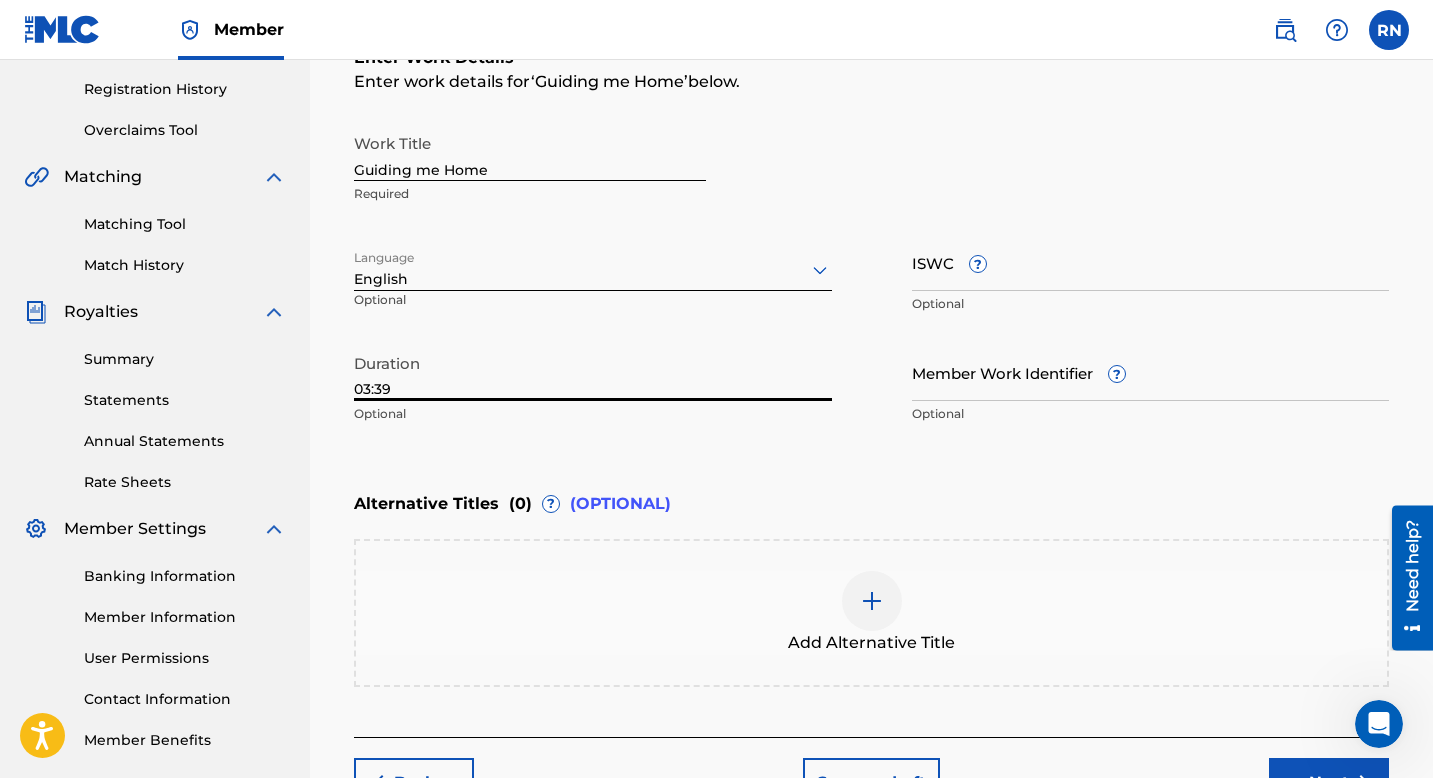 scroll, scrollTop: 514, scrollLeft: 0, axis: vertical 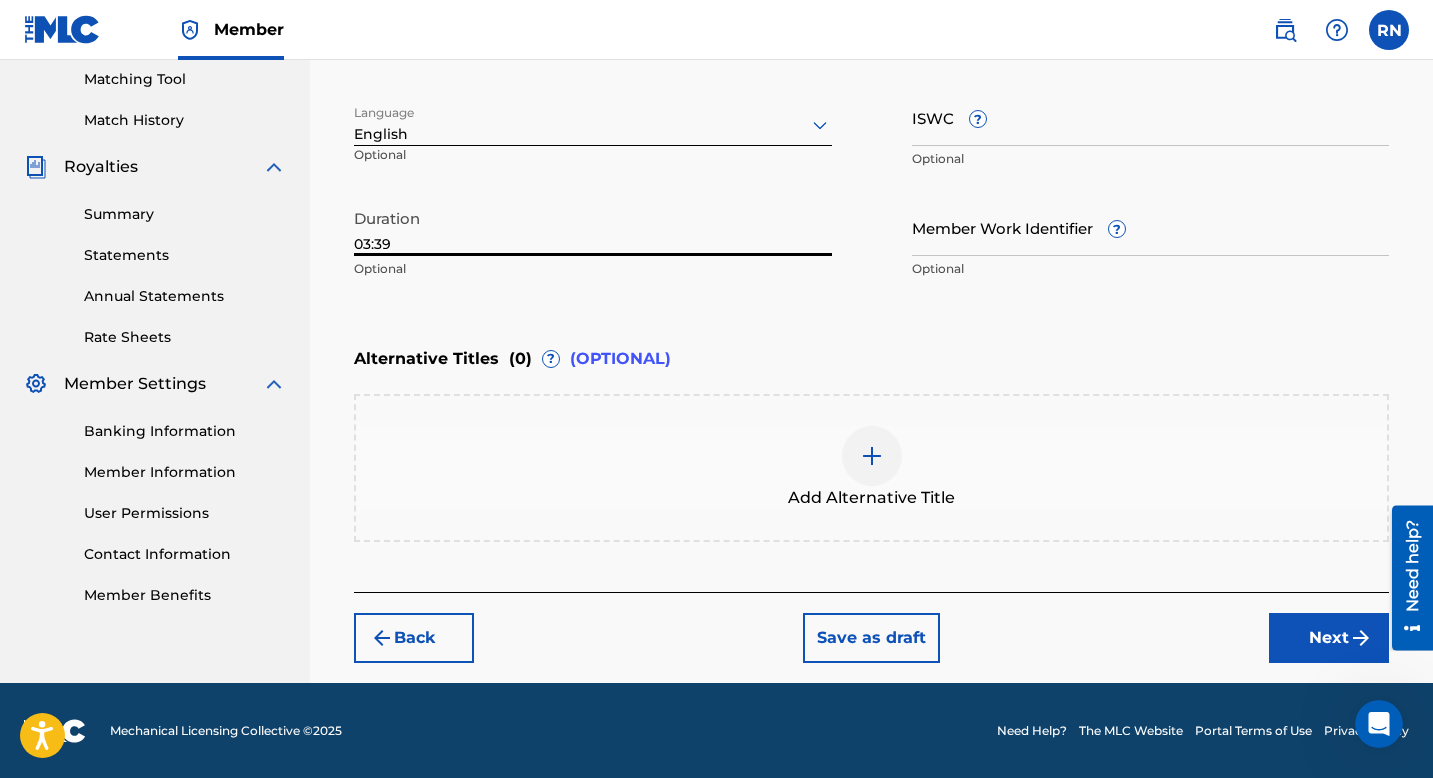 type on "03:39" 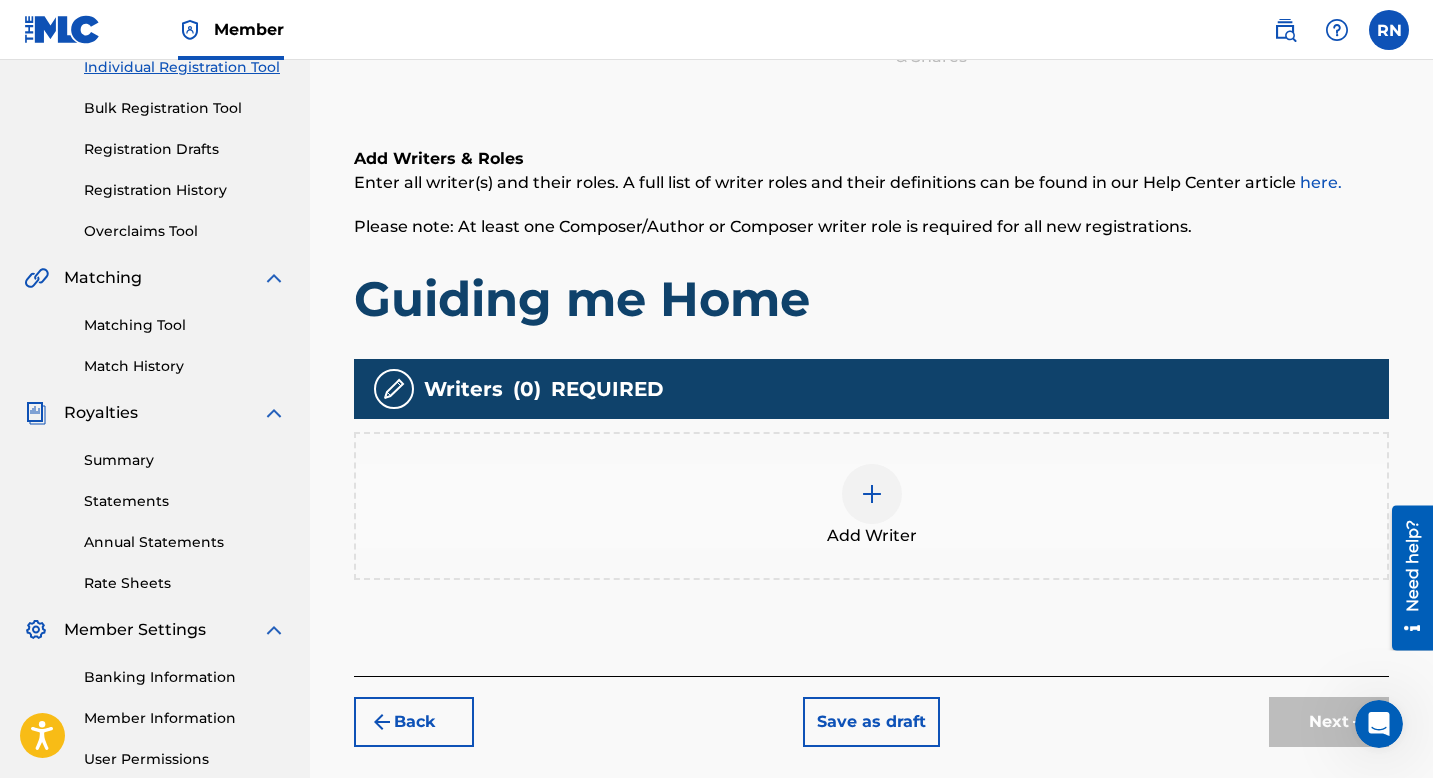 scroll, scrollTop: 279, scrollLeft: 0, axis: vertical 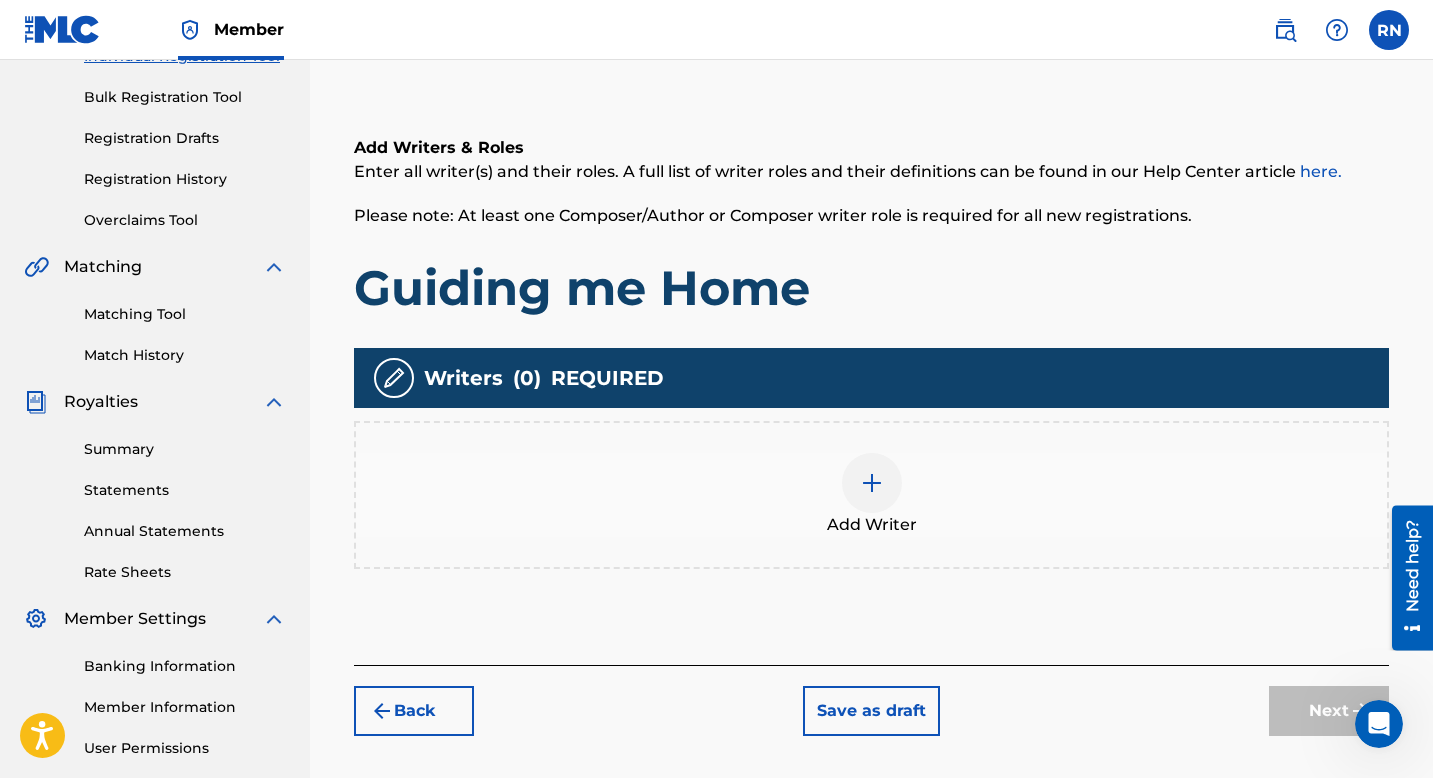 click at bounding box center [872, 483] 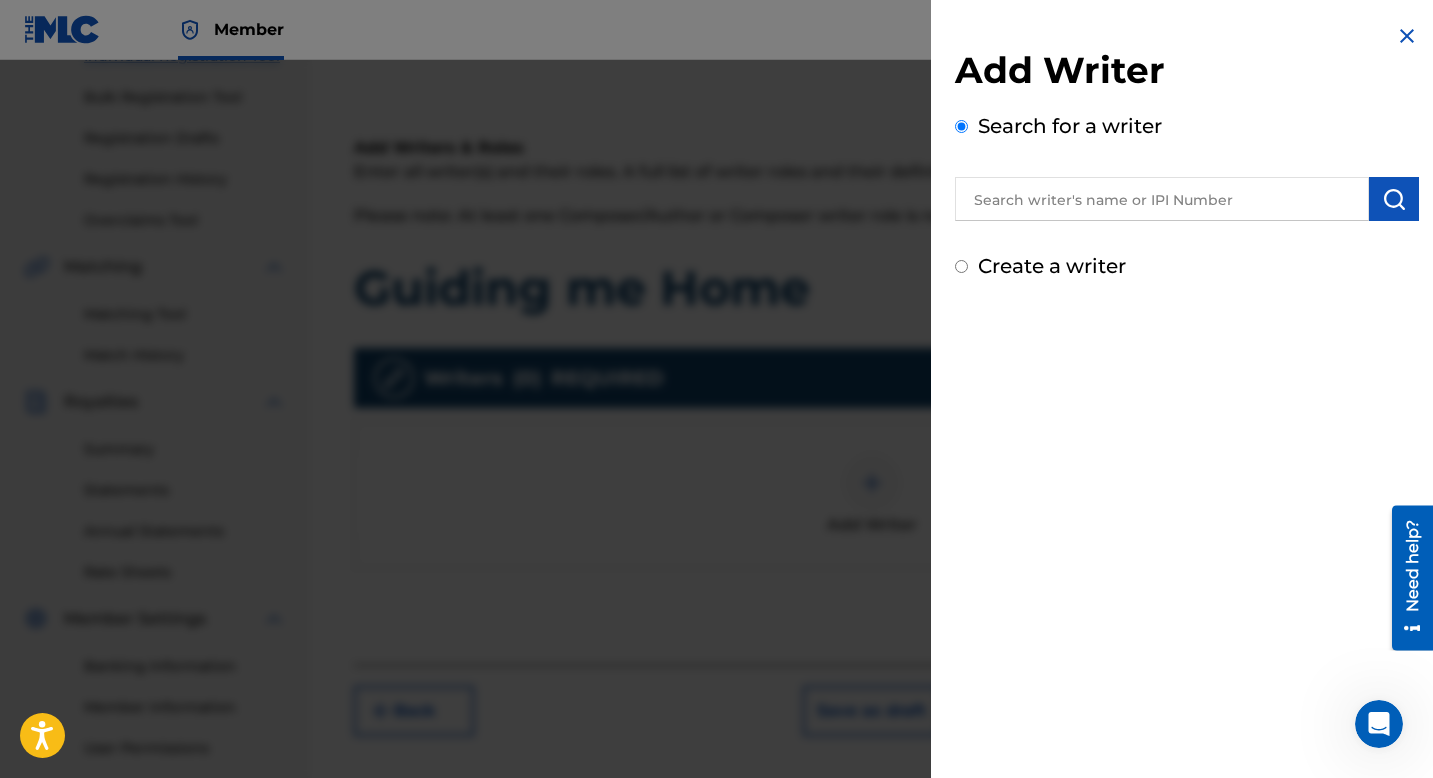 click at bounding box center [1162, 199] 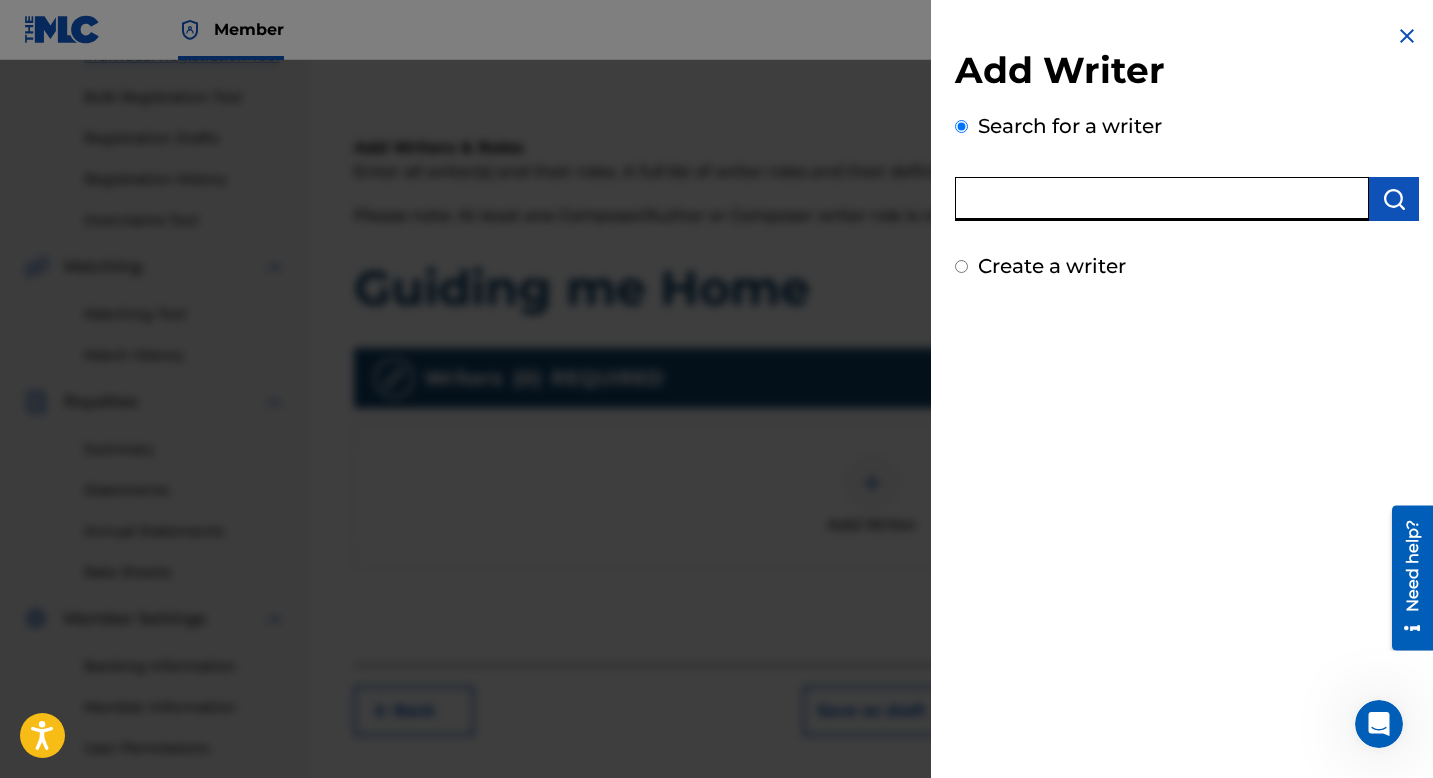 paste on "01091220694" 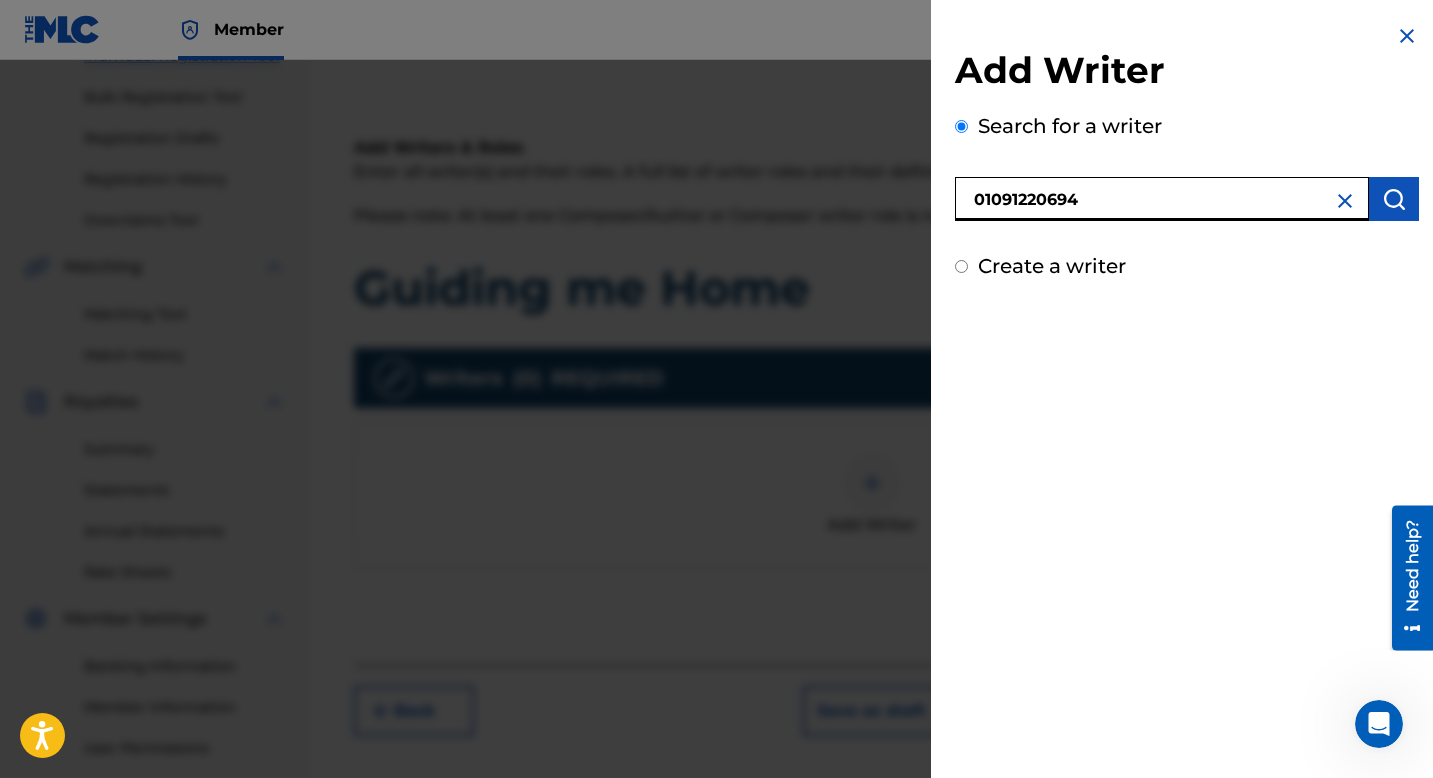 type on "01091220694" 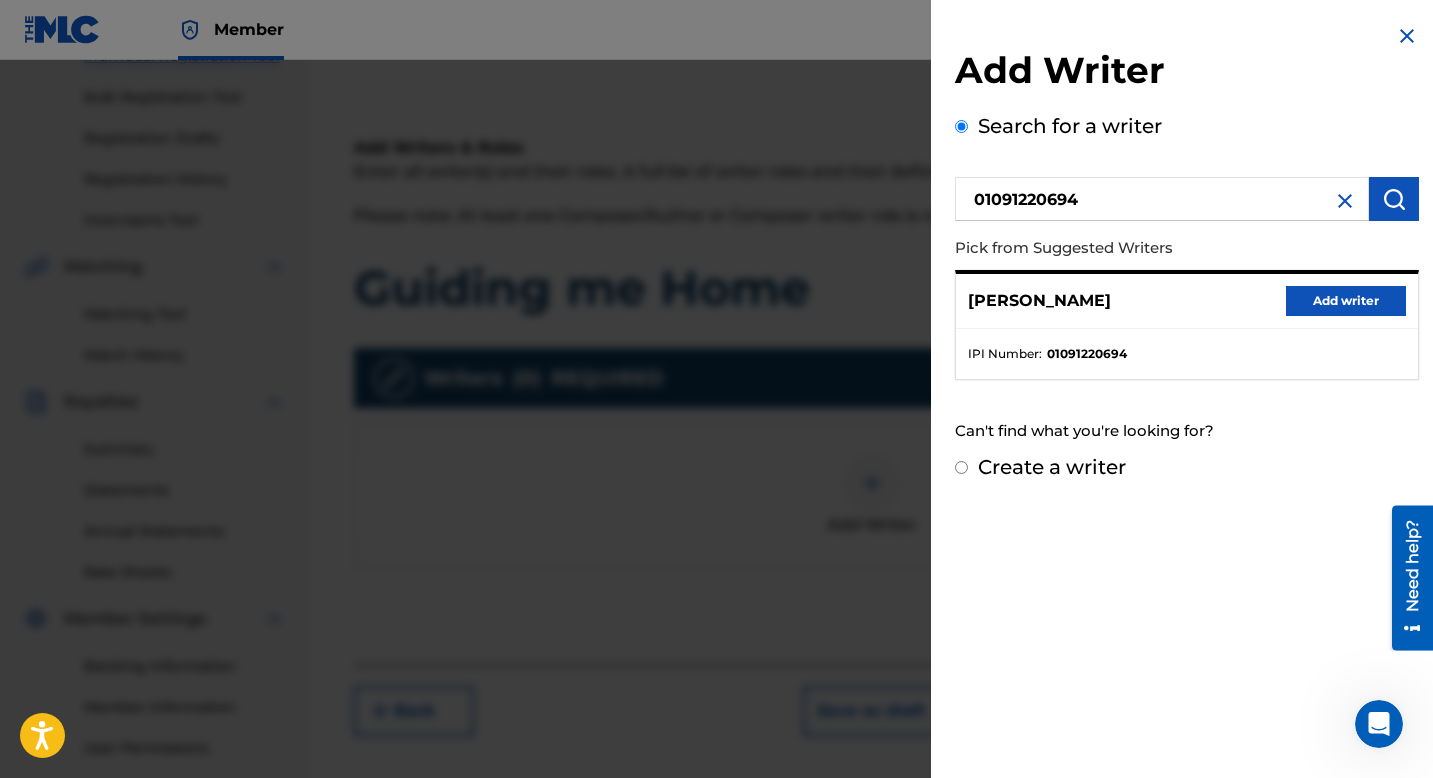 click on "Add writer" at bounding box center [1346, 301] 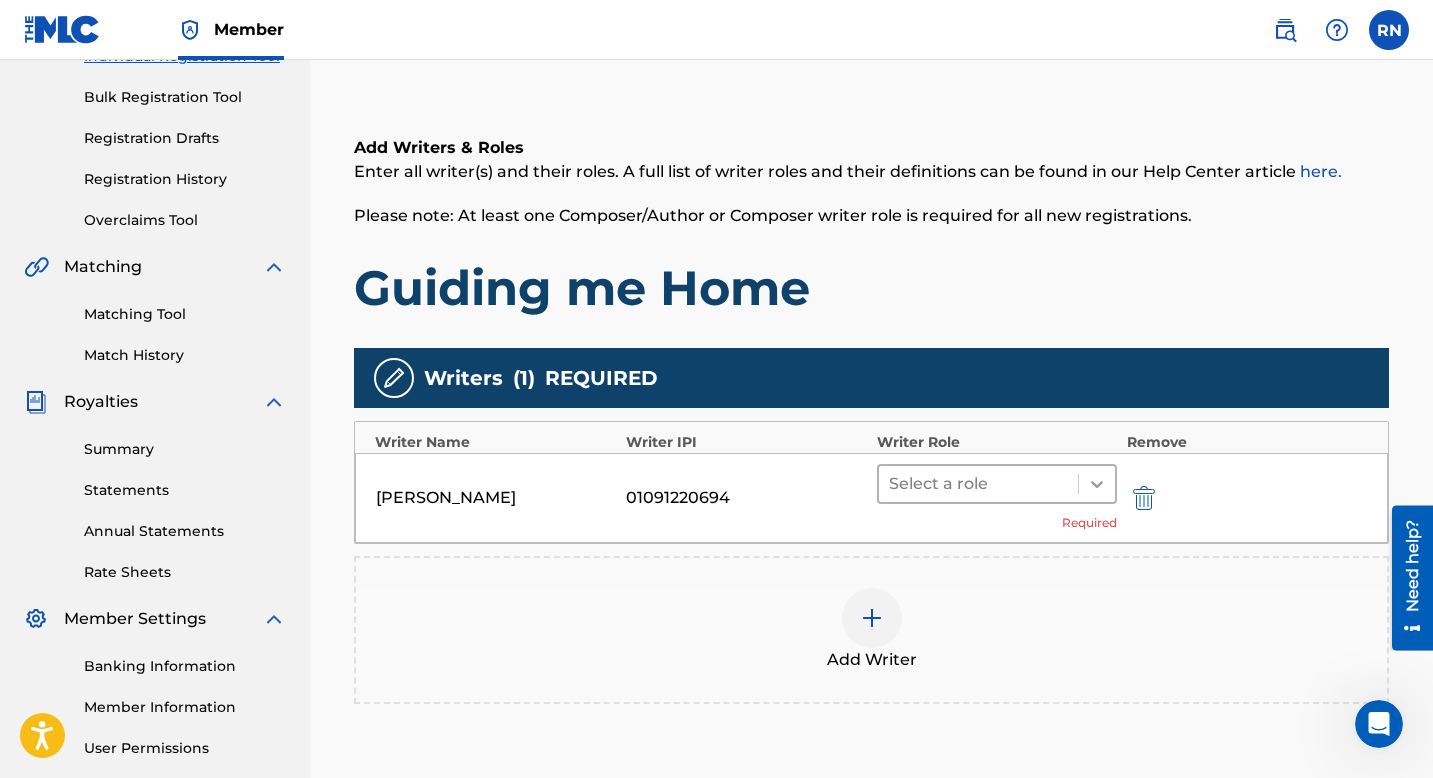click 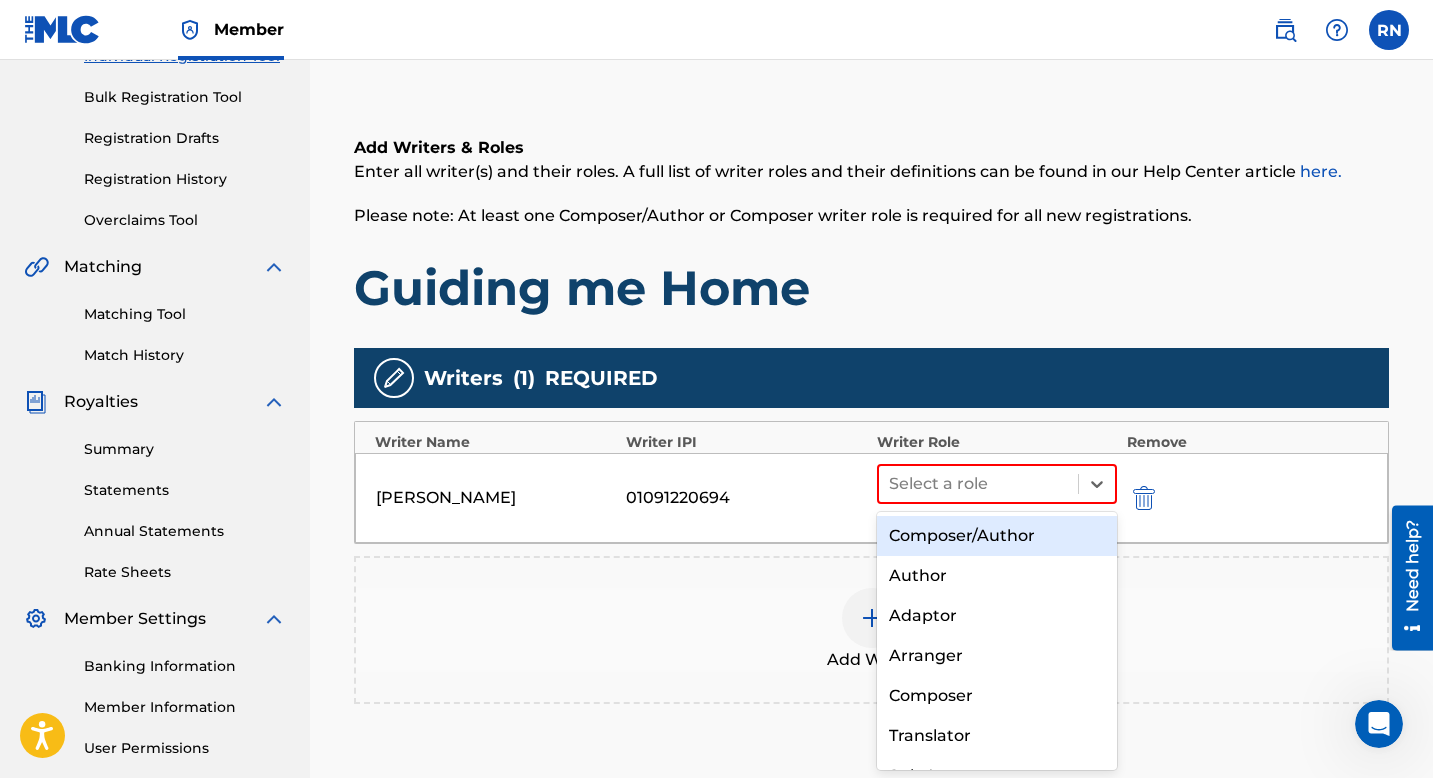 click on "Composer/Author" at bounding box center (997, 536) 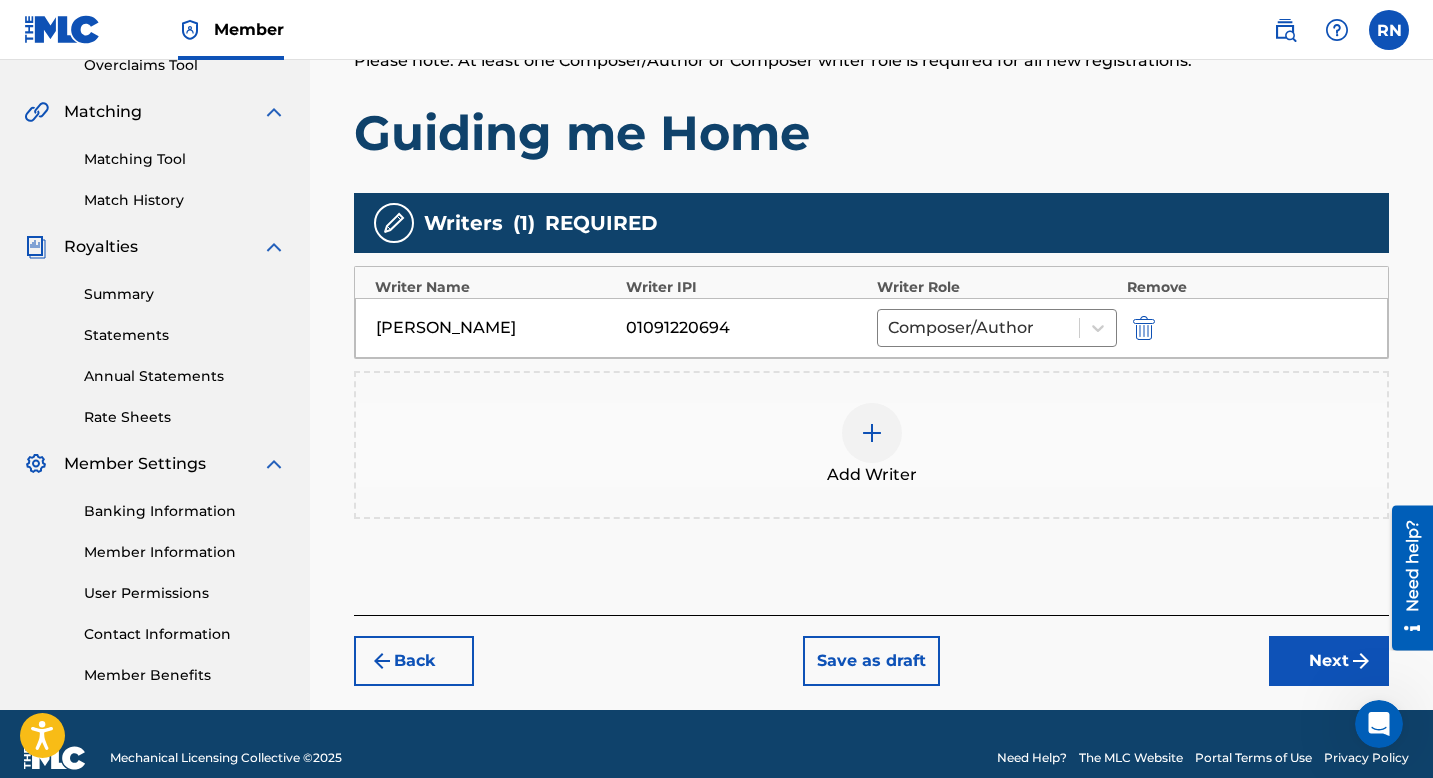 scroll, scrollTop: 435, scrollLeft: 0, axis: vertical 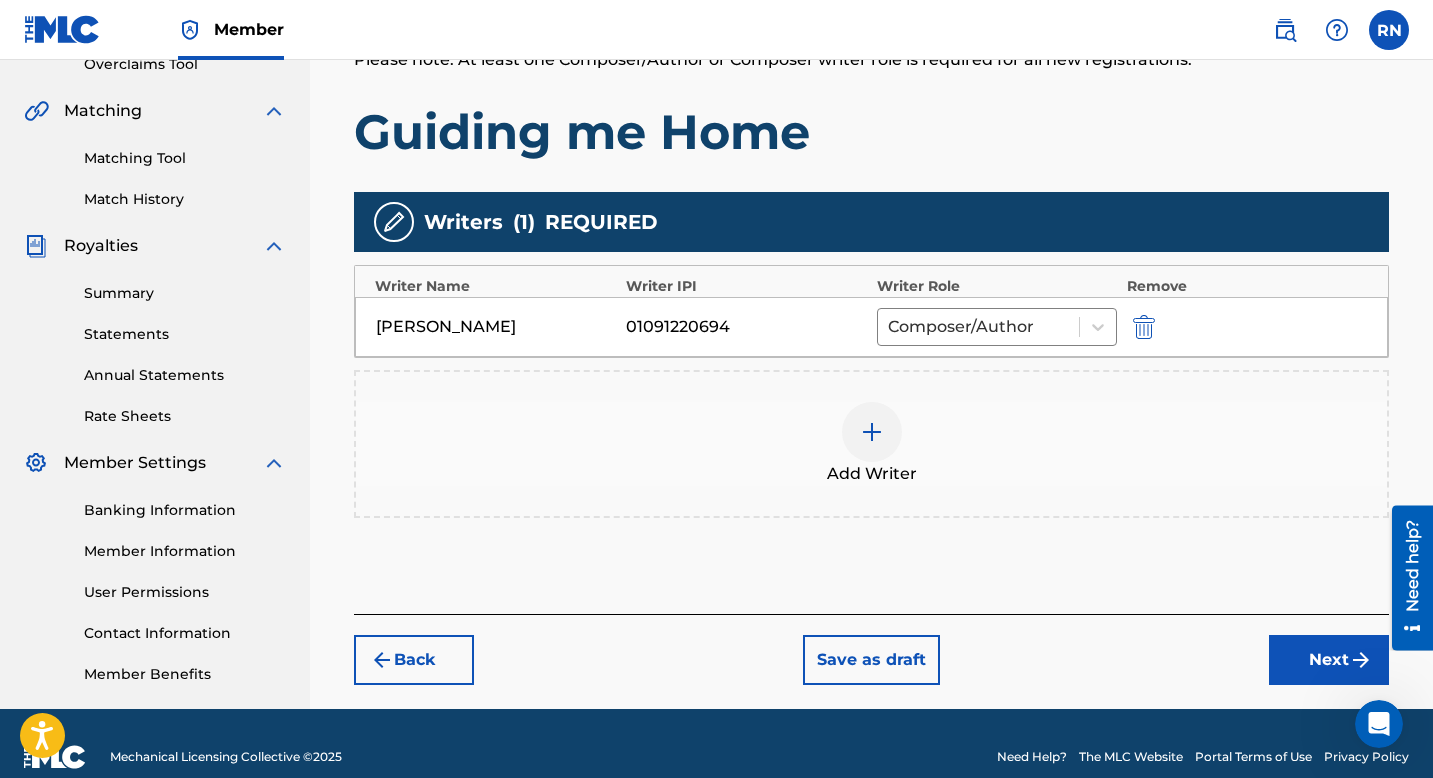 click on "Next" at bounding box center (1329, 660) 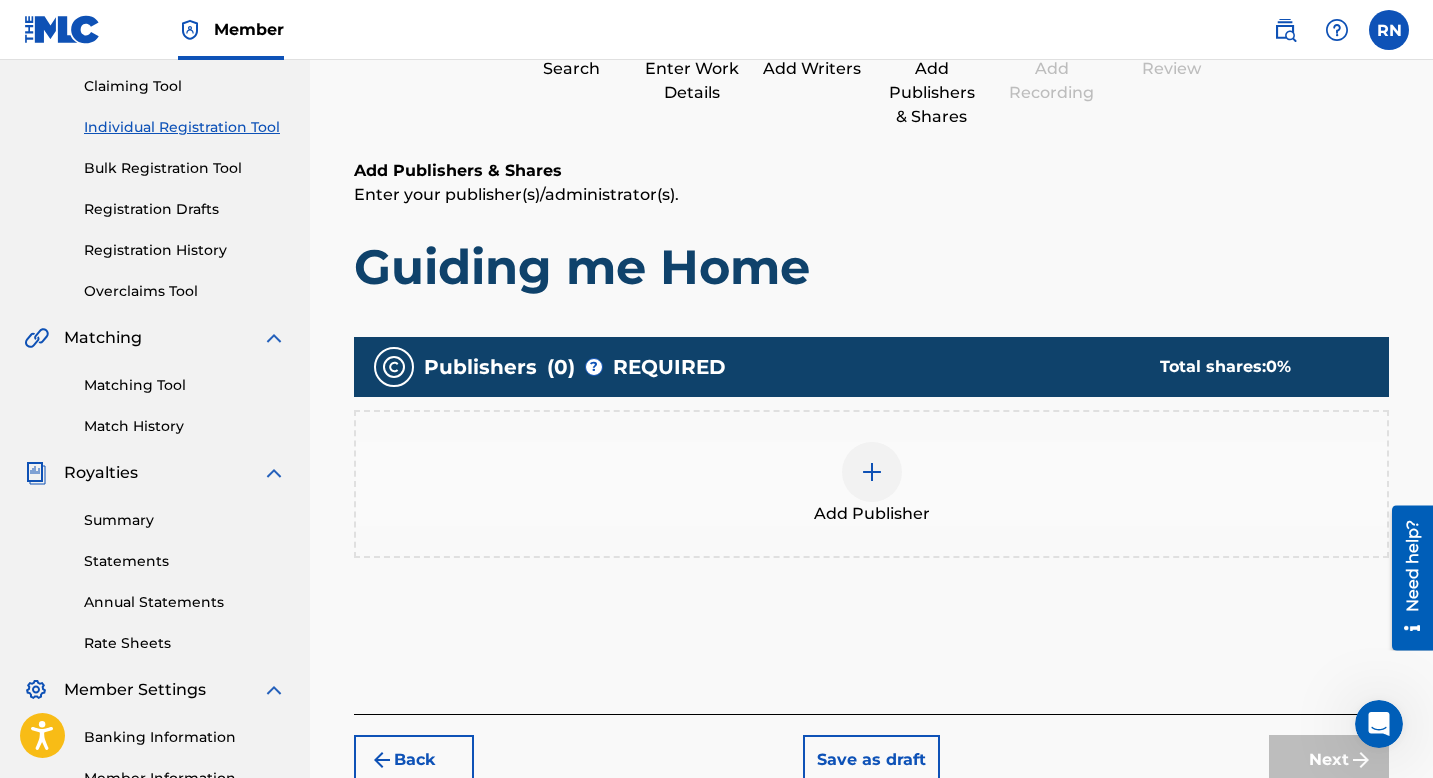 scroll, scrollTop: 211, scrollLeft: 0, axis: vertical 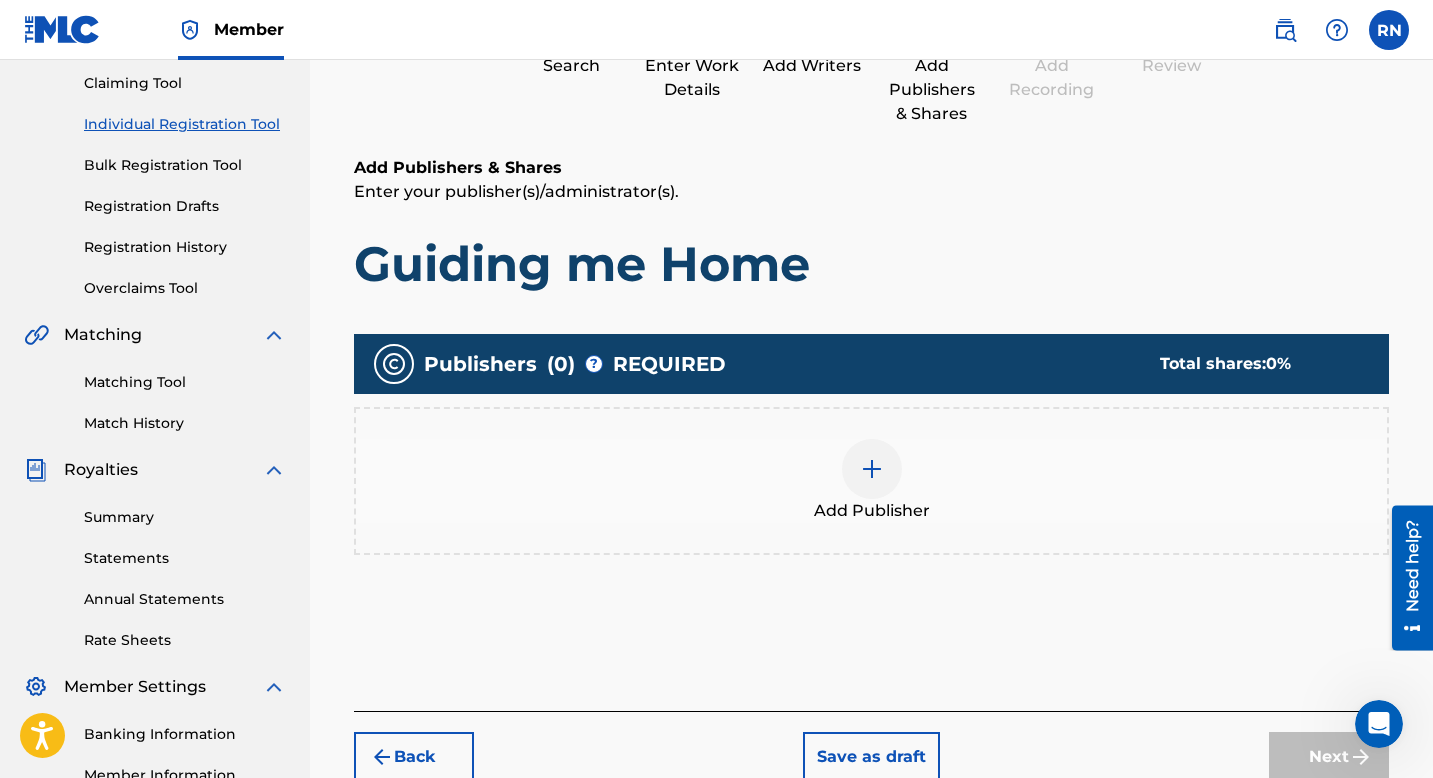click at bounding box center [872, 469] 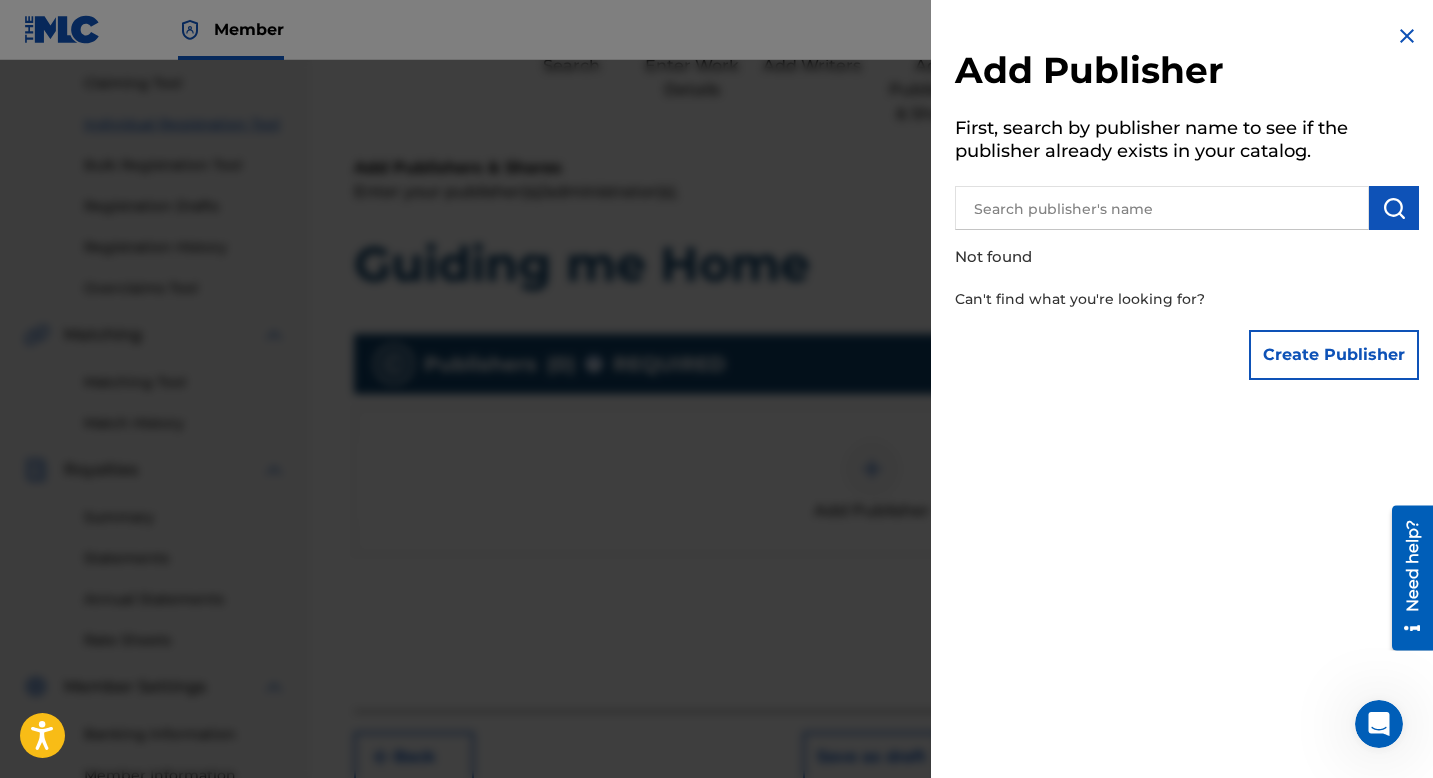 click at bounding box center [1162, 208] 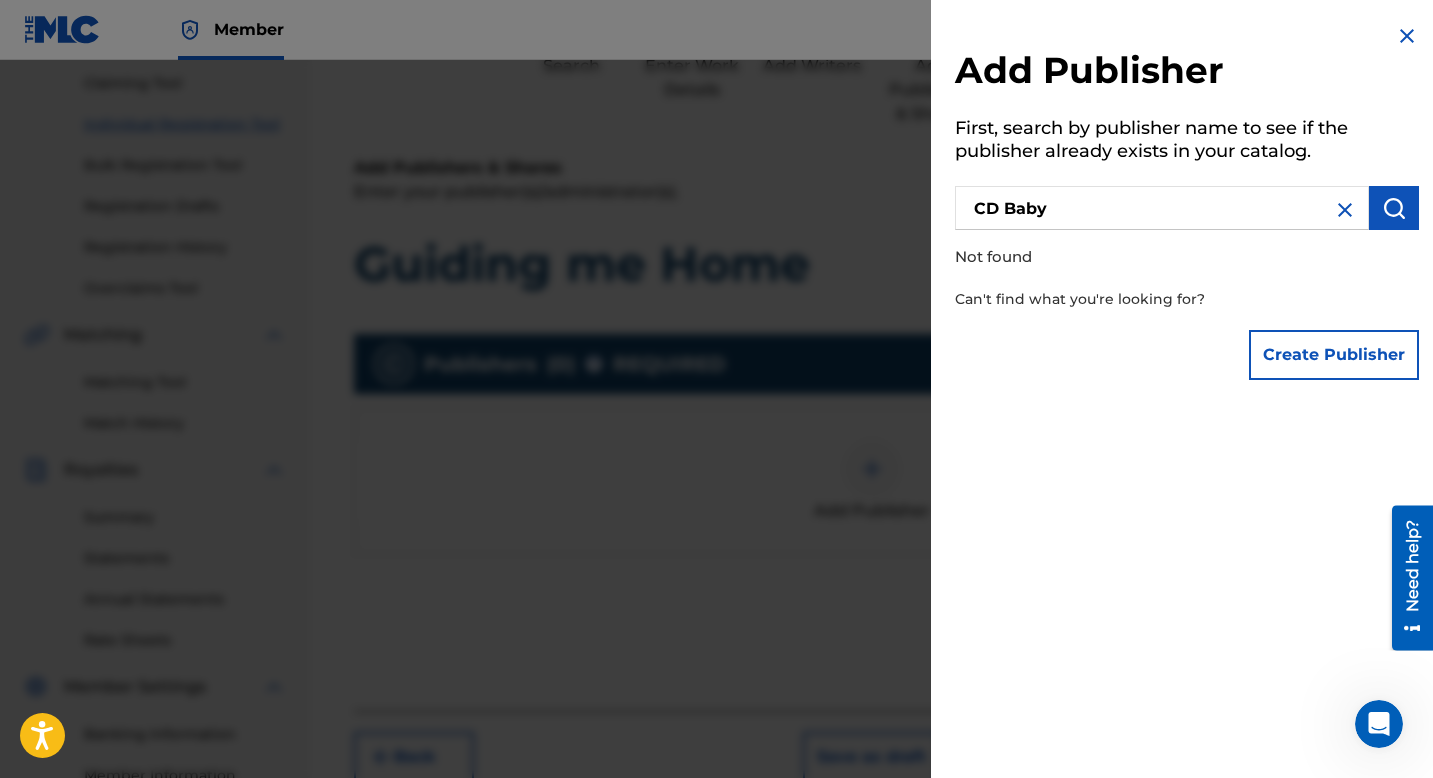 click at bounding box center [1394, 208] 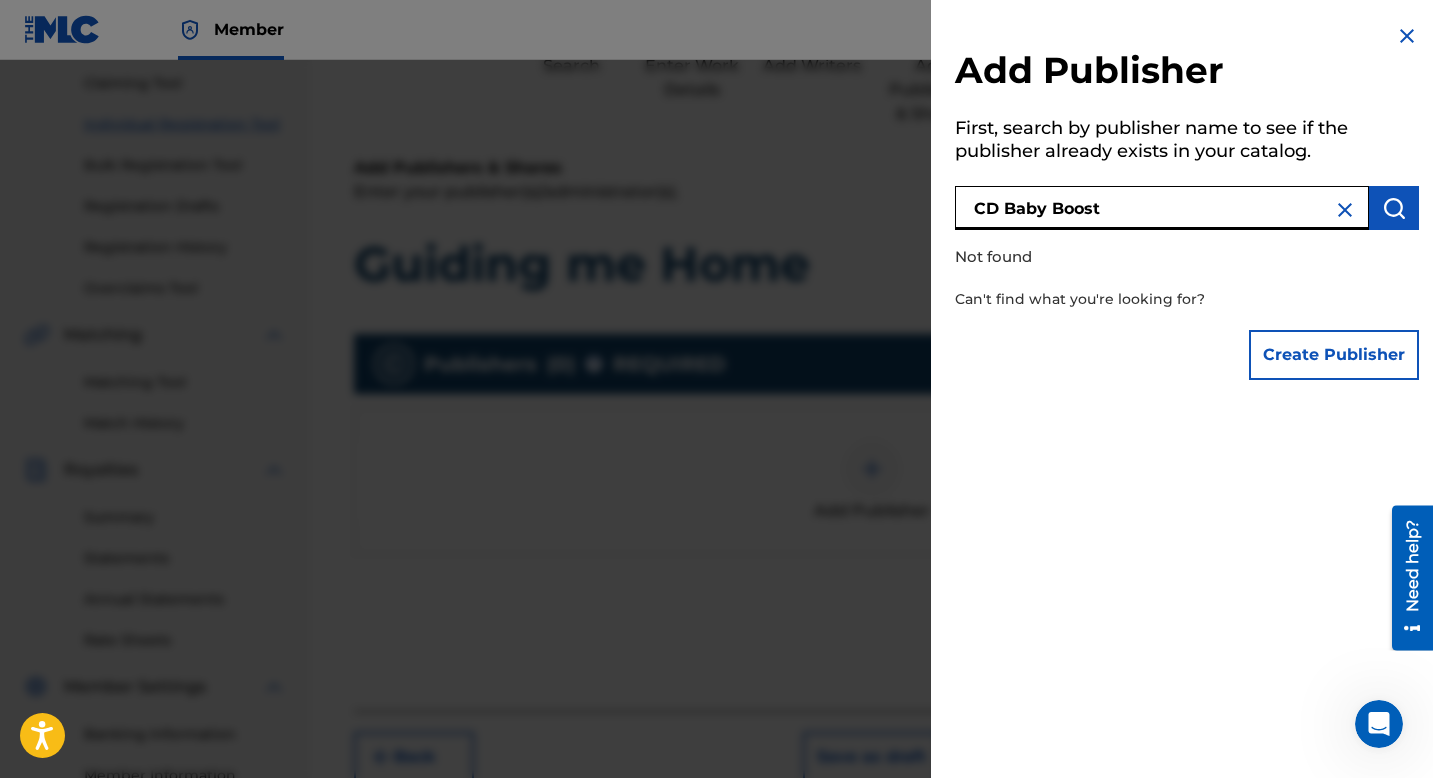drag, startPoint x: 1158, startPoint y: 217, endPoint x: 1054, endPoint y: 215, distance: 104.019226 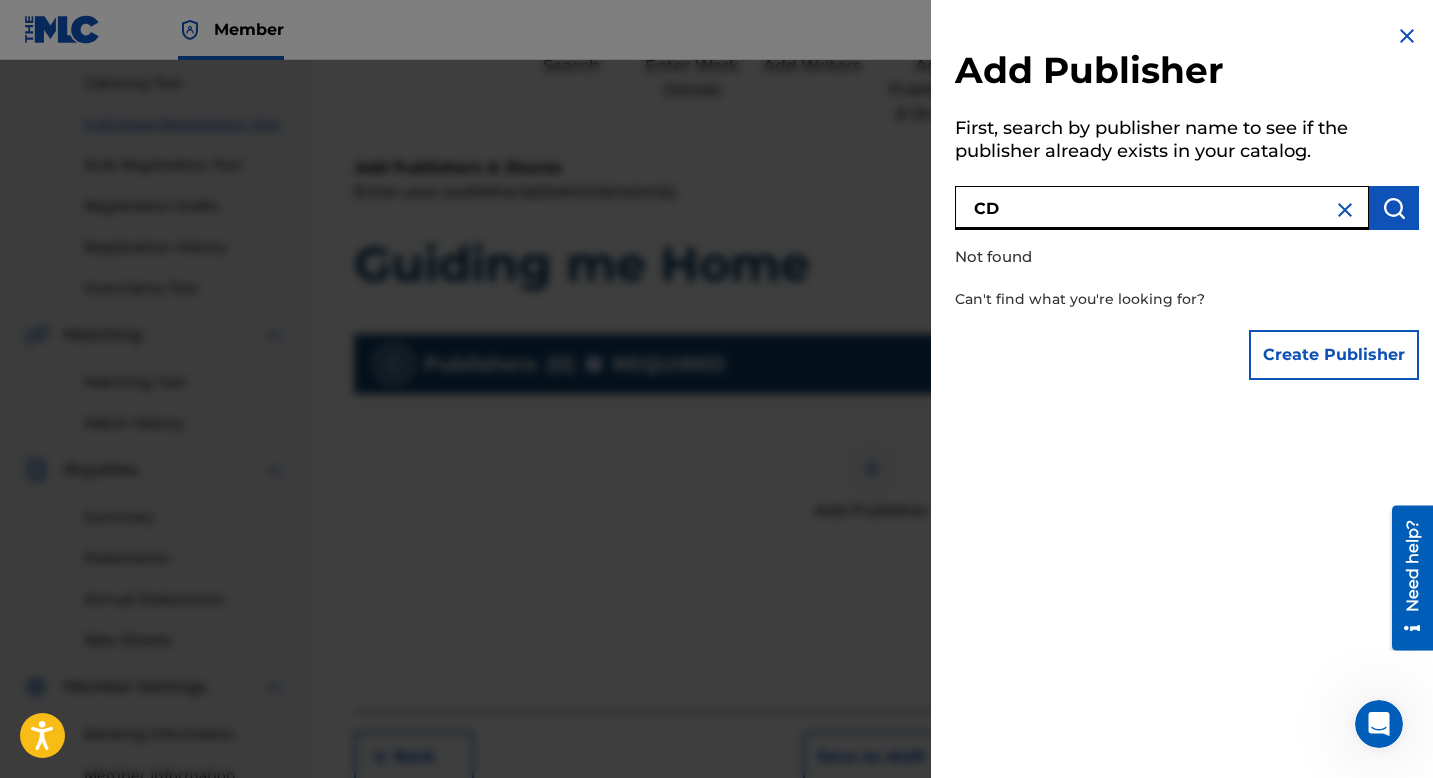 type on "C" 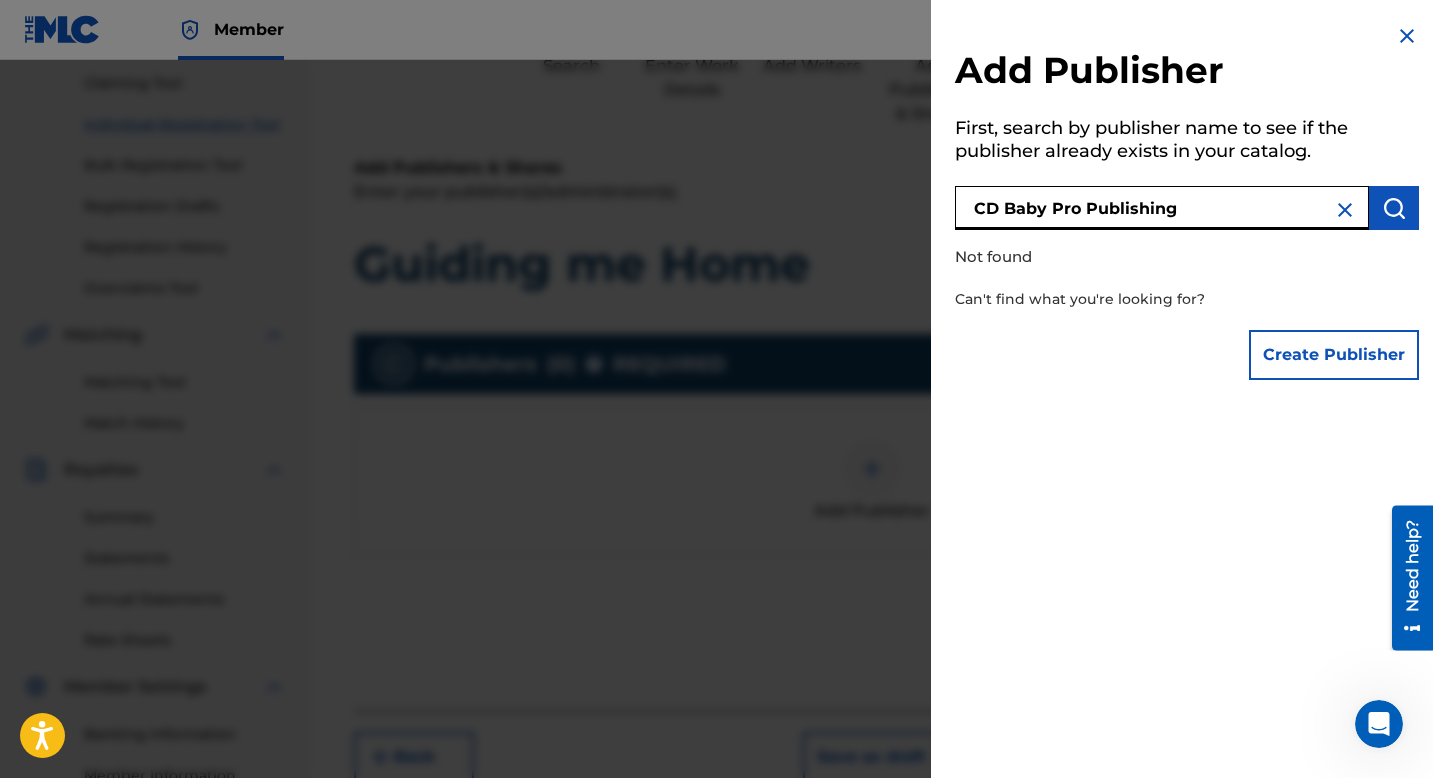 type on "CD Baby Pro Publishing" 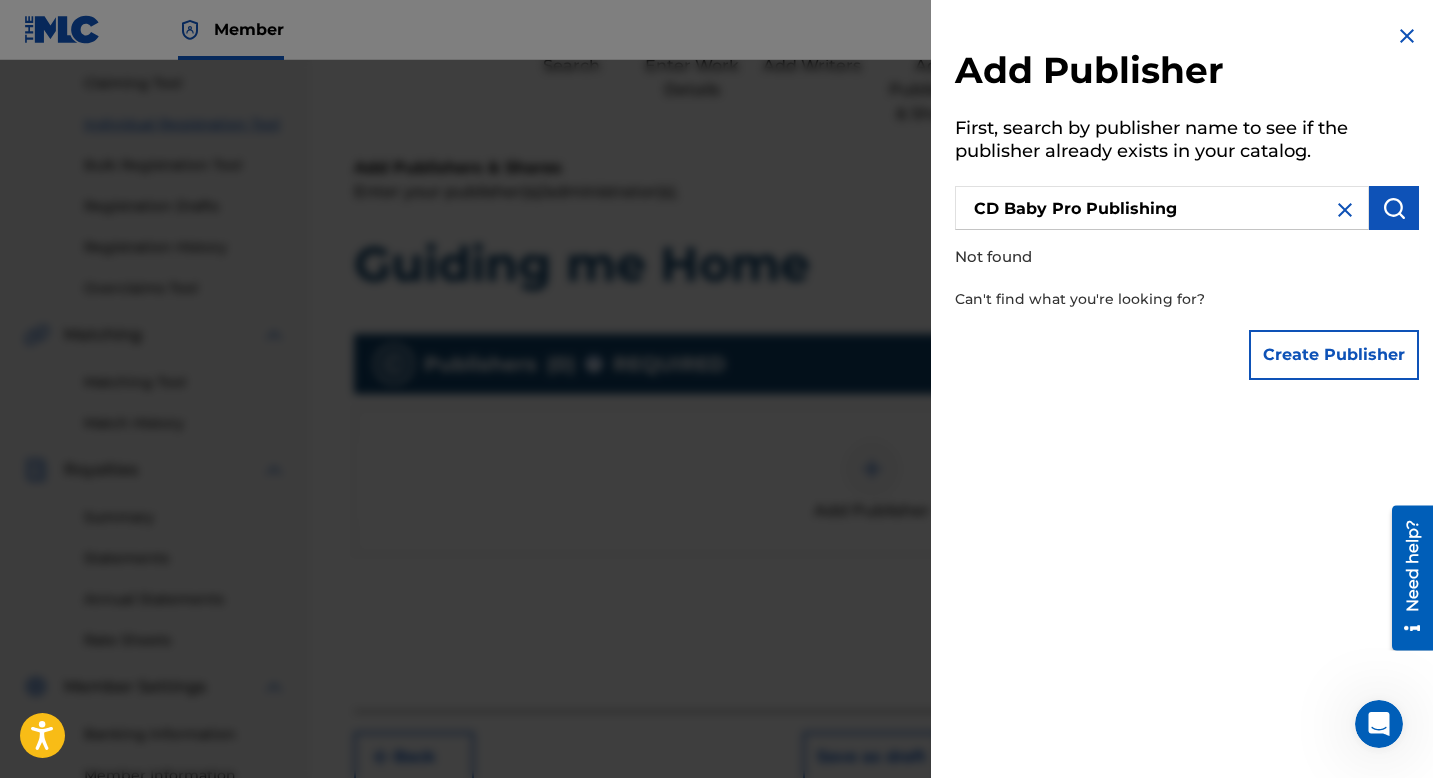 click on "Create Publisher" at bounding box center [1334, 355] 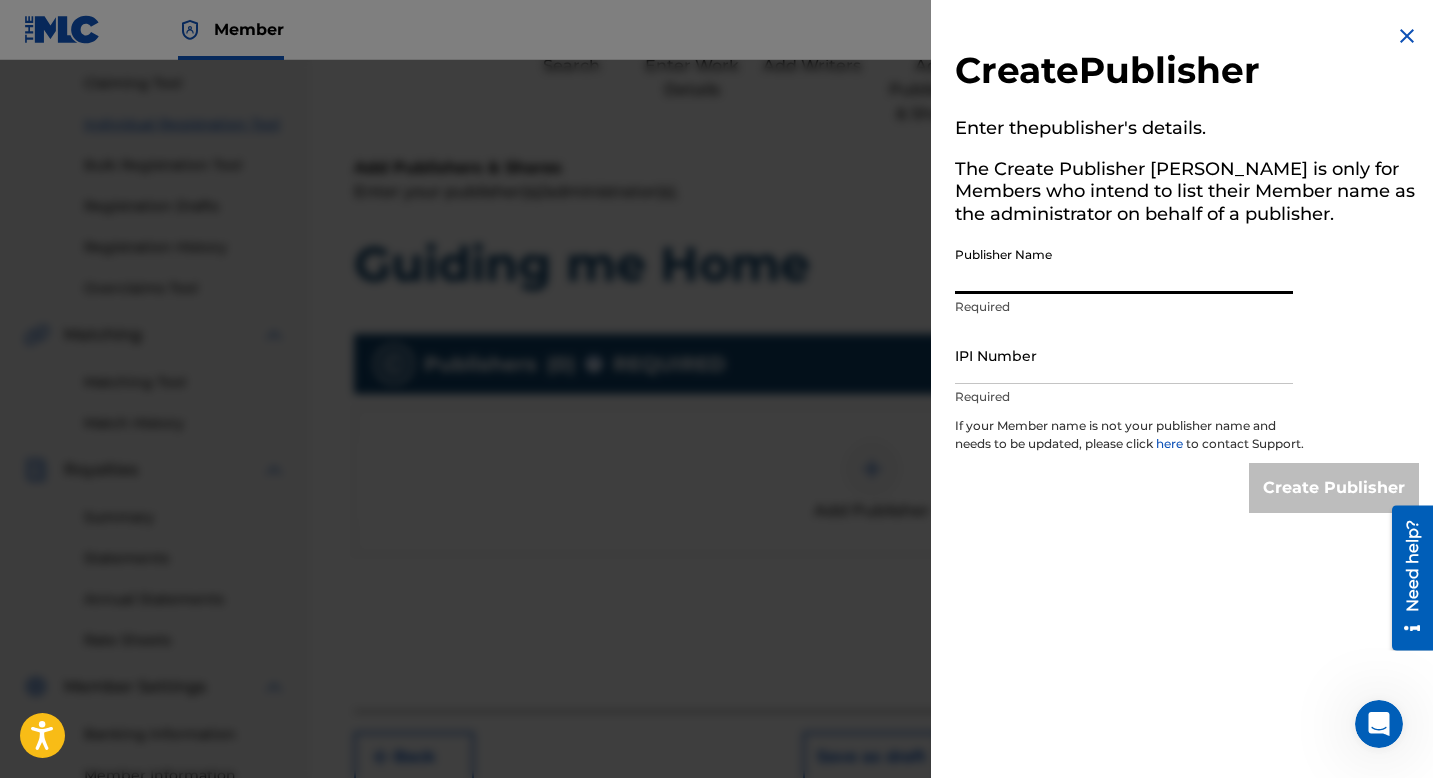 click on "Publisher Name" at bounding box center (1124, 265) 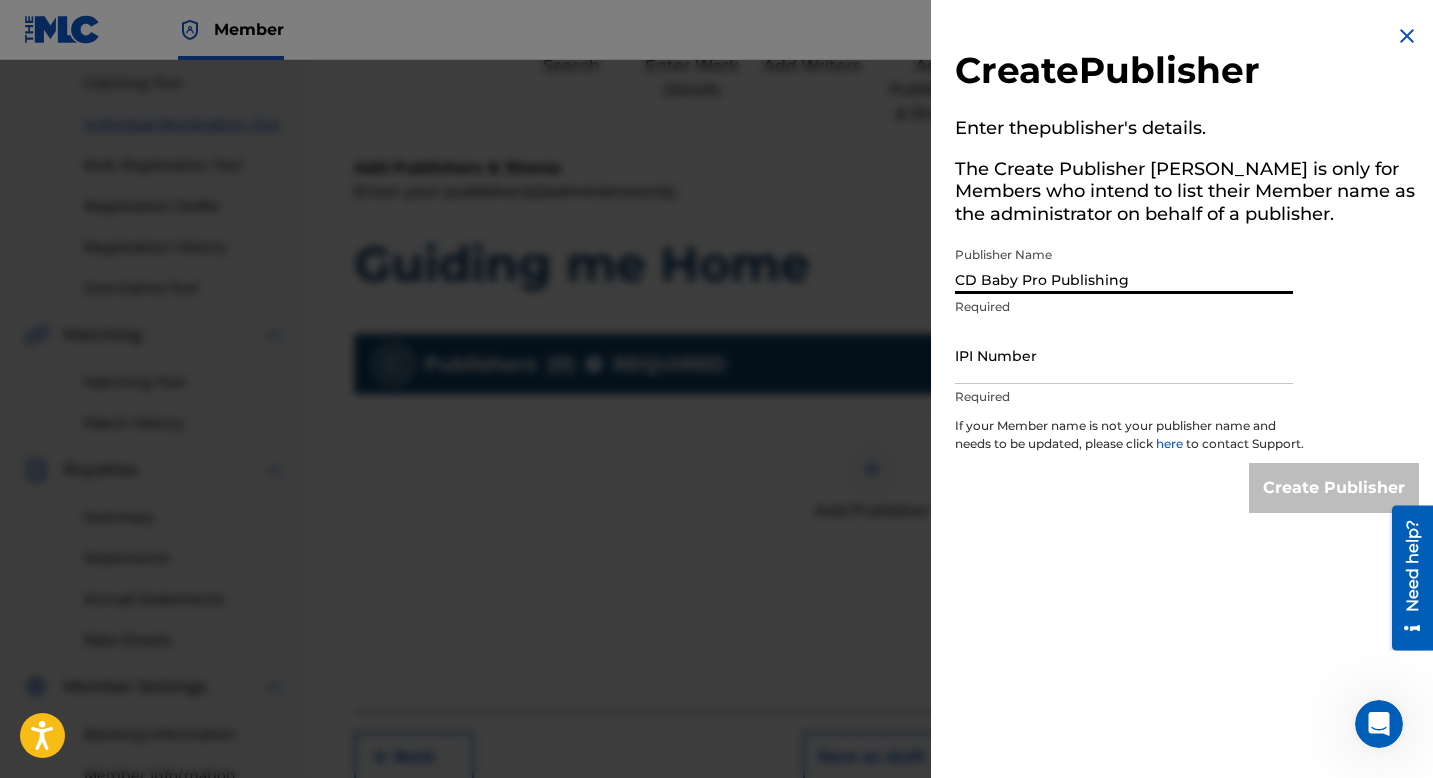 type on "CD Baby Pro Publishing" 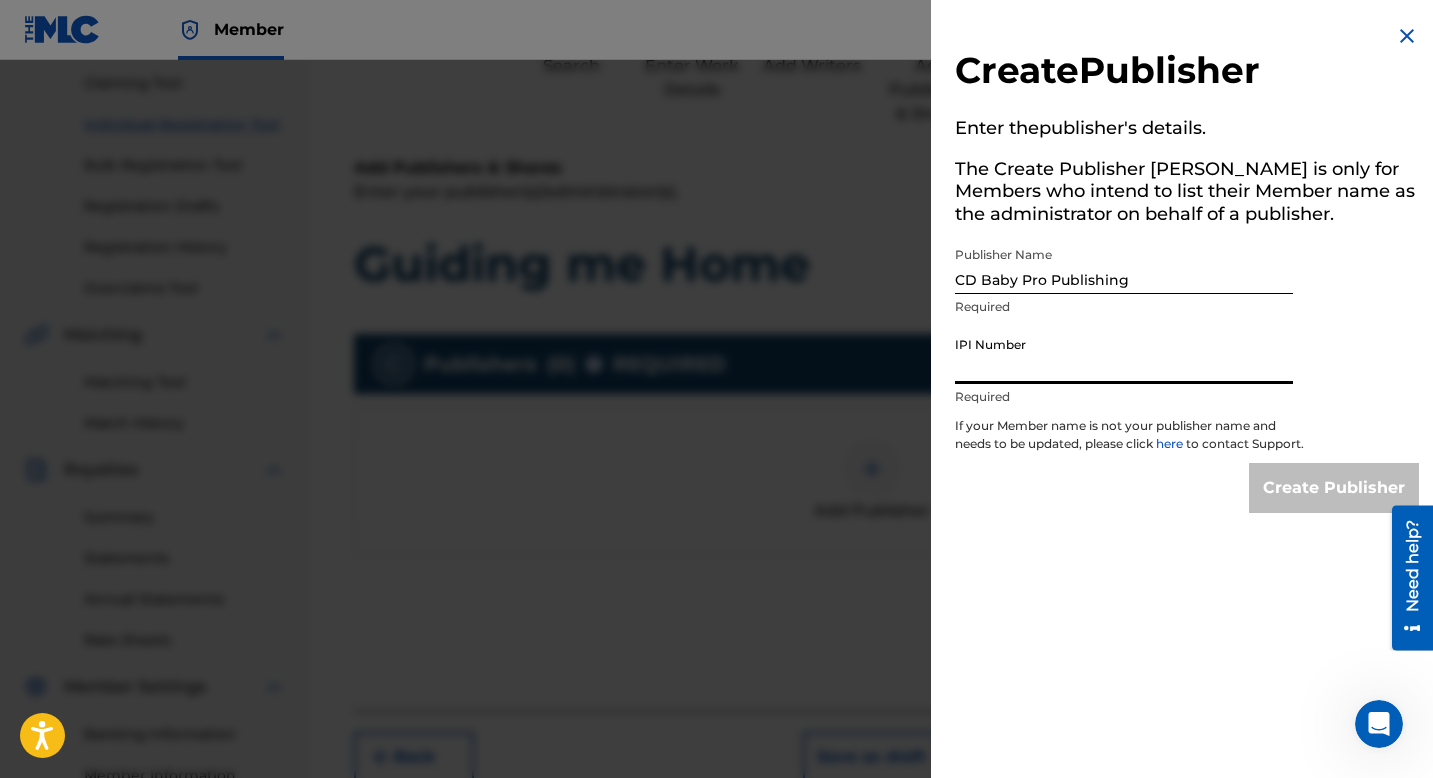 paste on "01091220694" 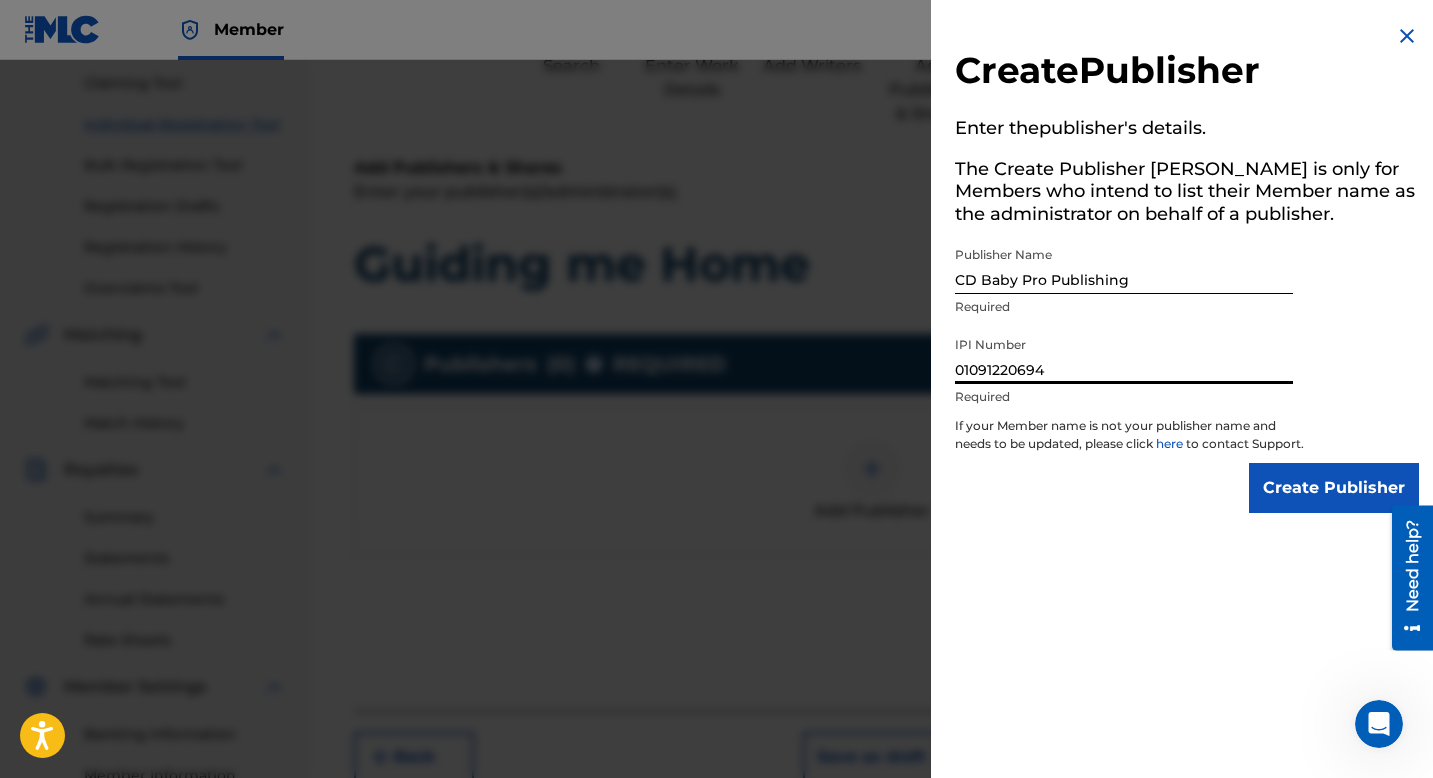 type on "01091220694" 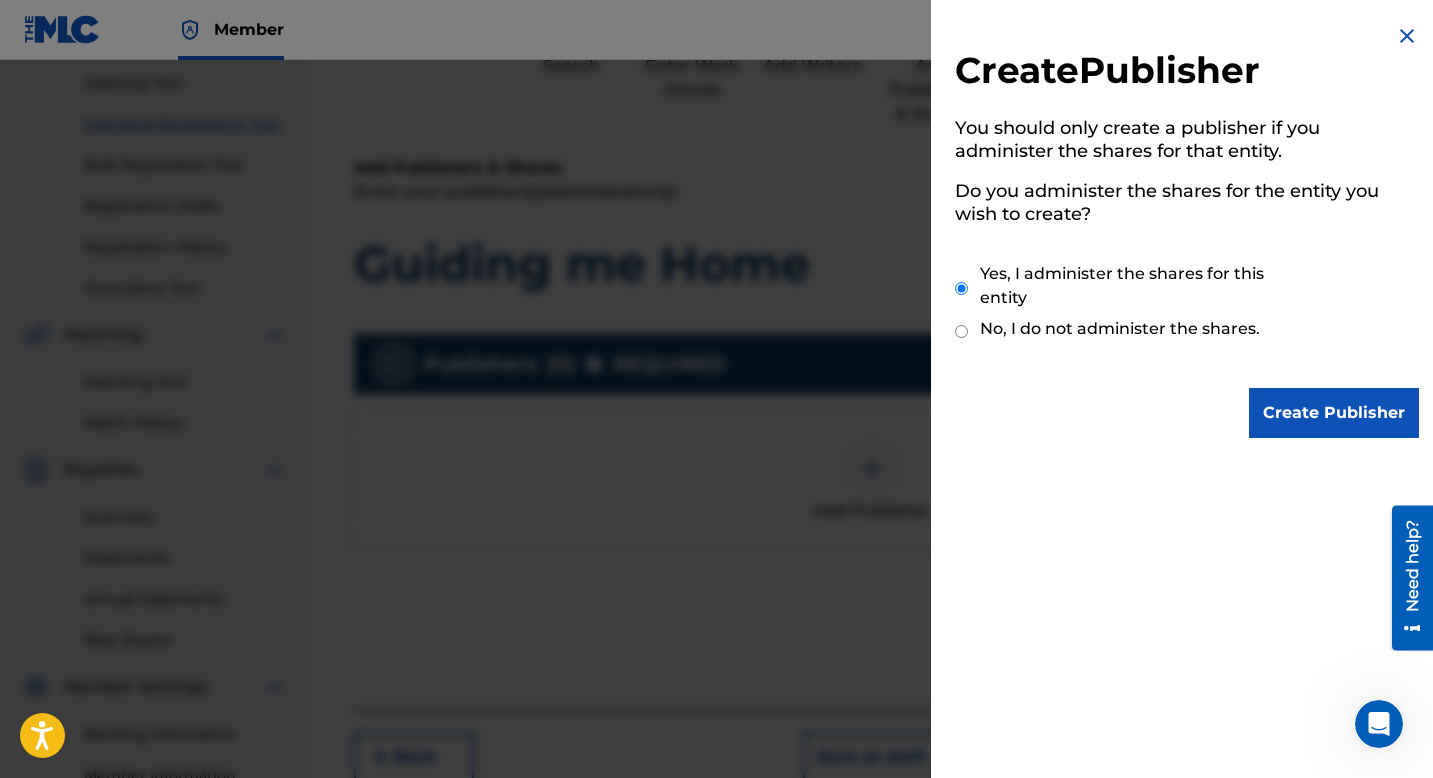 click on "No, I do not administer the shares." at bounding box center (961, 331) 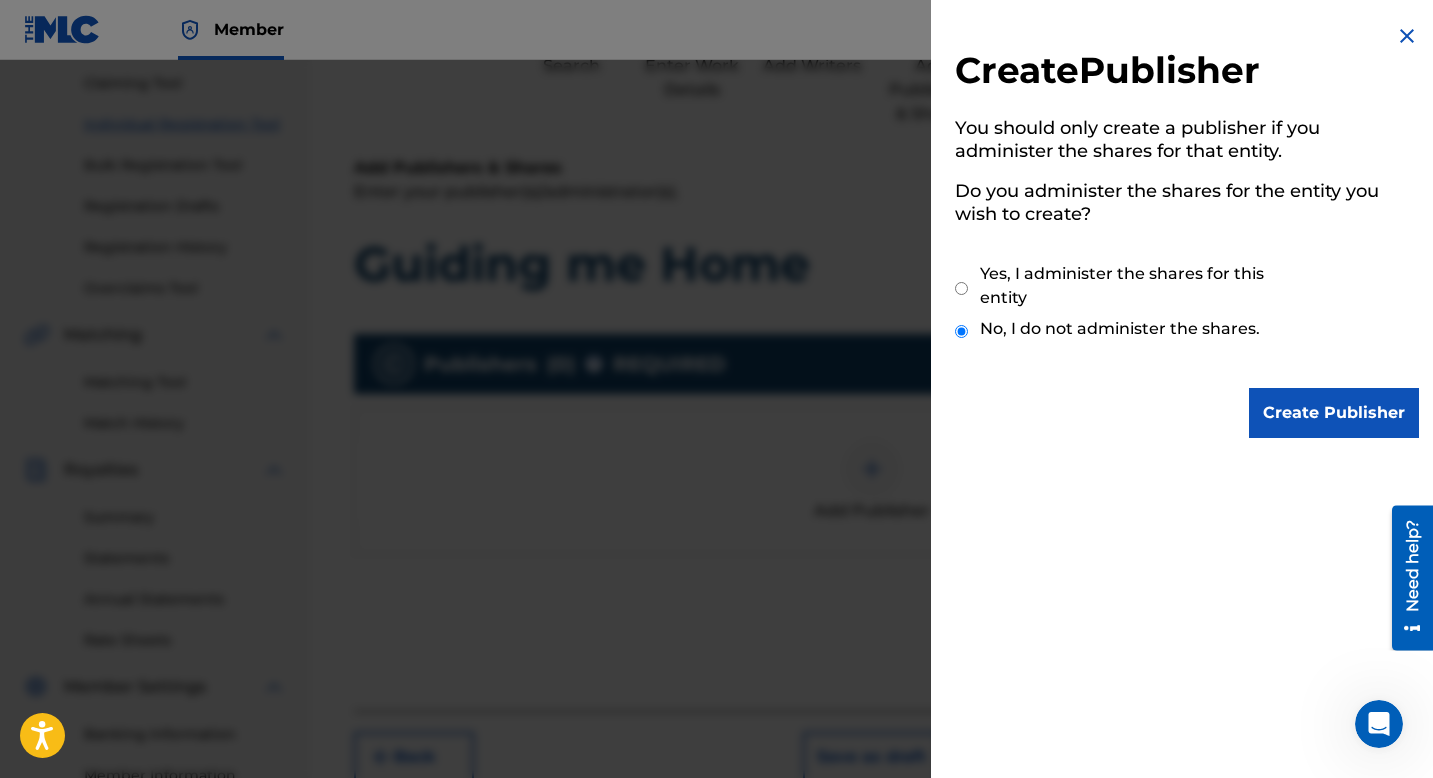 click on "Create Publisher" at bounding box center (1334, 413) 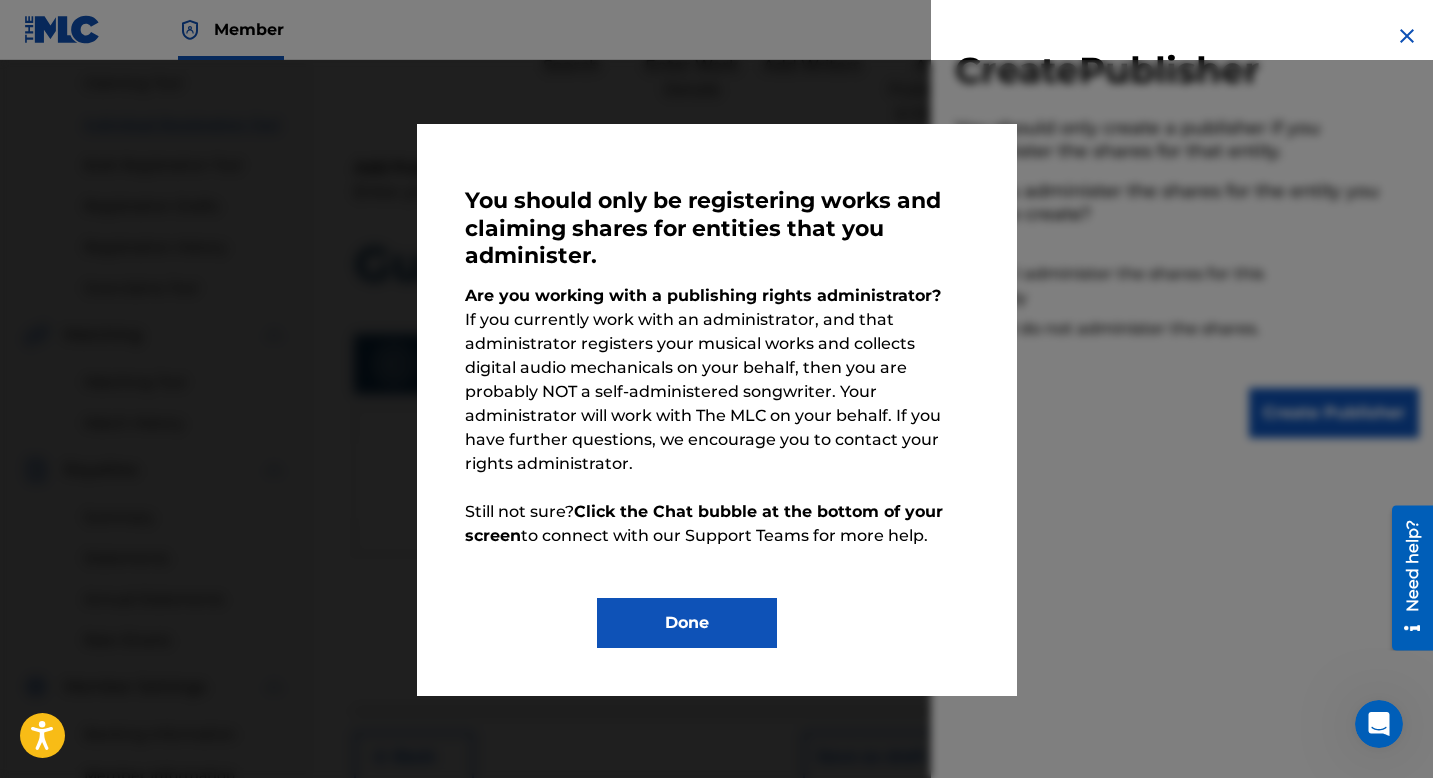 click on "Done" at bounding box center (687, 623) 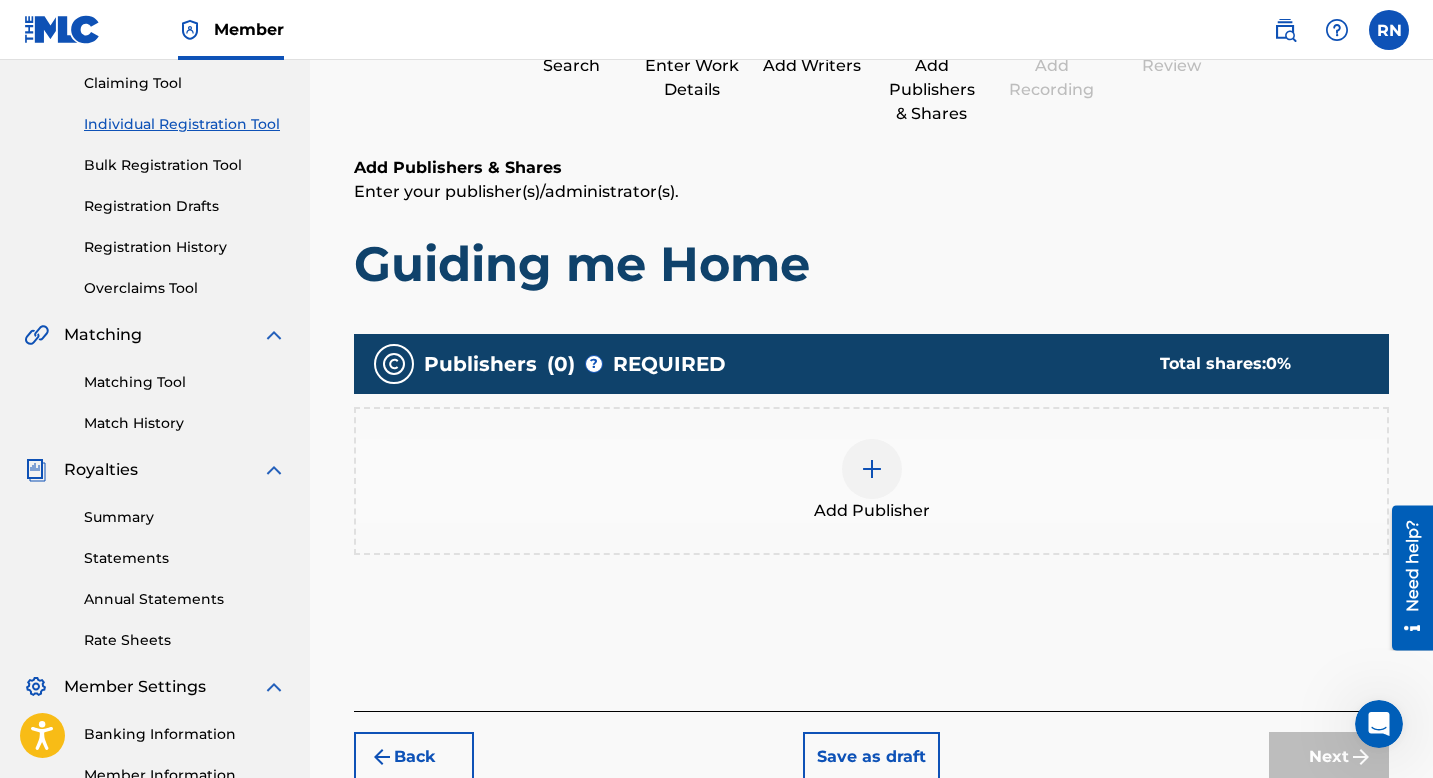 click 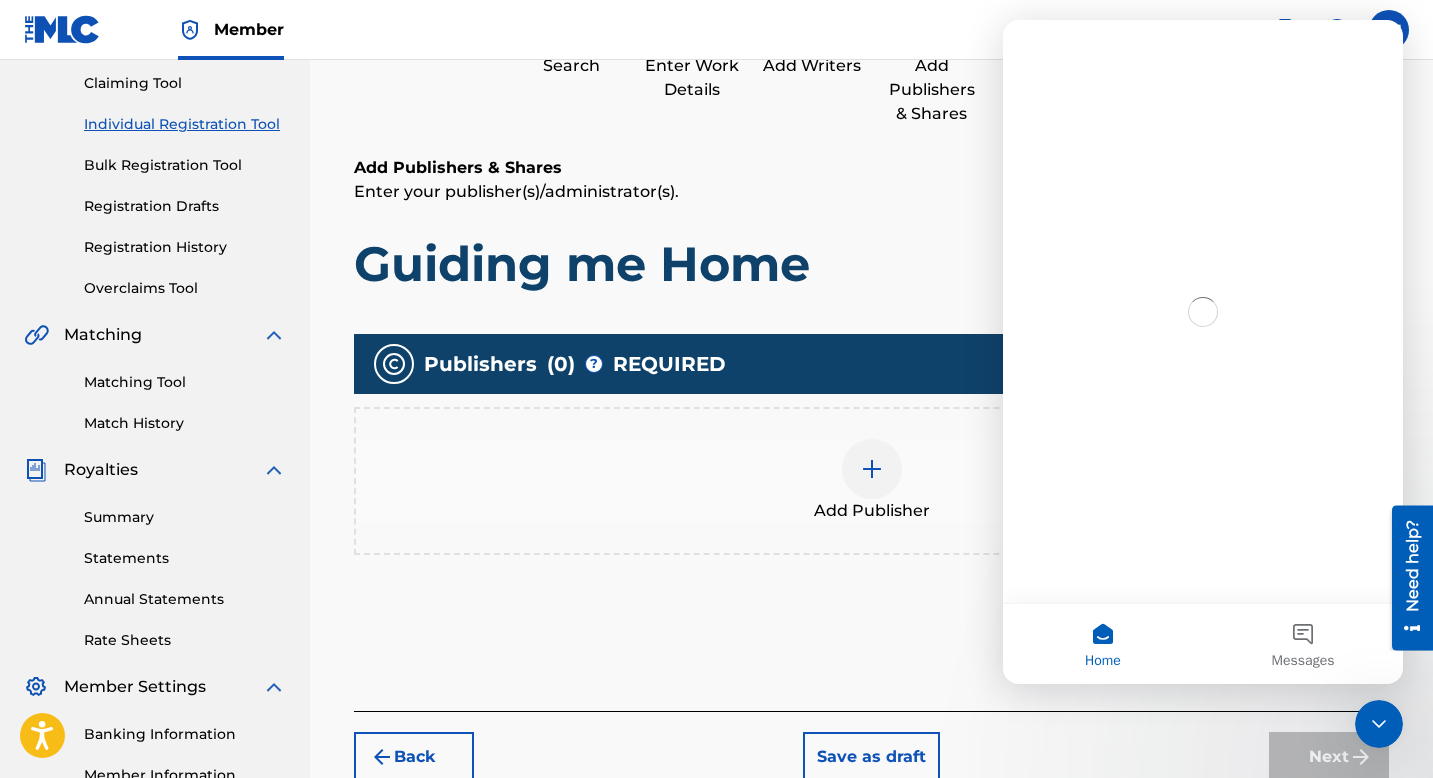 scroll, scrollTop: 0, scrollLeft: 0, axis: both 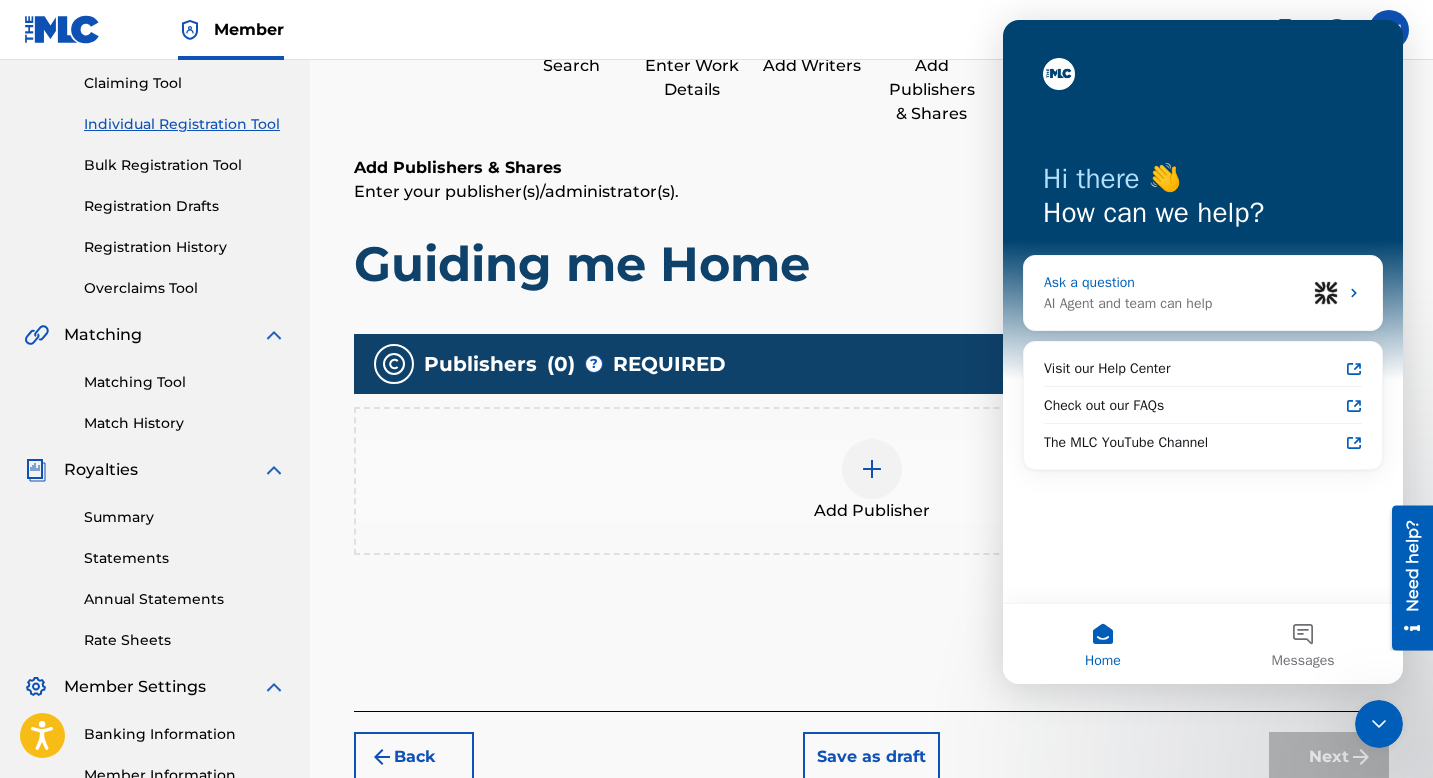 click on "AI Agent and team can help" at bounding box center (1175, 303) 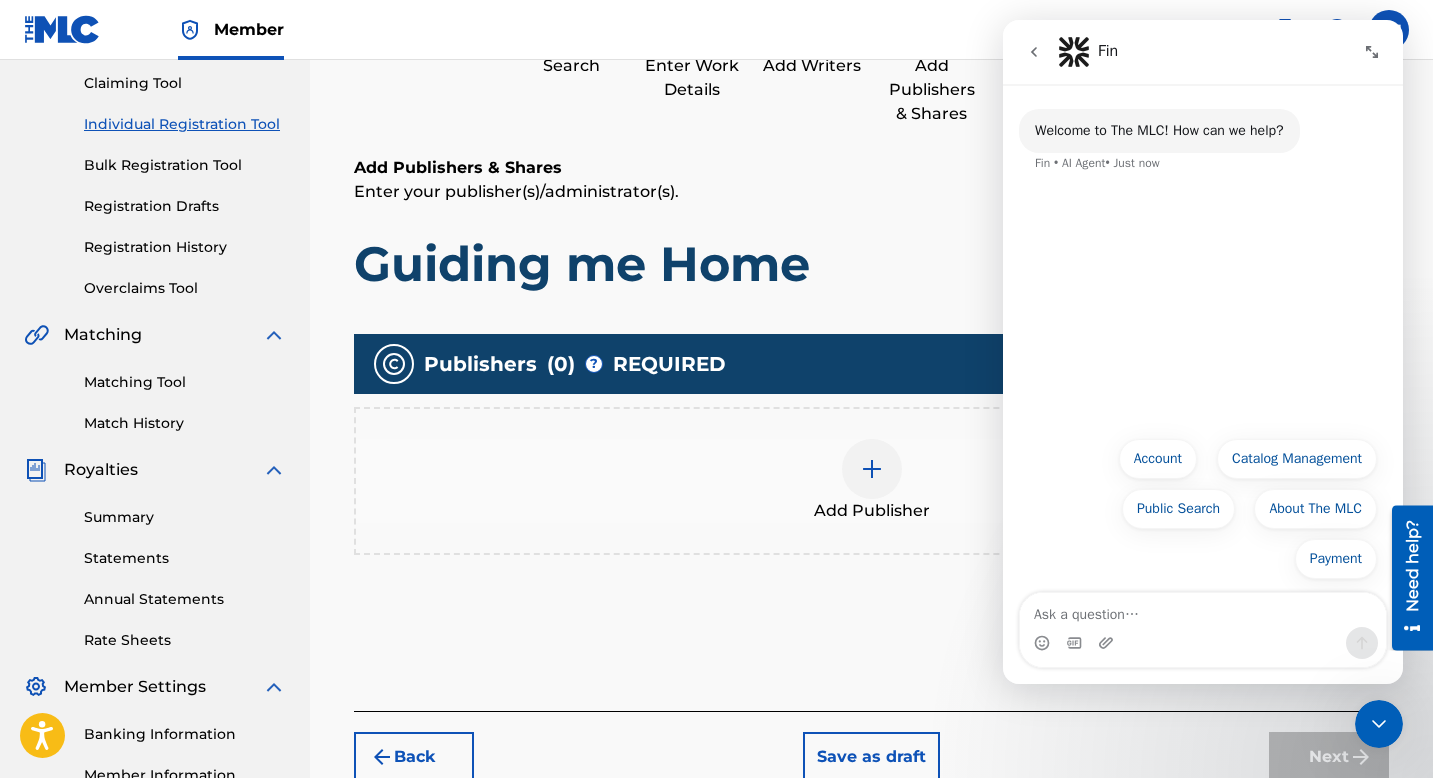 click at bounding box center (1203, 610) 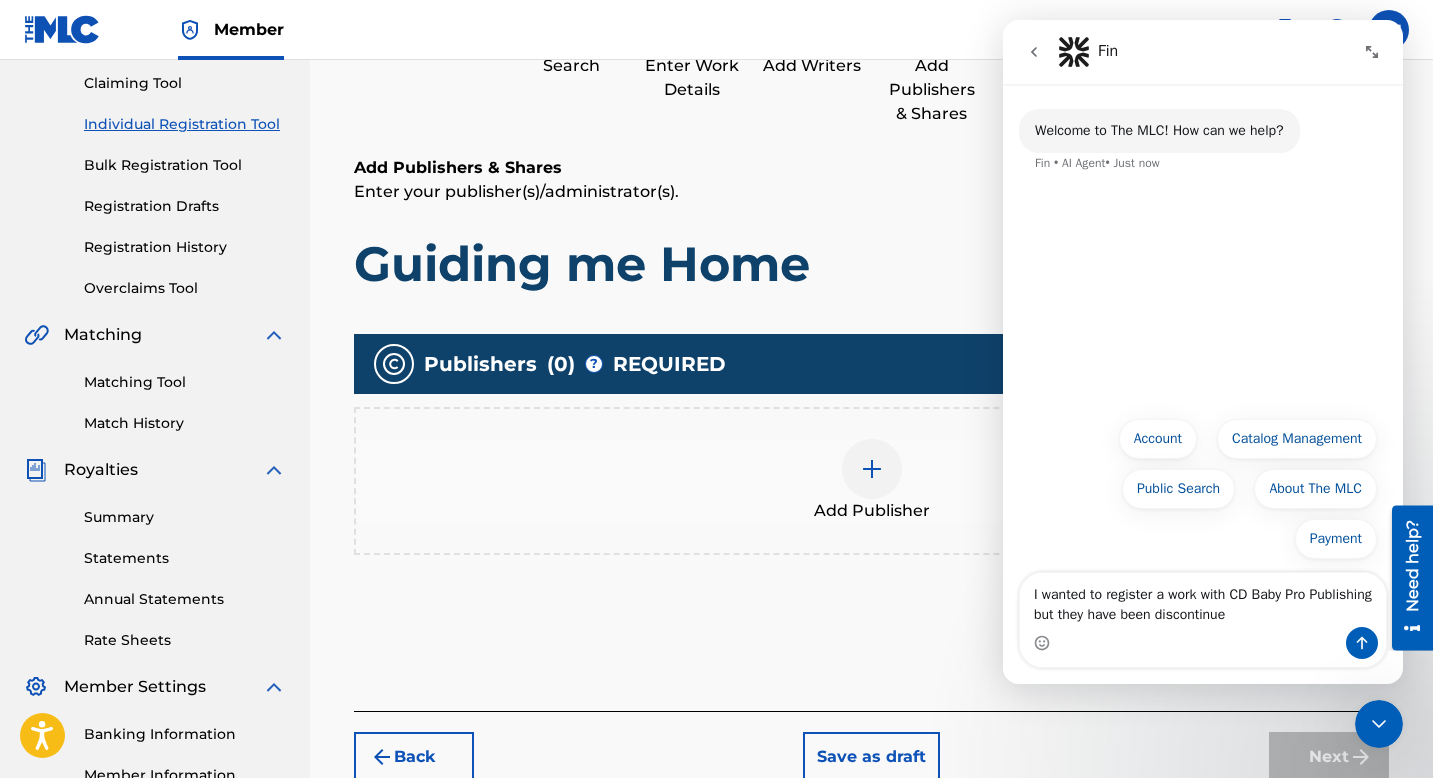 type on "I wanted to register a work with CD Baby Pro Publishing but they have been discontinued" 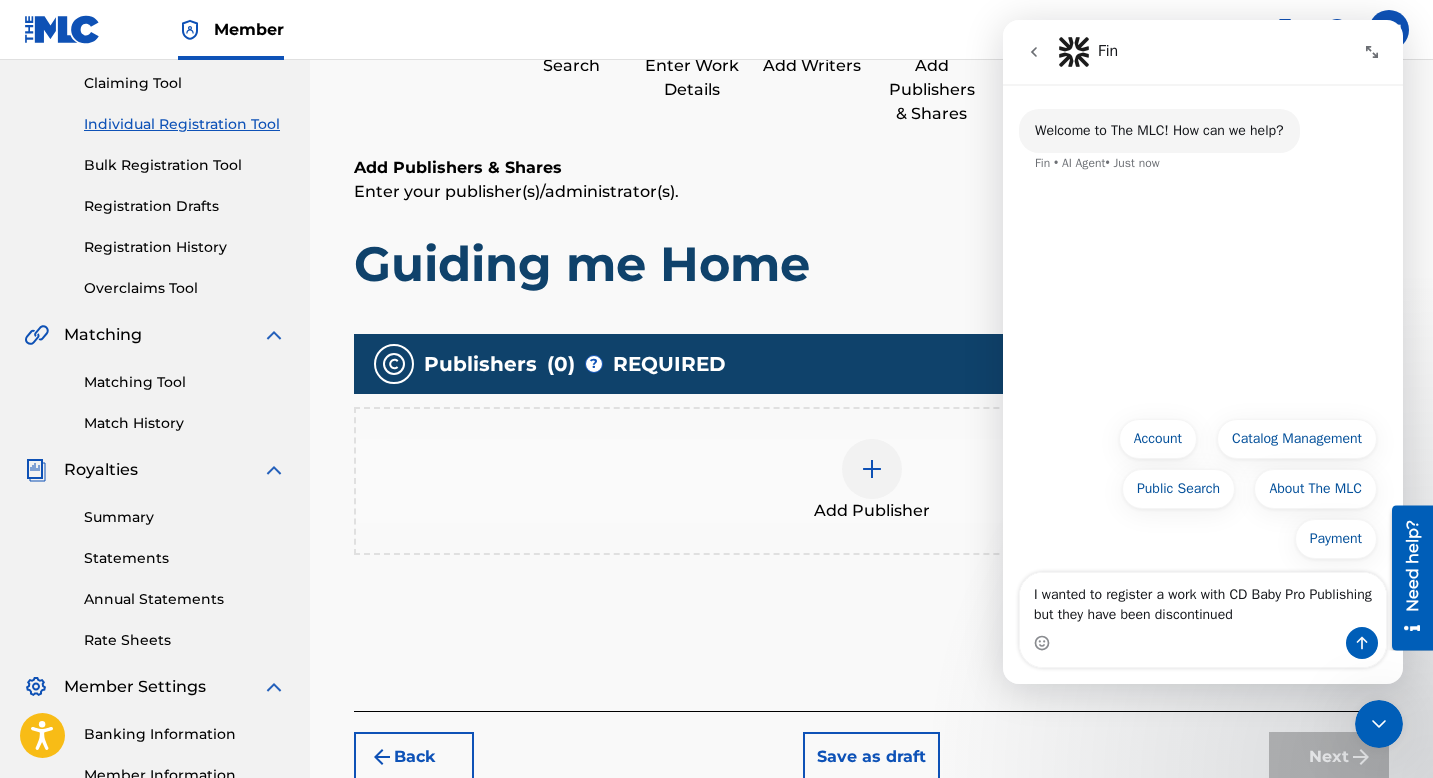 type 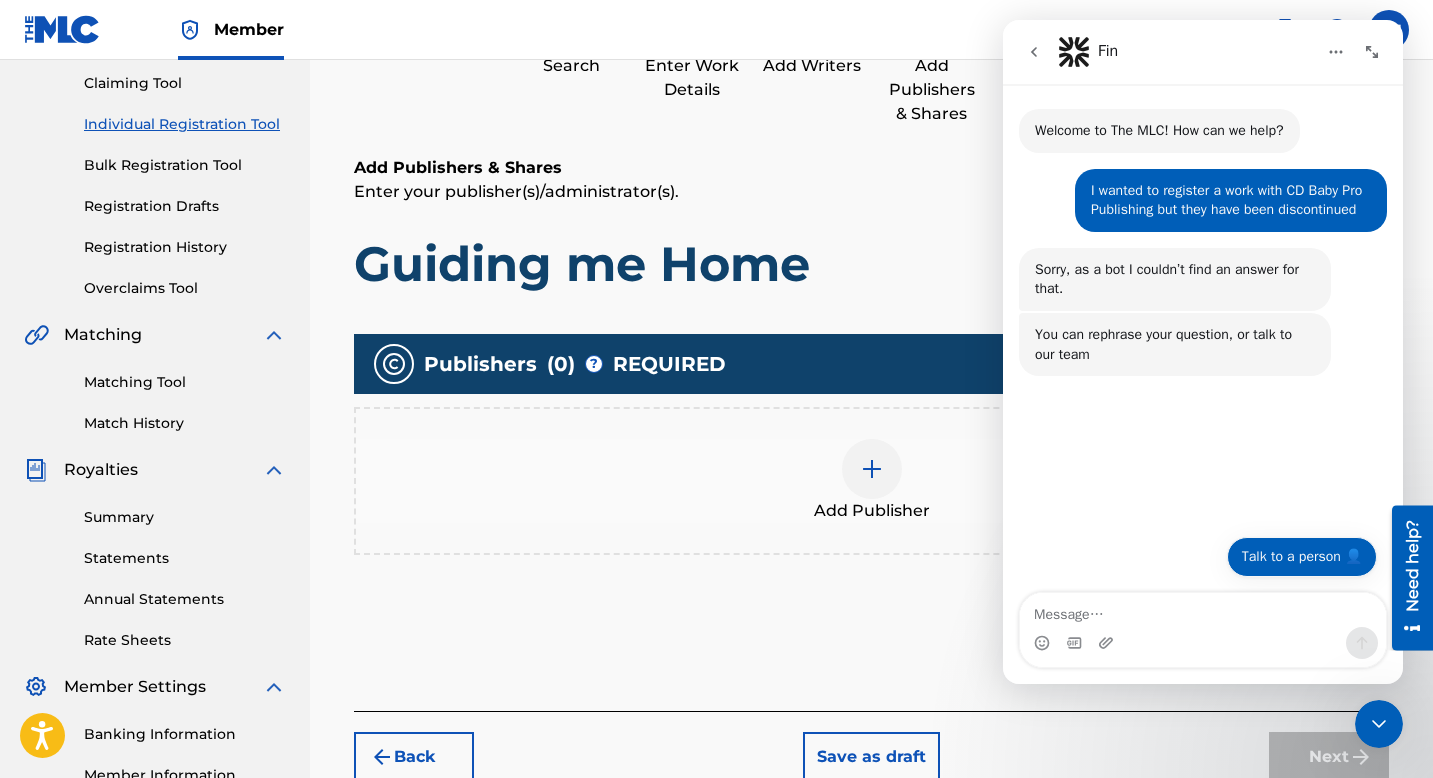click on "Talk to a person 👤" at bounding box center [1302, 557] 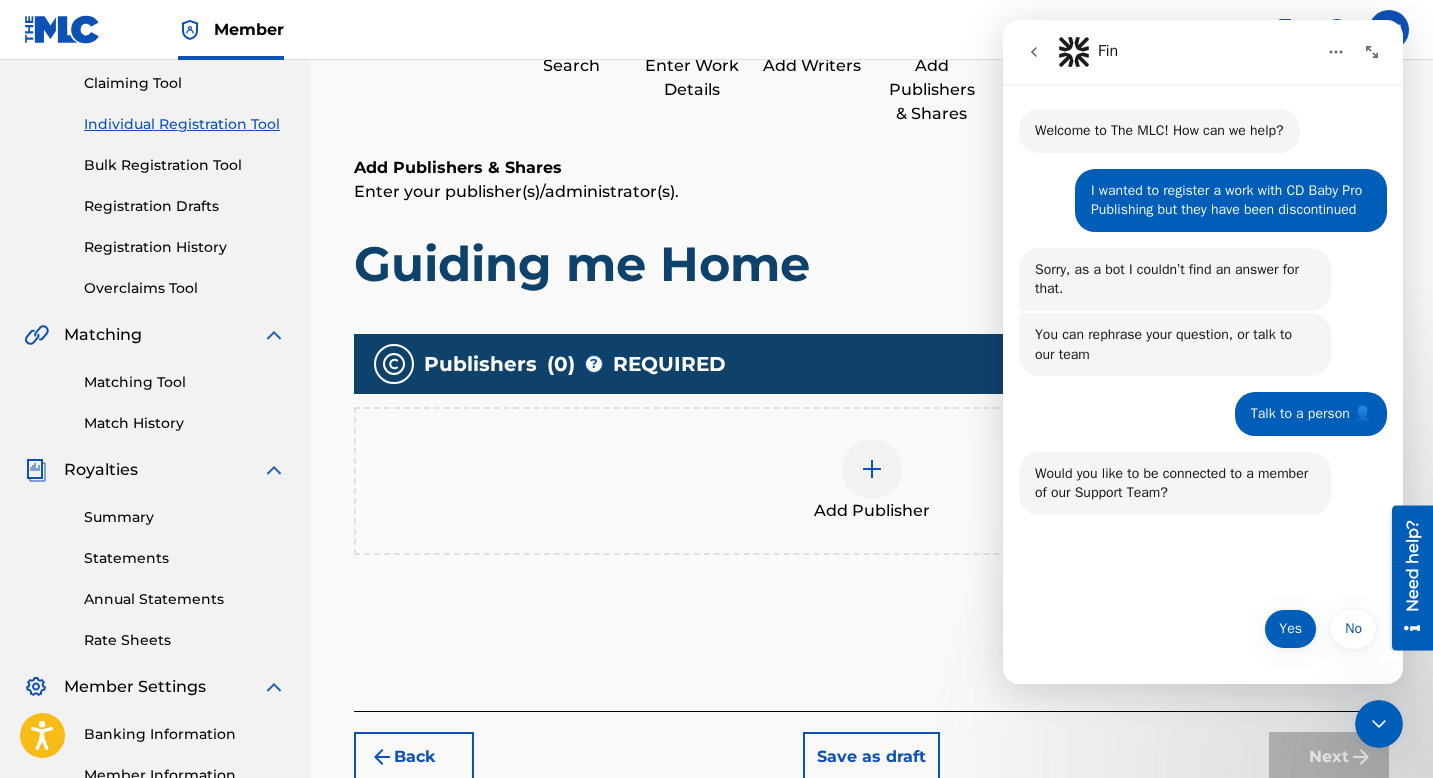 click on "Yes" at bounding box center [1290, 629] 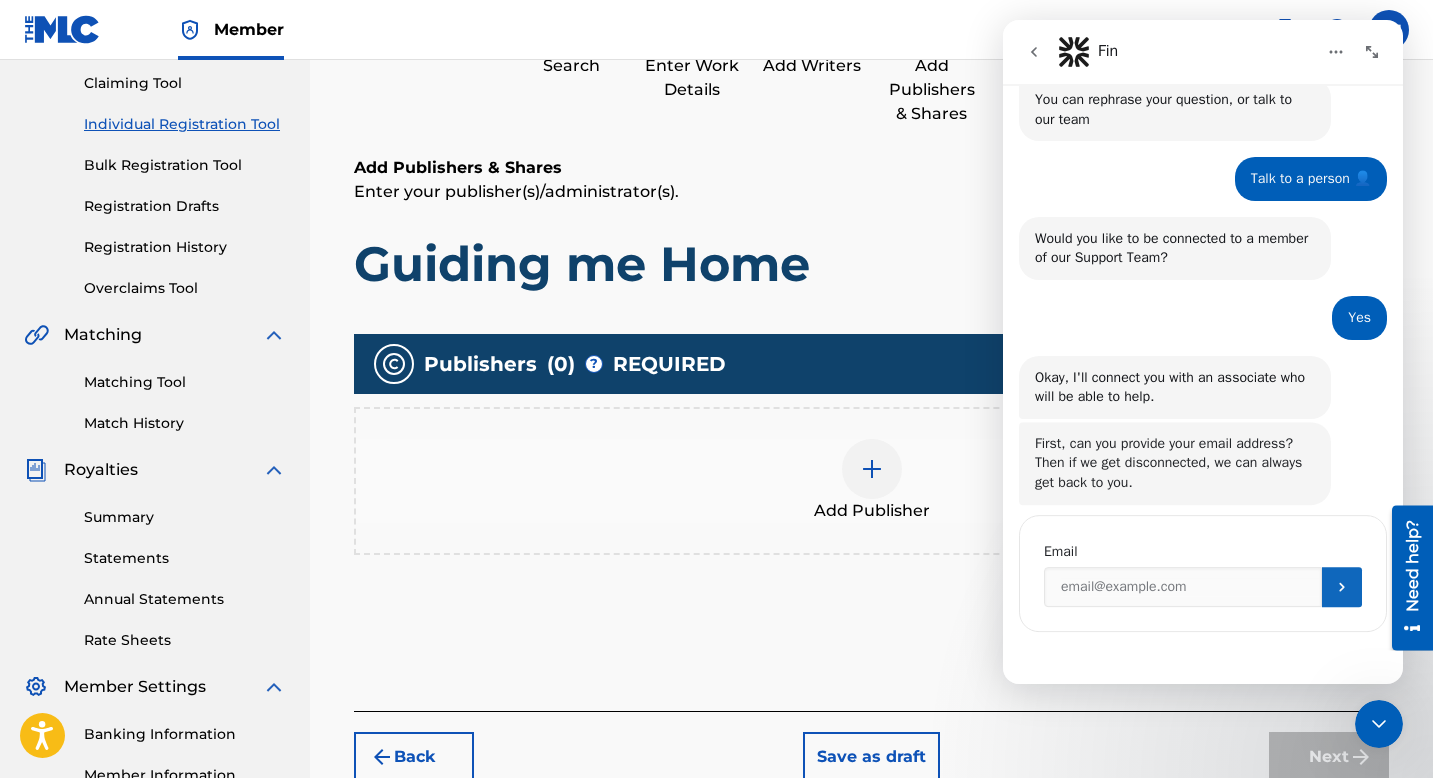 scroll, scrollTop: 254, scrollLeft: 0, axis: vertical 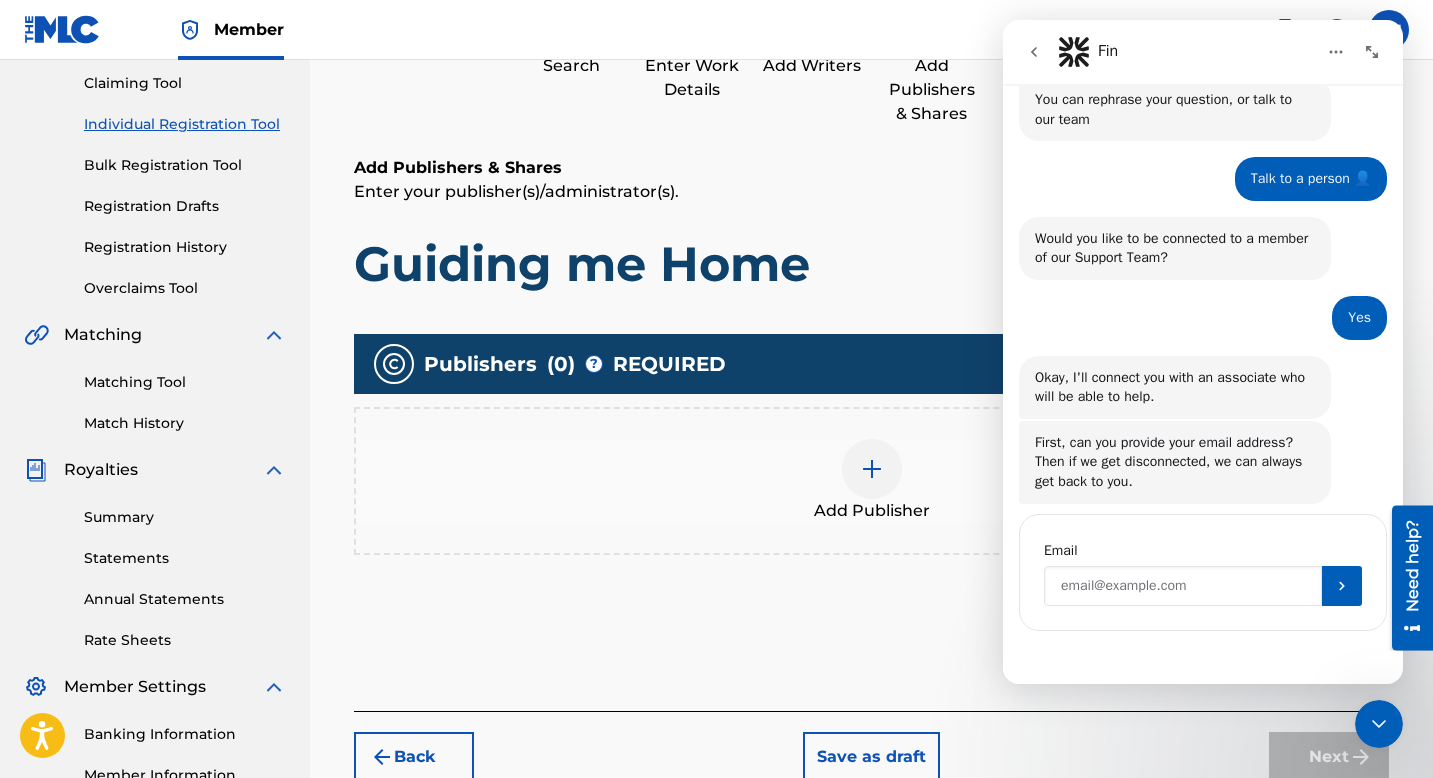 click at bounding box center (1183, 586) 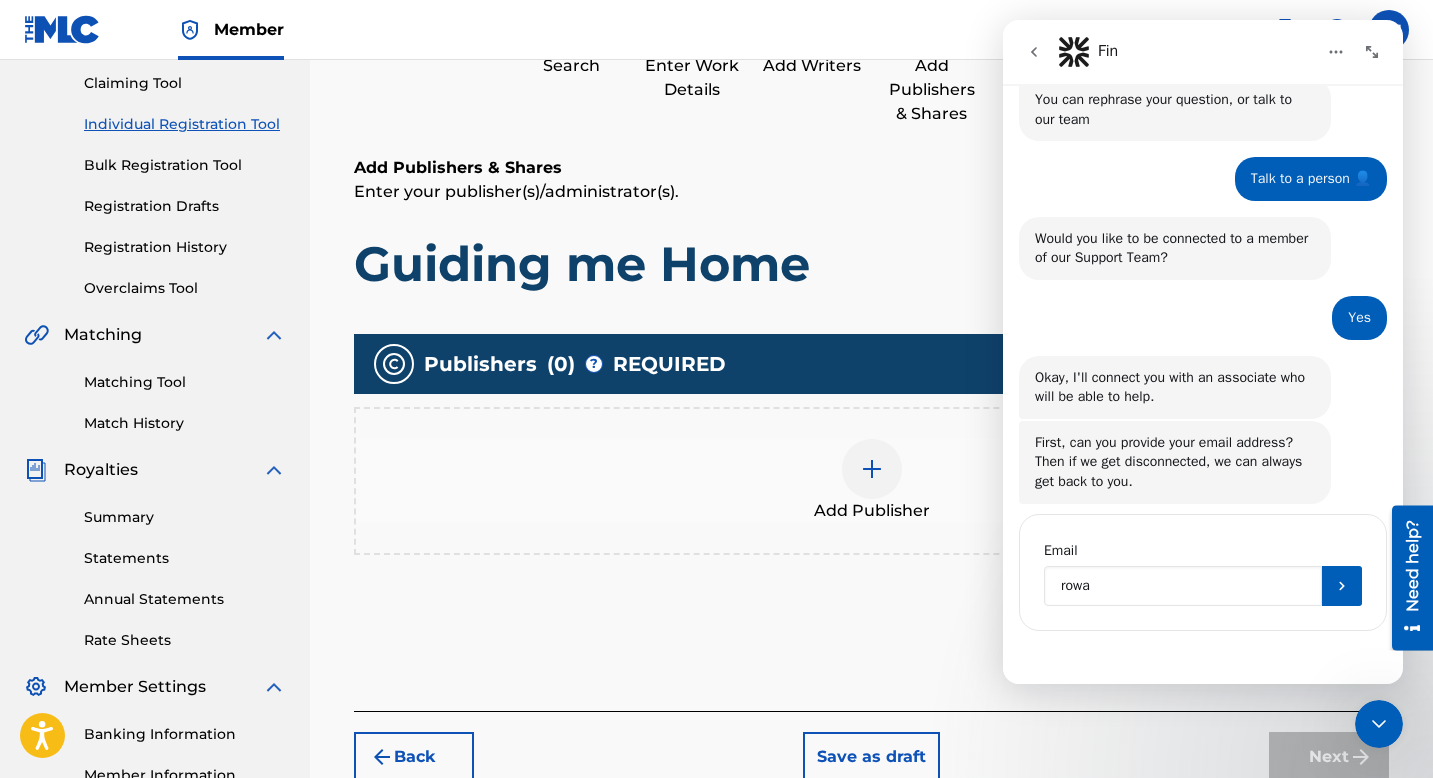 type on "[EMAIL_ADDRESS][DOMAIN_NAME]" 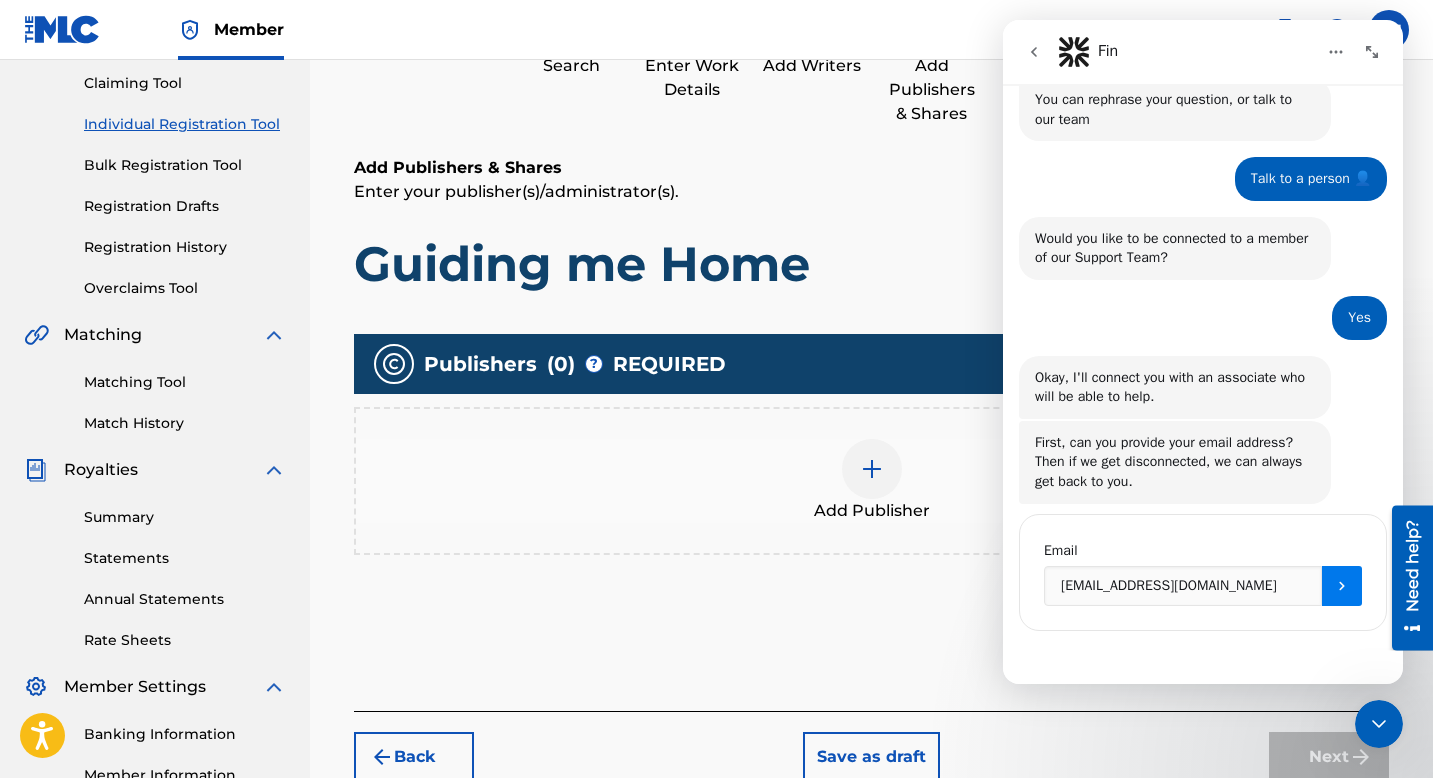 click 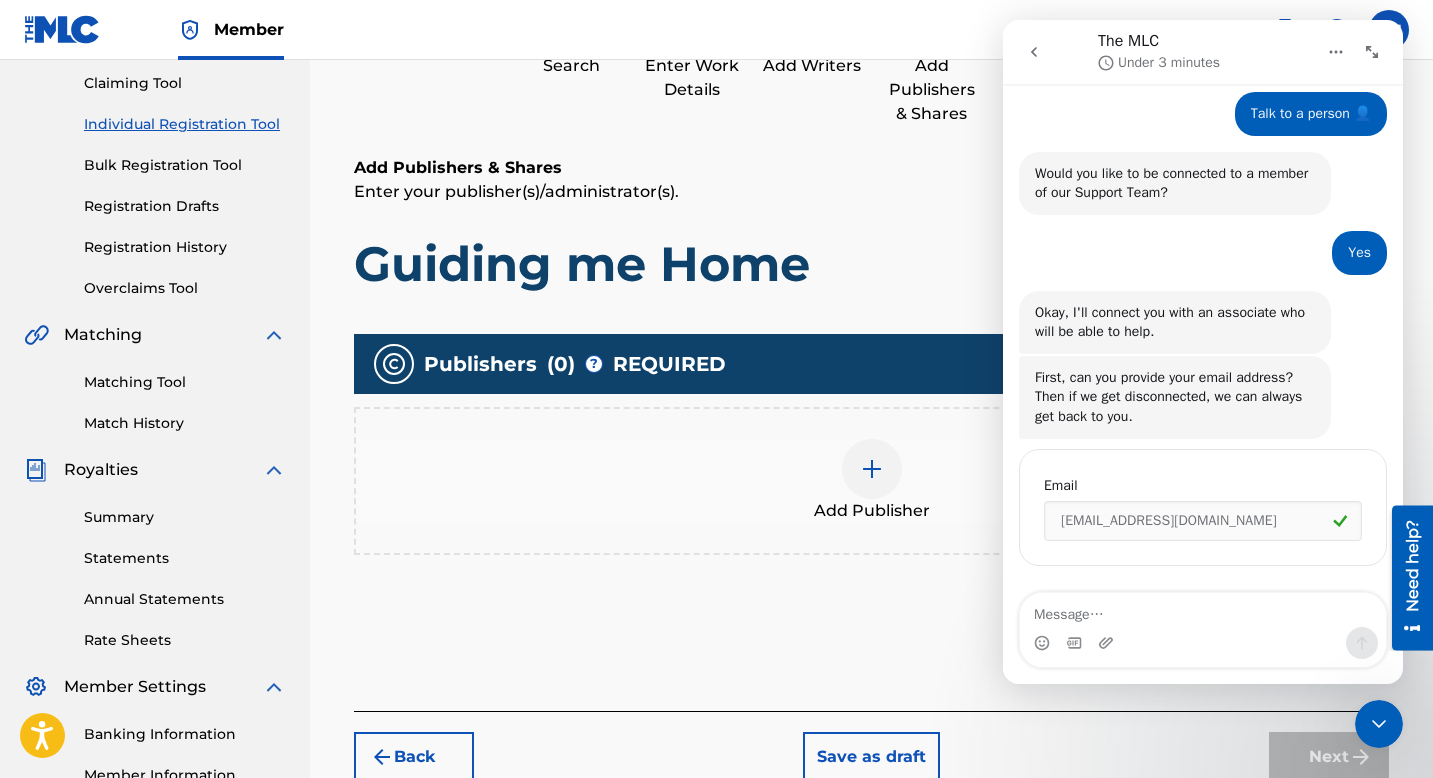 scroll, scrollTop: 326, scrollLeft: 0, axis: vertical 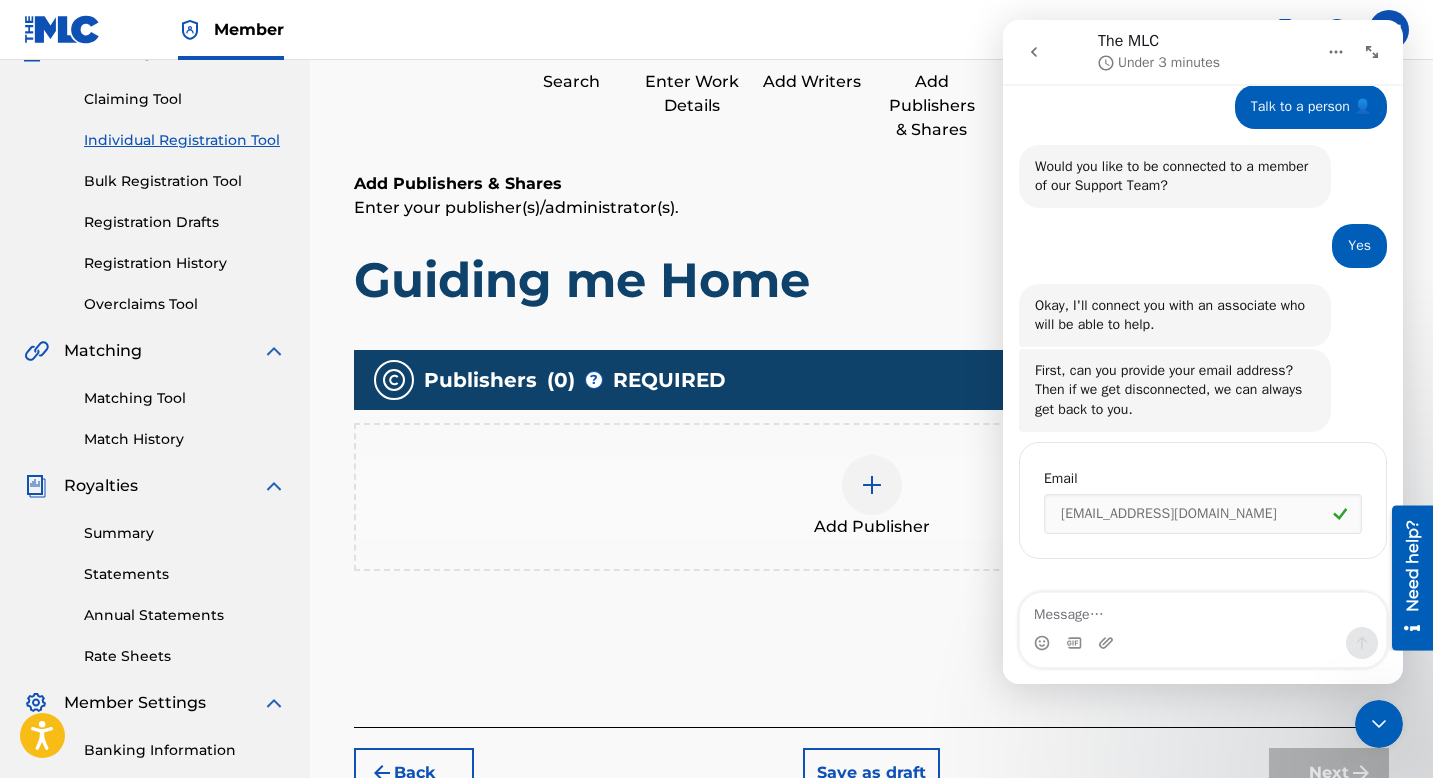 click at bounding box center [872, 485] 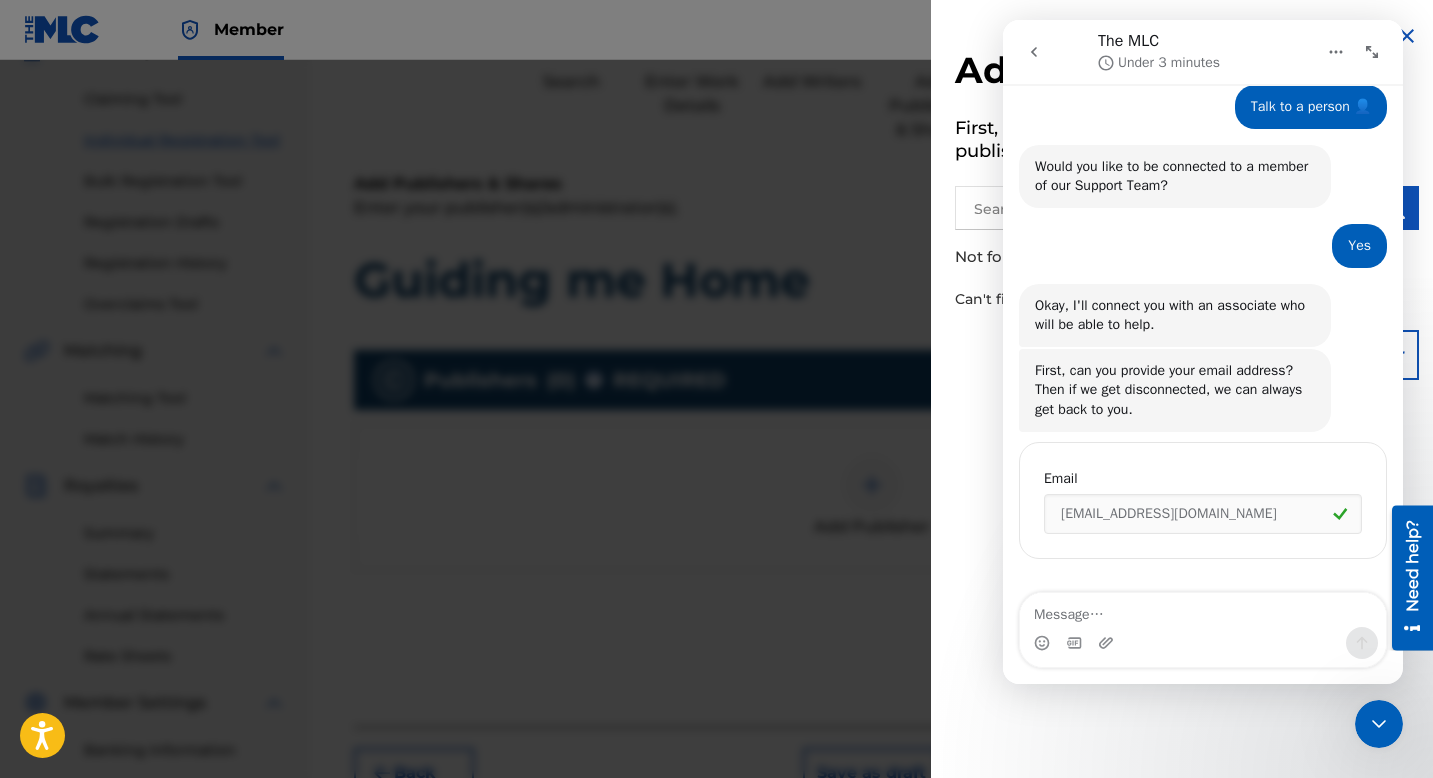click 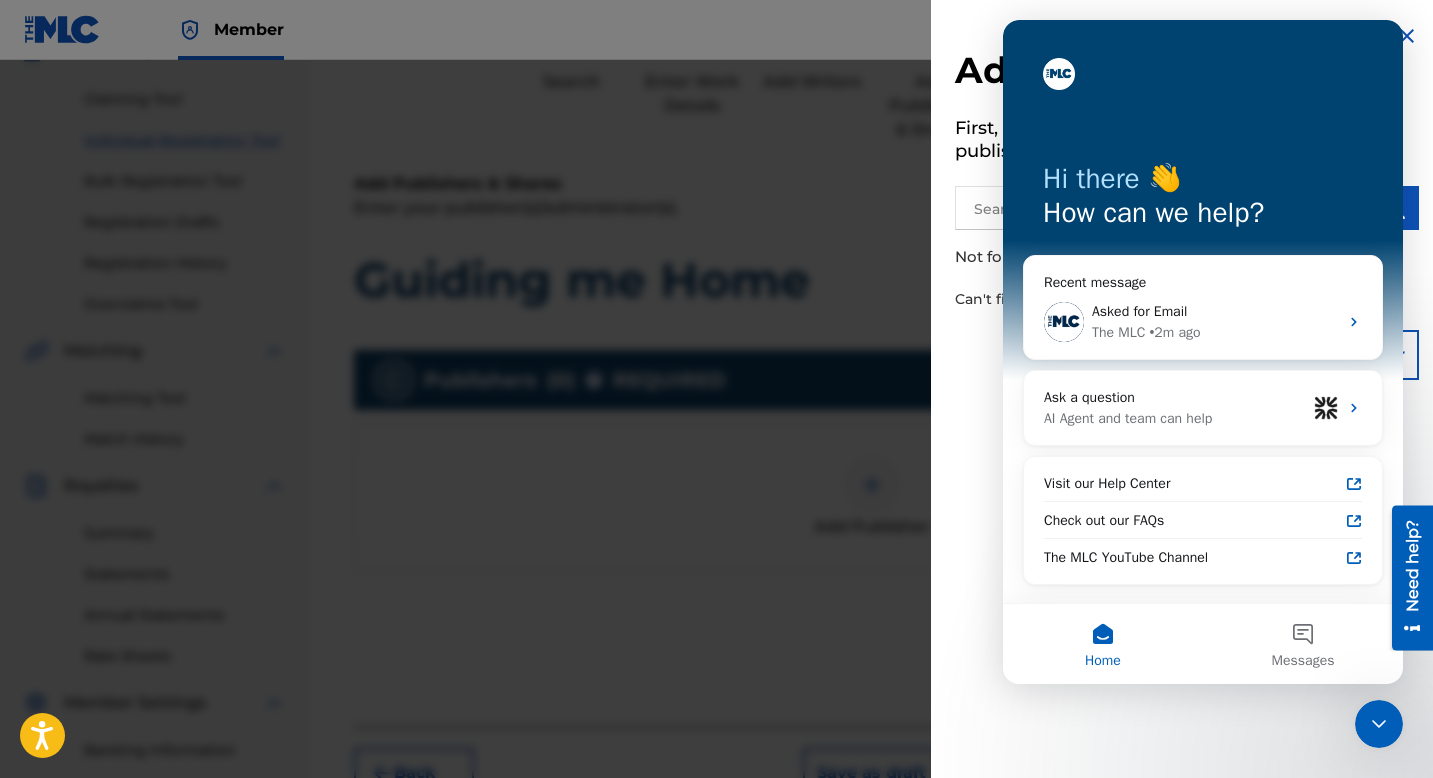 scroll, scrollTop: 0, scrollLeft: 0, axis: both 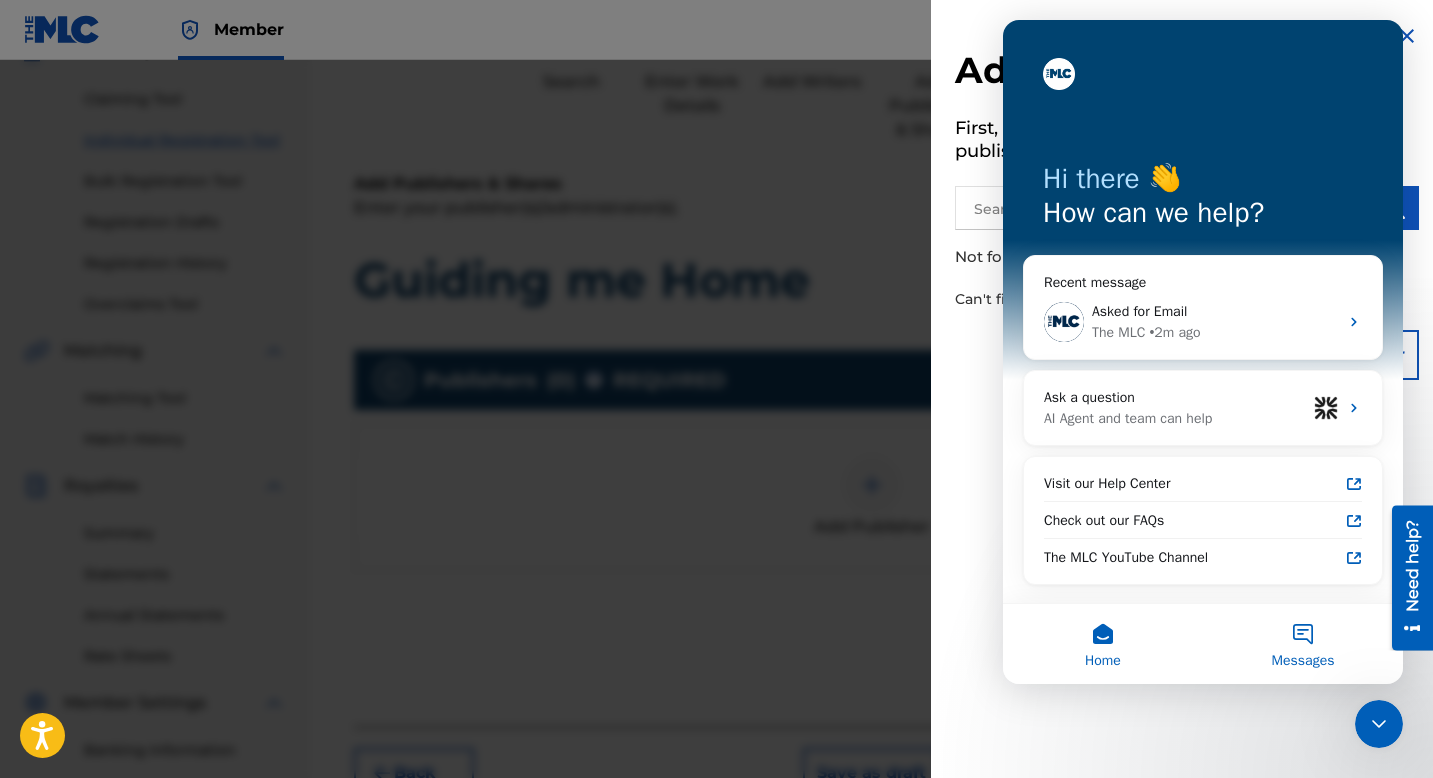 click on "Messages" at bounding box center [1303, 644] 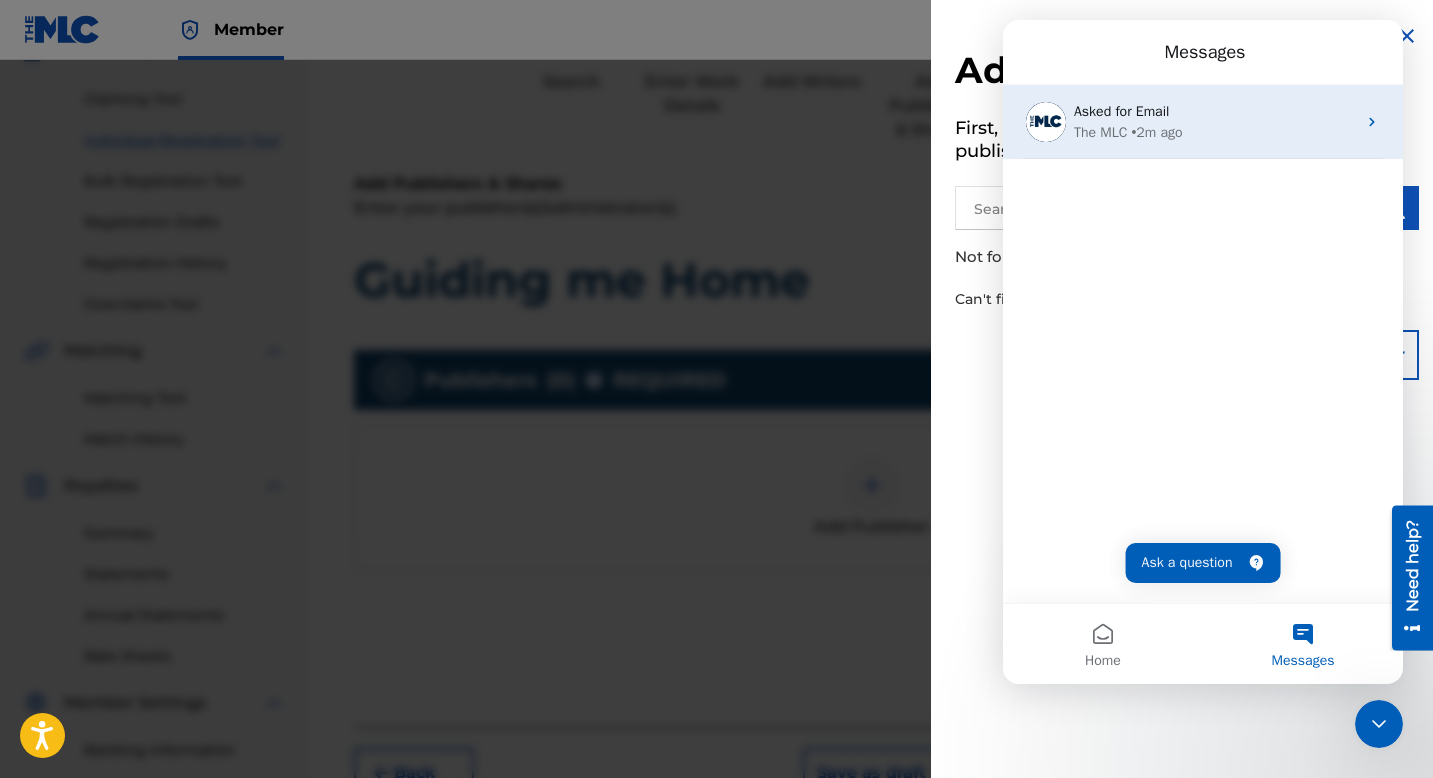 click on "Asked for Email" at bounding box center (1215, 111) 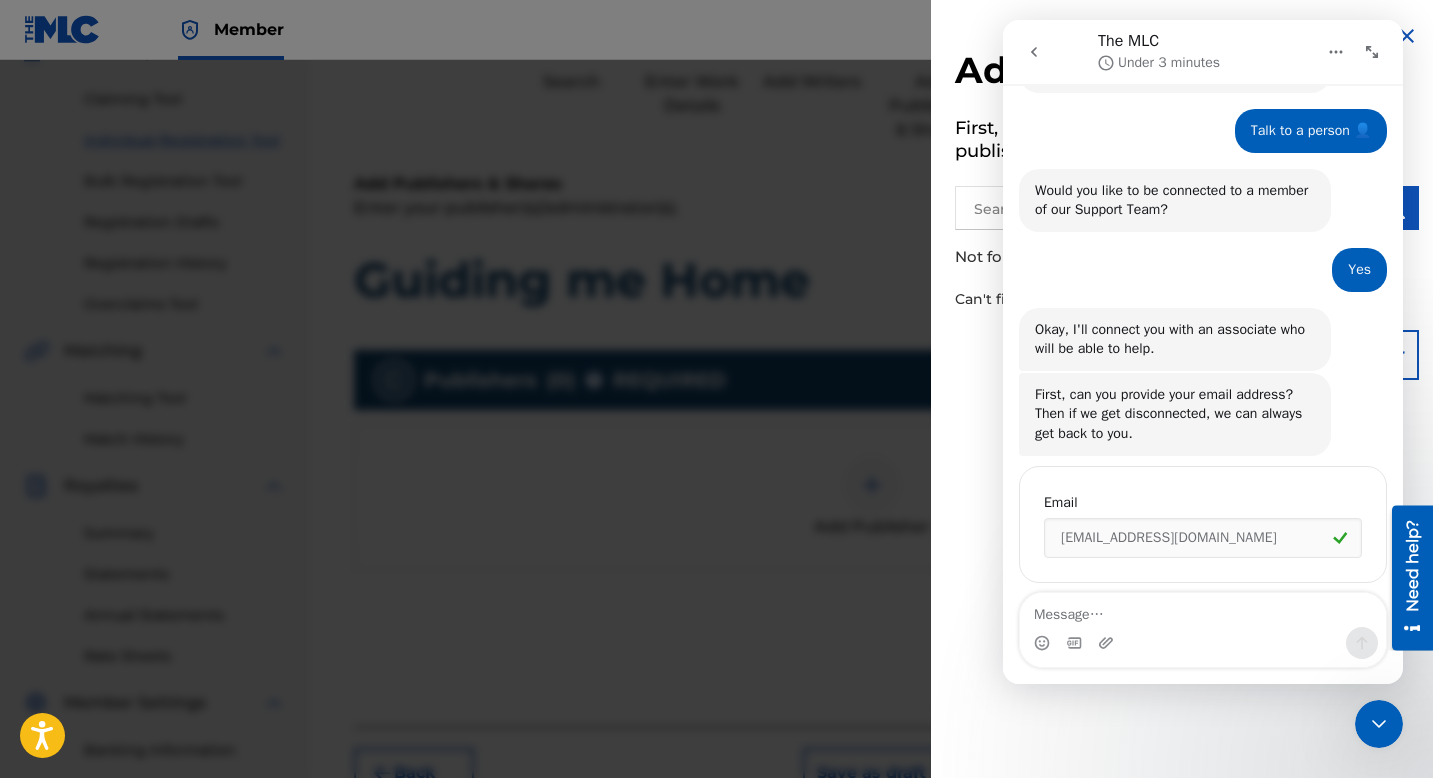scroll, scrollTop: 326, scrollLeft: 0, axis: vertical 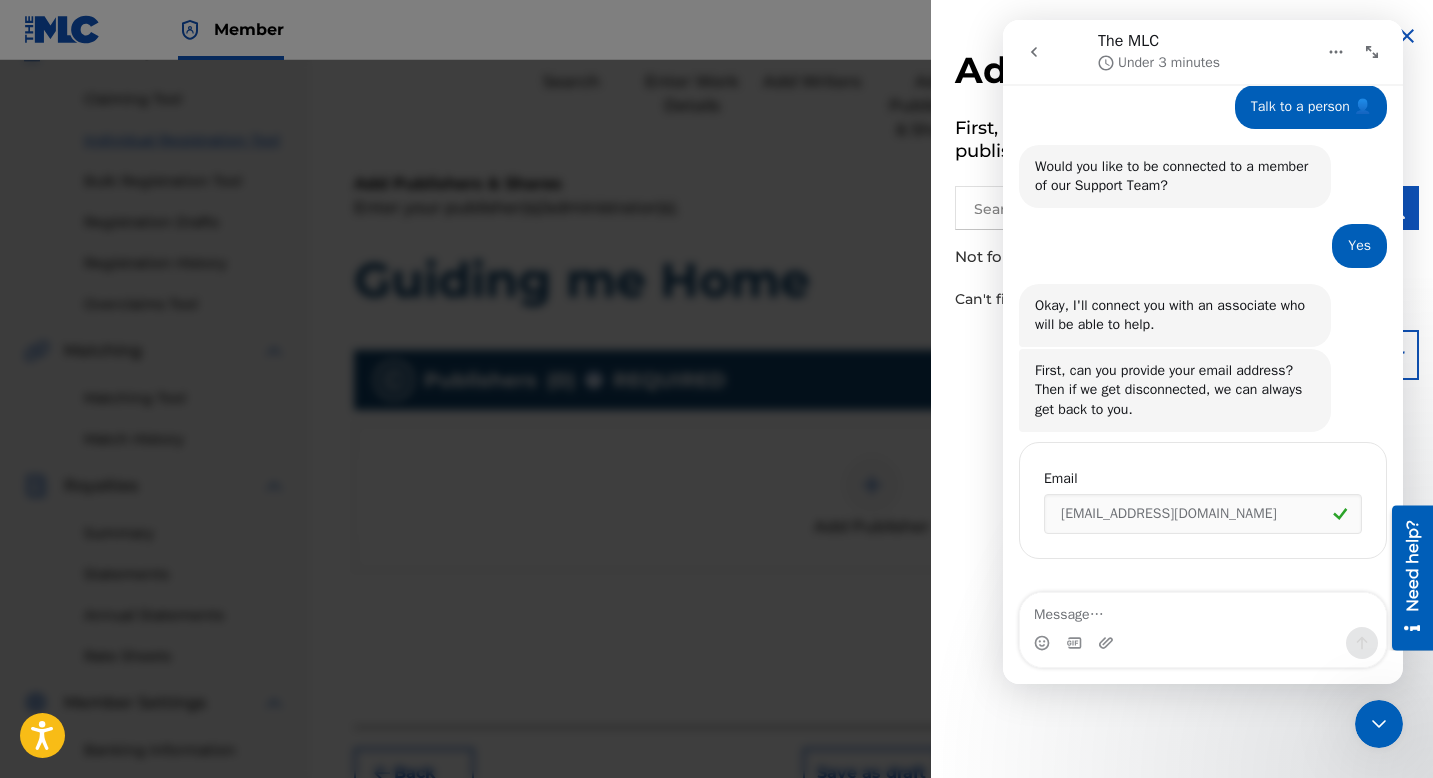 click at bounding box center (1372, 52) 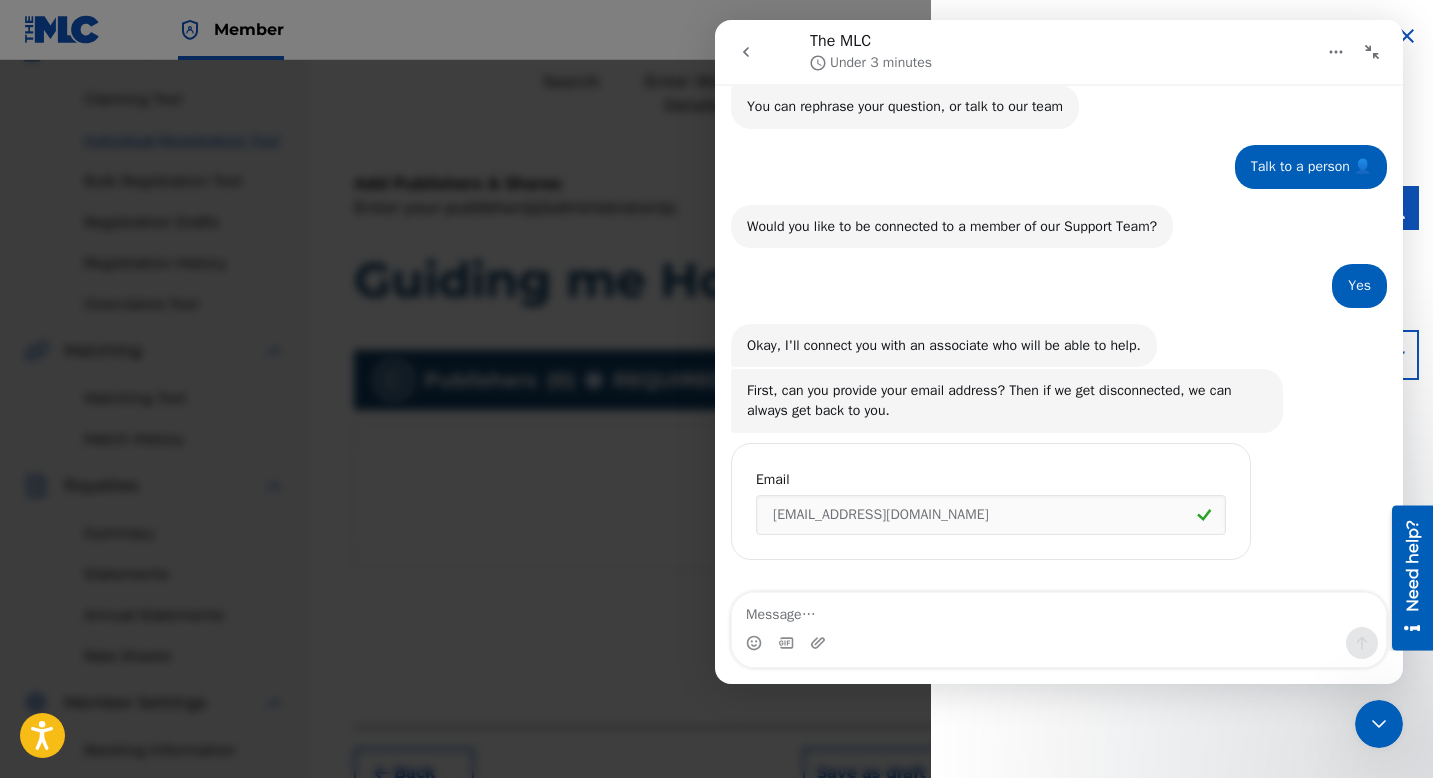 click at bounding box center [1372, 52] 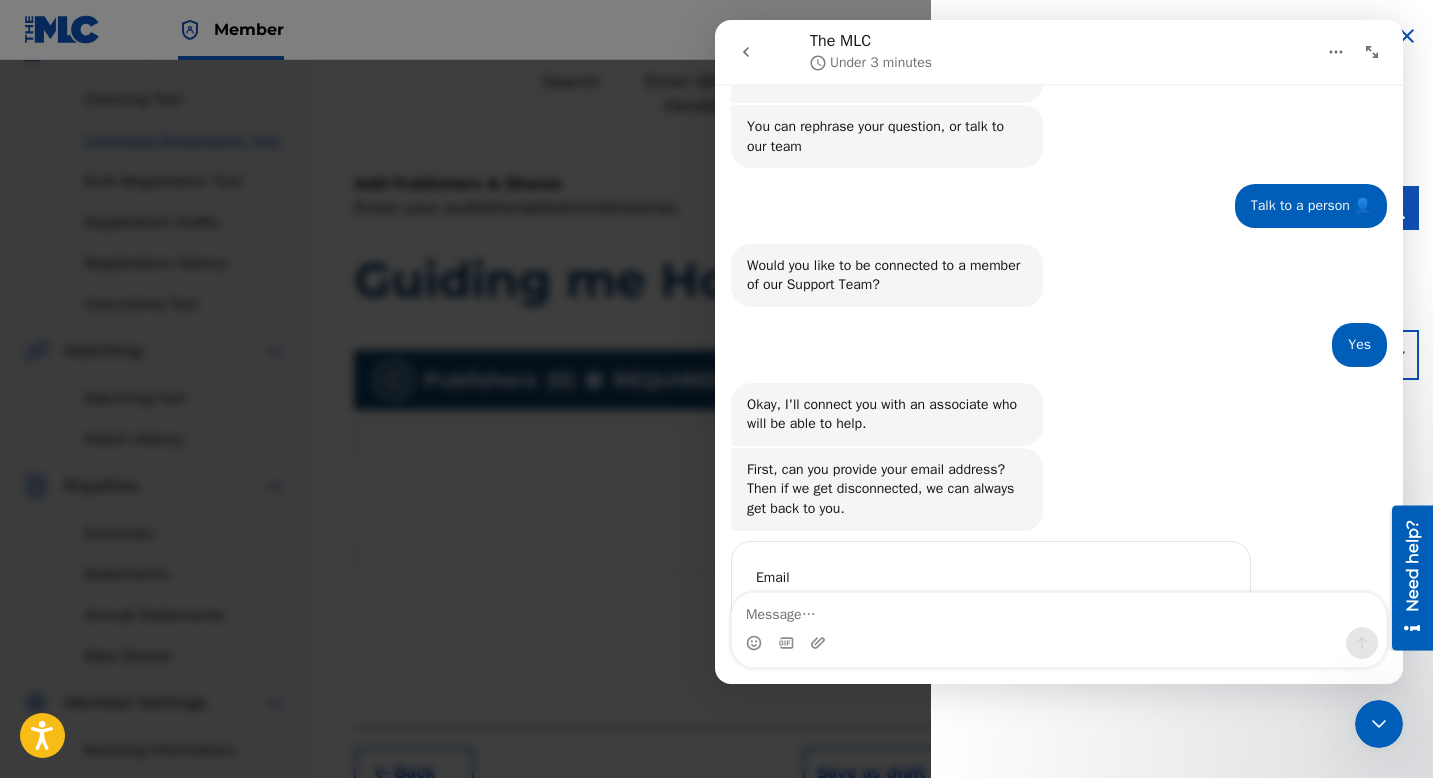 scroll, scrollTop: 326, scrollLeft: 0, axis: vertical 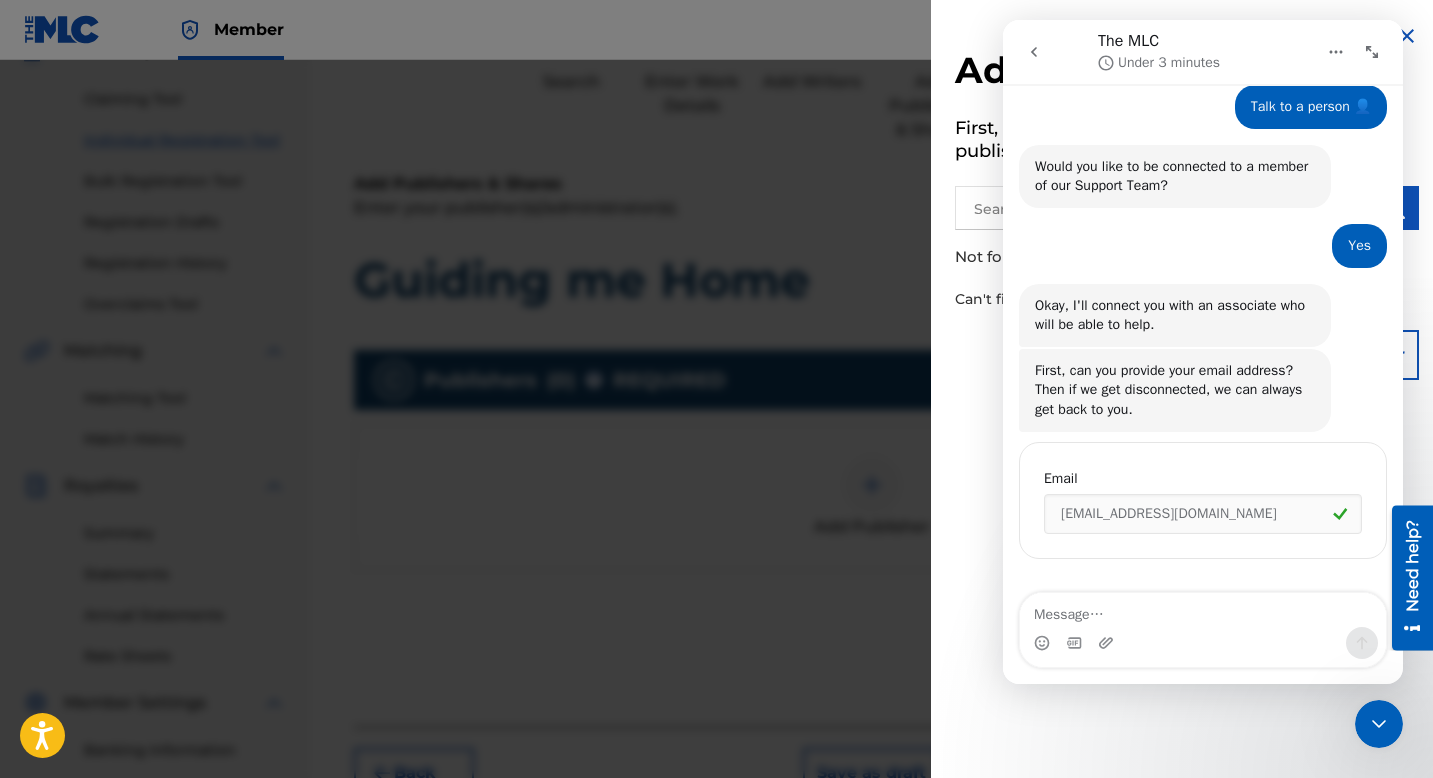 click 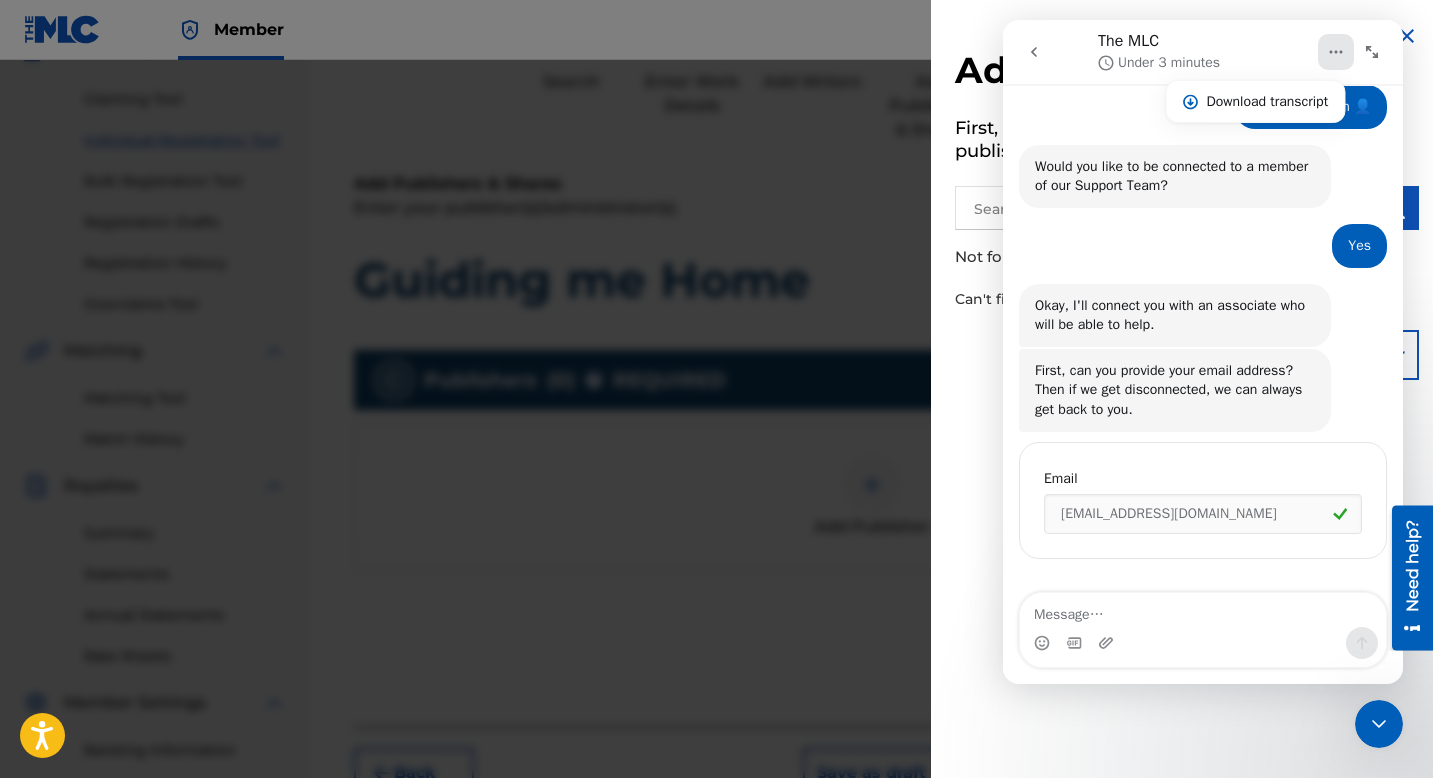 click 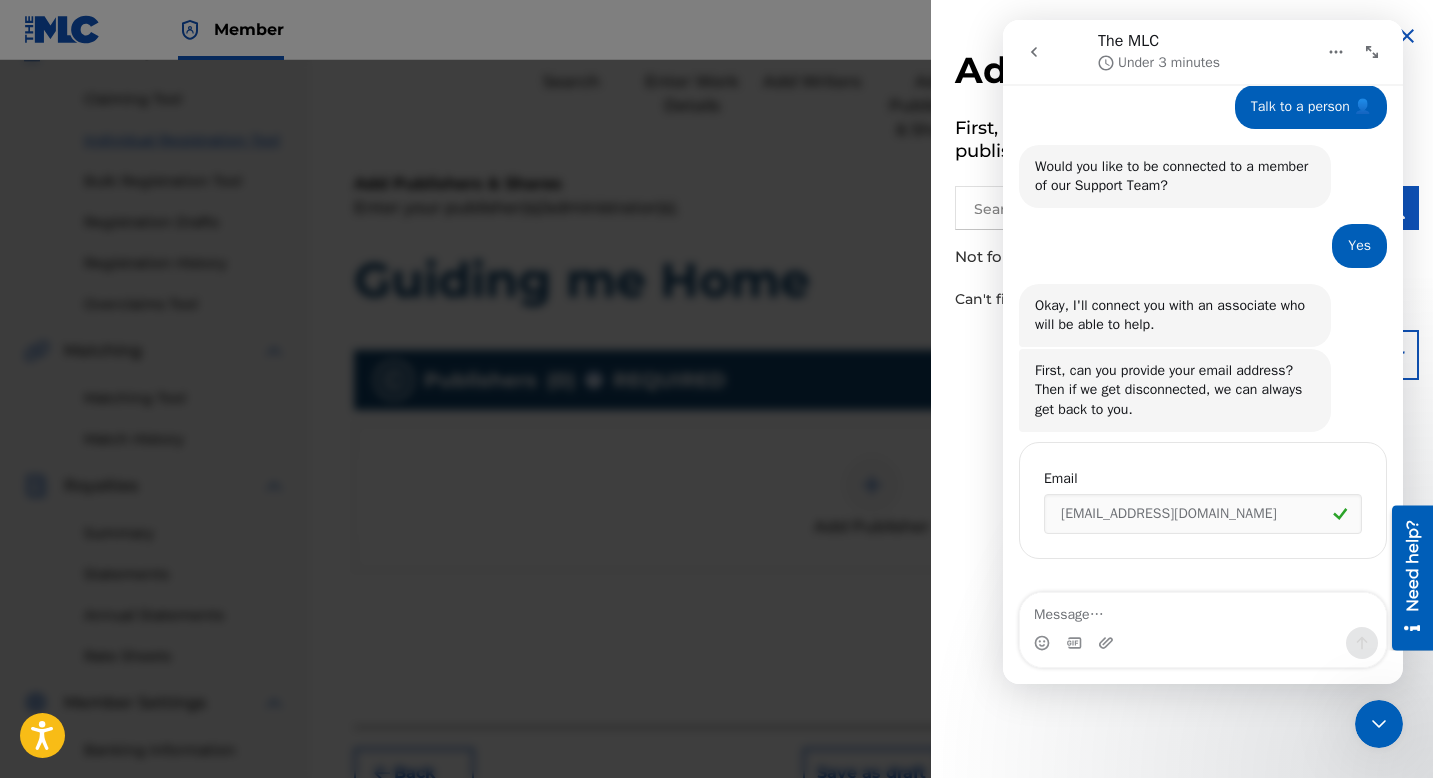 click 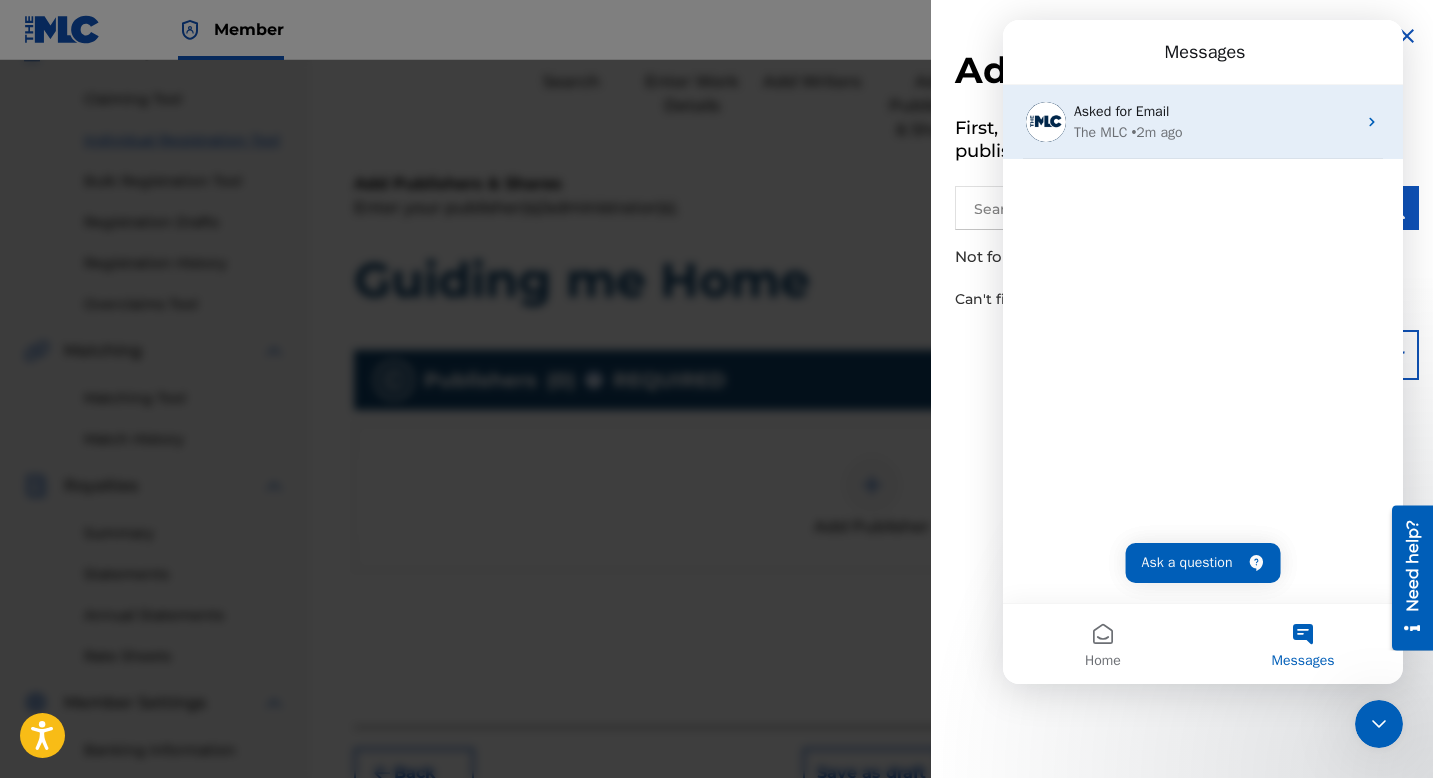 click on "Asked for Email" at bounding box center (1215, 111) 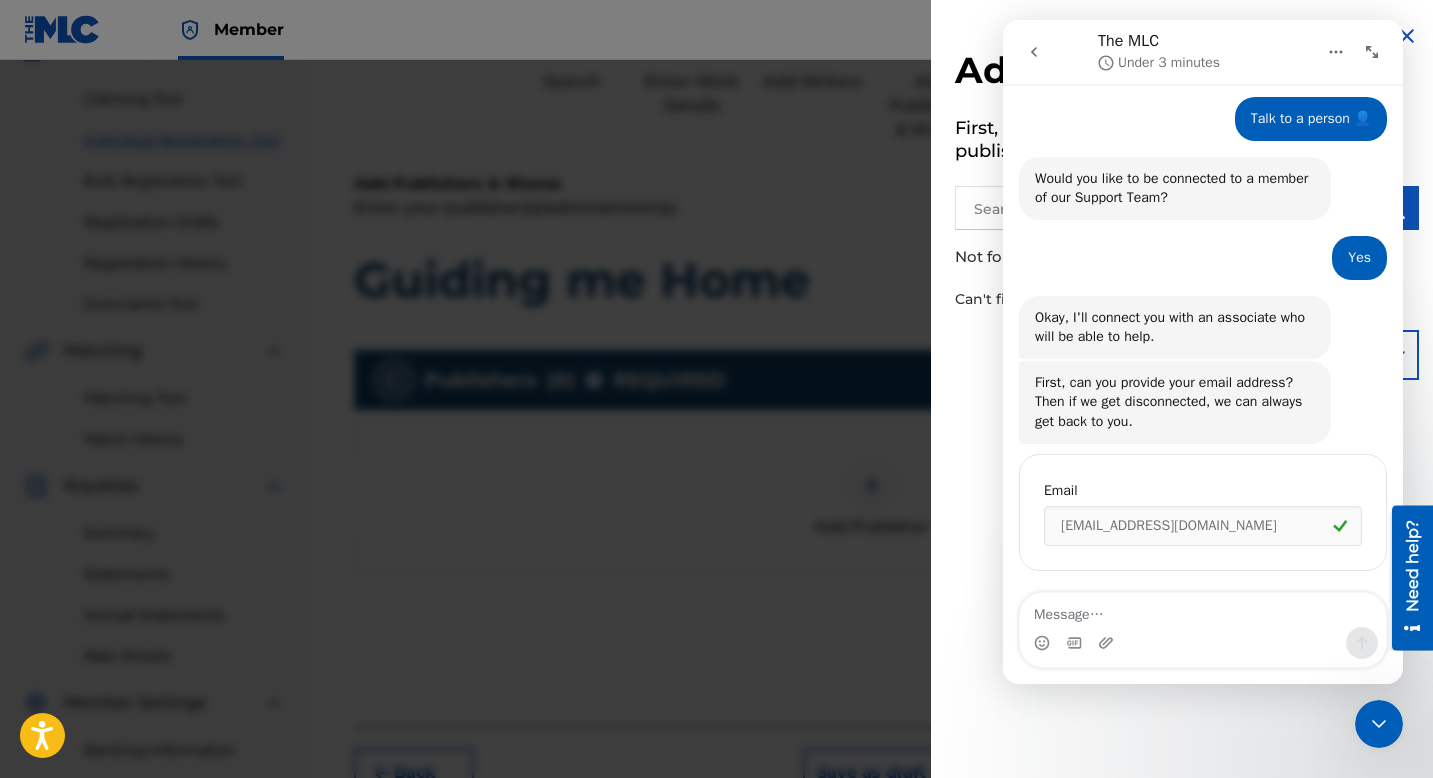 scroll, scrollTop: 326, scrollLeft: 0, axis: vertical 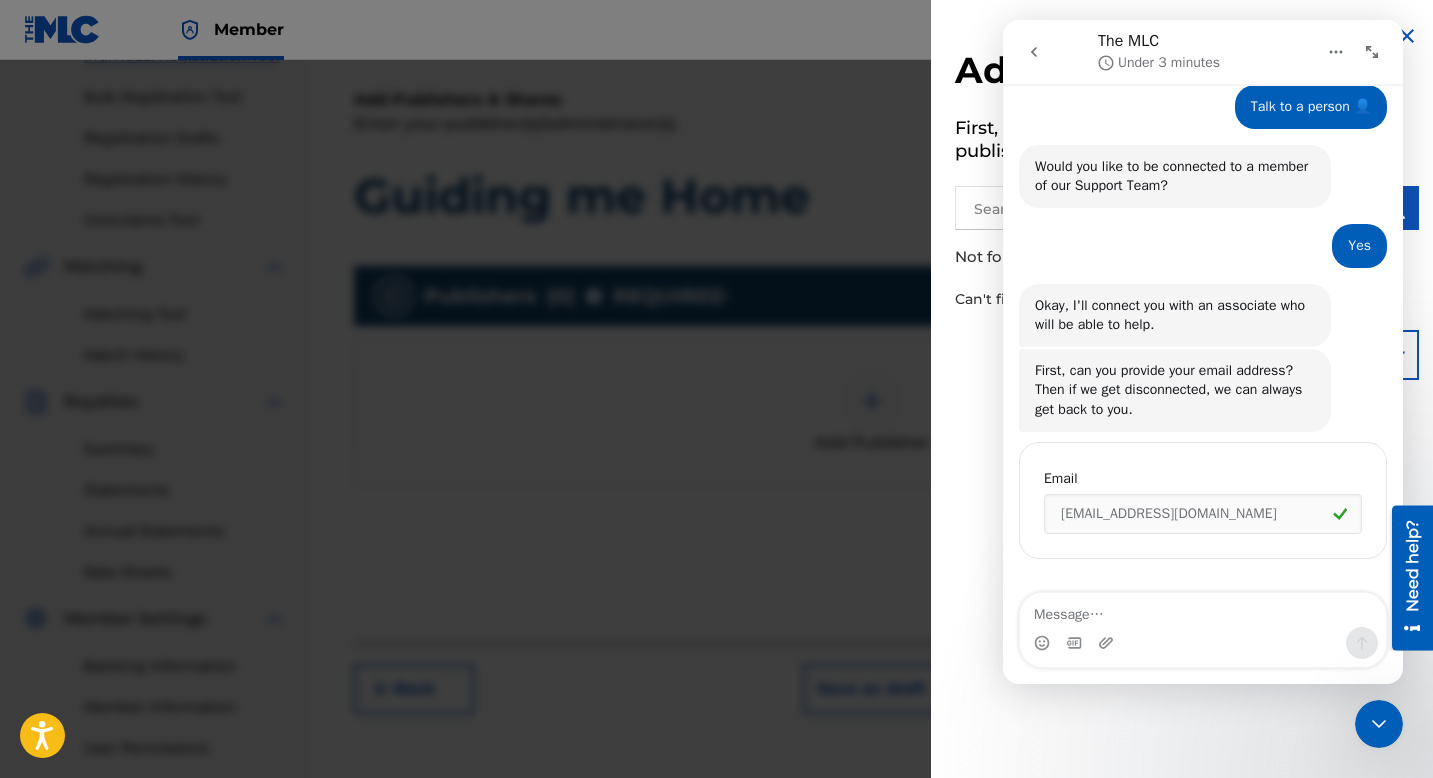click 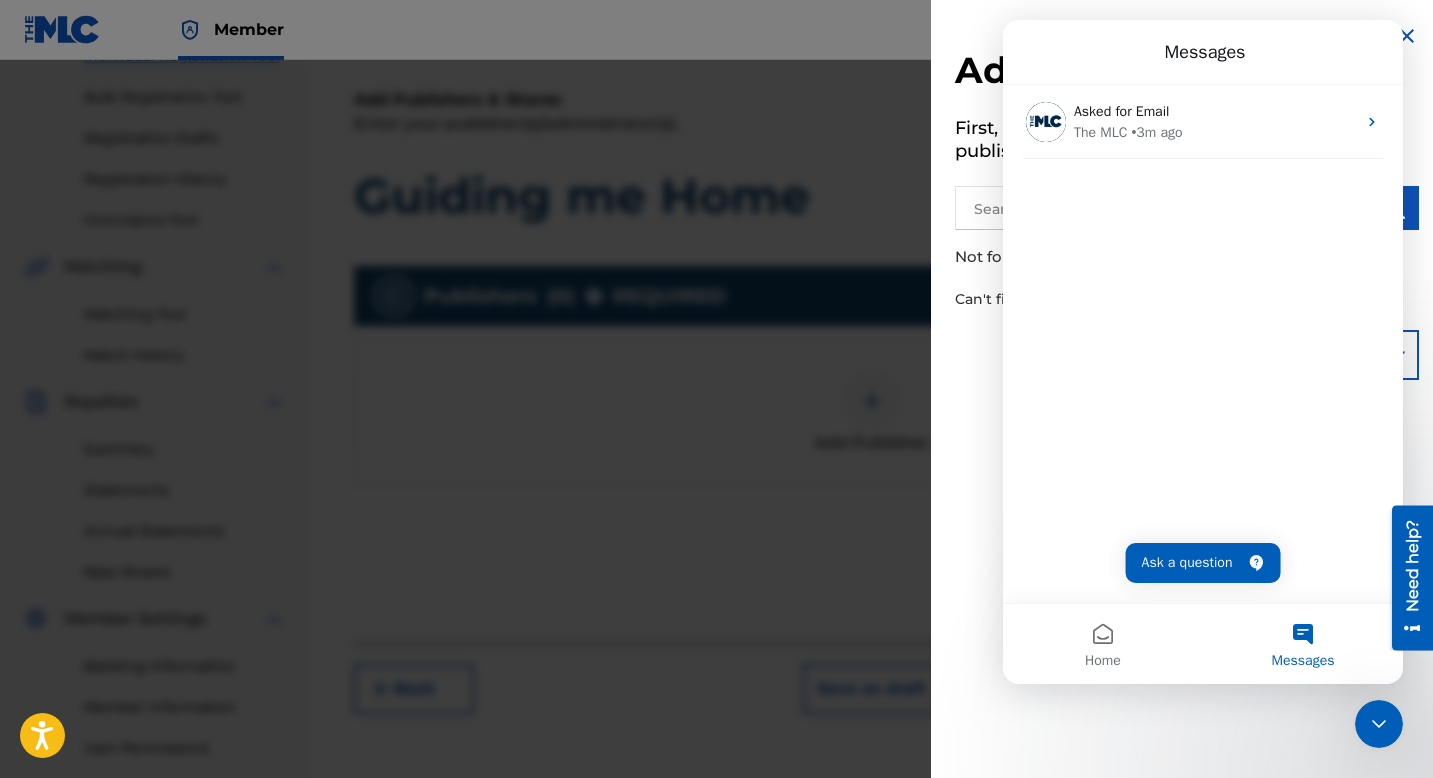 click on "Create Publisher" at bounding box center [1187, 355] 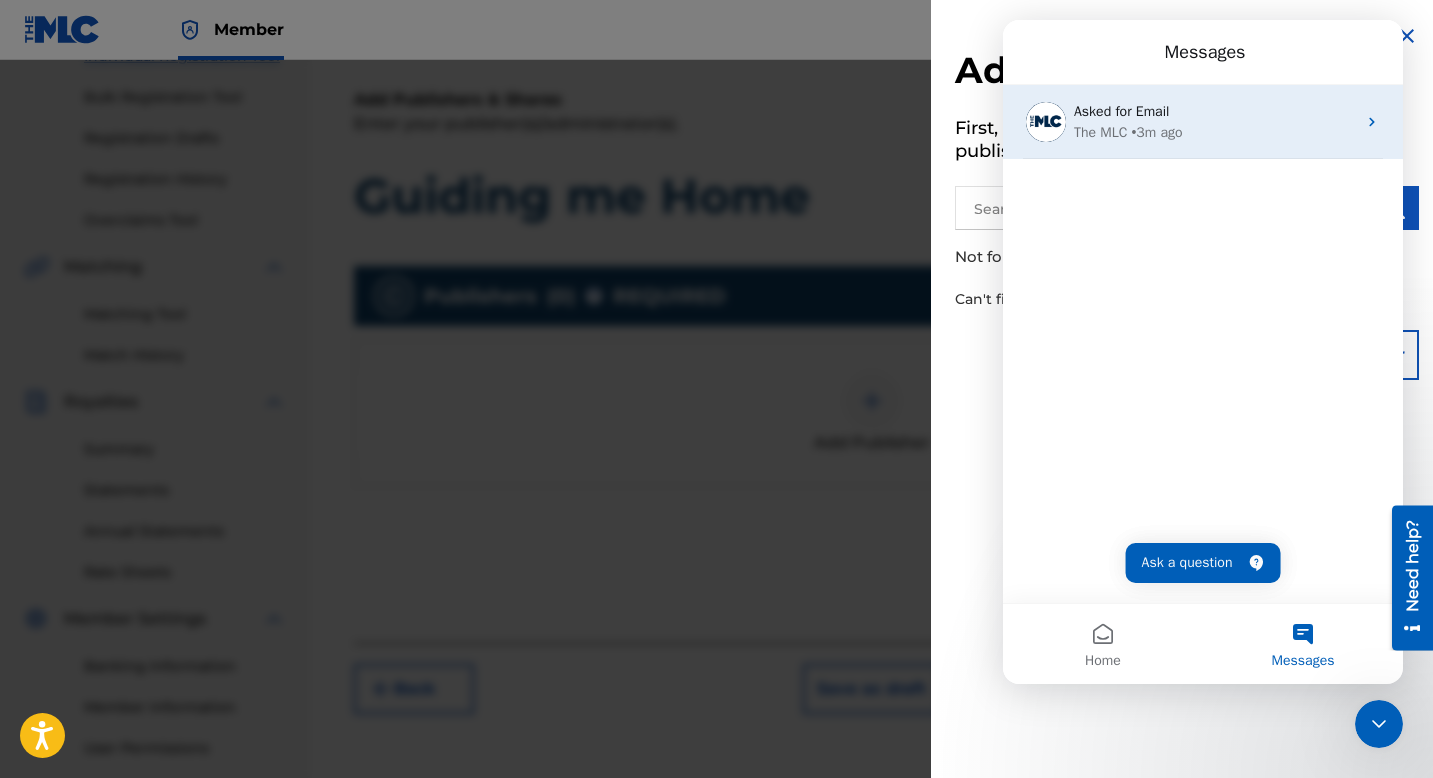 click on "Asked for Email" at bounding box center [1215, 111] 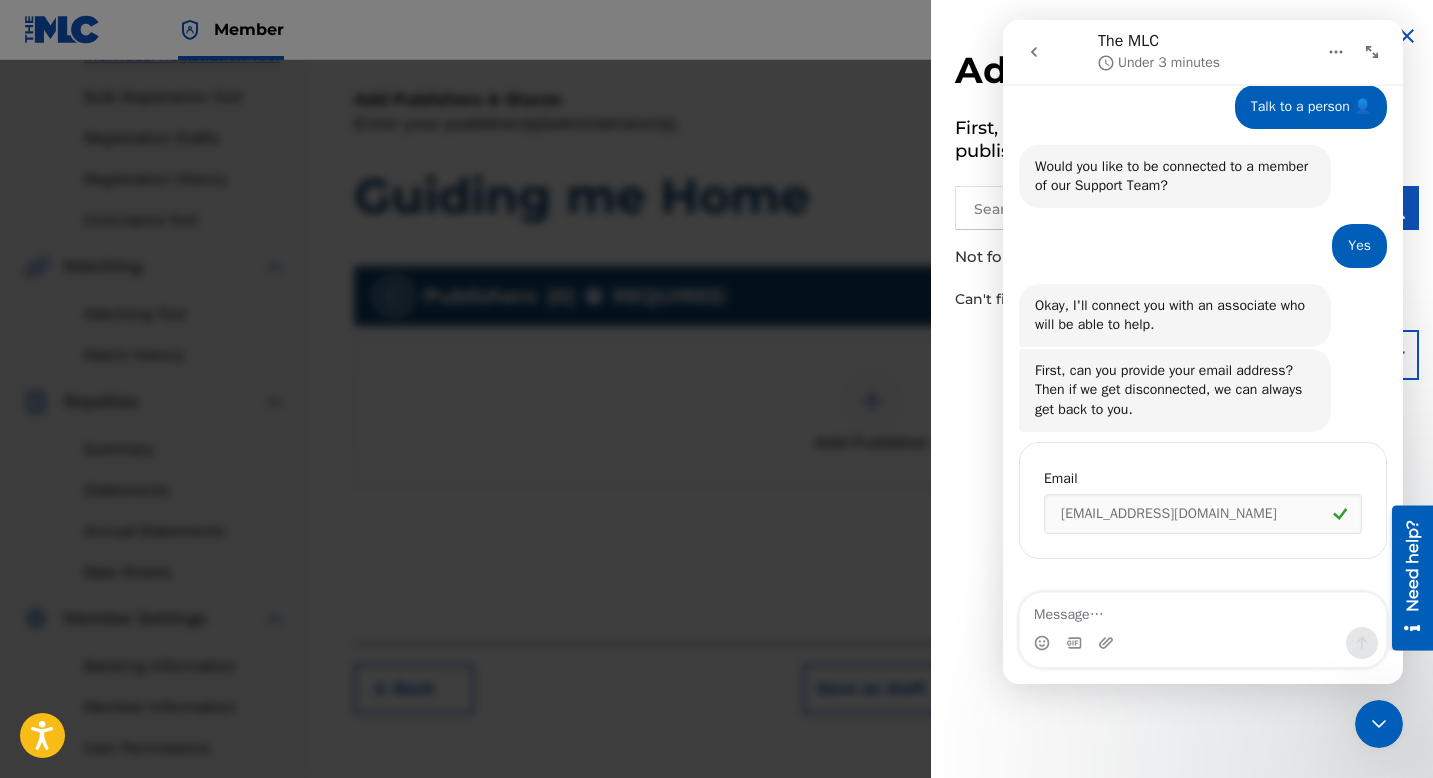 click 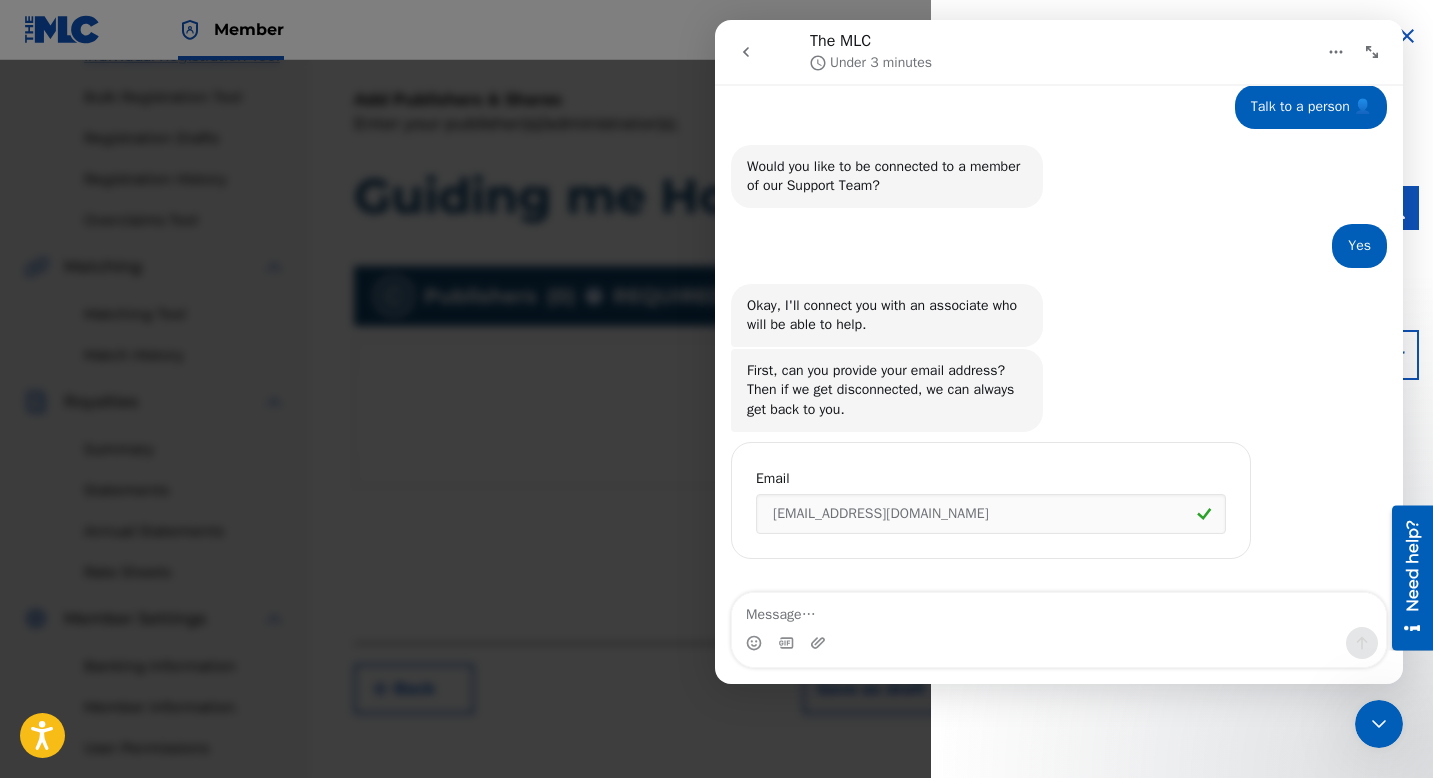scroll, scrollTop: 208, scrollLeft: 0, axis: vertical 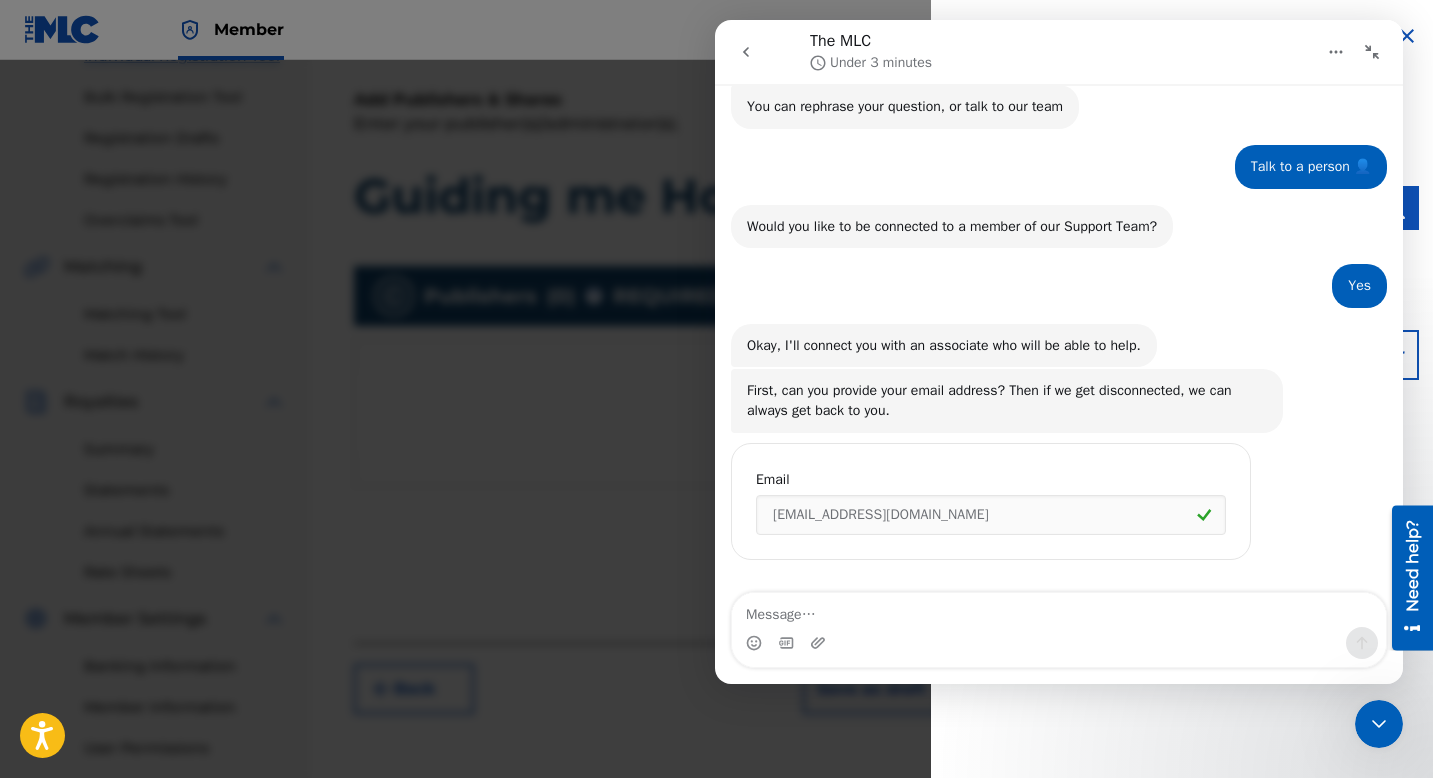 click 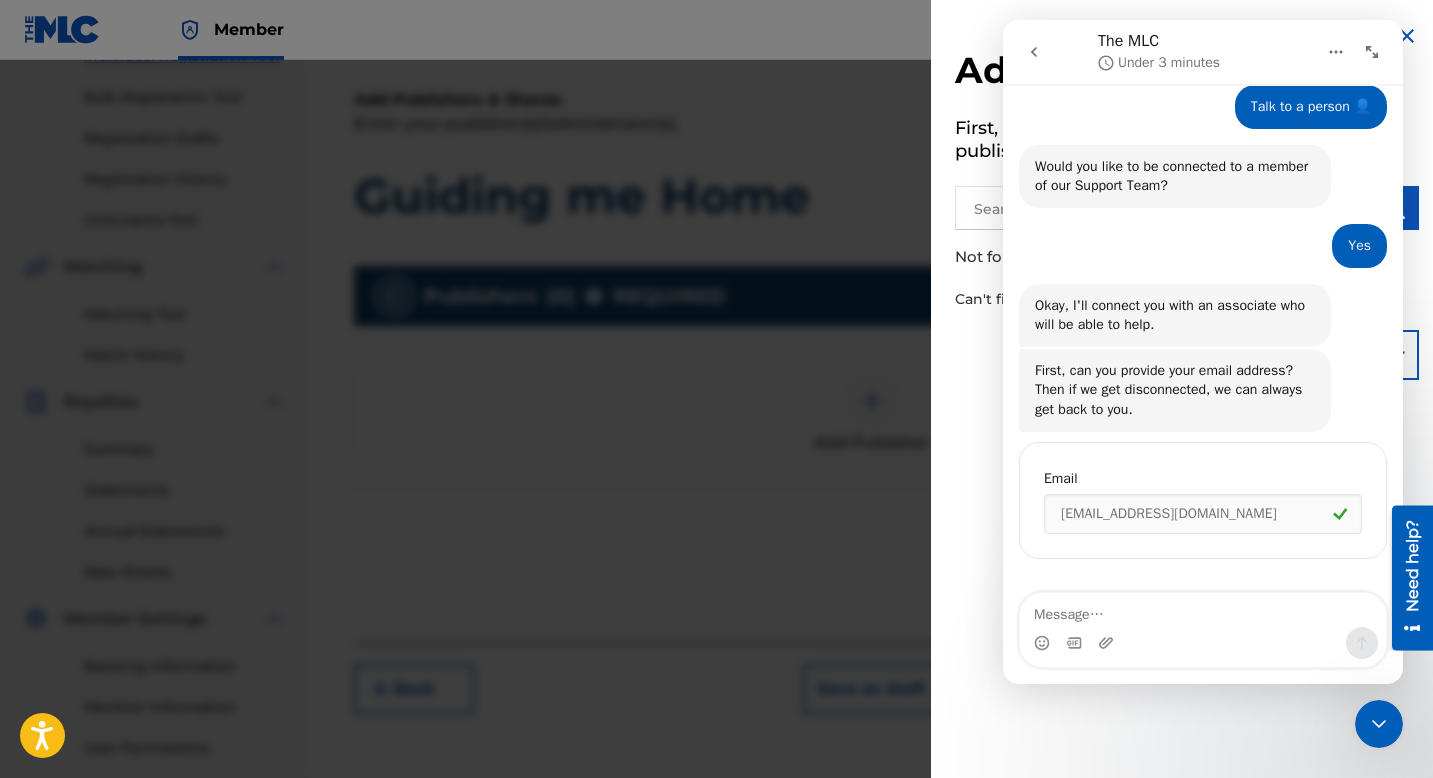click 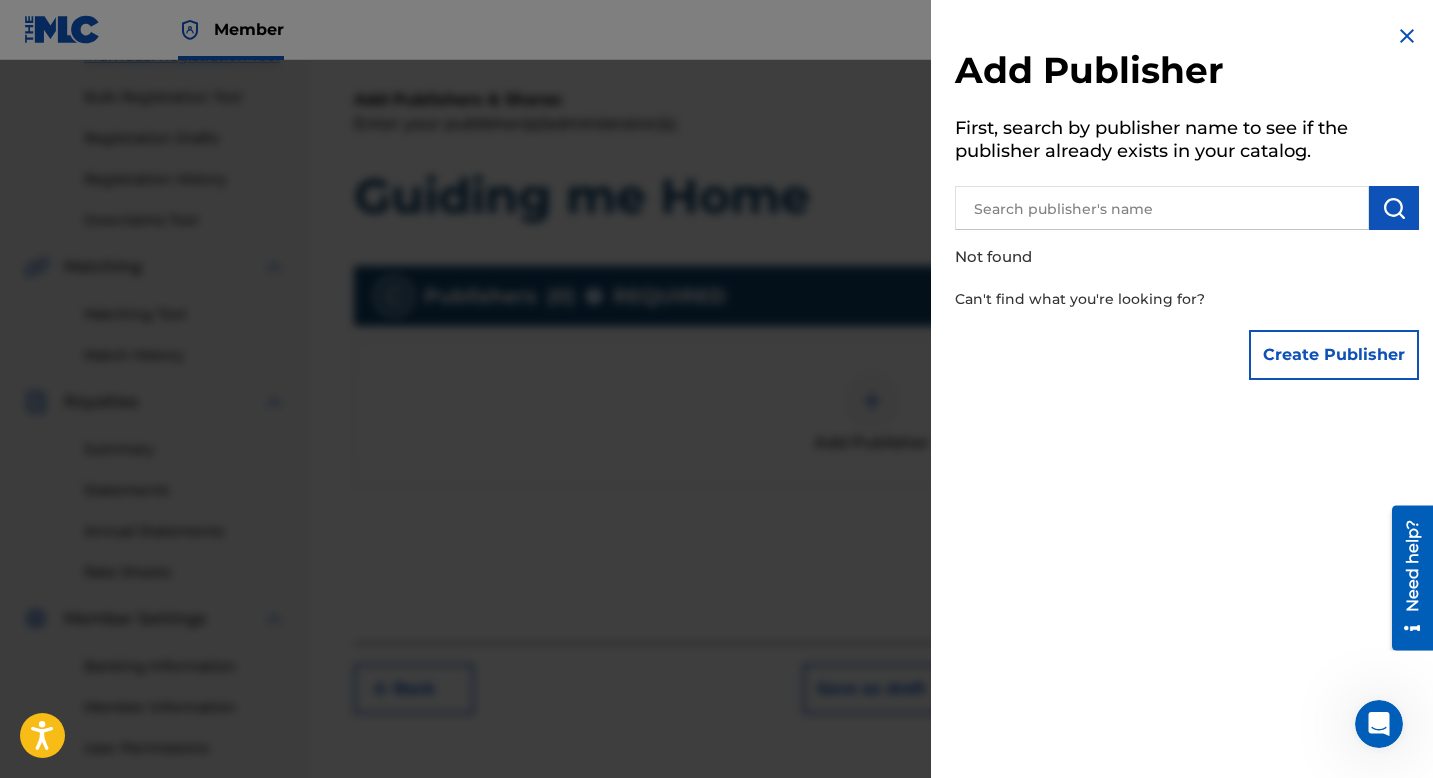 scroll, scrollTop: 0, scrollLeft: 0, axis: both 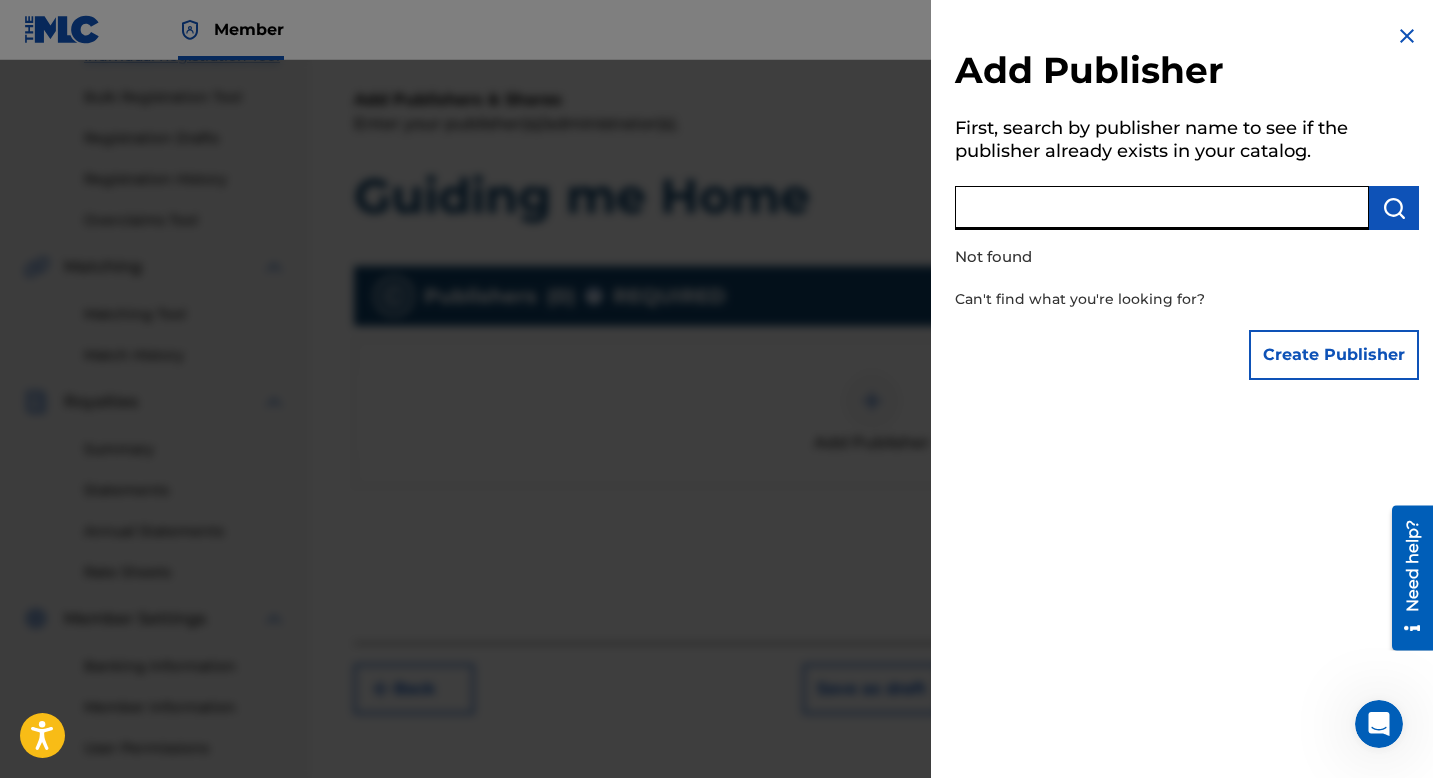 click on "Create Publisher" at bounding box center (1334, 355) 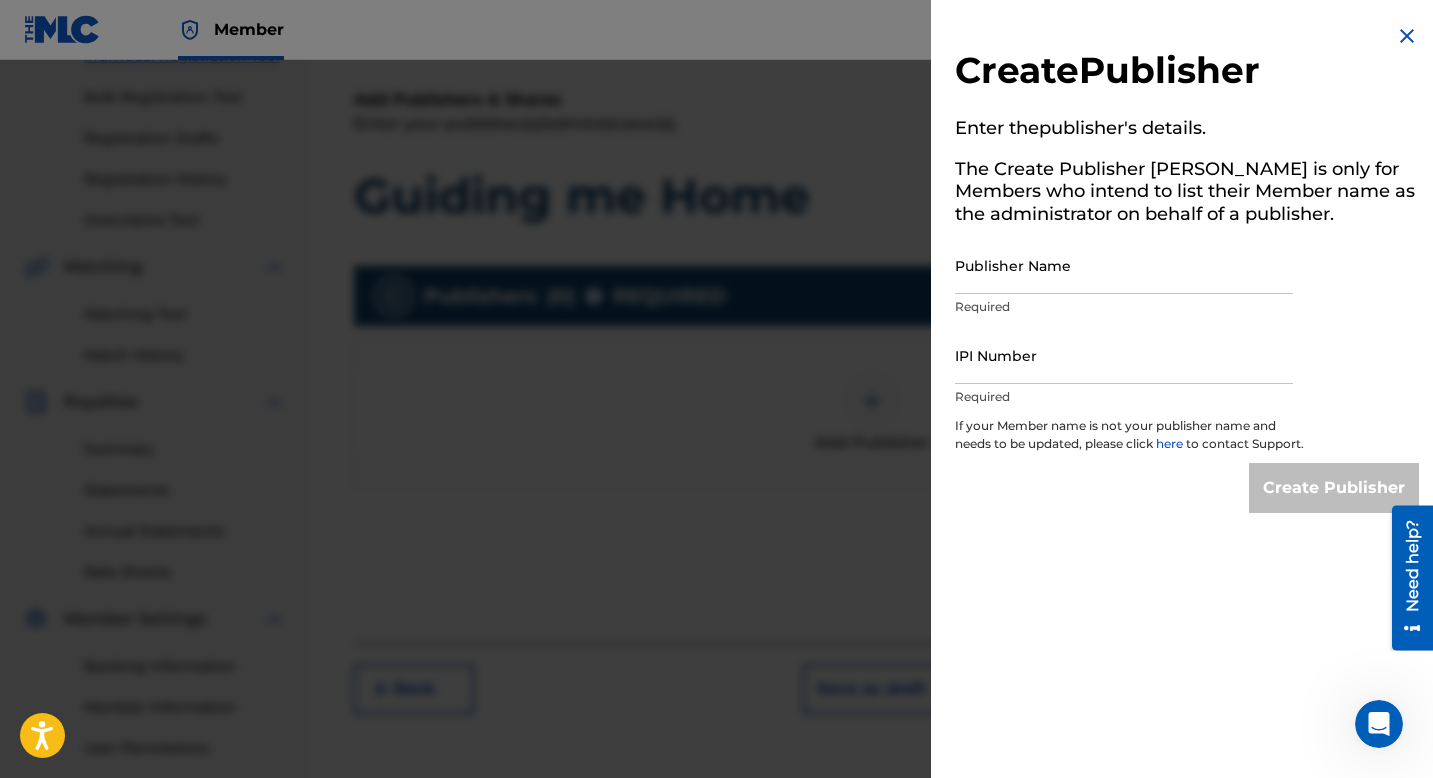 click on "Publisher Name" at bounding box center (1124, 265) 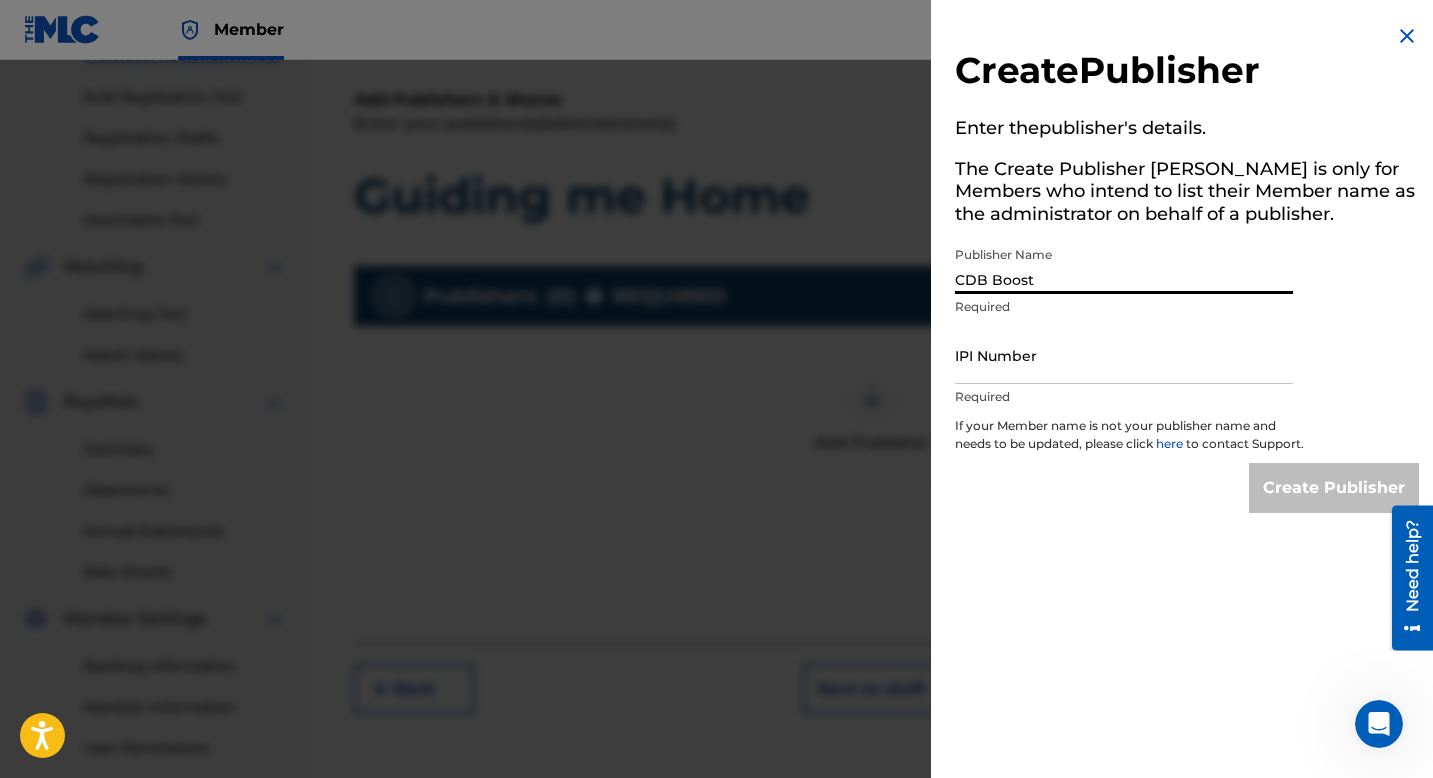 type on "CDB Boost" 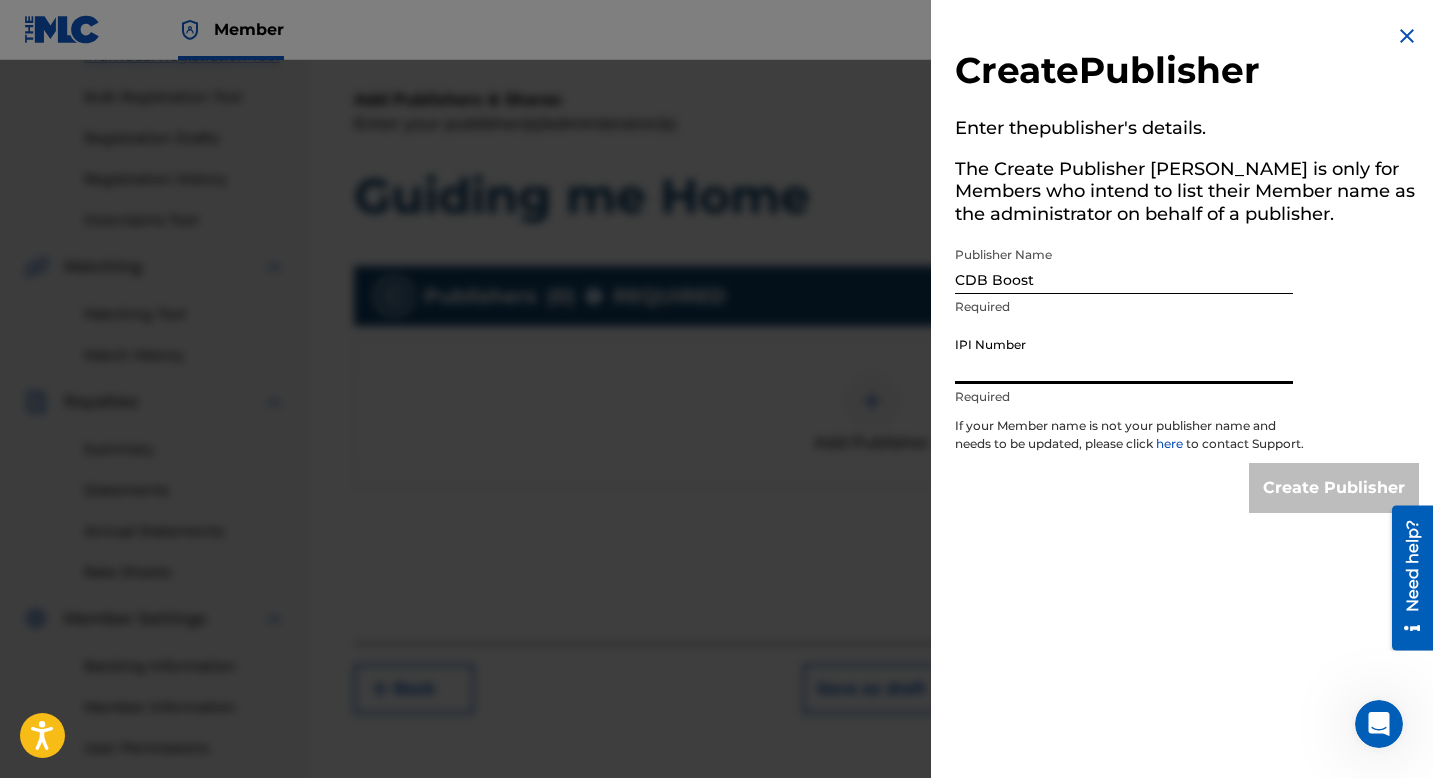 paste on "01091220694" 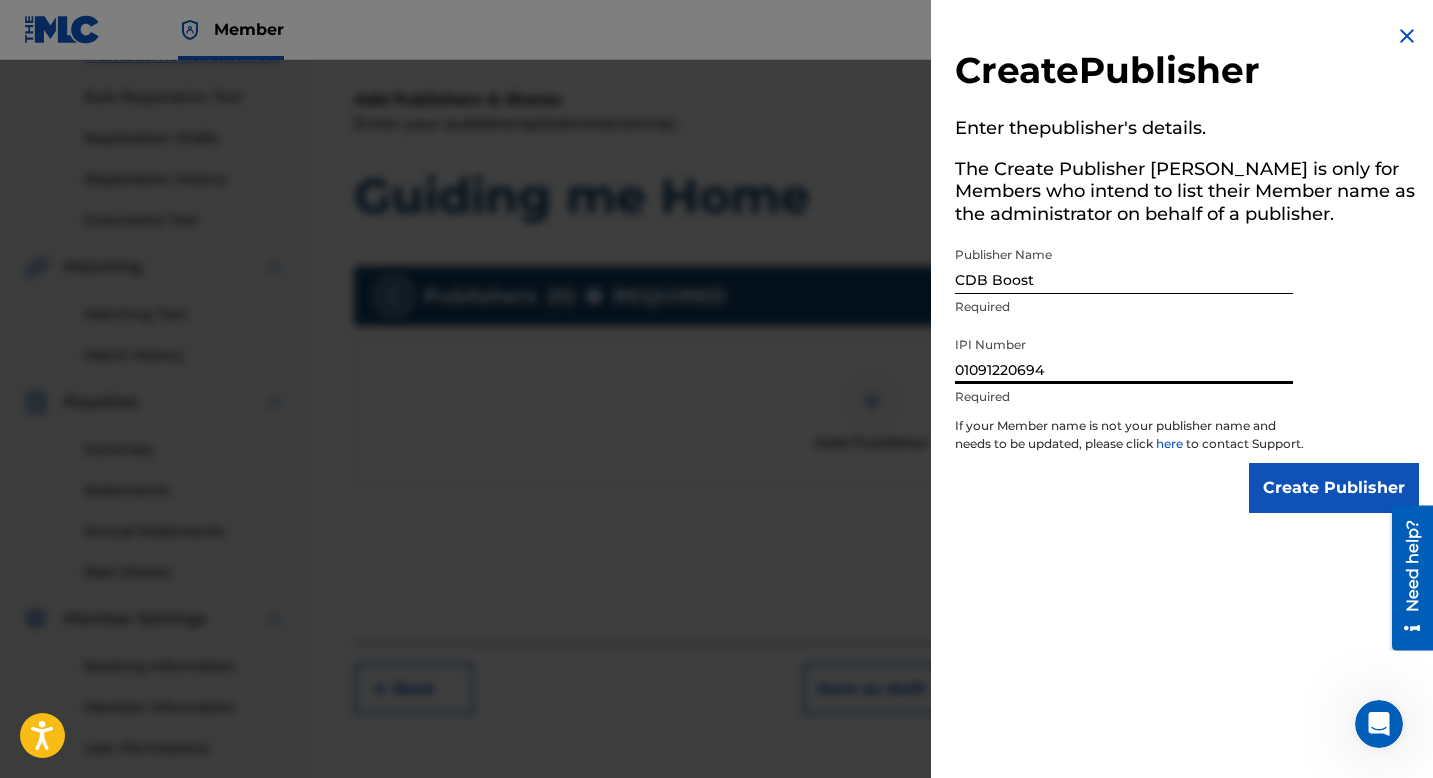 type on "01091220694" 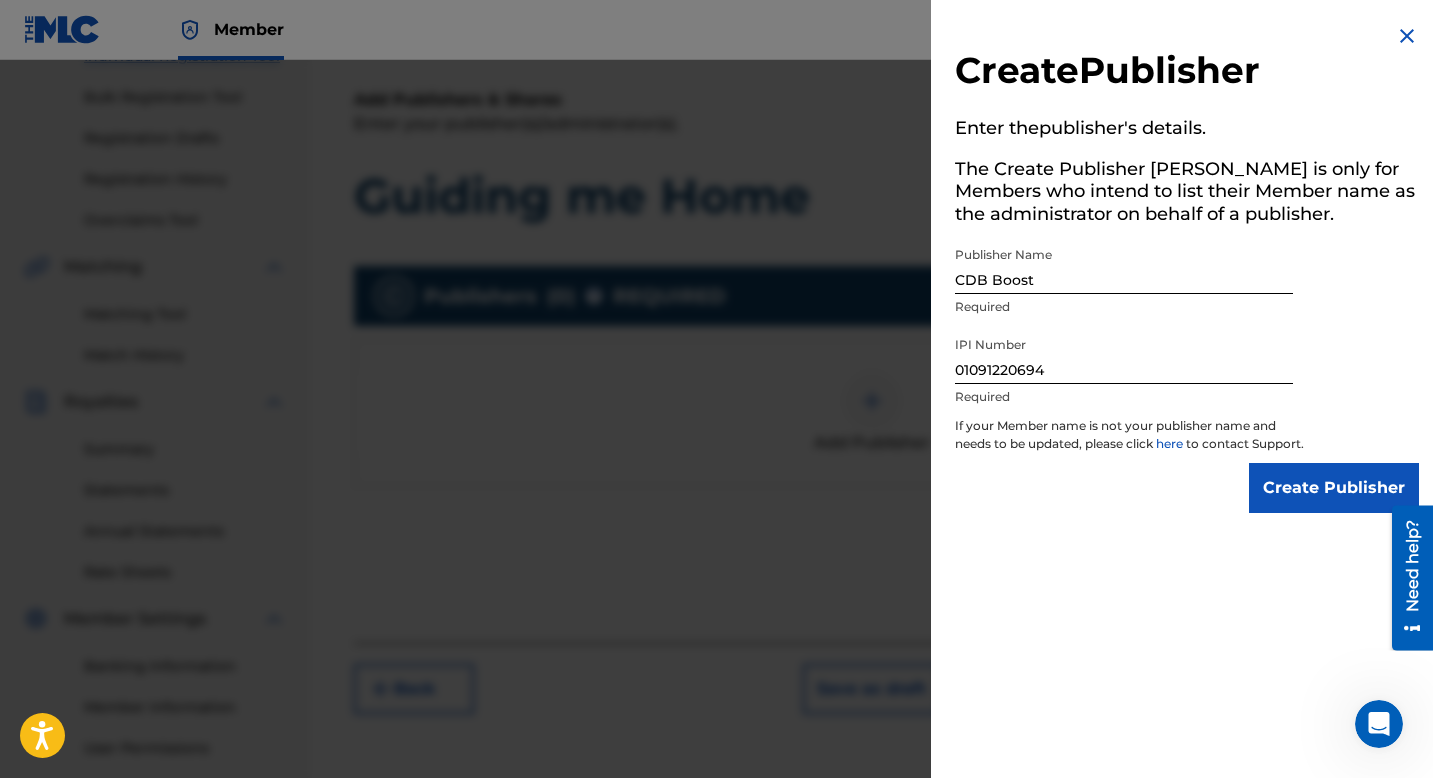 click on "Create Publisher" at bounding box center (1334, 488) 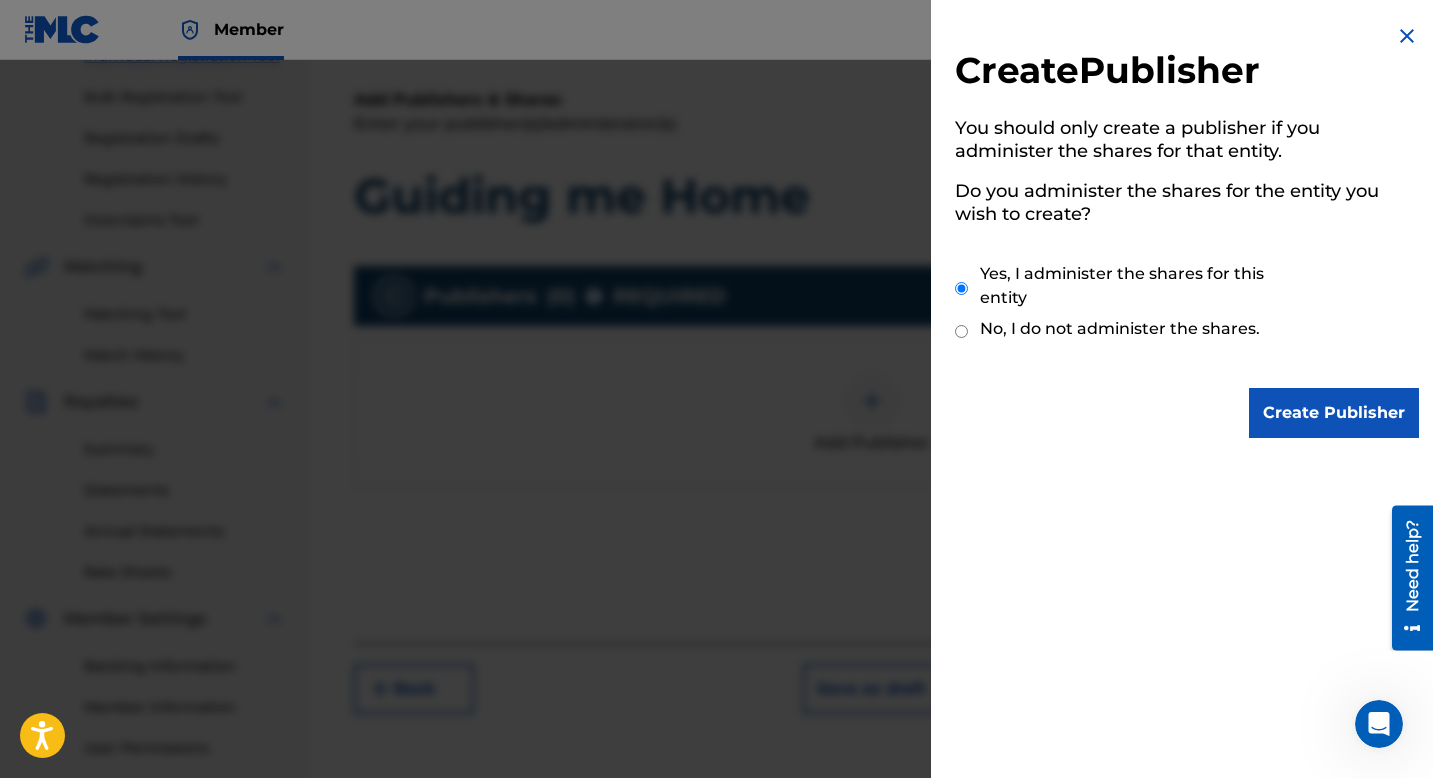 click on "Create Publisher" at bounding box center [1334, 413] 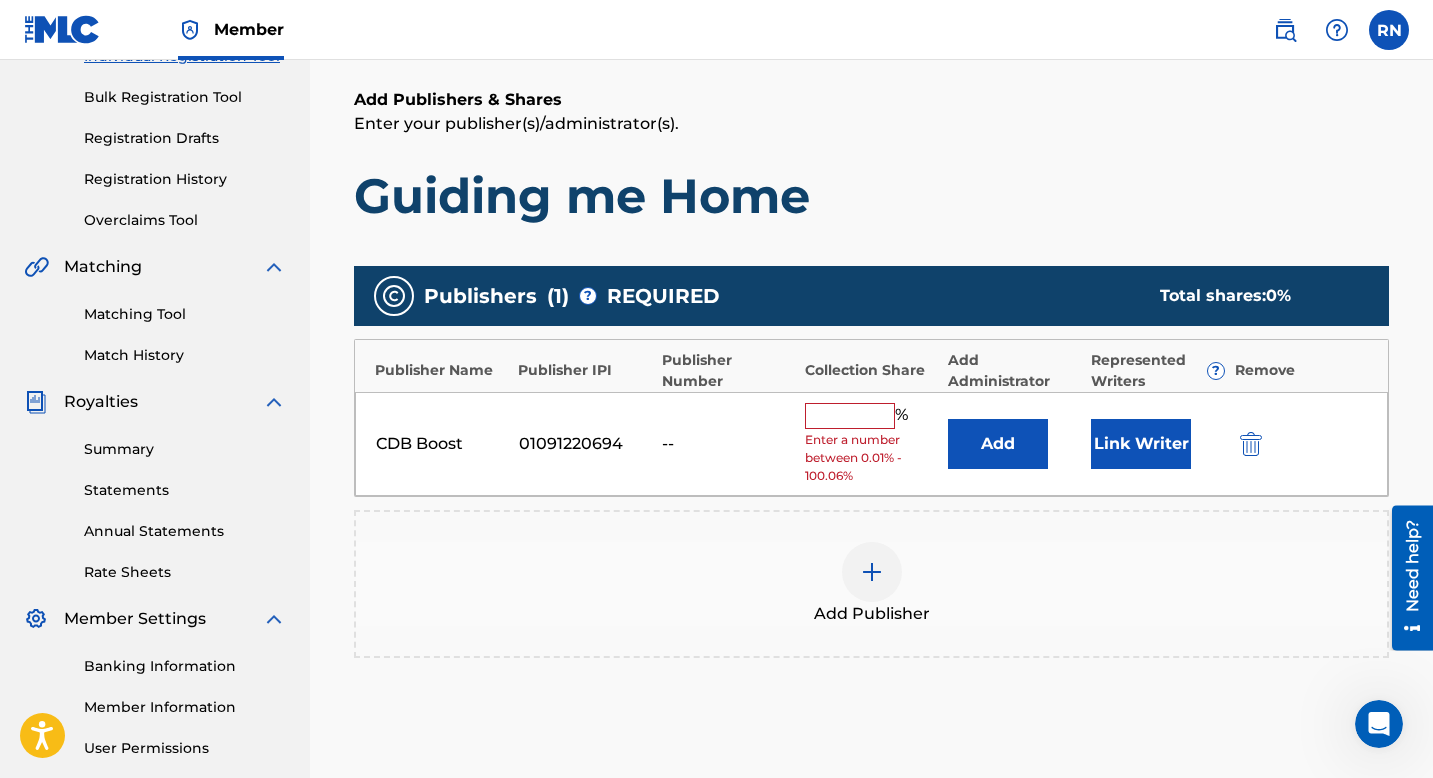 click on "Link Writer" at bounding box center (1141, 444) 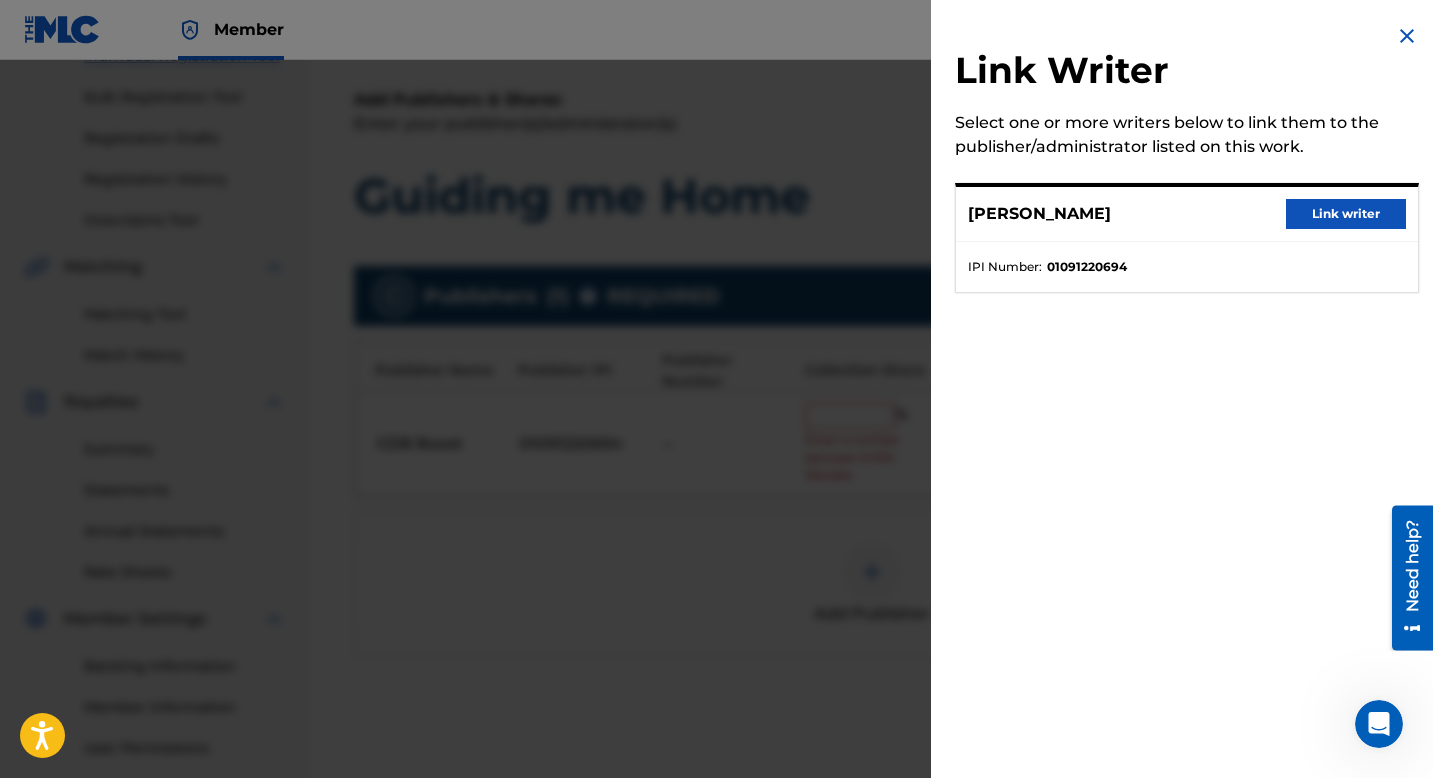 click on "Link writer" at bounding box center [1346, 214] 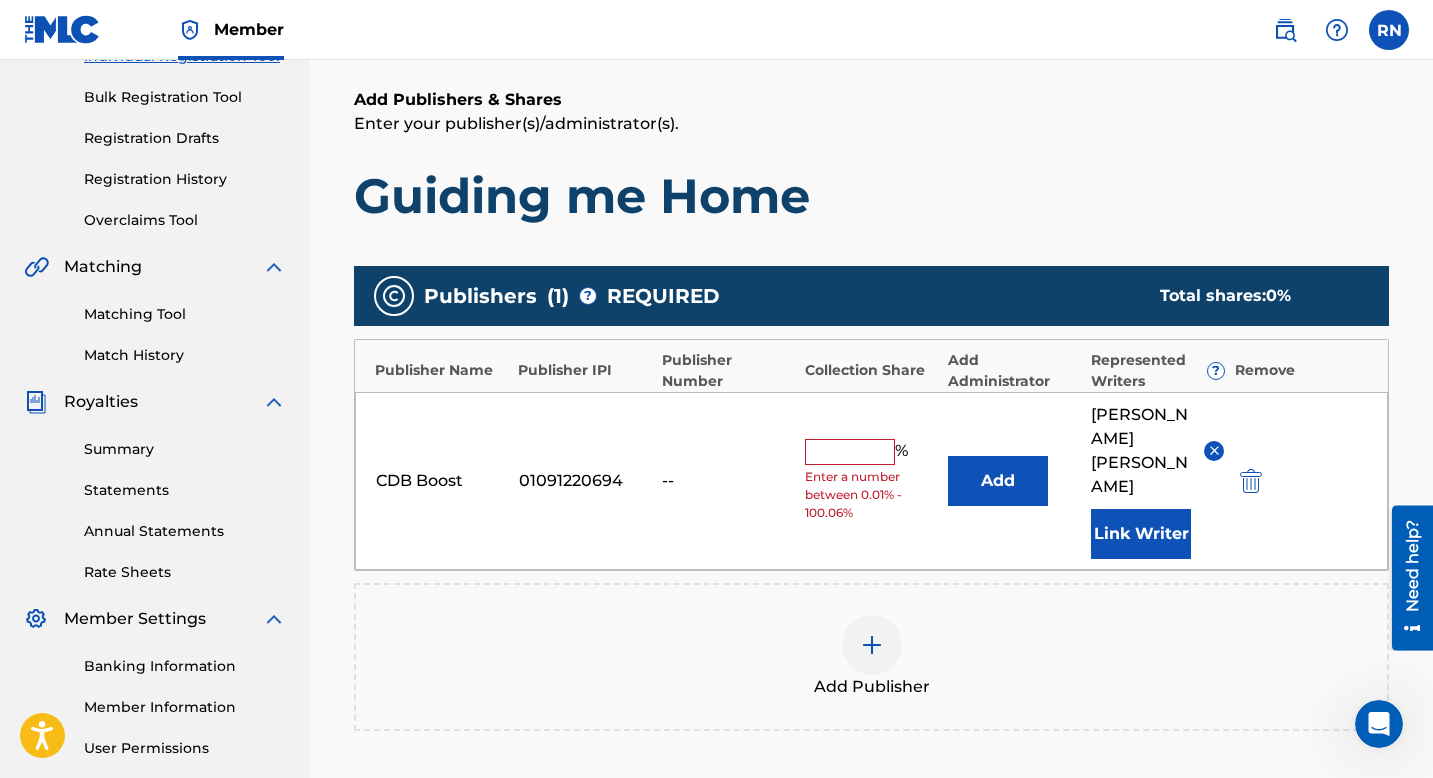click at bounding box center [850, 452] 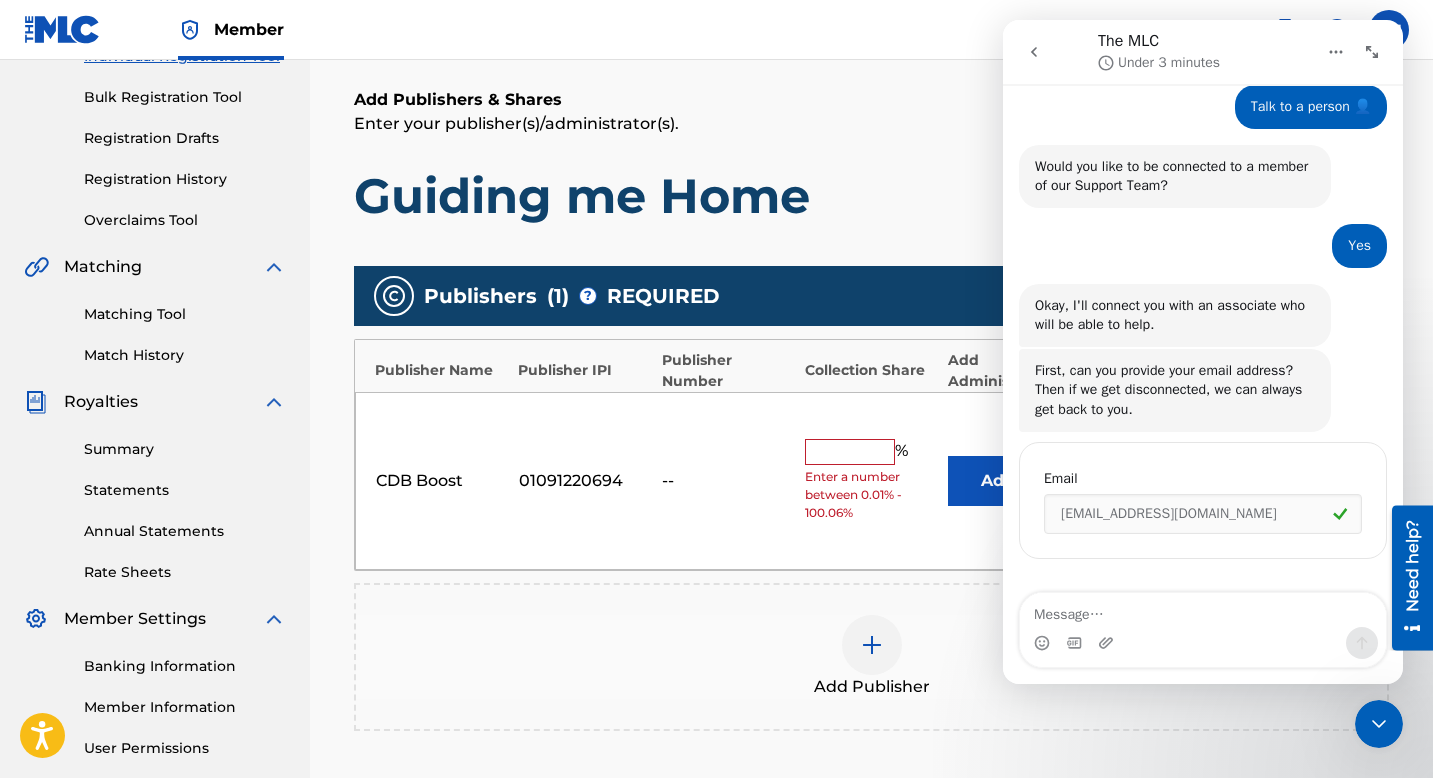 scroll, scrollTop: 326, scrollLeft: 0, axis: vertical 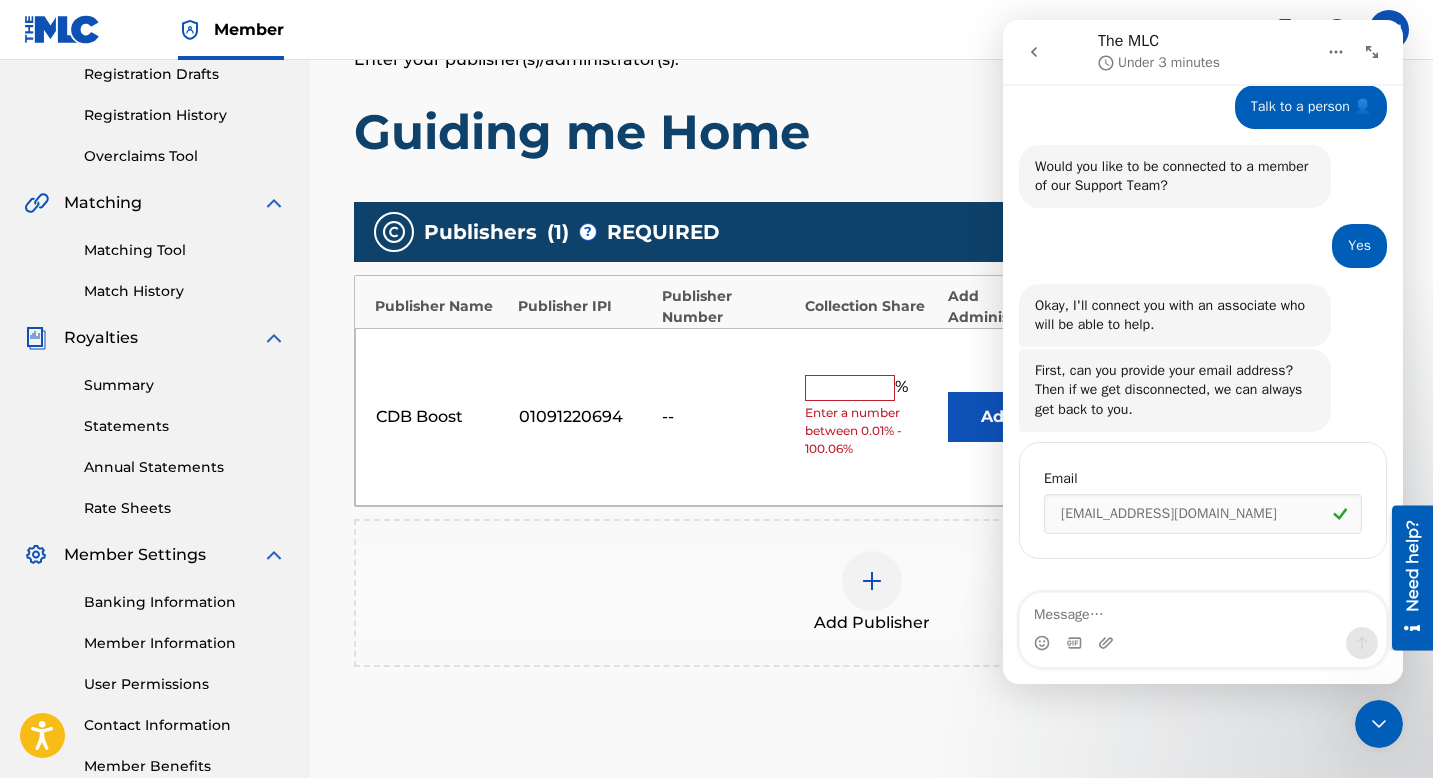 click 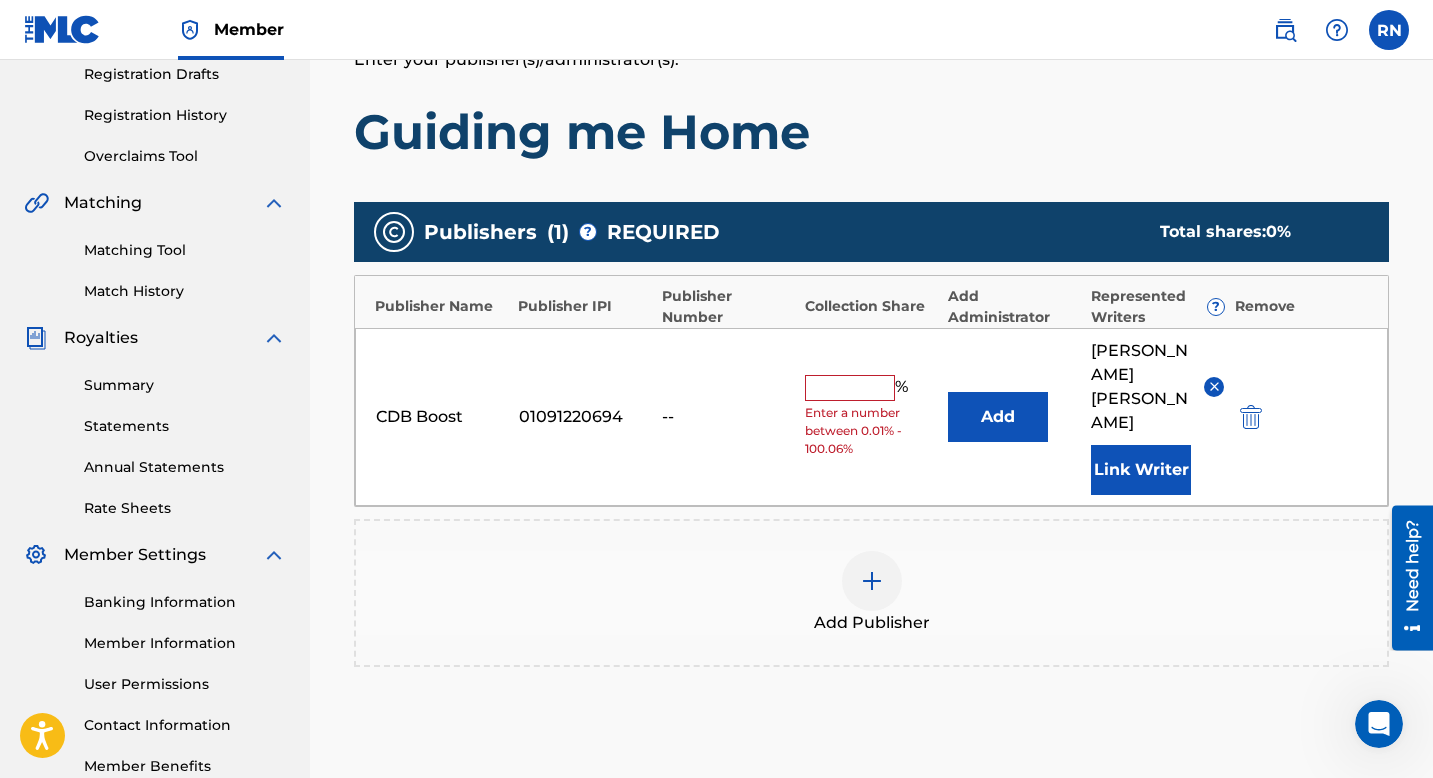 click at bounding box center (850, 388) 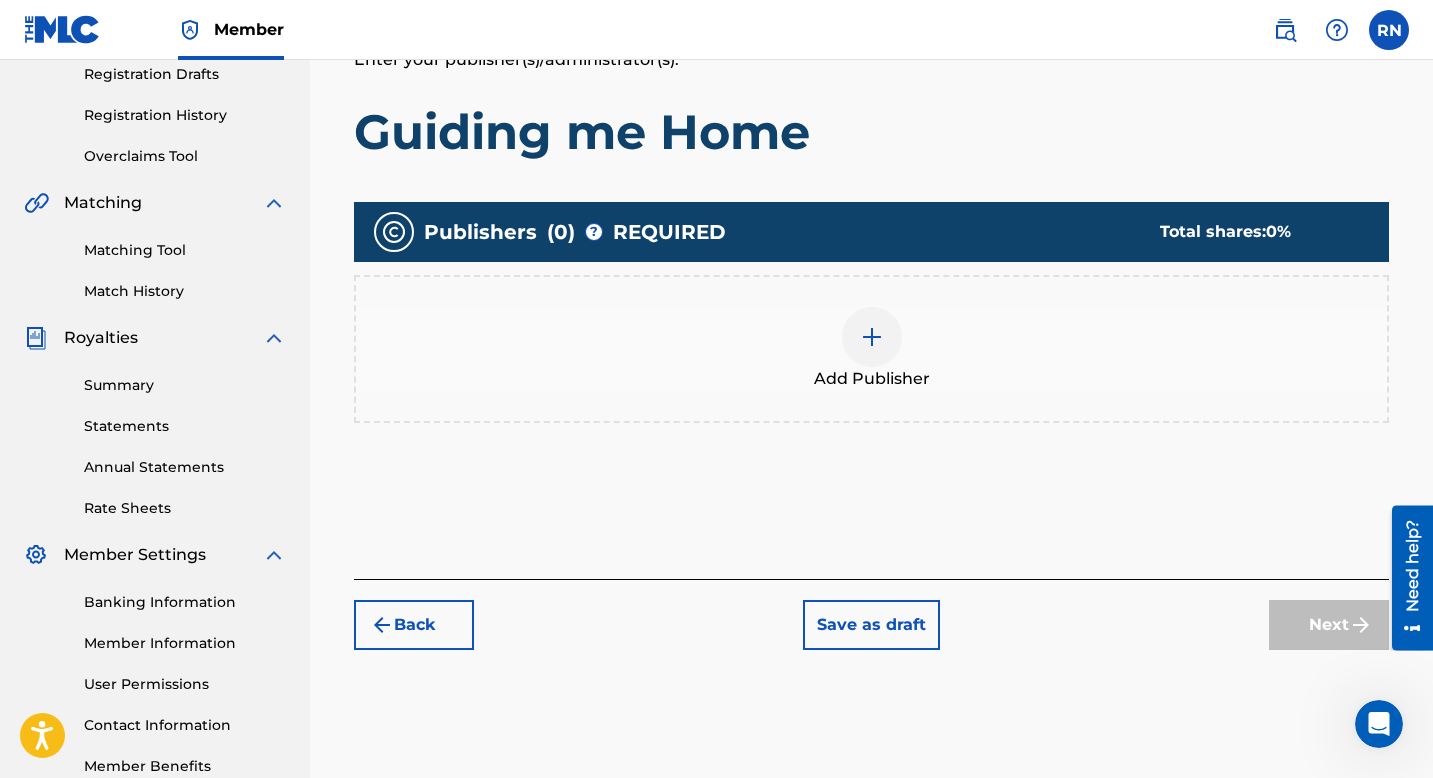 click at bounding box center [872, 337] 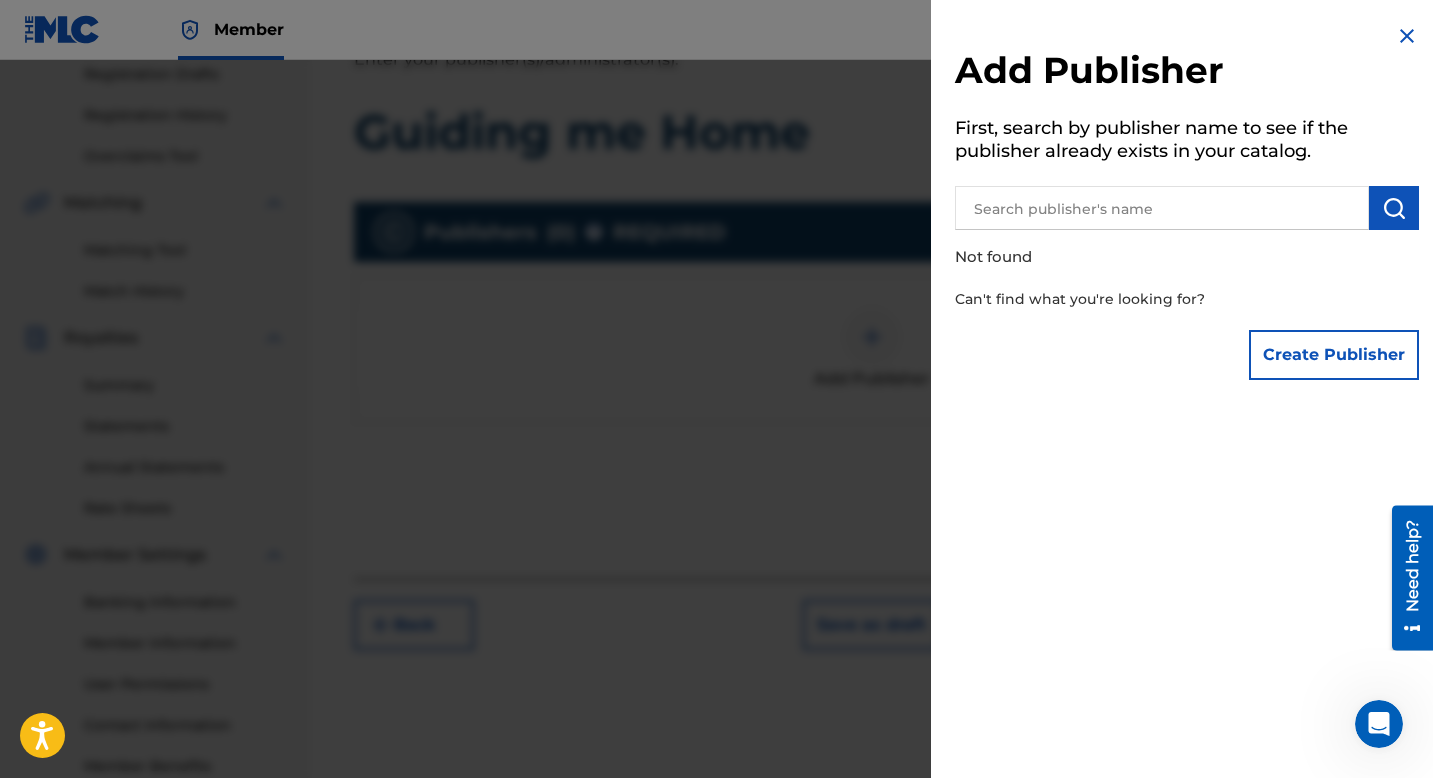click at bounding box center [1162, 208] 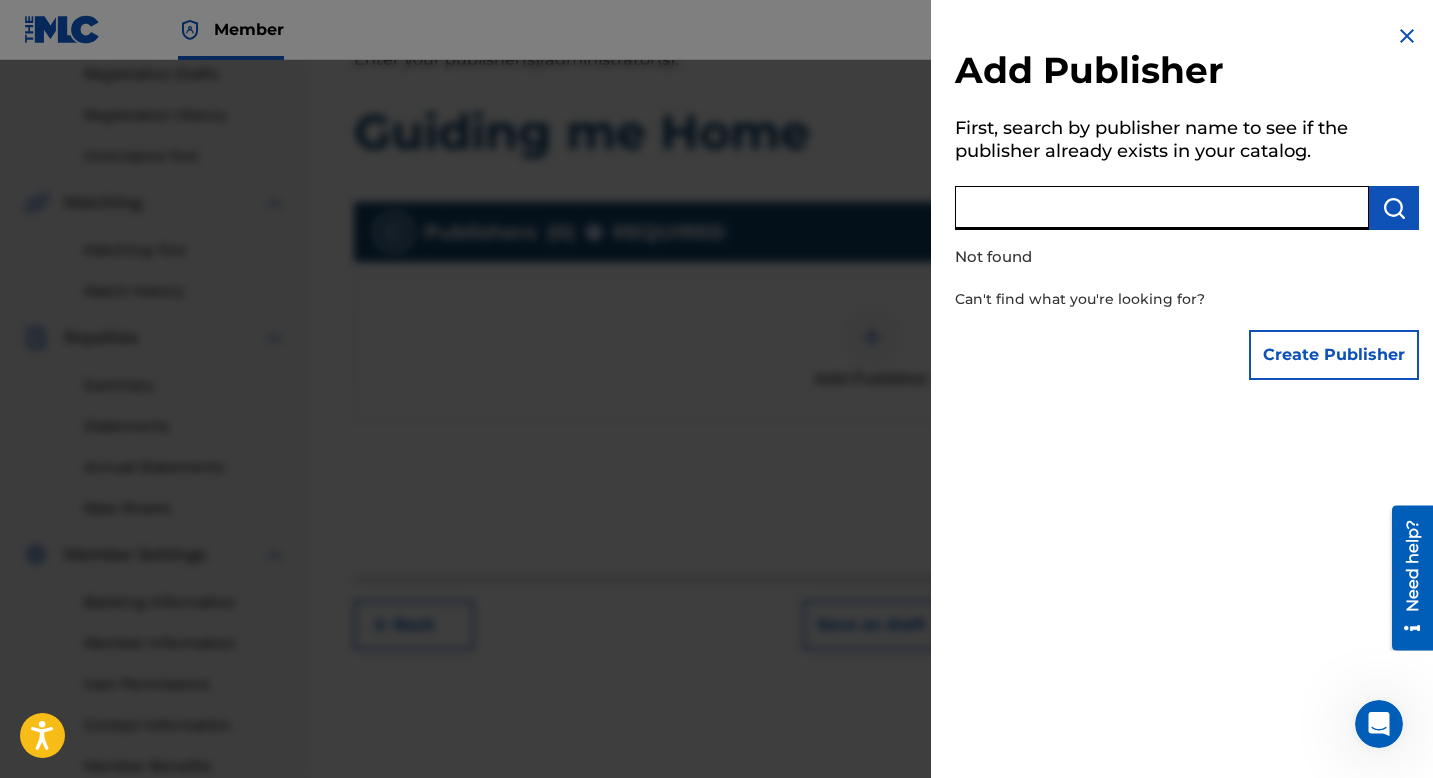 click at bounding box center [1379, 724] 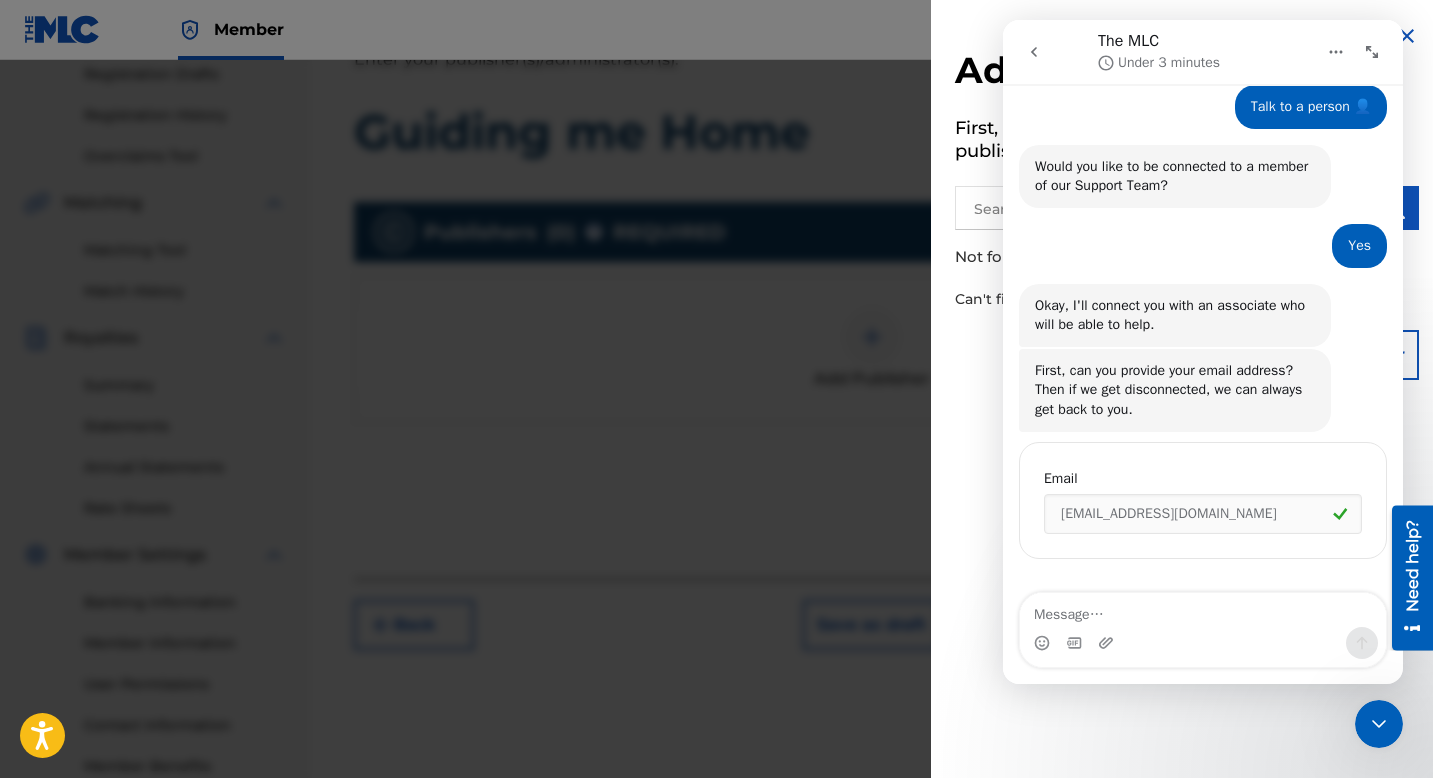 scroll, scrollTop: 326, scrollLeft: 0, axis: vertical 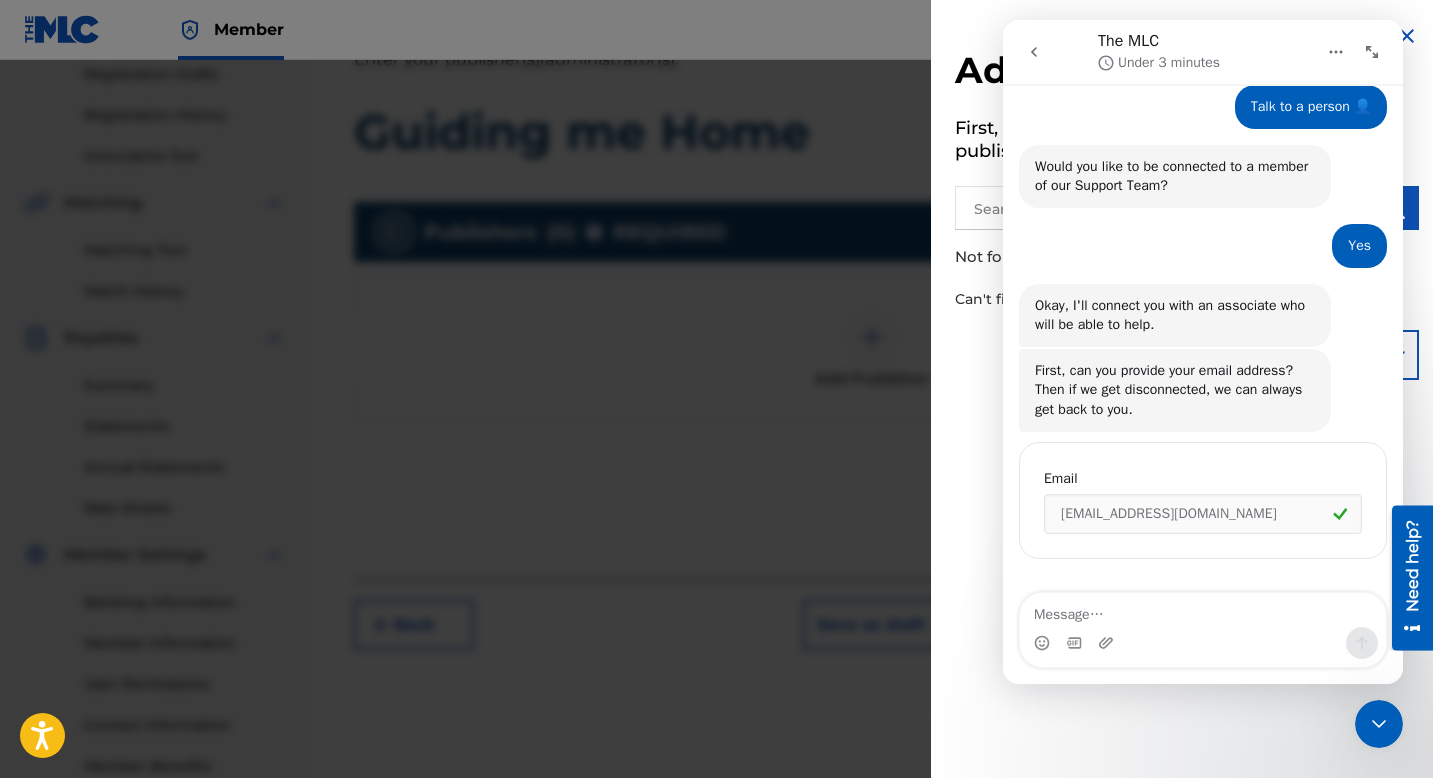 click at bounding box center [1379, 724] 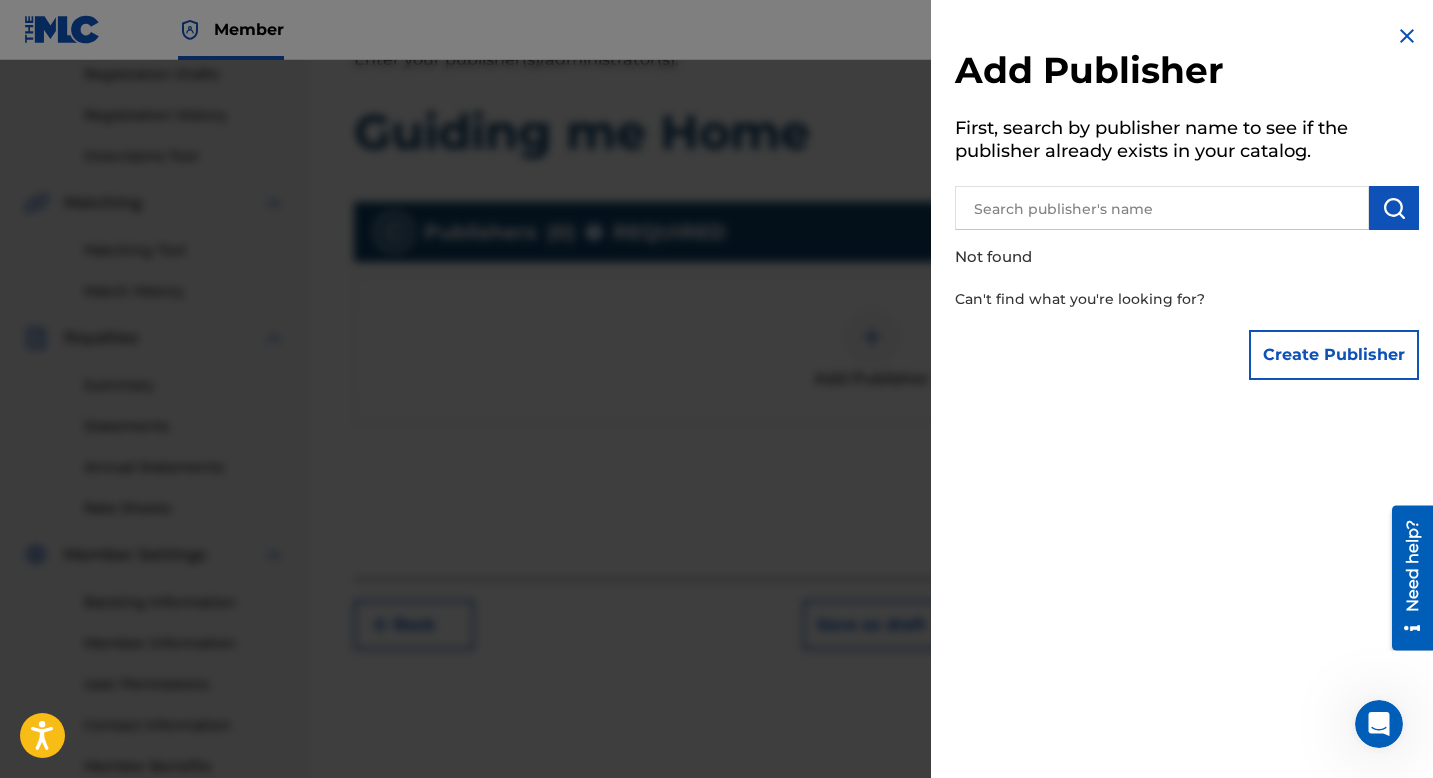 click at bounding box center (1162, 208) 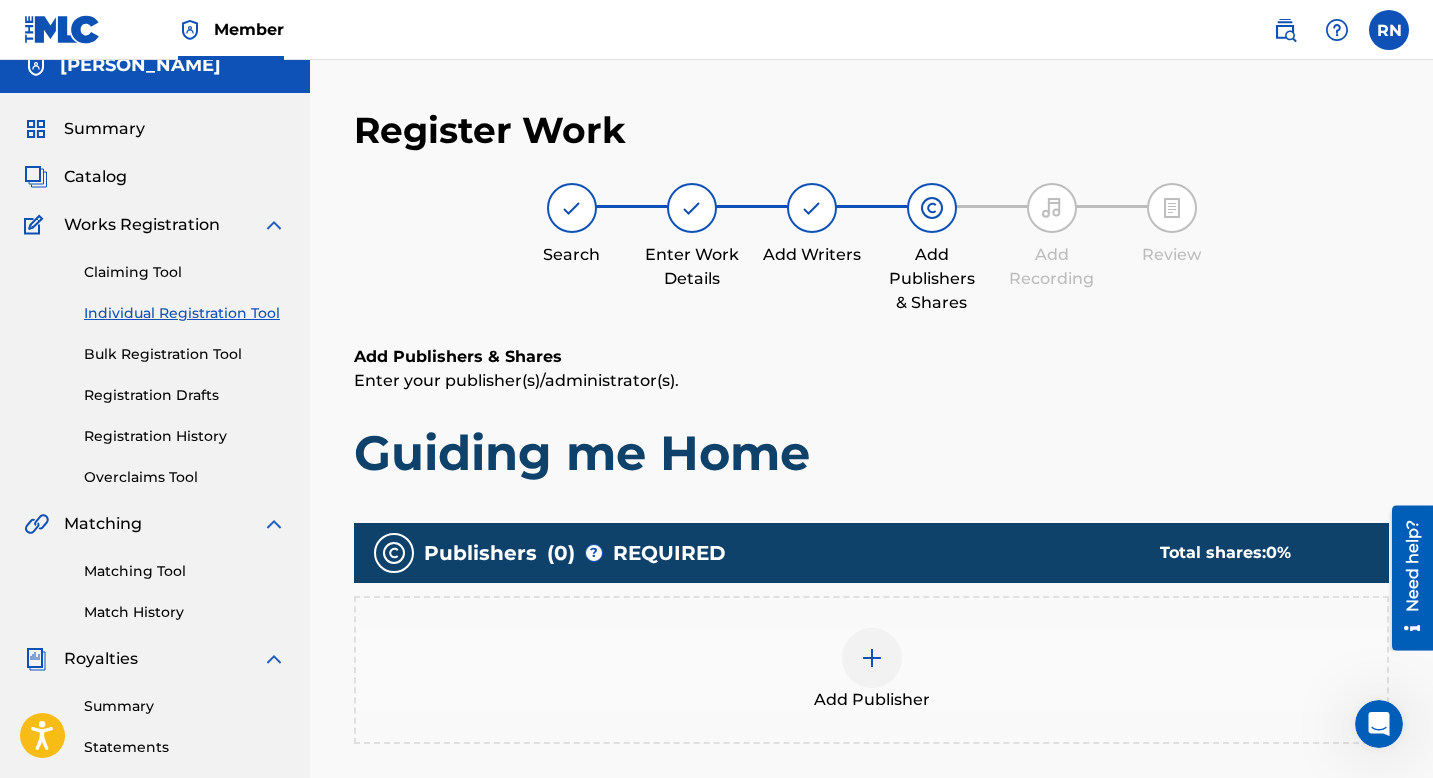 scroll, scrollTop: 0, scrollLeft: 0, axis: both 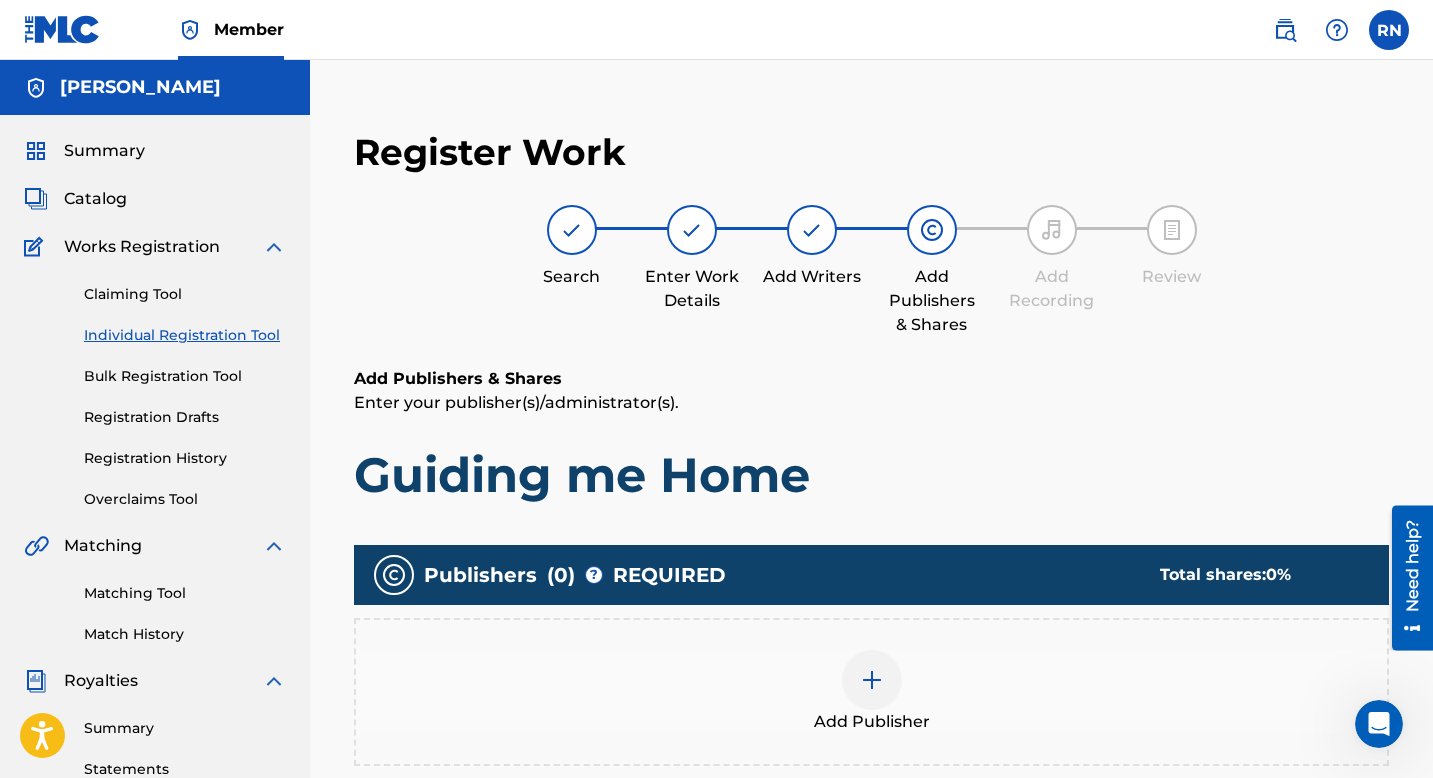 click on "Summary" at bounding box center [104, 151] 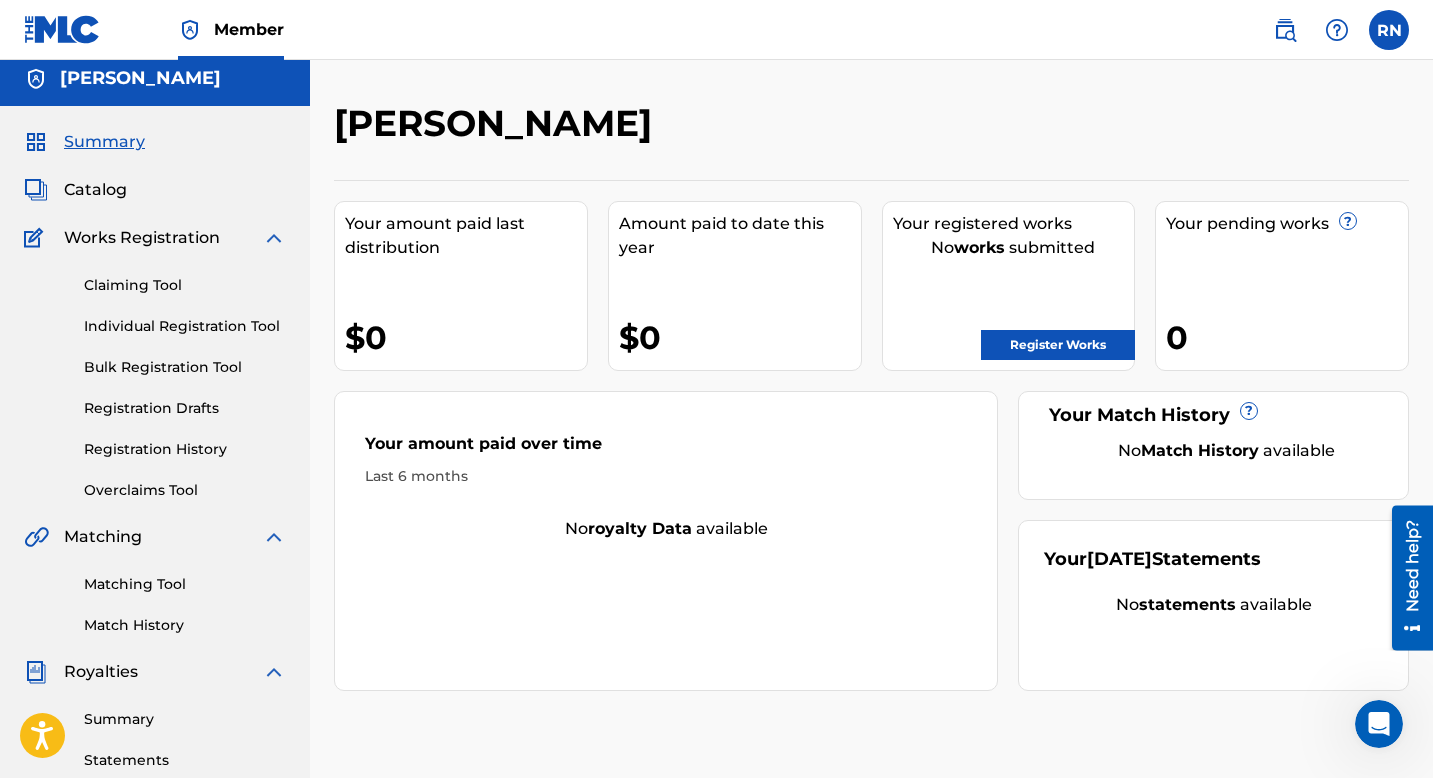 scroll, scrollTop: 11, scrollLeft: 0, axis: vertical 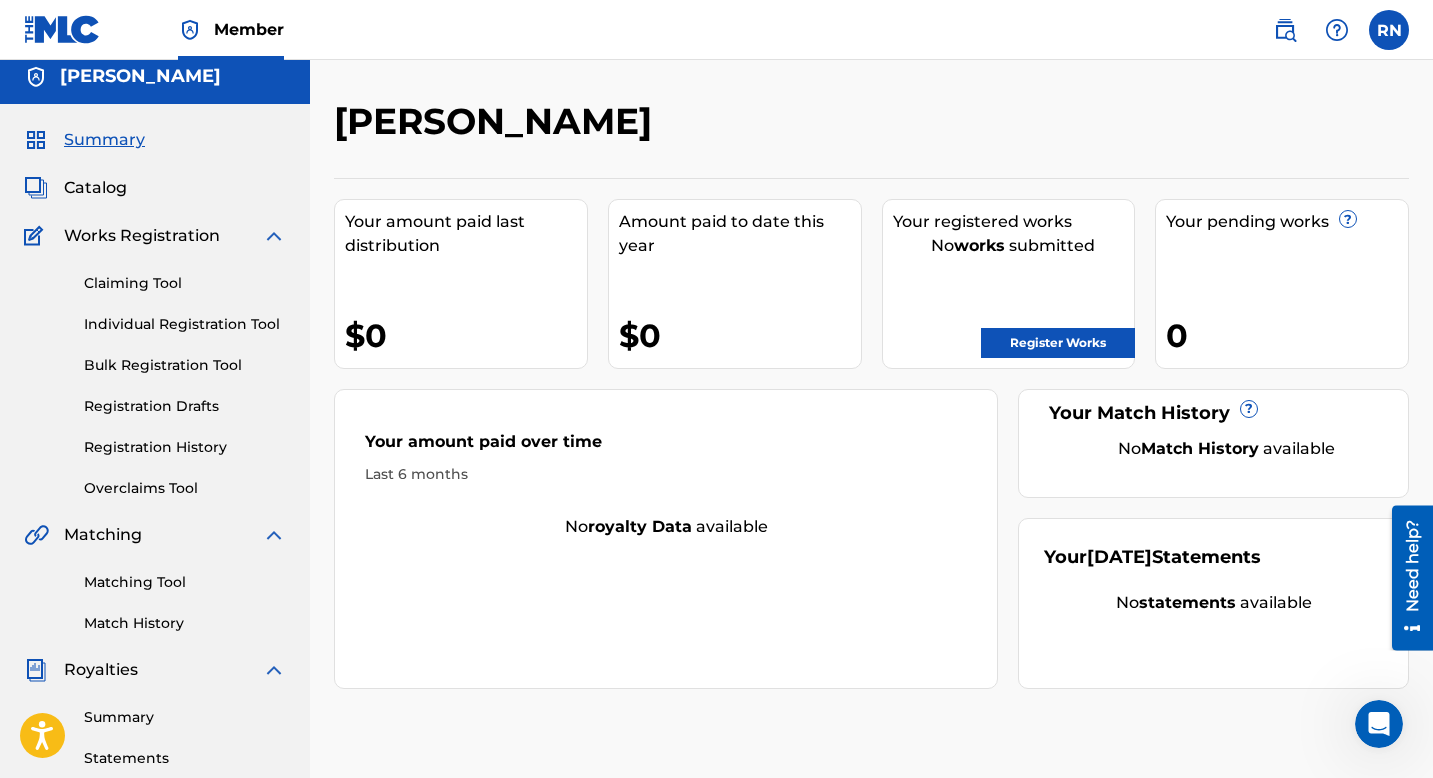 click on "Individual Registration Tool" at bounding box center [185, 324] 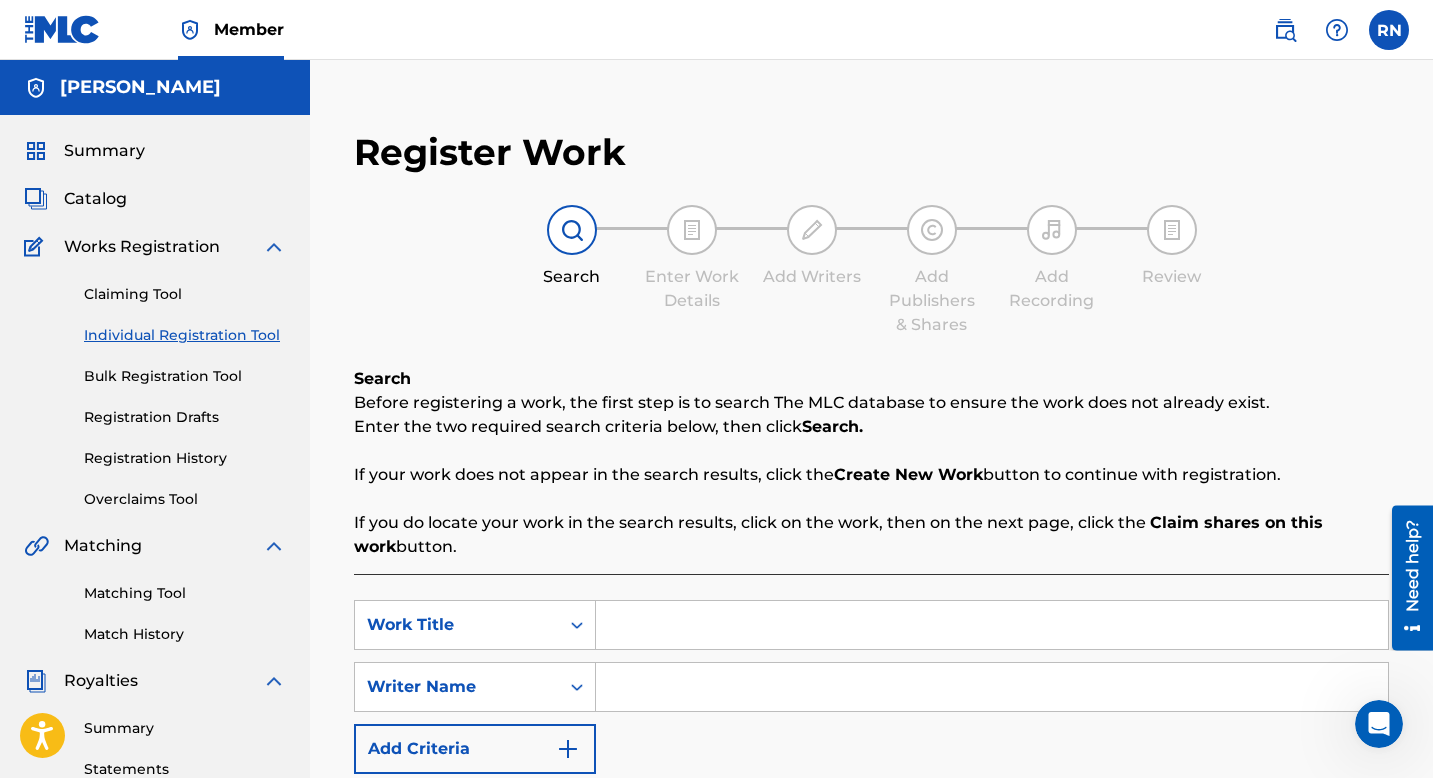 click on "Claiming Tool" at bounding box center [185, 294] 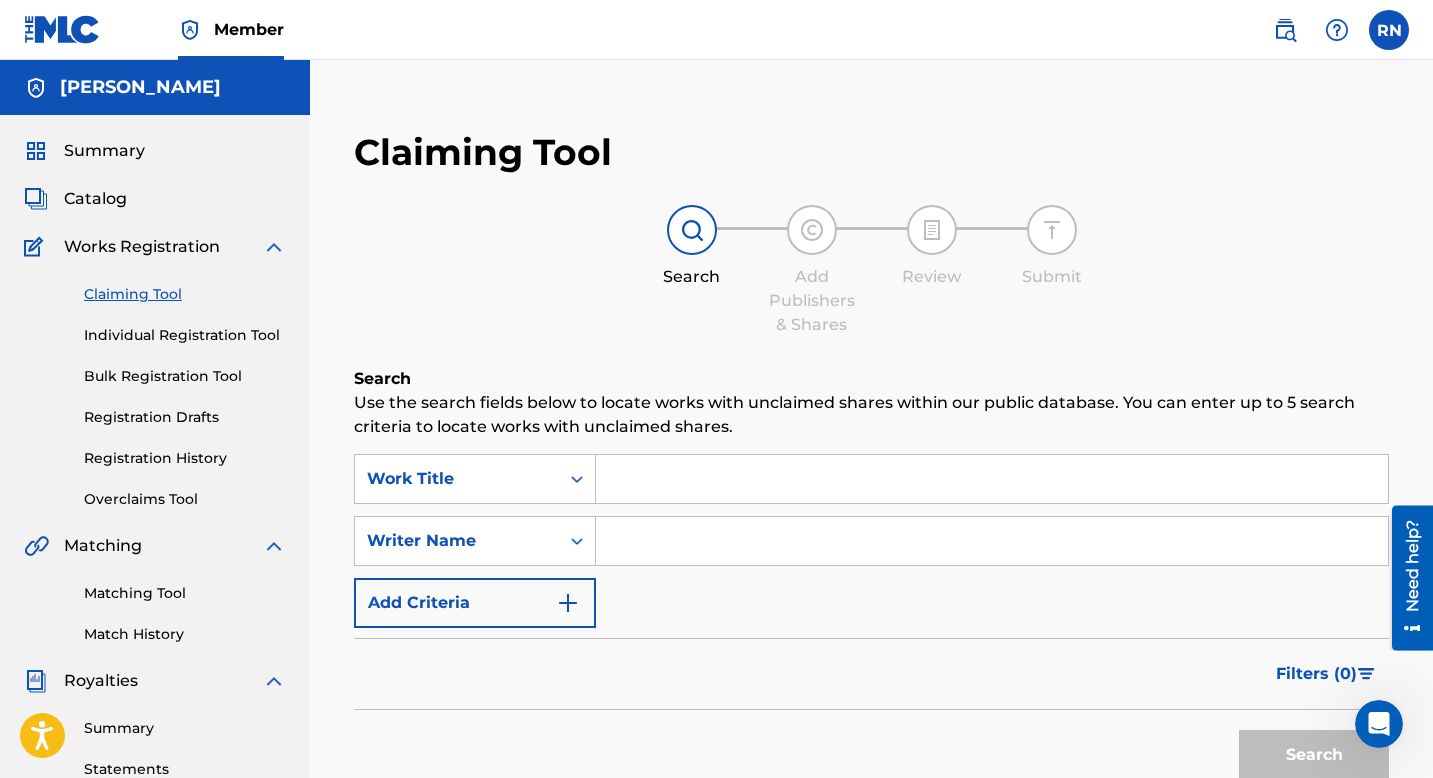 click at bounding box center (992, 479) 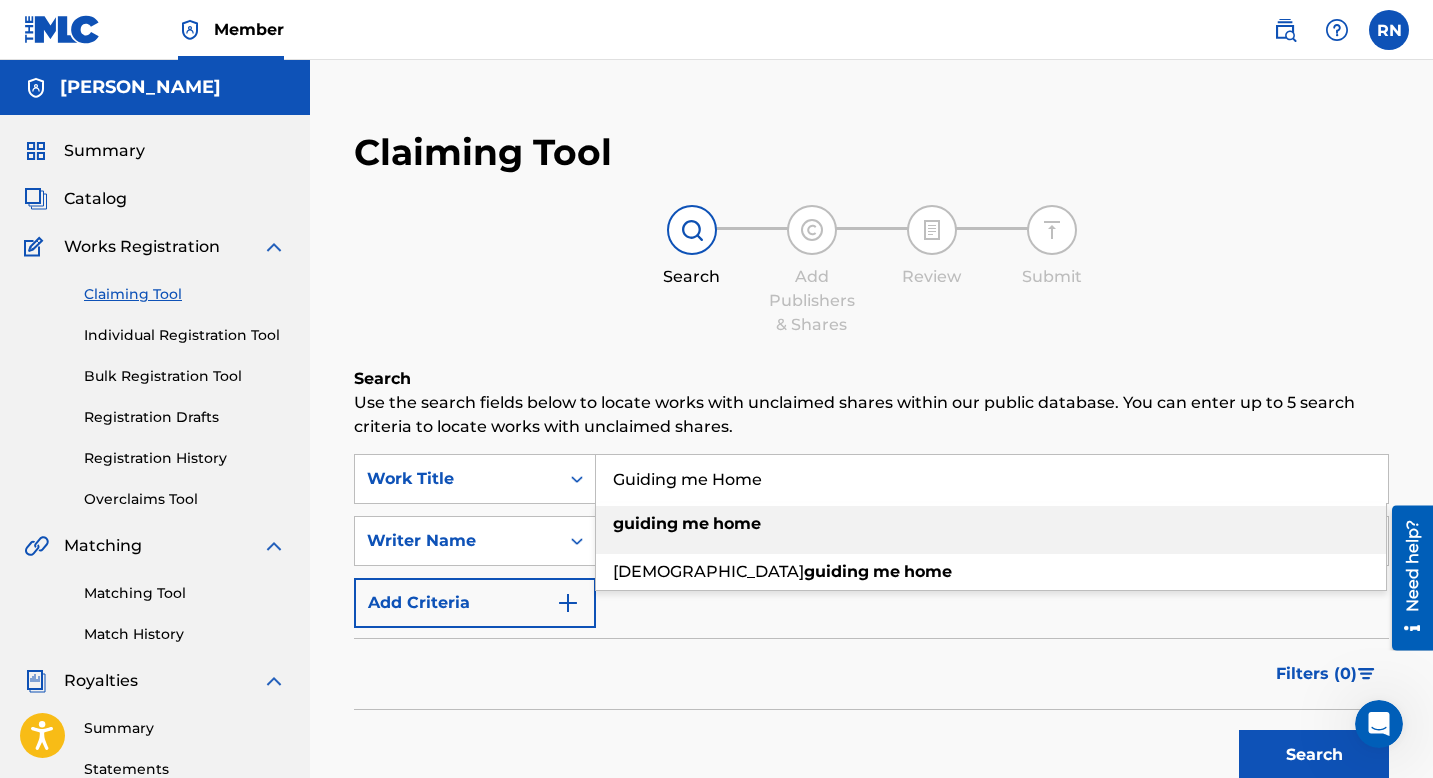 click on "me" at bounding box center [695, 523] 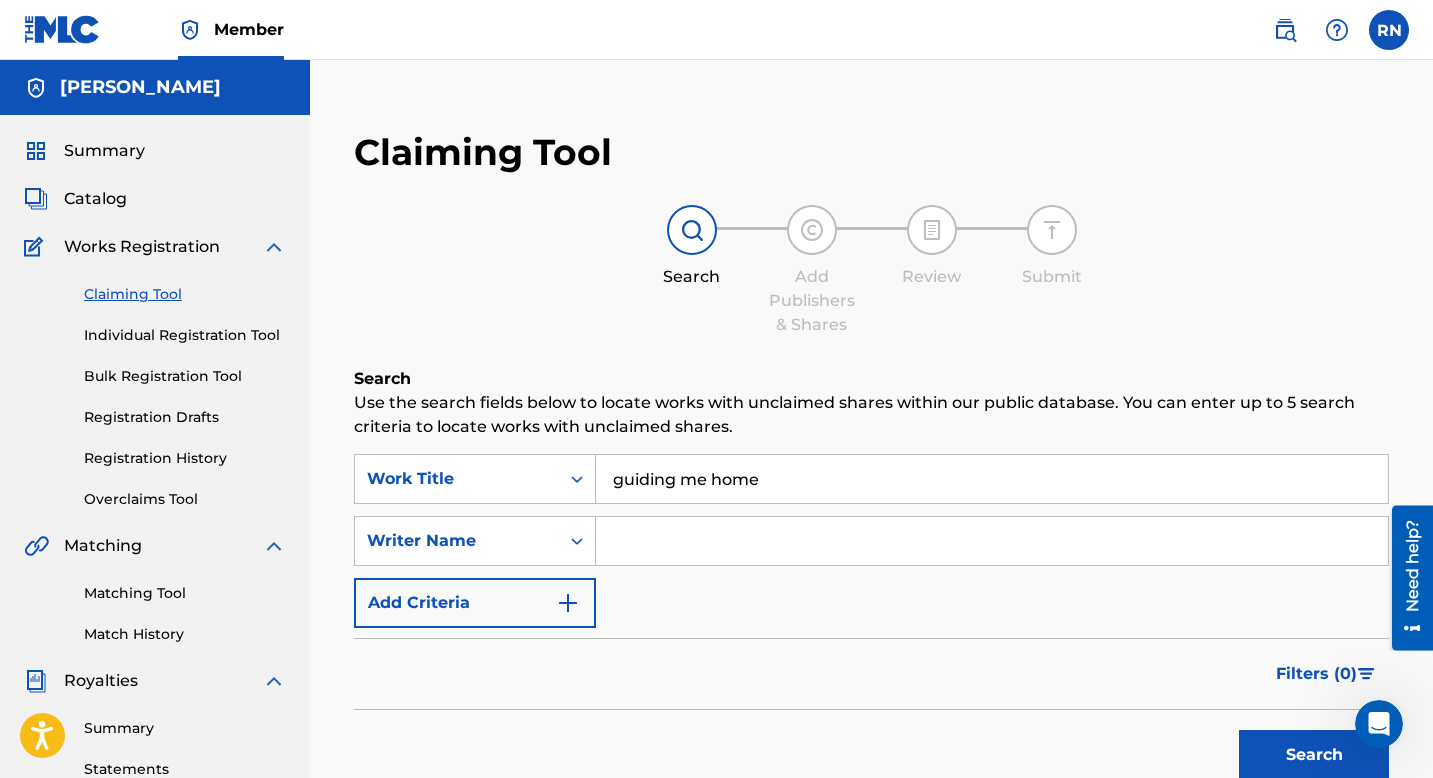 click at bounding box center [992, 541] 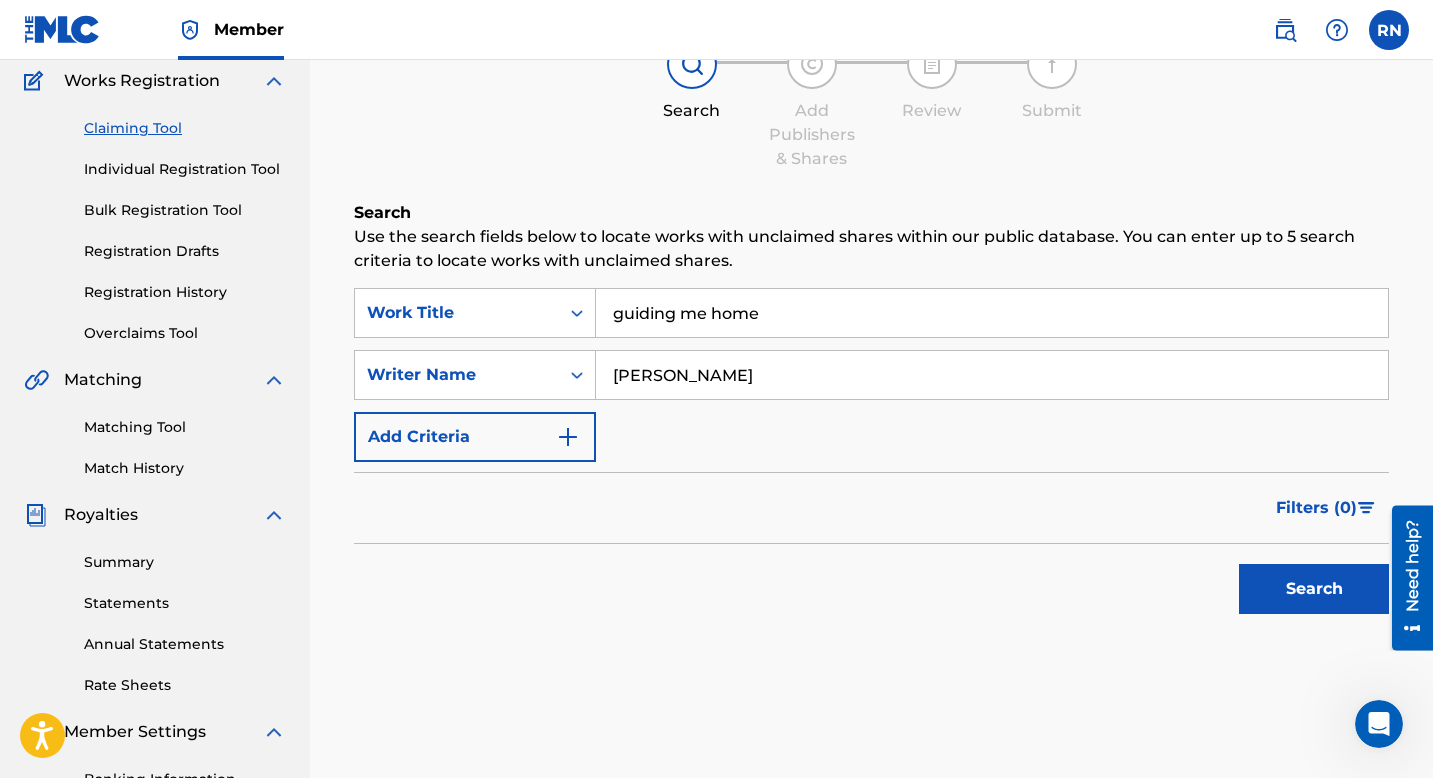 scroll, scrollTop: 192, scrollLeft: 0, axis: vertical 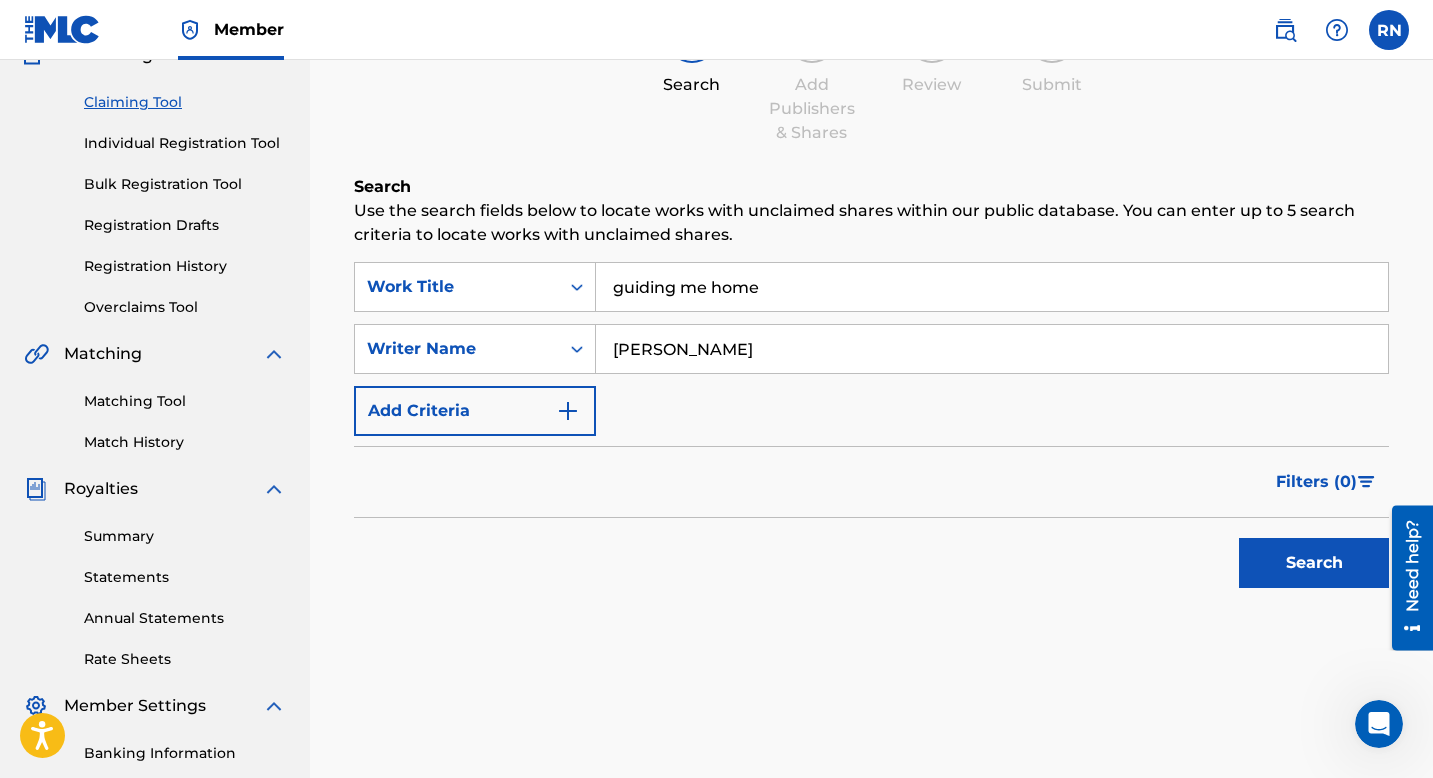 type on "[PERSON_NAME]" 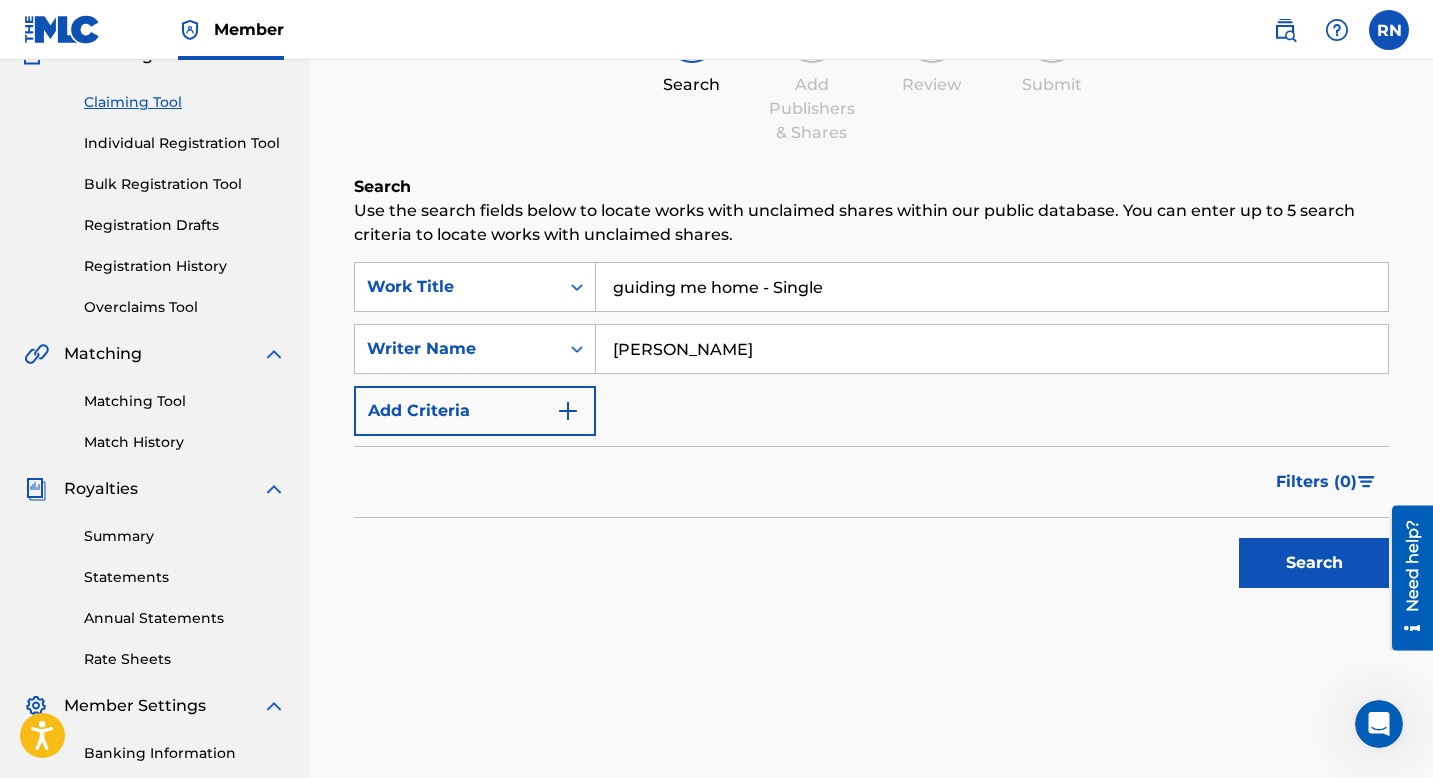 type on "guiding me home - Single" 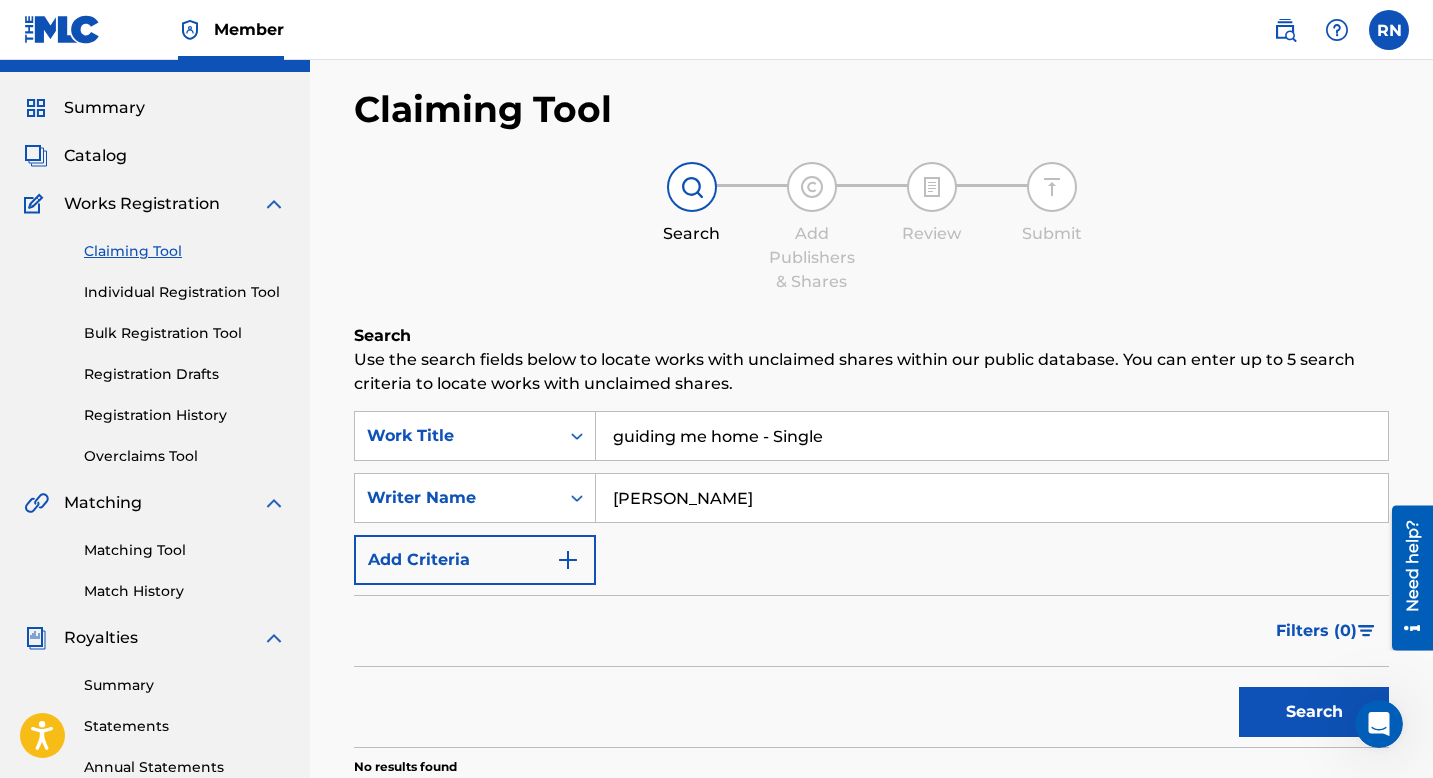 scroll, scrollTop: 44, scrollLeft: 0, axis: vertical 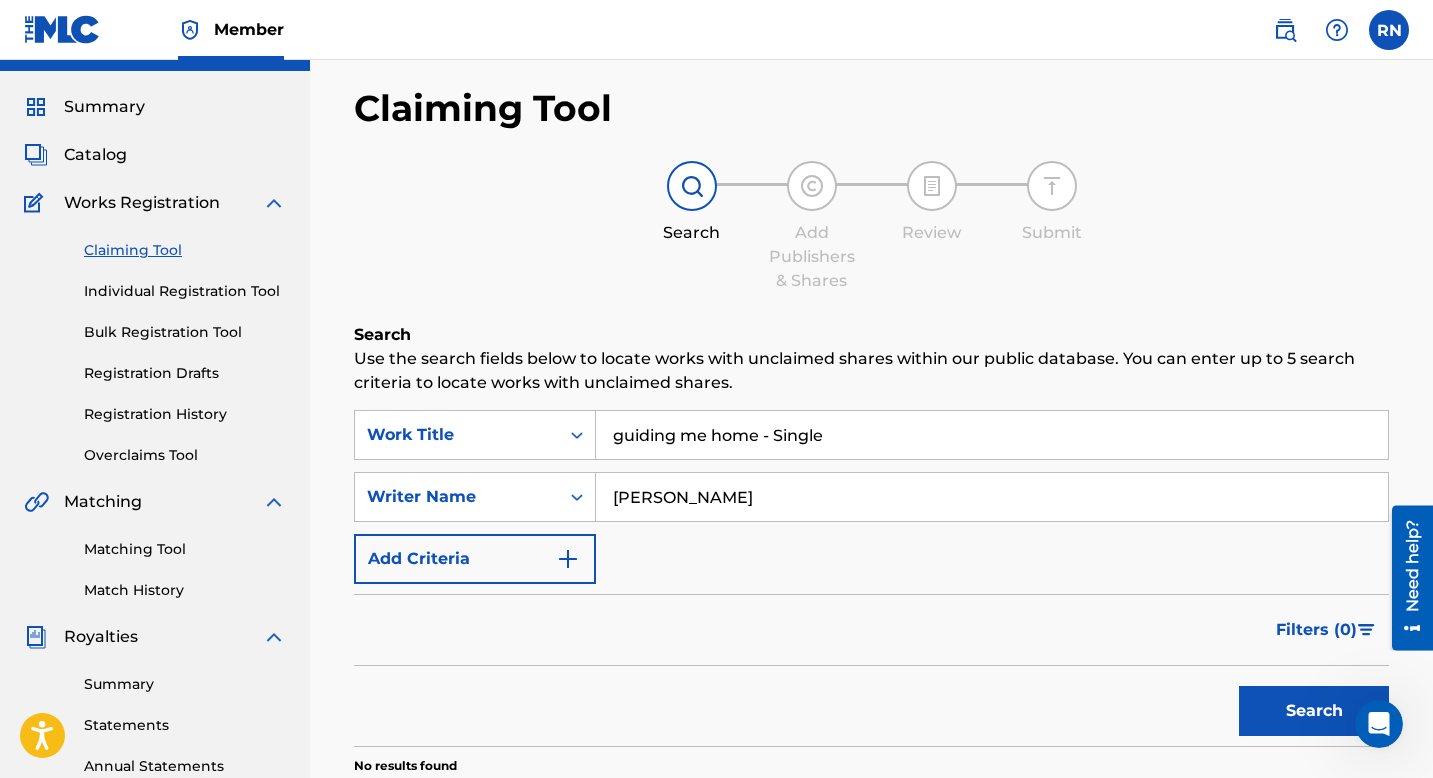 click on "Individual Registration Tool" at bounding box center [185, 291] 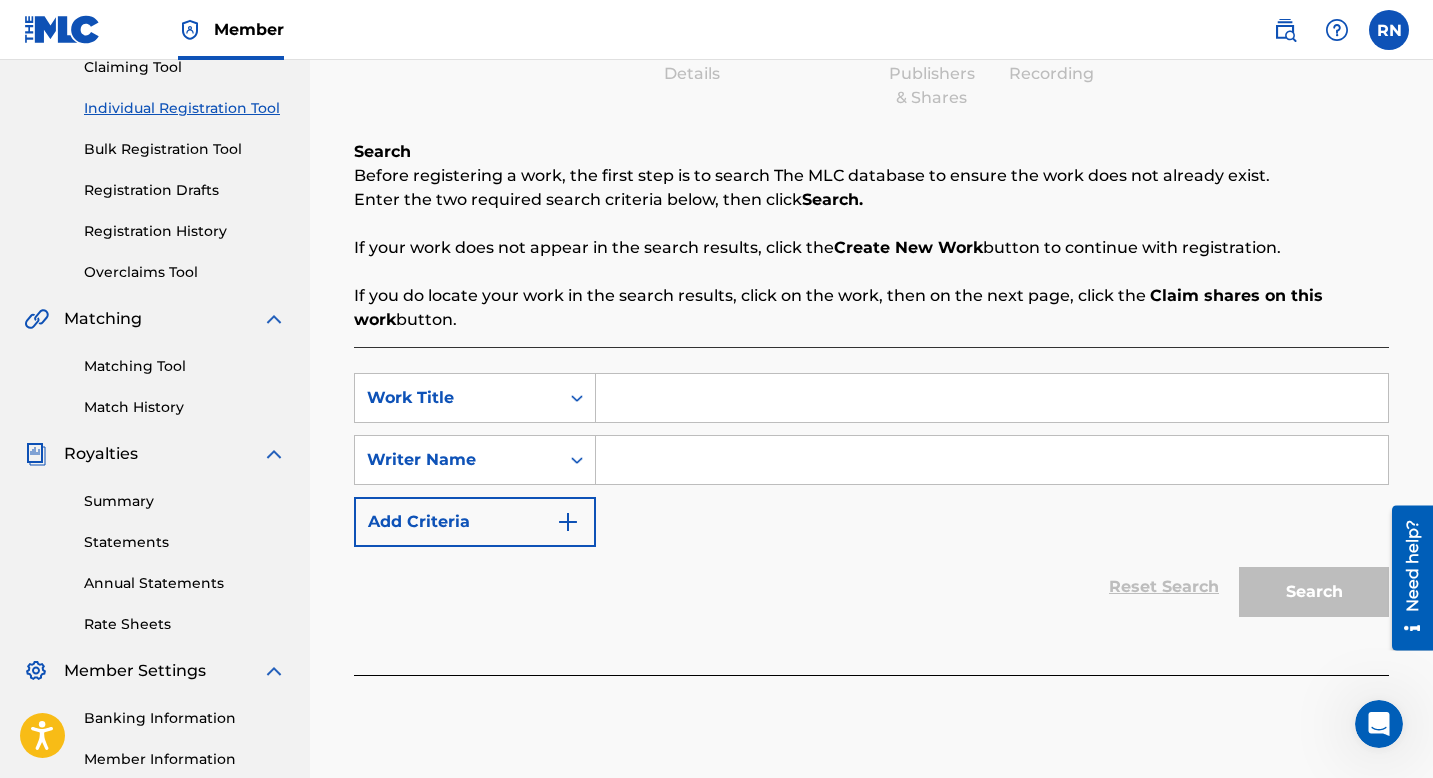scroll, scrollTop: 238, scrollLeft: 0, axis: vertical 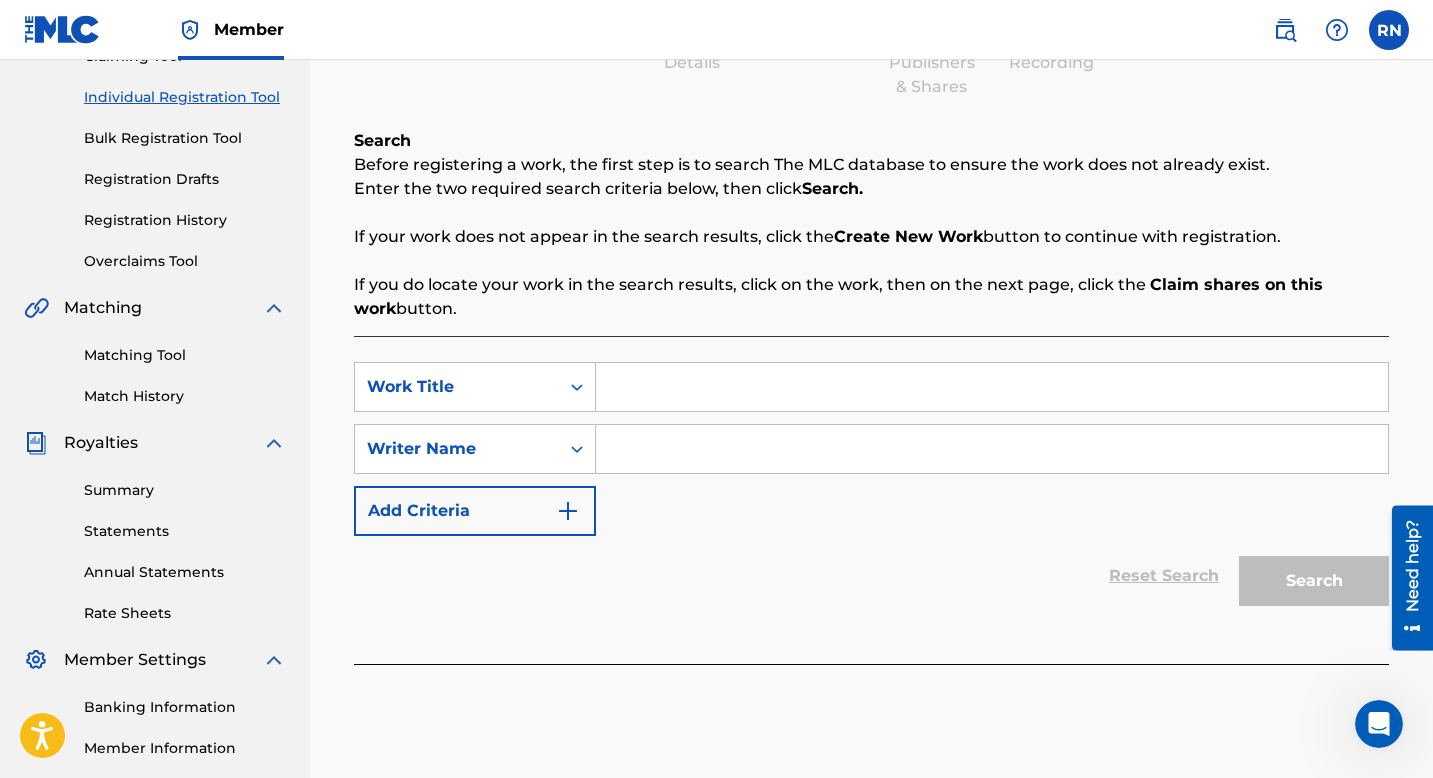 click at bounding box center (992, 387) 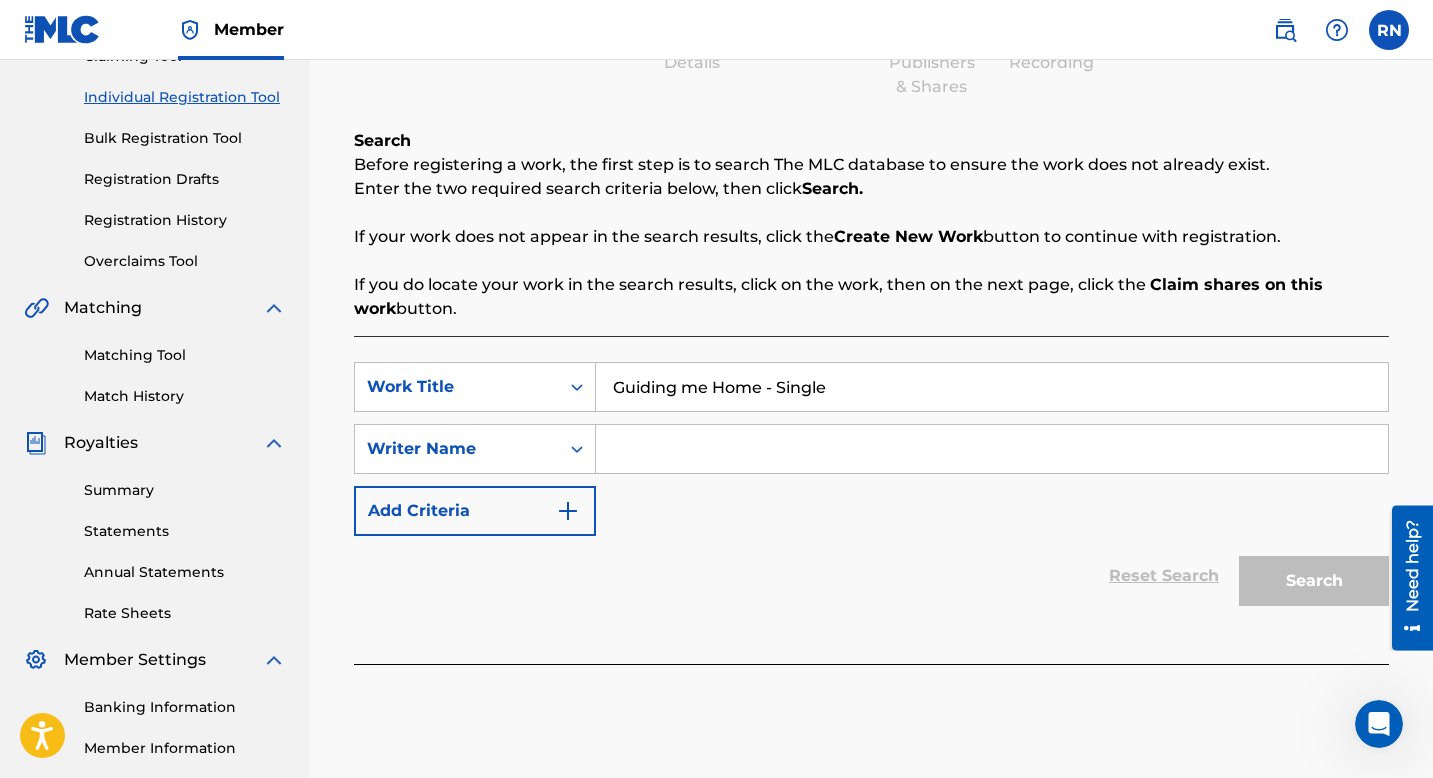 type on "Guiding me Home - Single" 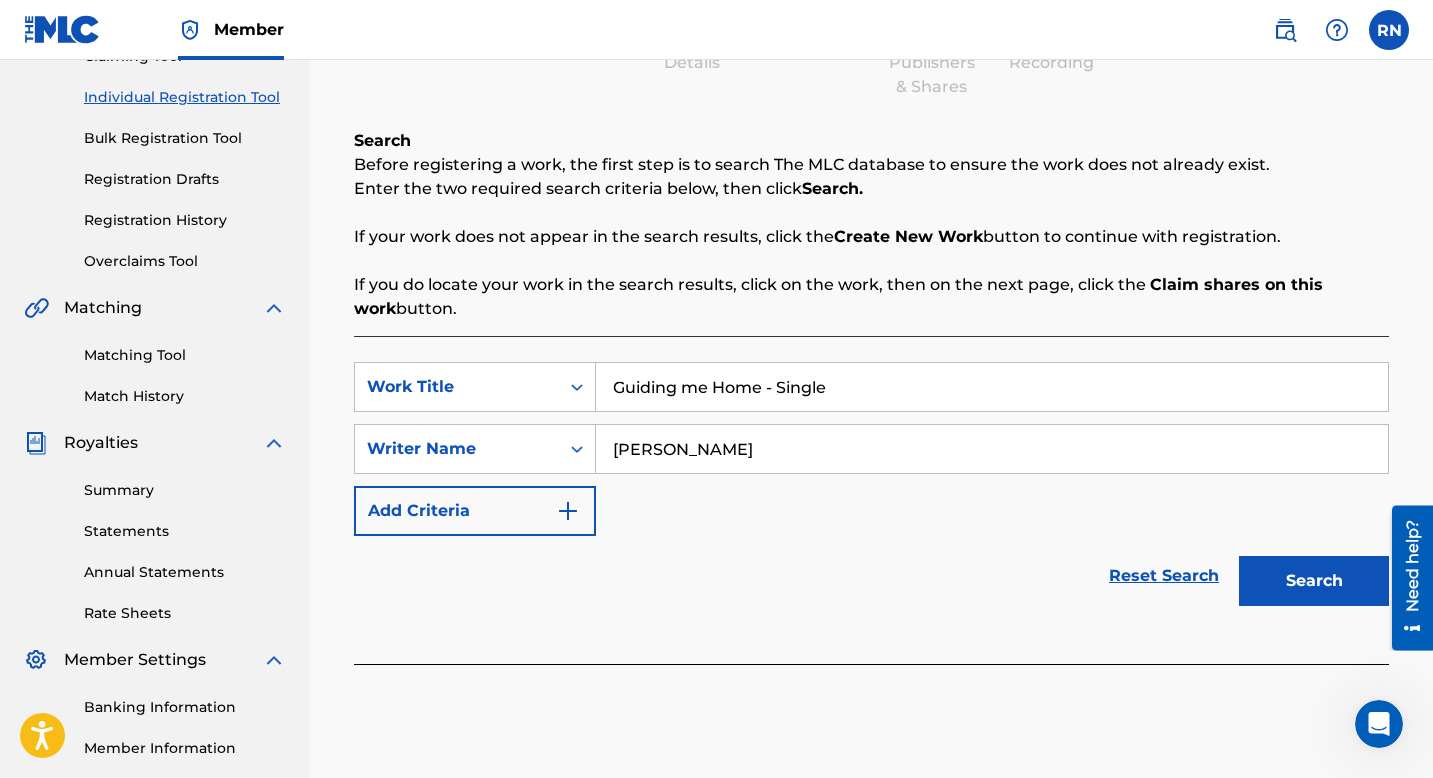 type on "[PERSON_NAME]" 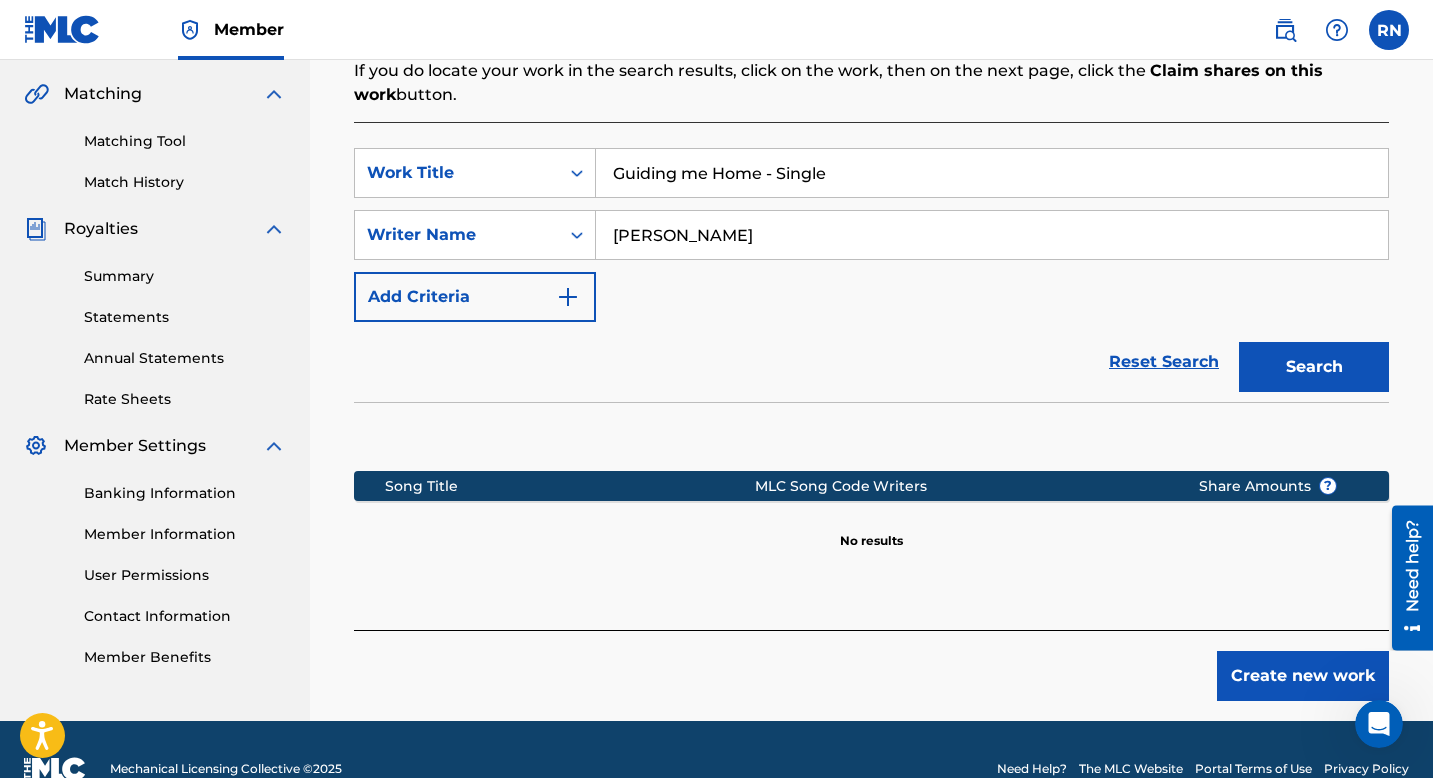 scroll, scrollTop: 449, scrollLeft: 0, axis: vertical 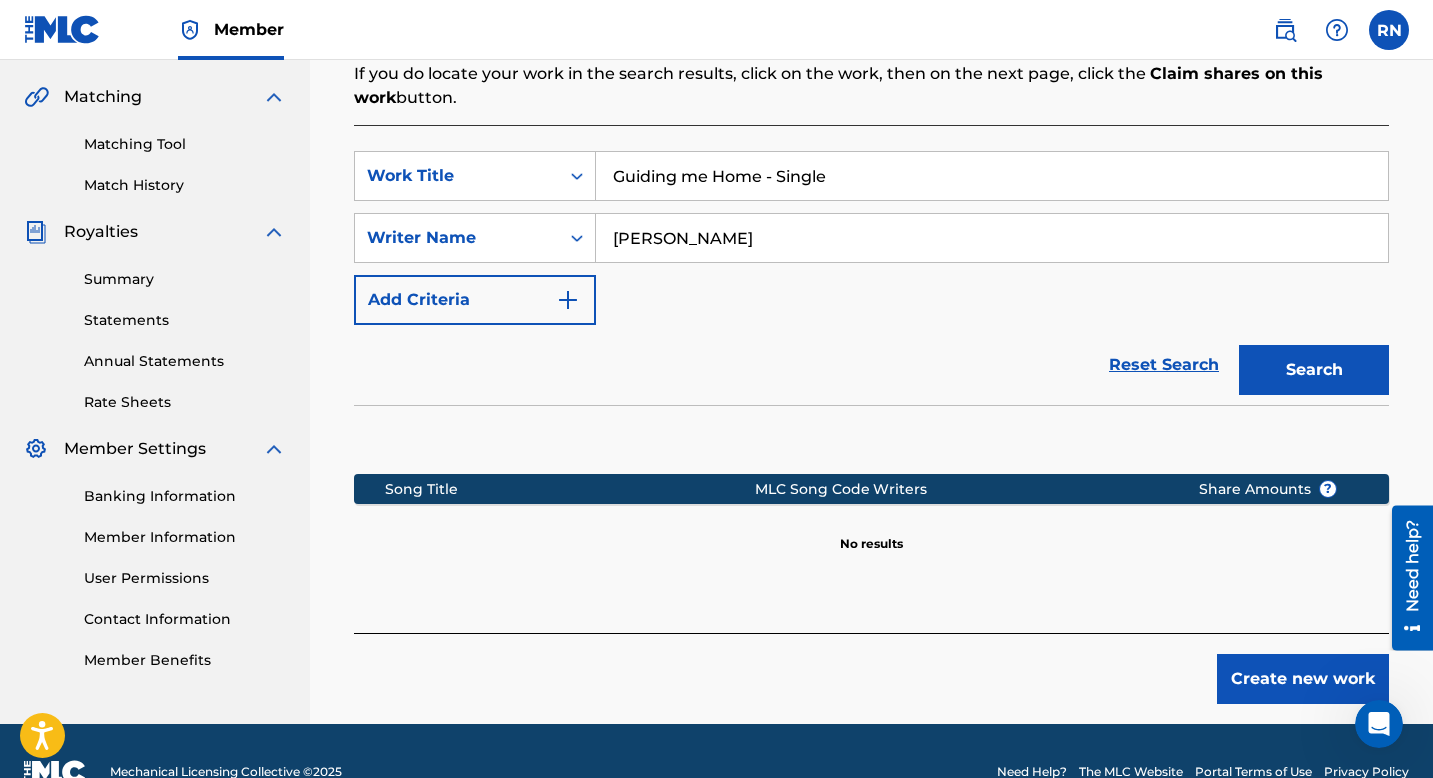 click on "Create new work" at bounding box center [1303, 679] 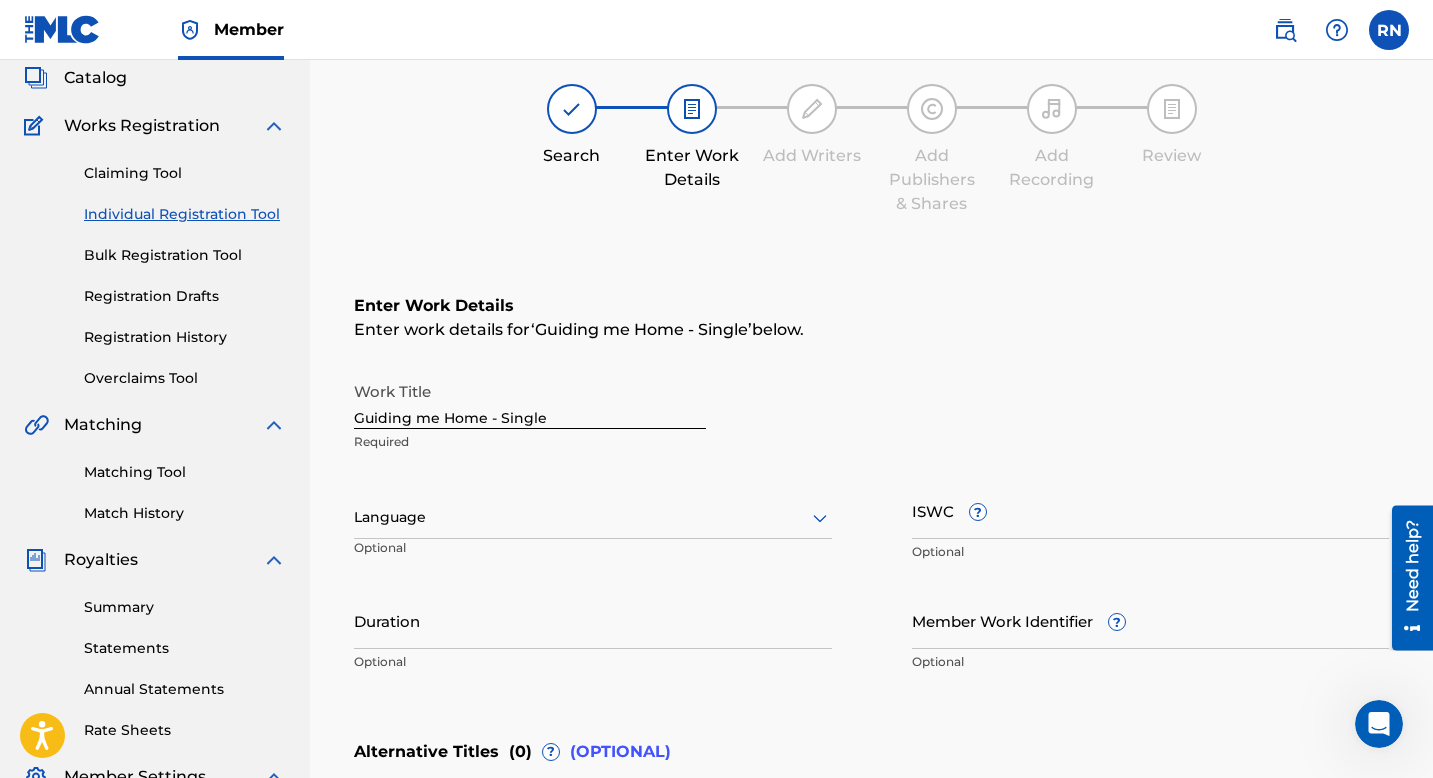 scroll, scrollTop: 120, scrollLeft: 0, axis: vertical 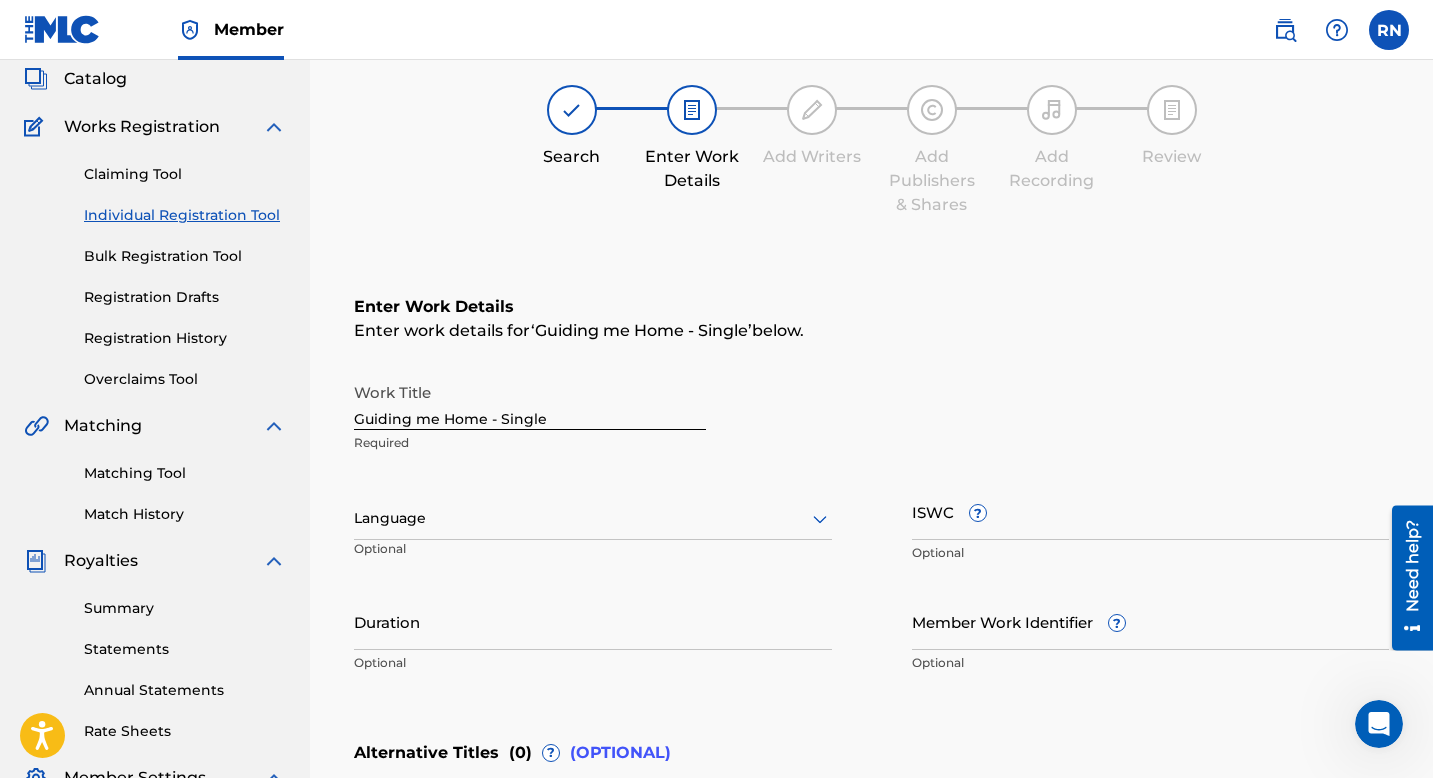 click at bounding box center (593, 518) 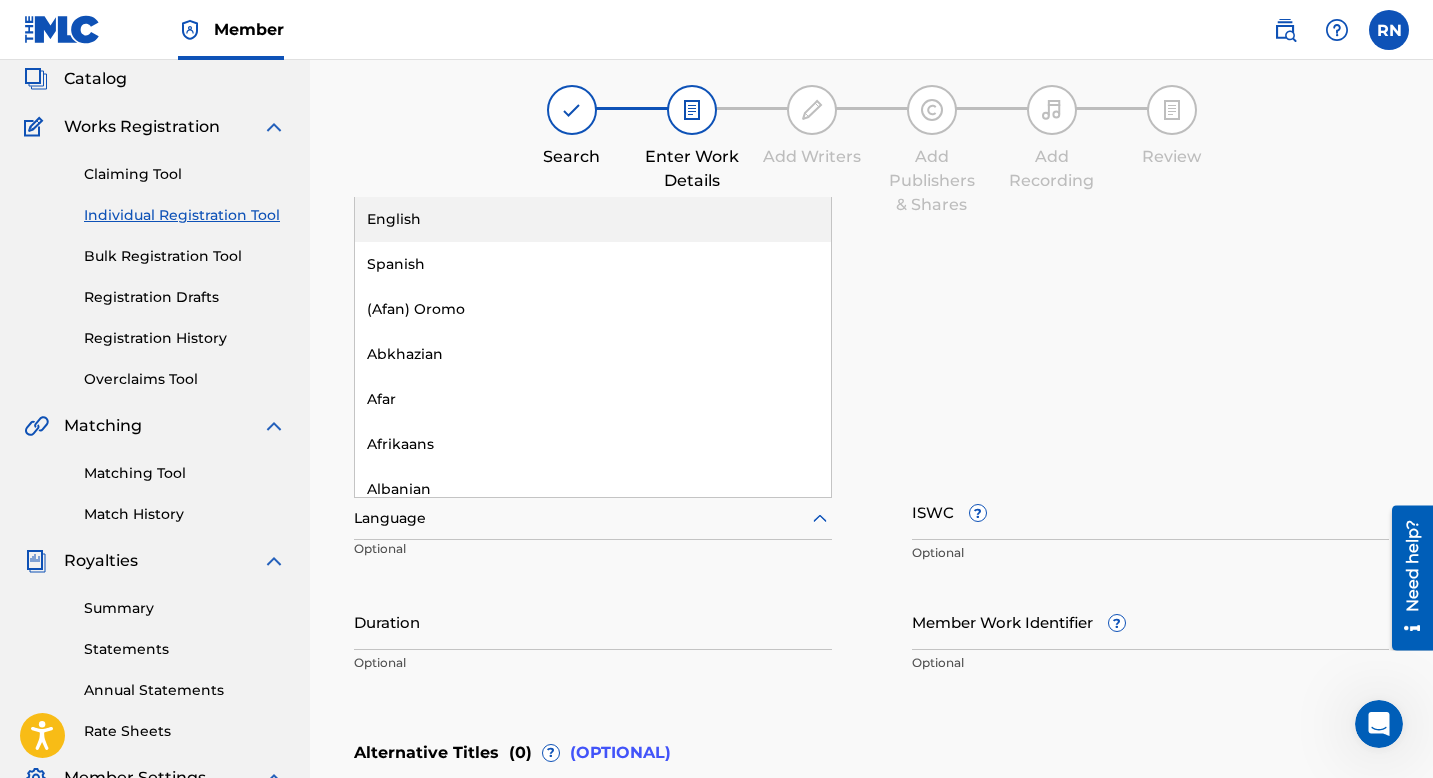 click on "English" at bounding box center (593, 219) 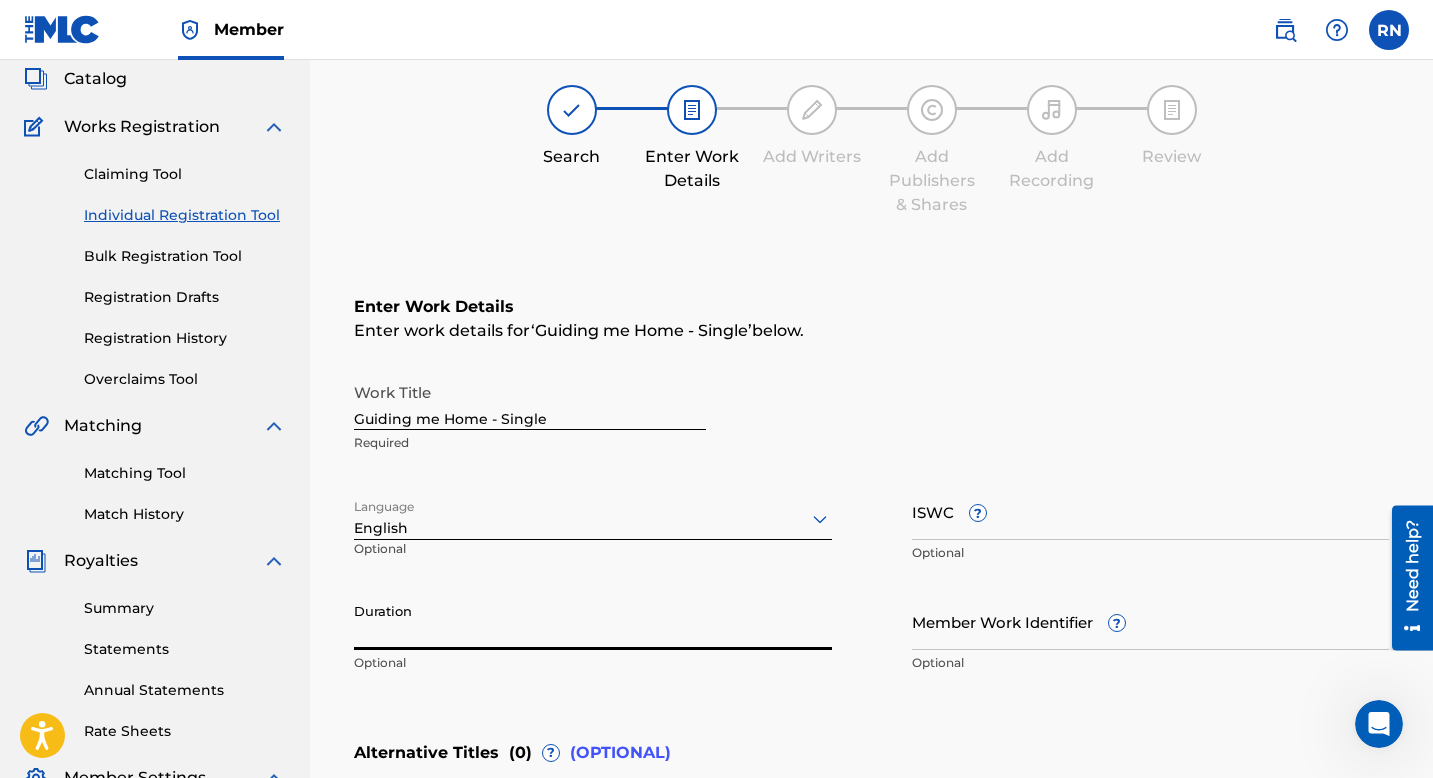 click on "Duration" at bounding box center (593, 621) 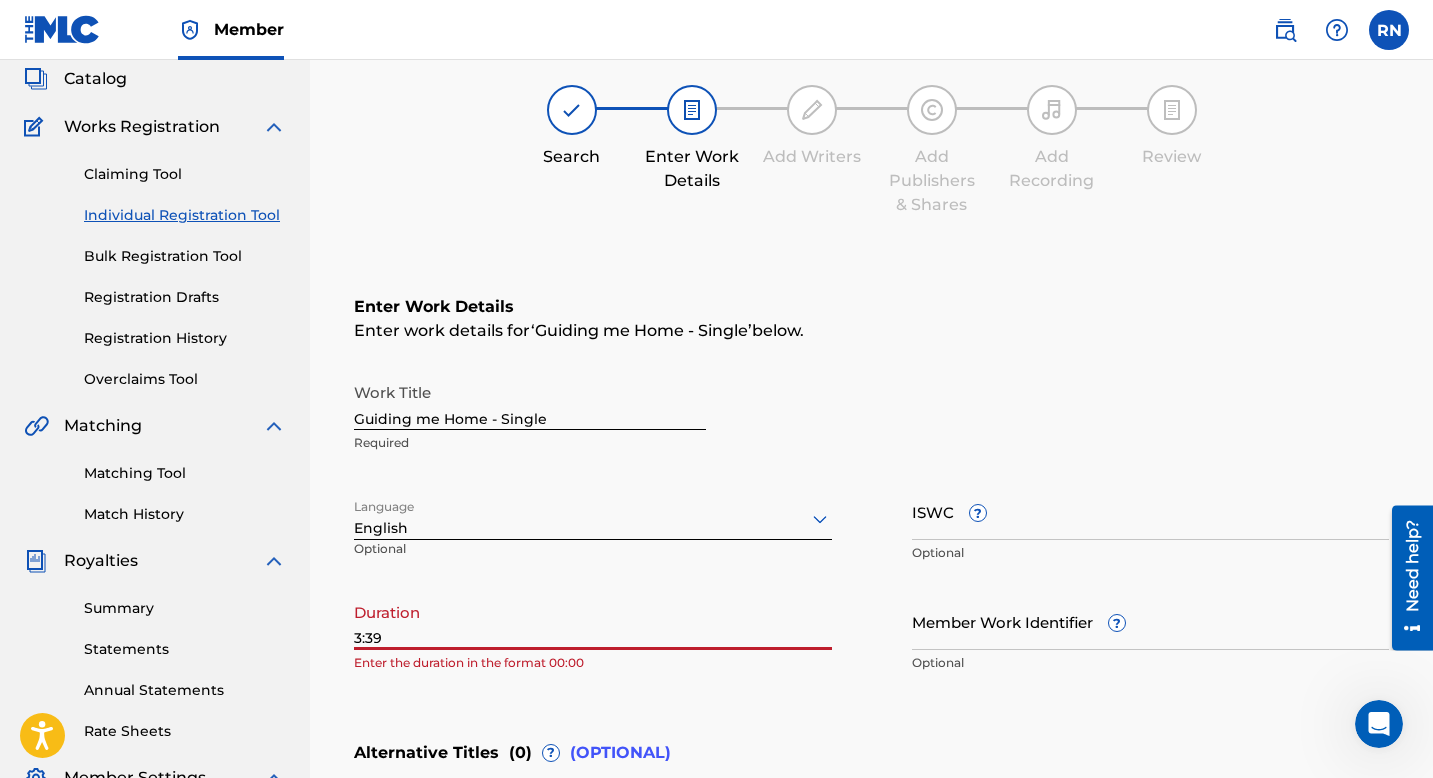 click on "3:39" at bounding box center [593, 621] 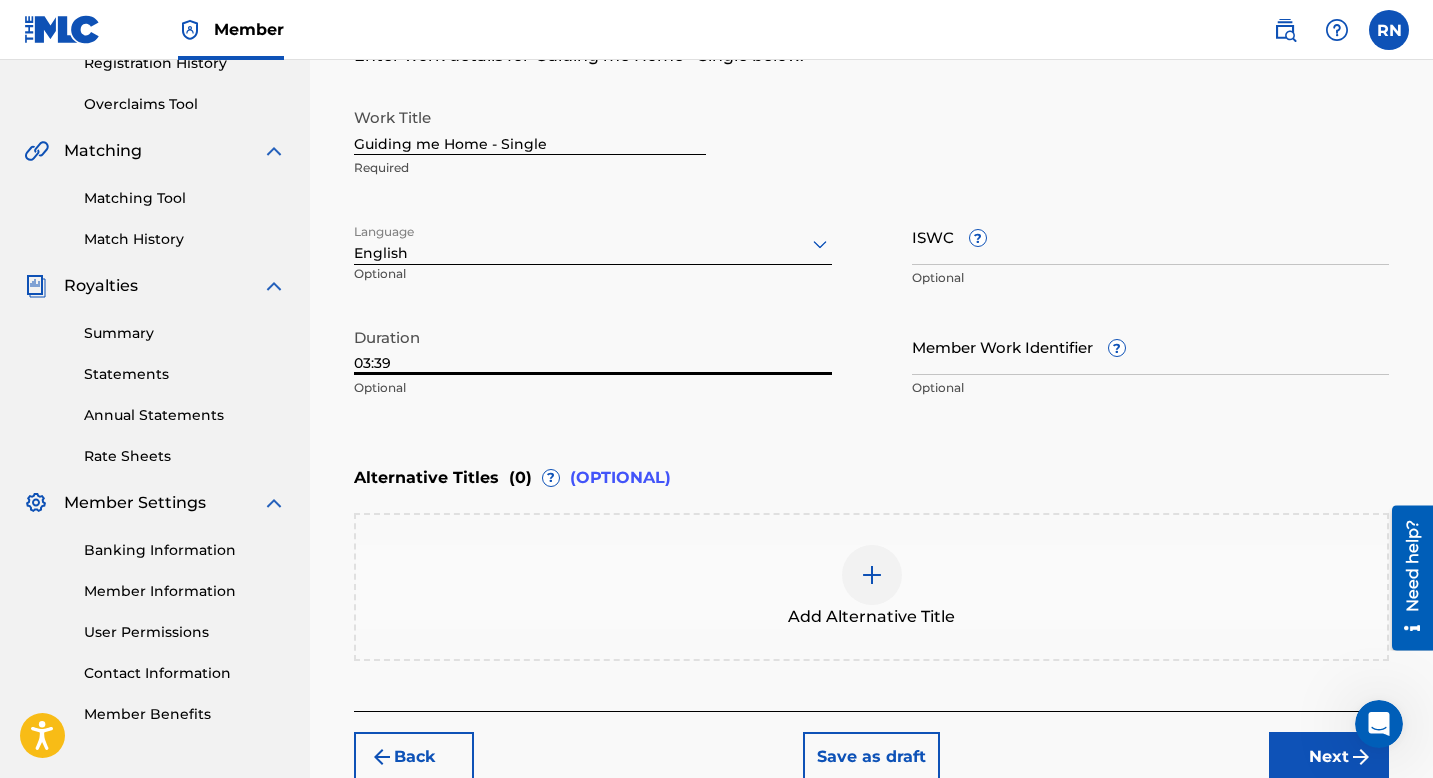 scroll, scrollTop: 514, scrollLeft: 0, axis: vertical 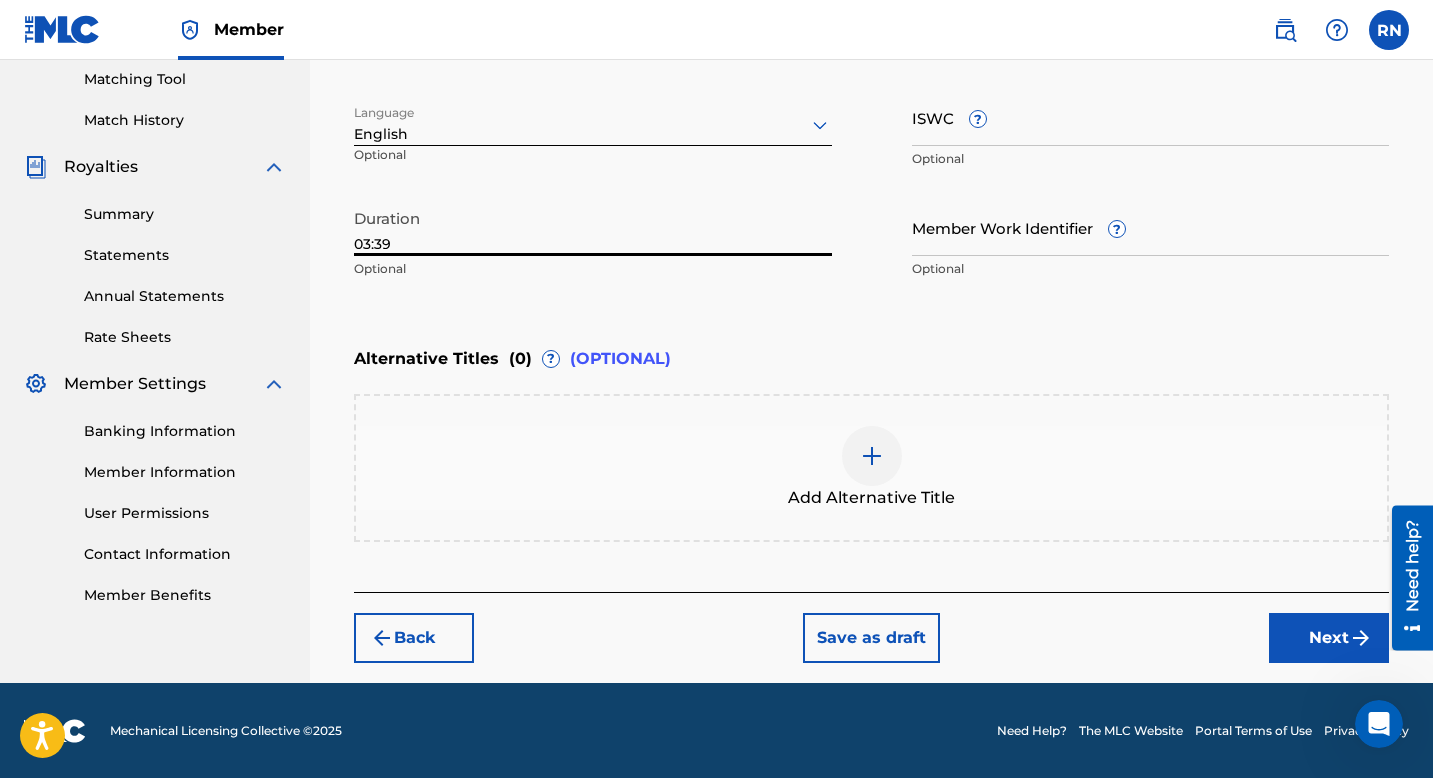 type on "03:39" 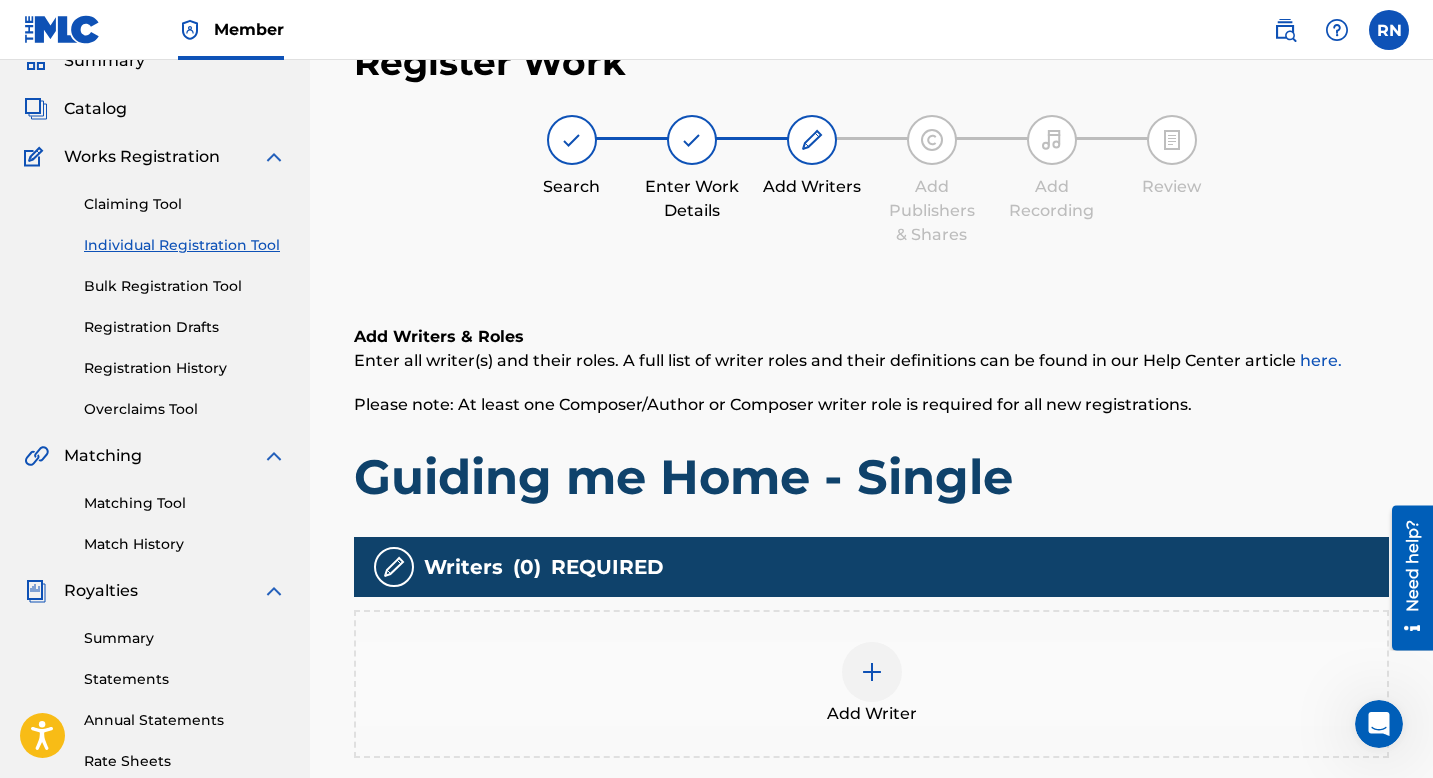 scroll, scrollTop: 216, scrollLeft: 0, axis: vertical 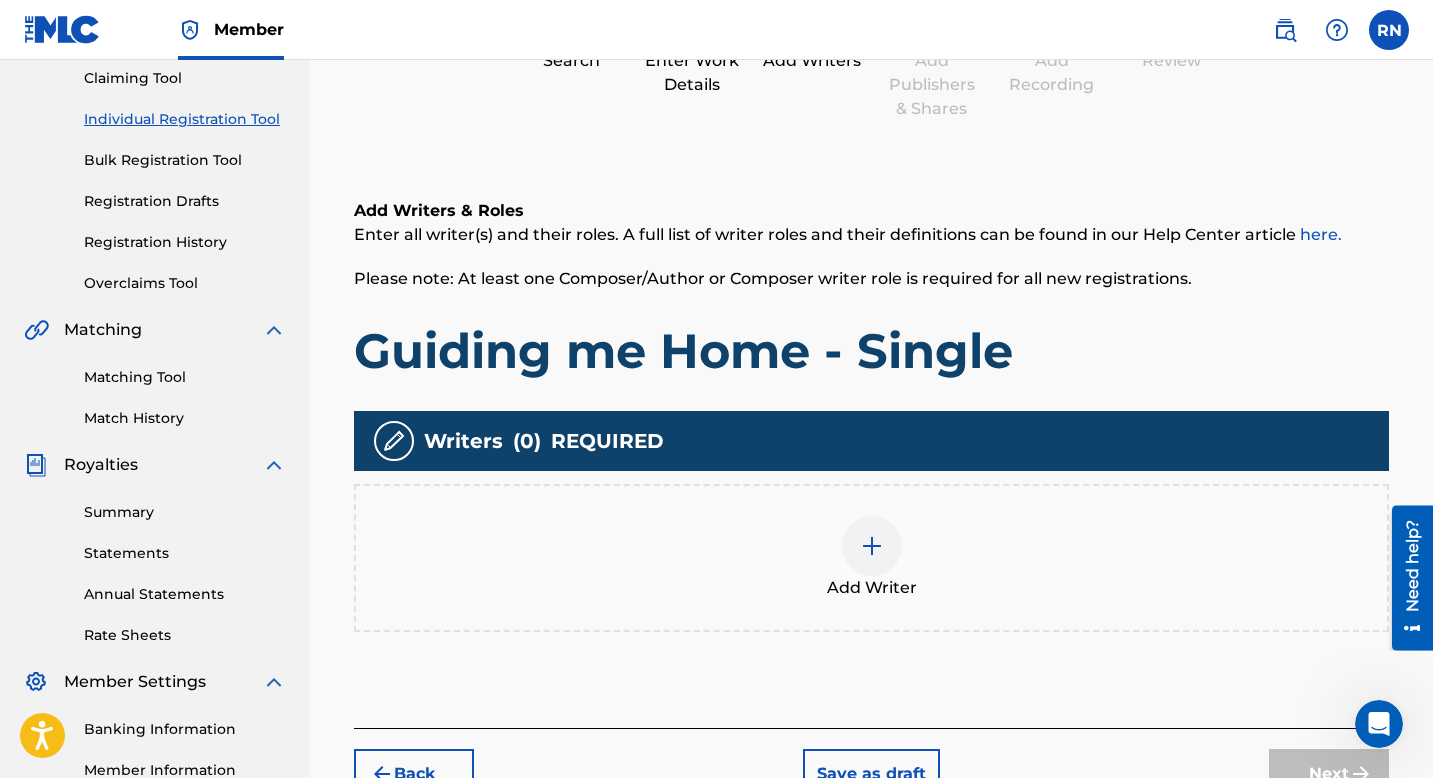 click 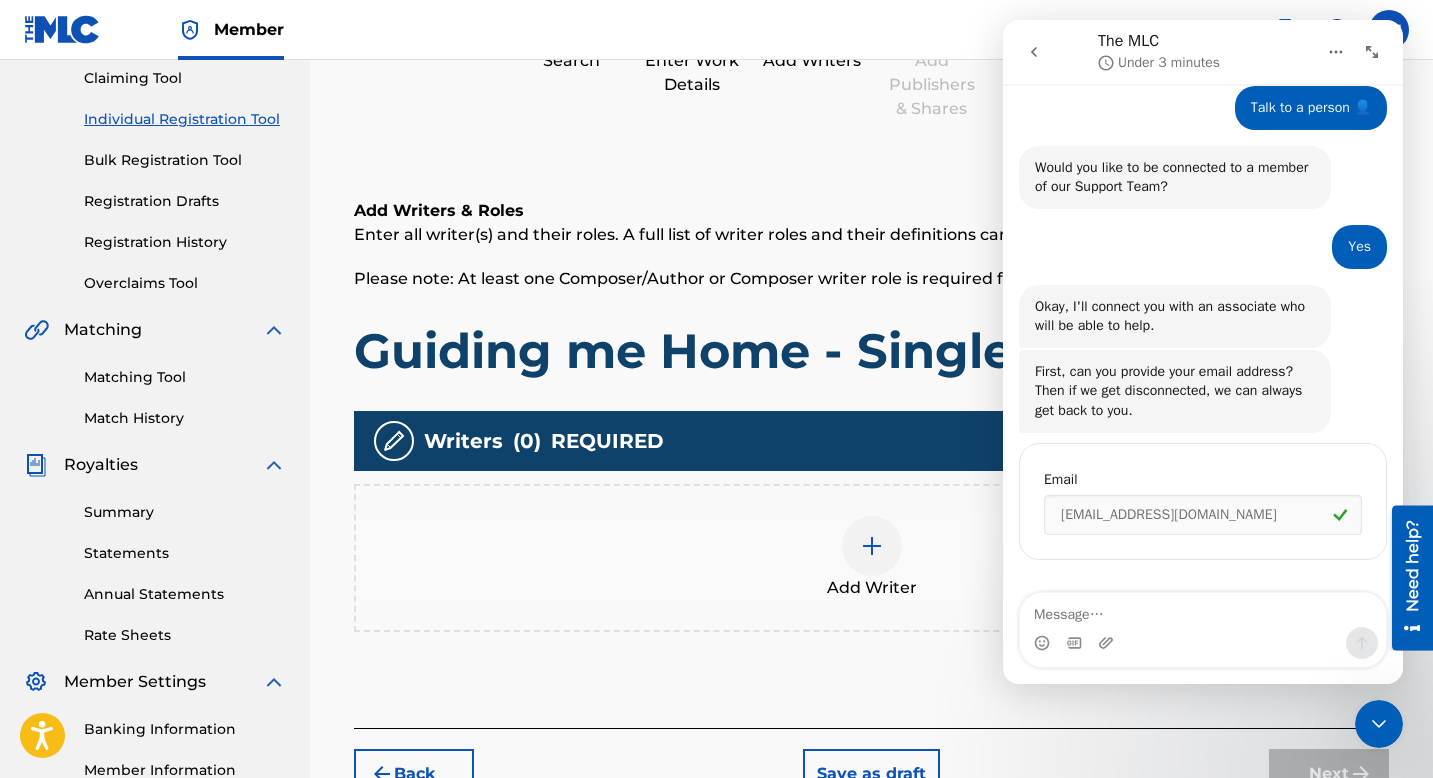 scroll, scrollTop: 326, scrollLeft: 0, axis: vertical 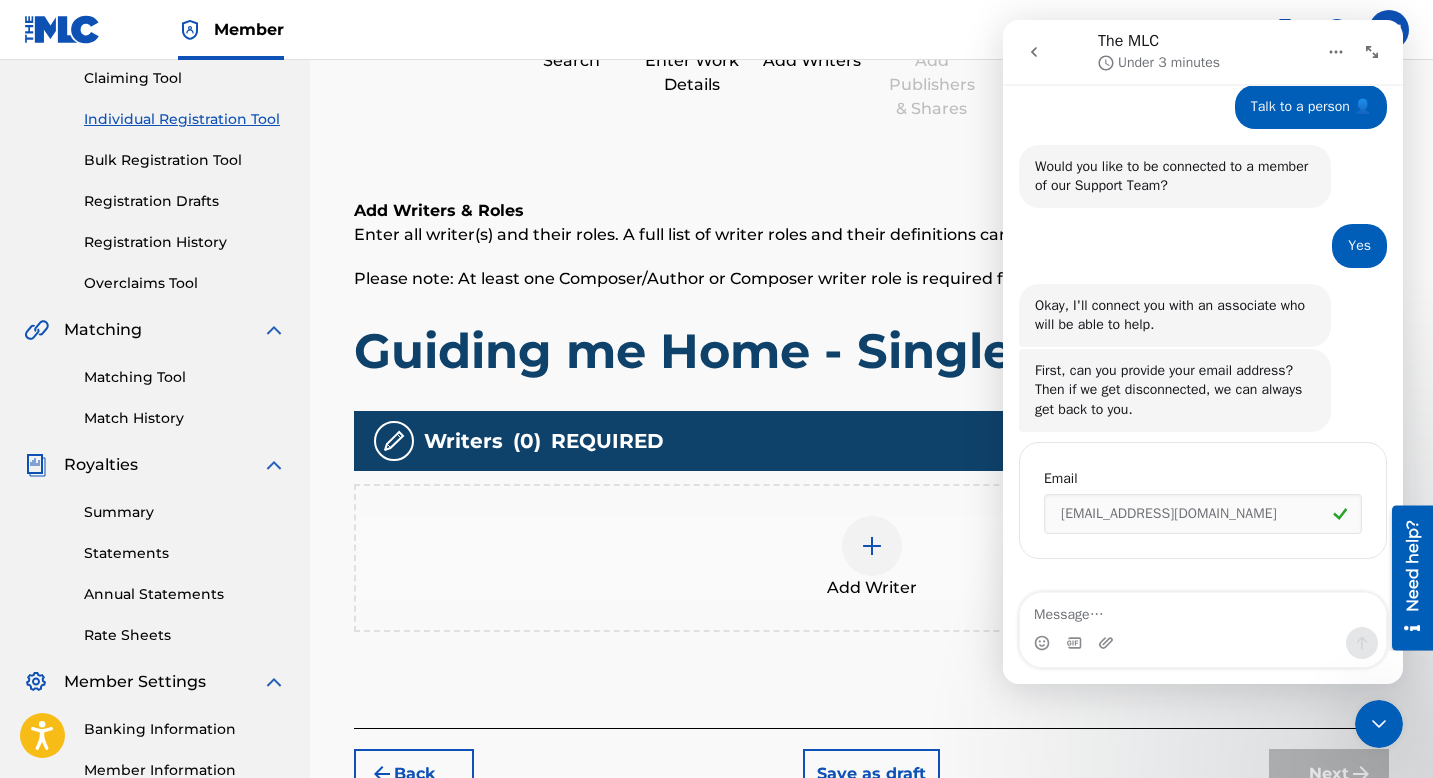 click at bounding box center [1379, 724] 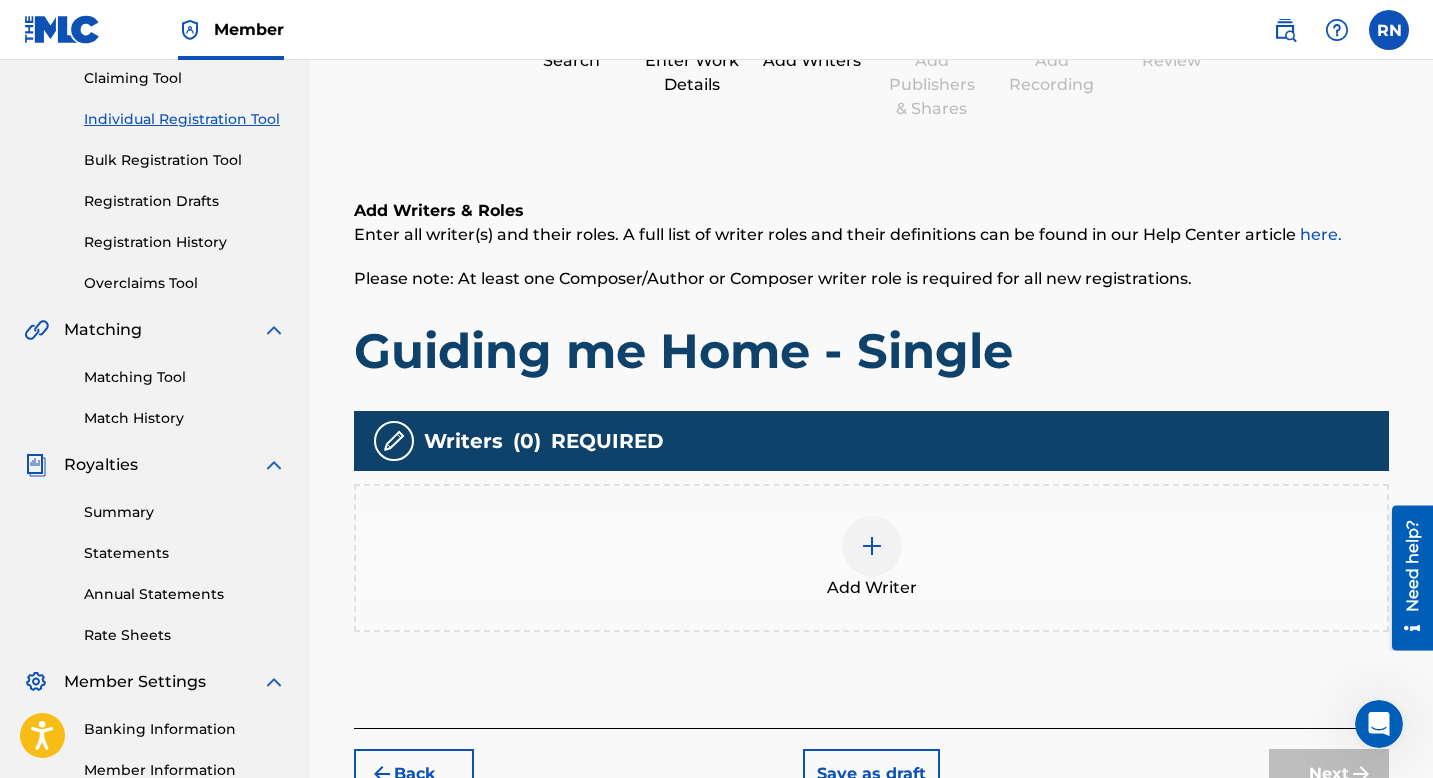 click 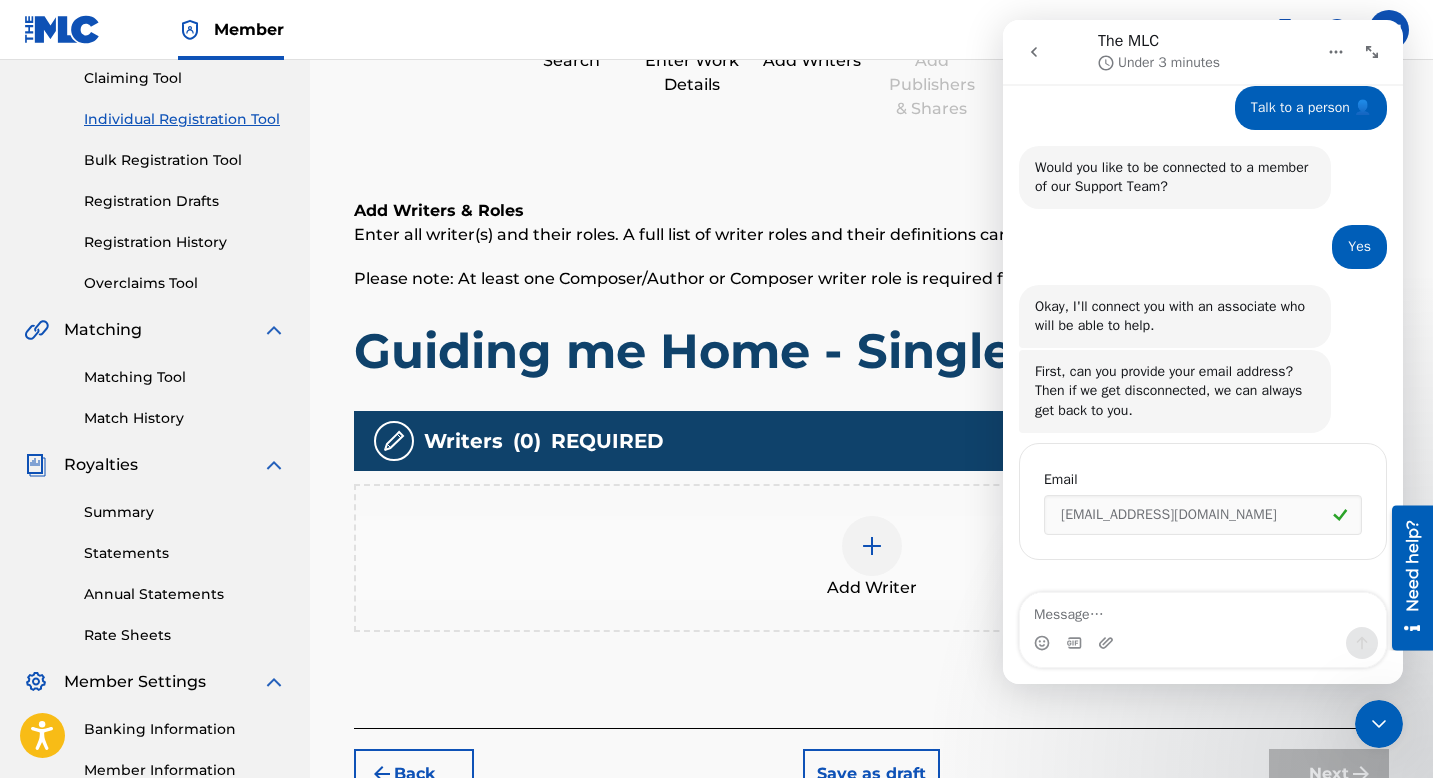 scroll, scrollTop: 326, scrollLeft: 0, axis: vertical 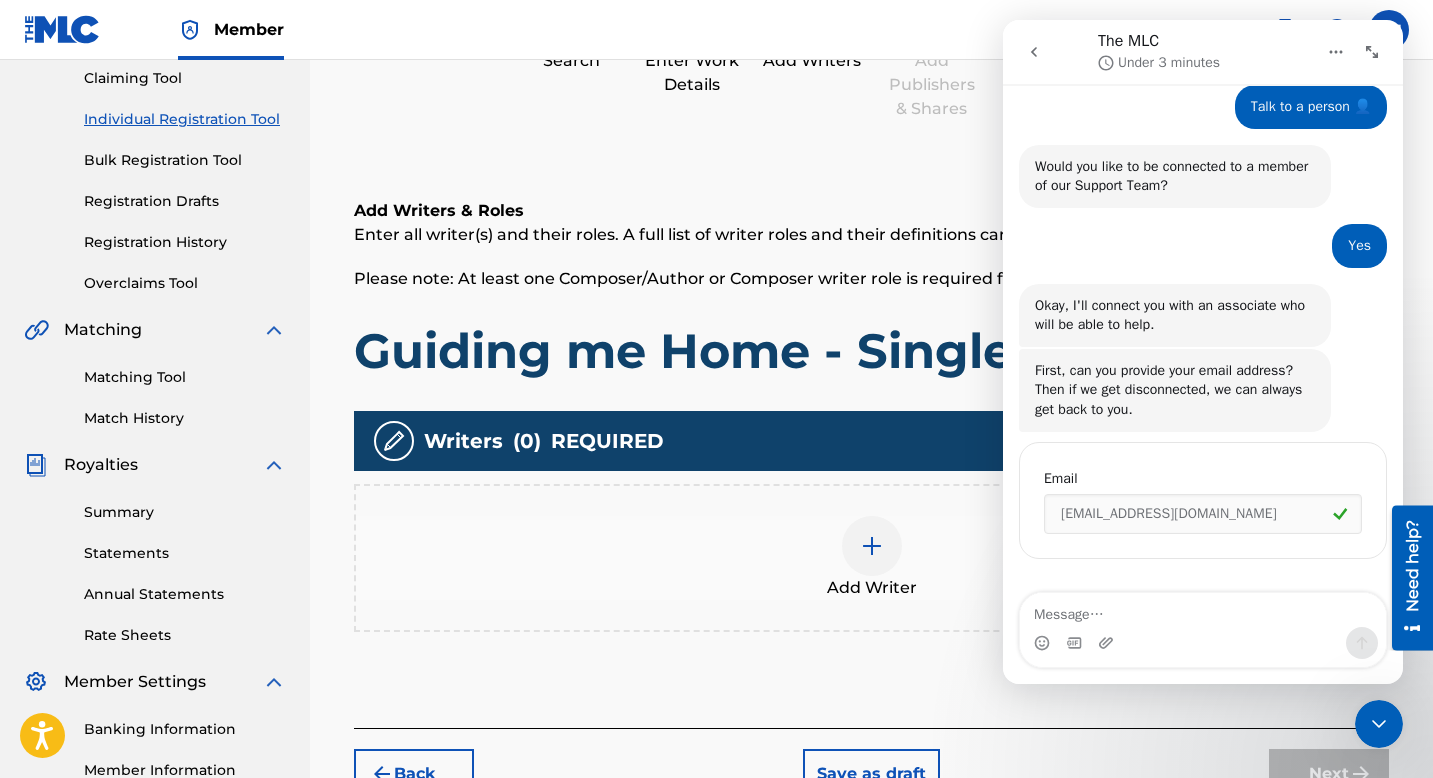 click 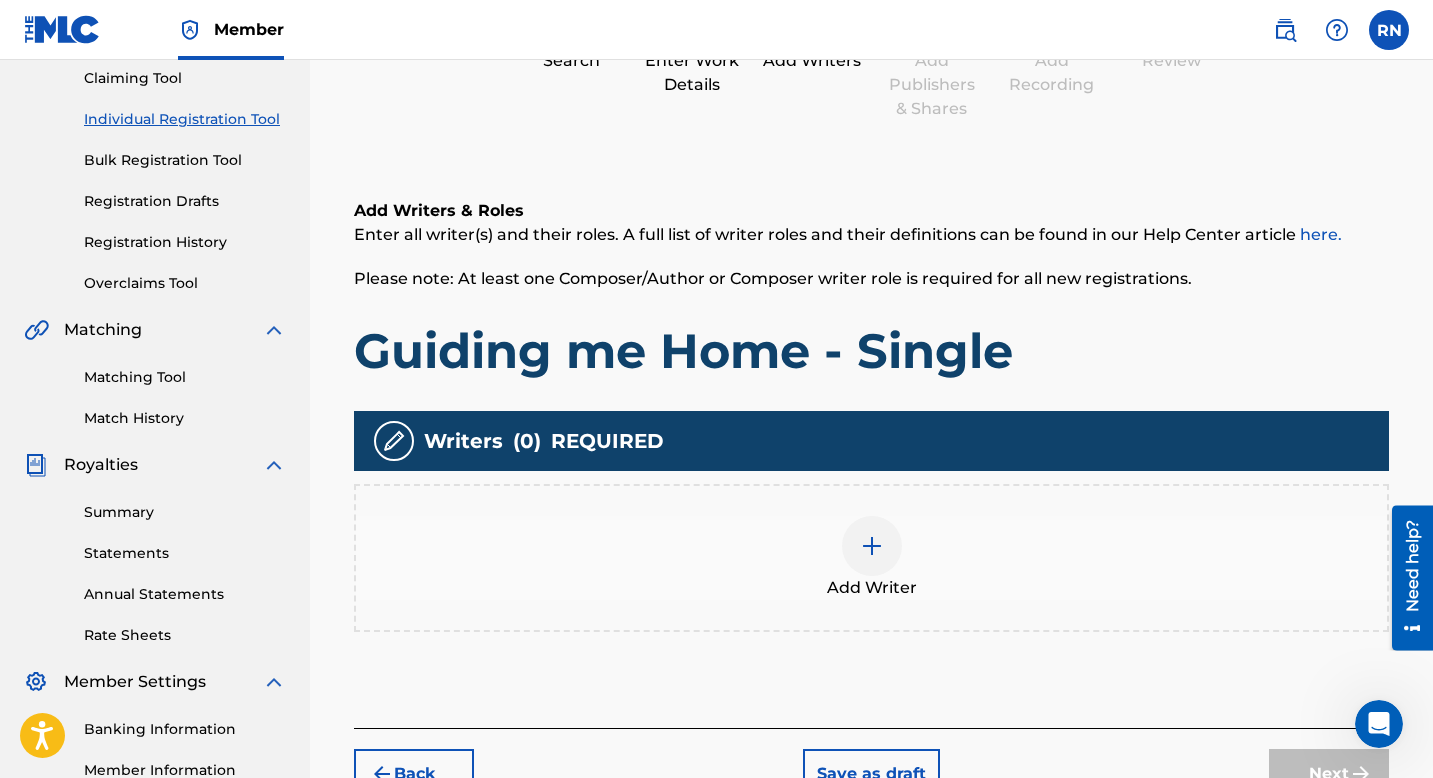 click at bounding box center [872, 546] 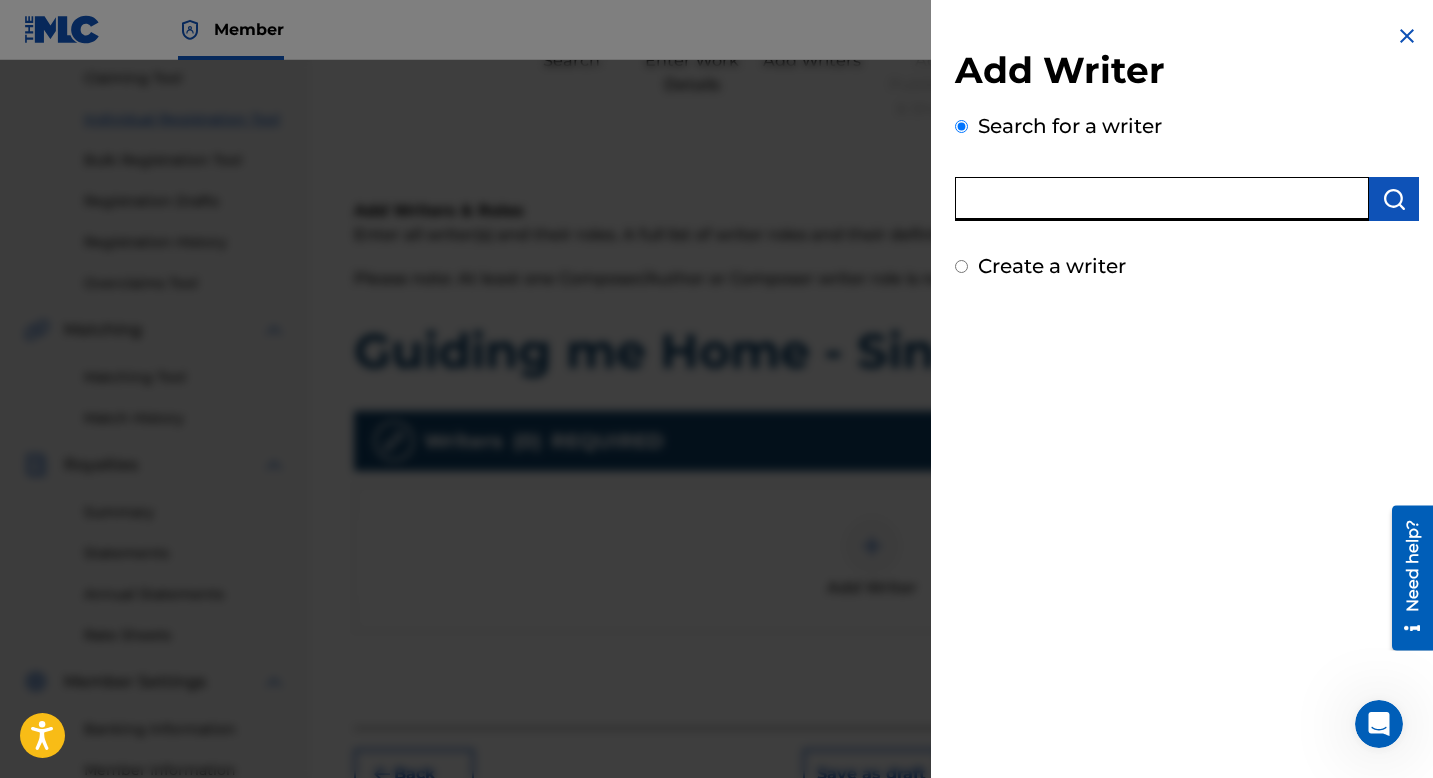 click at bounding box center (1162, 199) 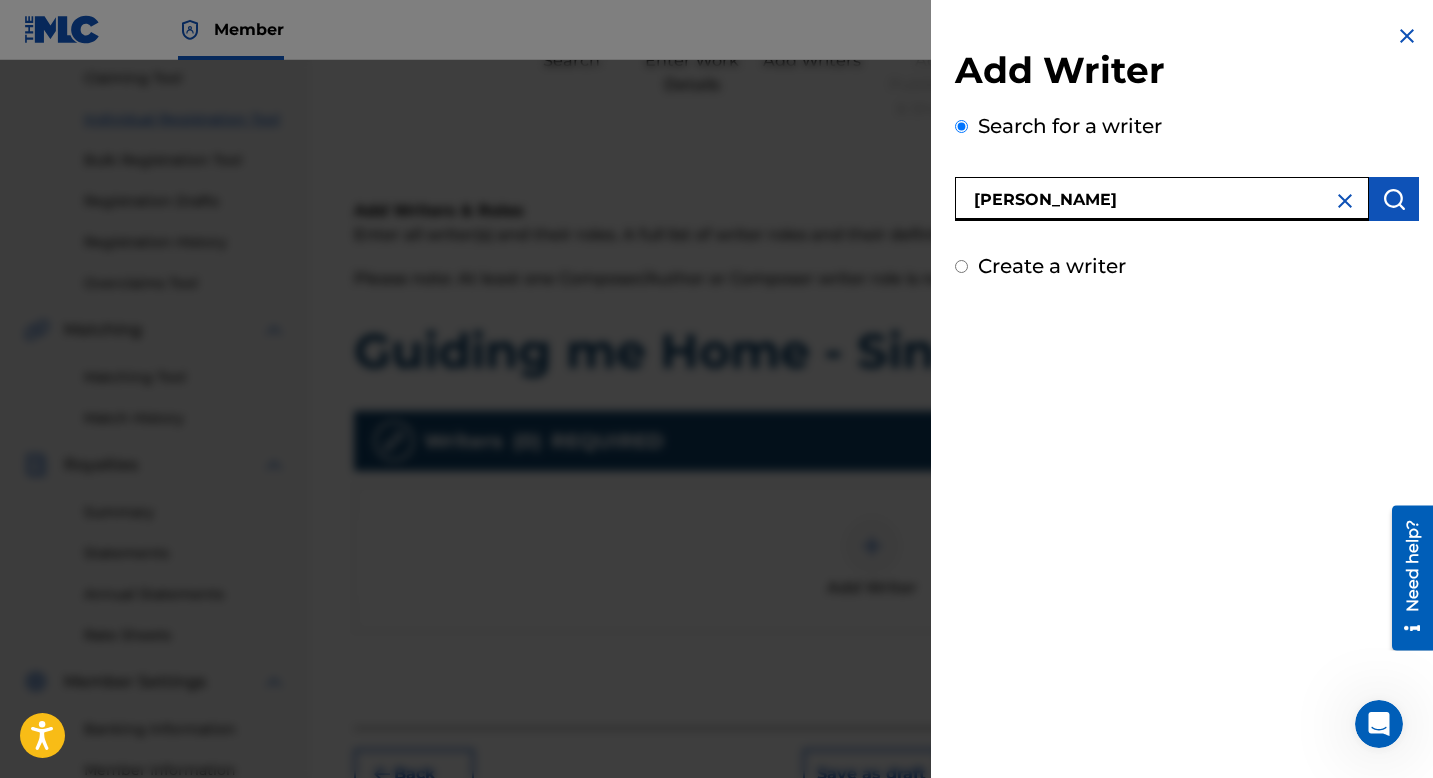 click at bounding box center [1394, 199] 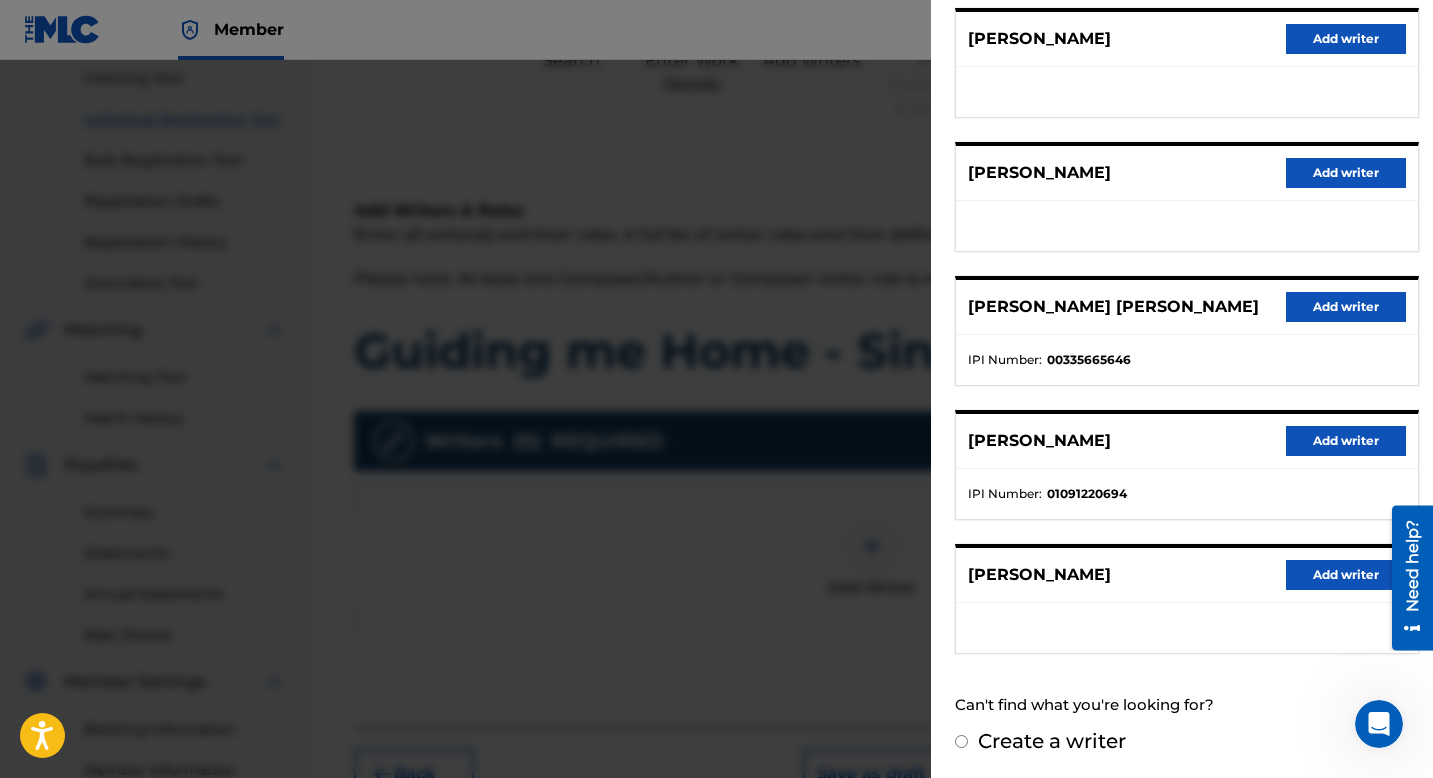 scroll, scrollTop: 263, scrollLeft: 0, axis: vertical 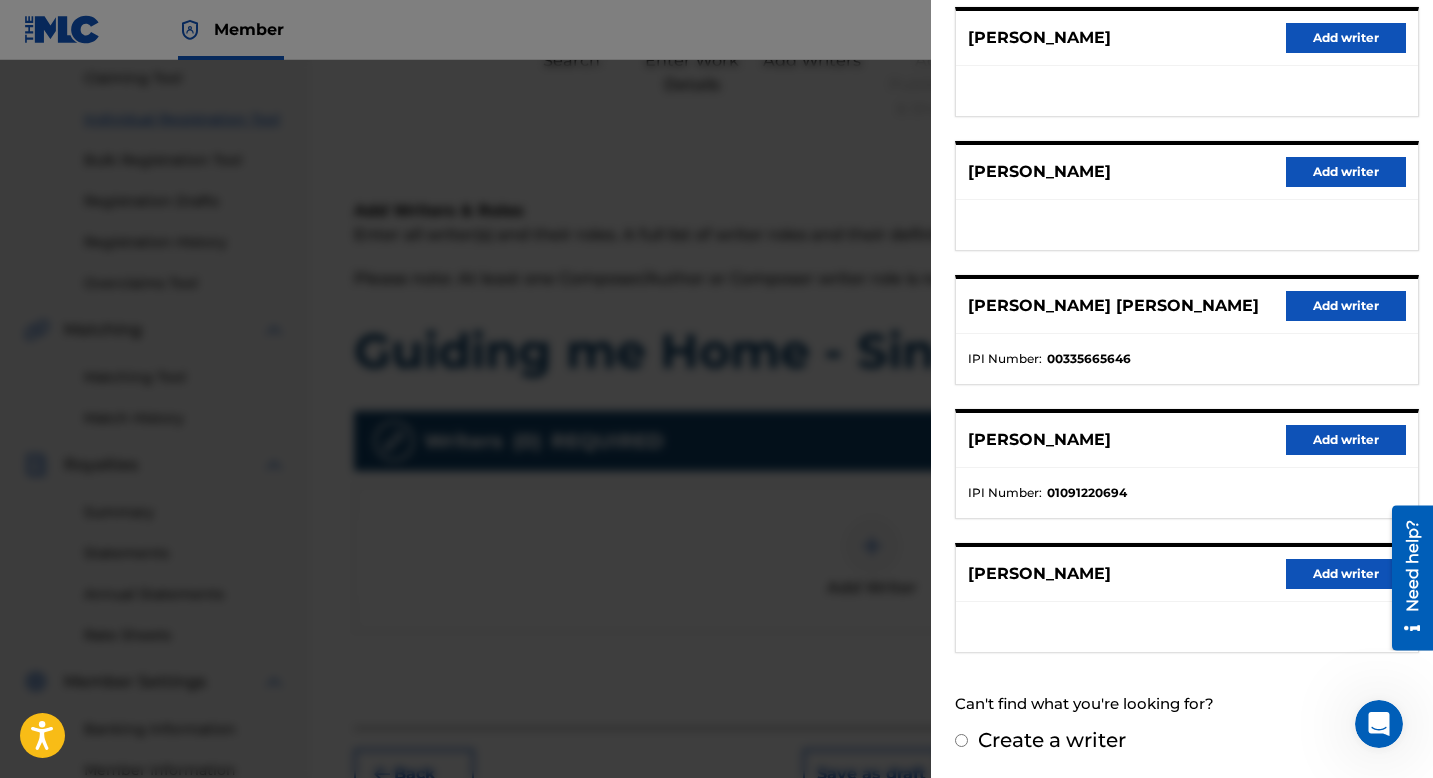 click on "Add writer" at bounding box center [1346, 440] 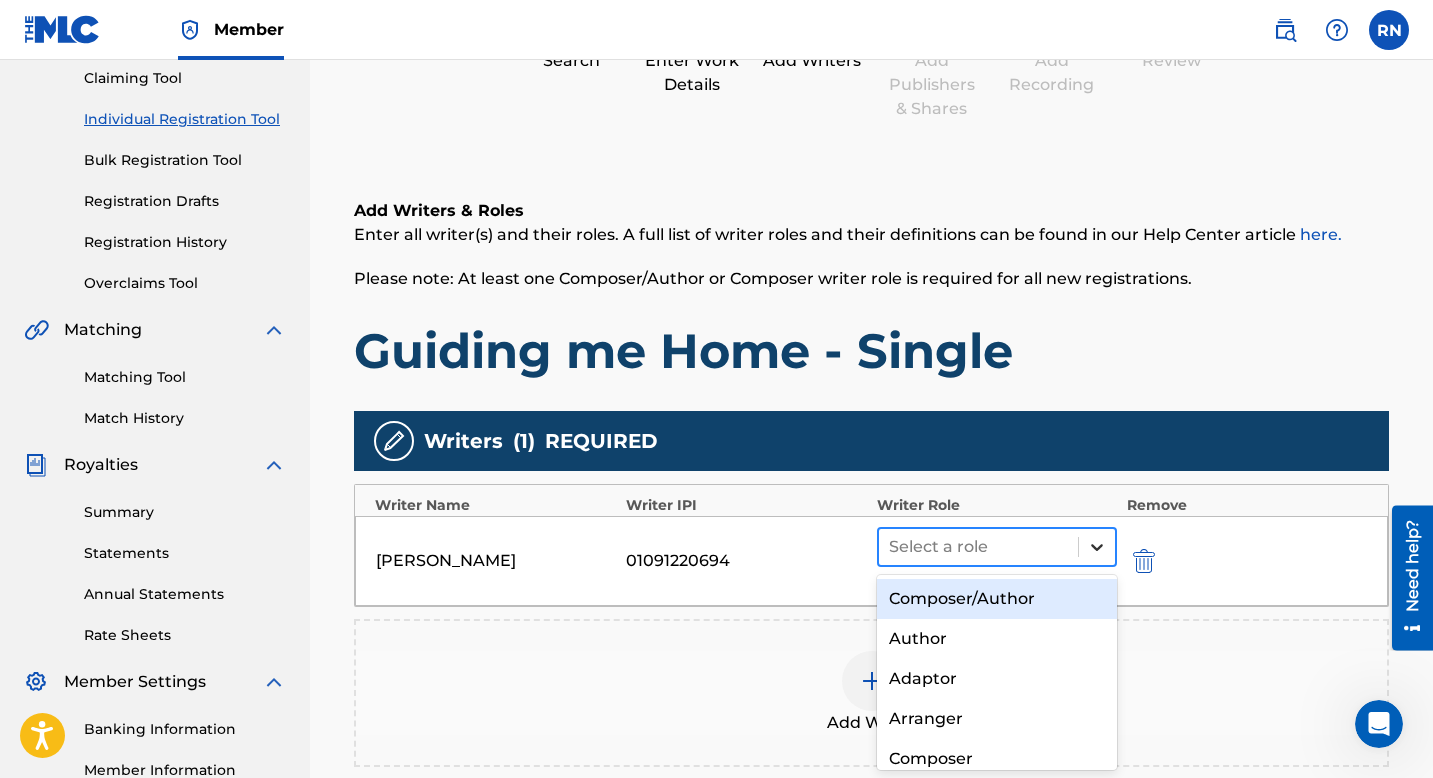click at bounding box center [1097, 547] 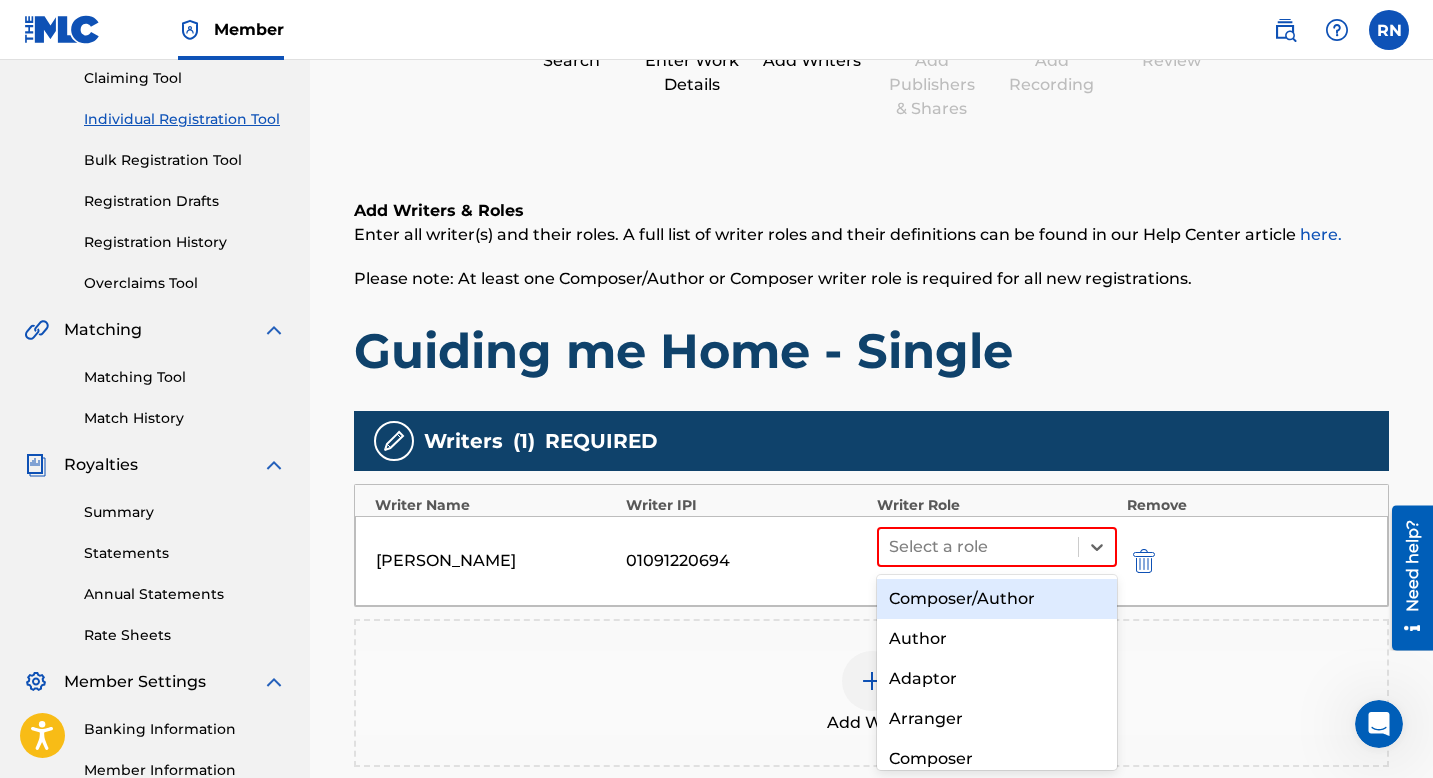 click on "Composer/Author" at bounding box center [997, 599] 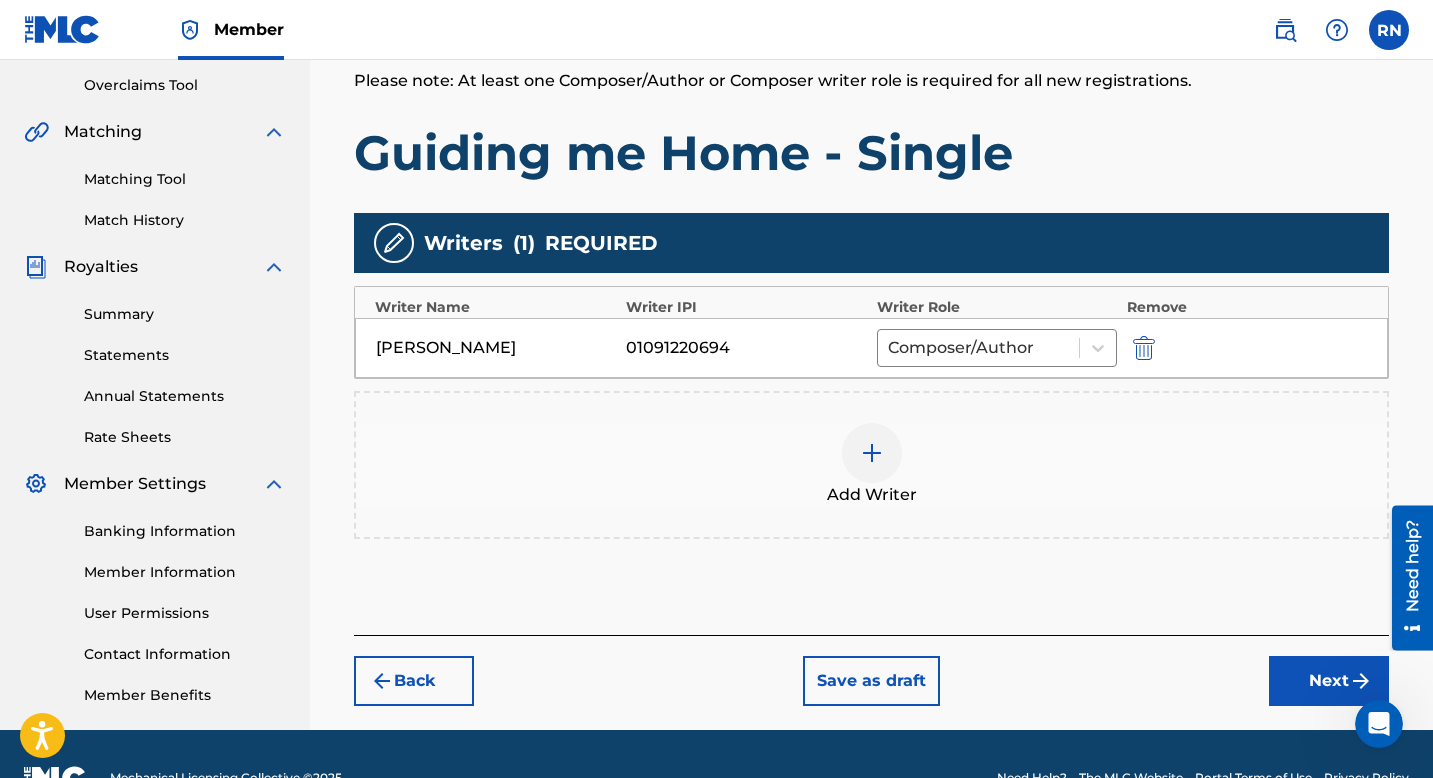 scroll, scrollTop: 415, scrollLeft: 0, axis: vertical 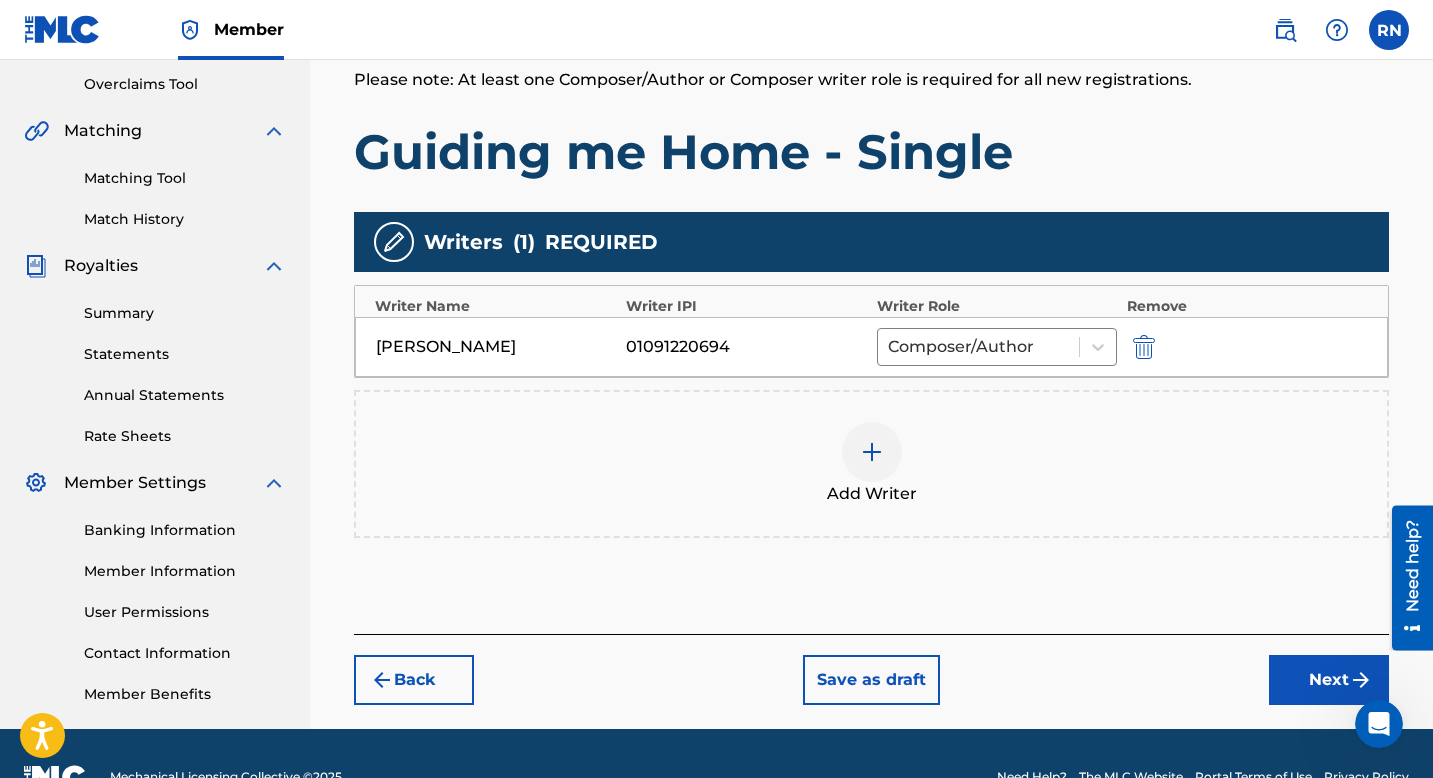 click on "Next" at bounding box center (1329, 680) 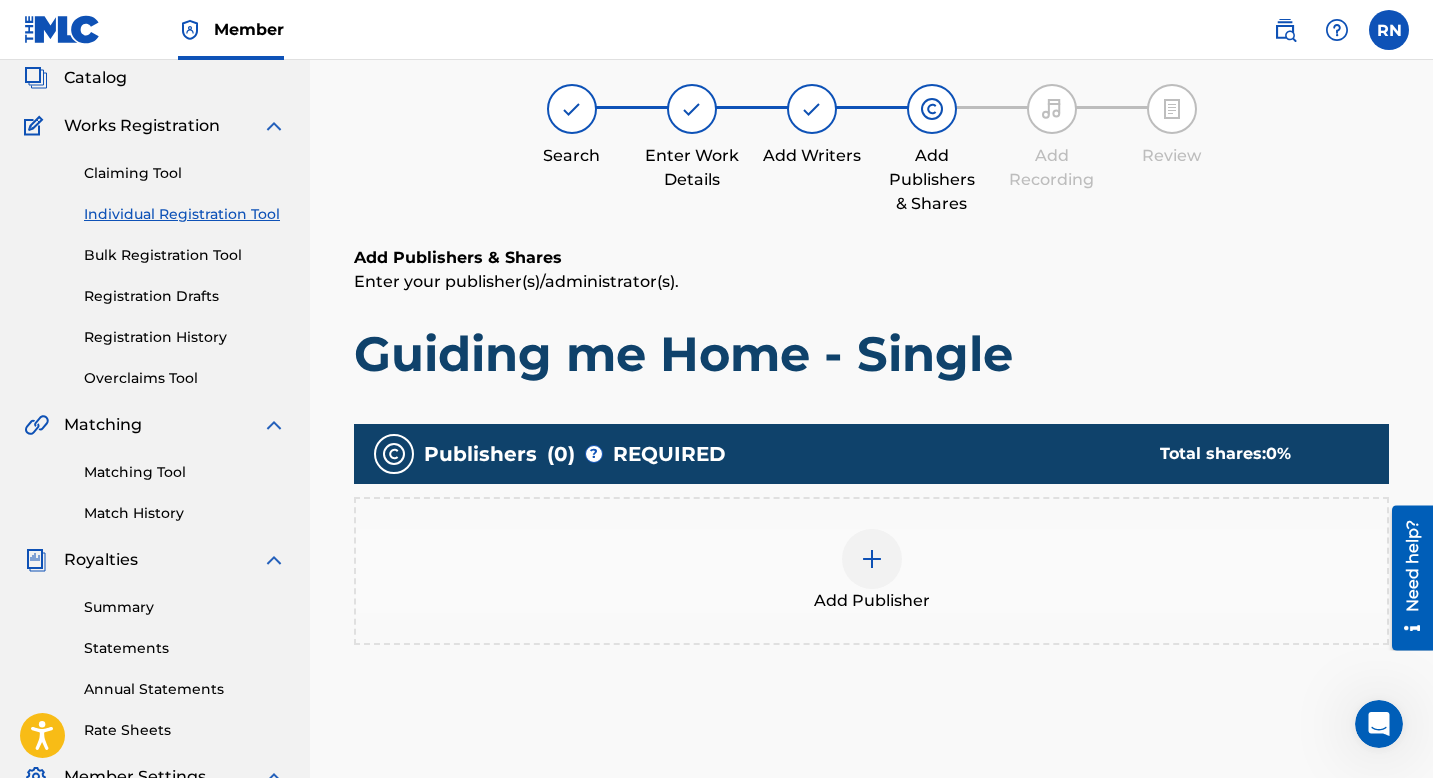 scroll, scrollTop: 90, scrollLeft: 0, axis: vertical 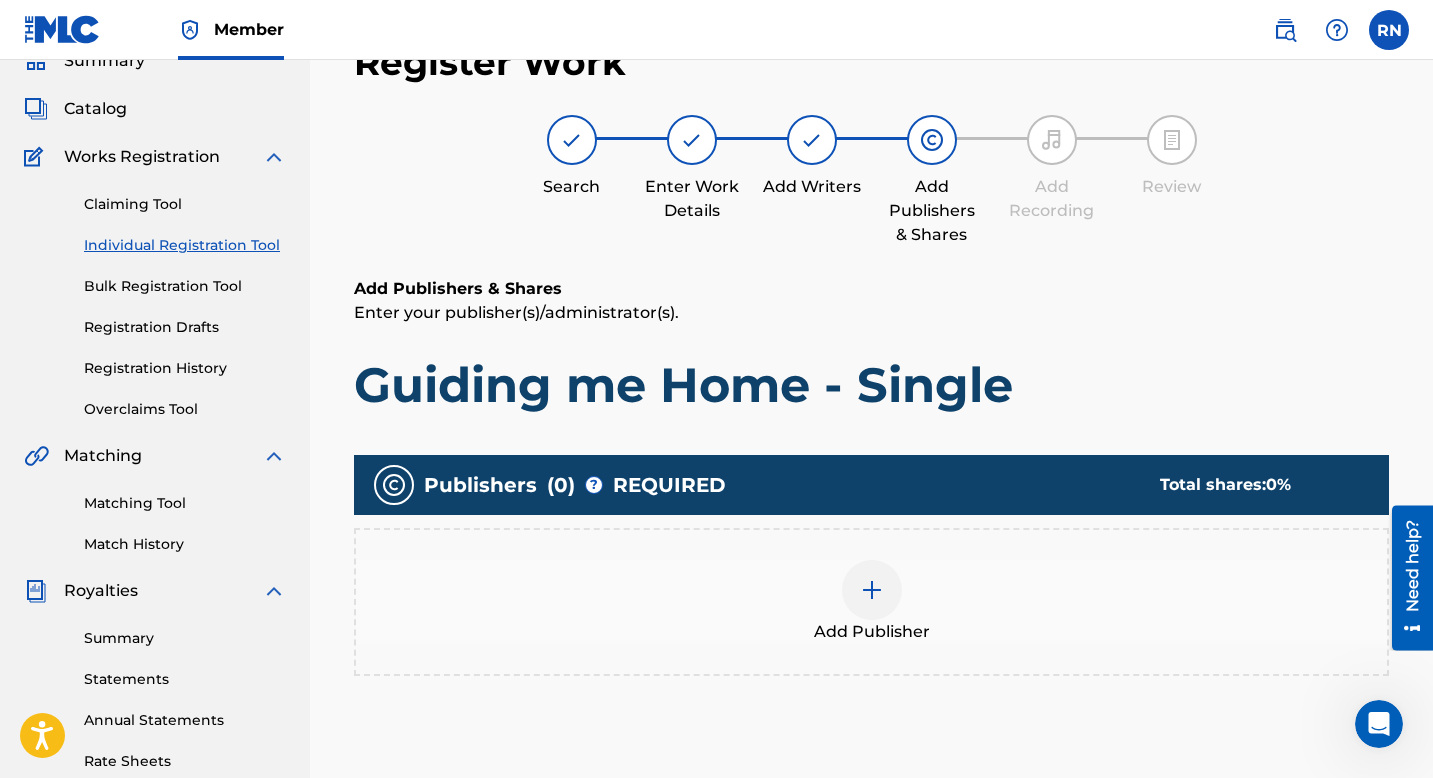 click at bounding box center (872, 590) 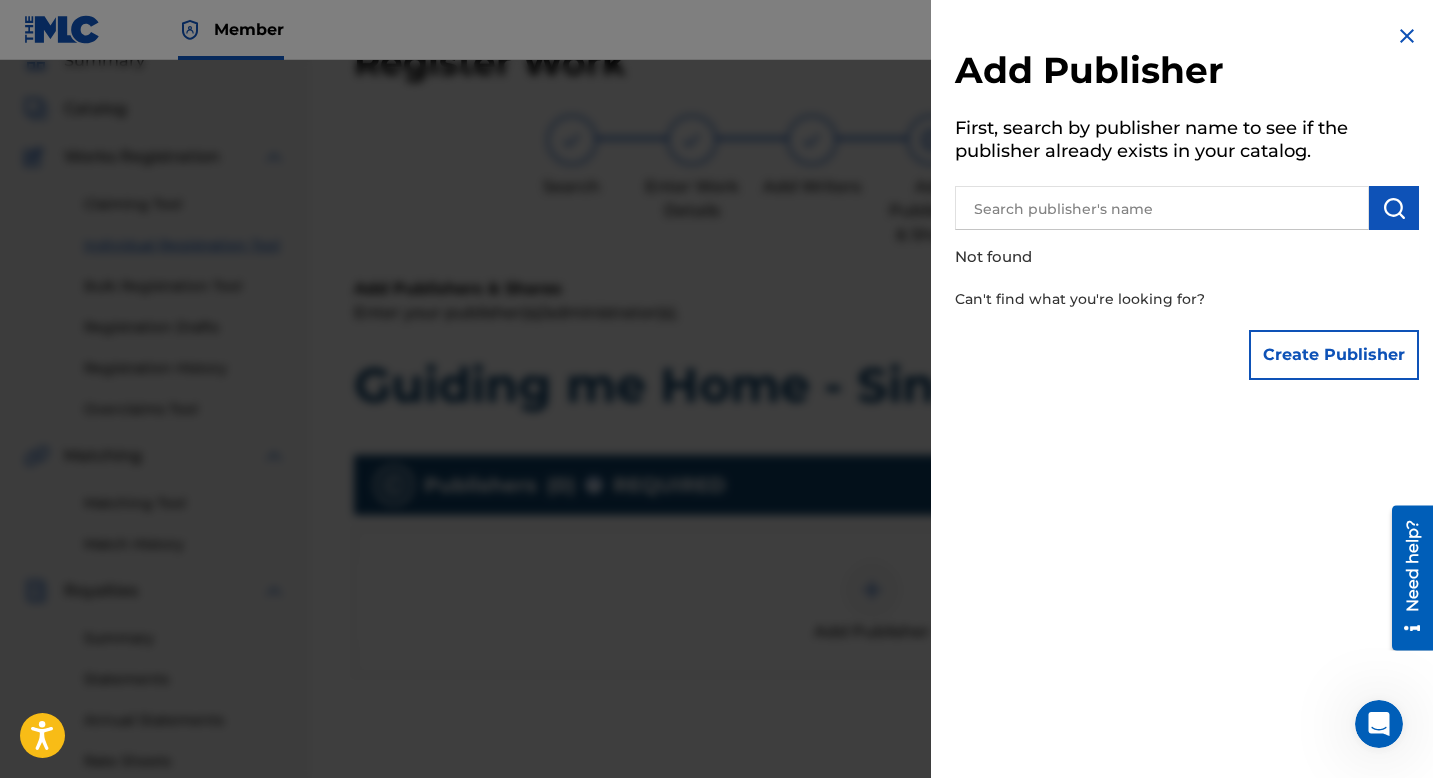 click at bounding box center (1162, 208) 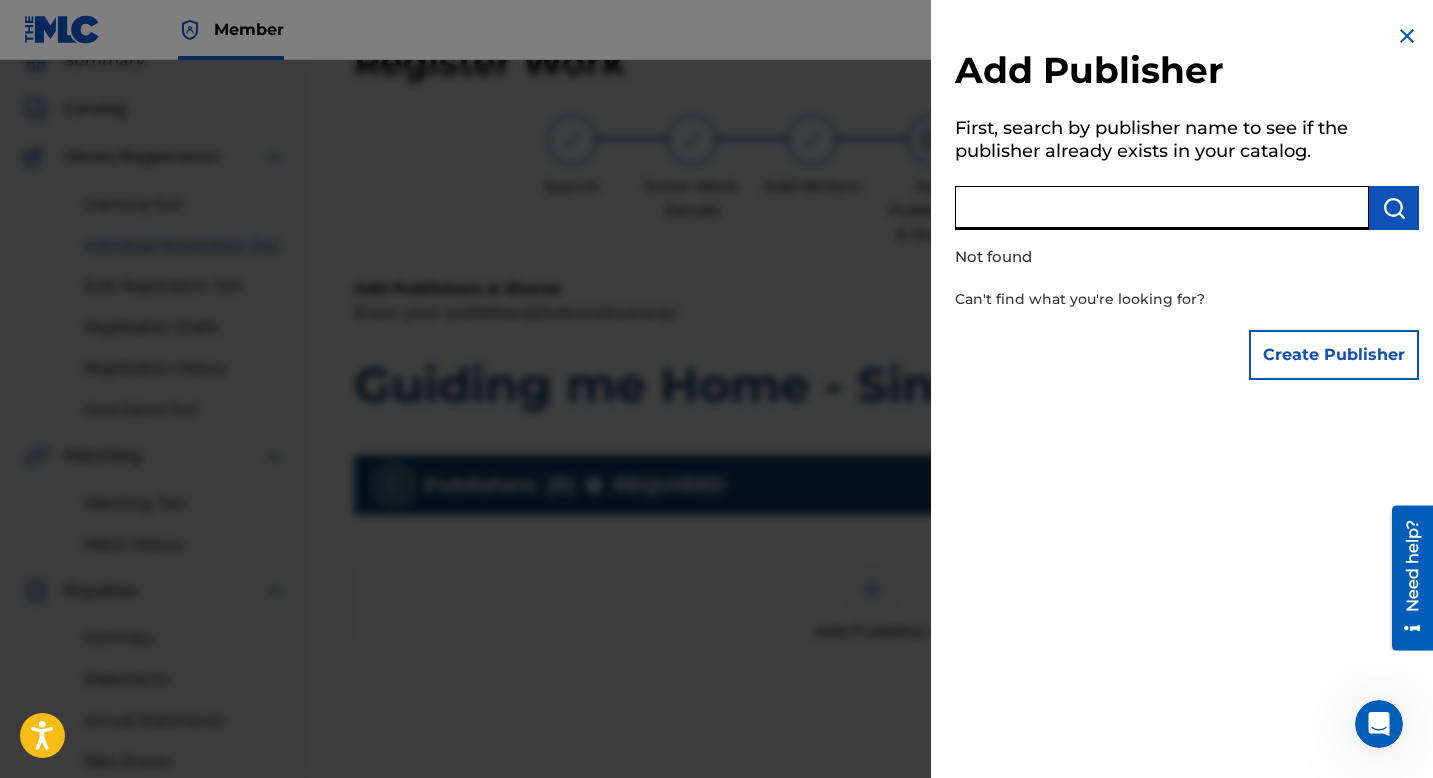 click on "Create Publisher" at bounding box center (1334, 355) 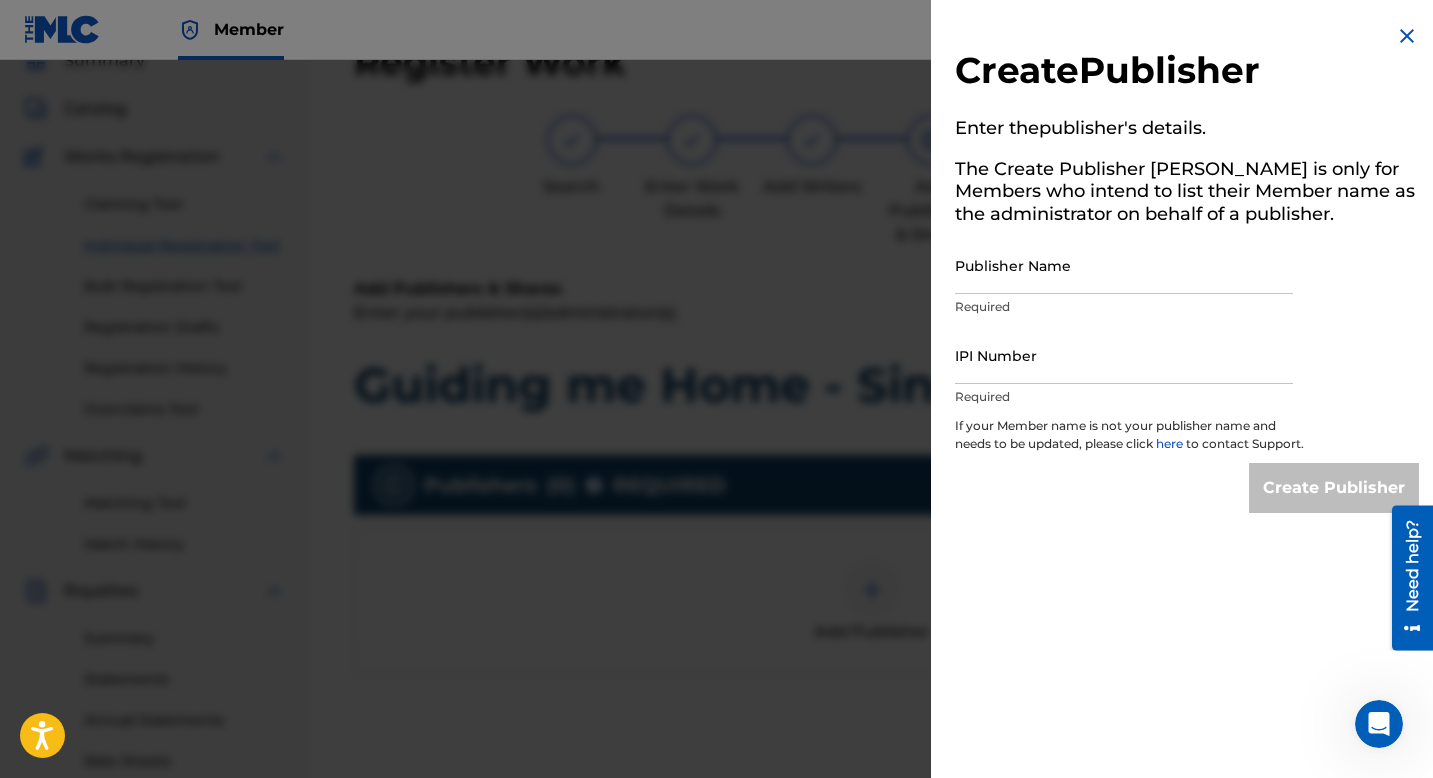 click on "Publisher Name" at bounding box center [1124, 265] 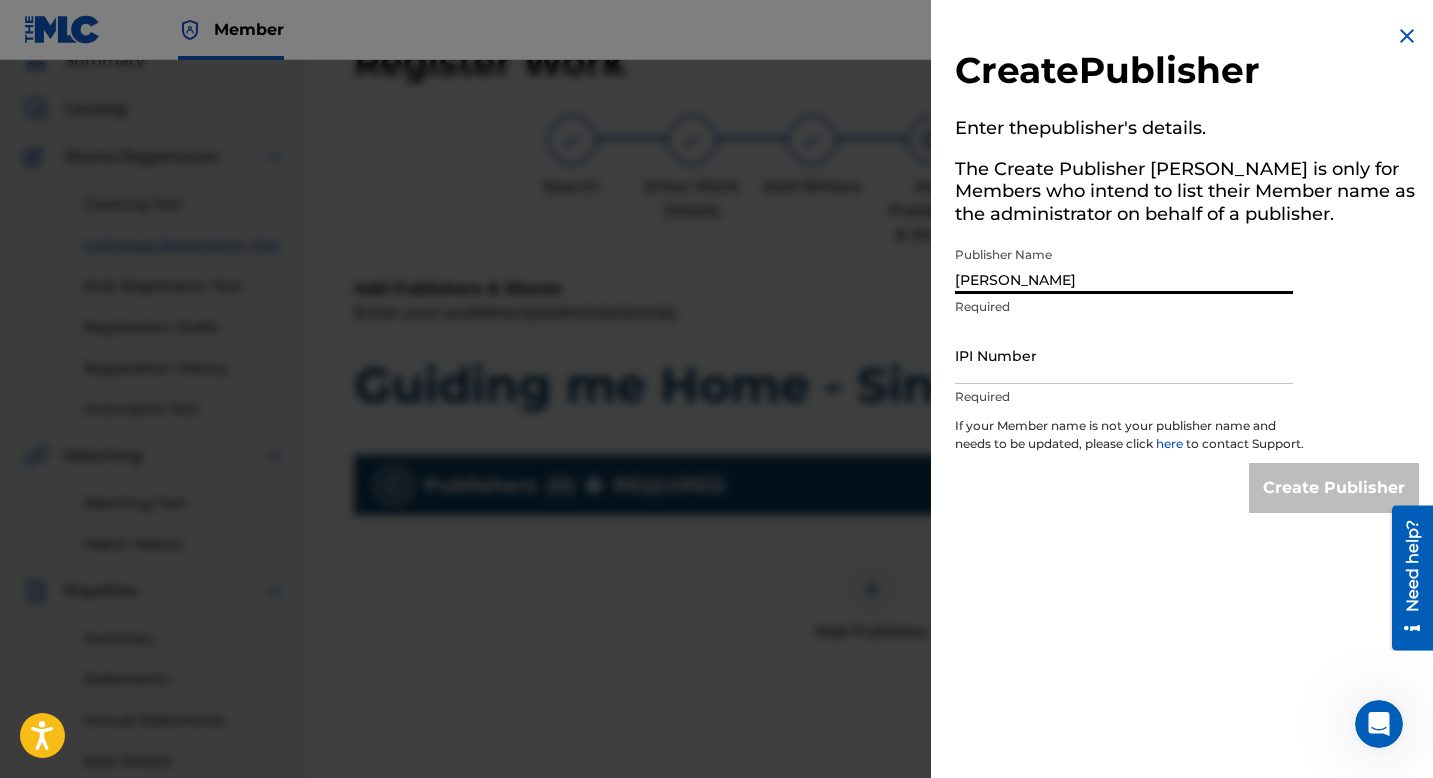 type on "[PERSON_NAME]" 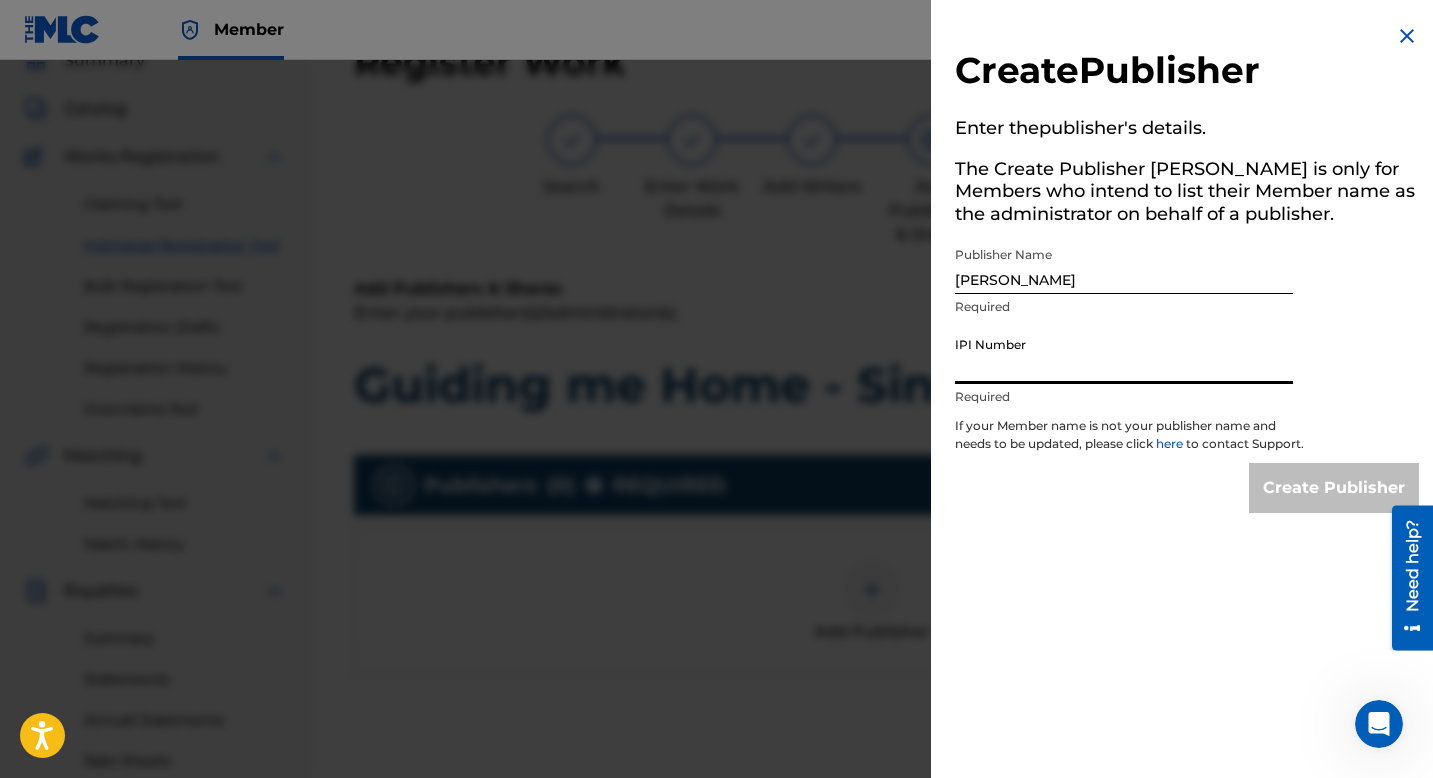 paste on "01091220694" 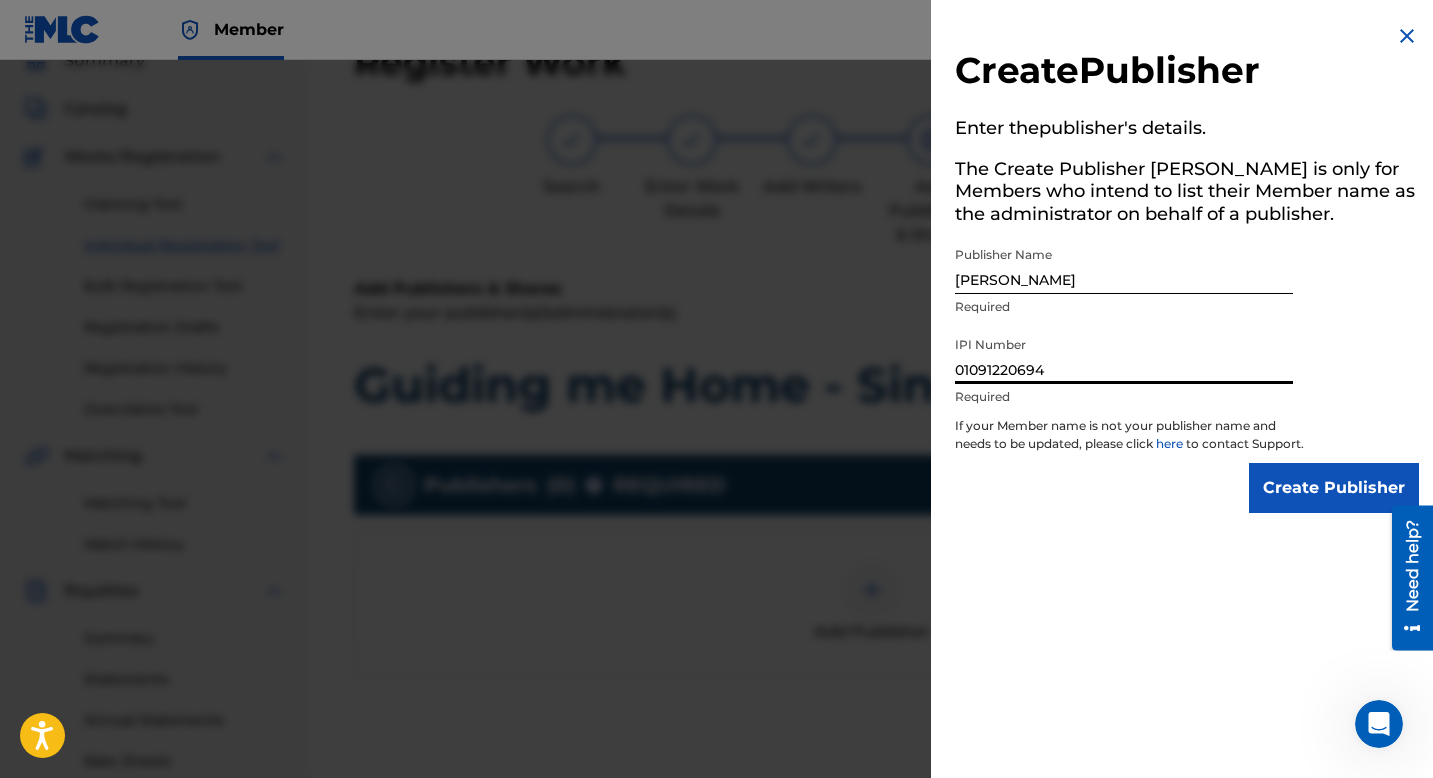 type on "01091220694" 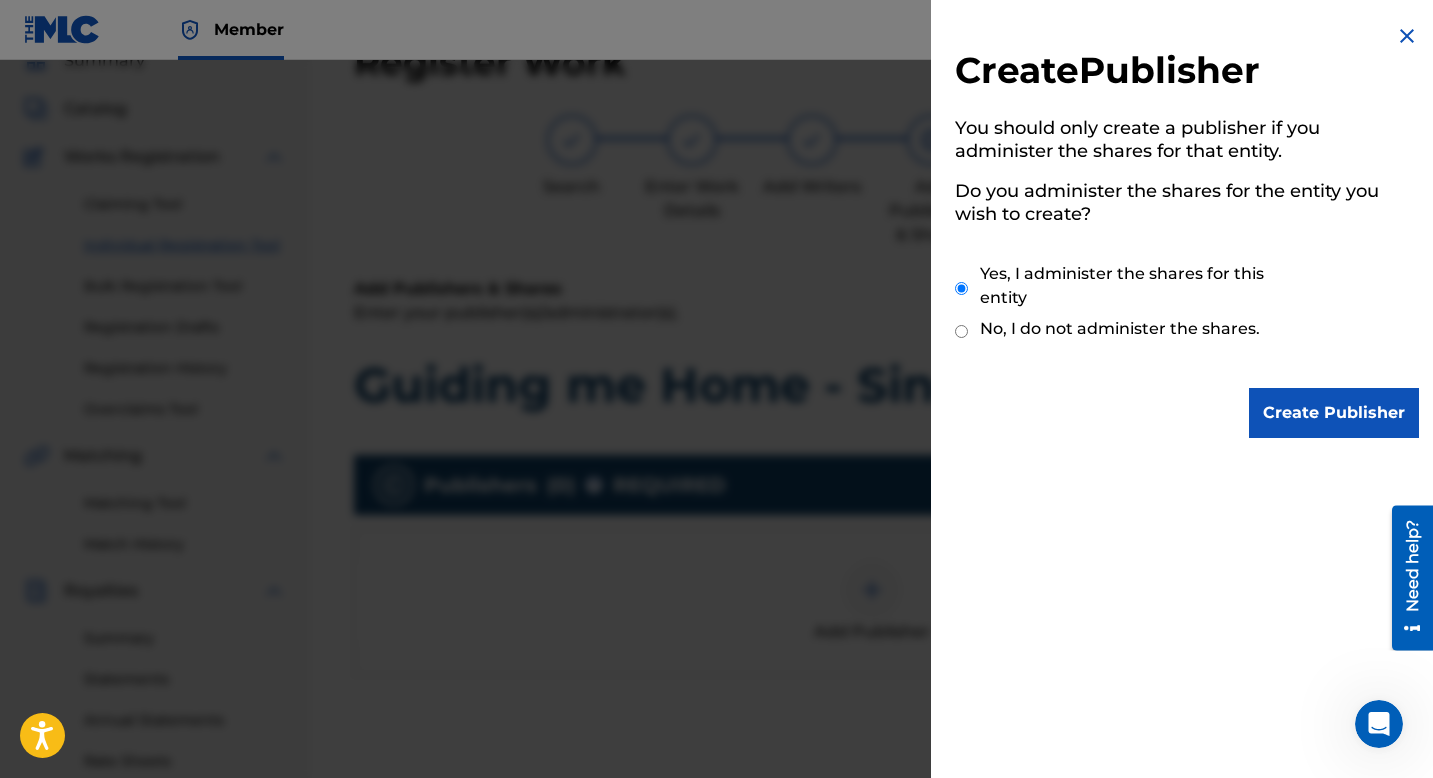 click on "Create Publisher" at bounding box center (1334, 413) 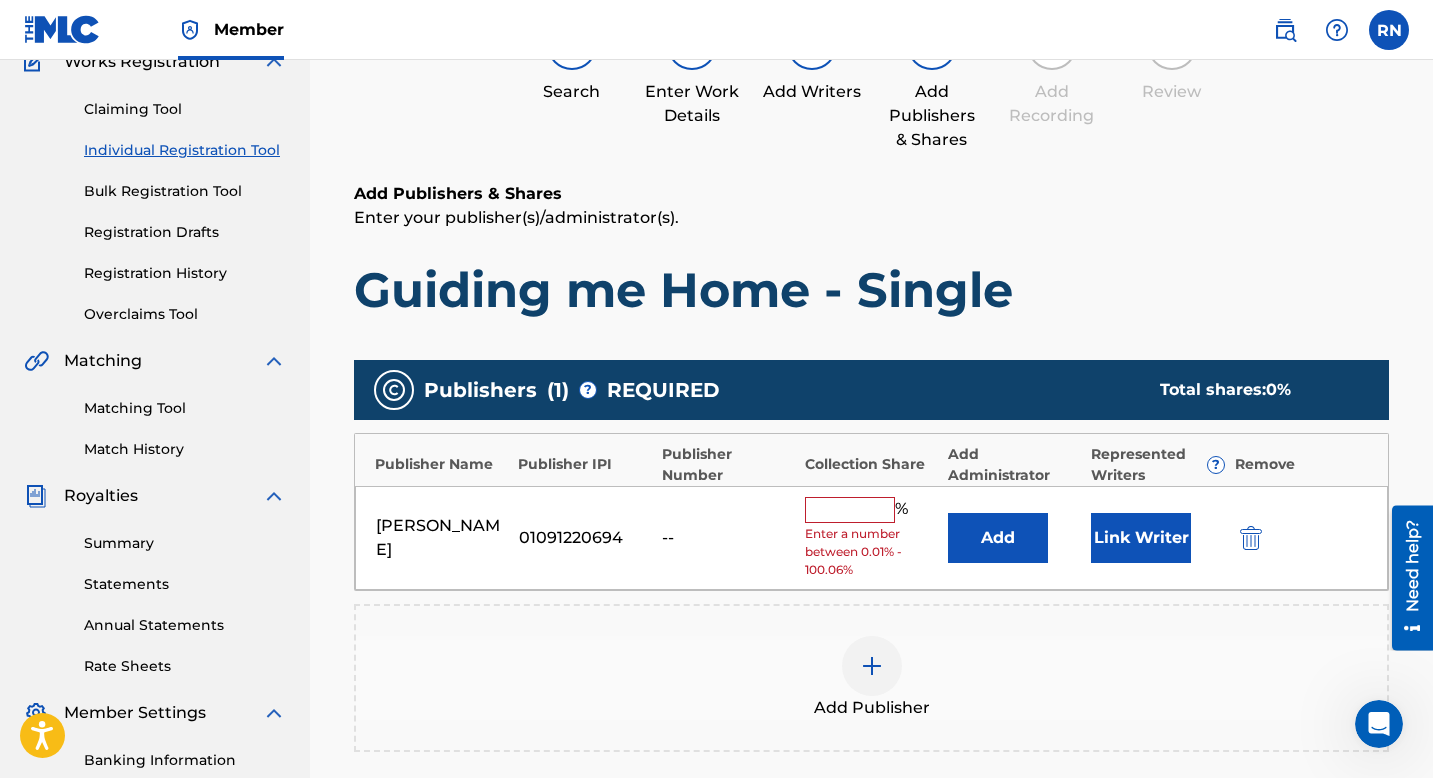 scroll, scrollTop: 206, scrollLeft: 0, axis: vertical 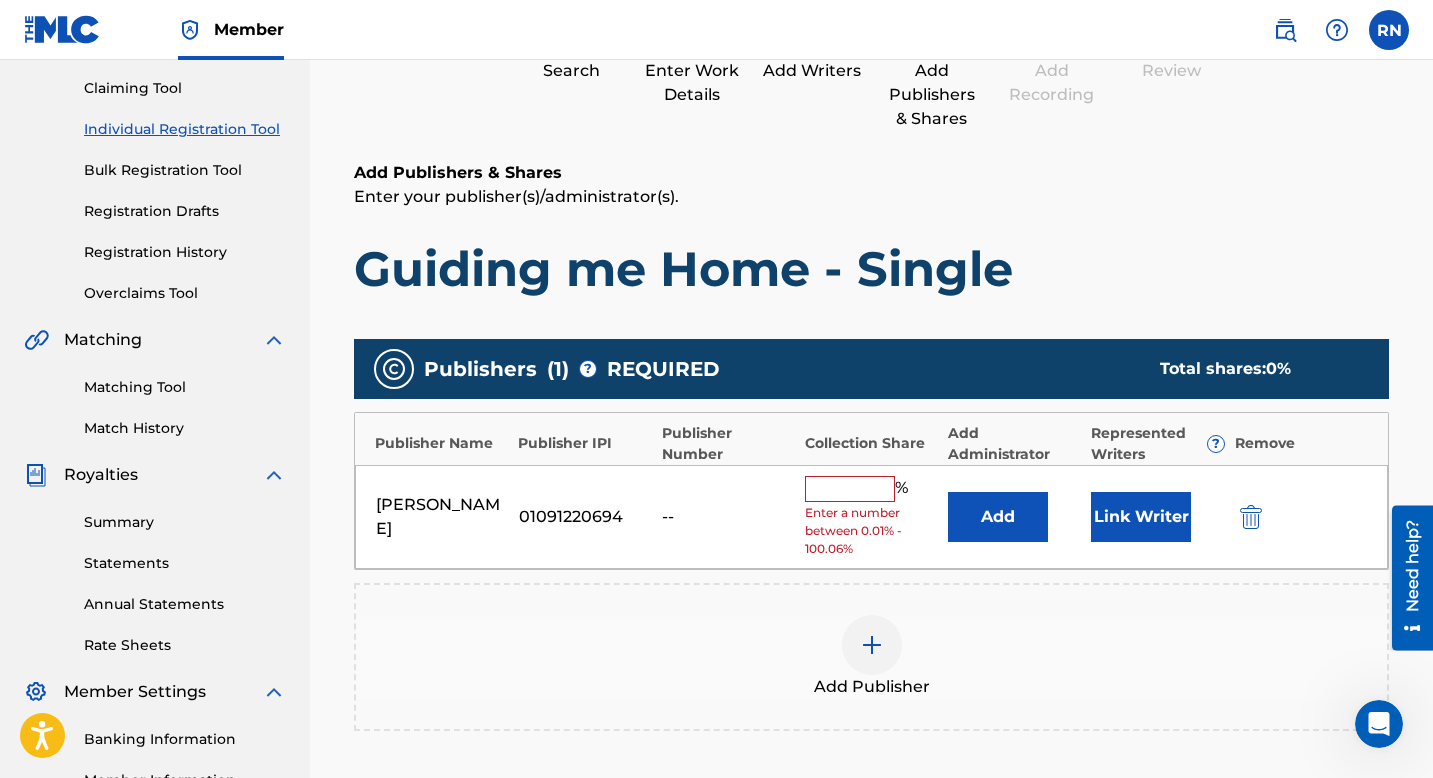 click at bounding box center [850, 489] 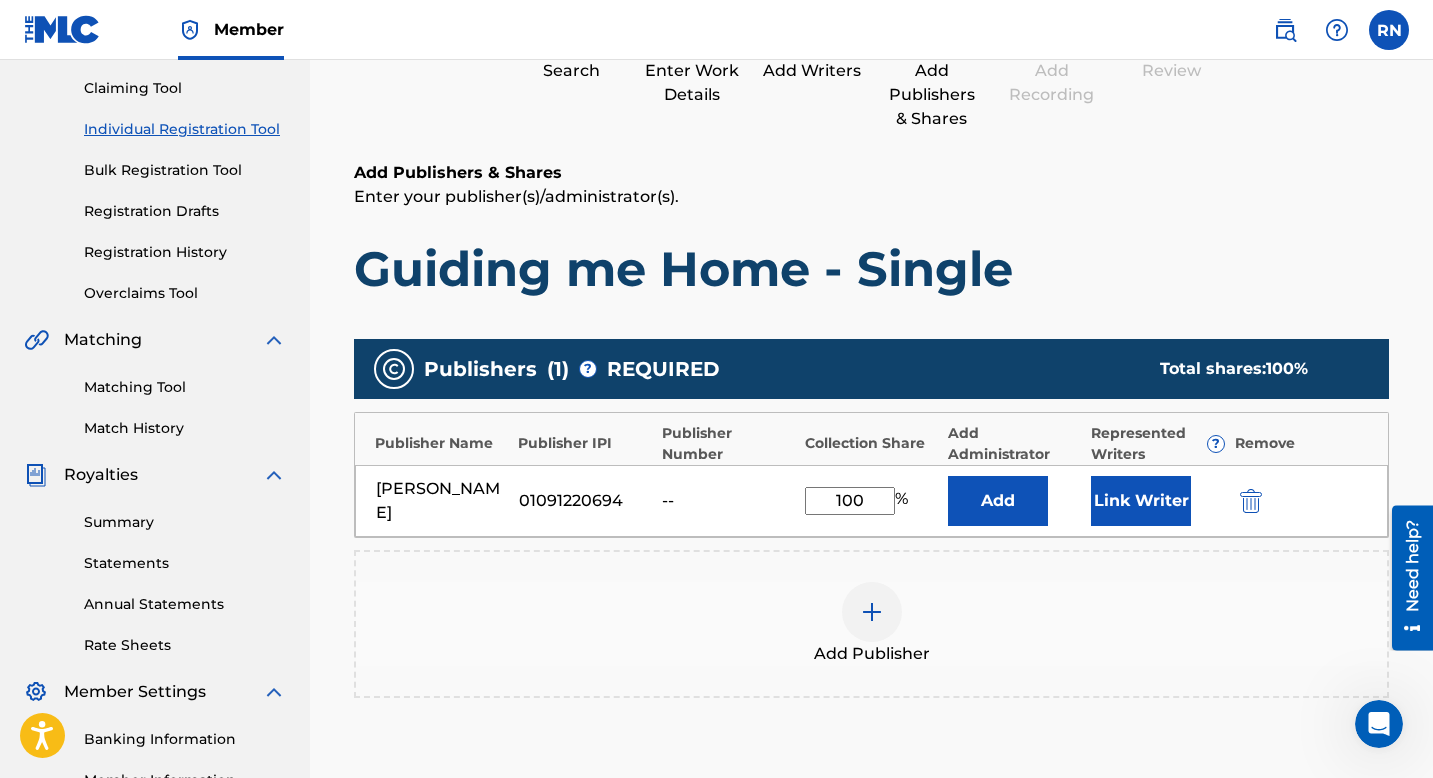 type on "100" 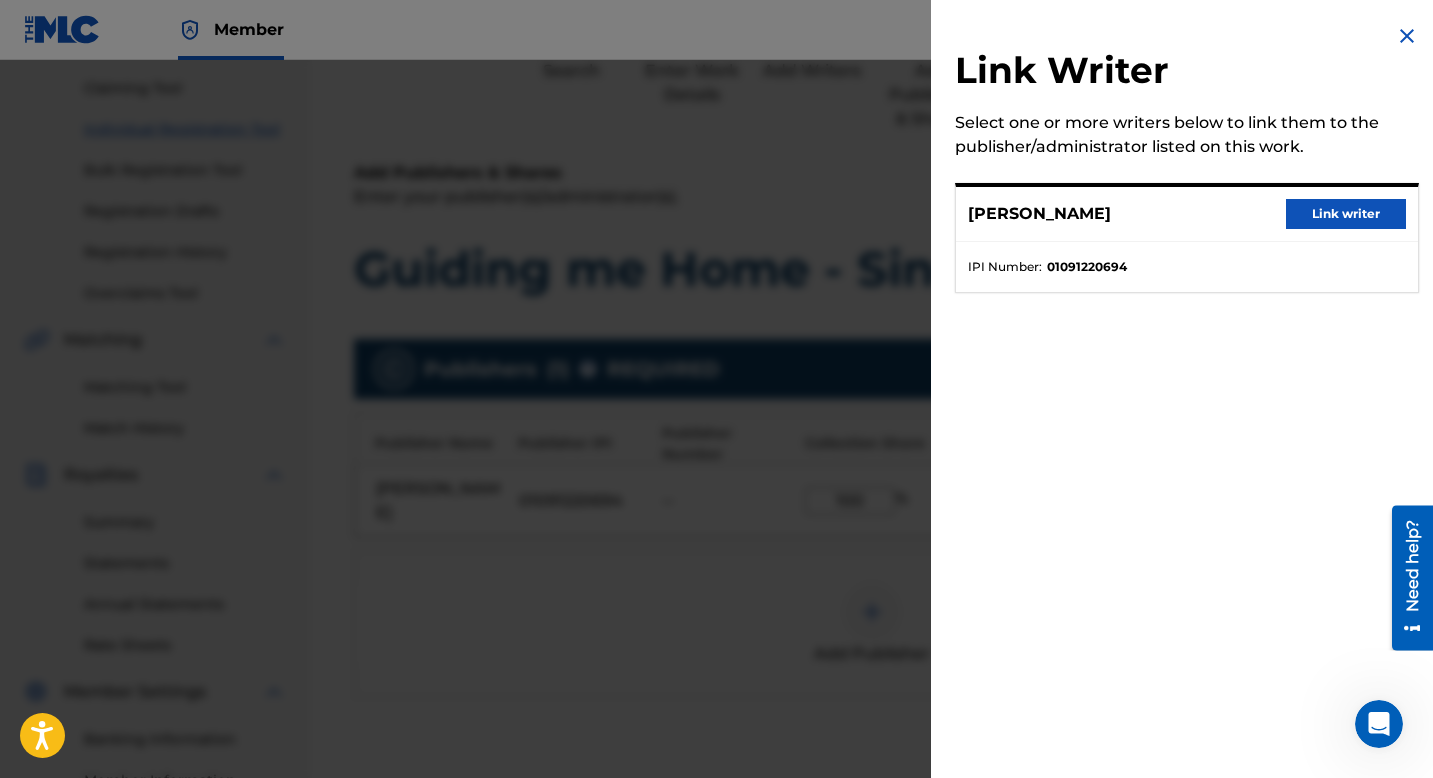 click on "Link writer" at bounding box center (1346, 214) 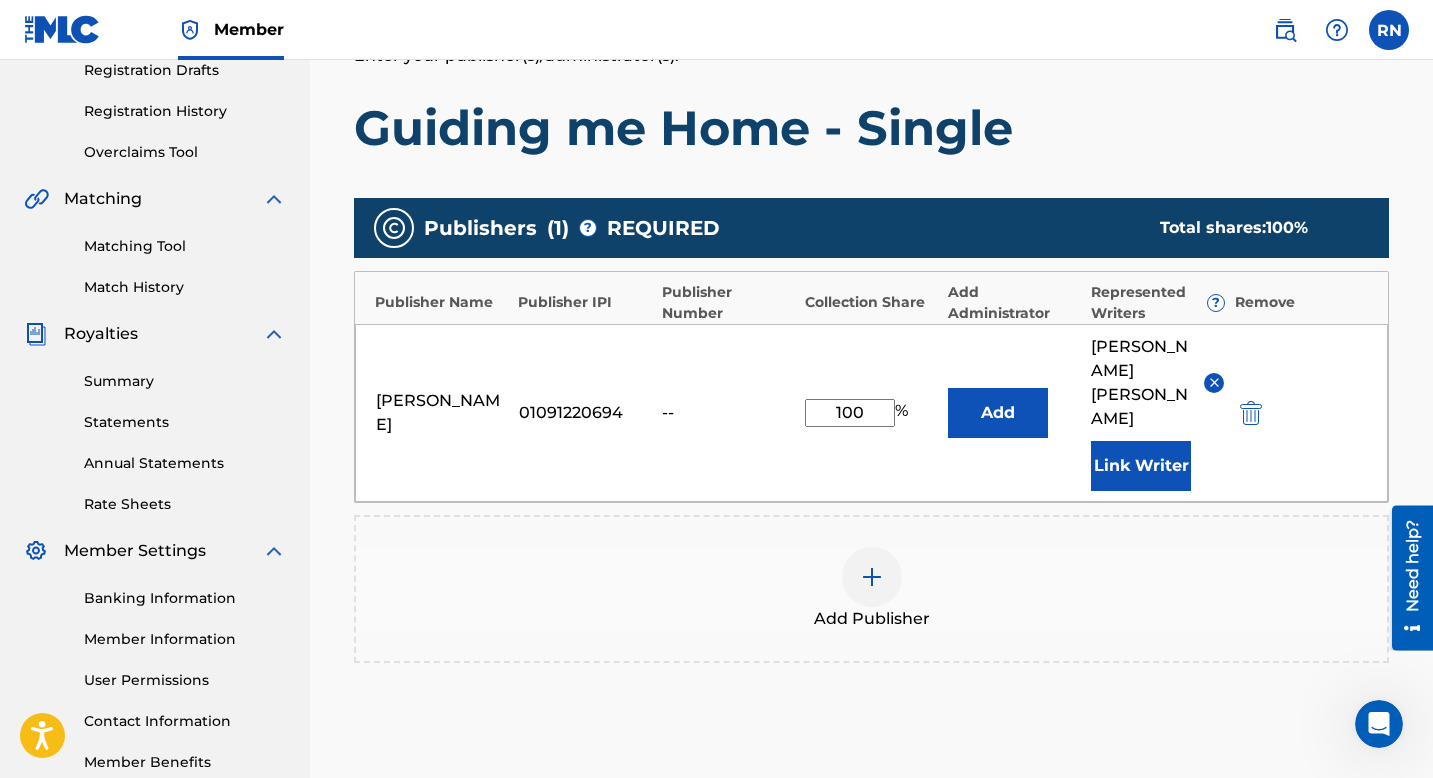 scroll, scrollTop: 527, scrollLeft: 0, axis: vertical 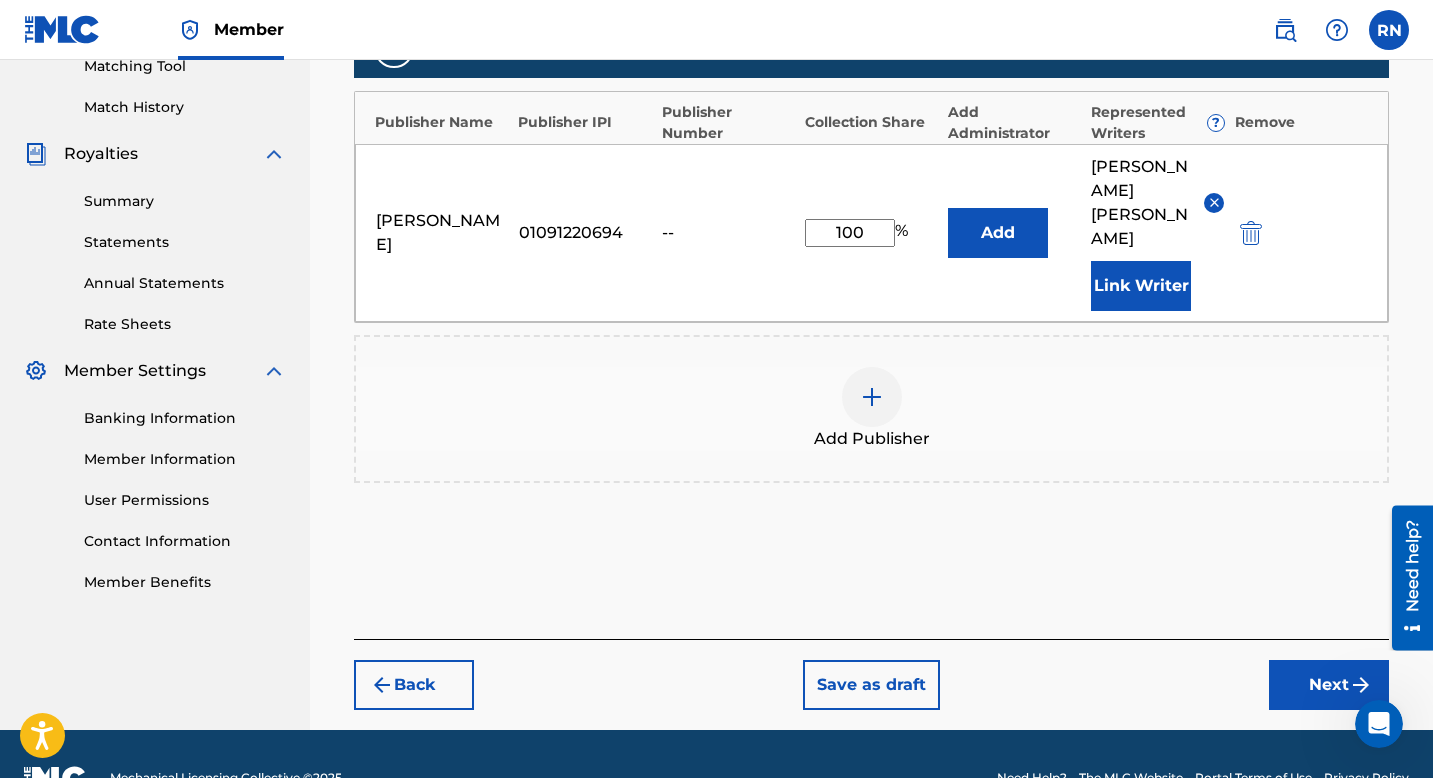 click on "Next" at bounding box center (1329, 685) 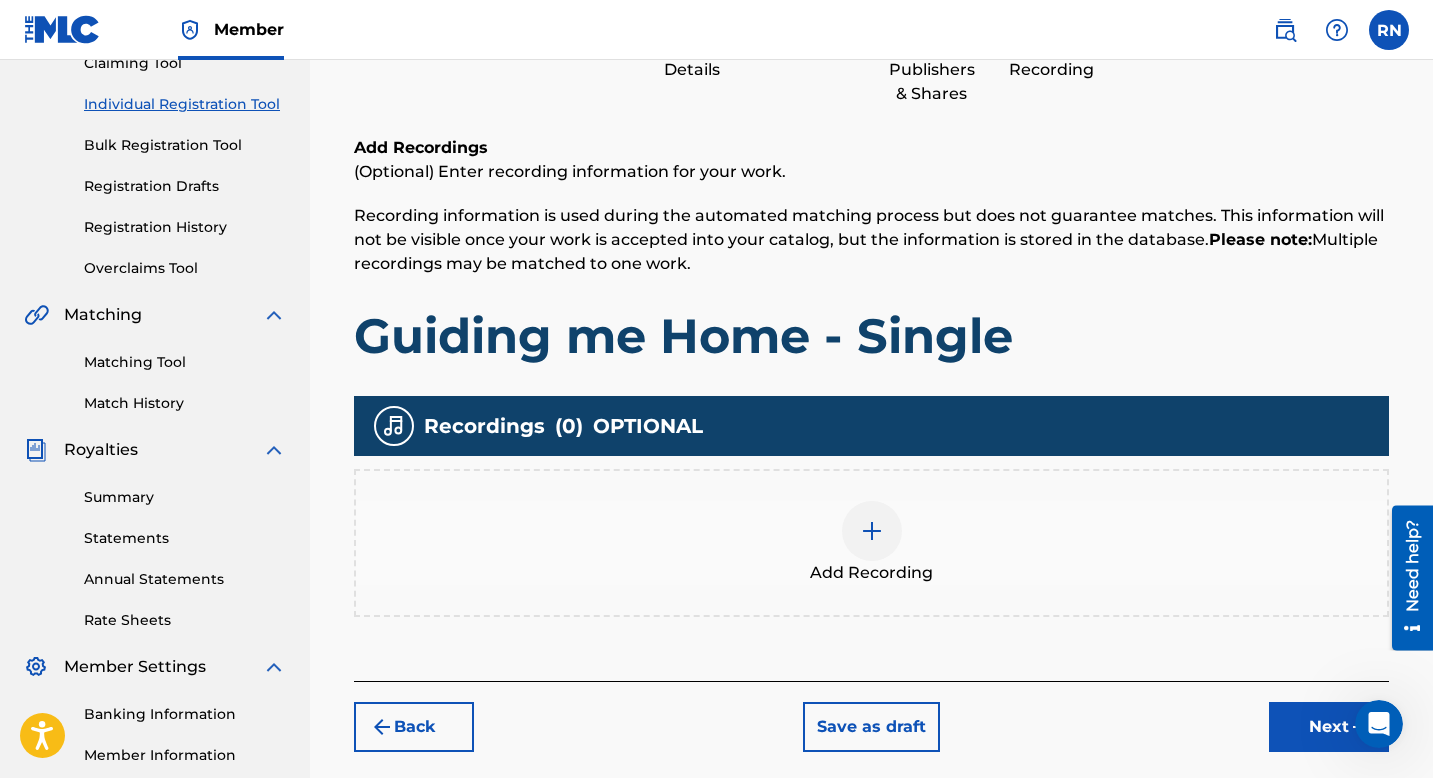 scroll, scrollTop: 278, scrollLeft: 0, axis: vertical 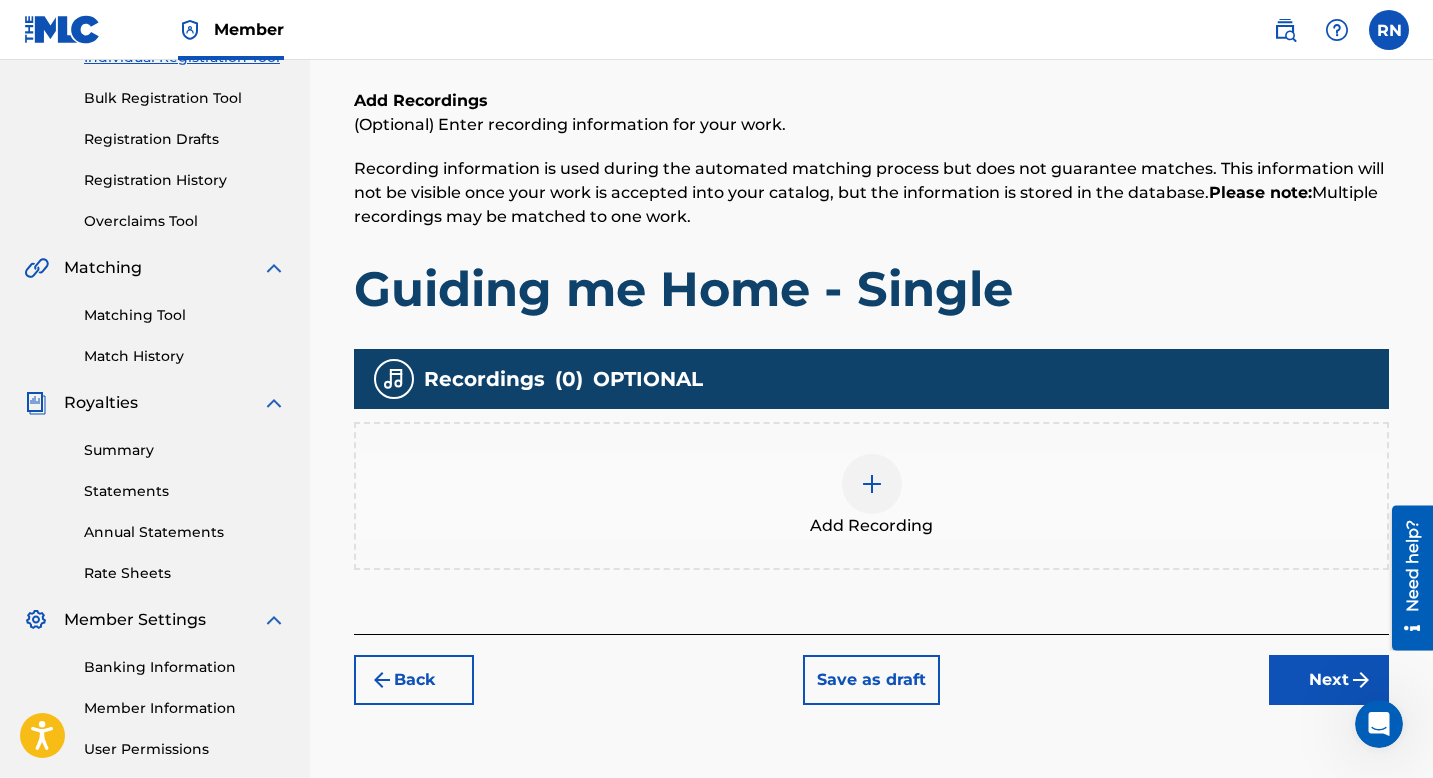 click on "Save as draft" at bounding box center [871, 680] 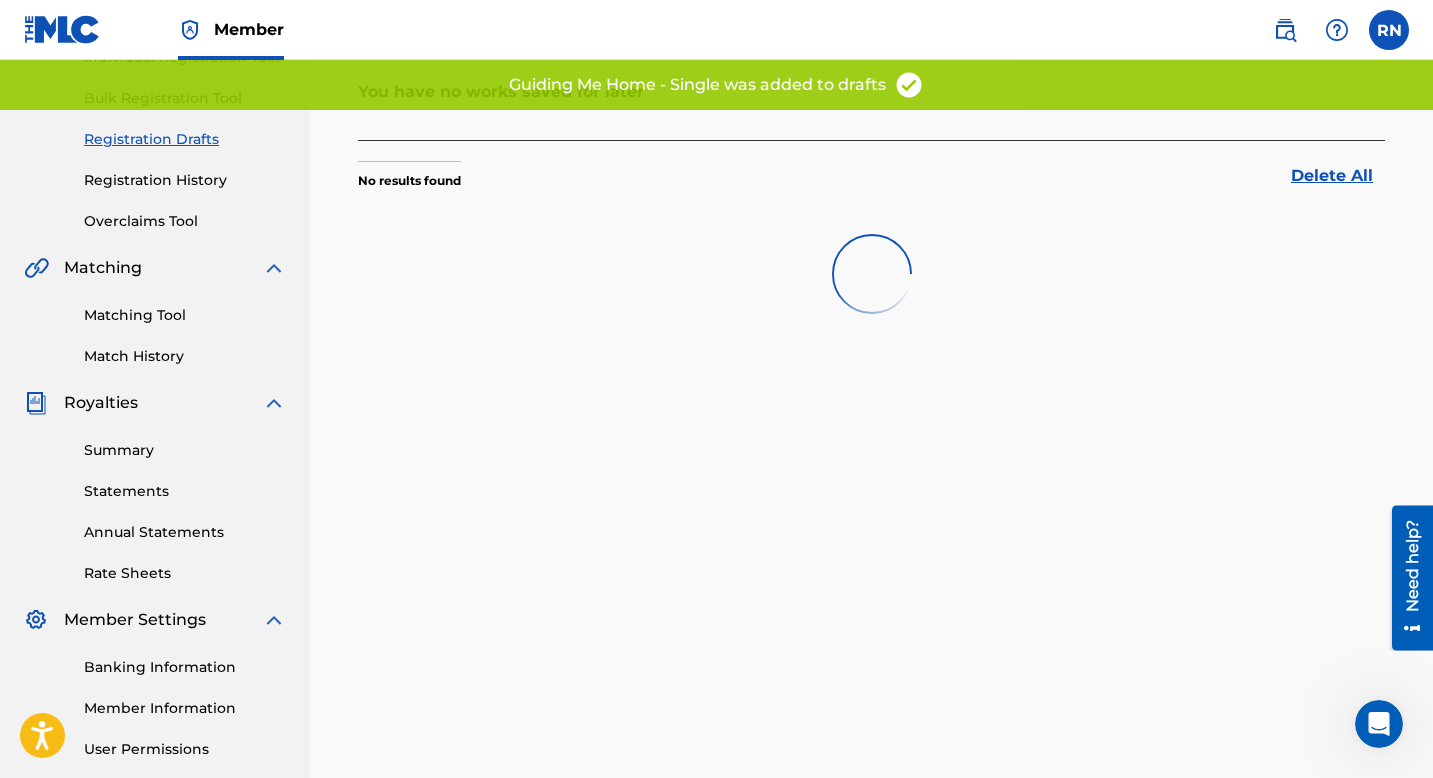 scroll, scrollTop: 0, scrollLeft: 0, axis: both 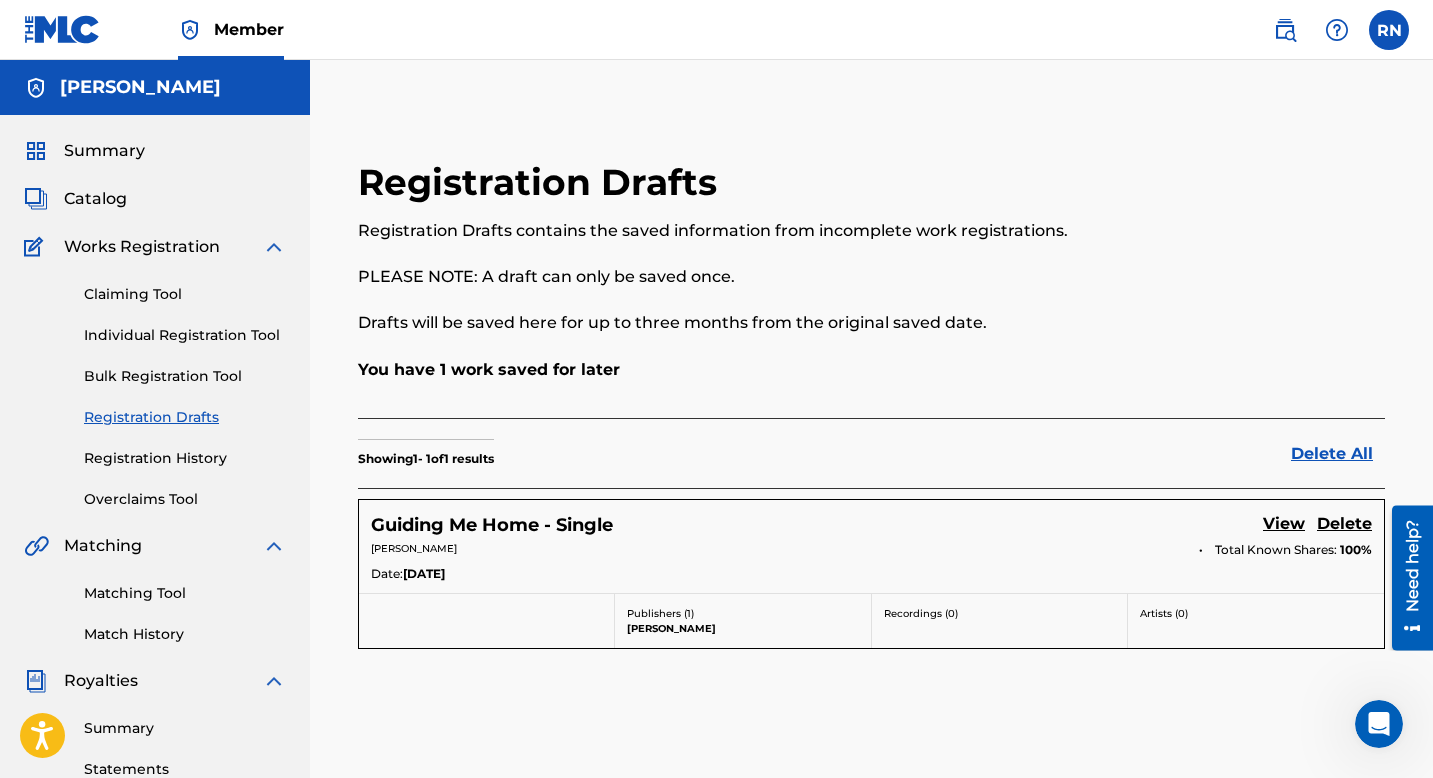 click on "Claiming Tool" at bounding box center (185, 294) 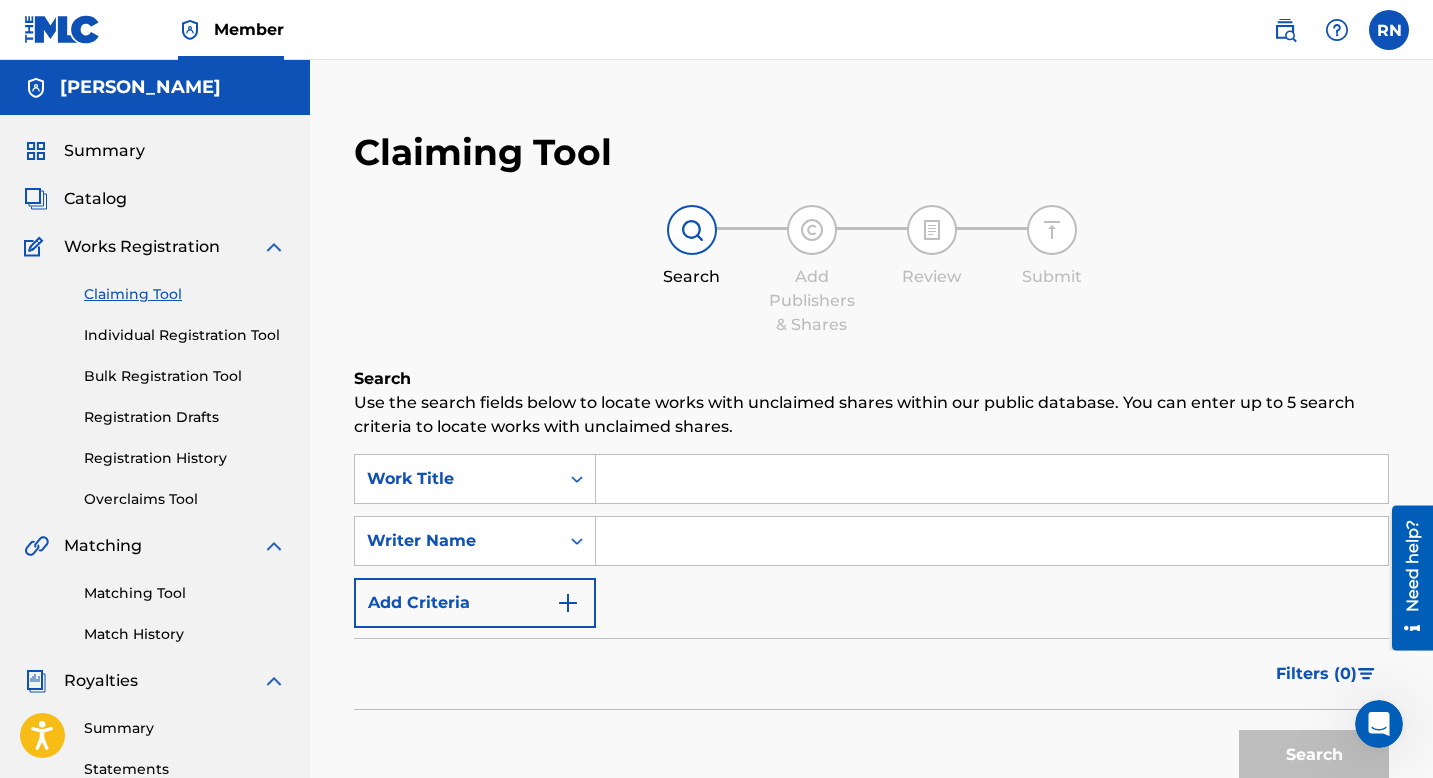 click at bounding box center (992, 479) 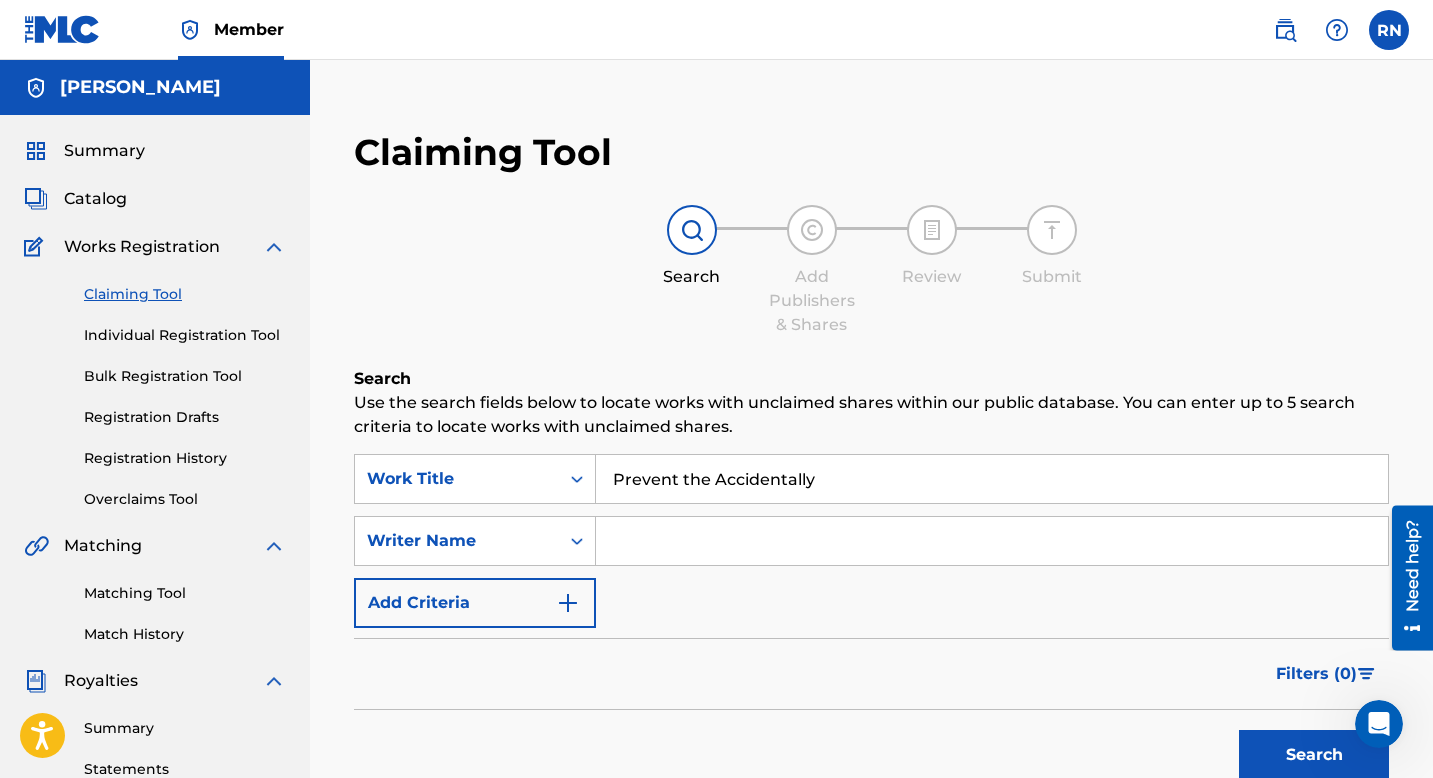 type on "Prevent the Accidentally" 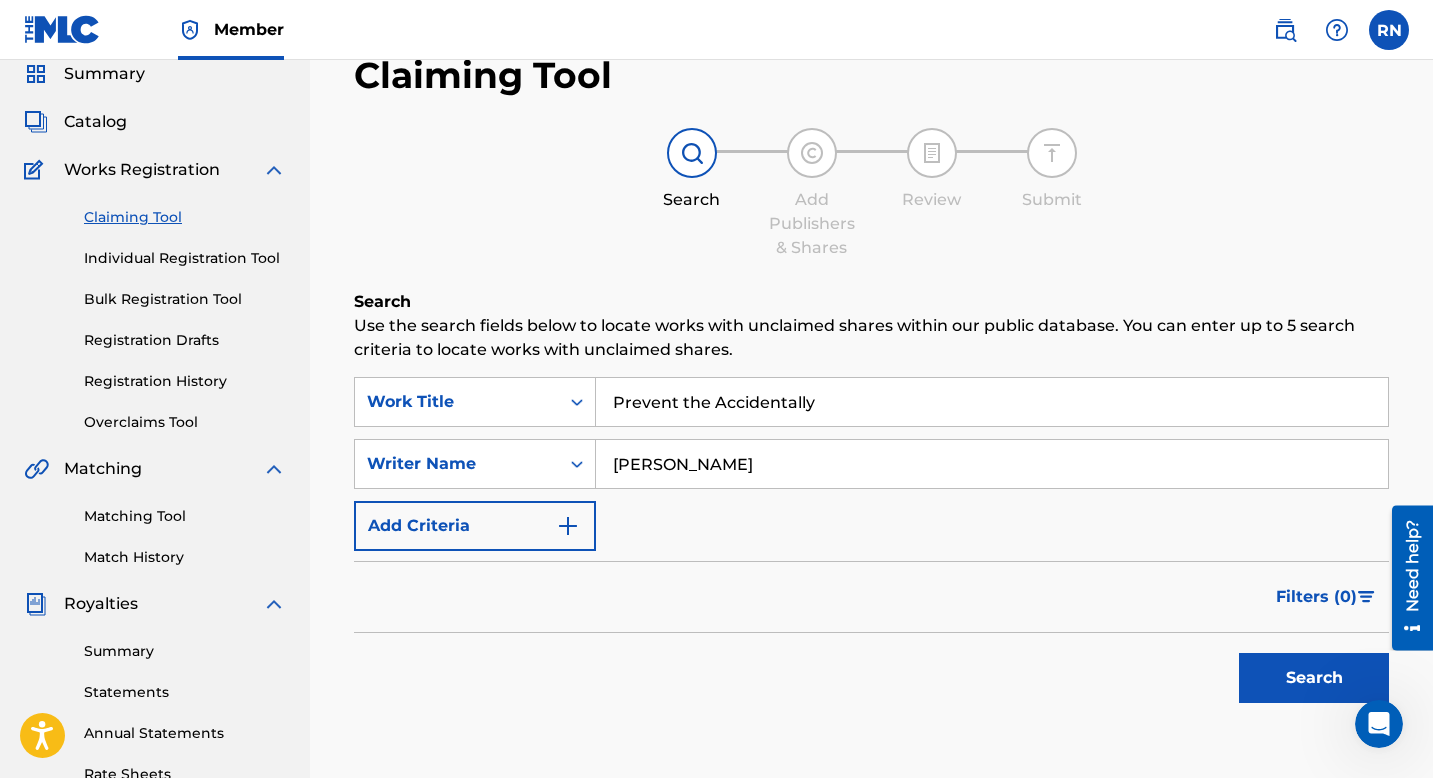 scroll, scrollTop: 86, scrollLeft: 0, axis: vertical 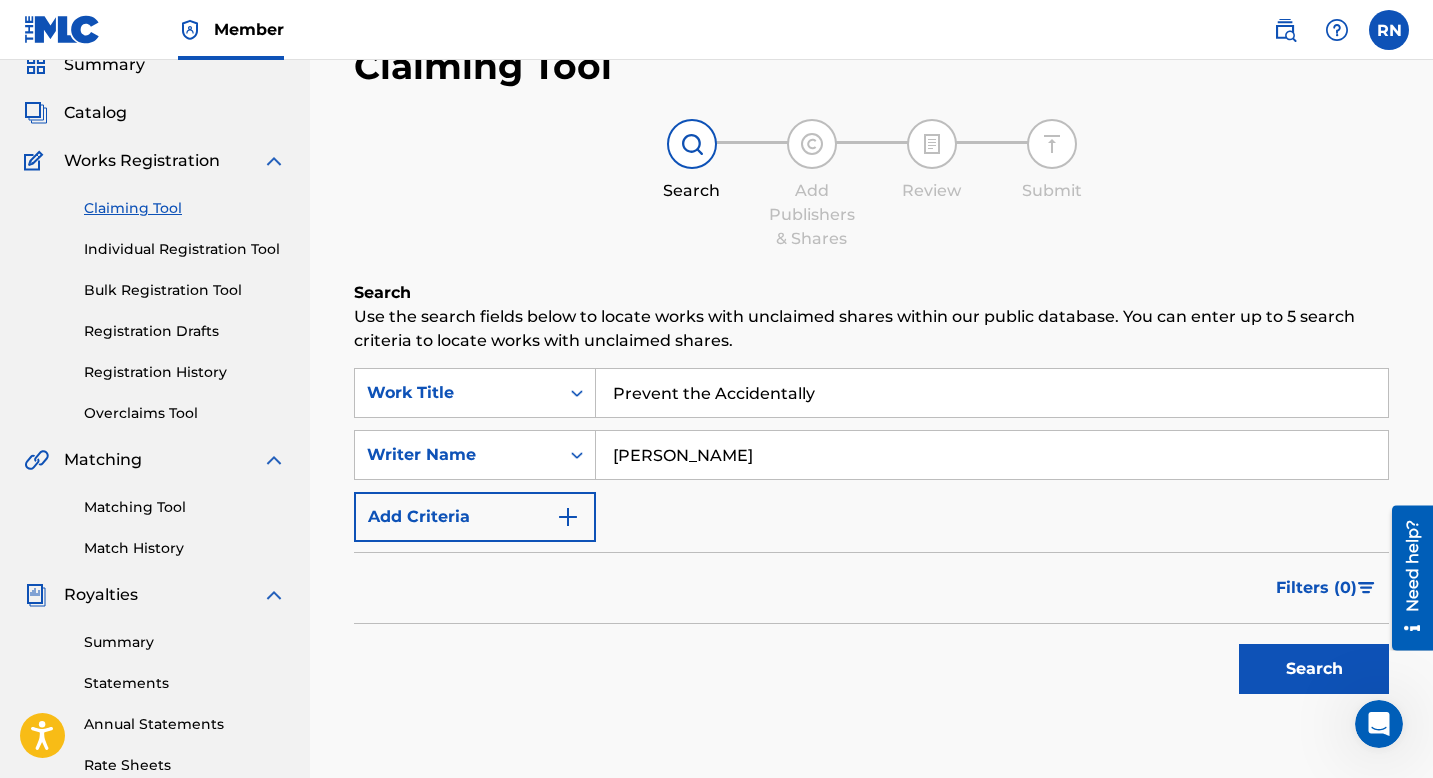click on "Search" at bounding box center [1314, 669] 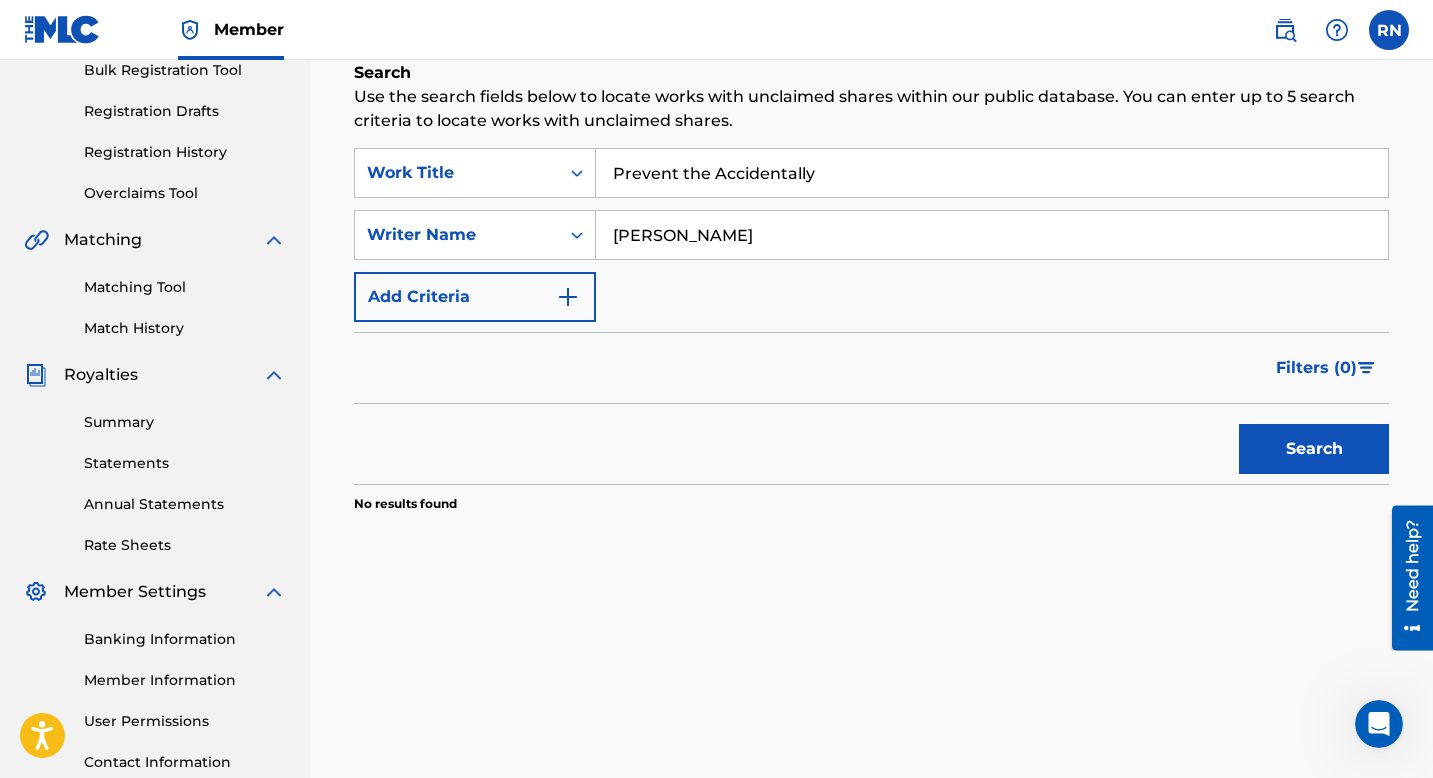 scroll, scrollTop: 307, scrollLeft: 0, axis: vertical 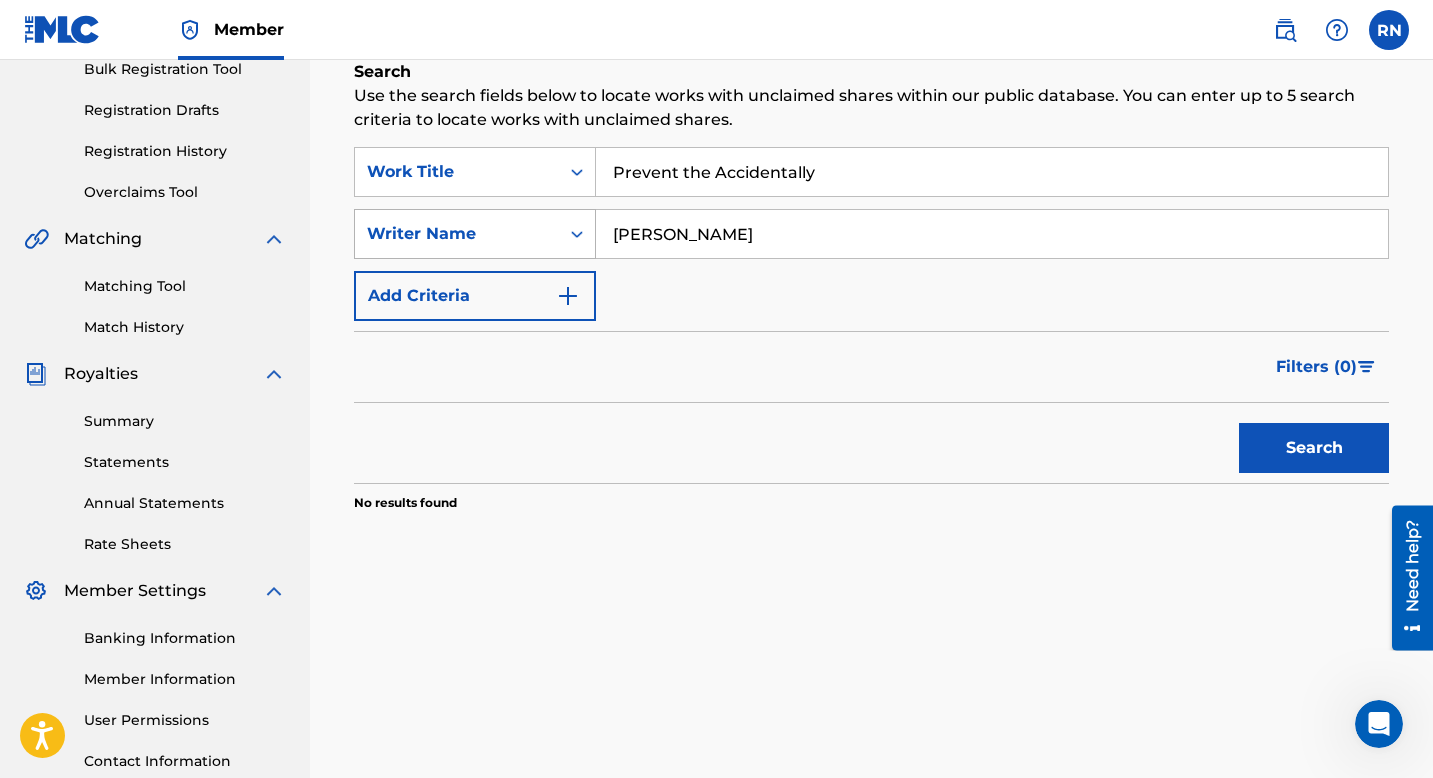 drag, startPoint x: 778, startPoint y: 235, endPoint x: 558, endPoint y: 227, distance: 220.1454 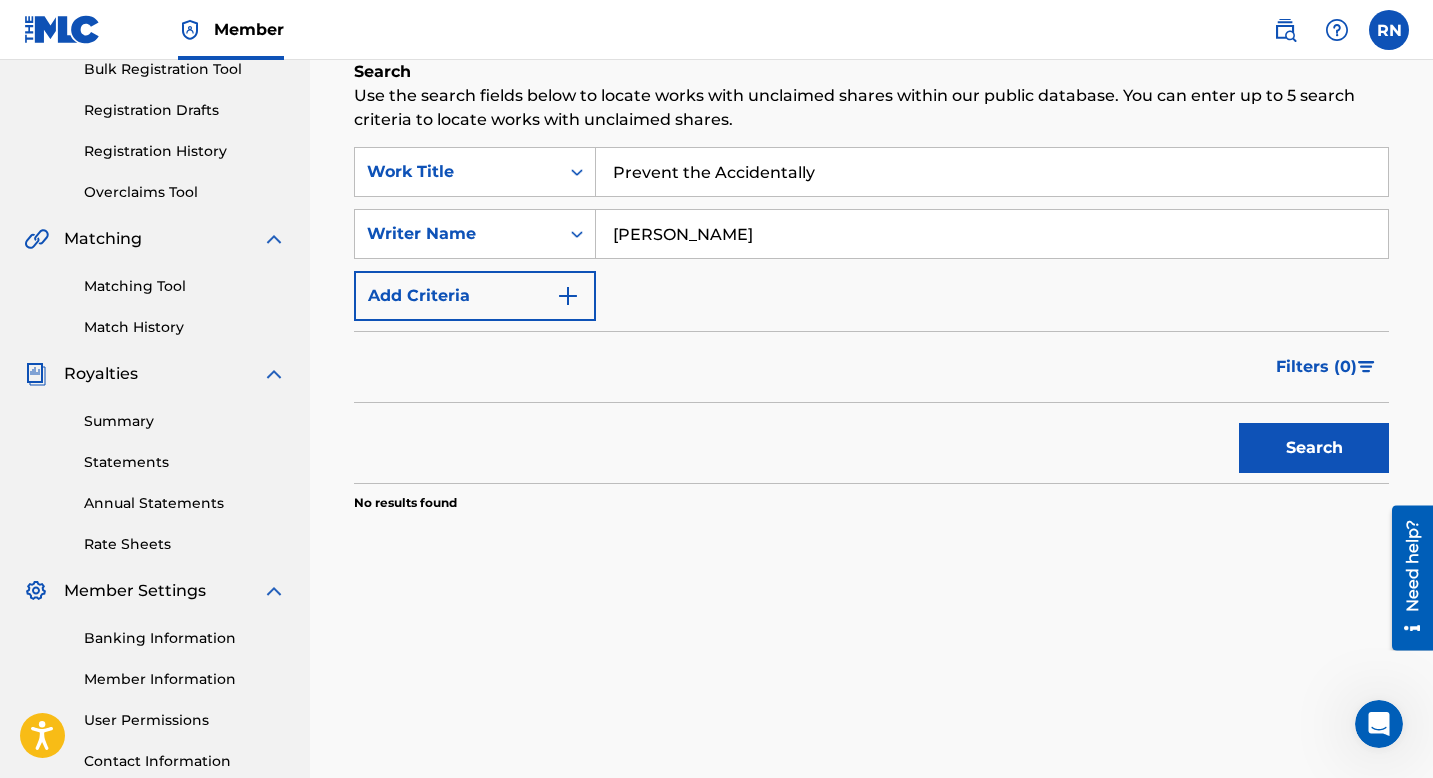 click on "Search" at bounding box center (1314, 448) 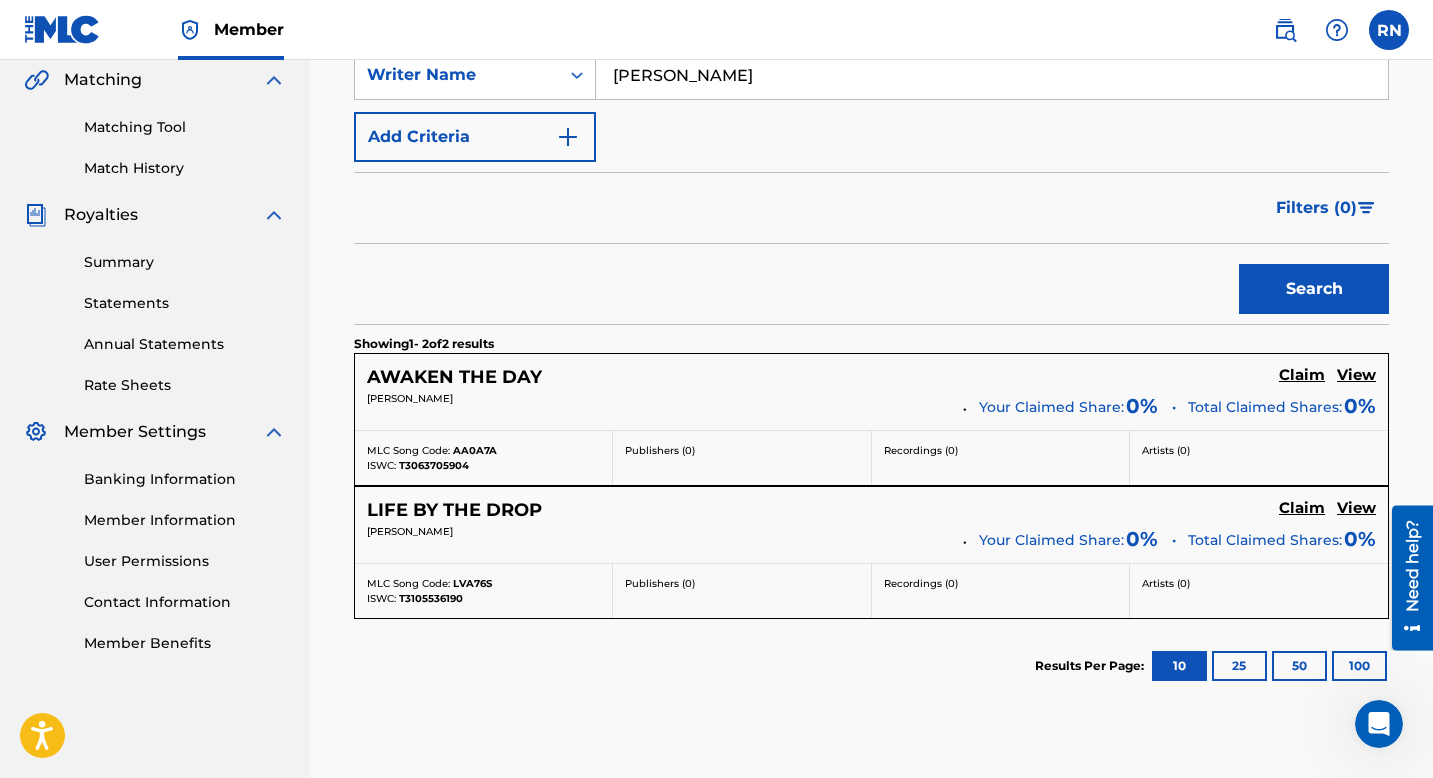 scroll, scrollTop: 0, scrollLeft: 0, axis: both 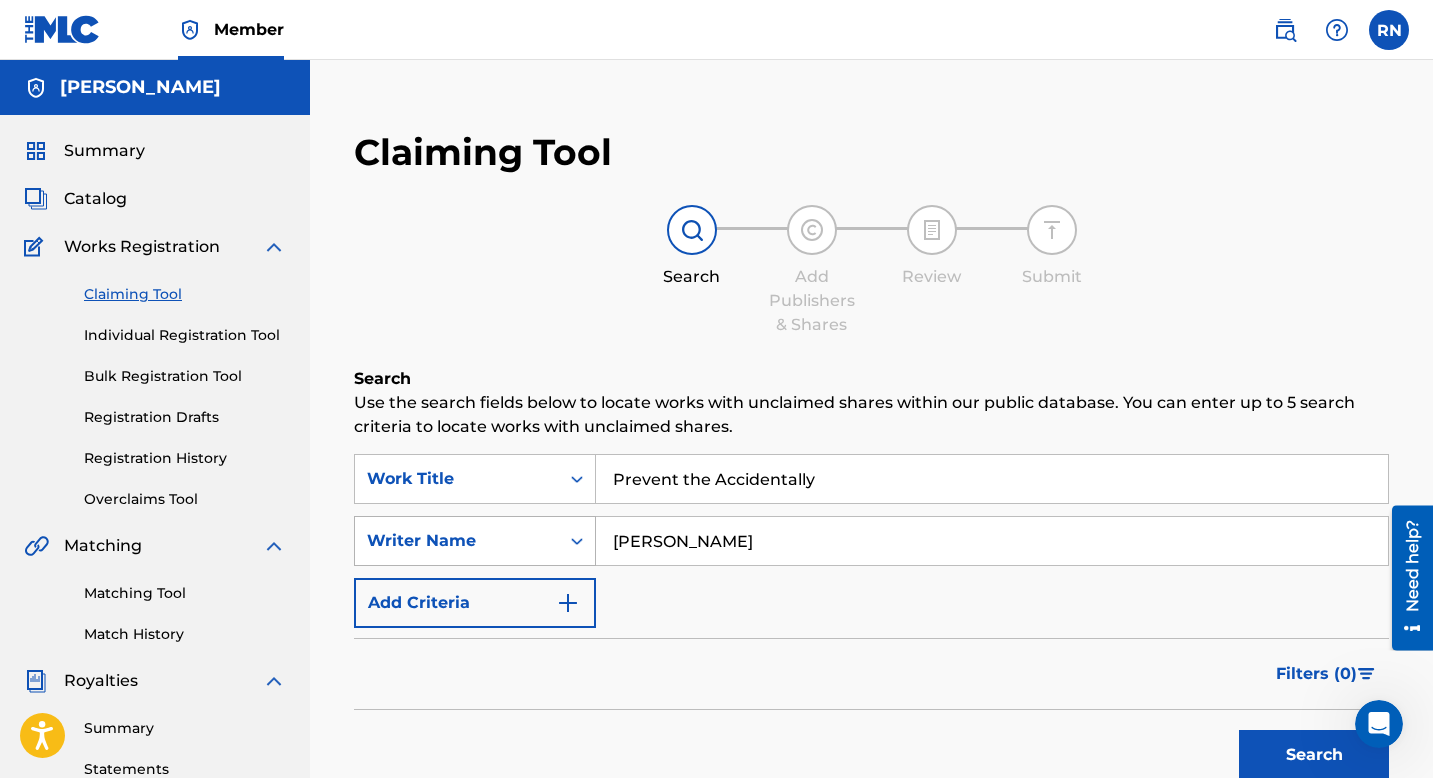 drag, startPoint x: 763, startPoint y: 547, endPoint x: 588, endPoint y: 541, distance: 175.10283 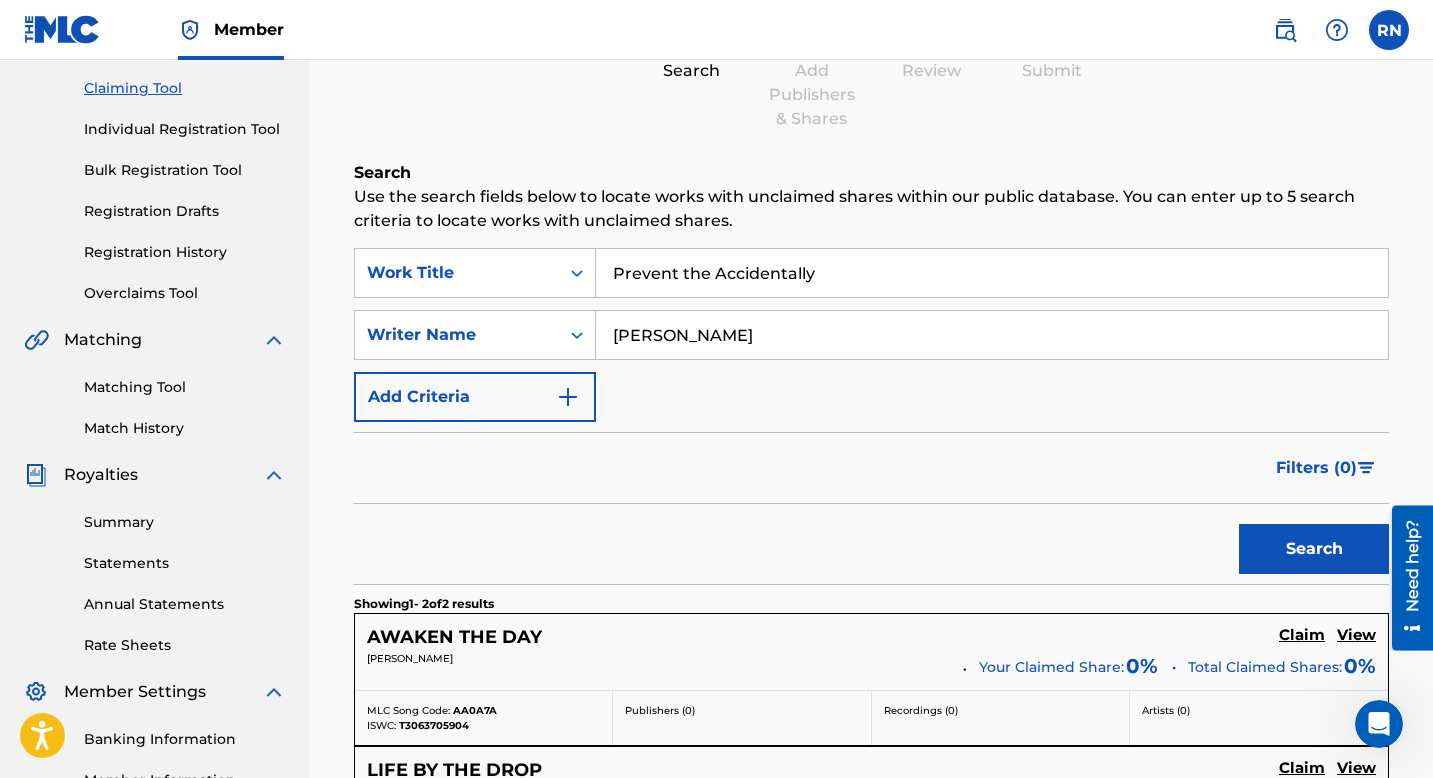 scroll, scrollTop: 227, scrollLeft: 0, axis: vertical 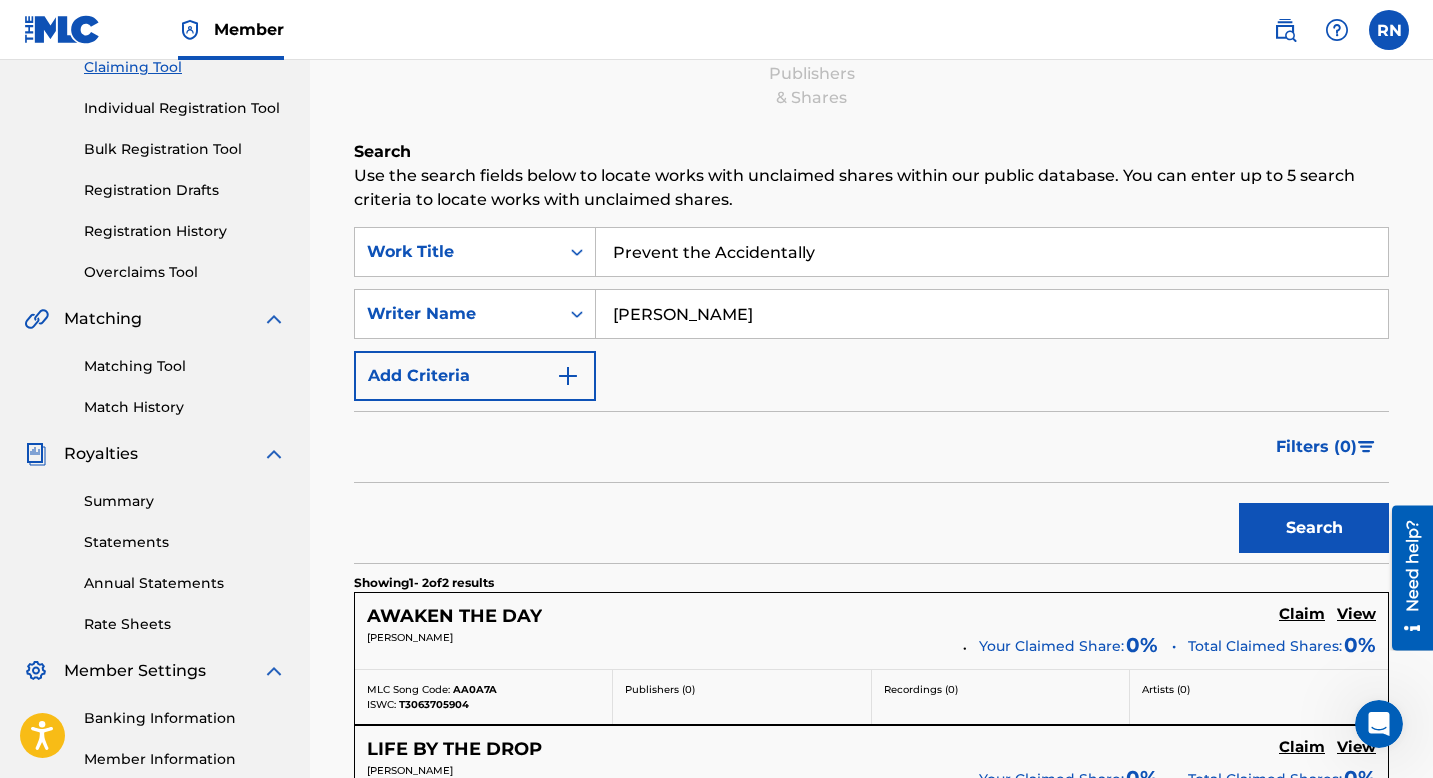type on "[PERSON_NAME]" 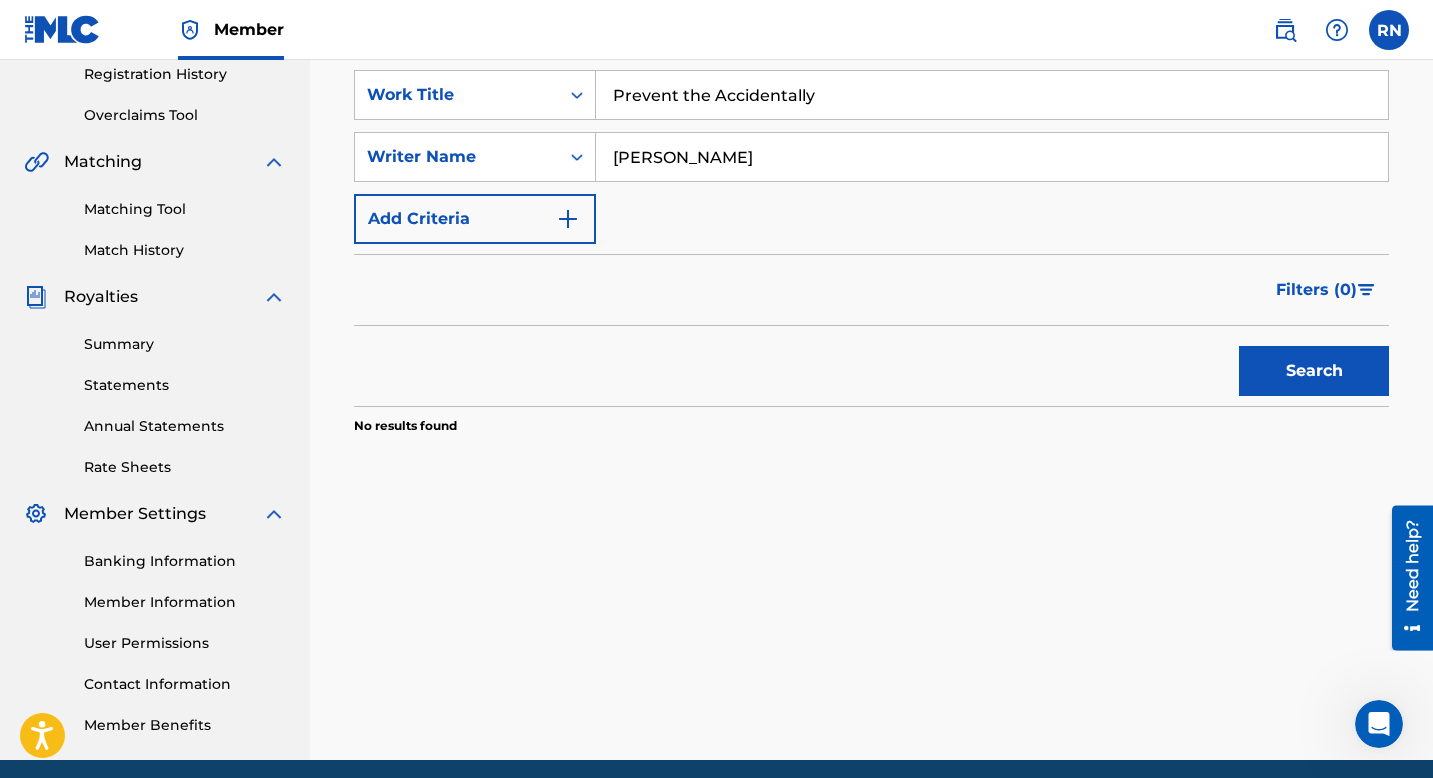 scroll, scrollTop: 383, scrollLeft: 0, axis: vertical 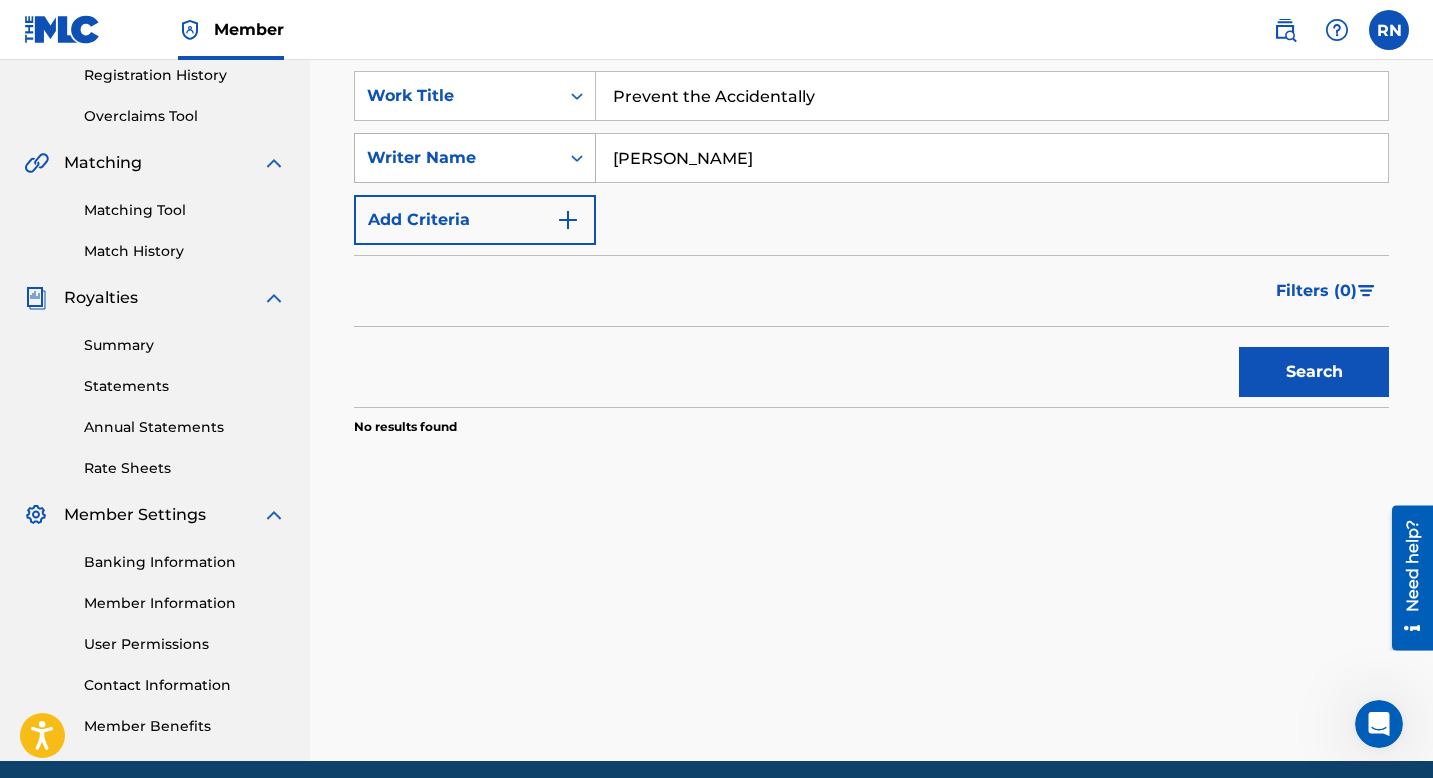 drag, startPoint x: 741, startPoint y: 167, endPoint x: 521, endPoint y: 154, distance: 220.38376 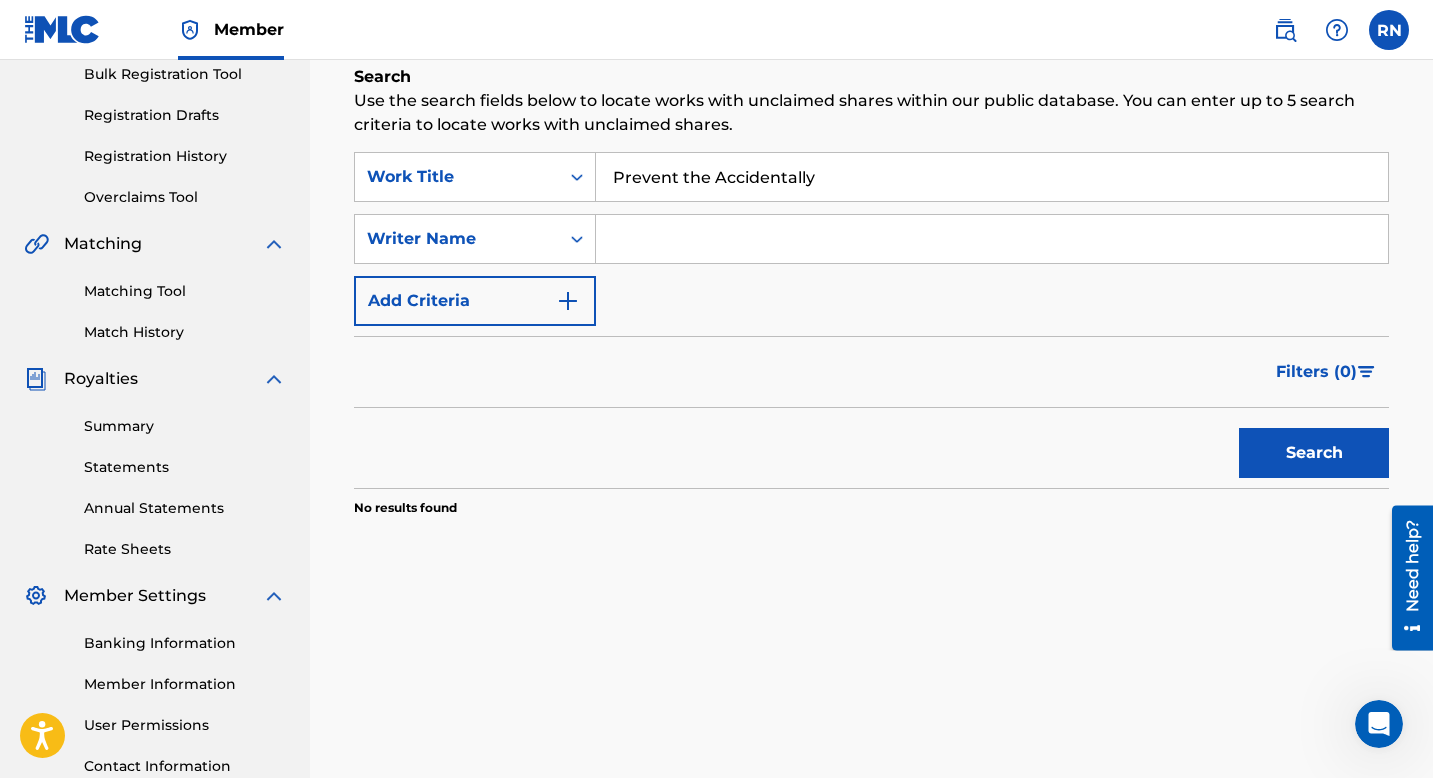 scroll, scrollTop: 277, scrollLeft: 0, axis: vertical 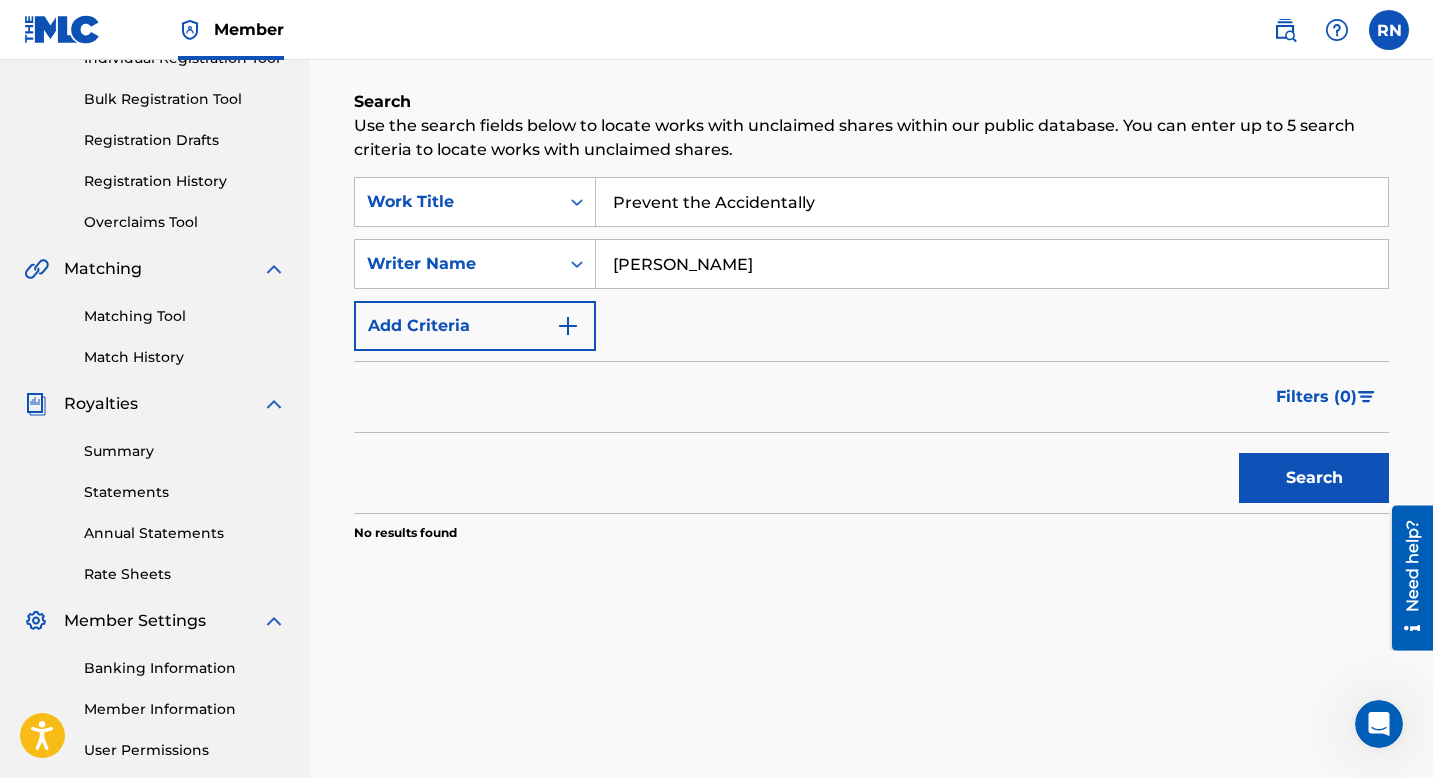 type on "[PERSON_NAME]" 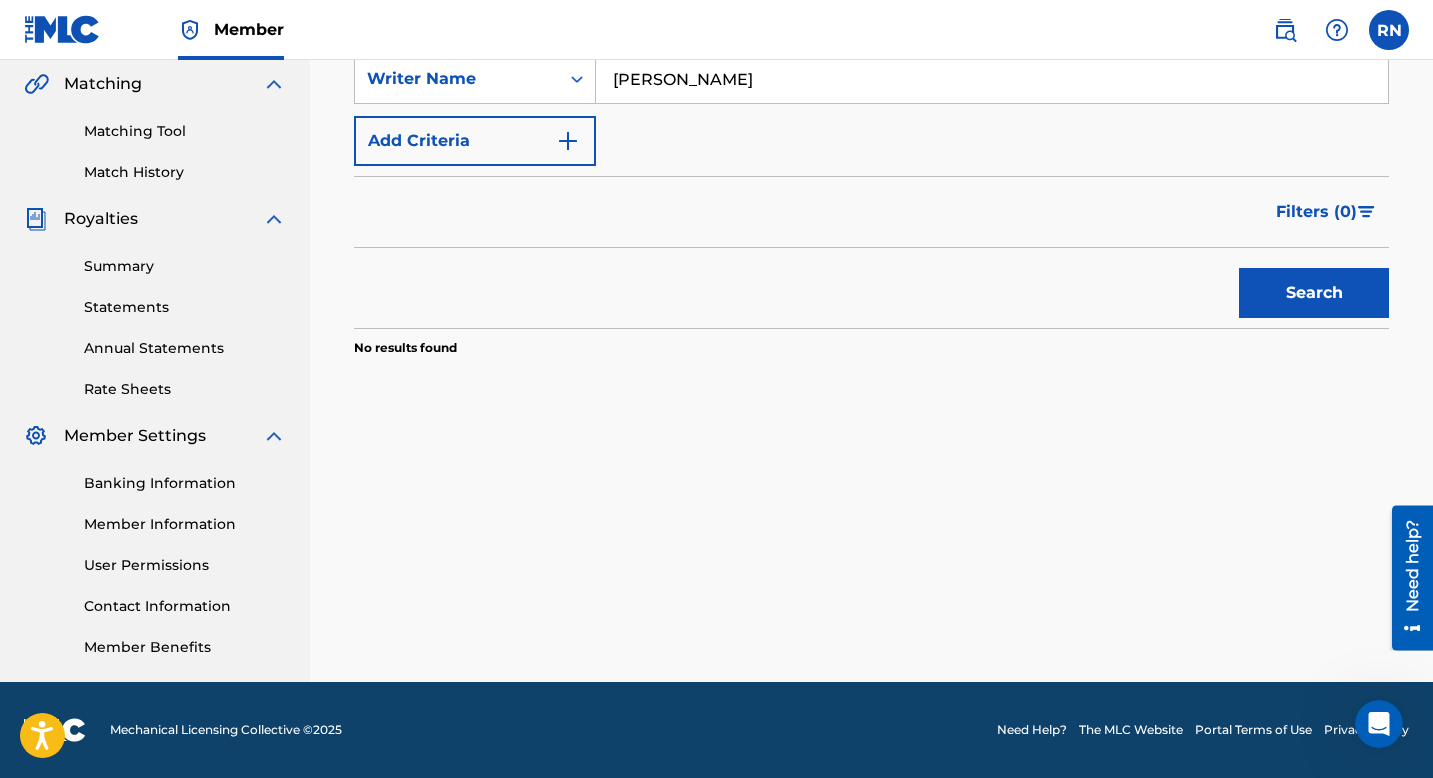 scroll, scrollTop: 0, scrollLeft: 0, axis: both 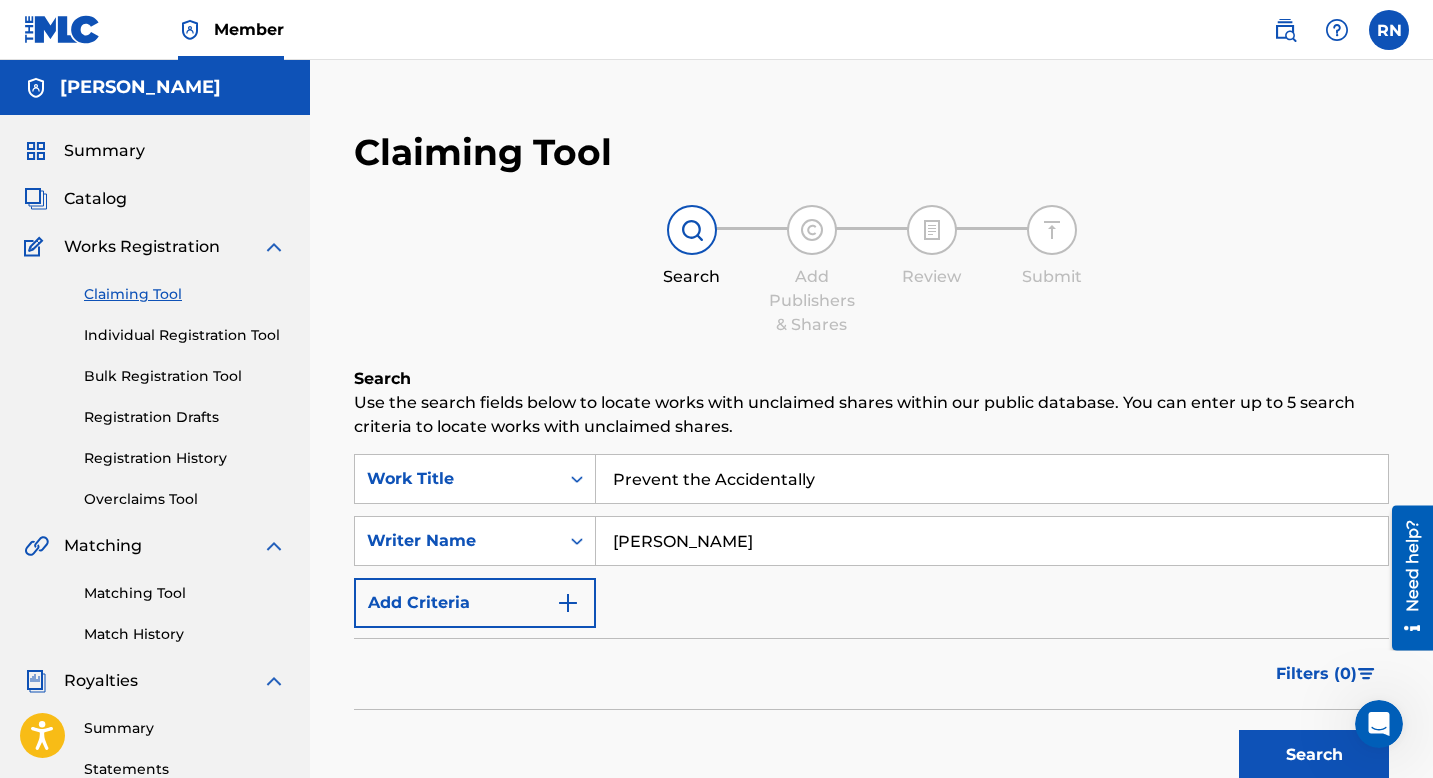 drag, startPoint x: 1189, startPoint y: 472, endPoint x: 1117, endPoint y: 381, distance: 116.03879 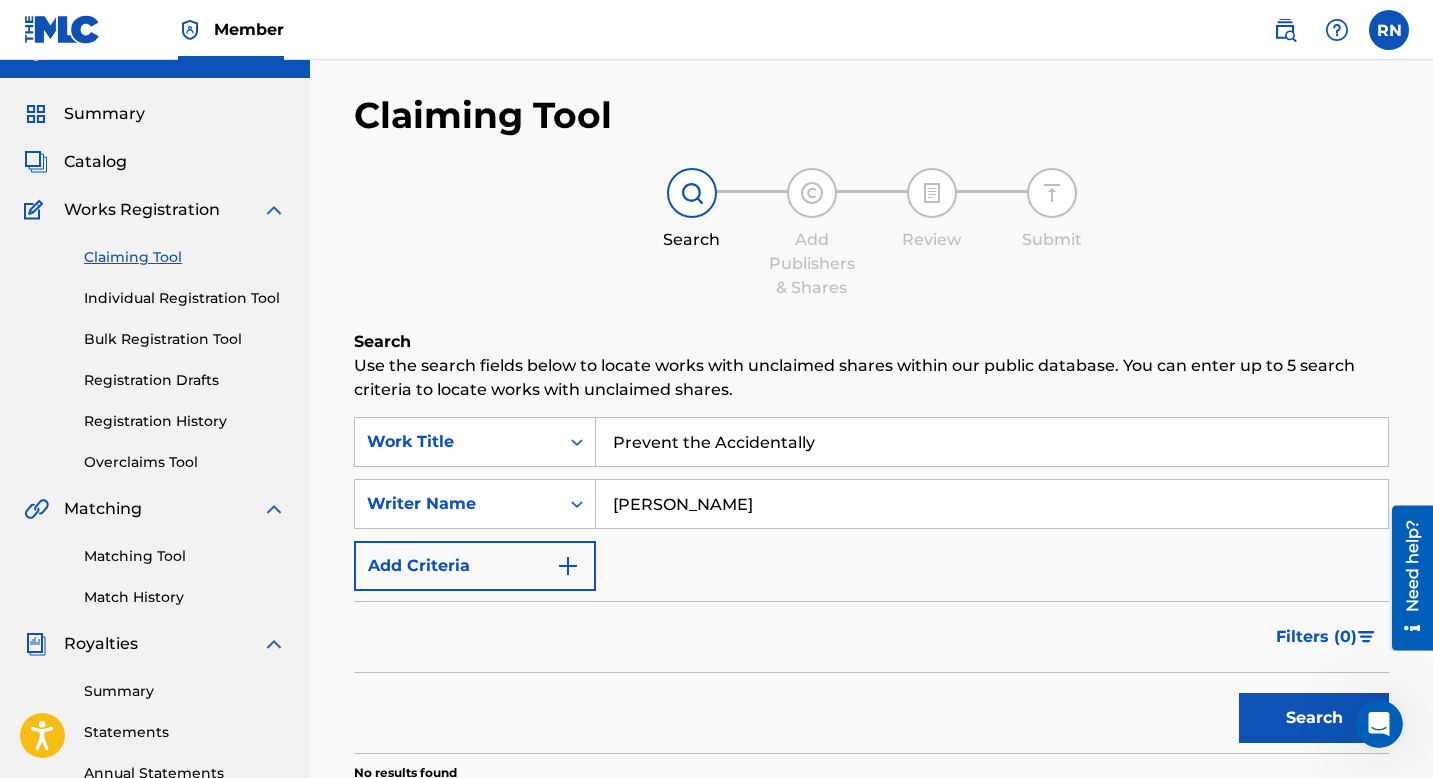 click on "Prevent the Accidentally" at bounding box center [992, 442] 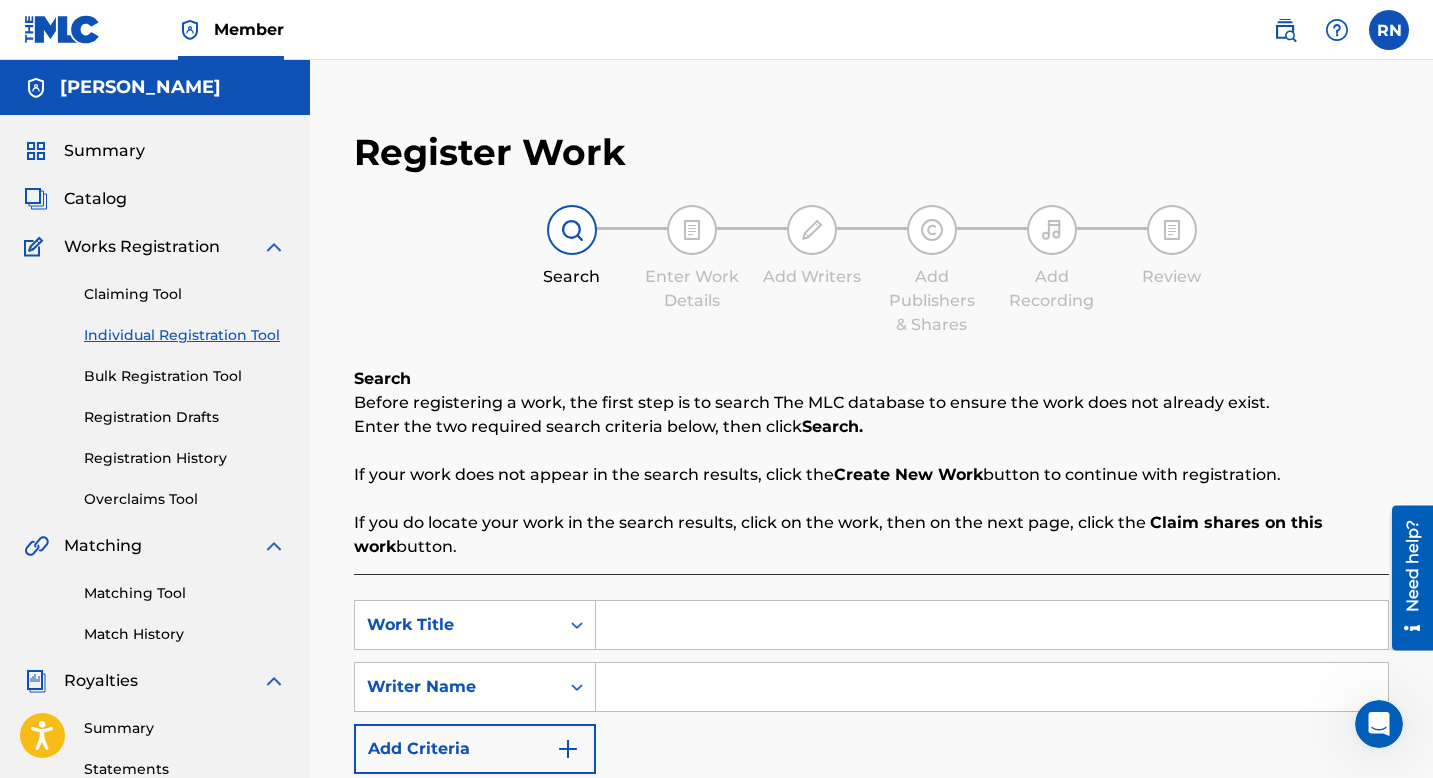 scroll, scrollTop: 177, scrollLeft: 0, axis: vertical 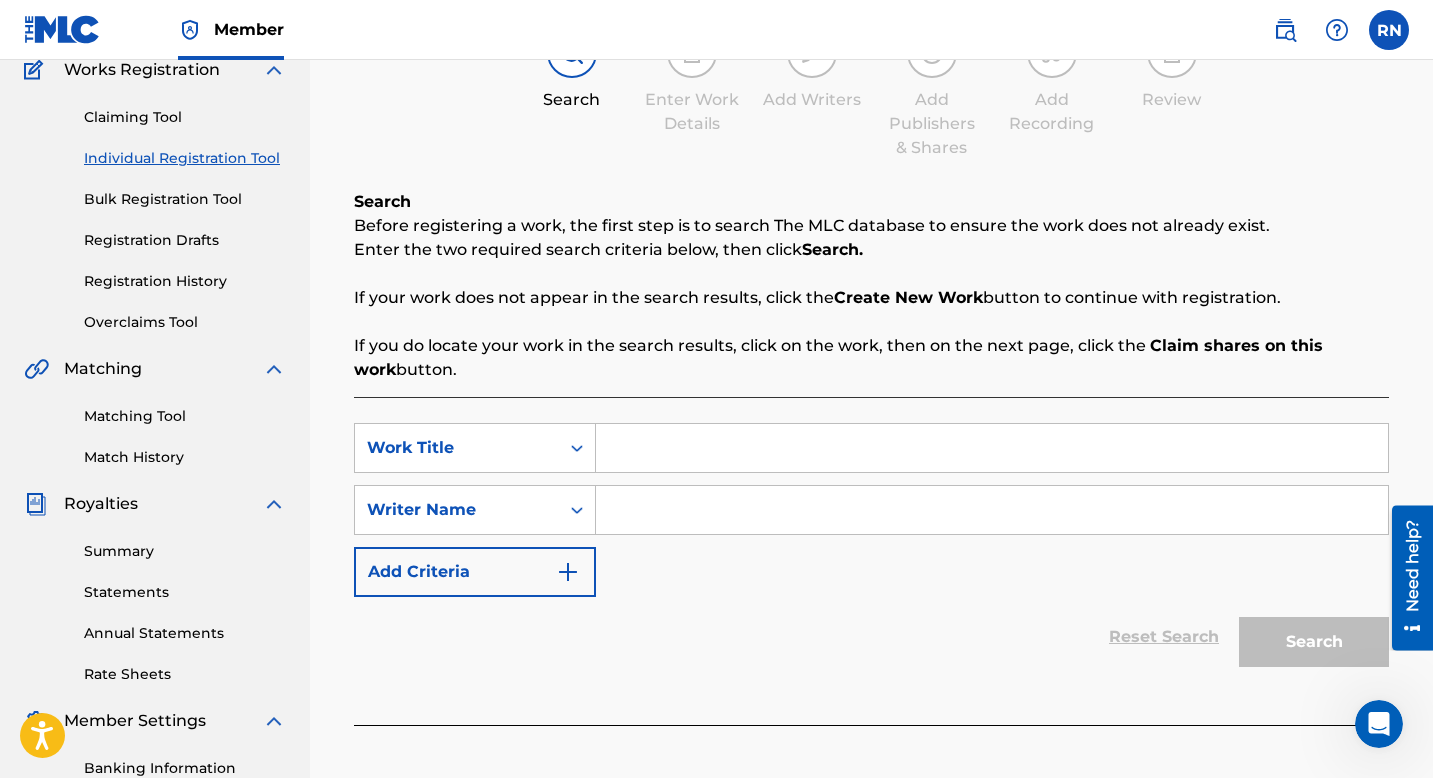 click at bounding box center [992, 448] 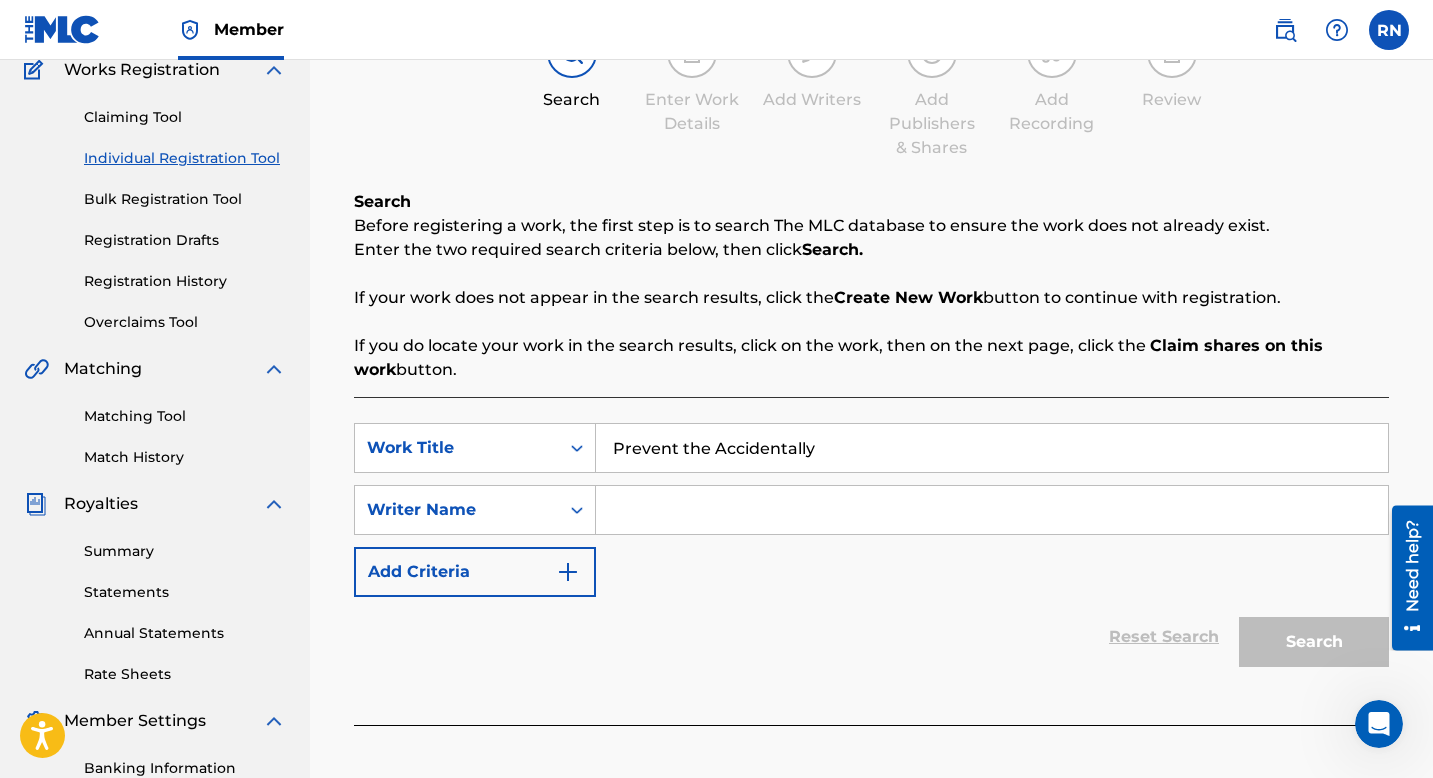 type on "Prevent the Accidentally" 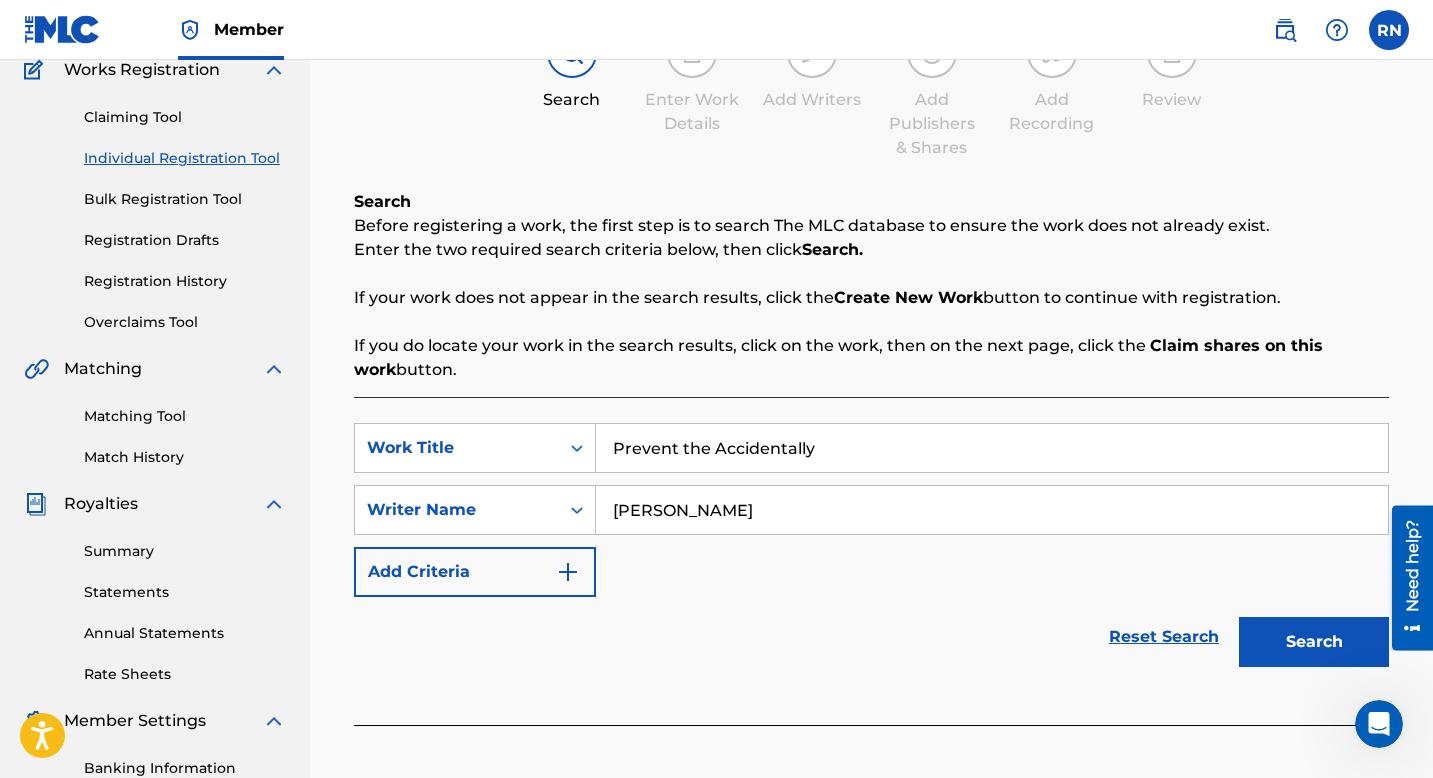 scroll, scrollTop: 439, scrollLeft: 0, axis: vertical 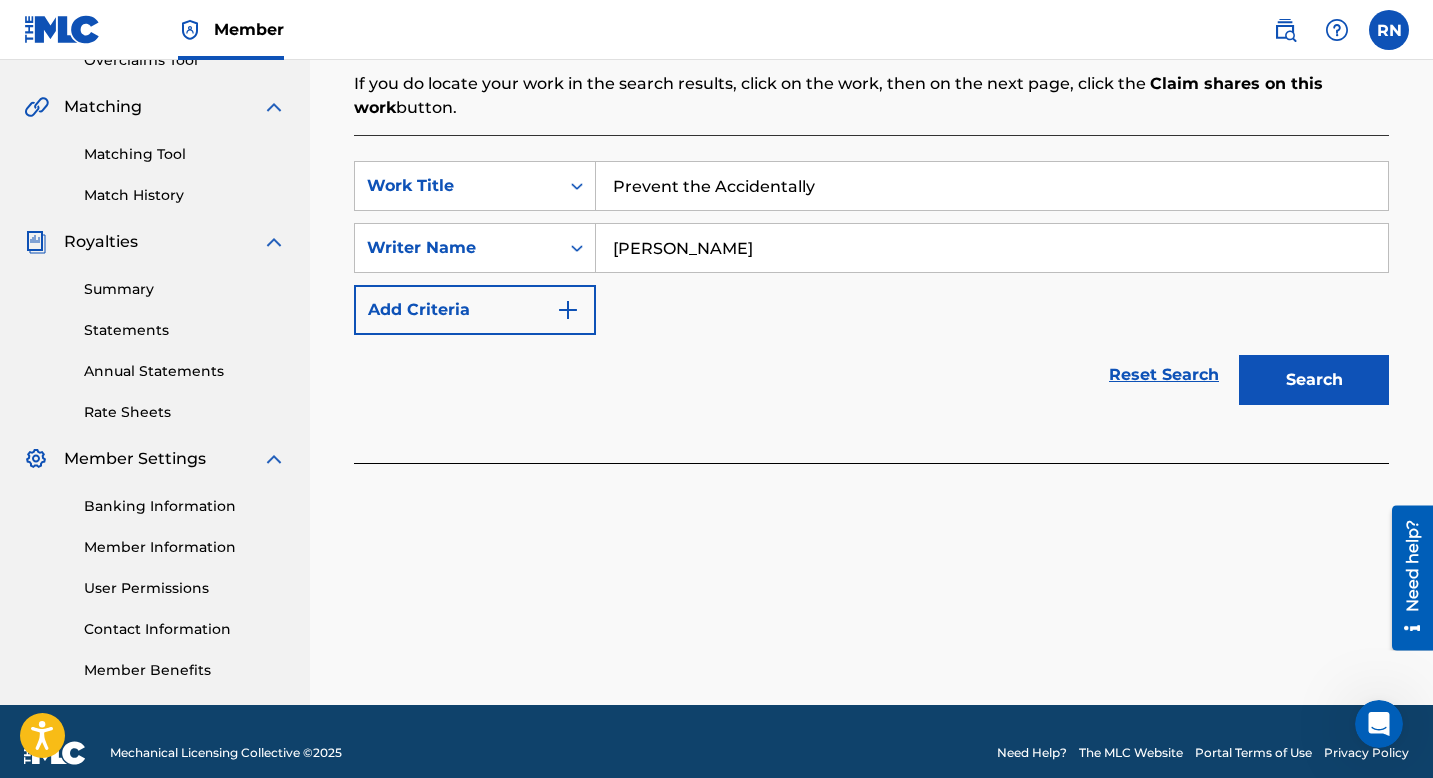 type on "[PERSON_NAME]" 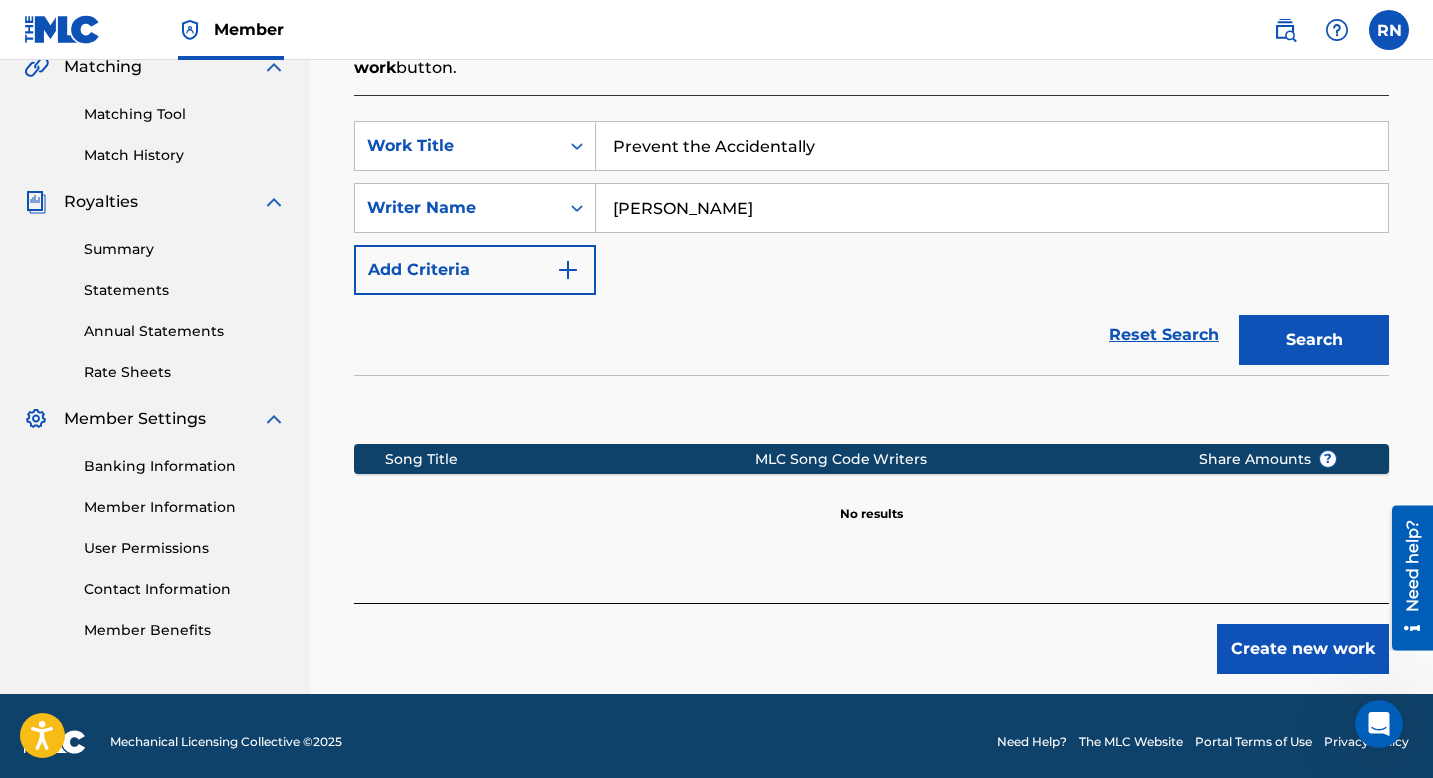 scroll, scrollTop: 481, scrollLeft: 0, axis: vertical 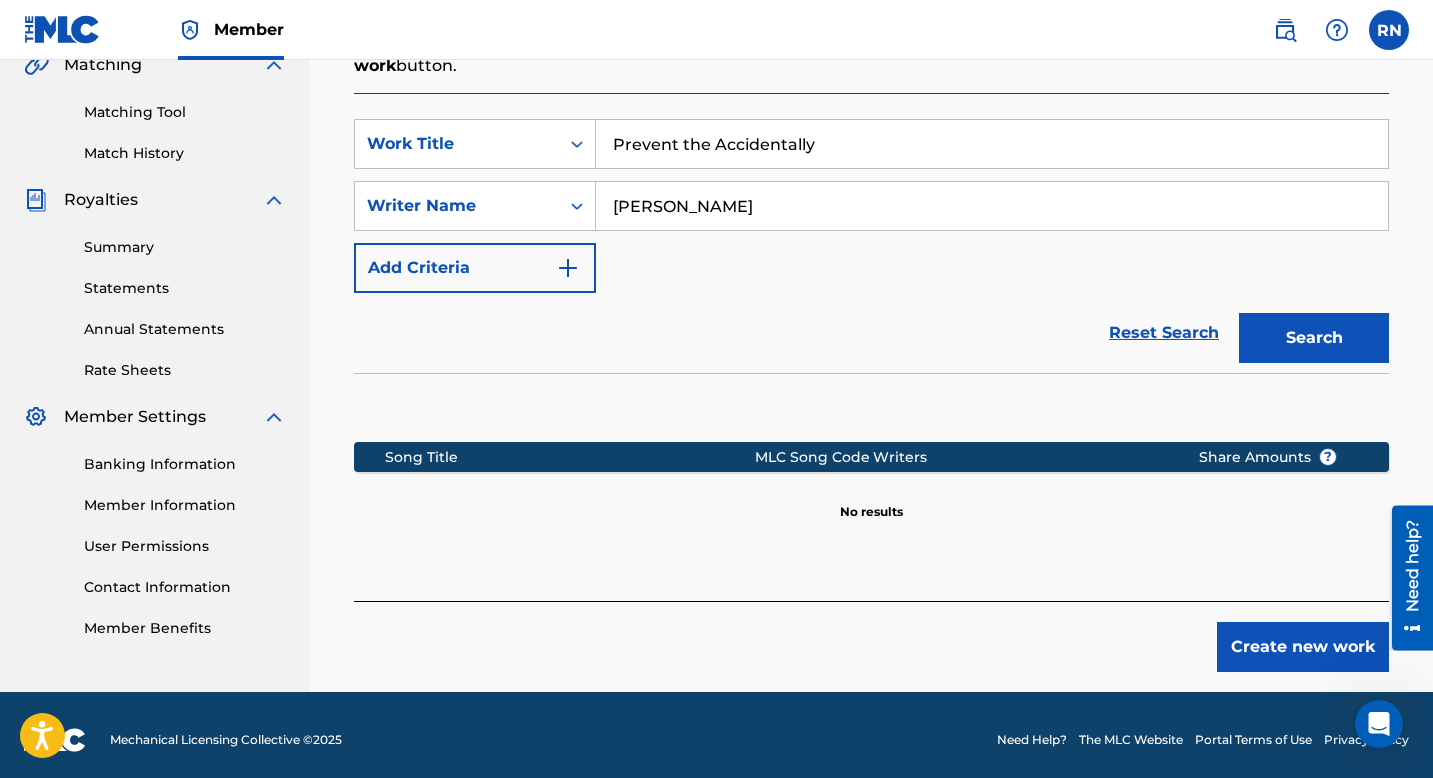 click on "Create new work" at bounding box center [1303, 647] 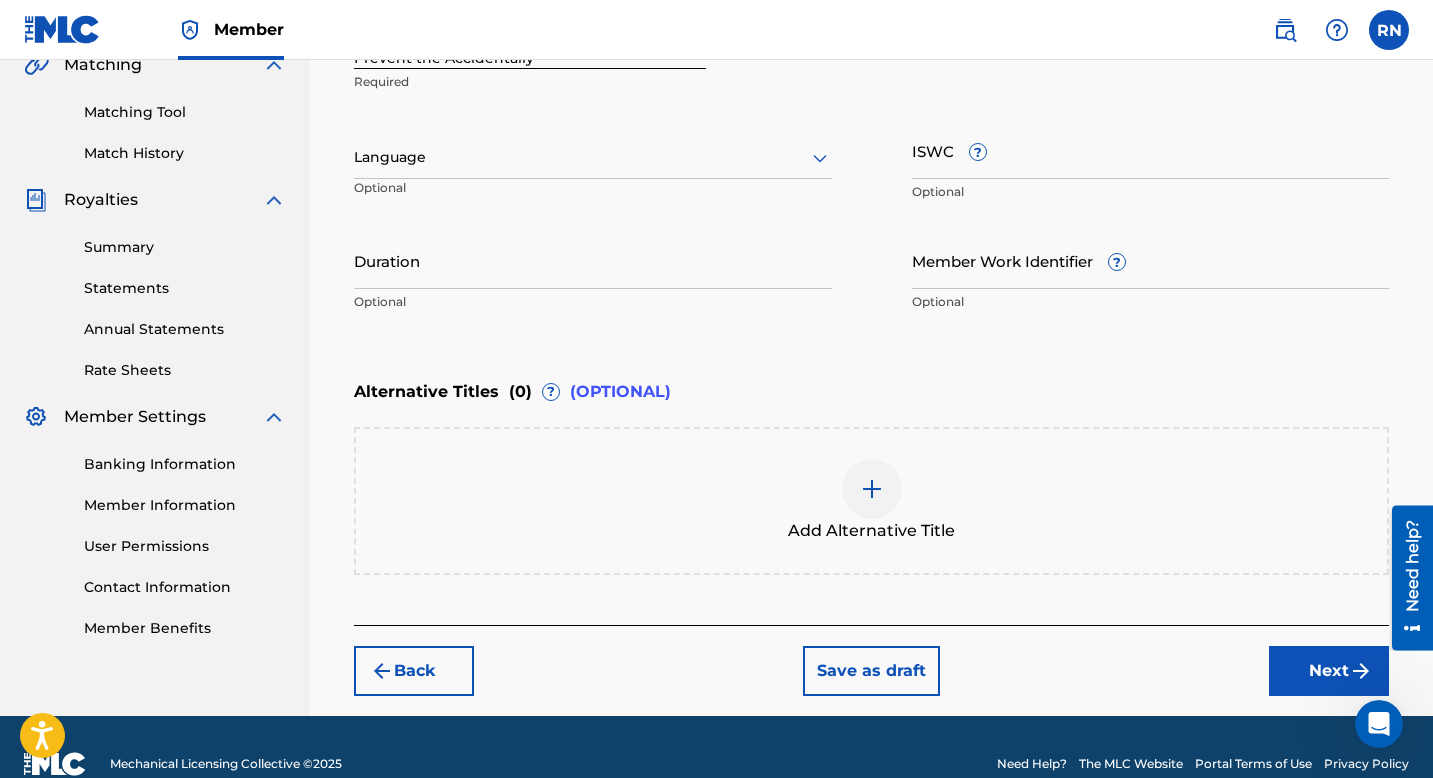 scroll, scrollTop: 321, scrollLeft: 0, axis: vertical 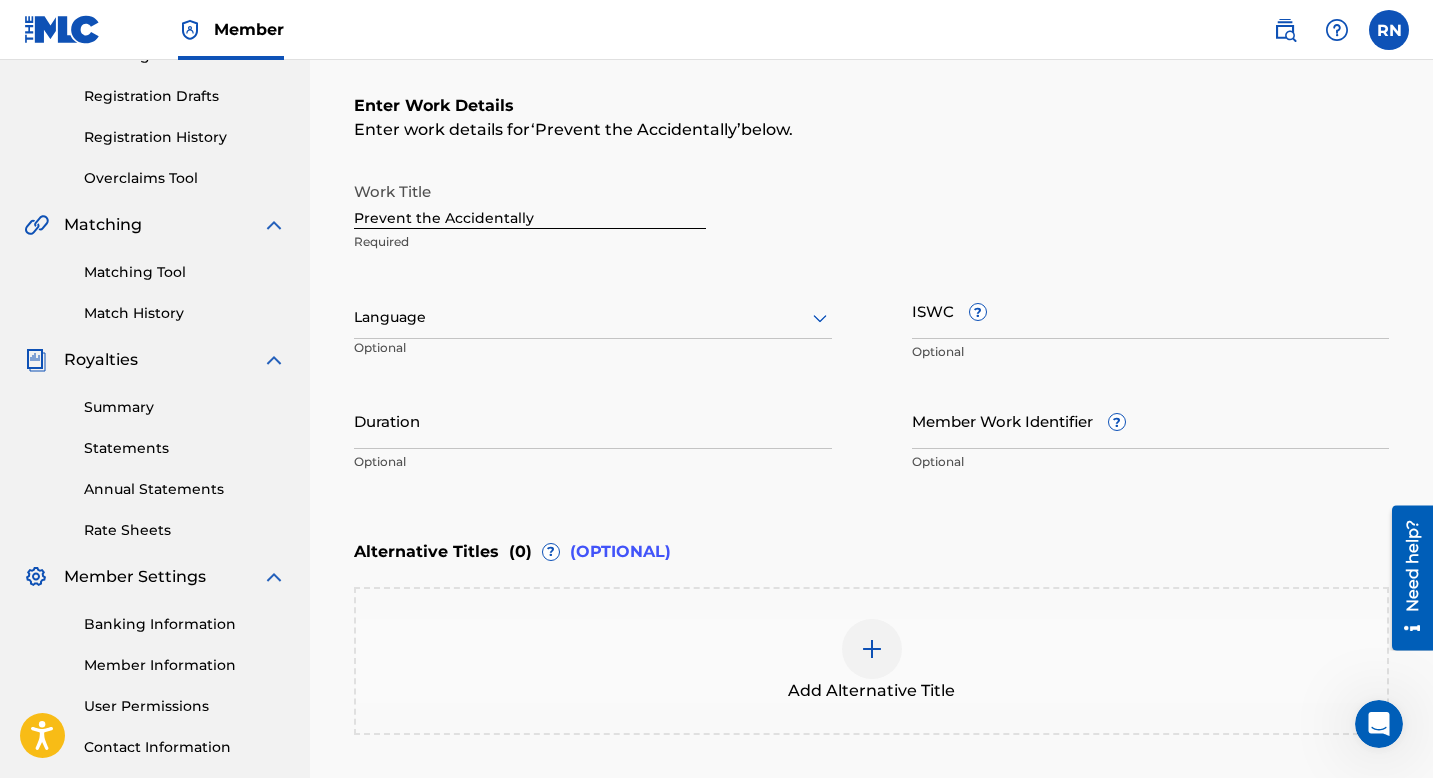 click at bounding box center (593, 317) 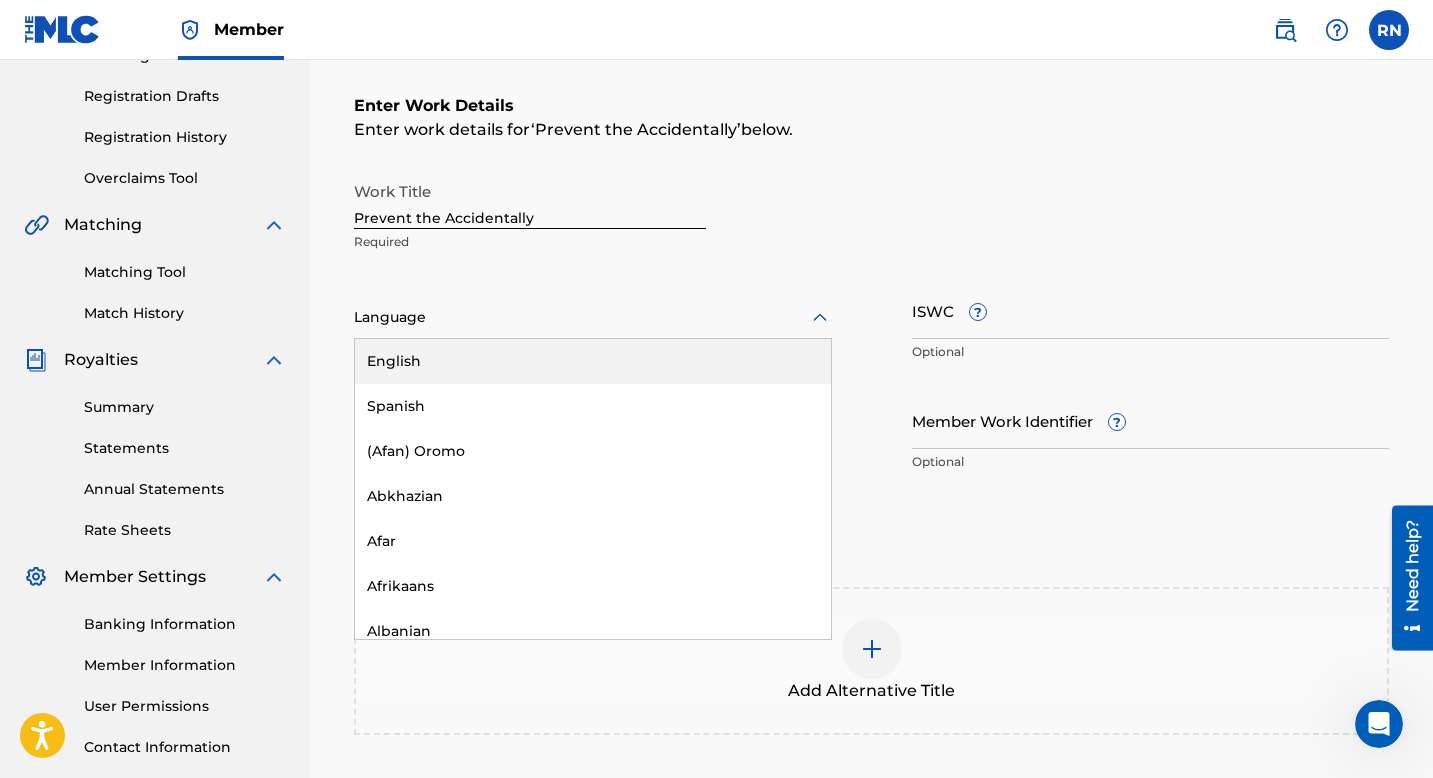 click on "English" at bounding box center (593, 361) 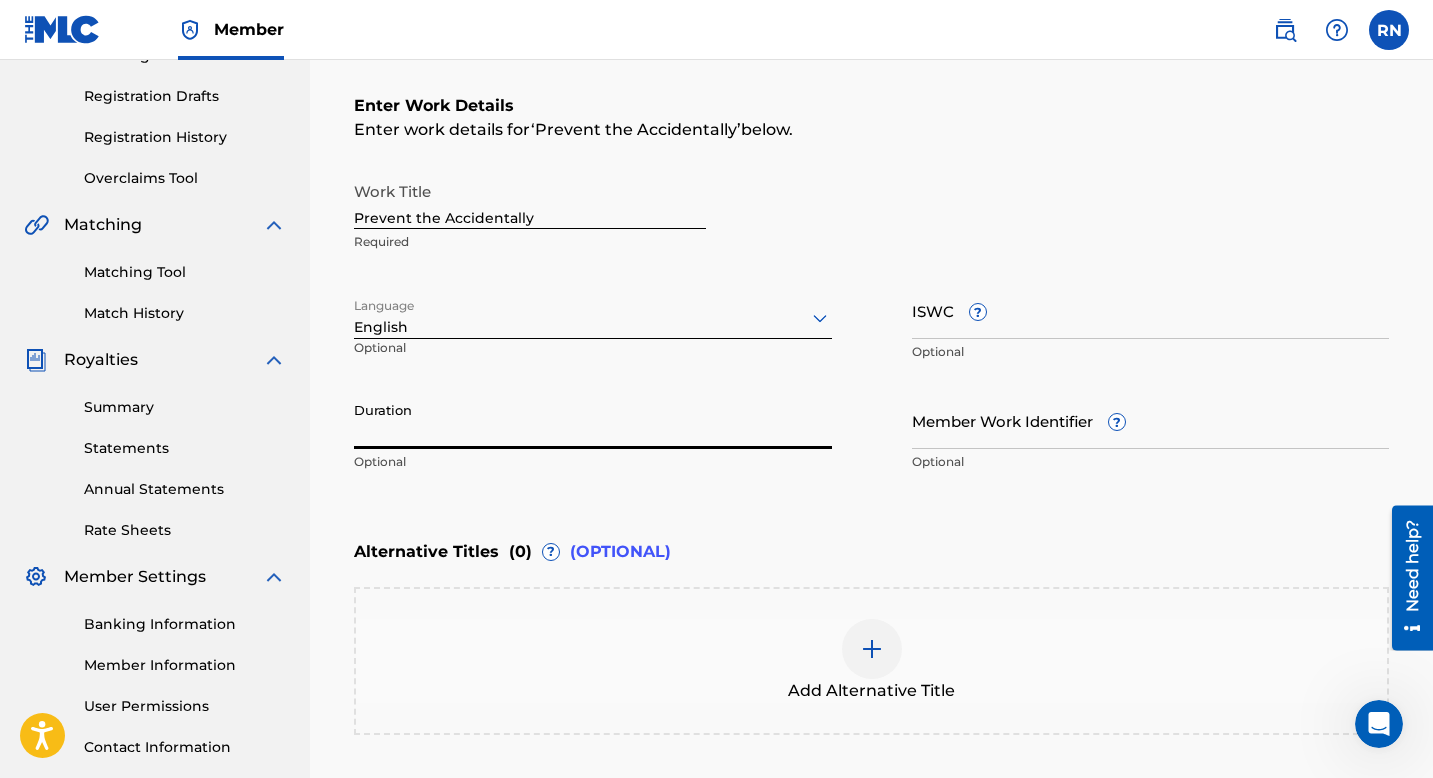 click on "Duration" at bounding box center [593, 420] 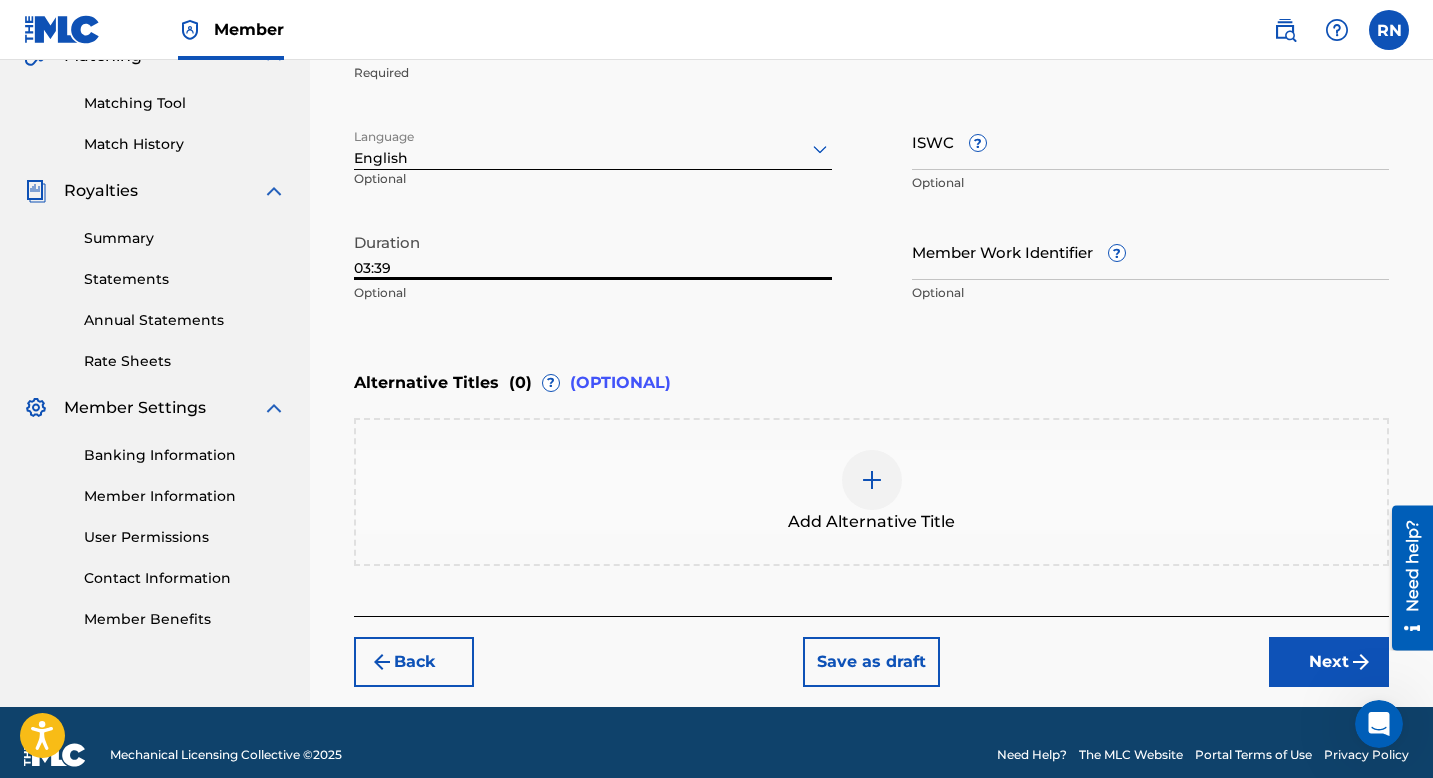 scroll, scrollTop: 494, scrollLeft: 0, axis: vertical 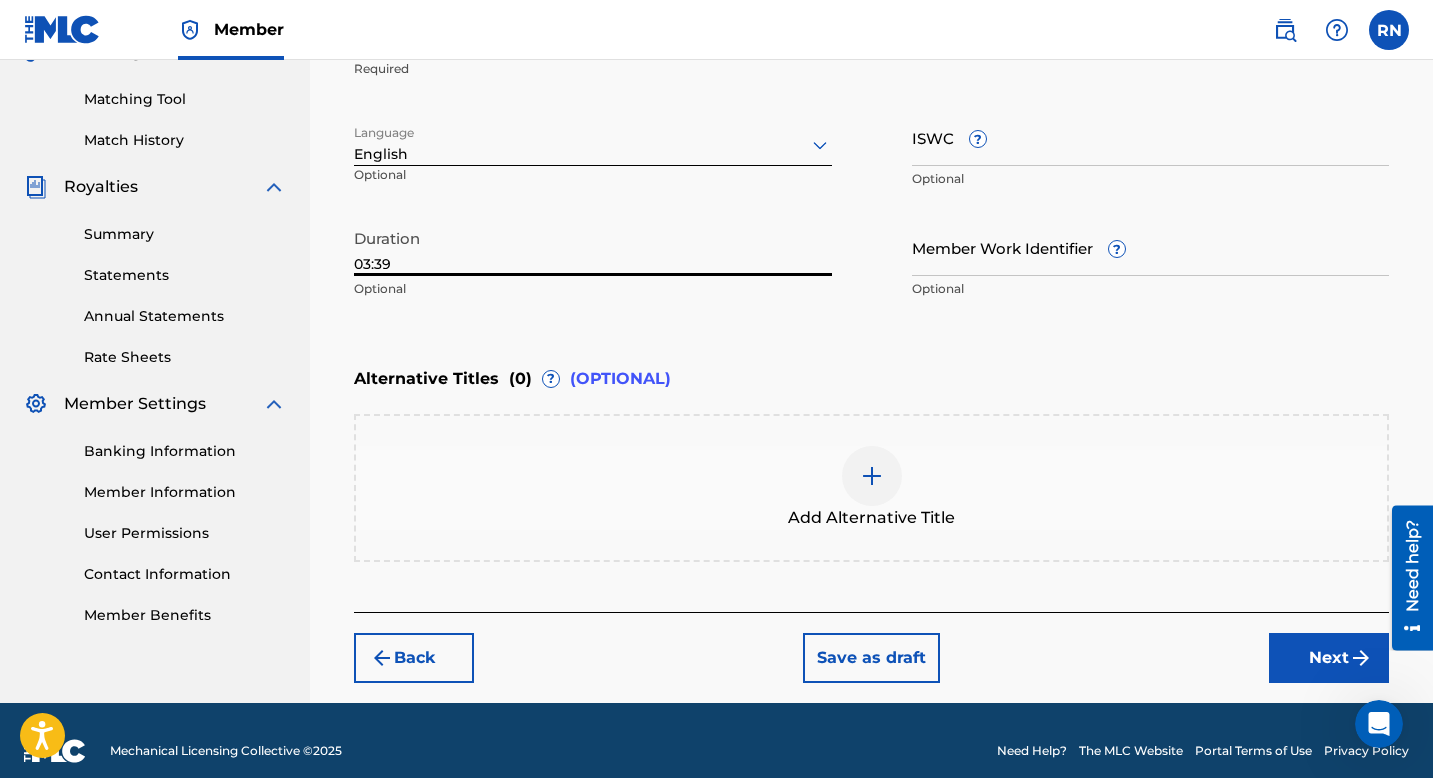 type on "03:39" 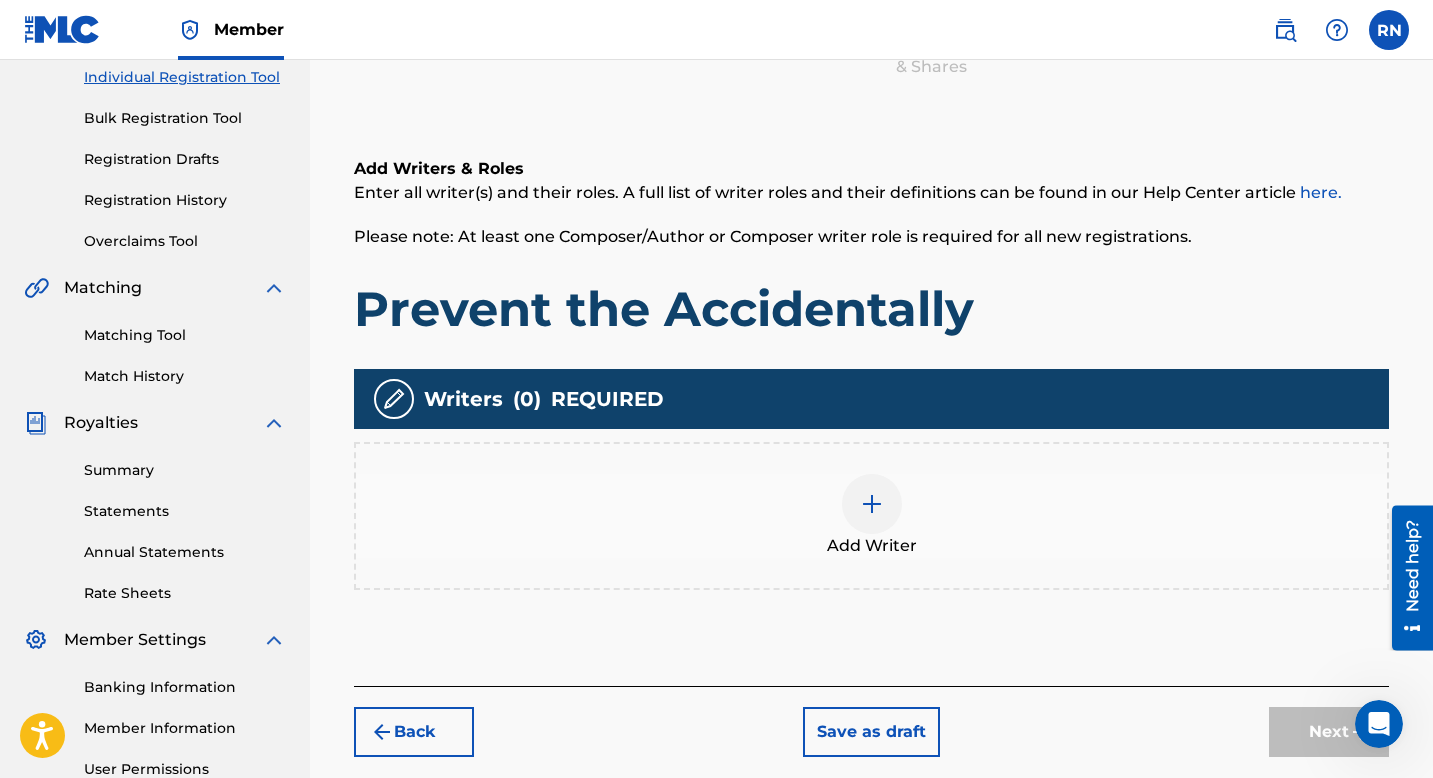 scroll, scrollTop: 259, scrollLeft: 0, axis: vertical 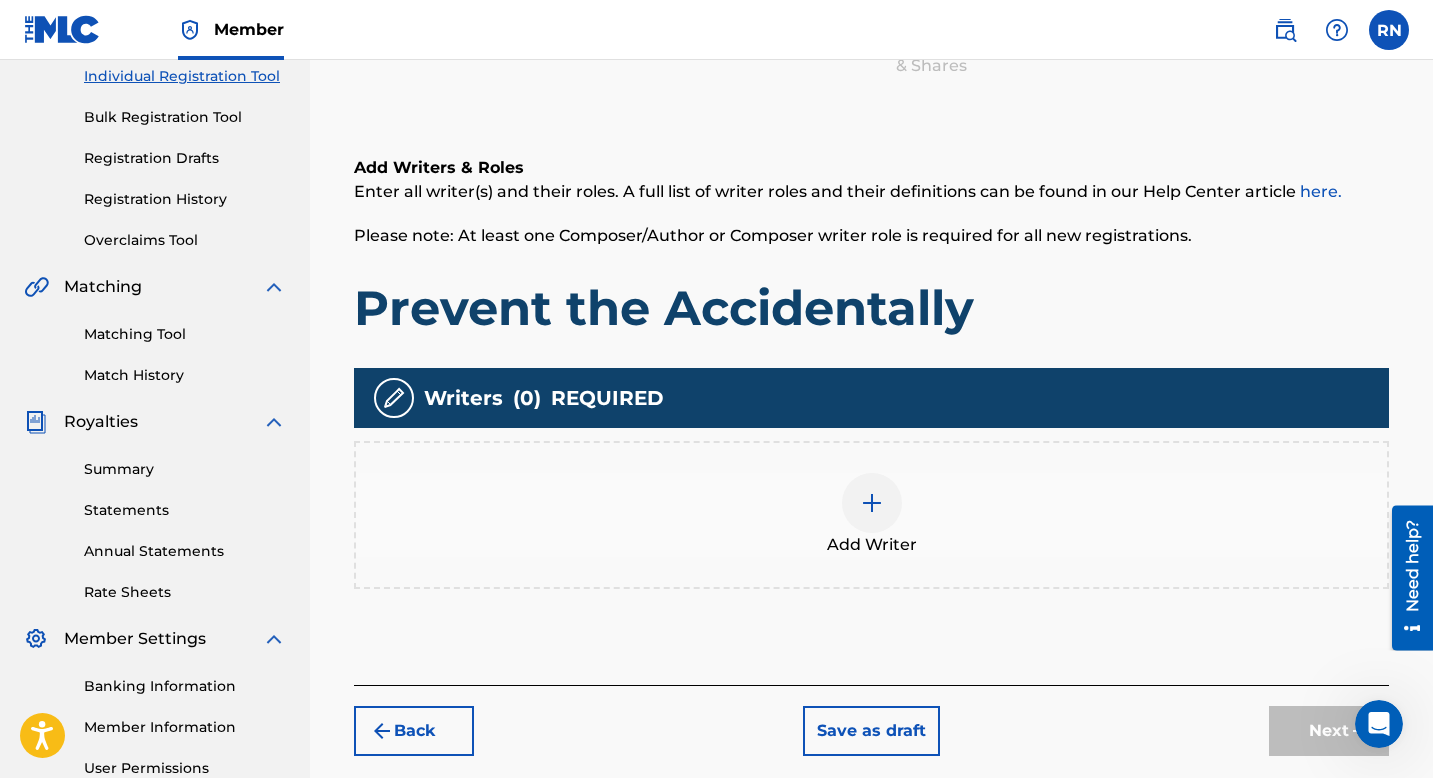 click at bounding box center (872, 503) 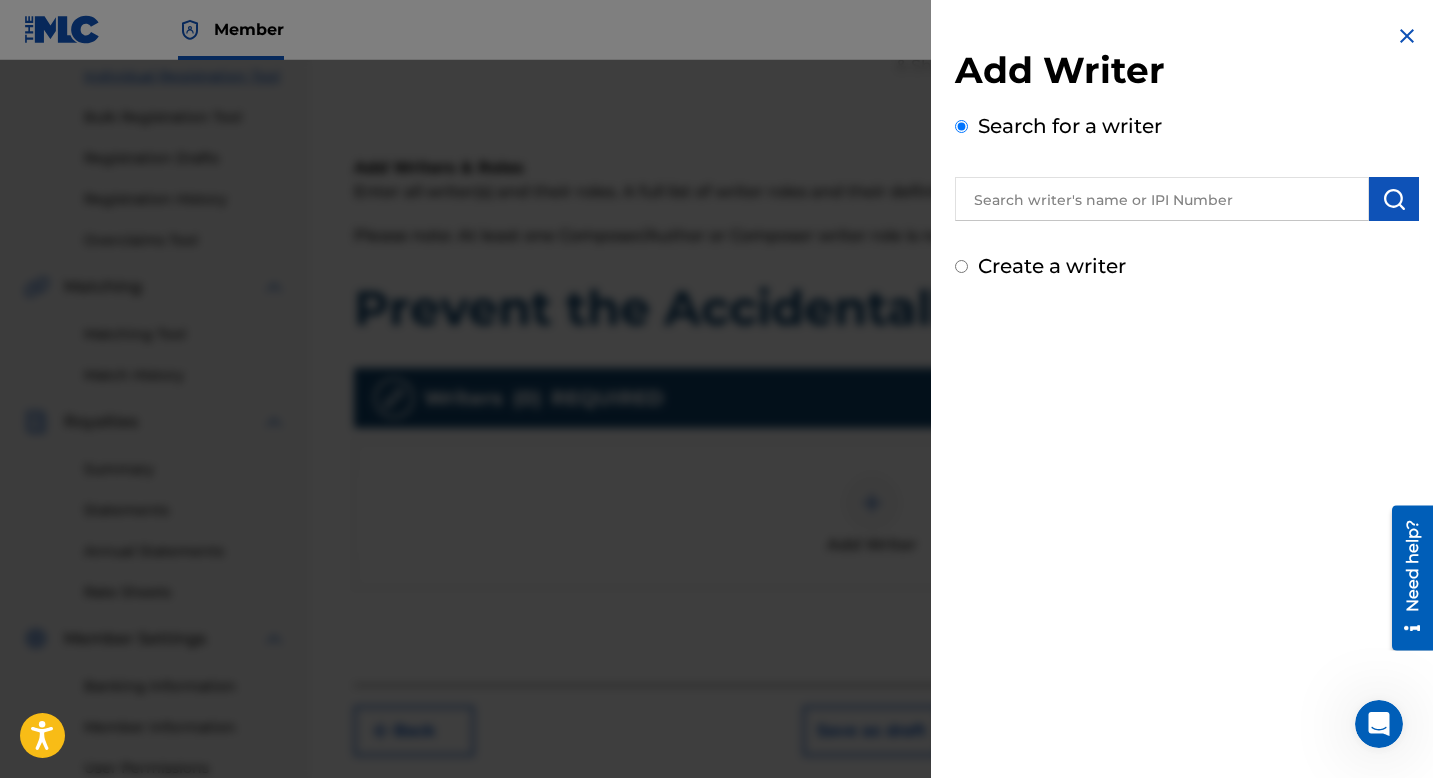 click at bounding box center (1162, 199) 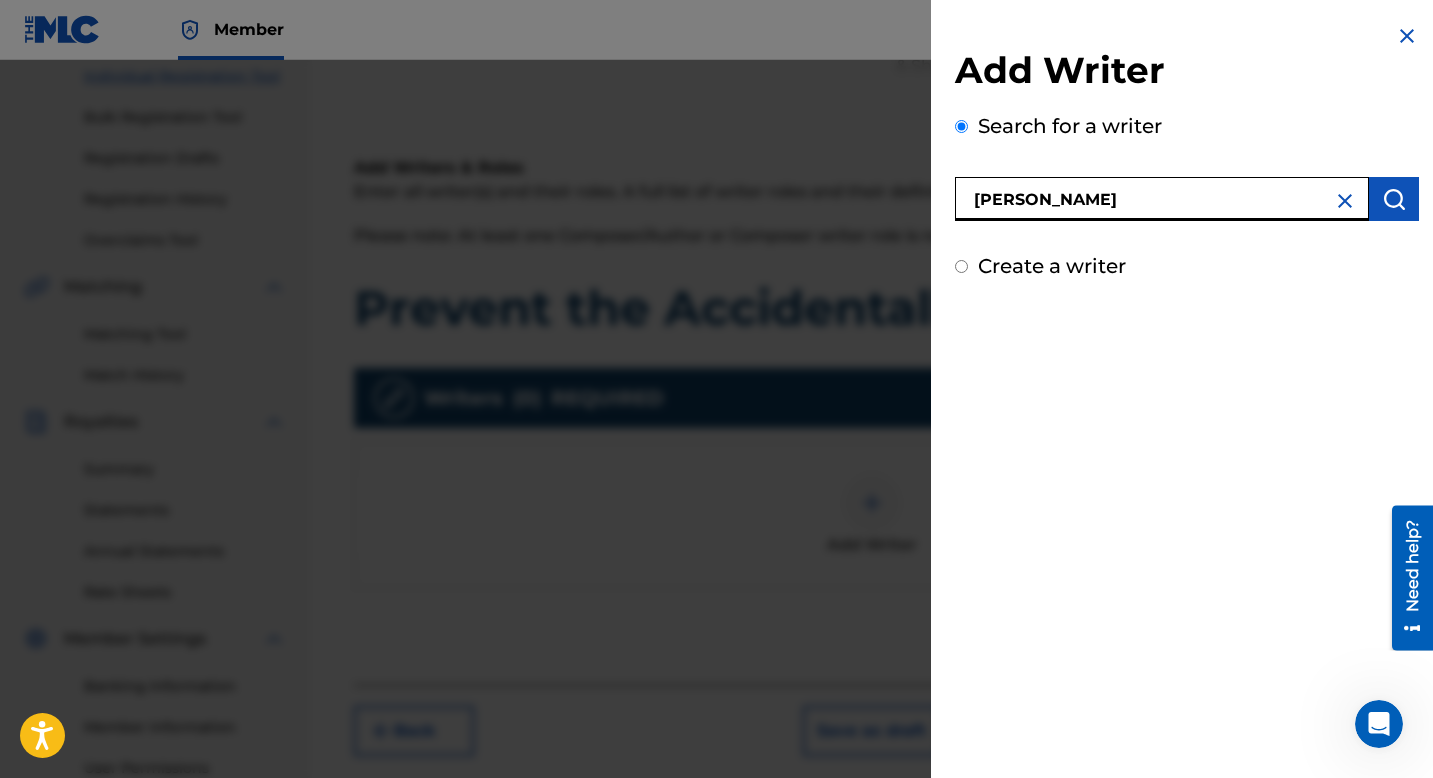 type on "[PERSON_NAME]" 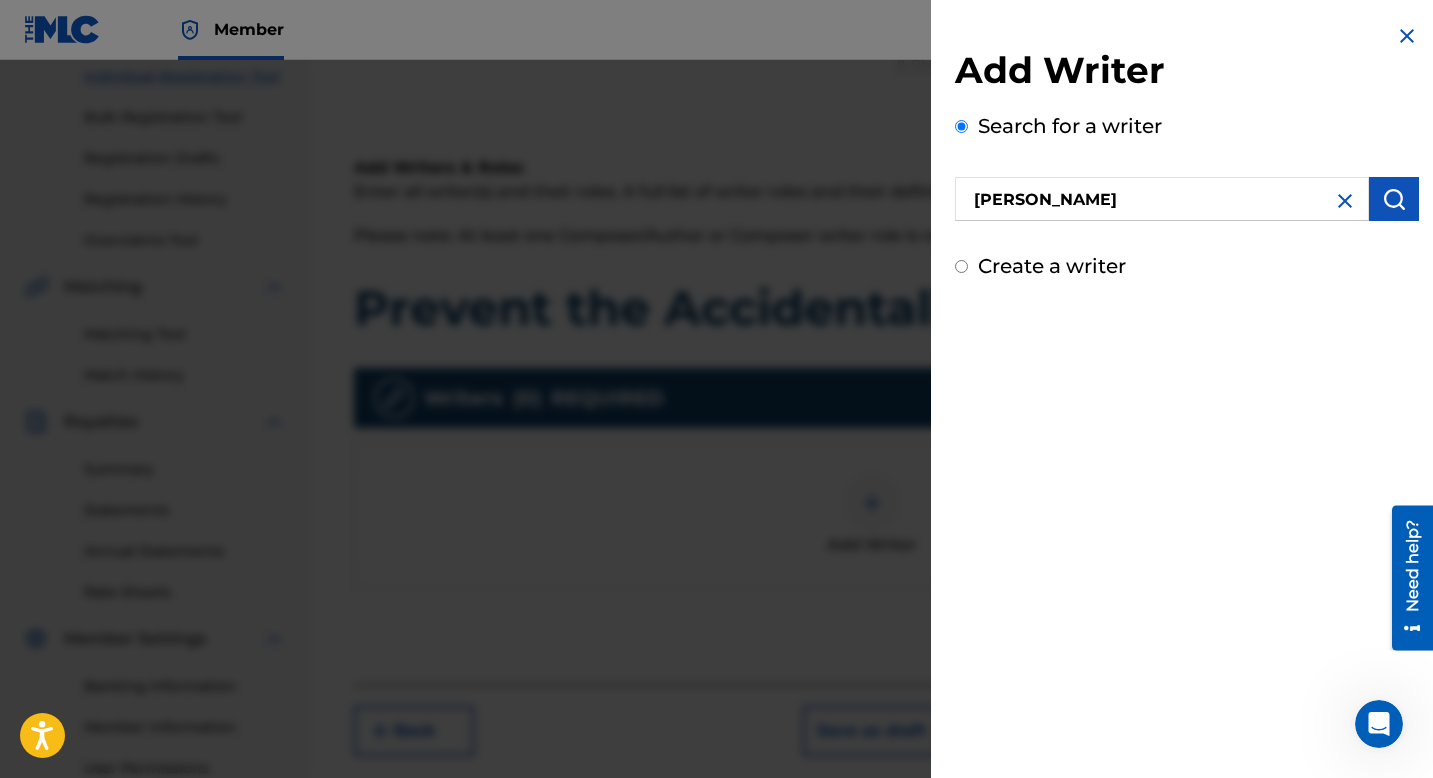 click at bounding box center [1394, 199] 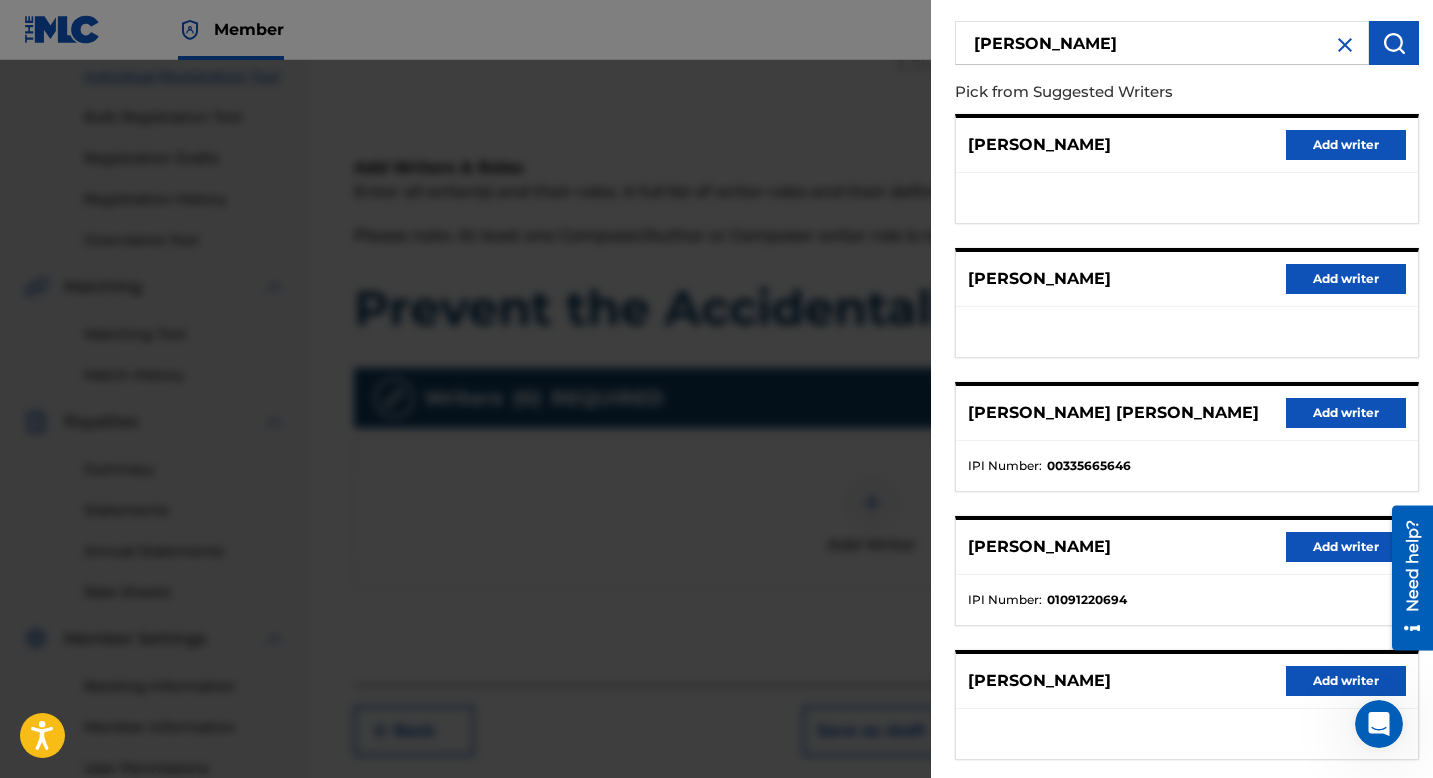 scroll, scrollTop: 184, scrollLeft: 0, axis: vertical 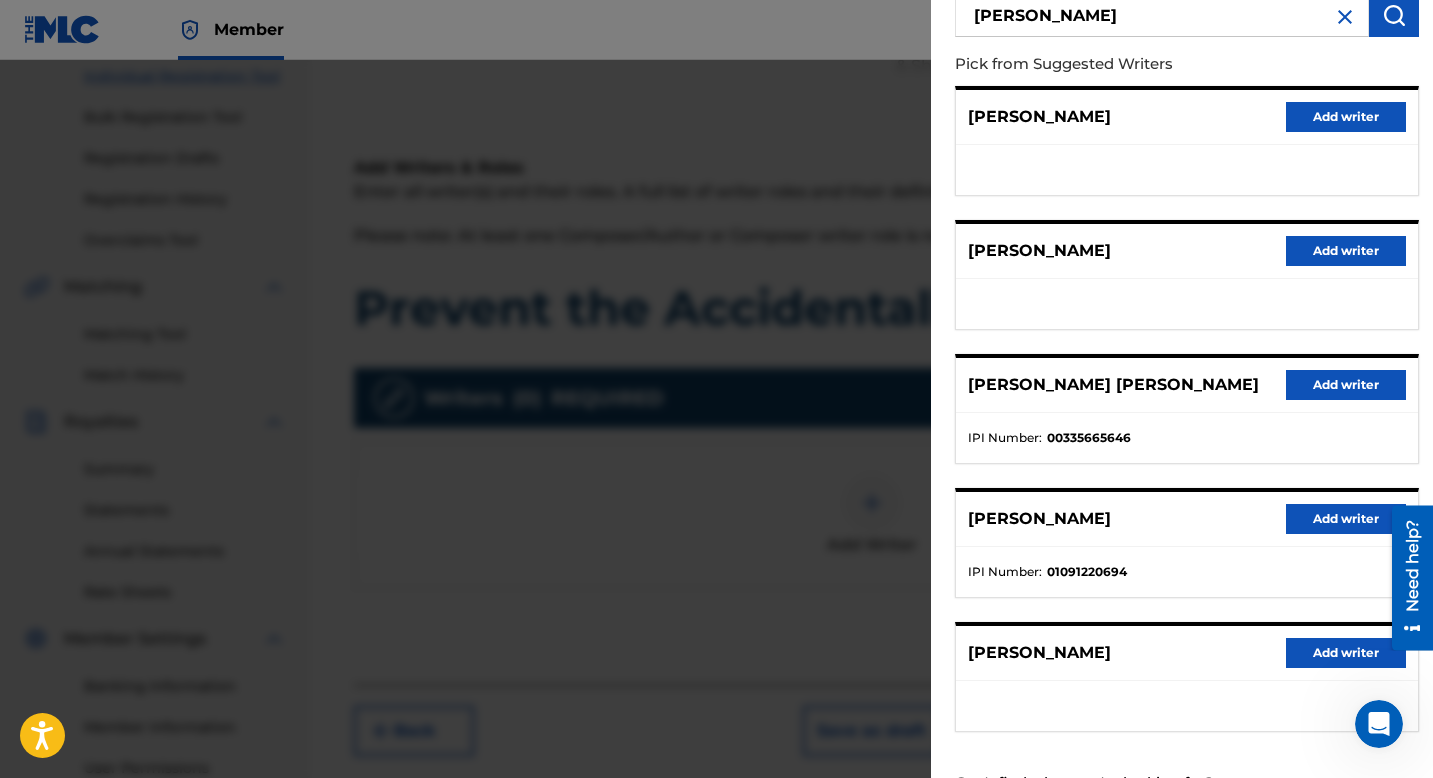 click on "Add writer" at bounding box center (1346, 519) 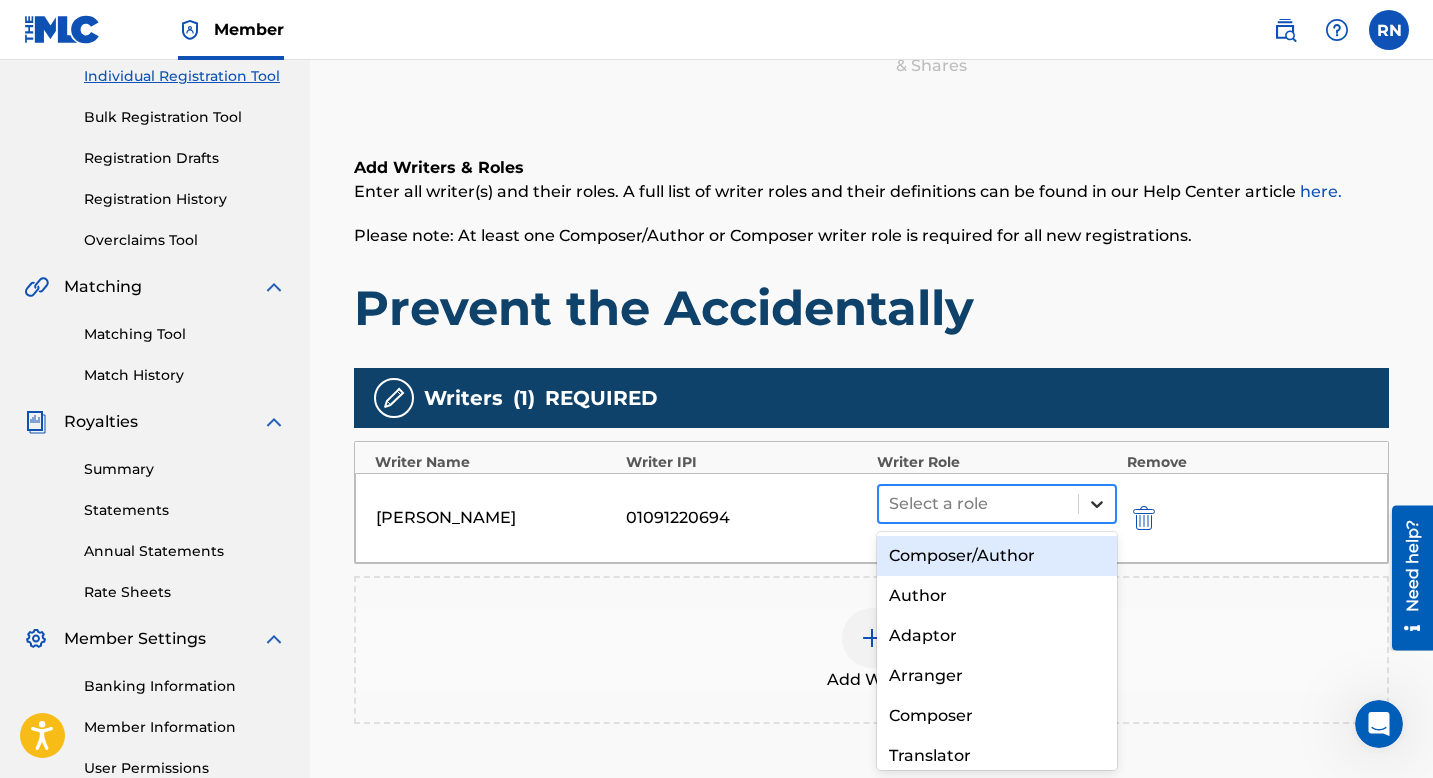 click 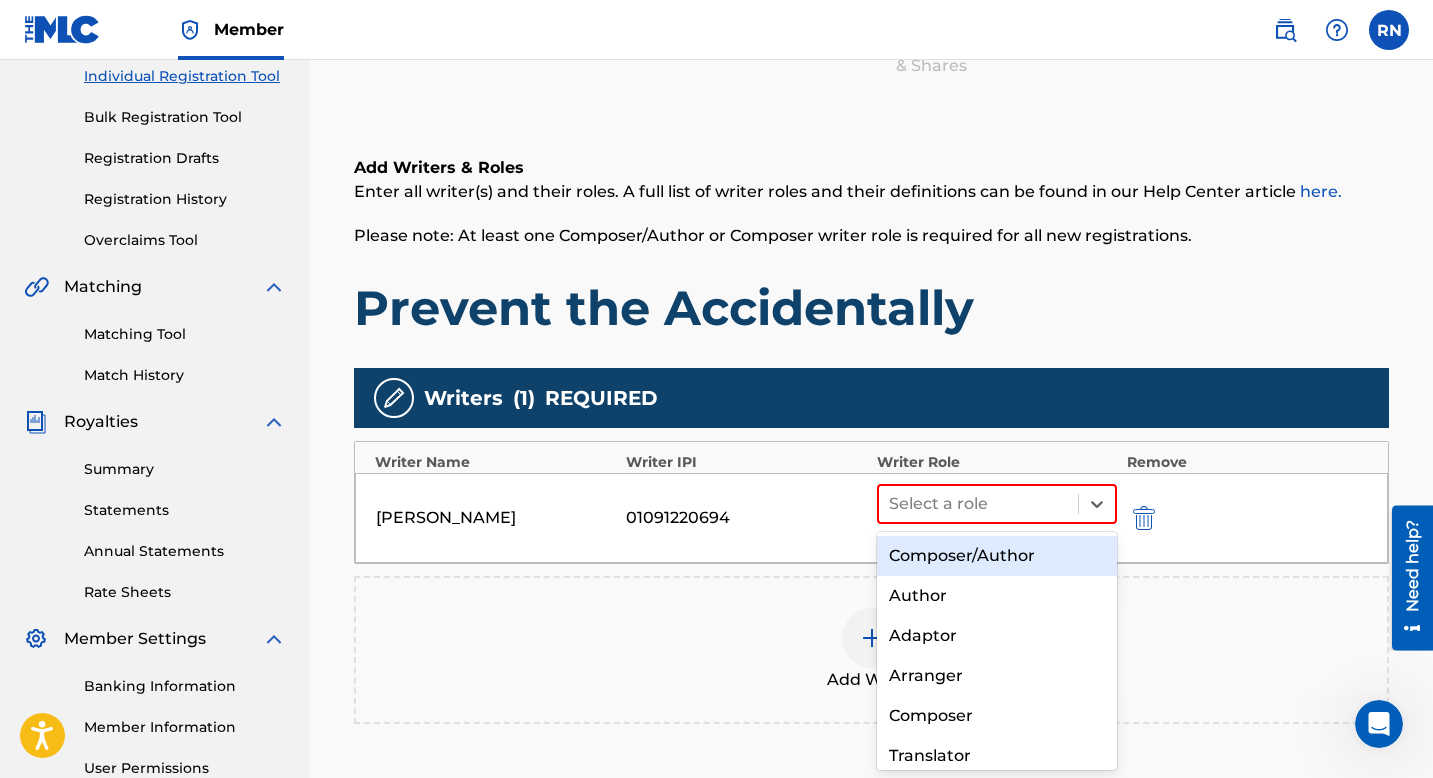 click on "Composer/Author" at bounding box center (997, 556) 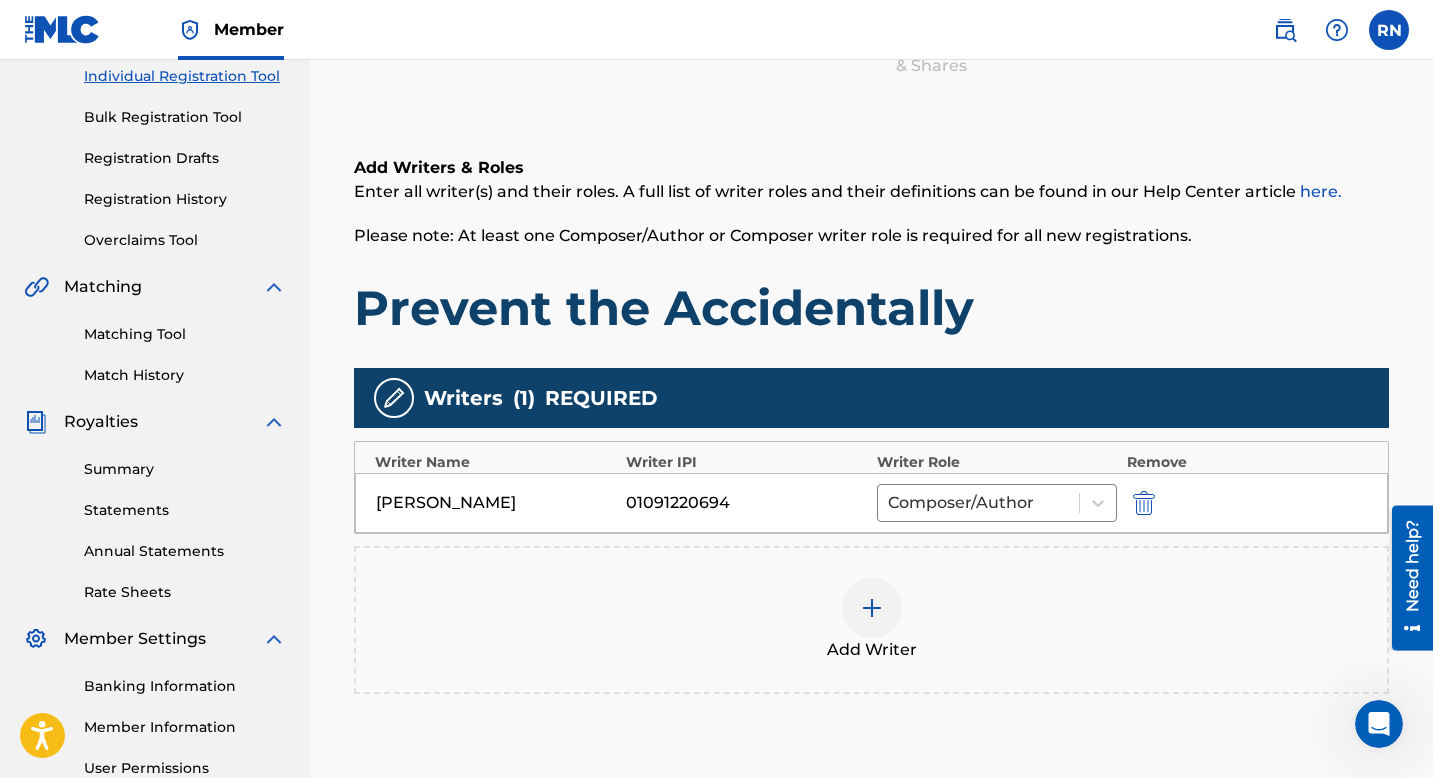 click at bounding box center [872, 608] 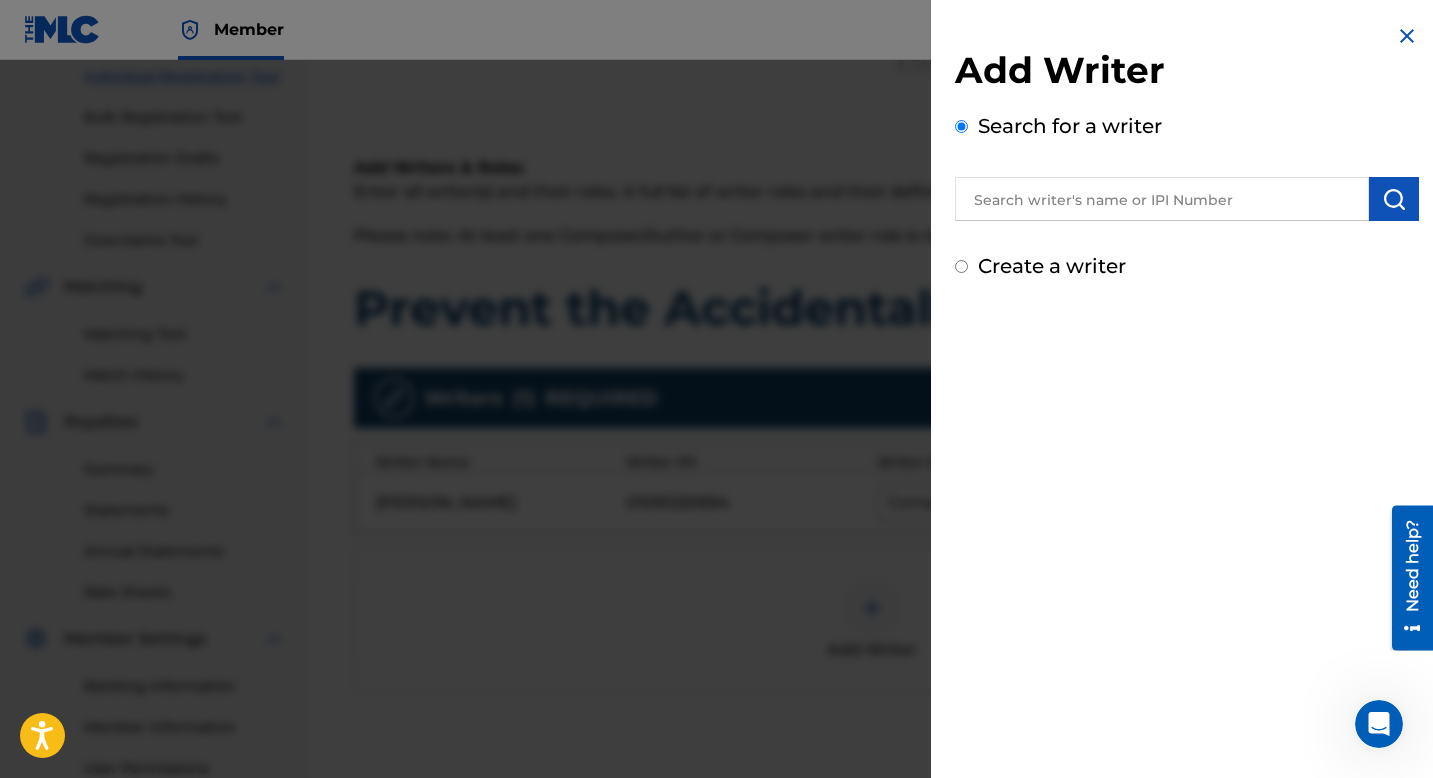 click at bounding box center [1162, 199] 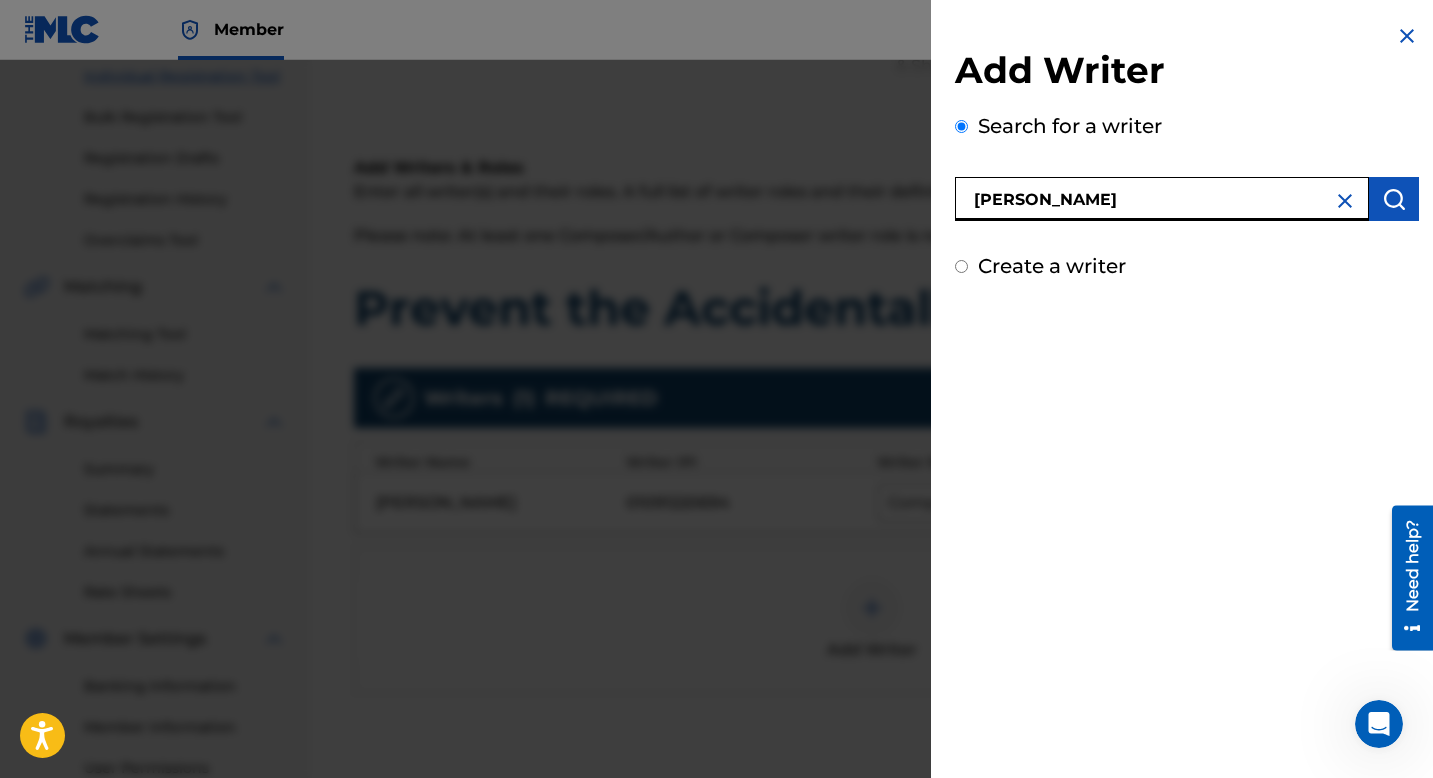 click at bounding box center [1394, 199] 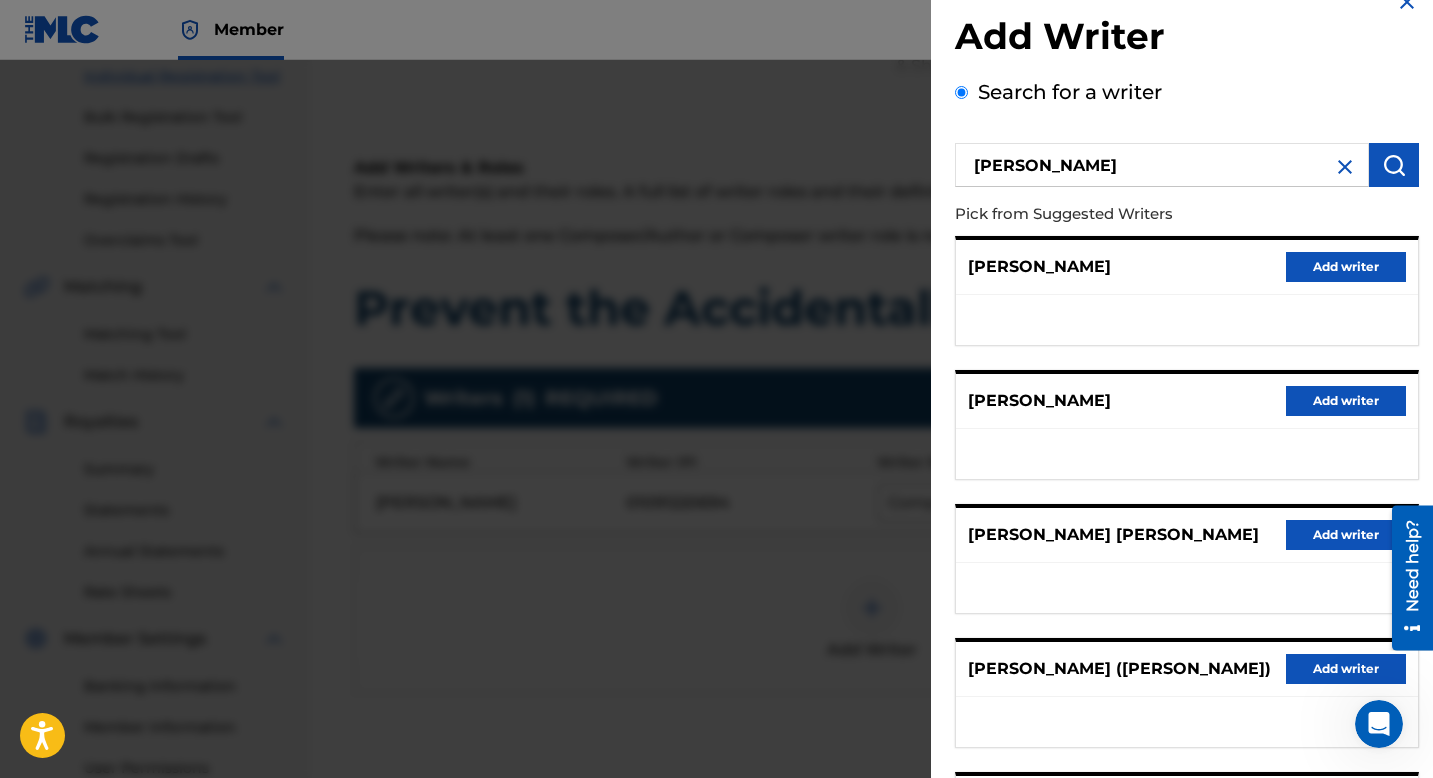 scroll, scrollTop: 0, scrollLeft: 0, axis: both 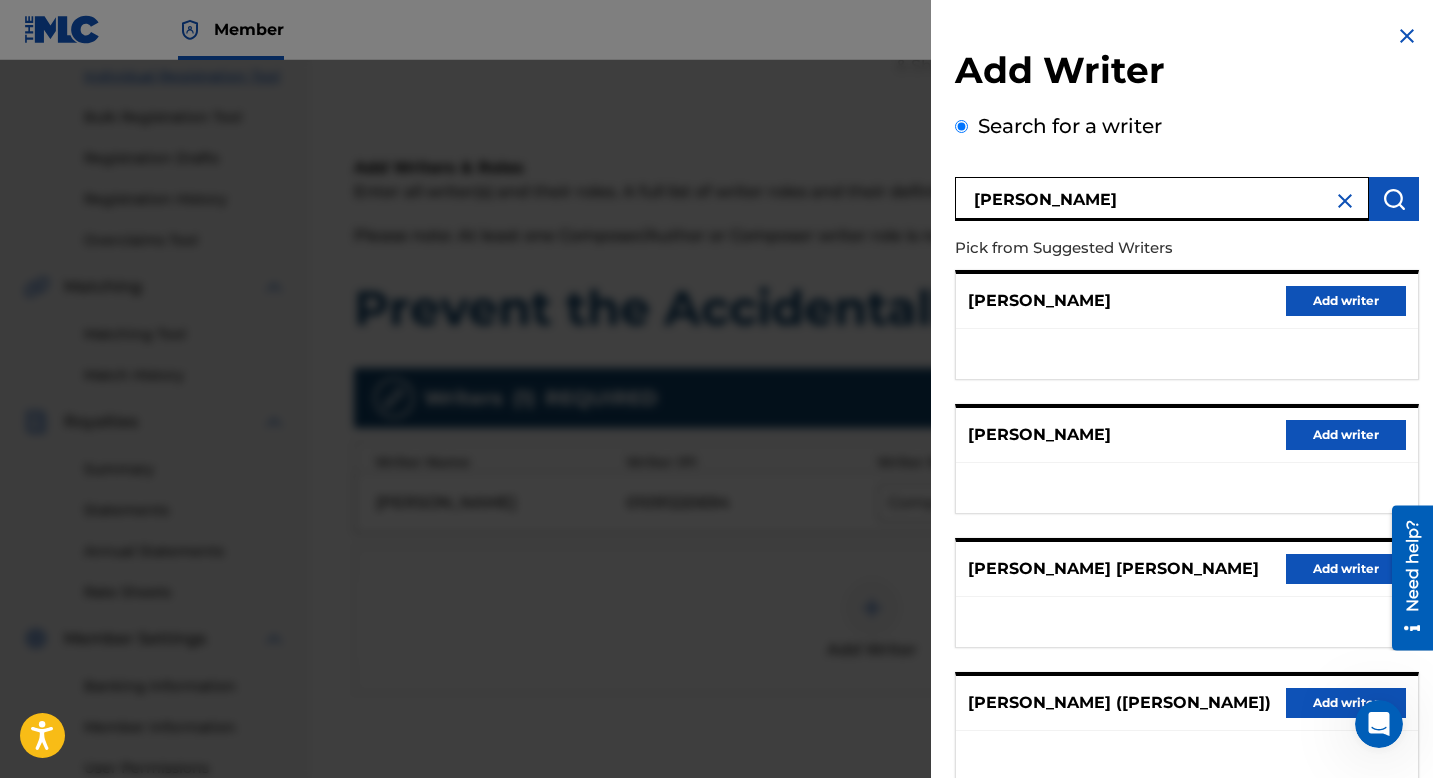 drag, startPoint x: 1113, startPoint y: 192, endPoint x: 986, endPoint y: 205, distance: 127.66362 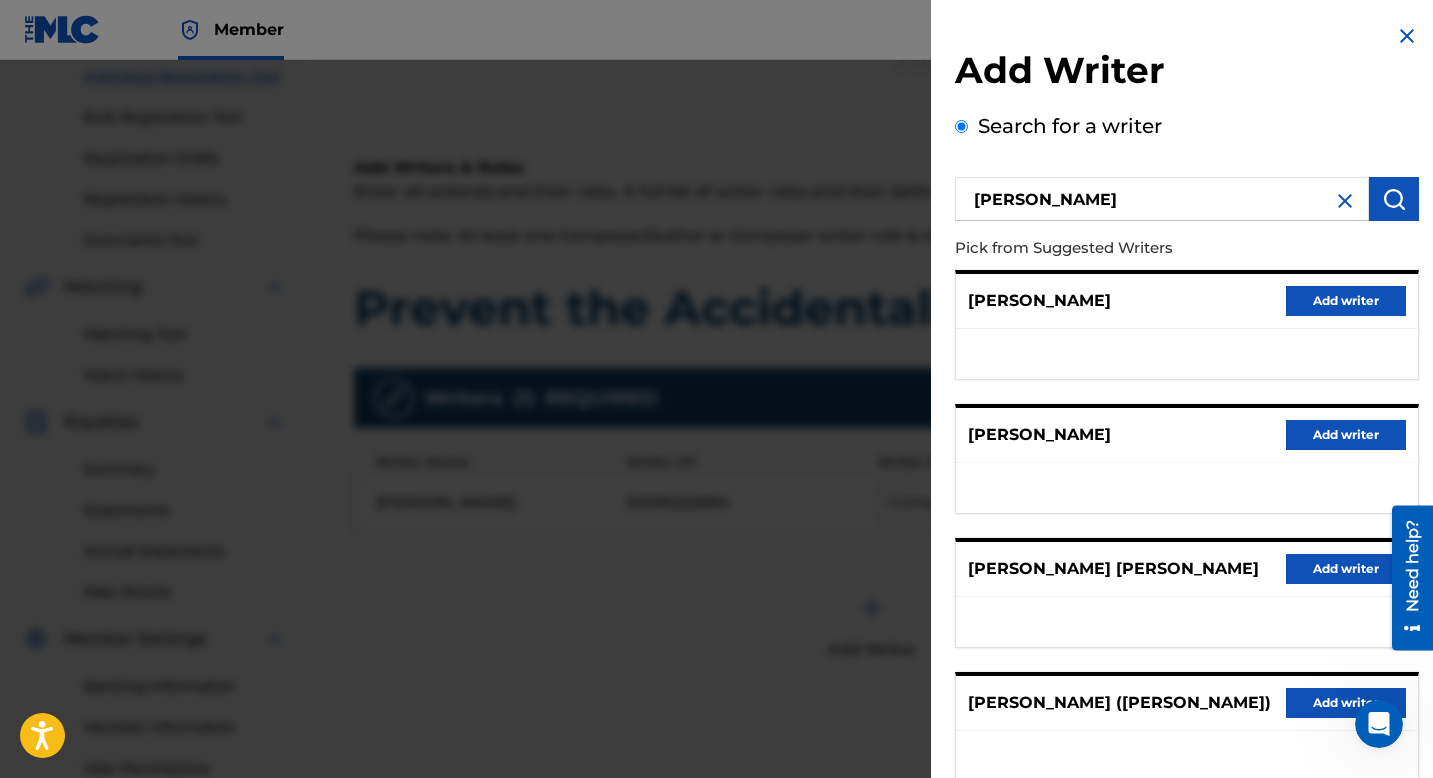 click at bounding box center (1394, 199) 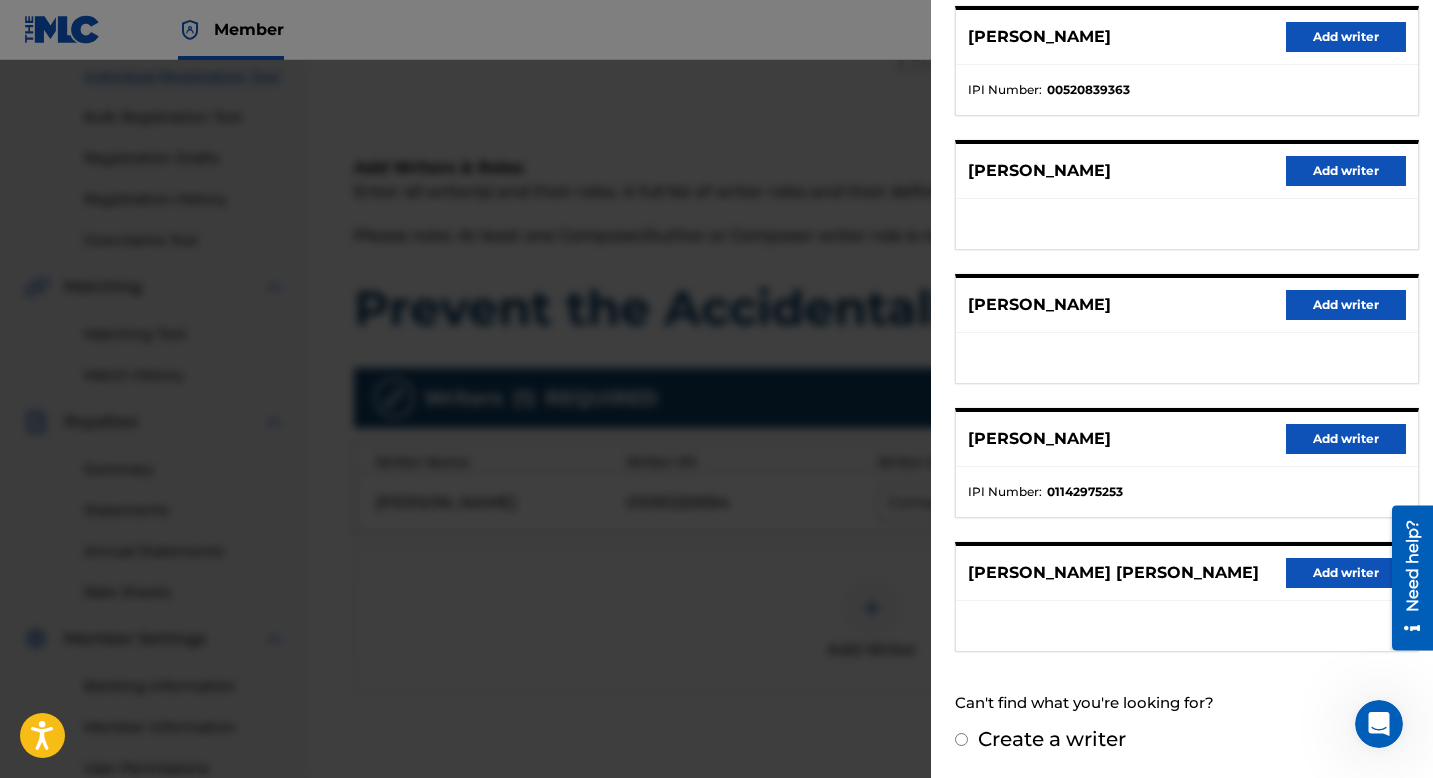 scroll, scrollTop: 0, scrollLeft: 0, axis: both 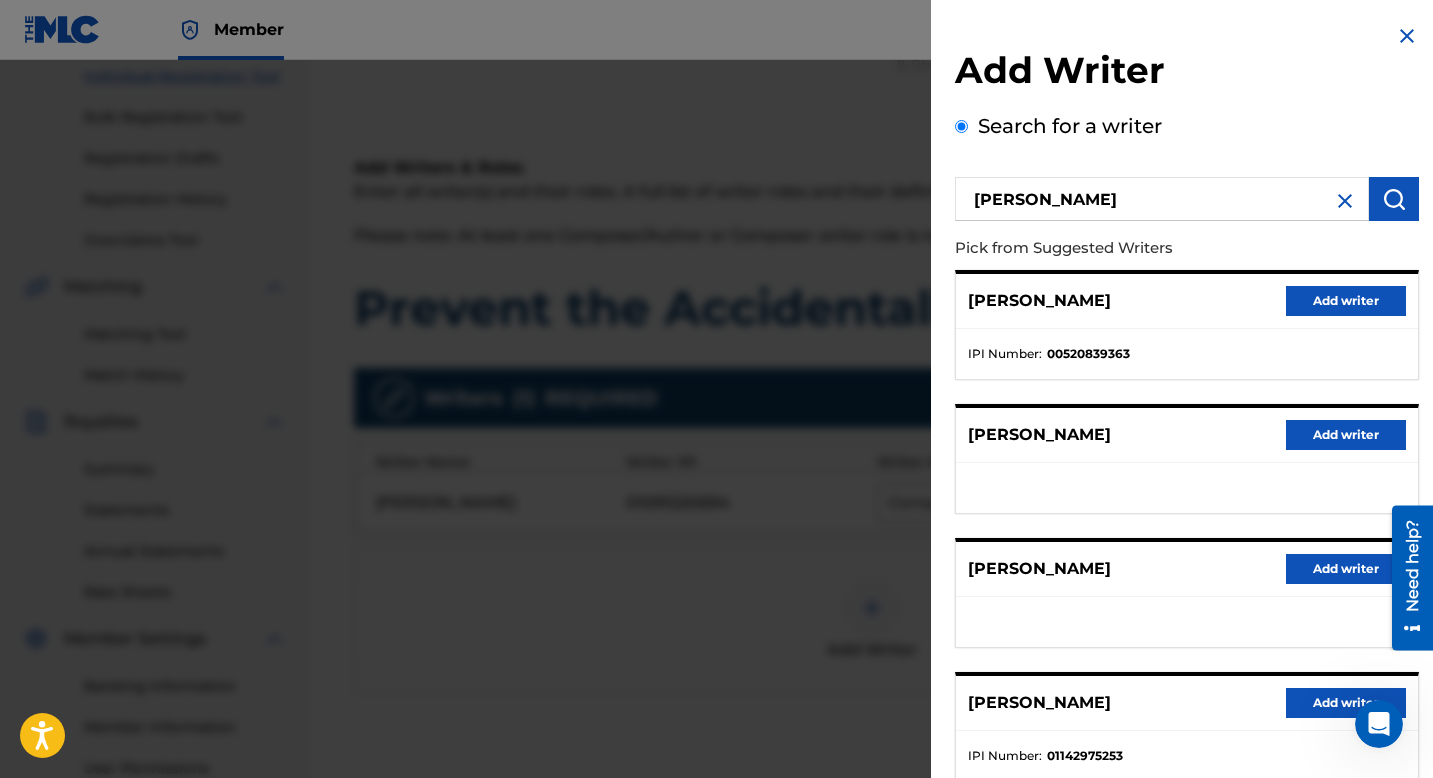 click on "[PERSON_NAME]" at bounding box center (1162, 199) 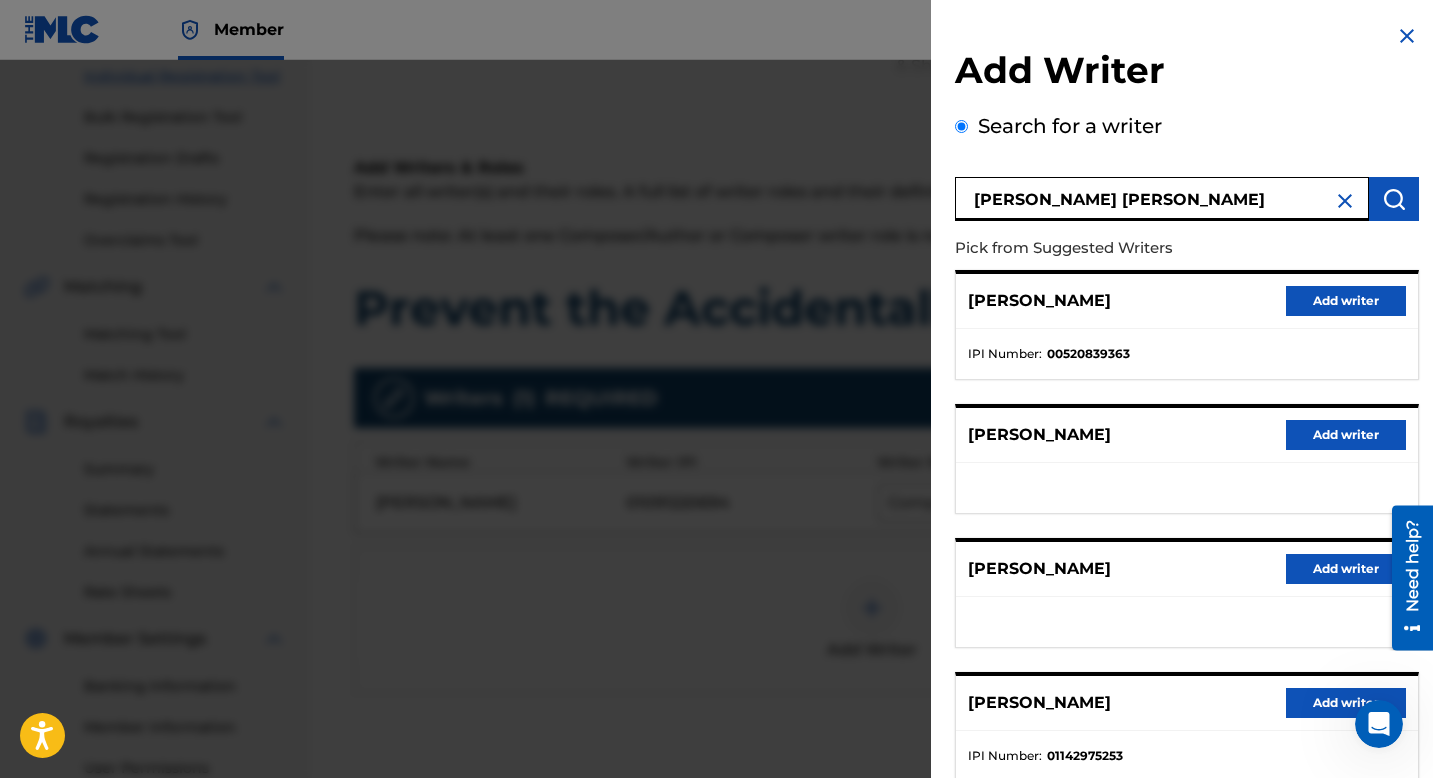type on "[PERSON_NAME] [PERSON_NAME]" 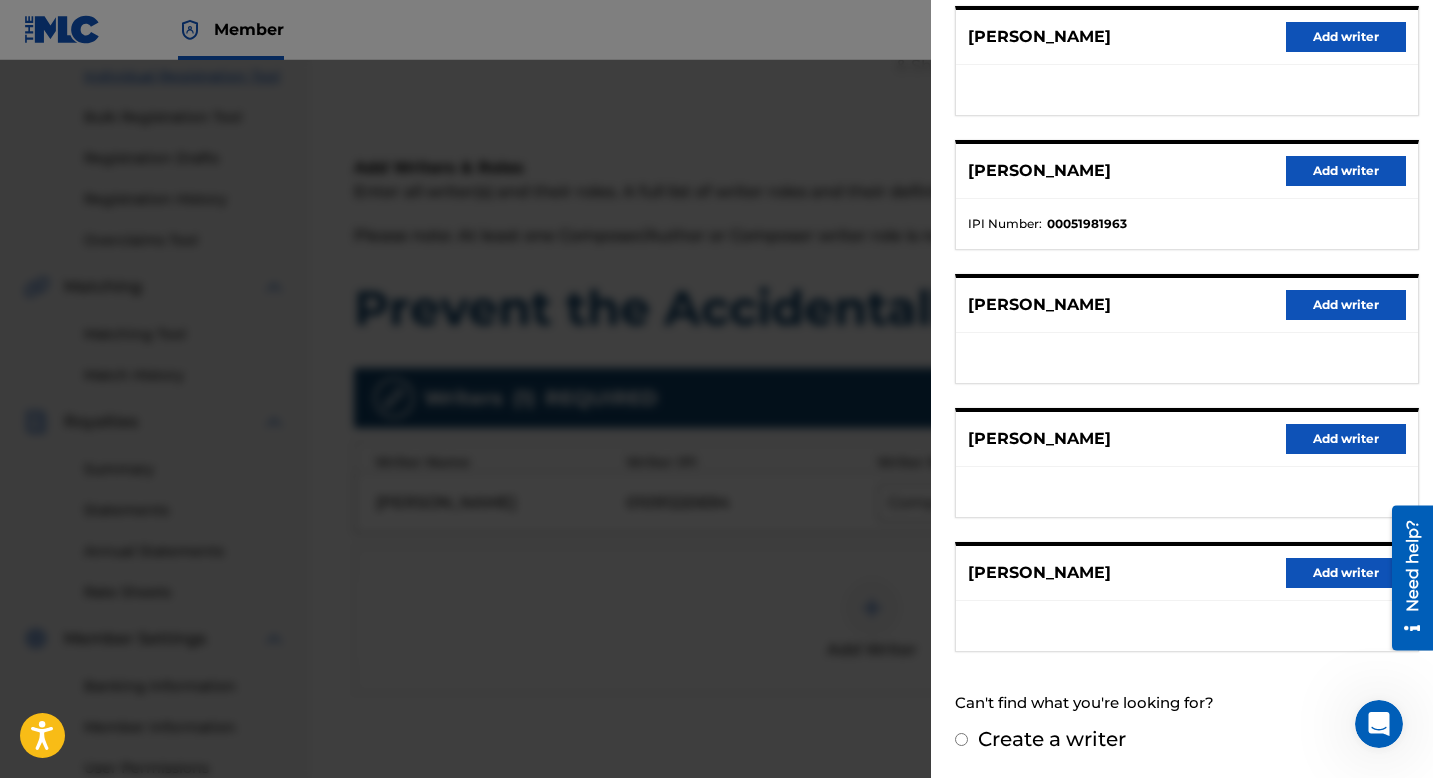 scroll, scrollTop: 0, scrollLeft: 0, axis: both 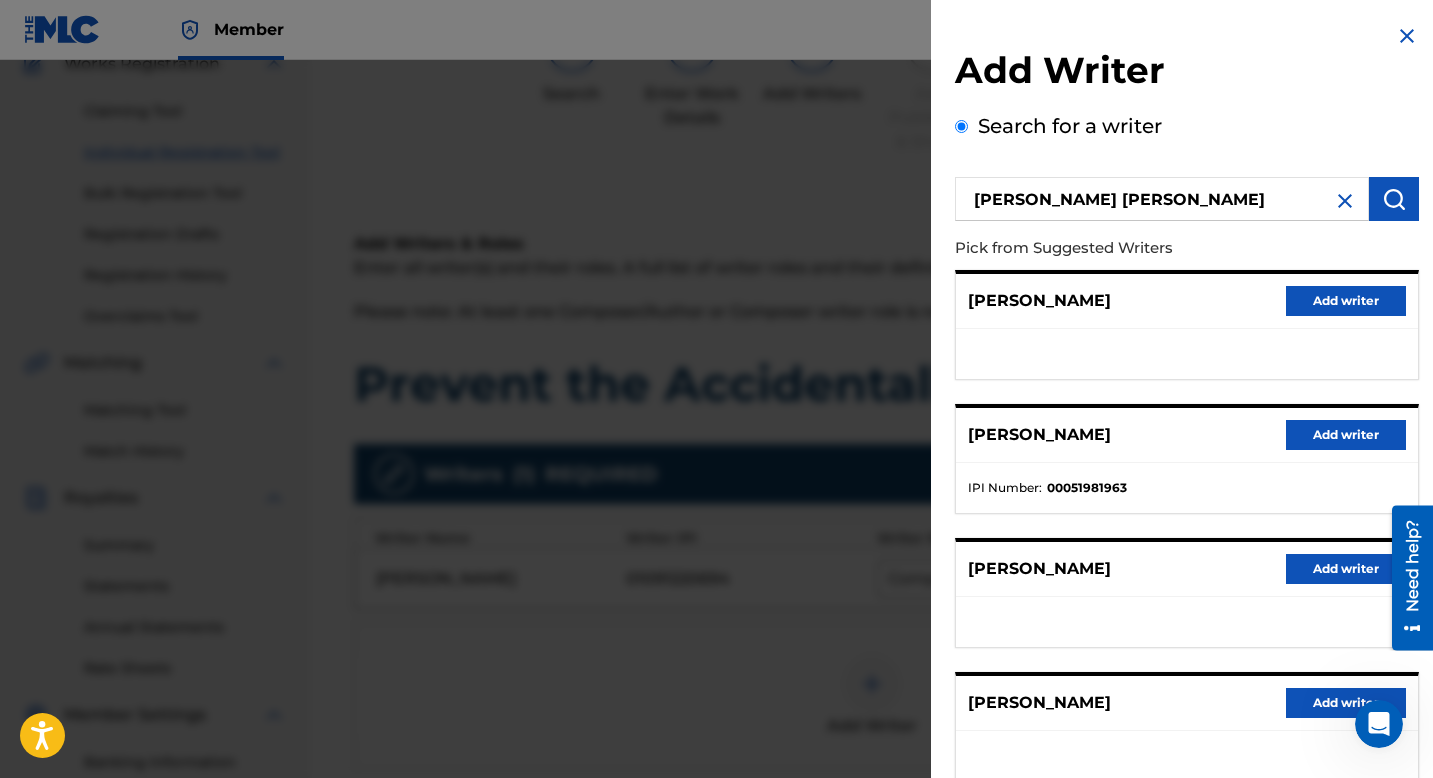 click at bounding box center [1407, 36] 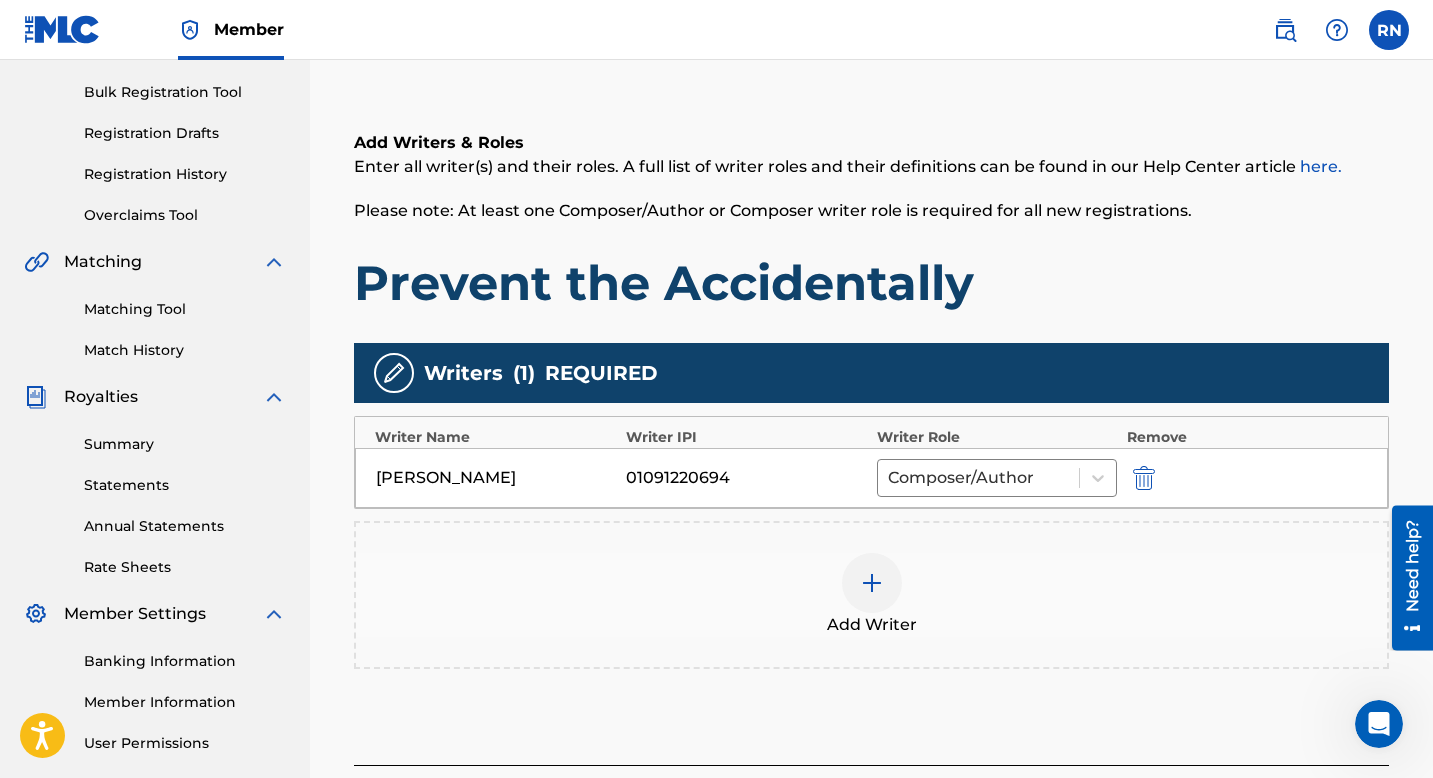 scroll, scrollTop: 462, scrollLeft: 0, axis: vertical 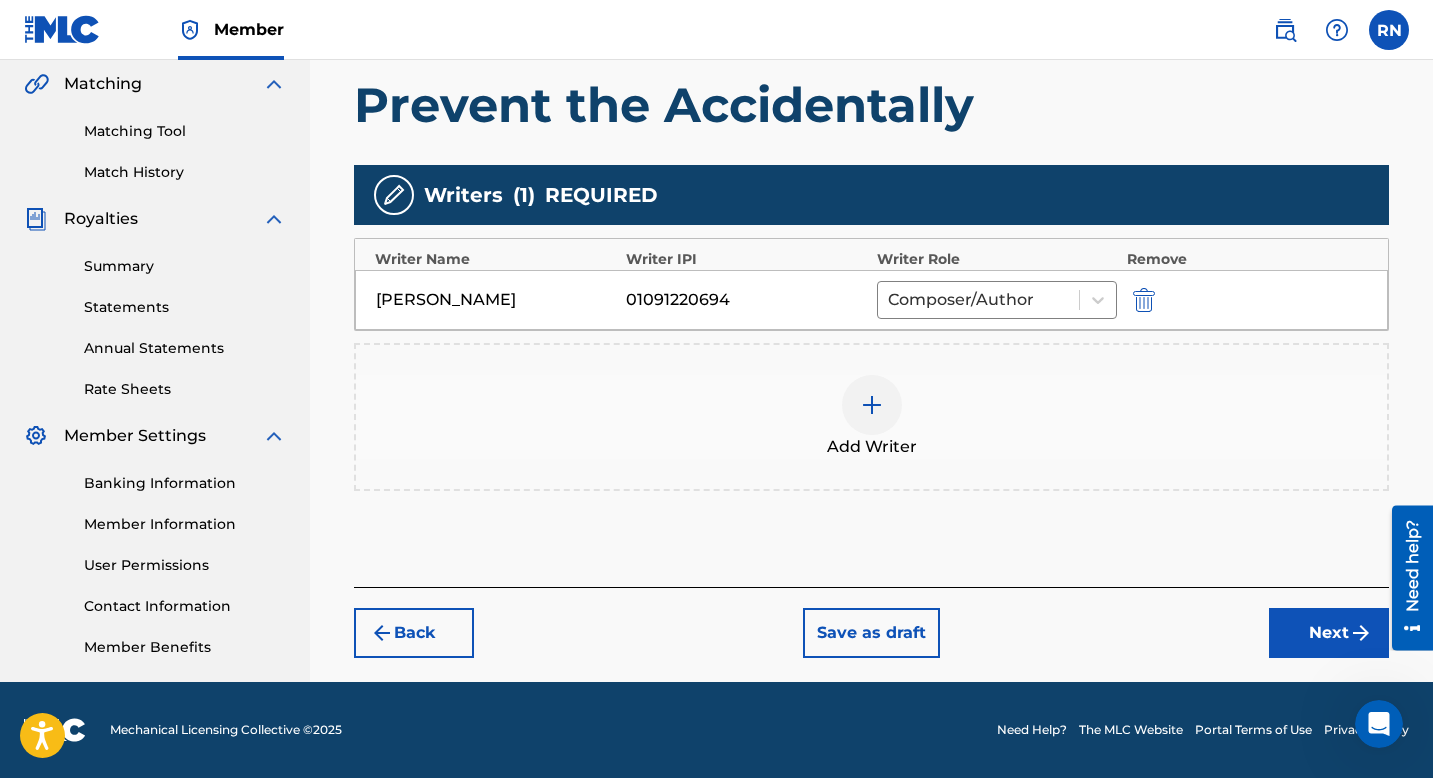 click on "Save as draft" at bounding box center (871, 633) 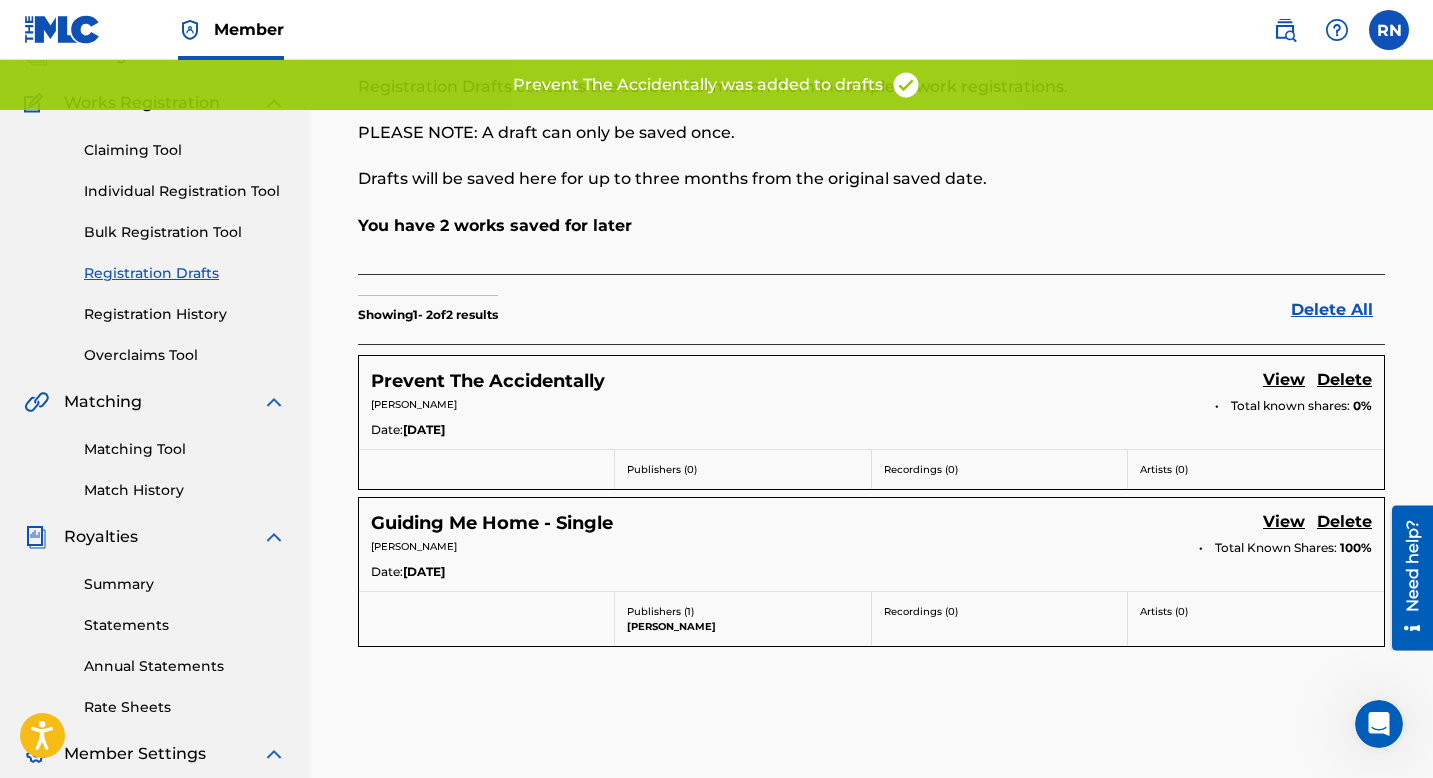 scroll, scrollTop: 146, scrollLeft: 0, axis: vertical 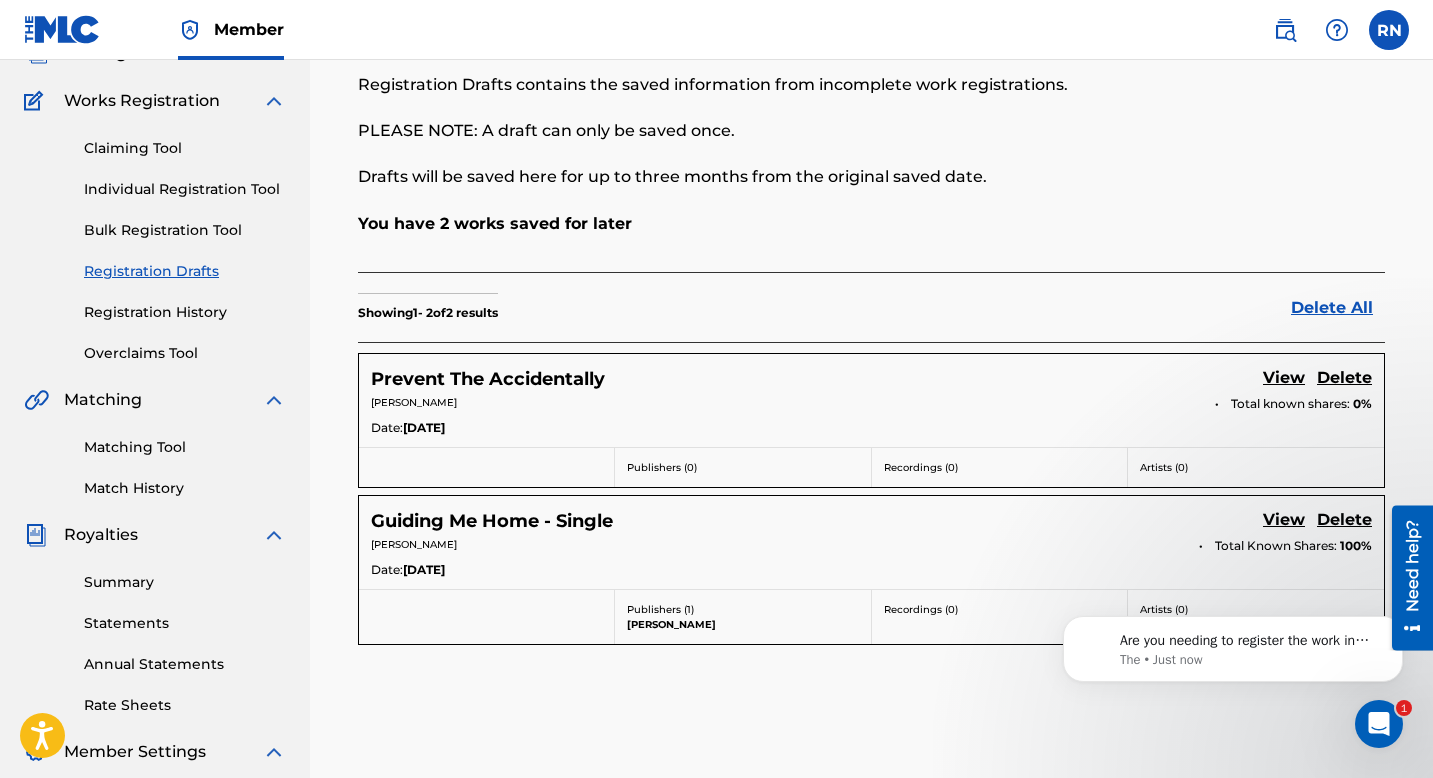 click 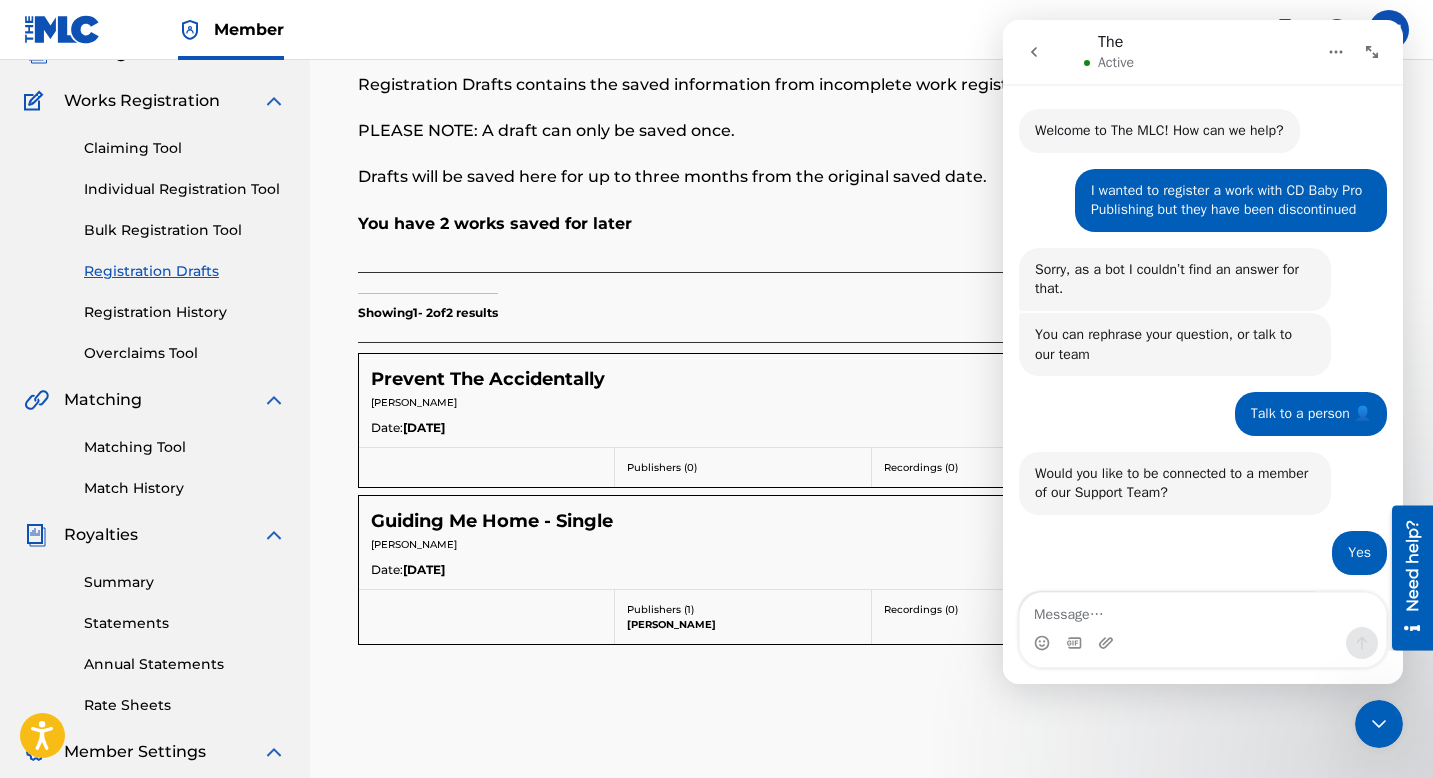 scroll, scrollTop: 73, scrollLeft: 0, axis: vertical 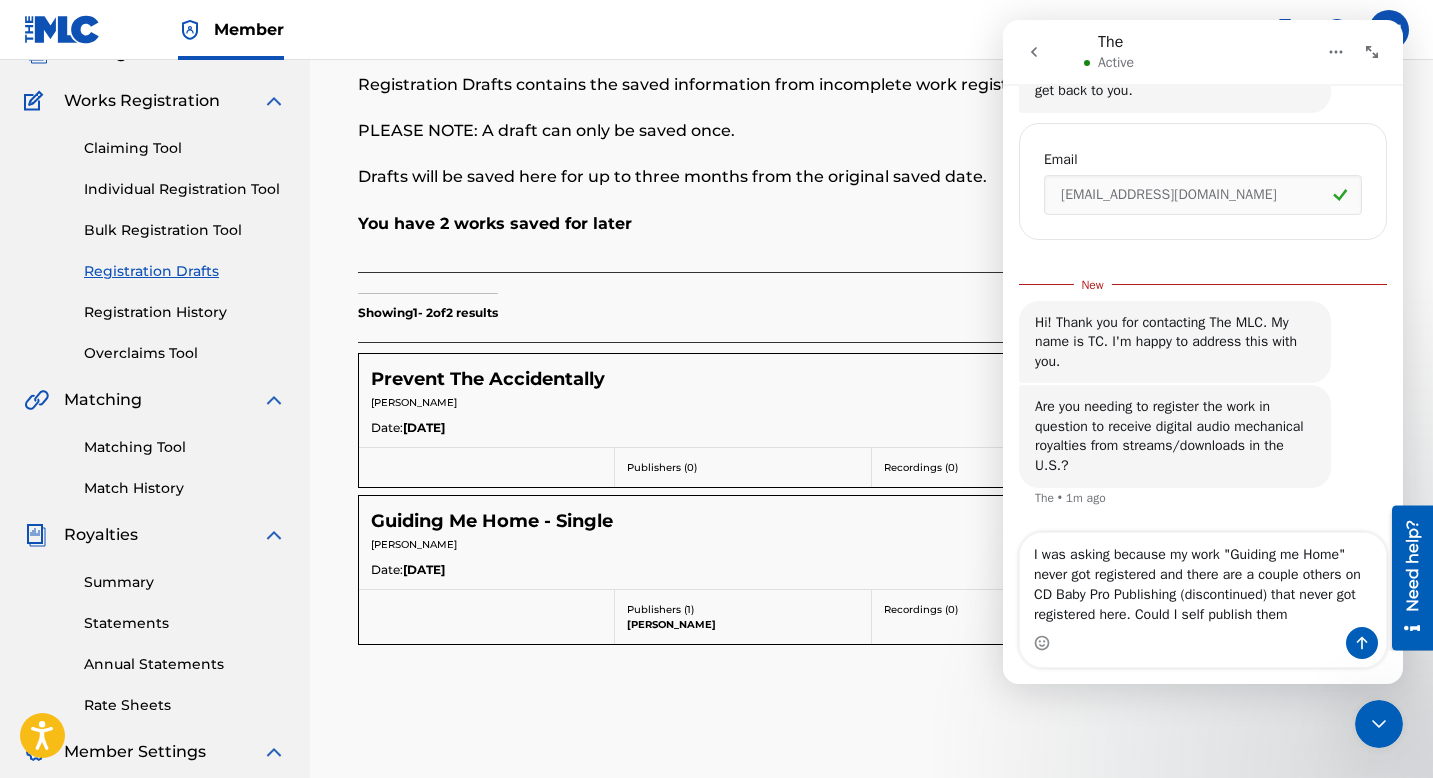 type on "I was asking because my work "Guiding me Home" never got registered and there are a couple others on CD Baby Pro Publishing (discontinued) that never got registered here. Could I self publish them?" 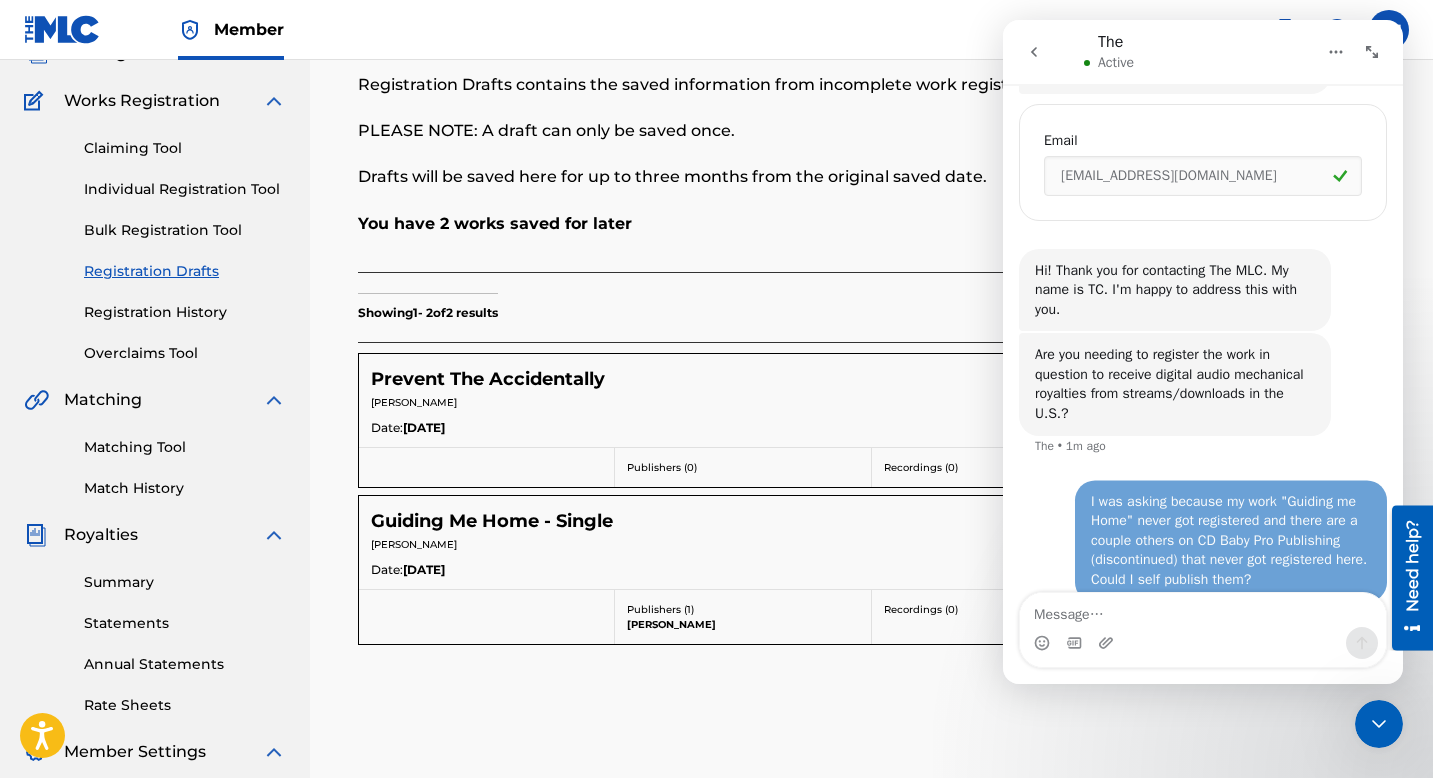 scroll, scrollTop: 687, scrollLeft: 0, axis: vertical 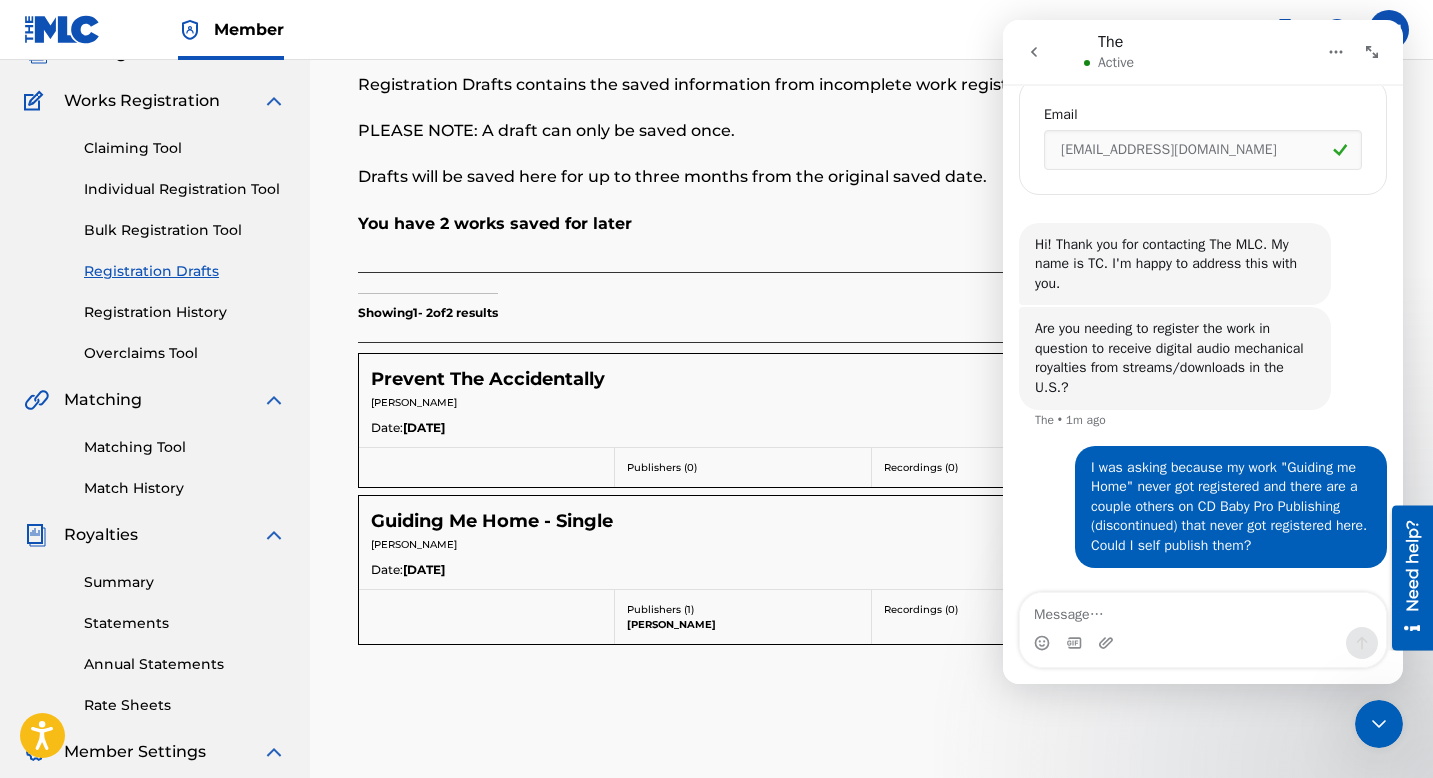 click at bounding box center [1203, 610] 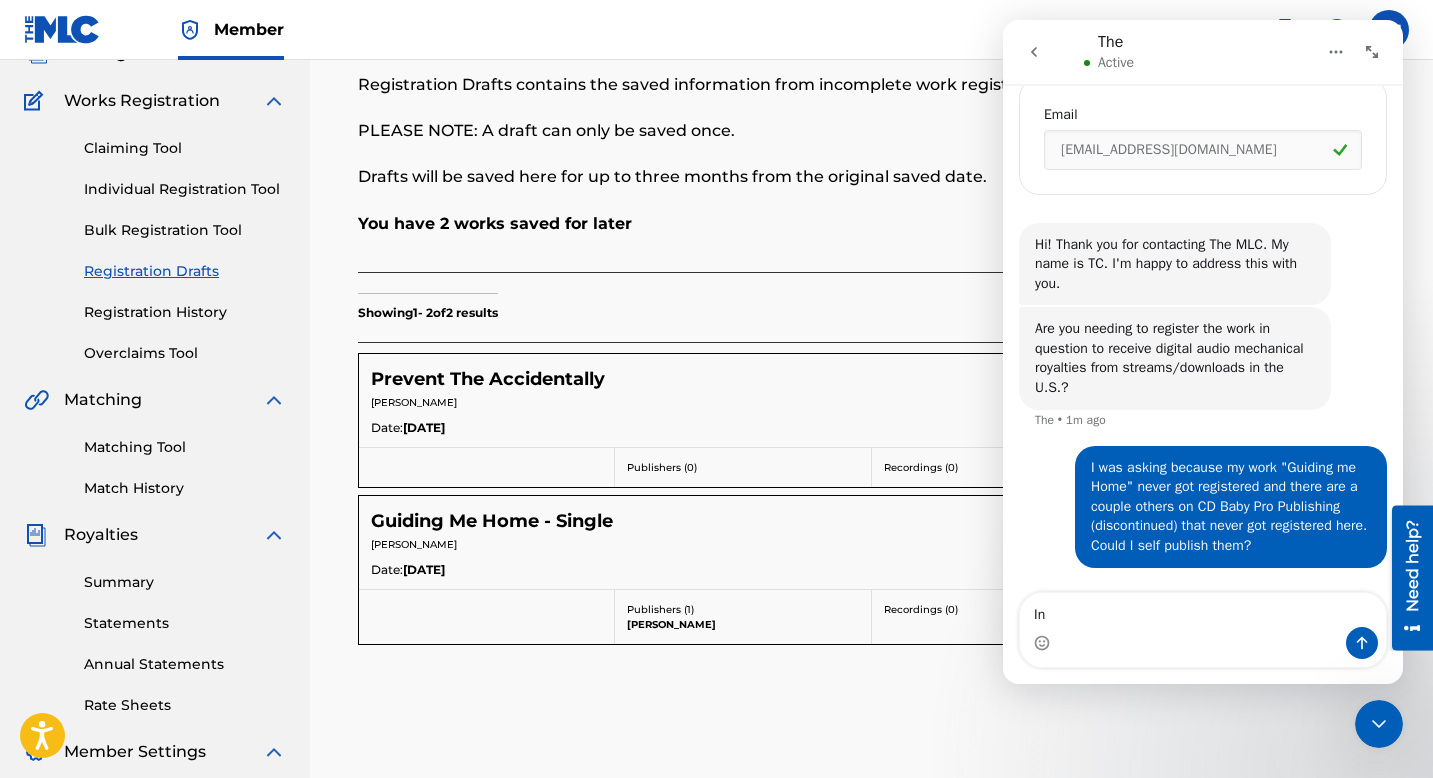 type on "I" 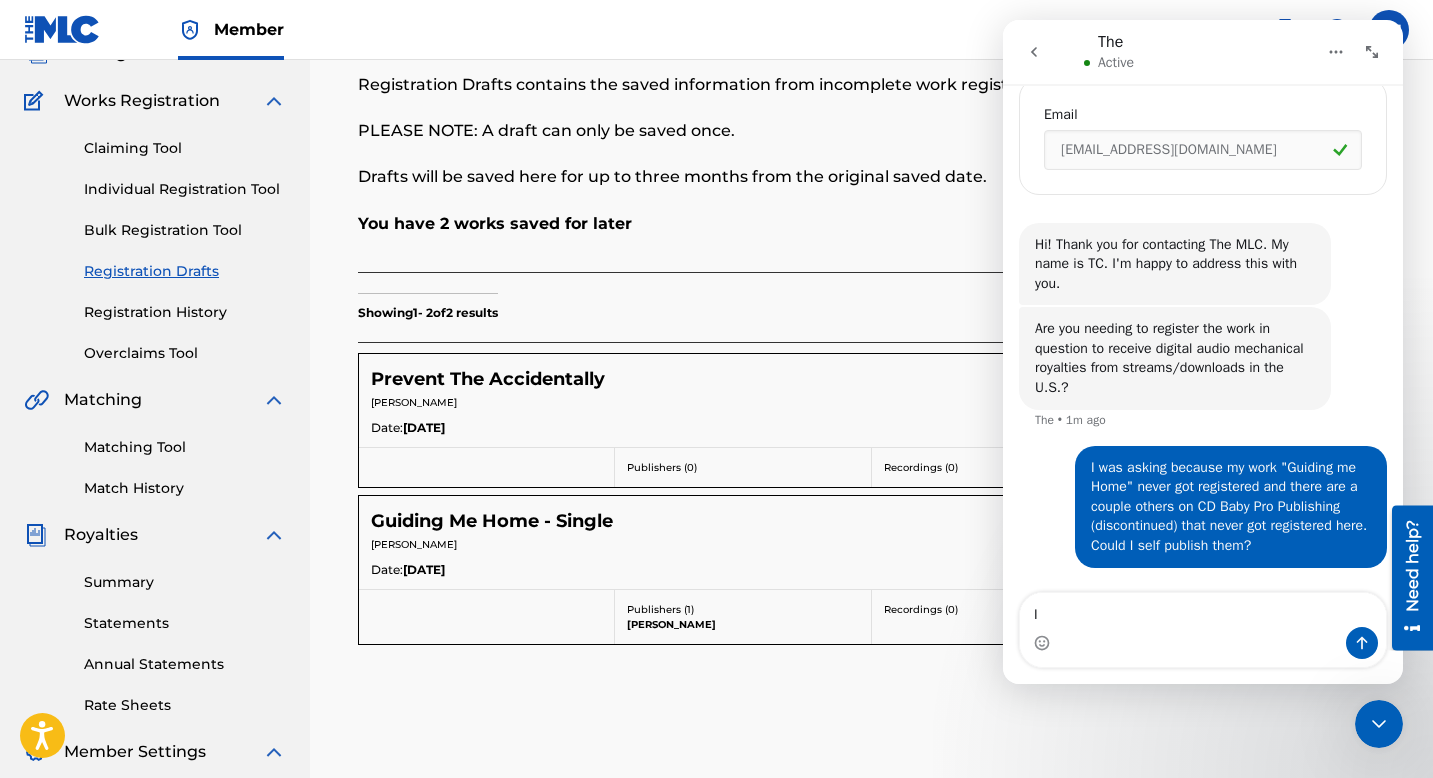 type 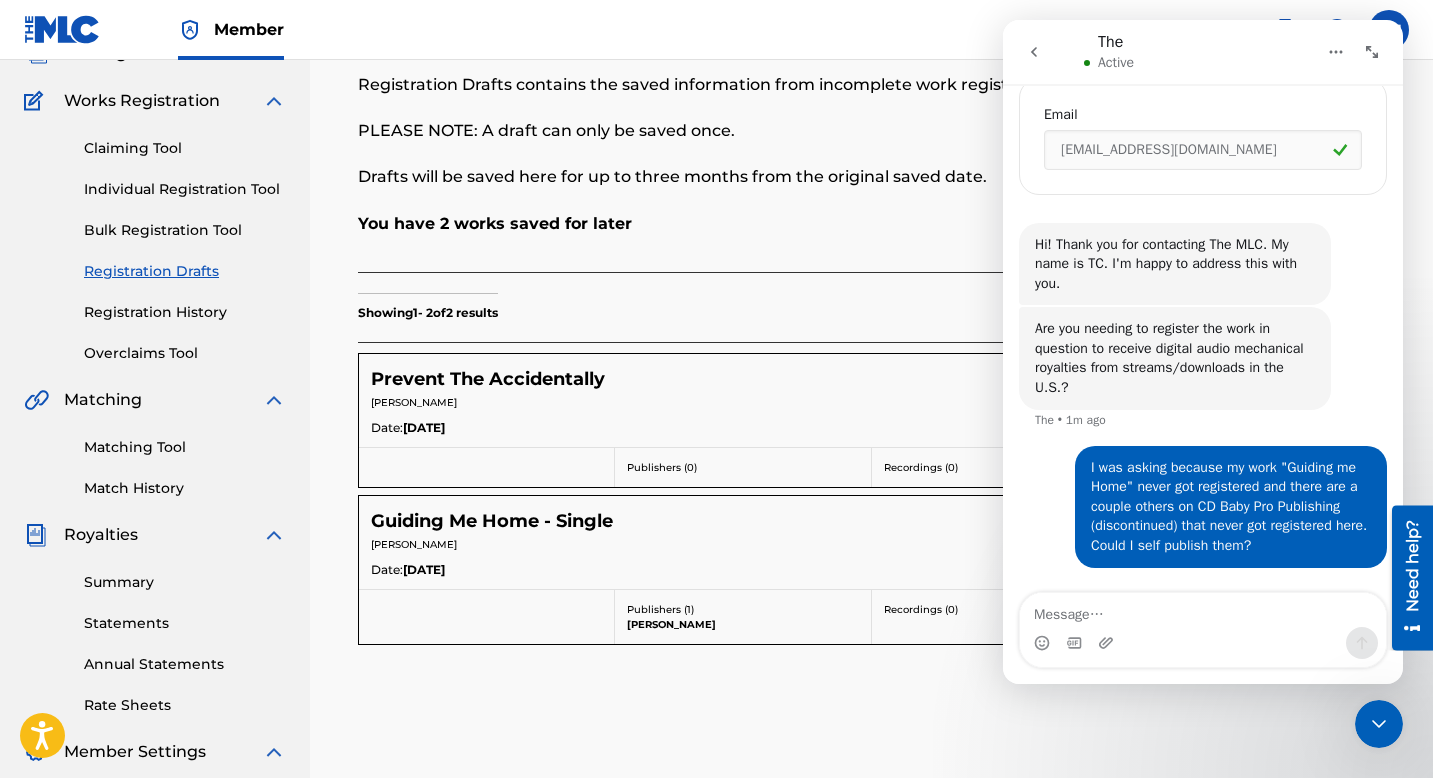 click on "Prevent The Accidentally" at bounding box center [488, 379] 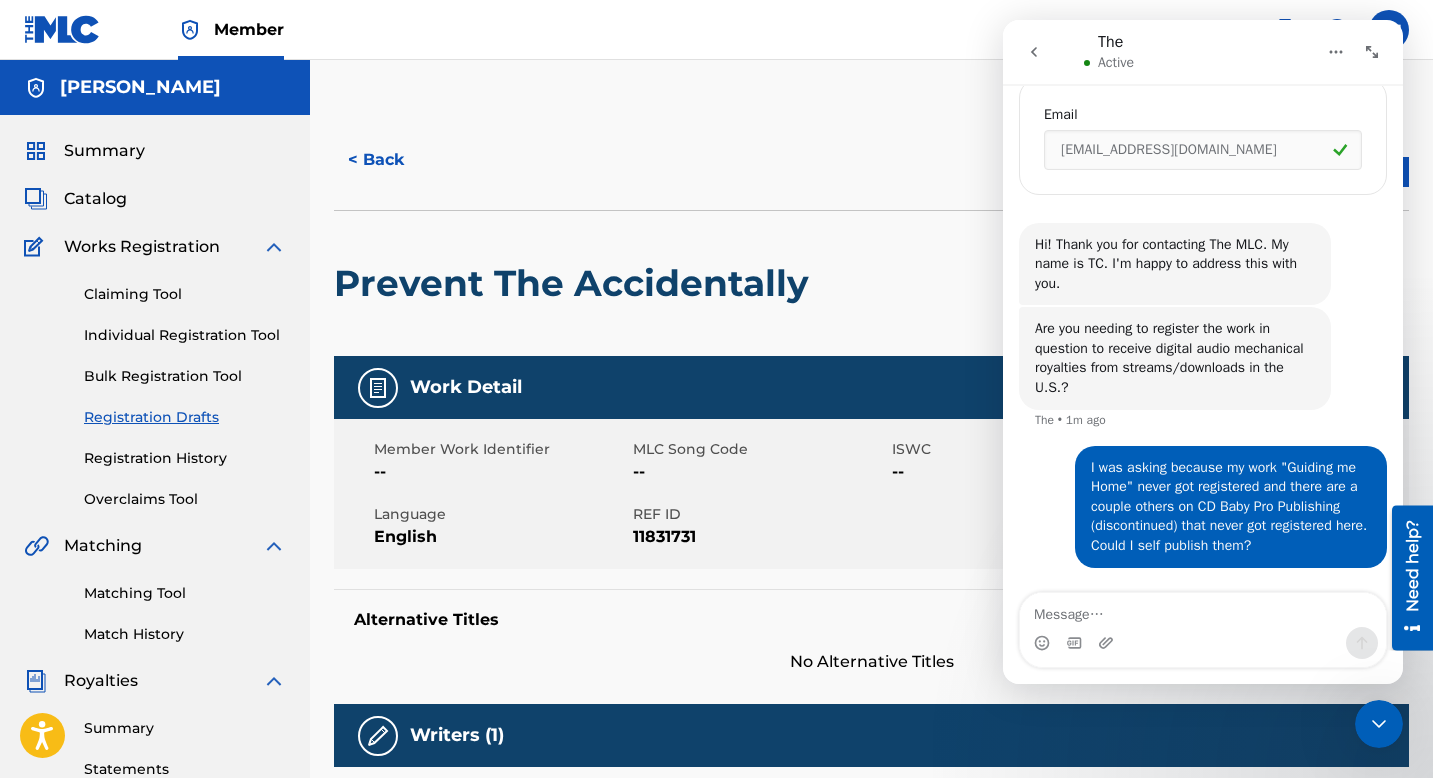 click 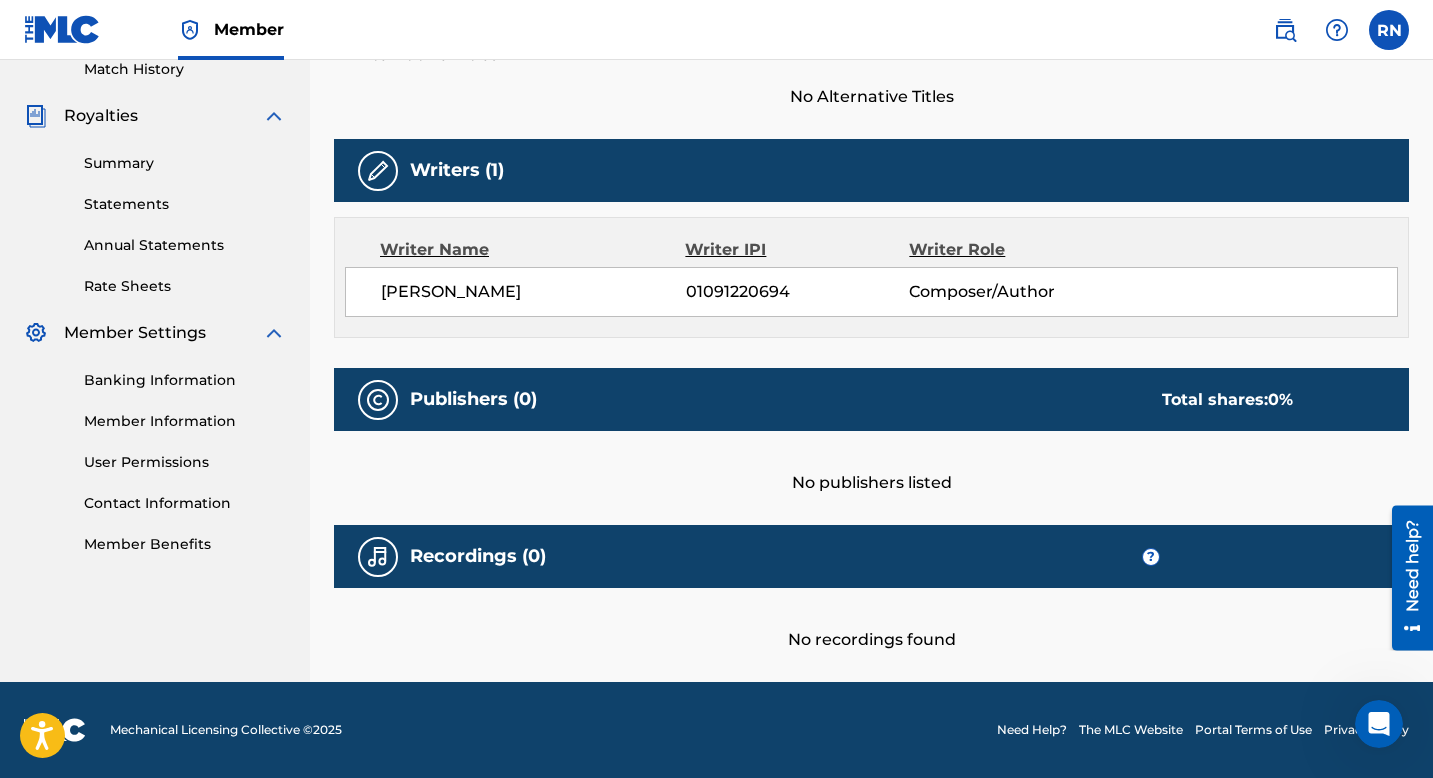 scroll, scrollTop: 0, scrollLeft: 0, axis: both 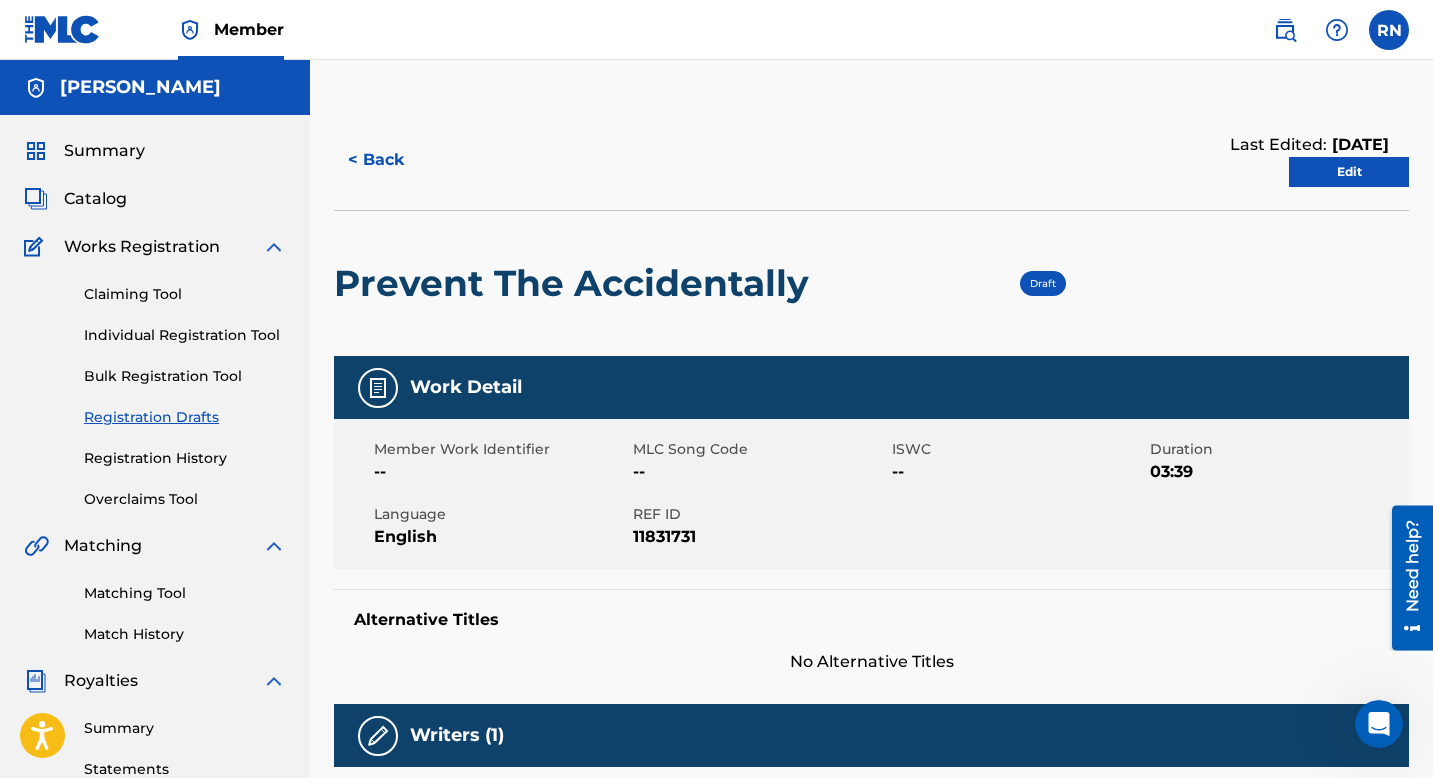 click on "Edit" at bounding box center (1349, 172) 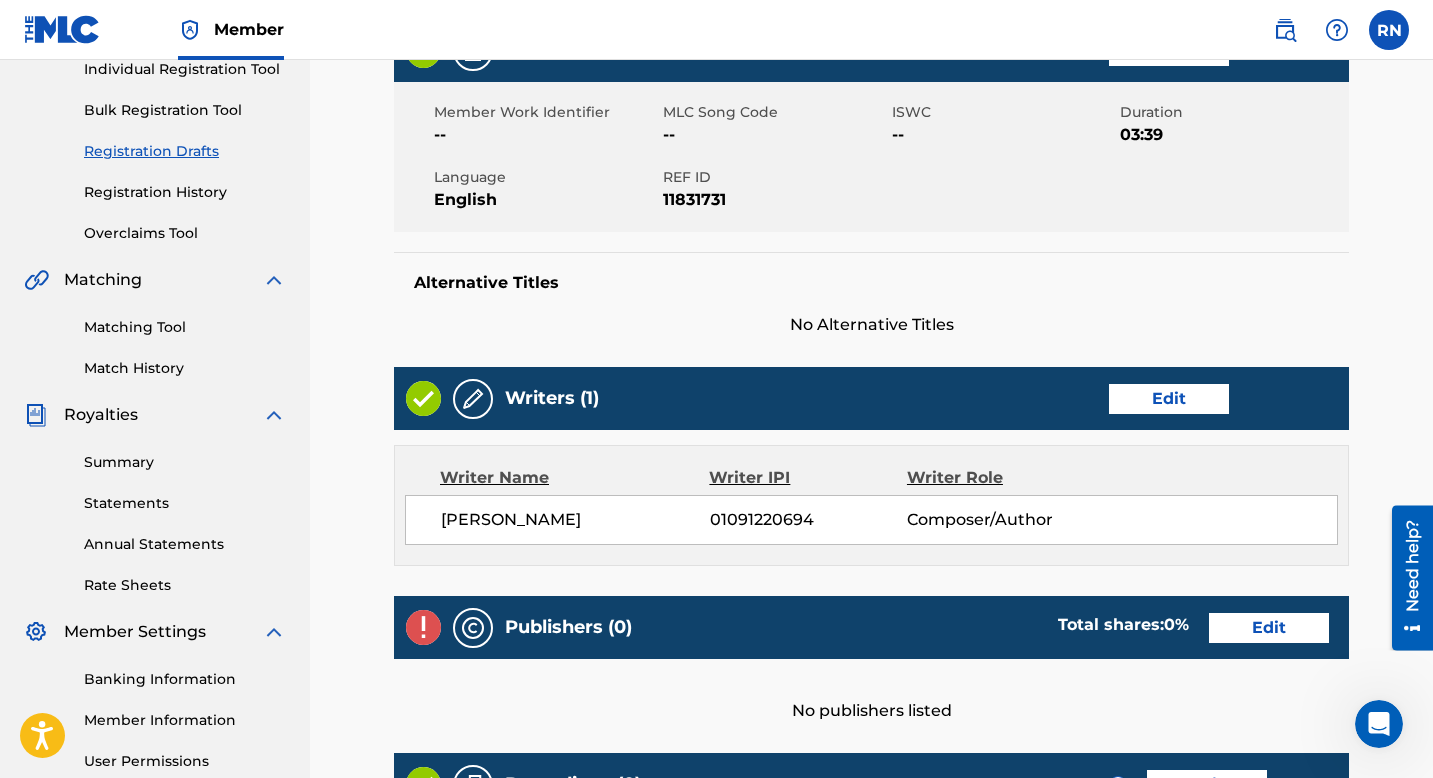scroll, scrollTop: 294, scrollLeft: 0, axis: vertical 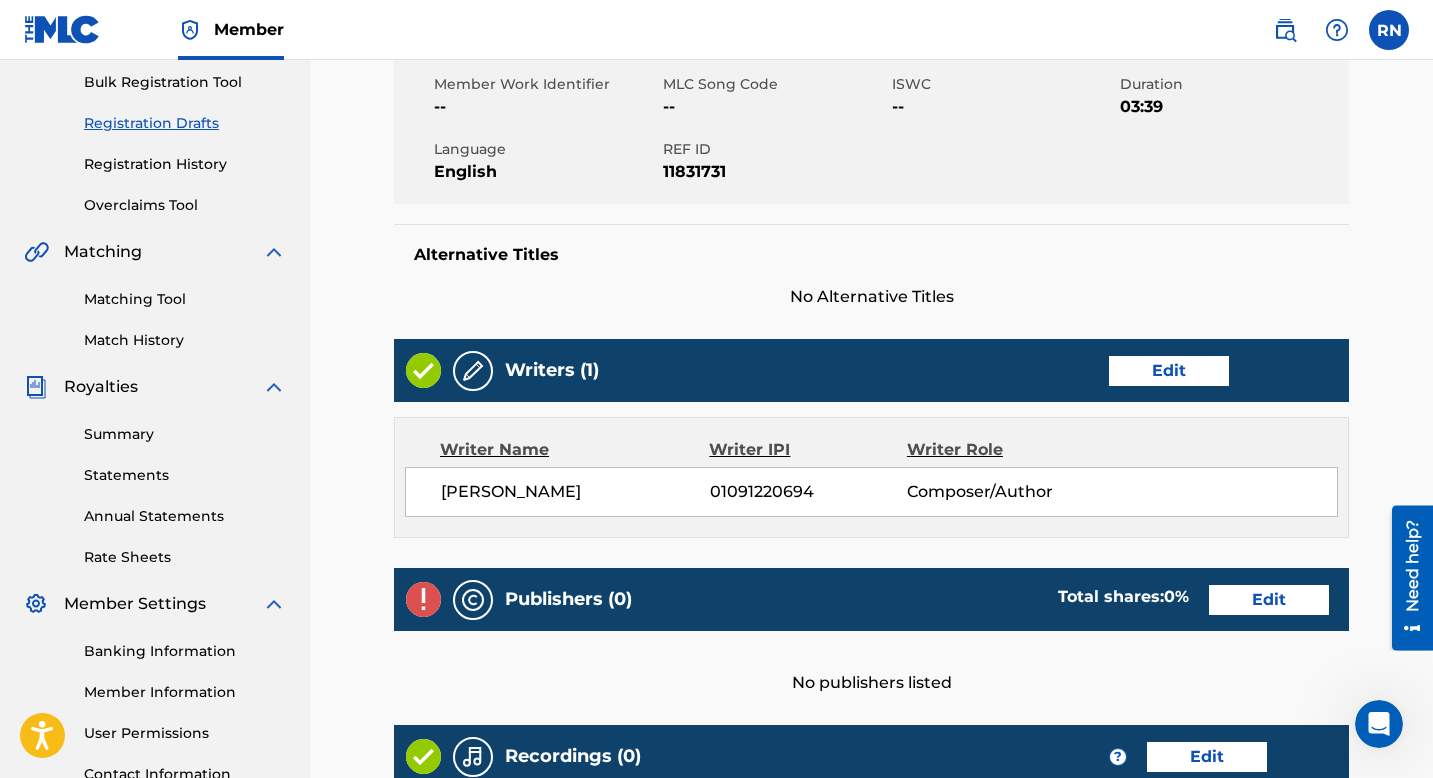 click on "Edit" at bounding box center (1169, 371) 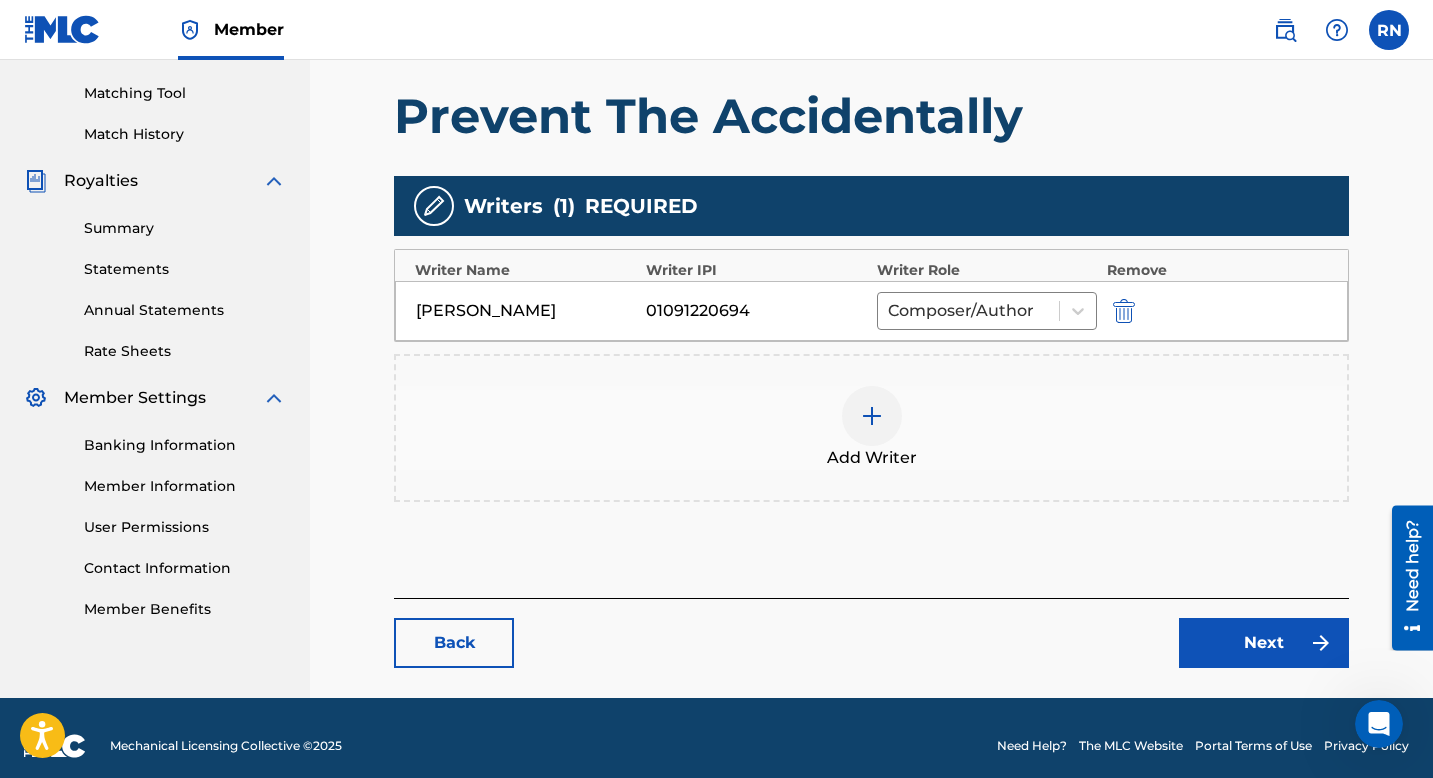 scroll, scrollTop: 516, scrollLeft: 0, axis: vertical 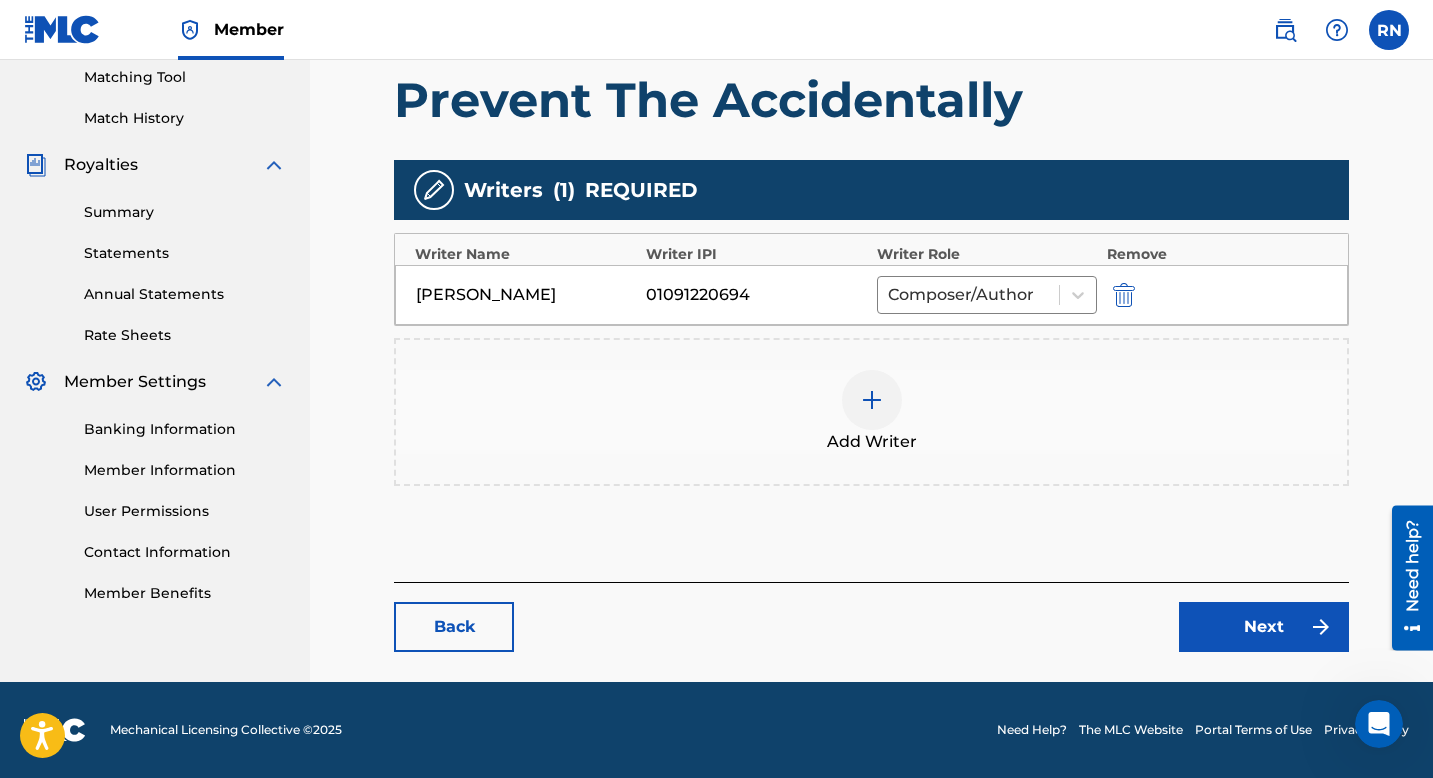 click at bounding box center [872, 400] 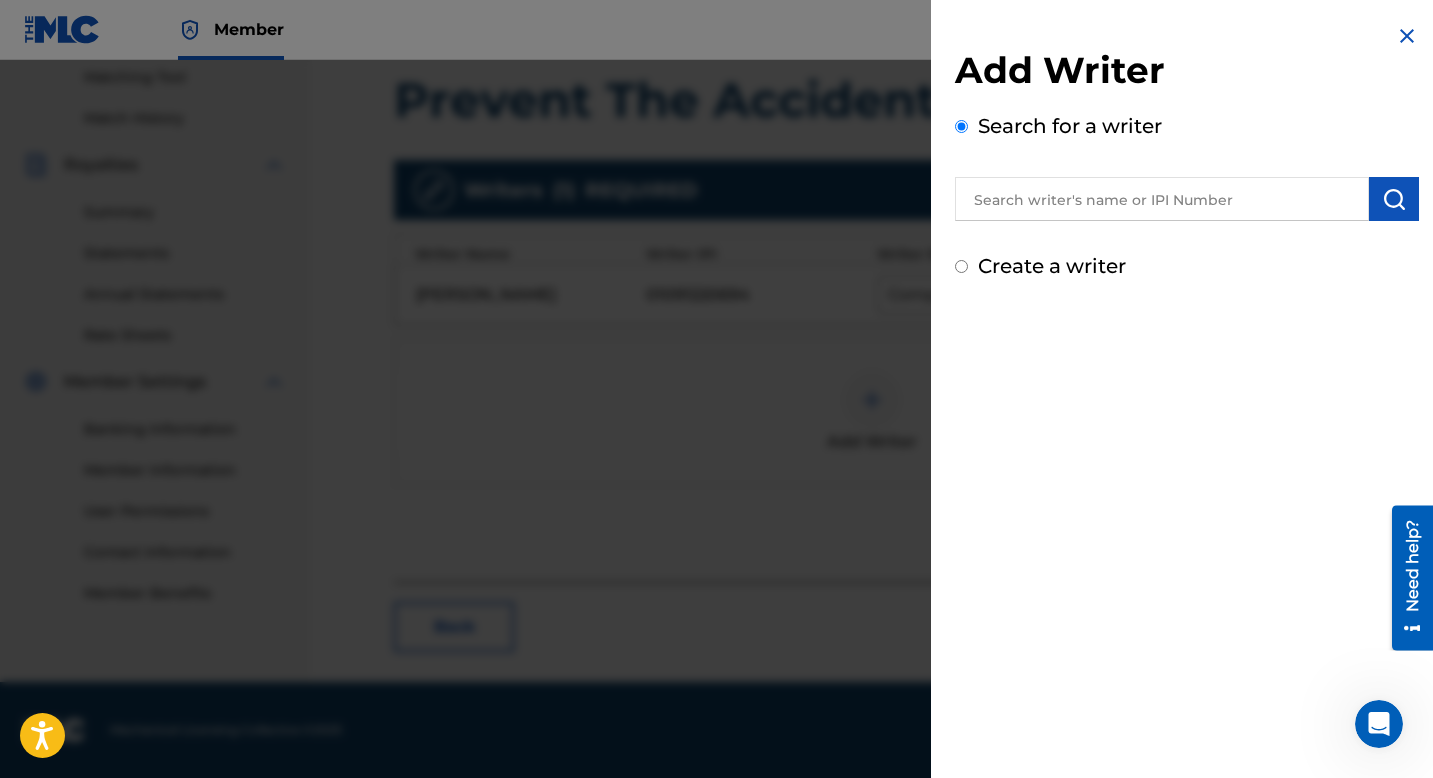 click at bounding box center [1162, 199] 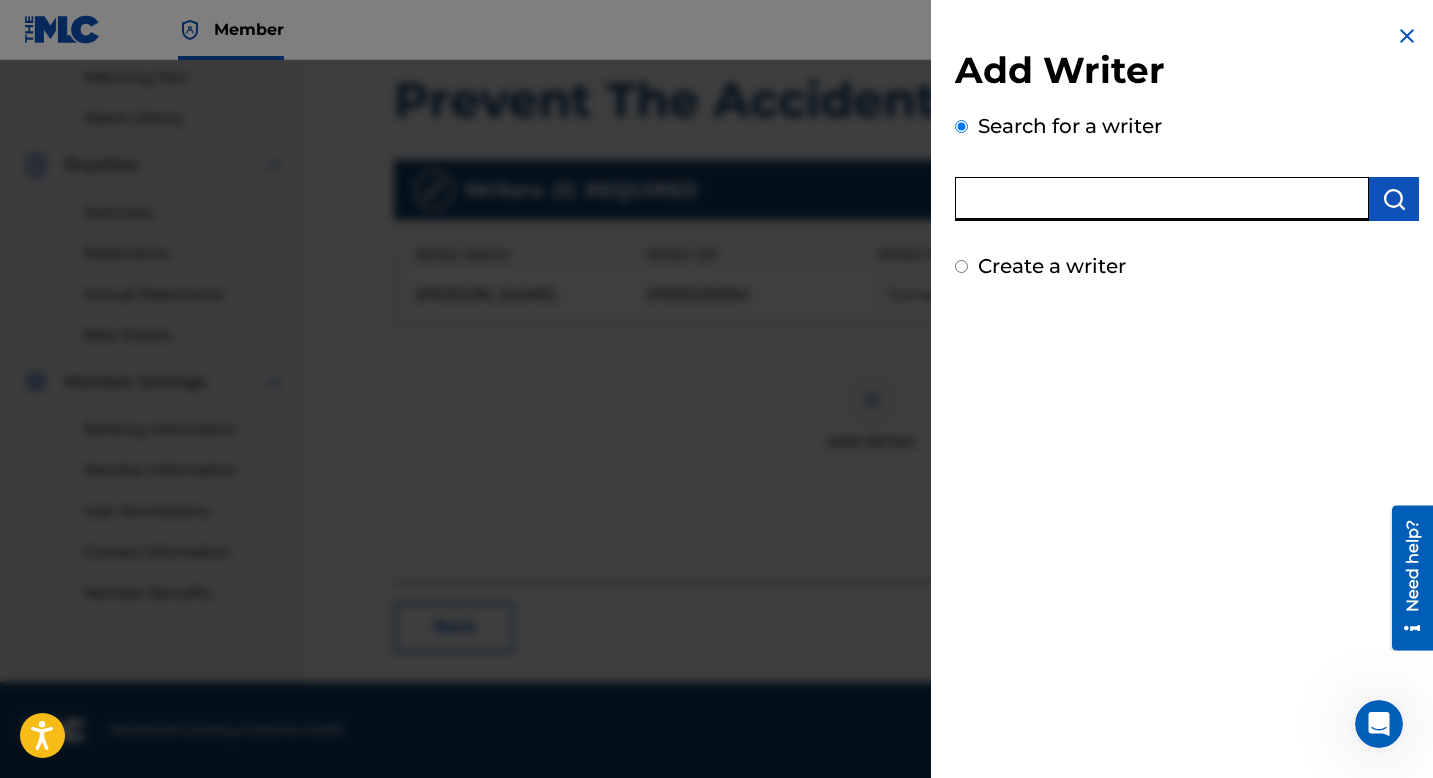 paste on "1142975253" 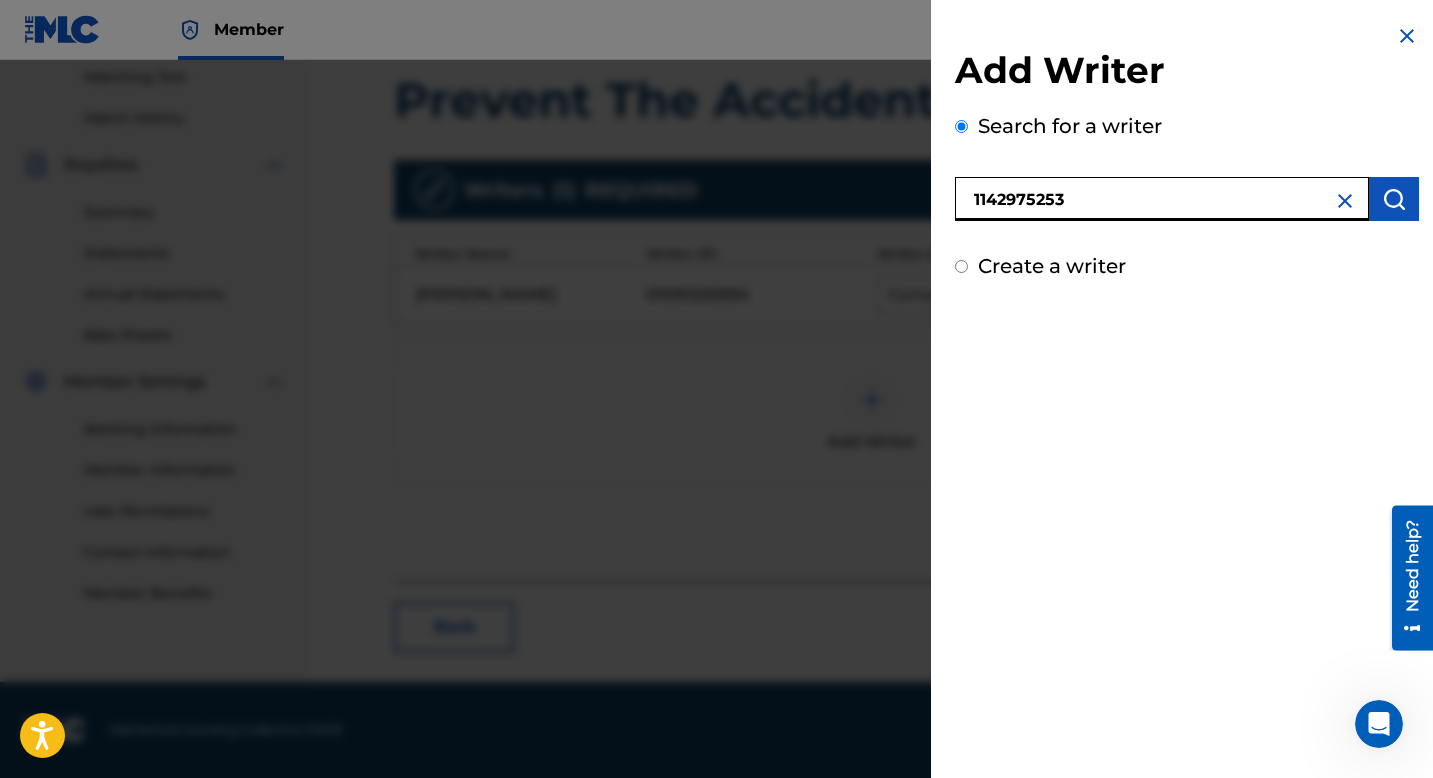type on "1142975253" 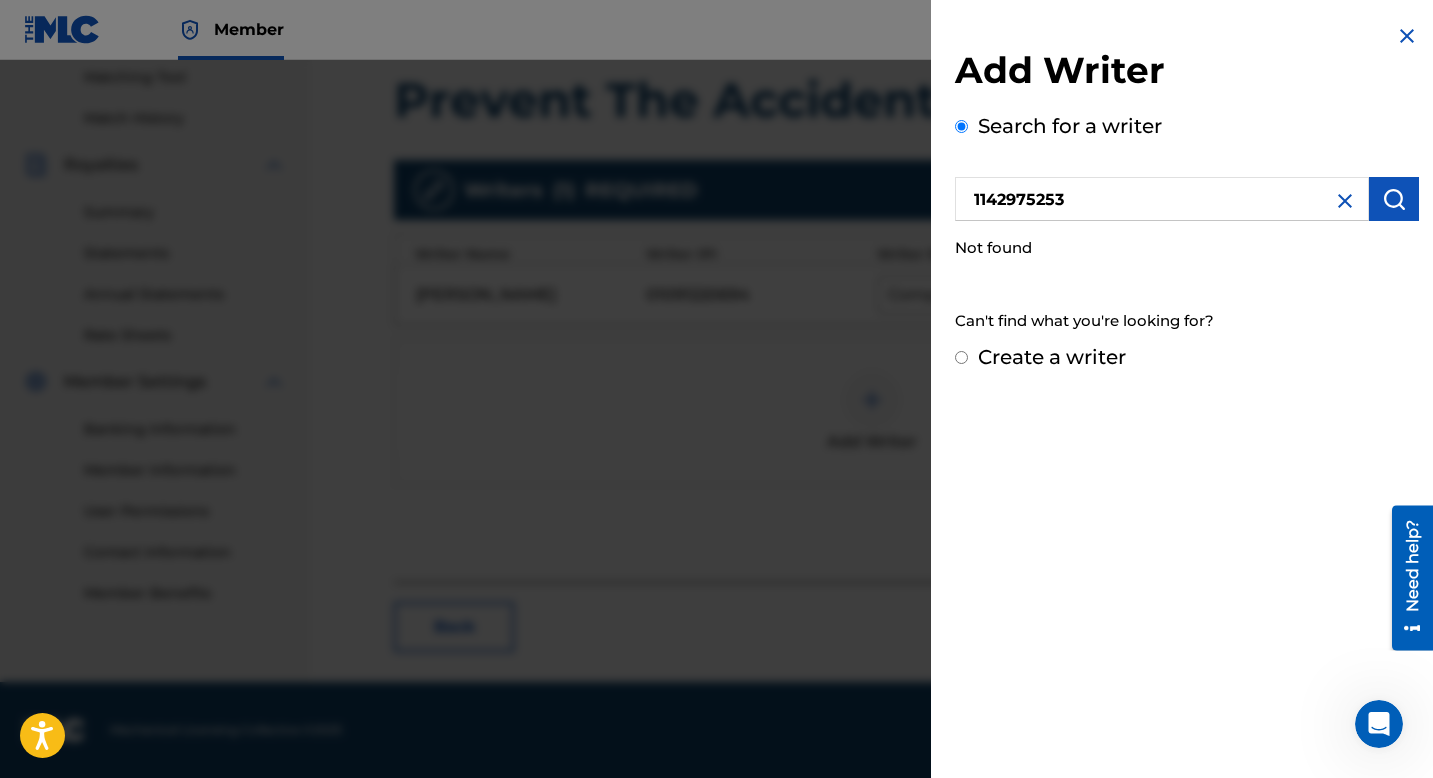 click at bounding box center [1407, 36] 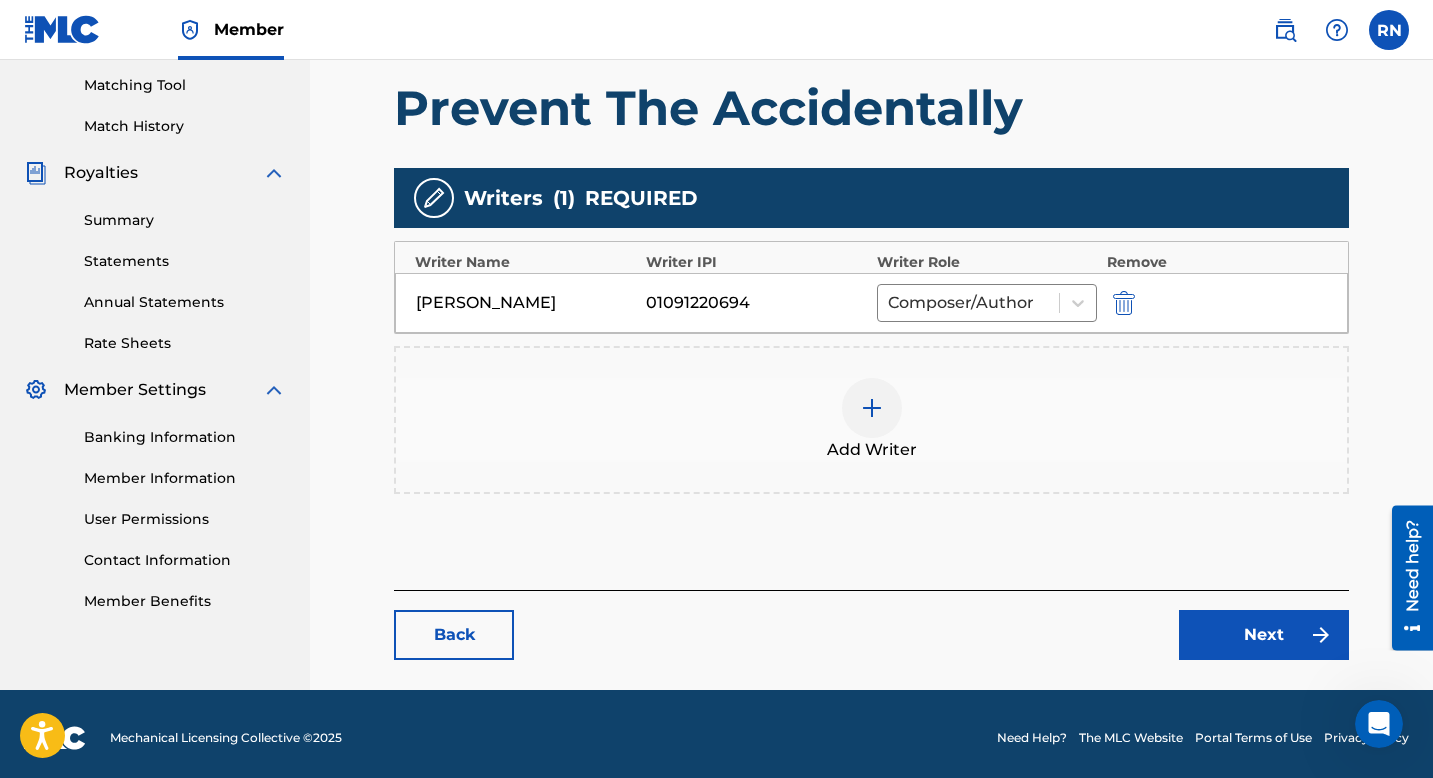 scroll, scrollTop: 0, scrollLeft: 0, axis: both 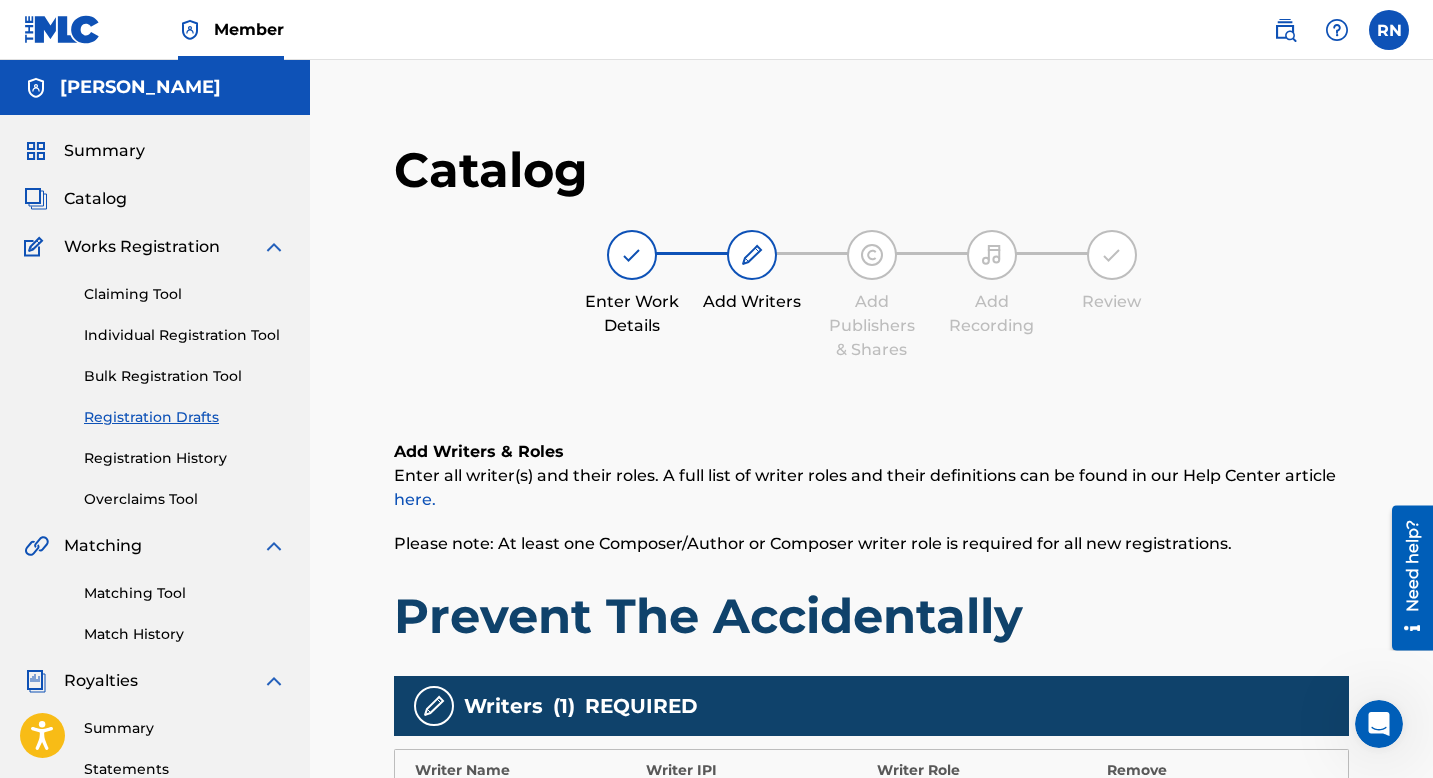 click on "Individual Registration Tool" at bounding box center [185, 335] 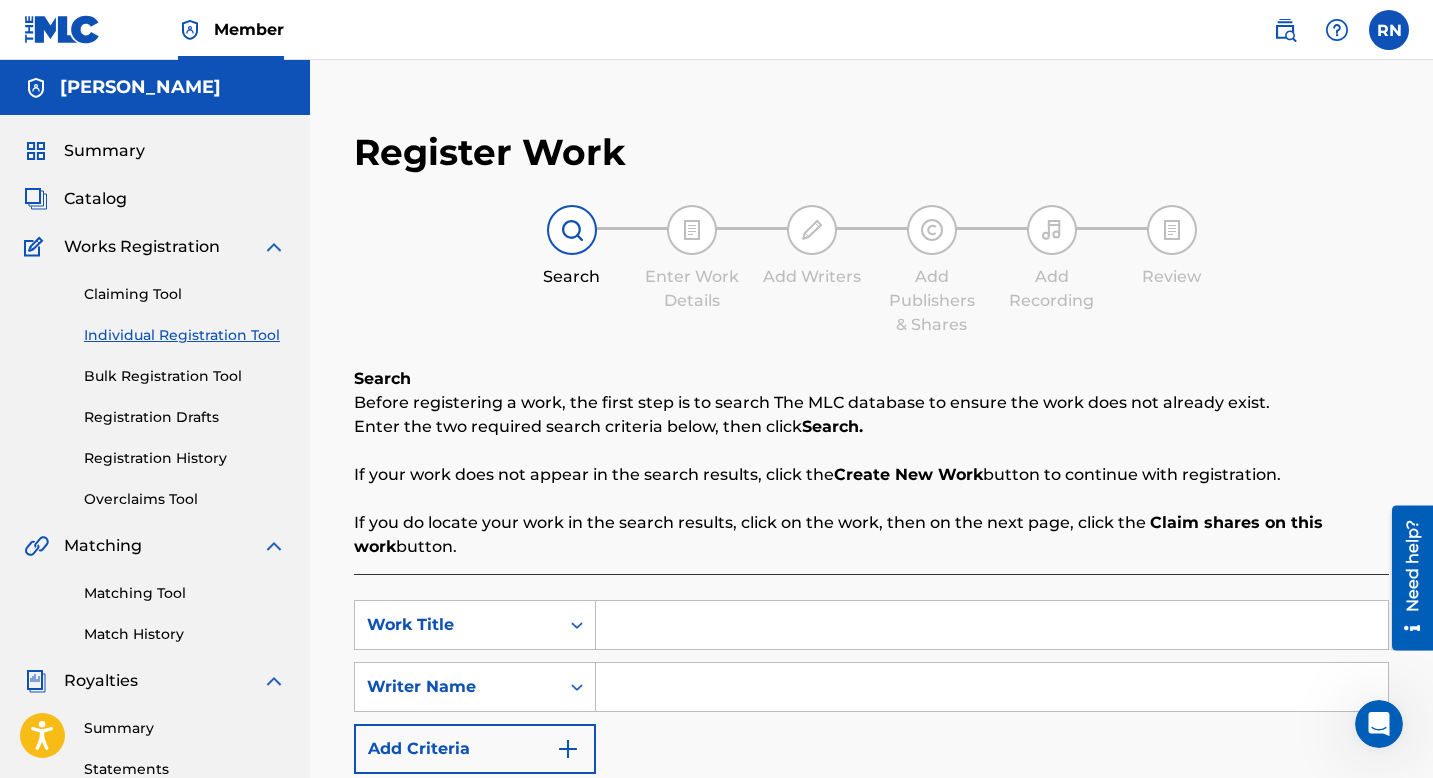 click at bounding box center [992, 625] 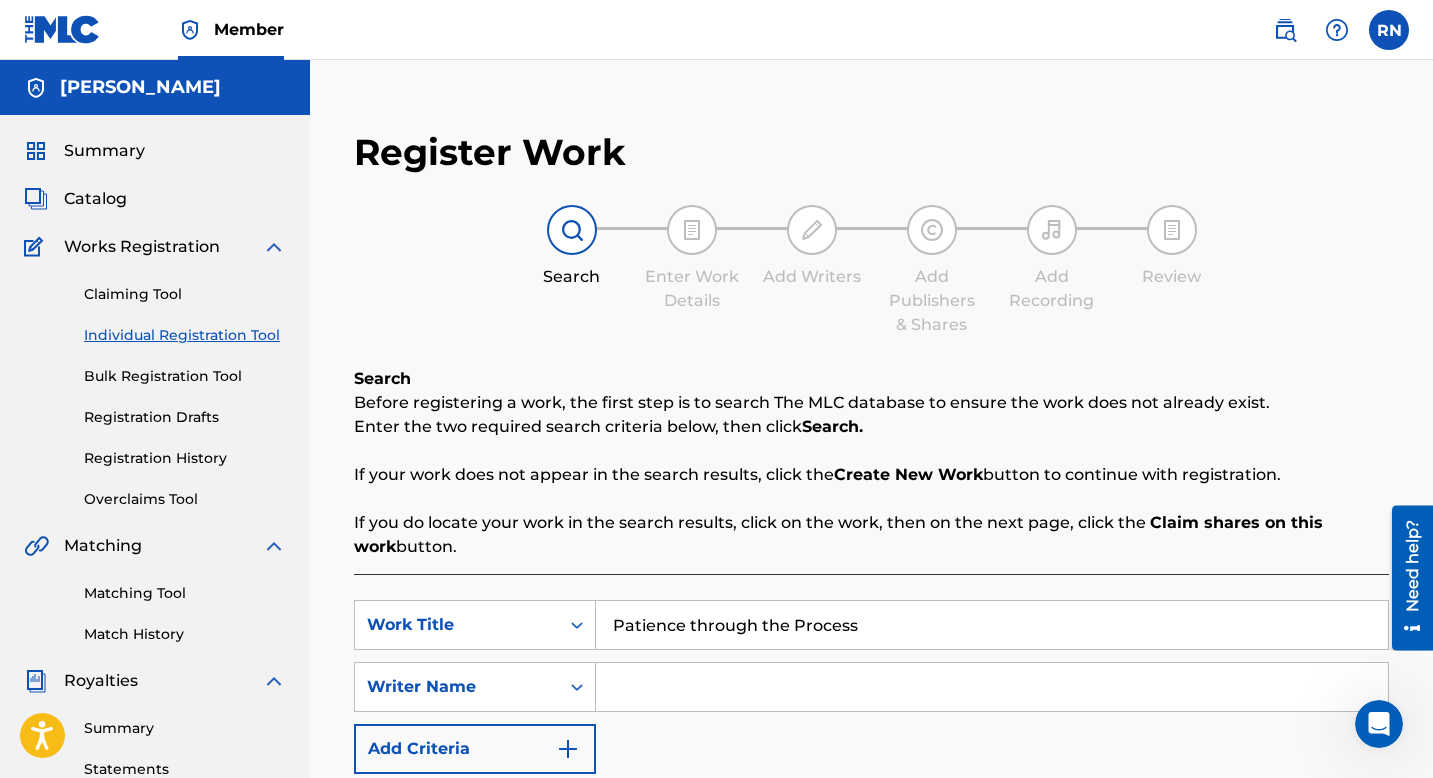 type on "Patience through the Process" 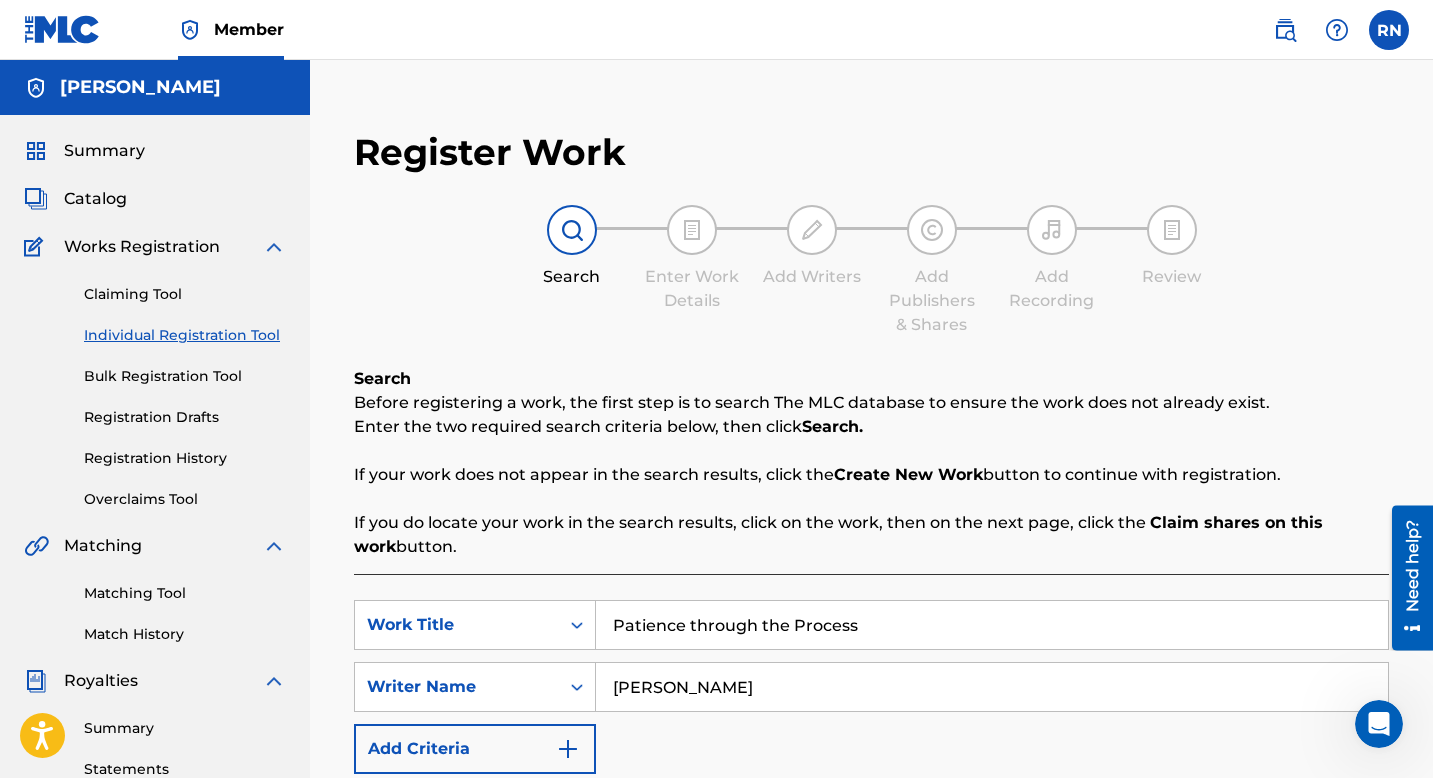 scroll, scrollTop: 262, scrollLeft: 0, axis: vertical 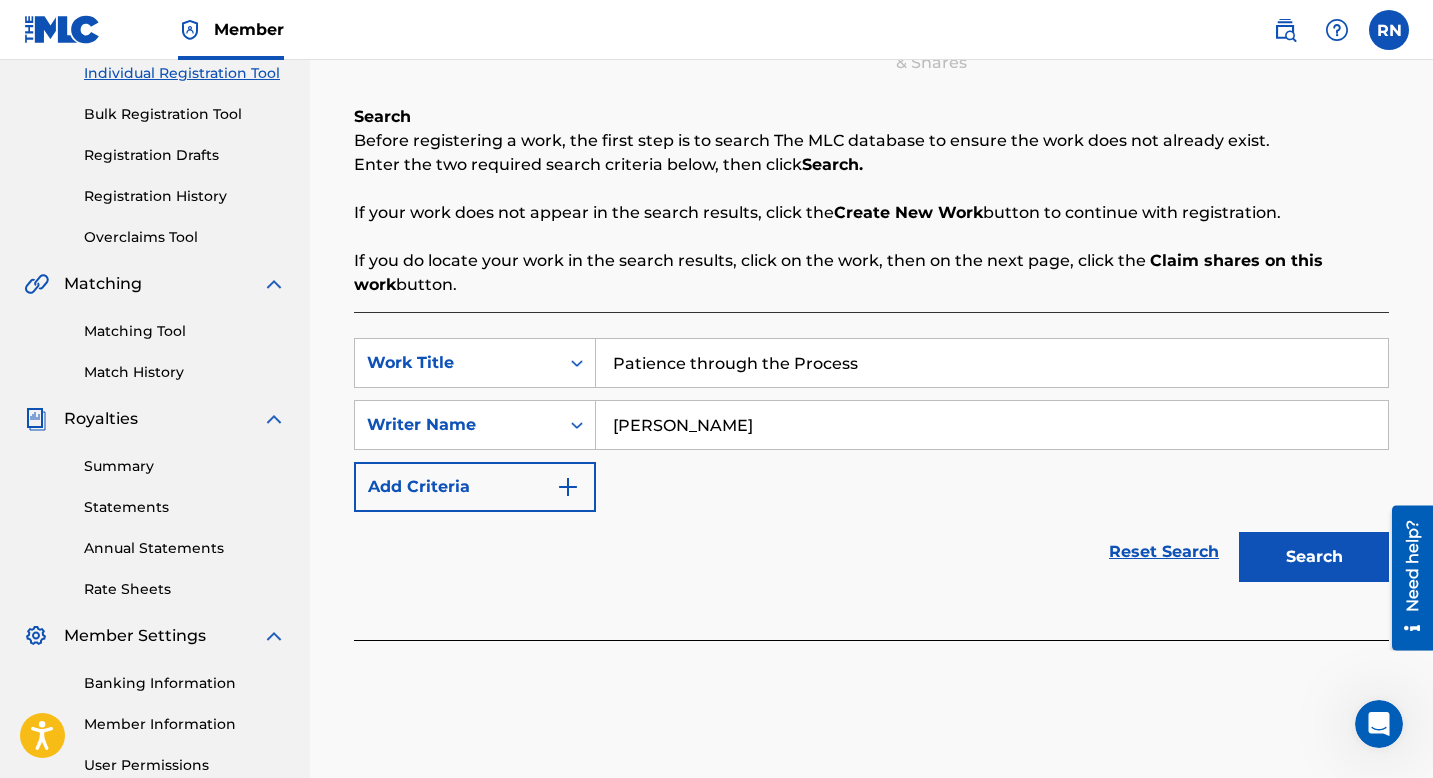 type on "[PERSON_NAME]" 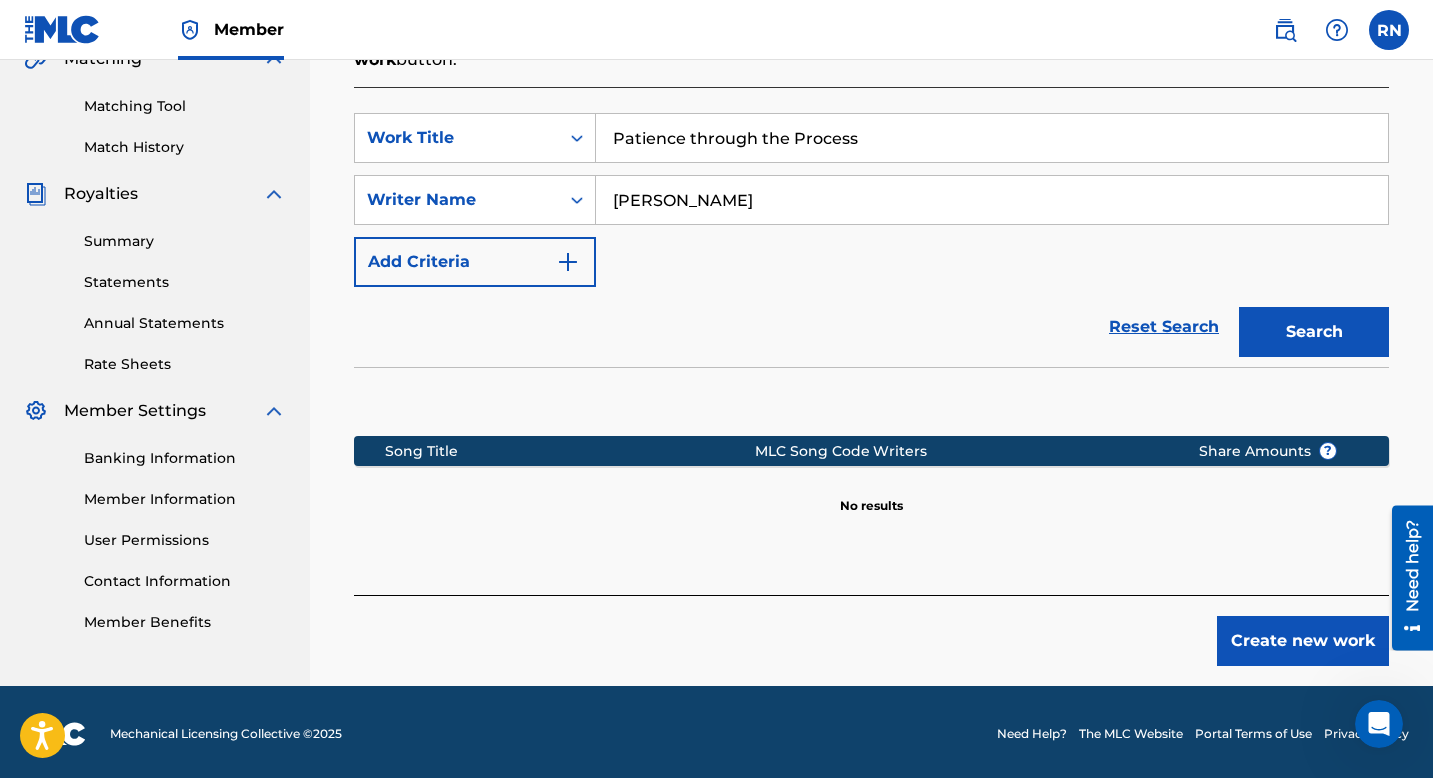 scroll, scrollTop: 491, scrollLeft: 0, axis: vertical 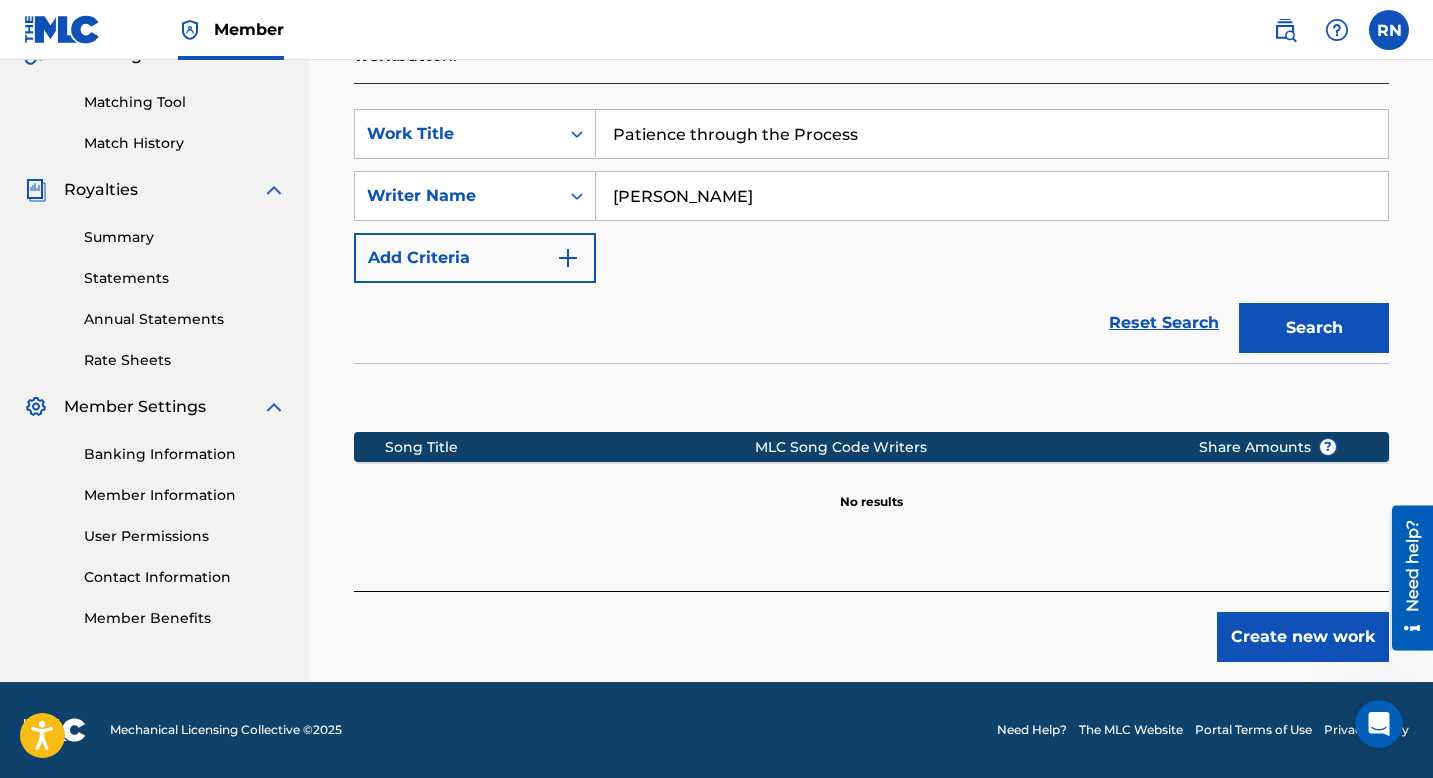 click on "Create new work" at bounding box center (1303, 637) 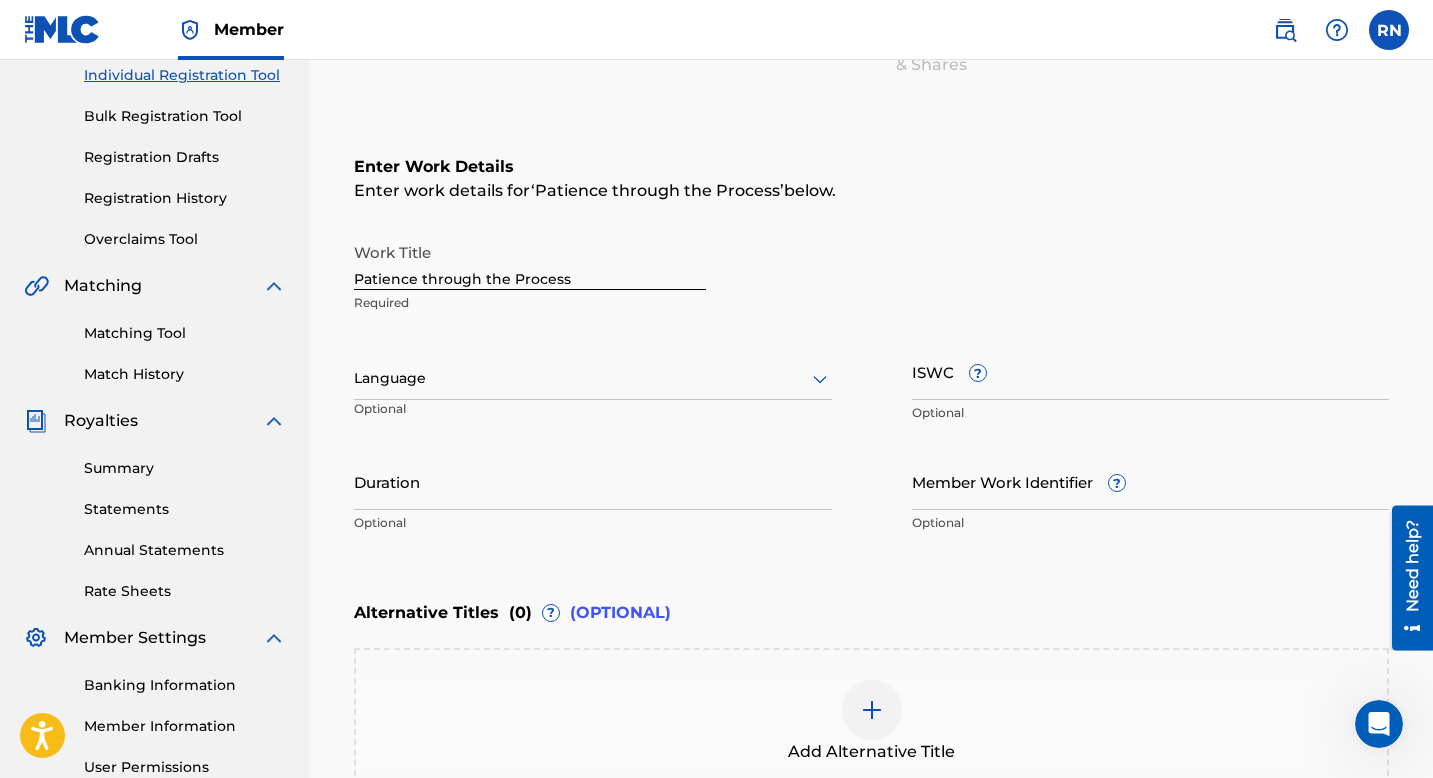 scroll, scrollTop: 257, scrollLeft: 0, axis: vertical 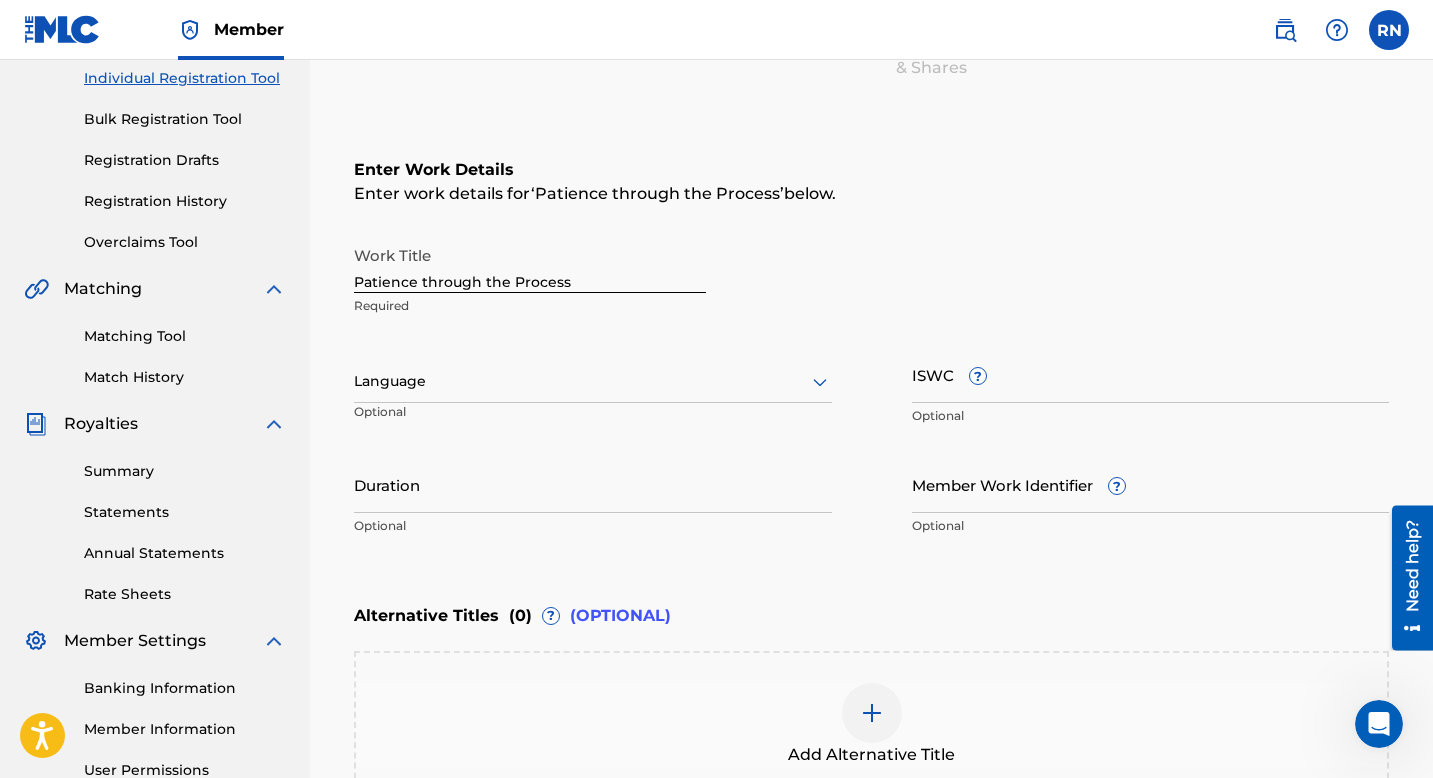 click at bounding box center [593, 381] 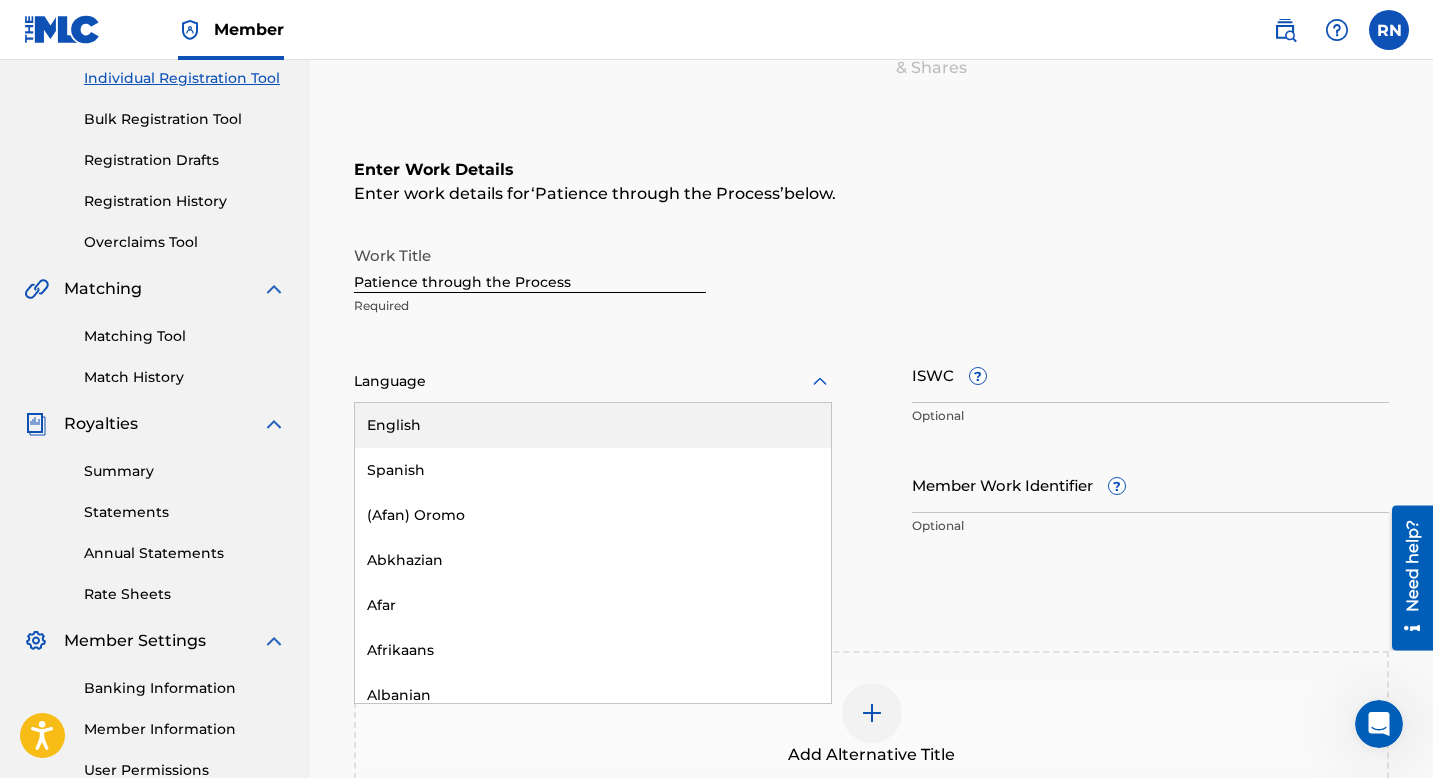 click on "English" at bounding box center (593, 425) 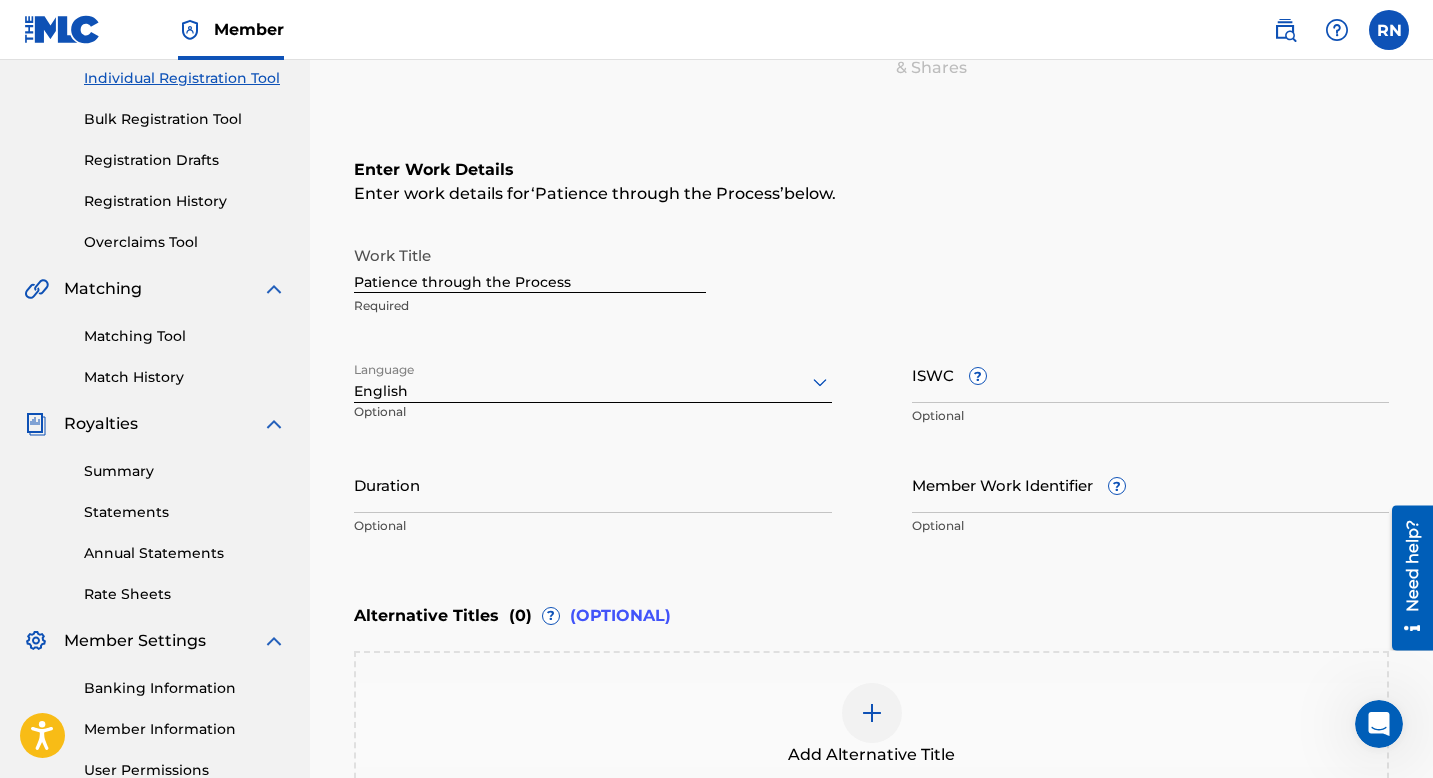 click on "Duration" at bounding box center (593, 484) 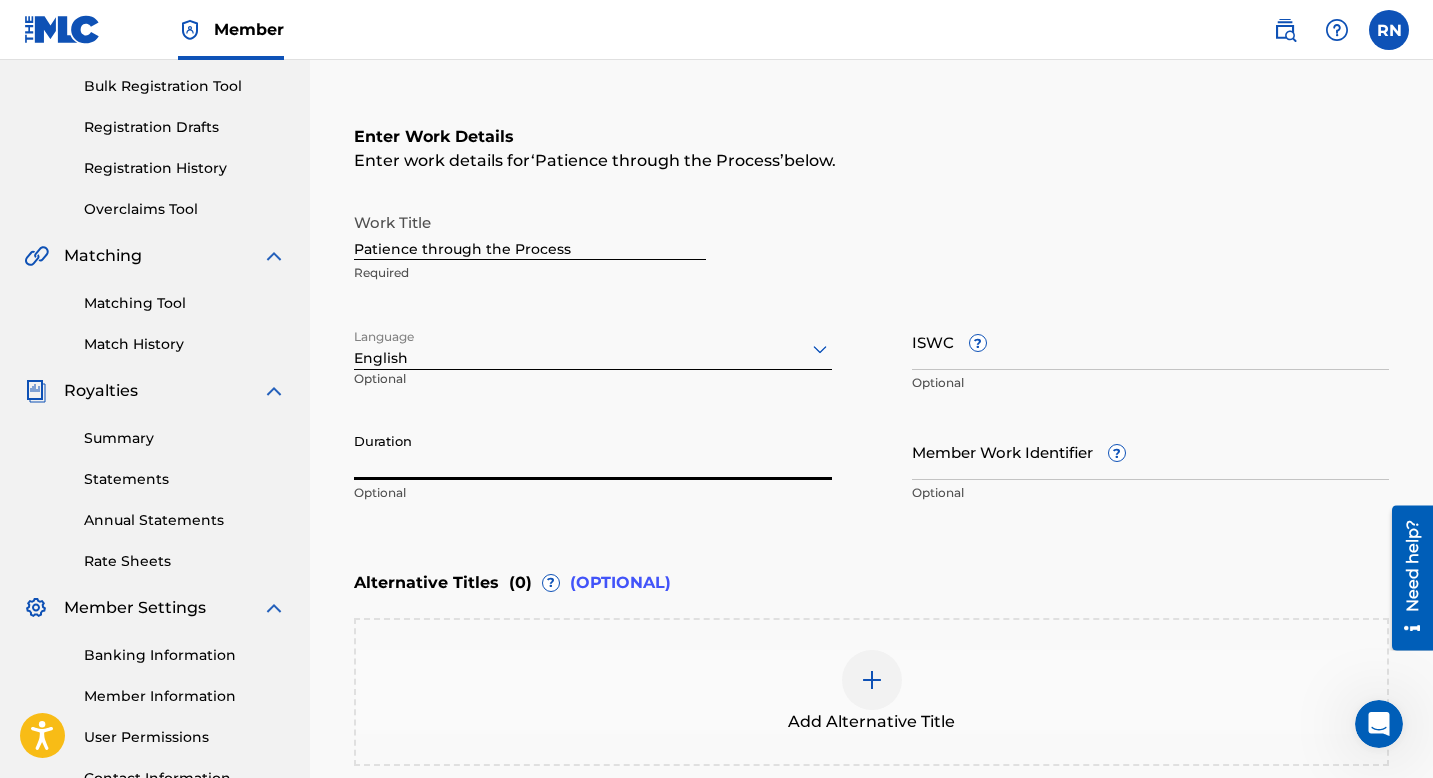 scroll, scrollTop: 428, scrollLeft: 0, axis: vertical 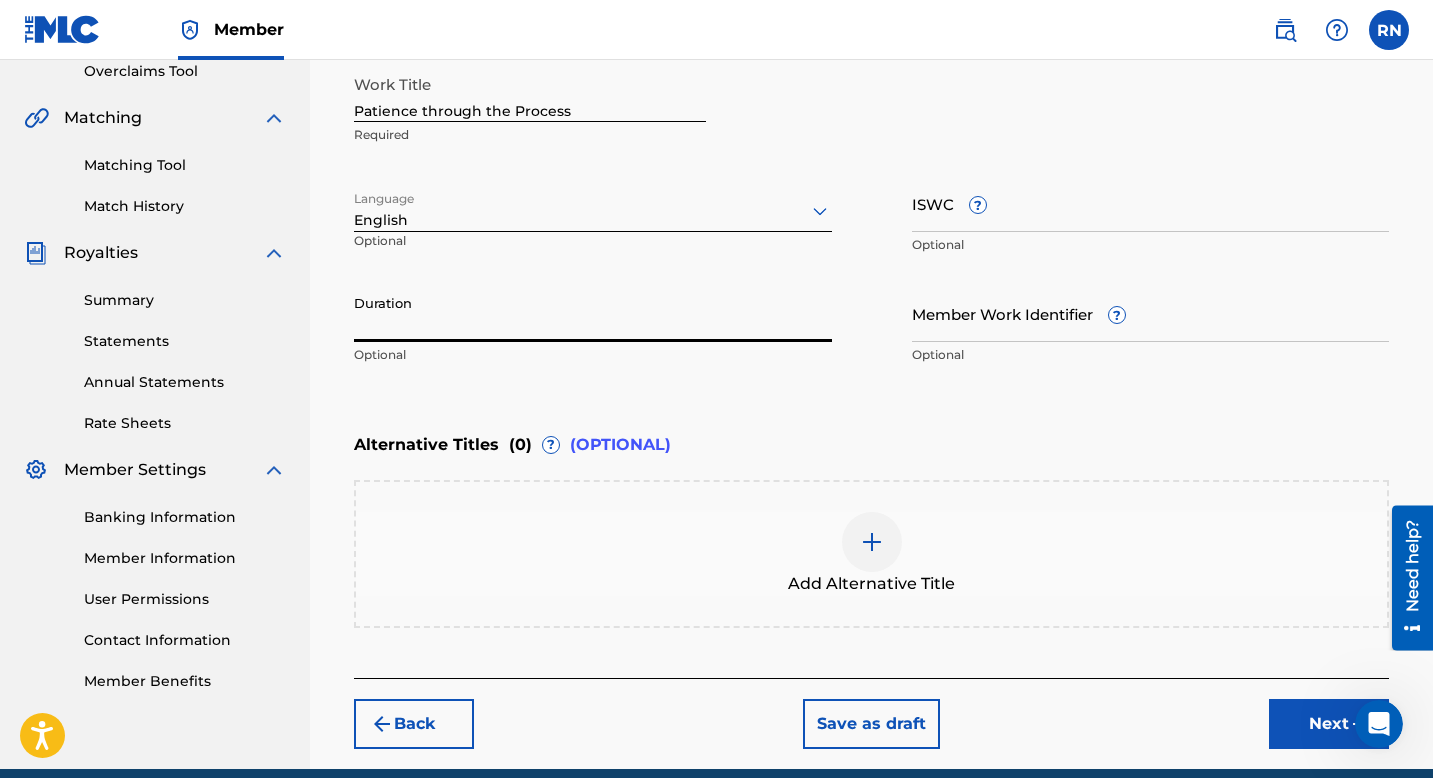 click on "Next" at bounding box center [1329, 724] 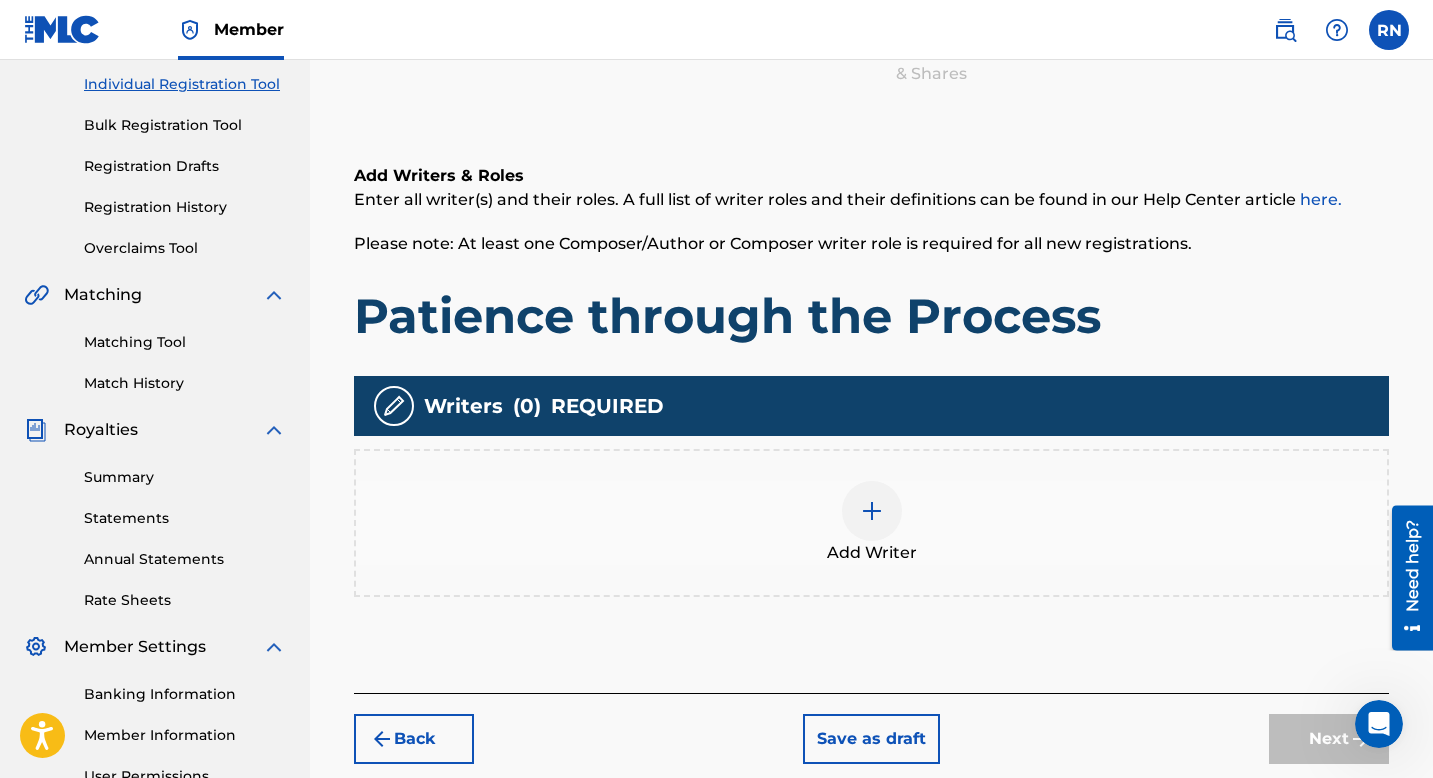 scroll, scrollTop: 278, scrollLeft: 0, axis: vertical 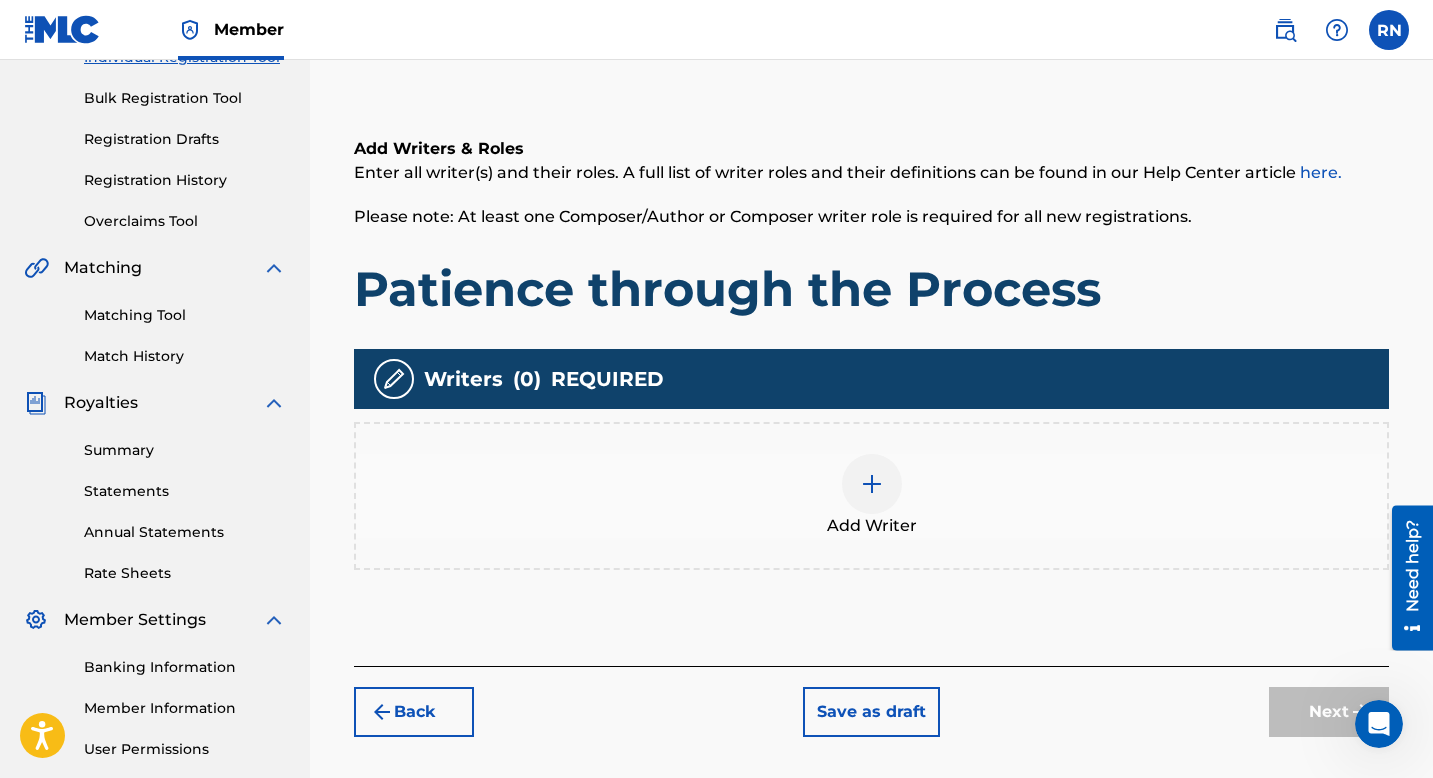 click at bounding box center (872, 484) 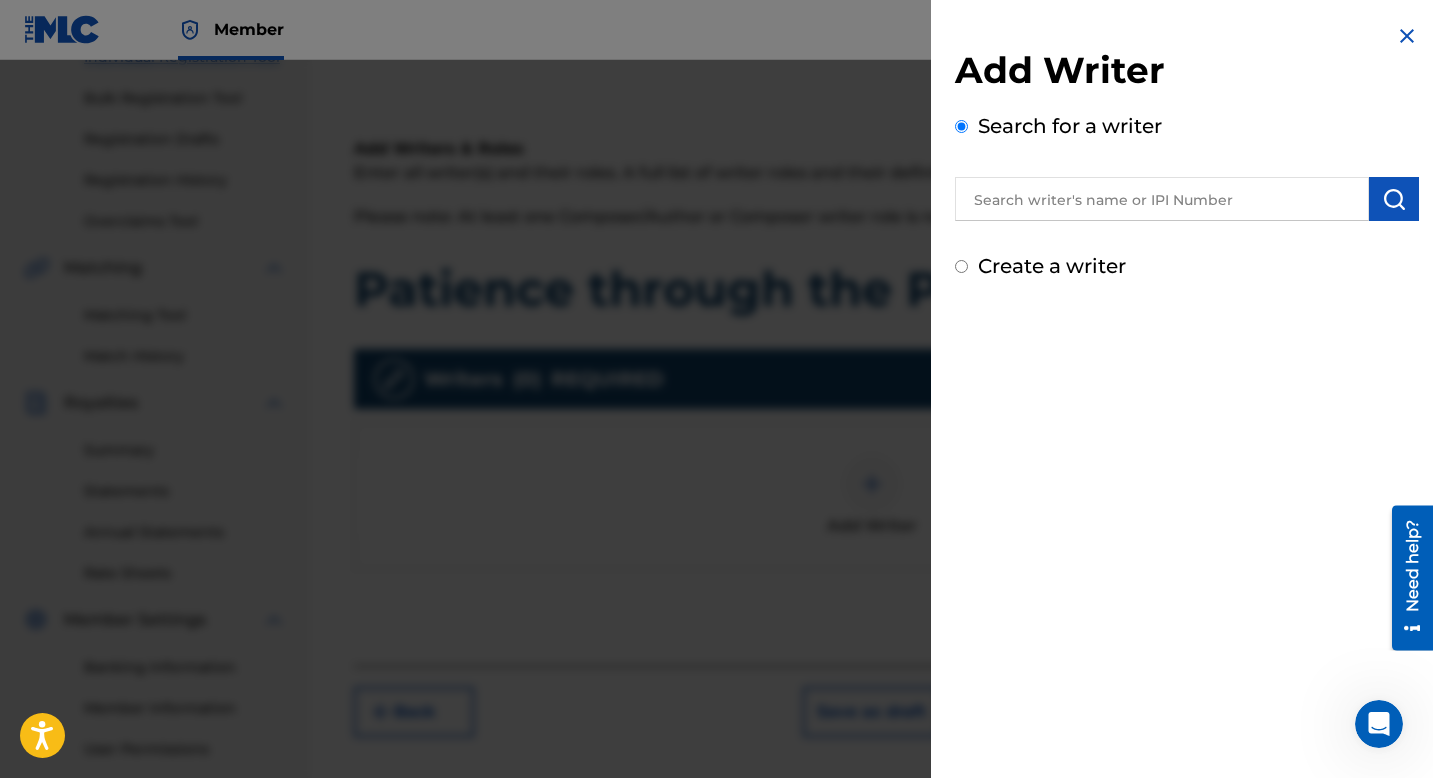 click at bounding box center (1162, 199) 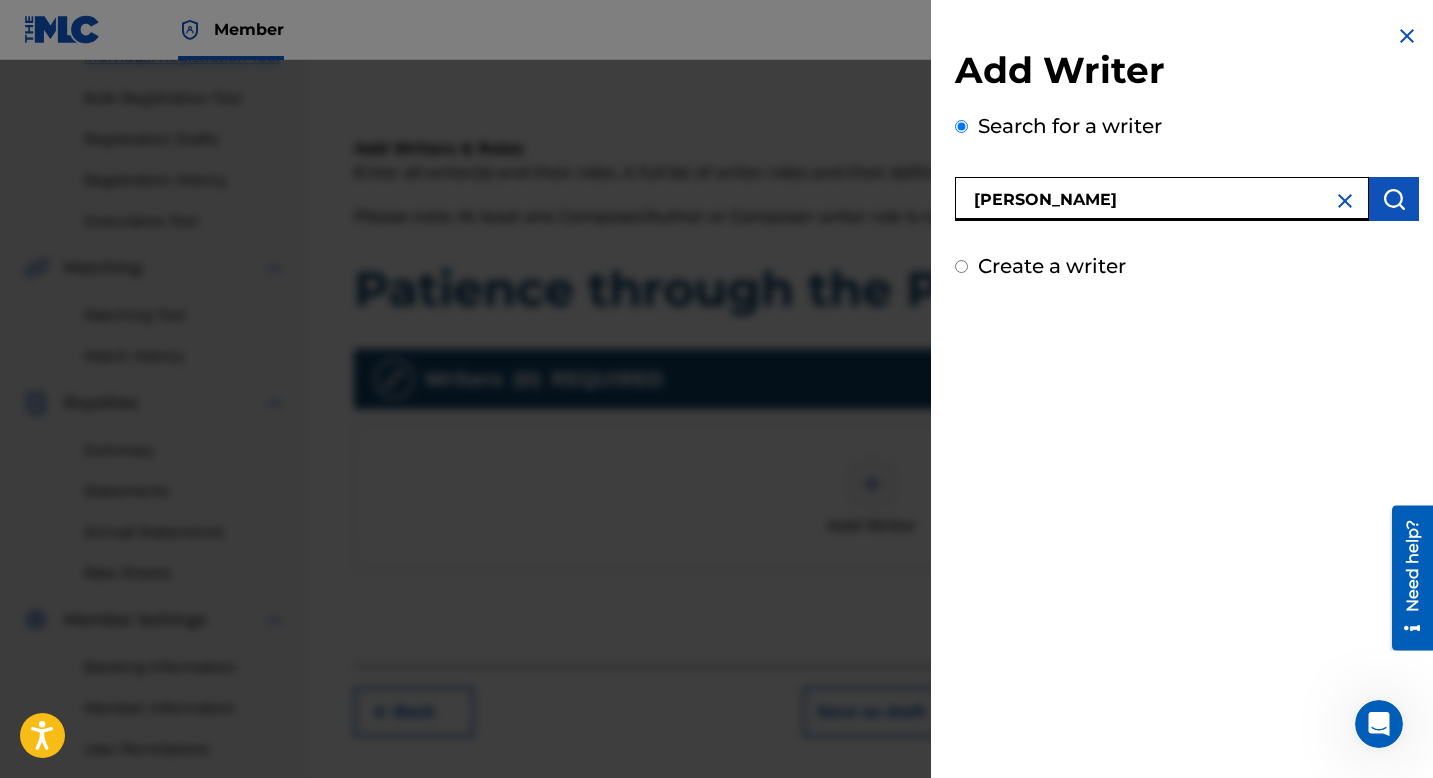 type on "[PERSON_NAME]" 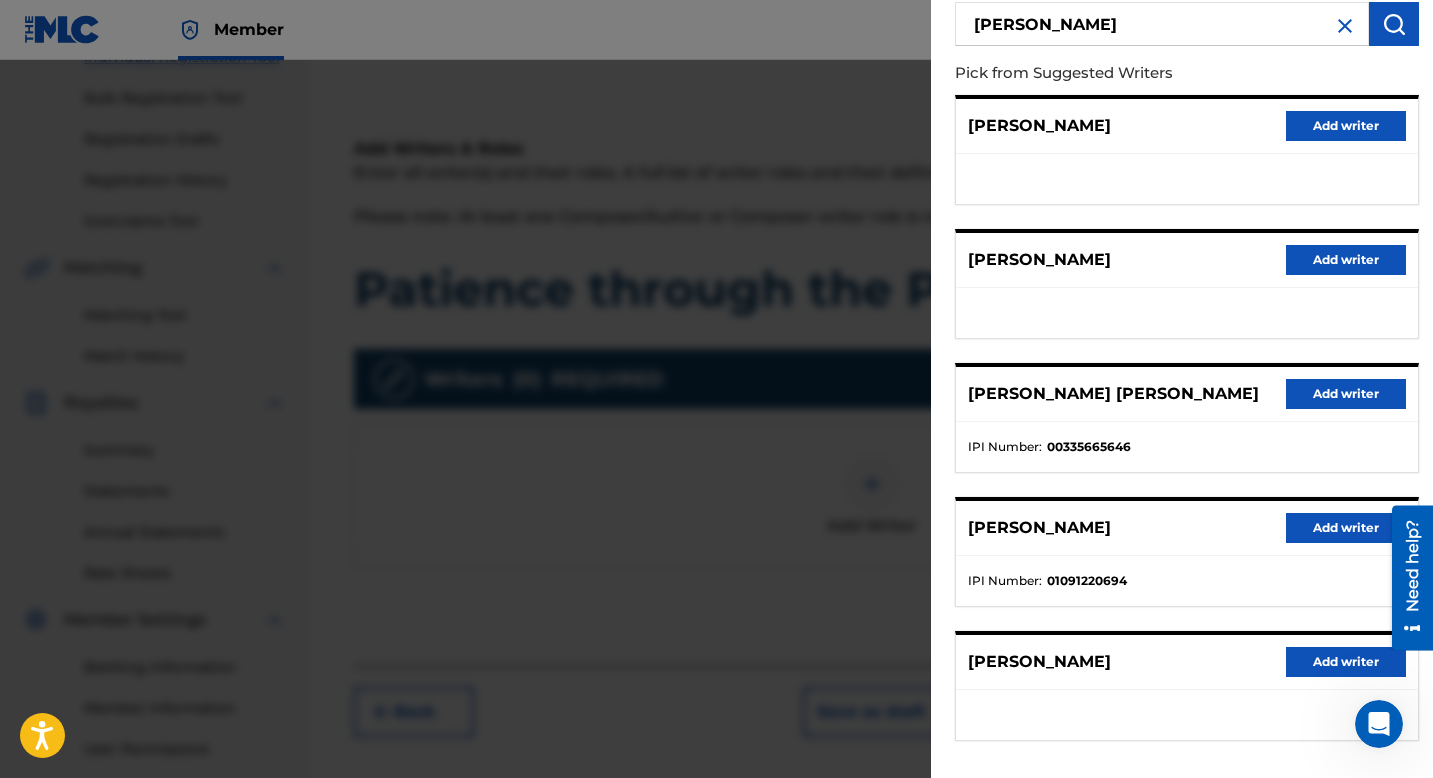 scroll, scrollTop: 199, scrollLeft: 0, axis: vertical 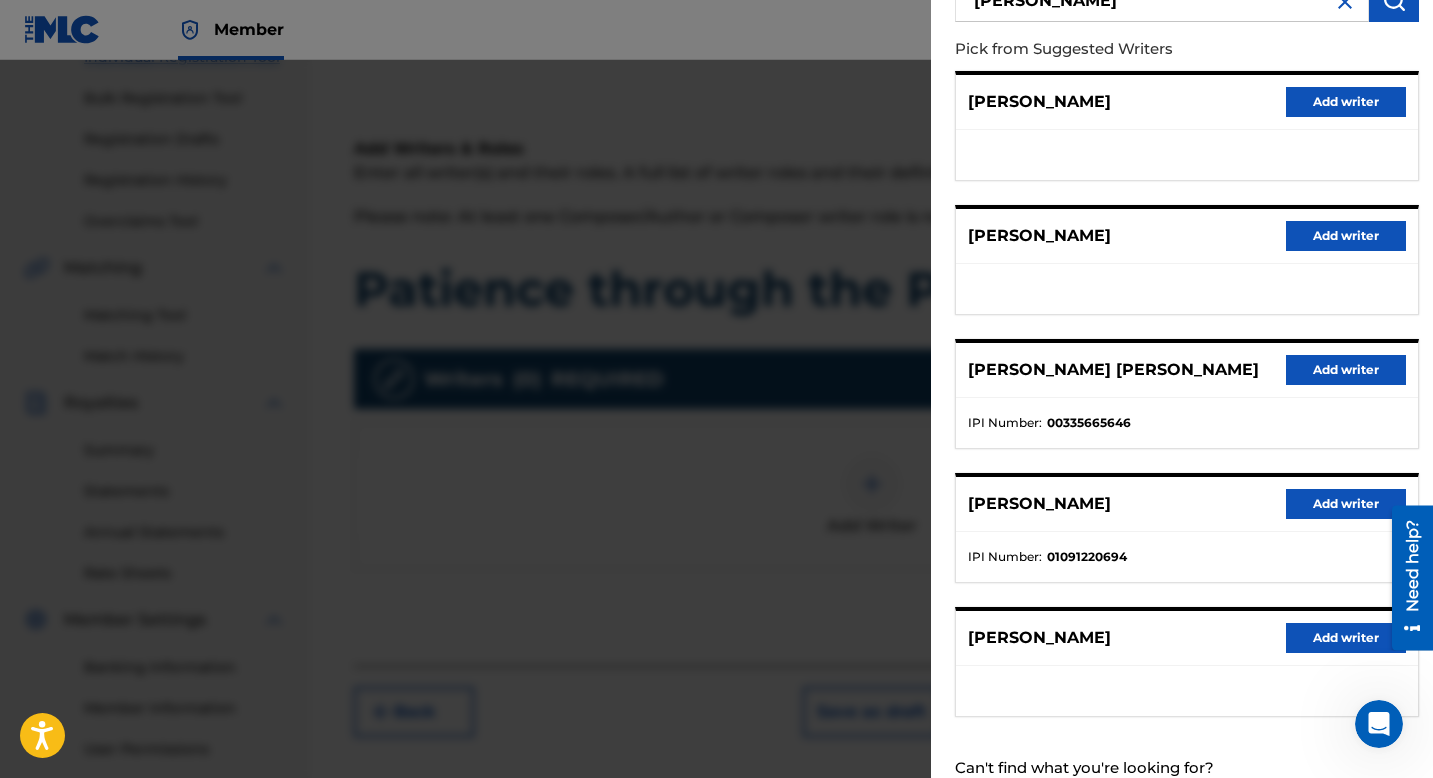 click on "Add writer" at bounding box center [1346, 504] 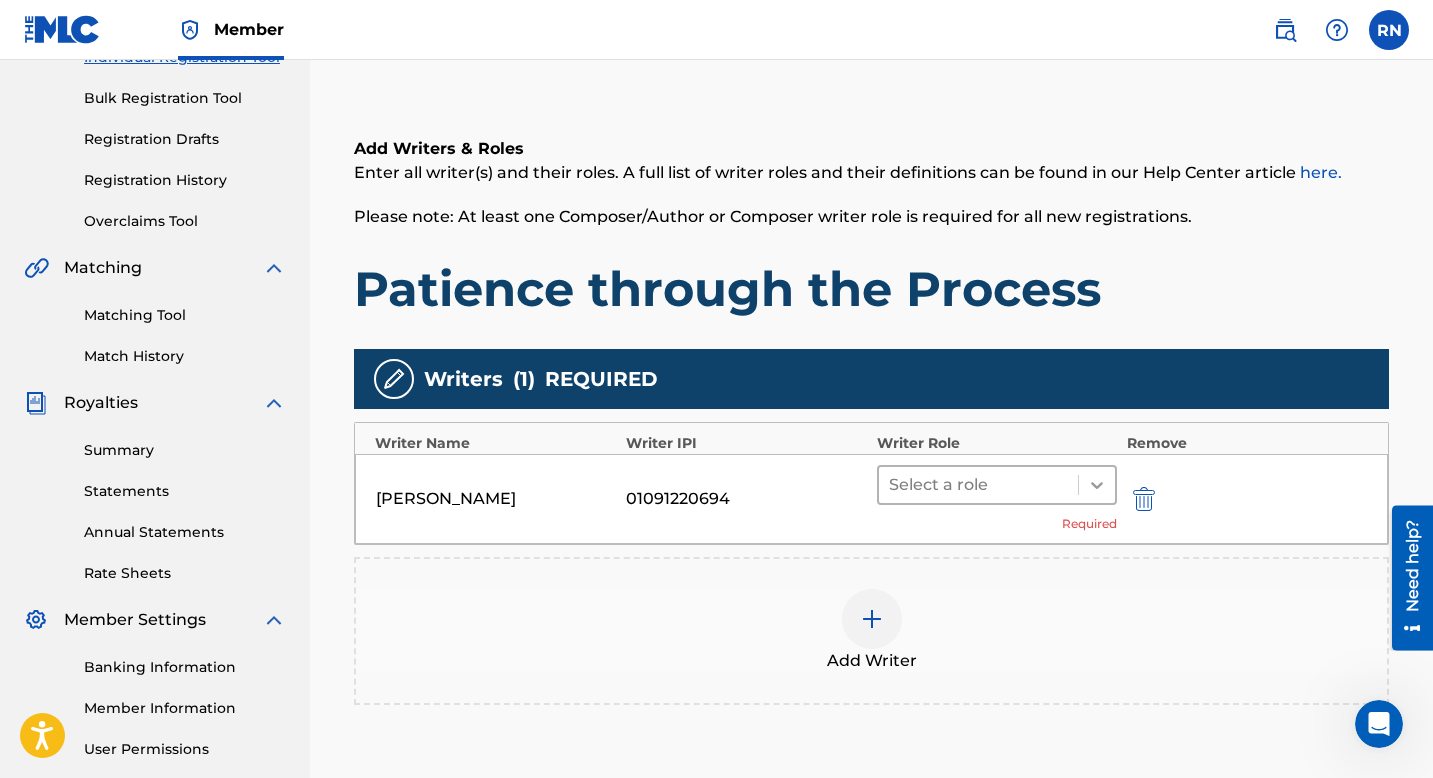 click 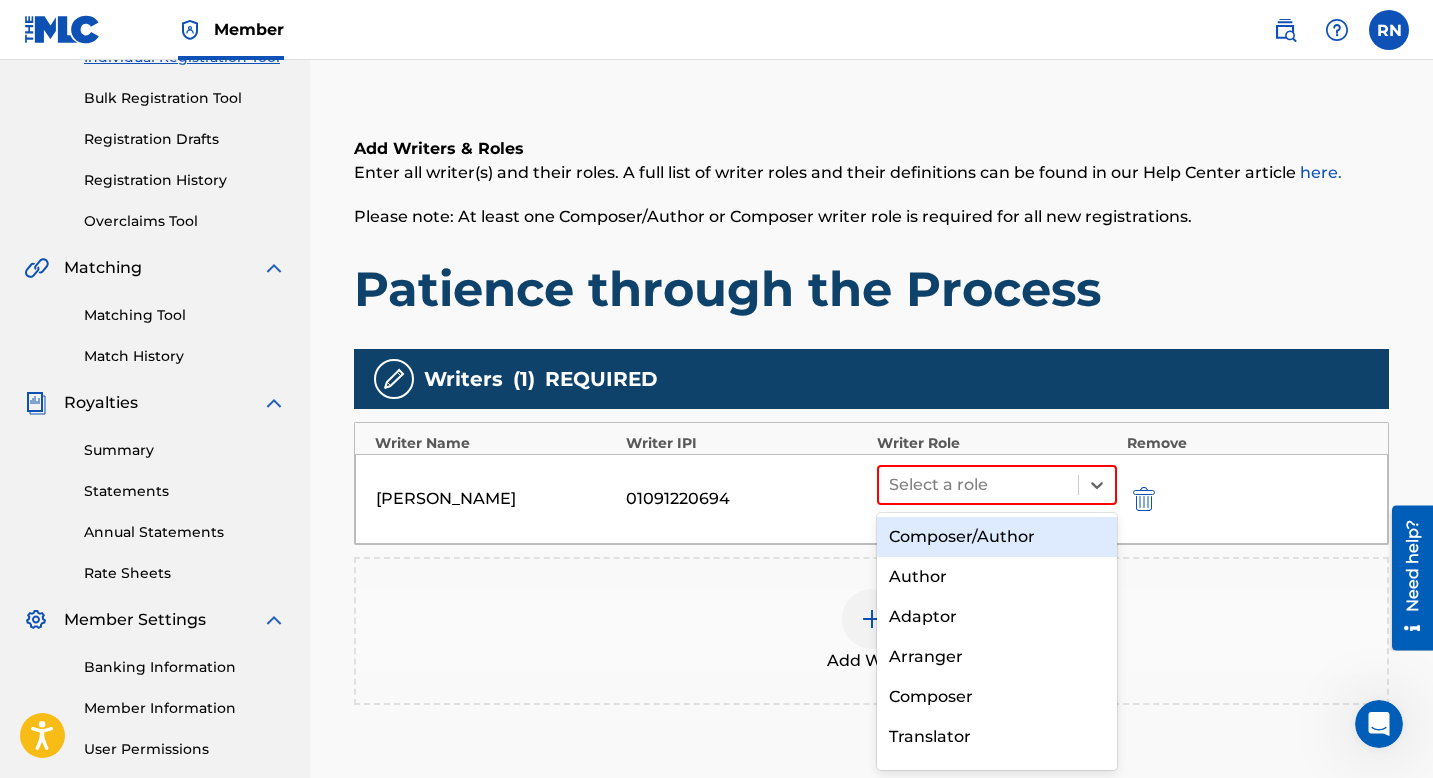 click on "Composer/Author" at bounding box center (997, 537) 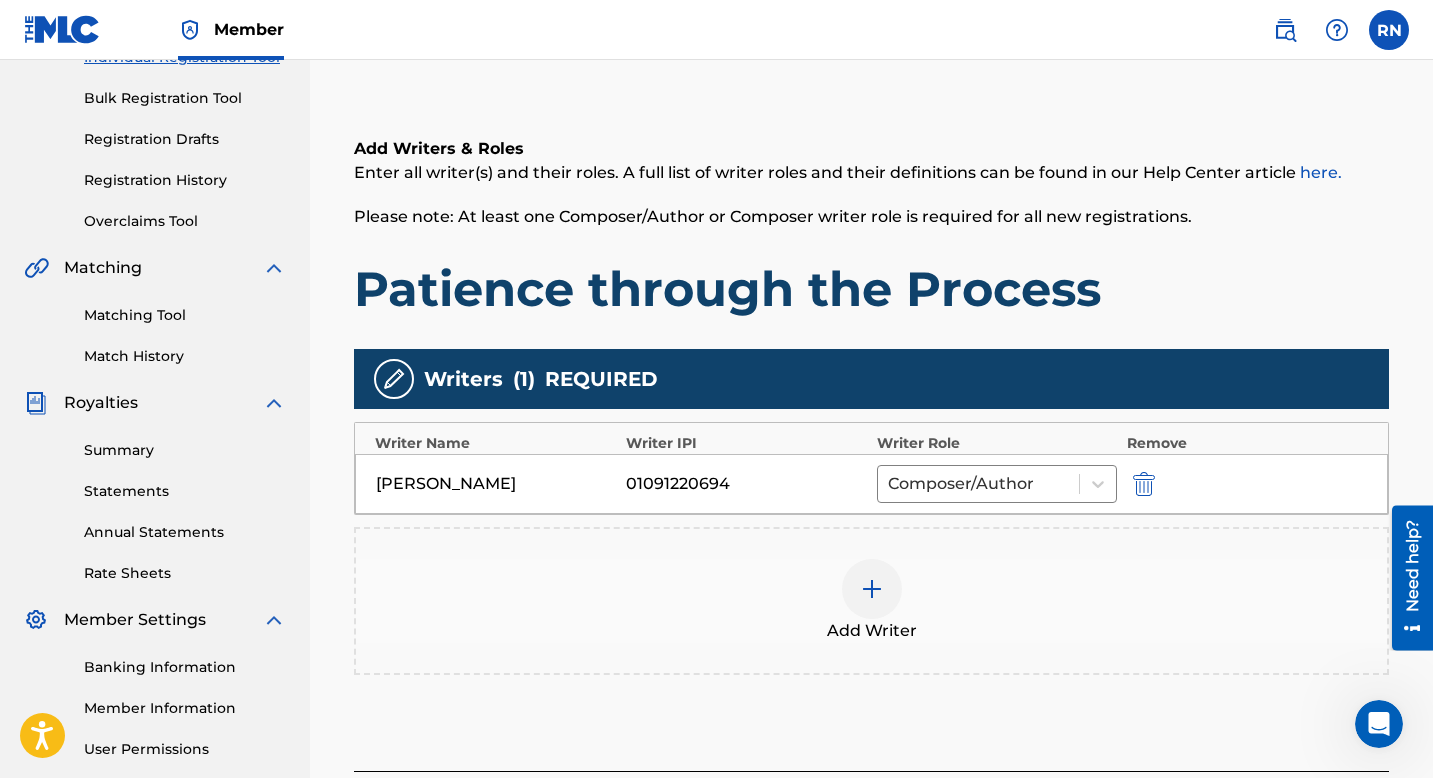 scroll, scrollTop: 294, scrollLeft: 0, axis: vertical 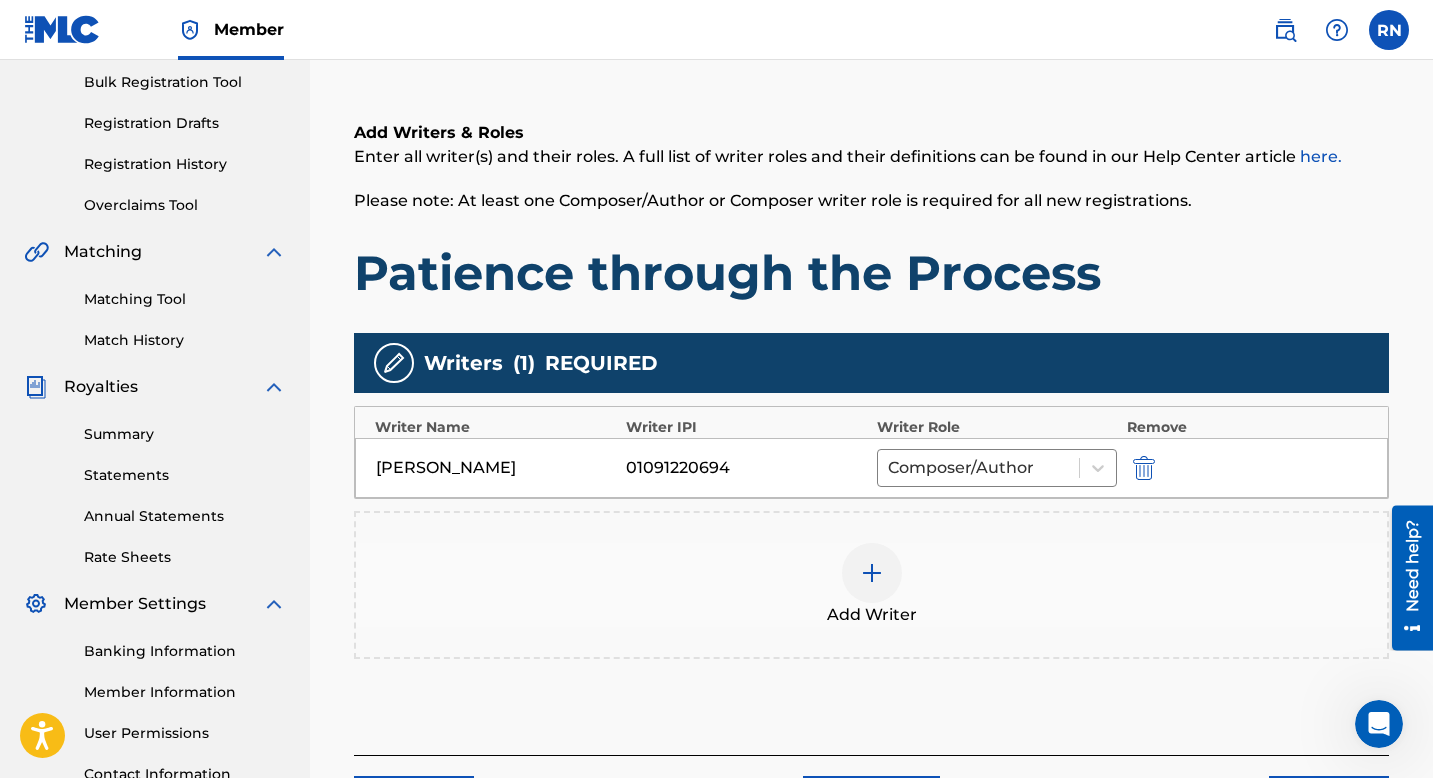 click at bounding box center (872, 573) 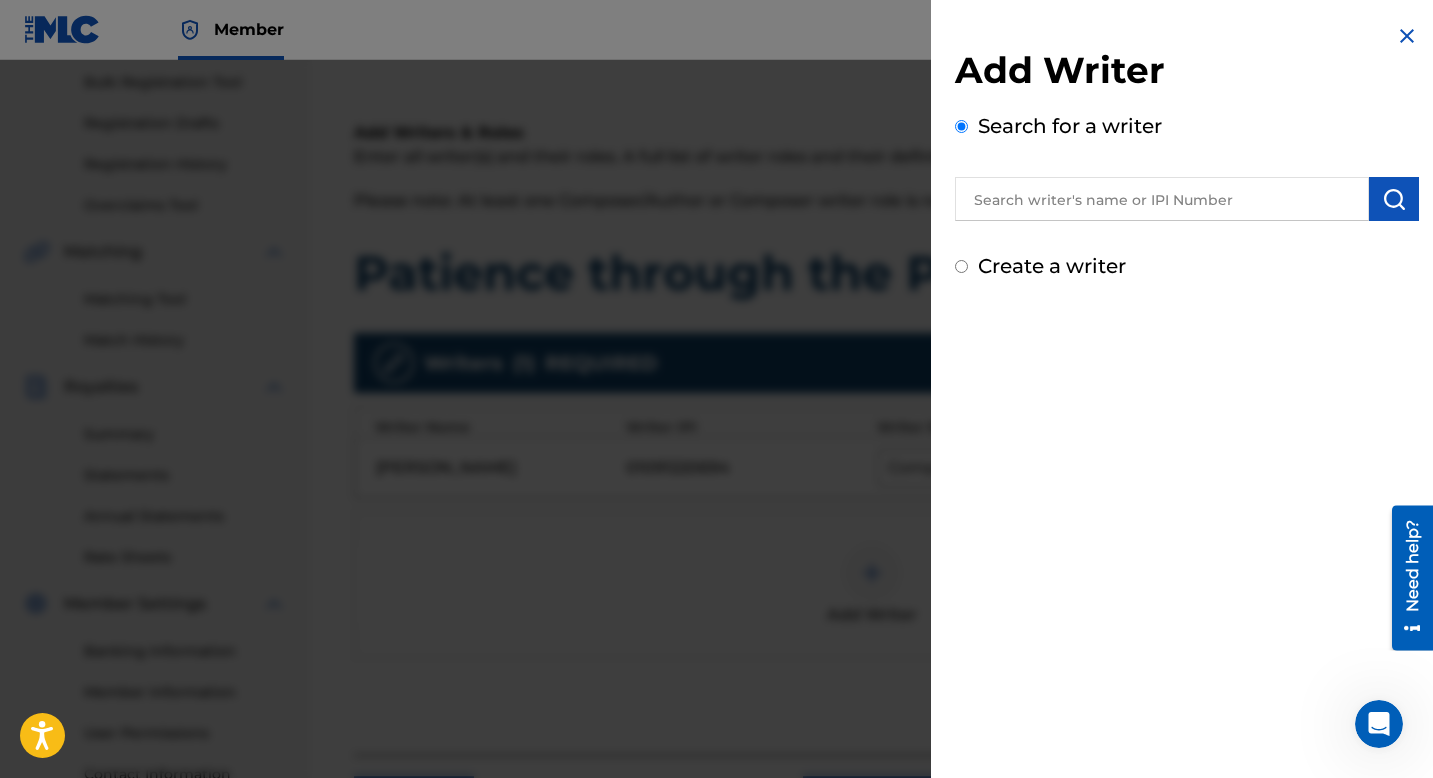 click at bounding box center (1162, 199) 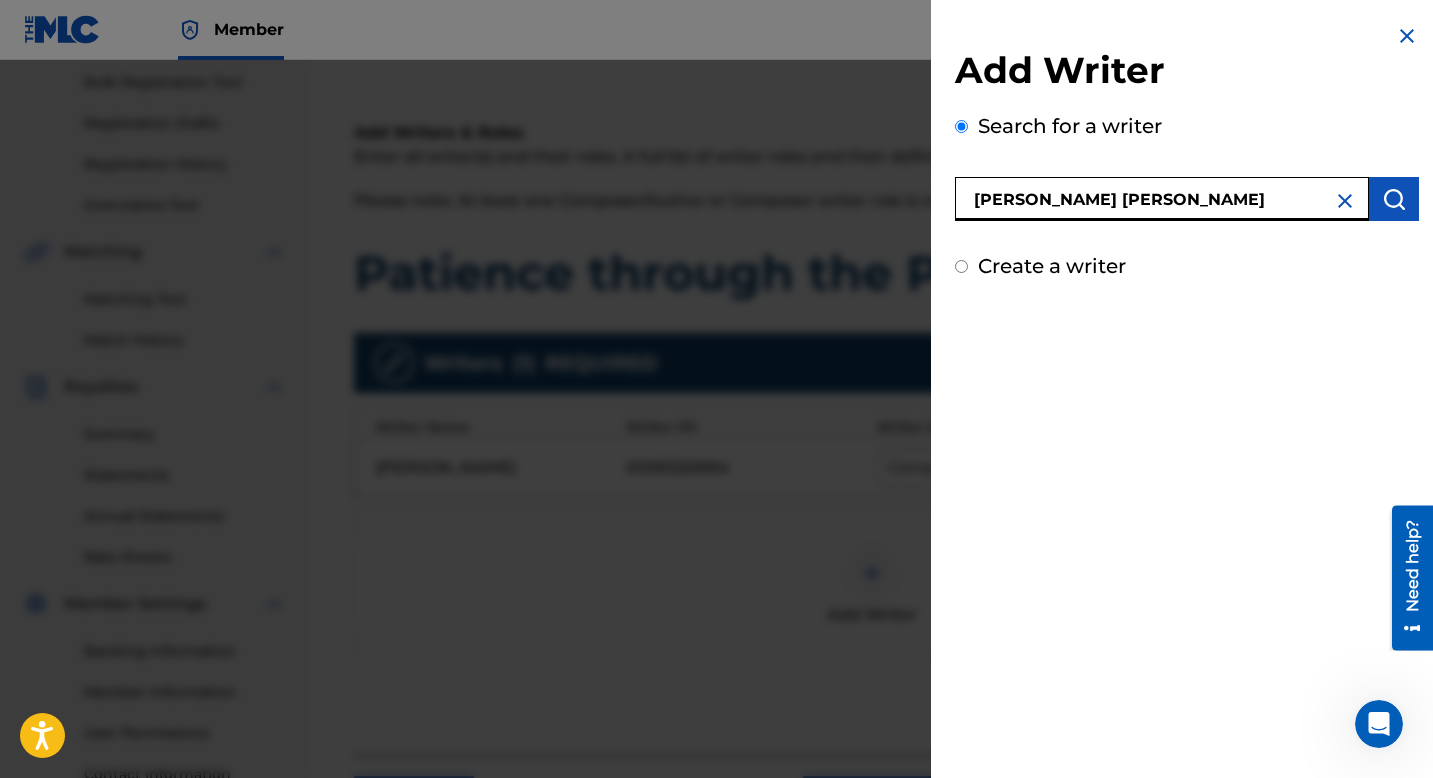 click at bounding box center [1394, 199] 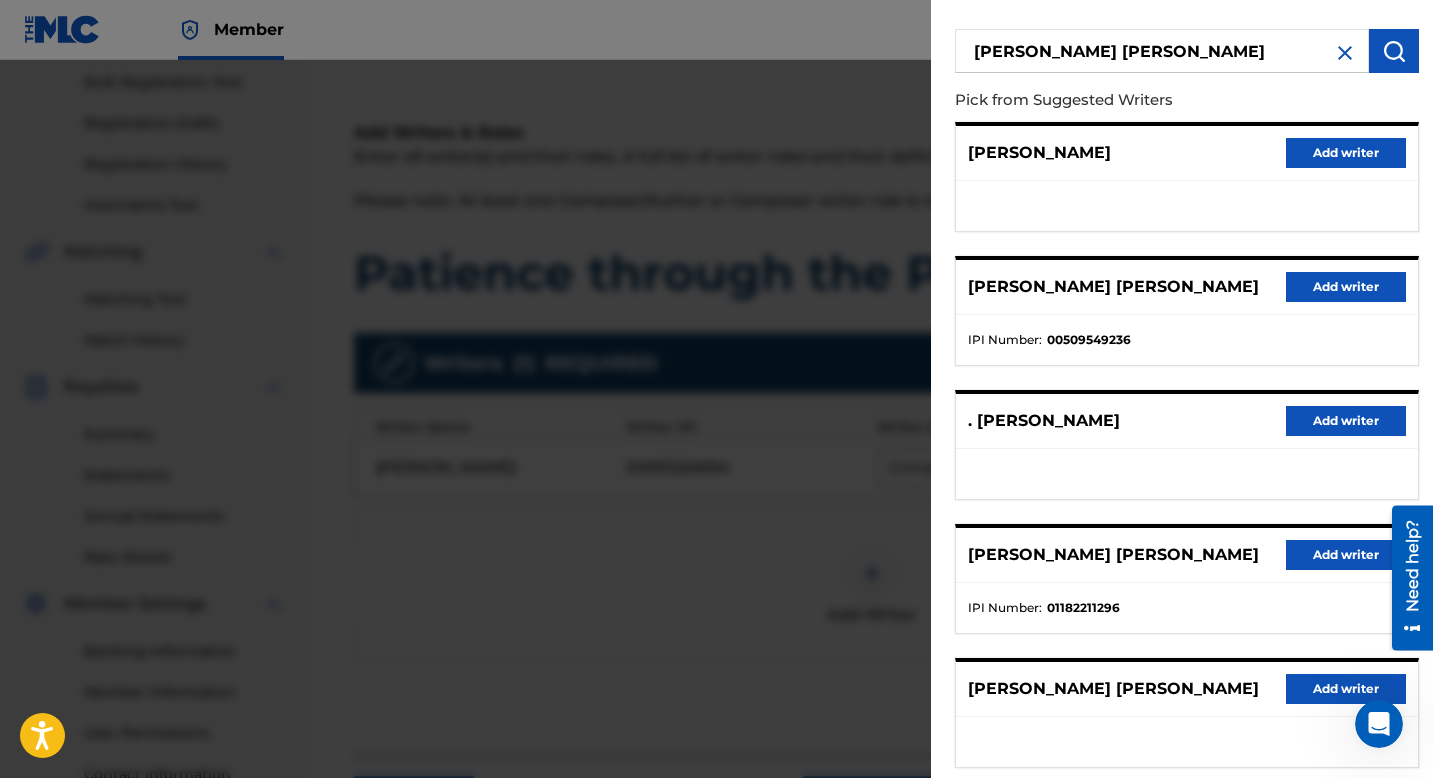 scroll, scrollTop: 264, scrollLeft: 0, axis: vertical 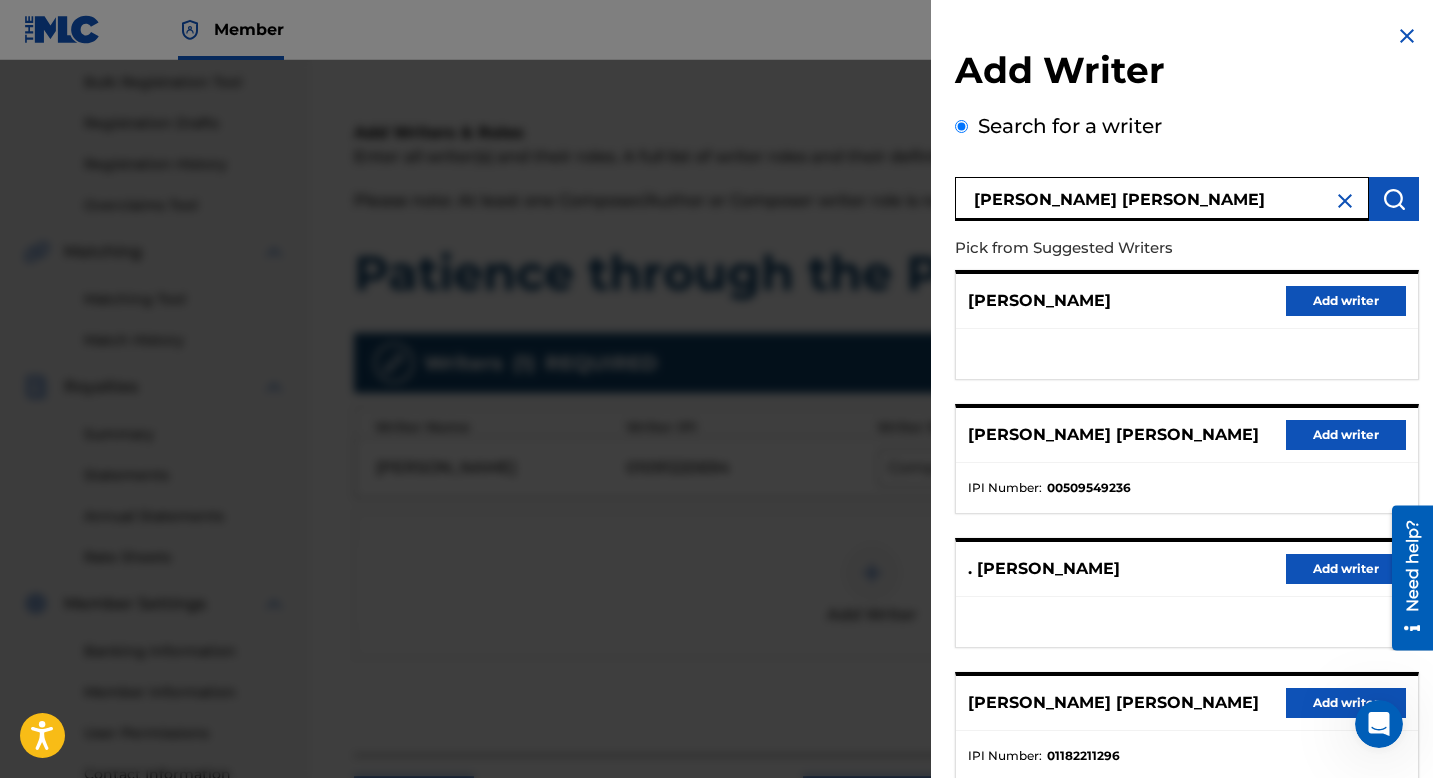 drag, startPoint x: 1126, startPoint y: 190, endPoint x: 1078, endPoint y: 112, distance: 91.58602 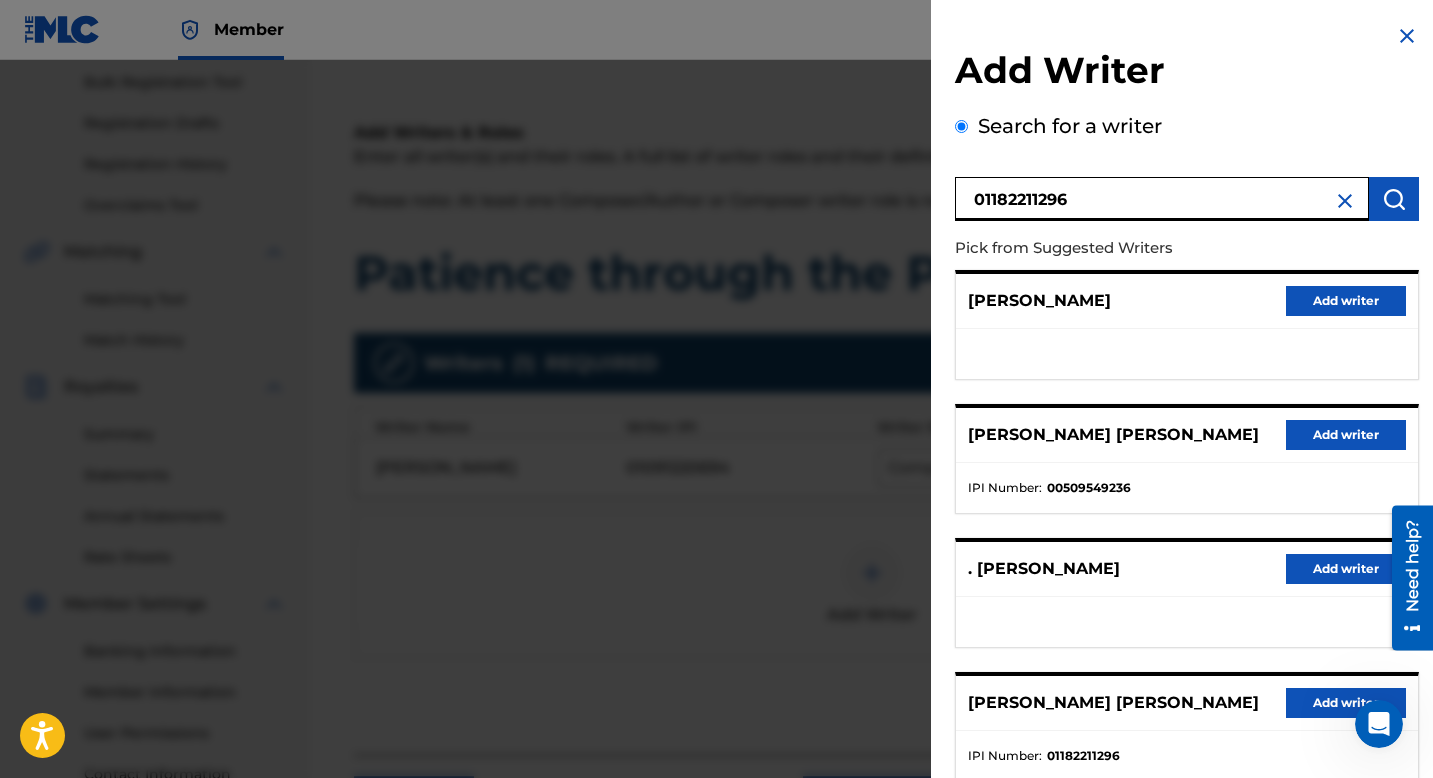 type on "01182211296" 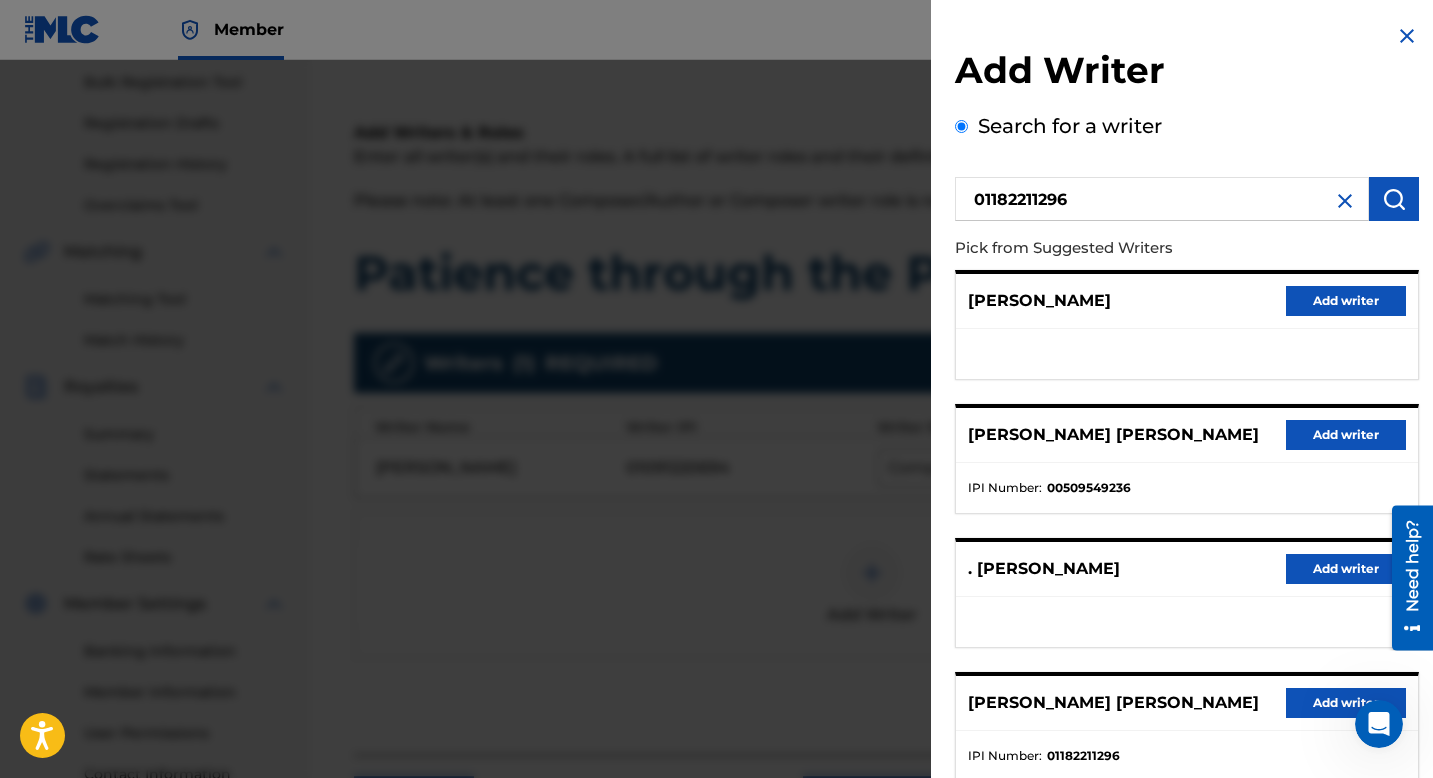 click at bounding box center (1394, 199) 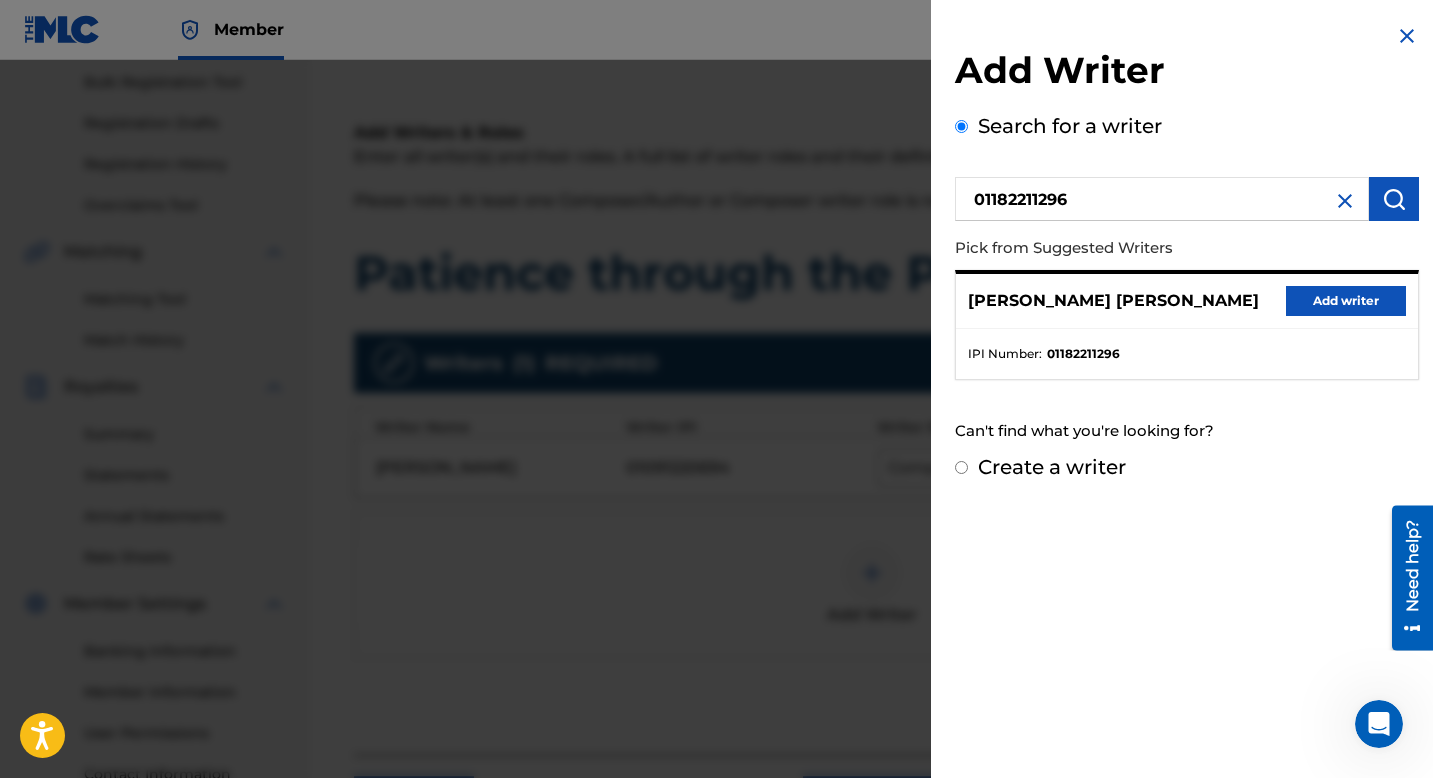 click on "Add writer" at bounding box center [1346, 301] 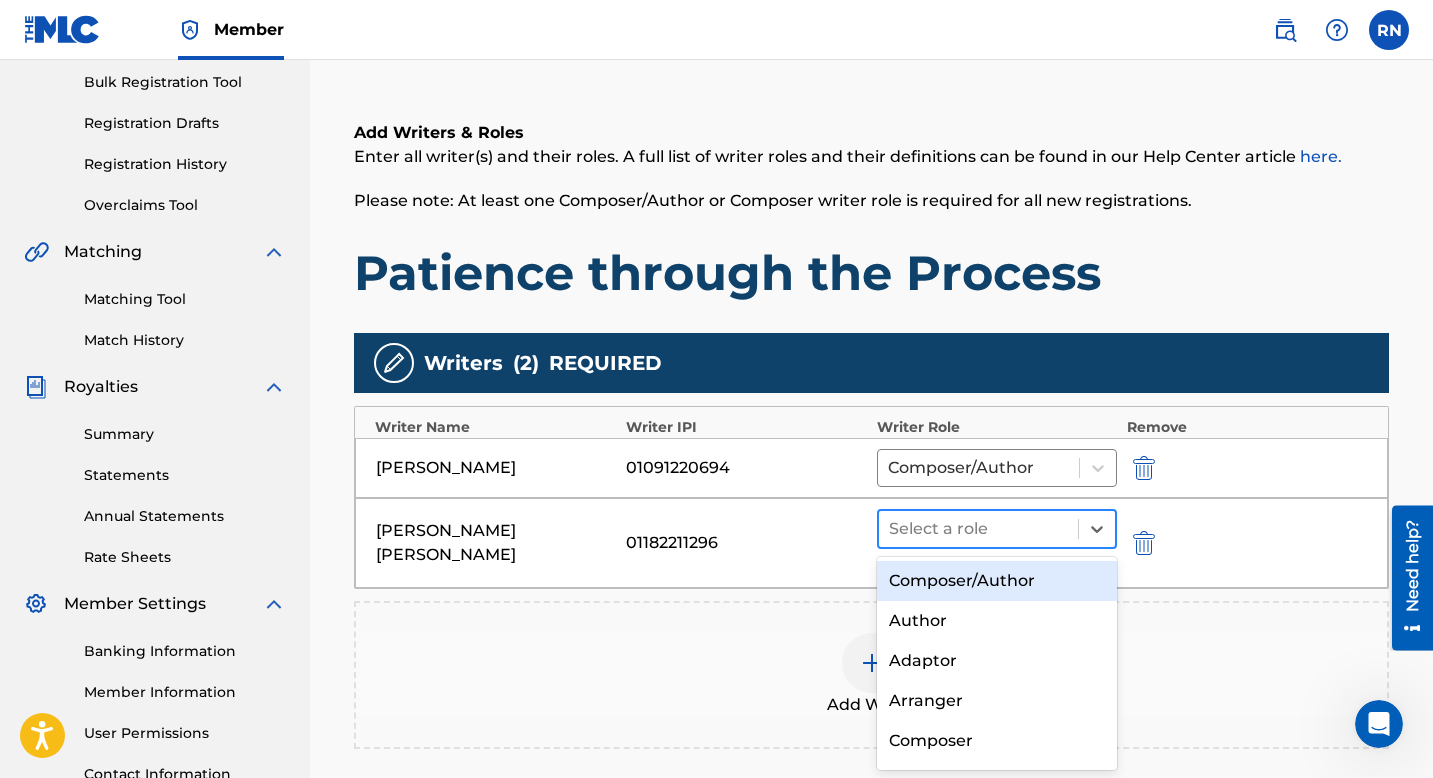click at bounding box center [978, 529] 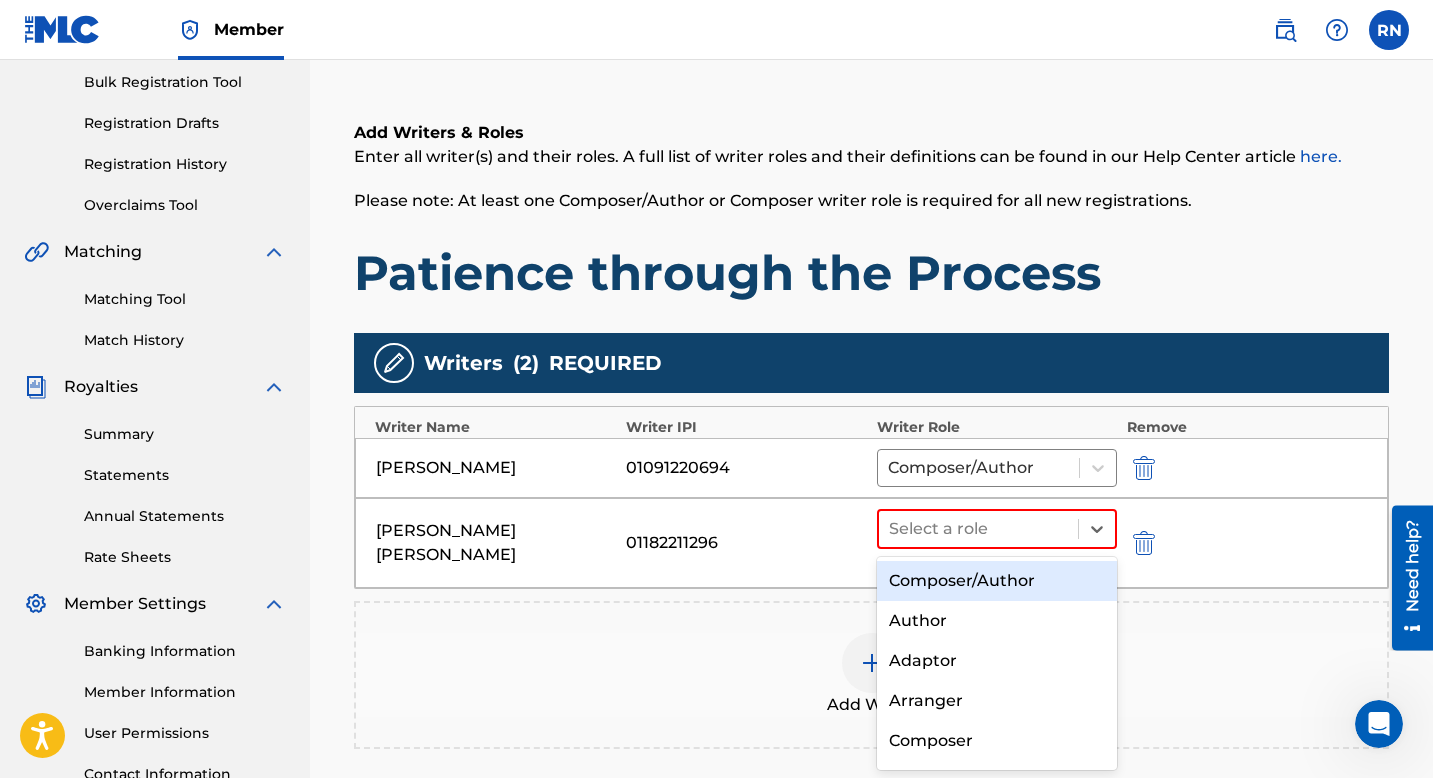 click on "Composer/Author" at bounding box center (997, 581) 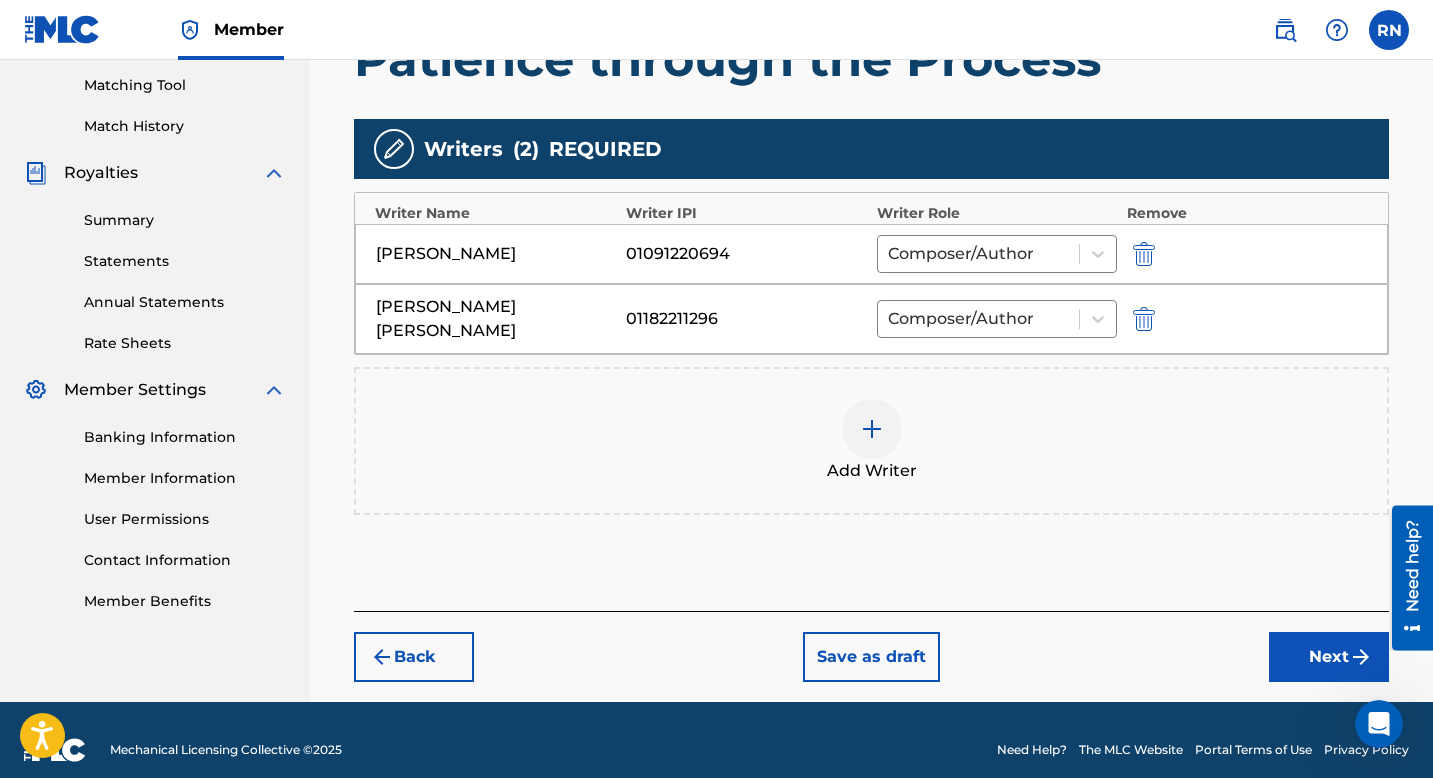scroll, scrollTop: 515, scrollLeft: 0, axis: vertical 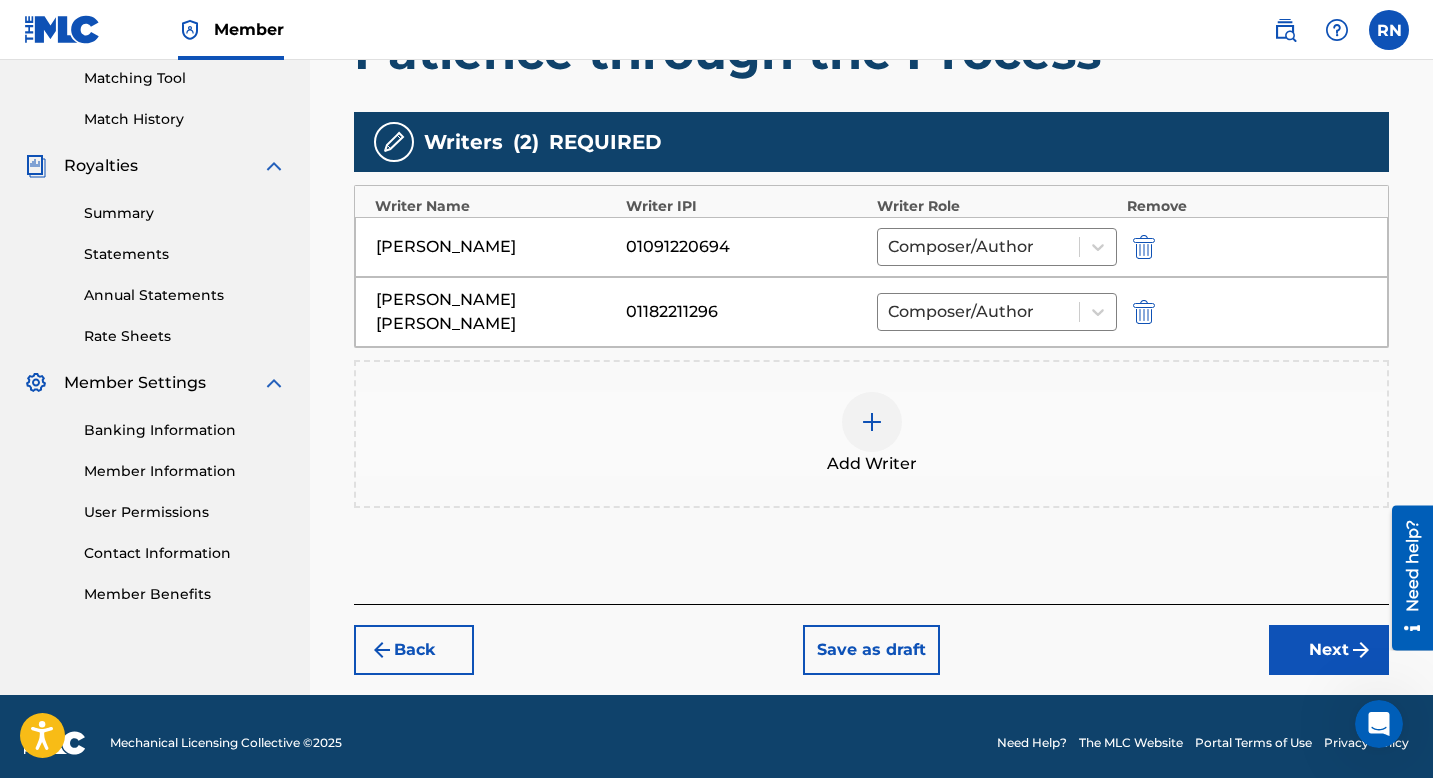 click on "Next" at bounding box center [1329, 650] 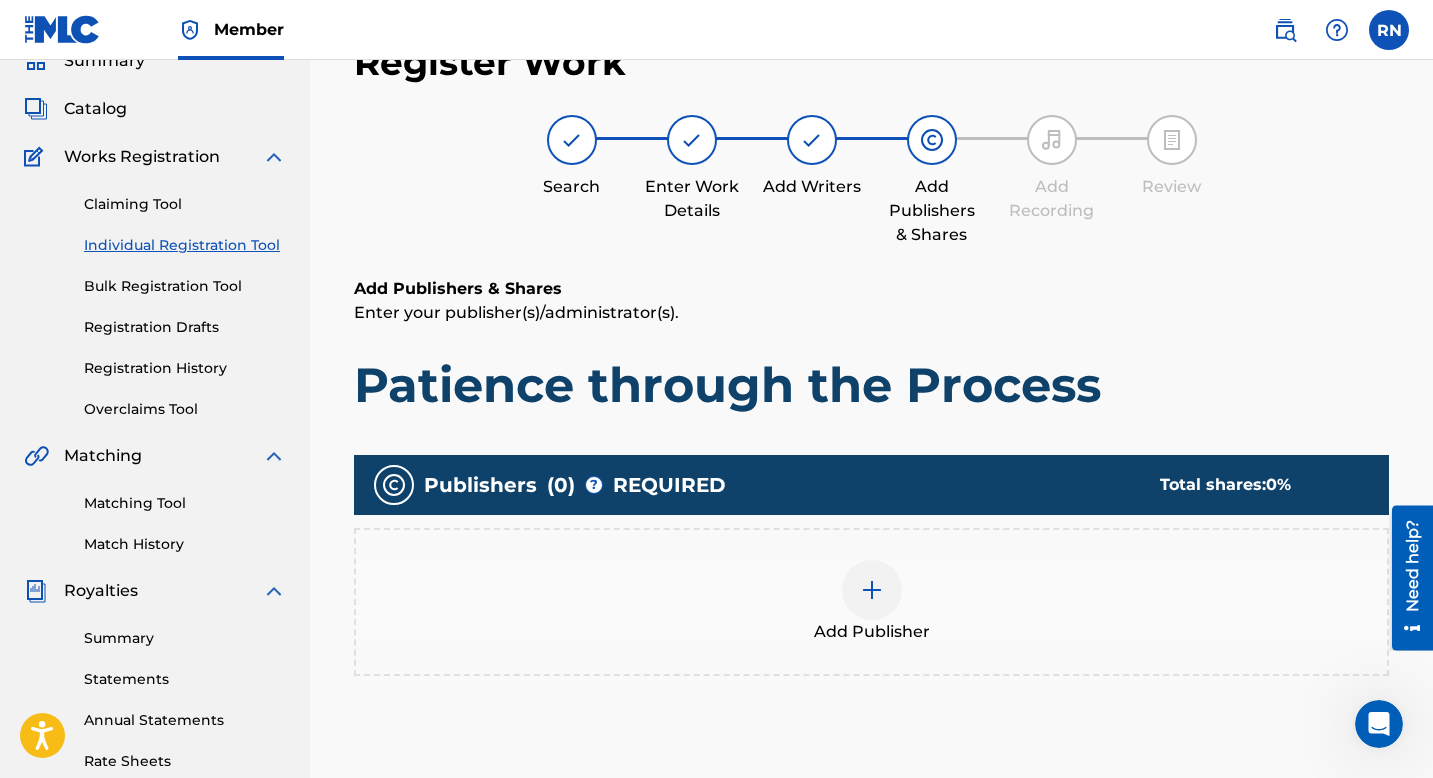 scroll, scrollTop: 194, scrollLeft: 0, axis: vertical 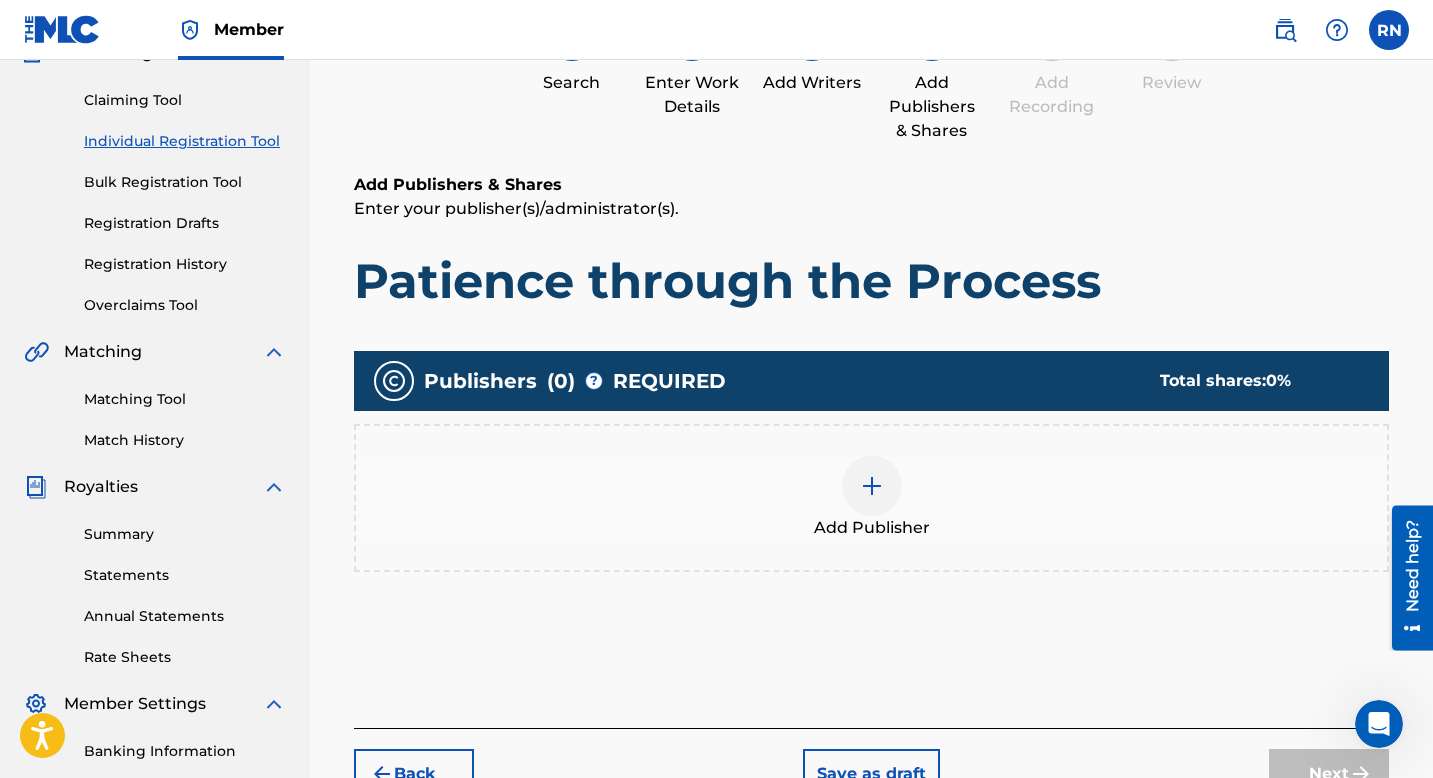 click at bounding box center [872, 486] 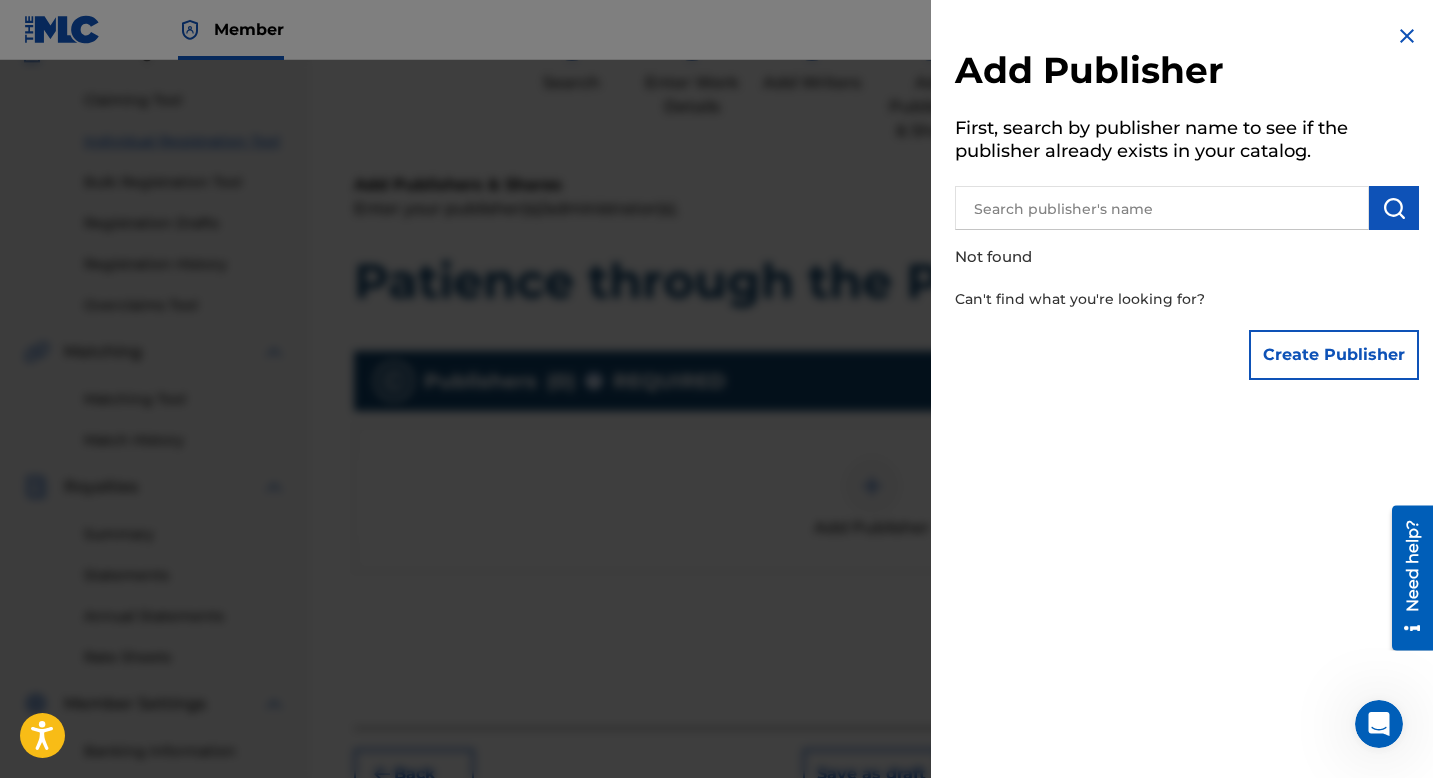 click at bounding box center [1162, 208] 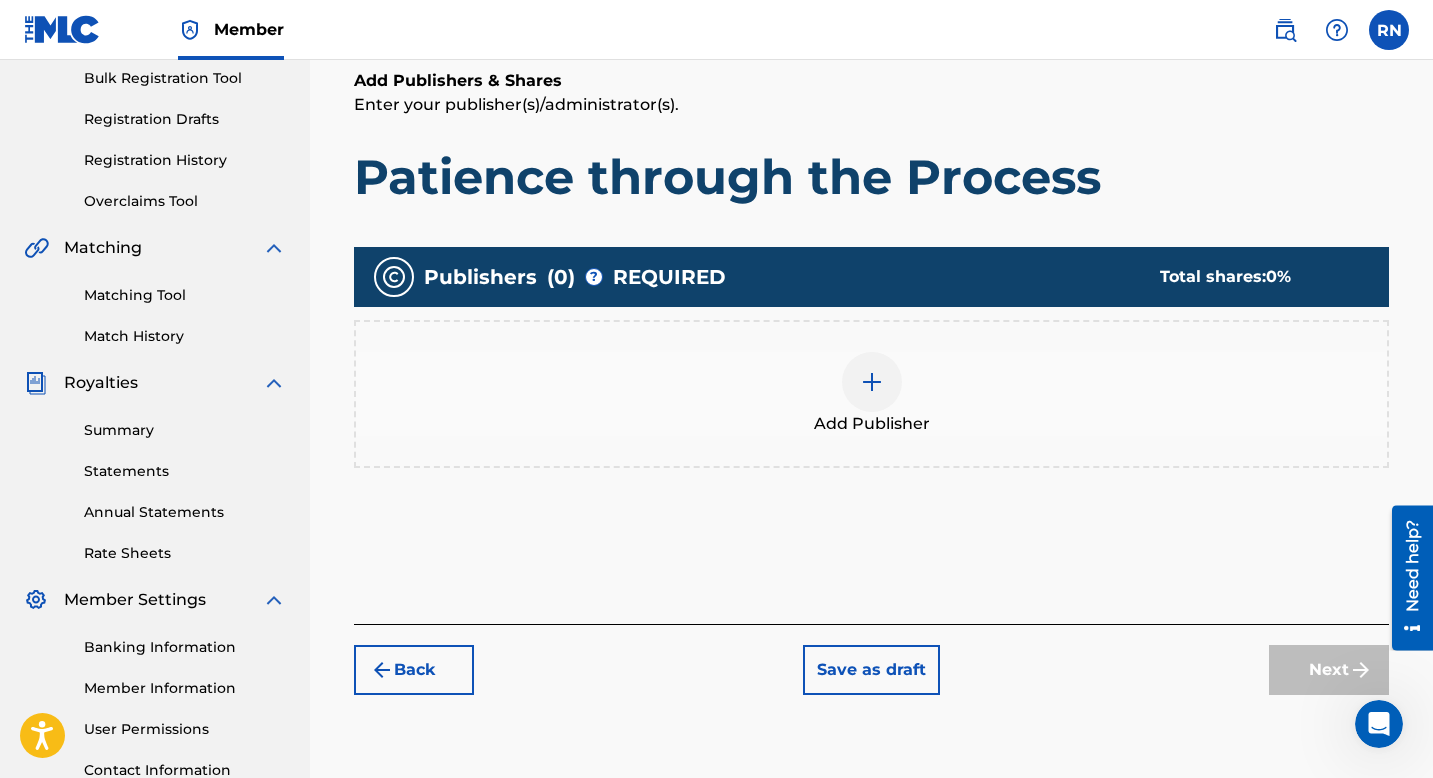 scroll, scrollTop: 323, scrollLeft: 0, axis: vertical 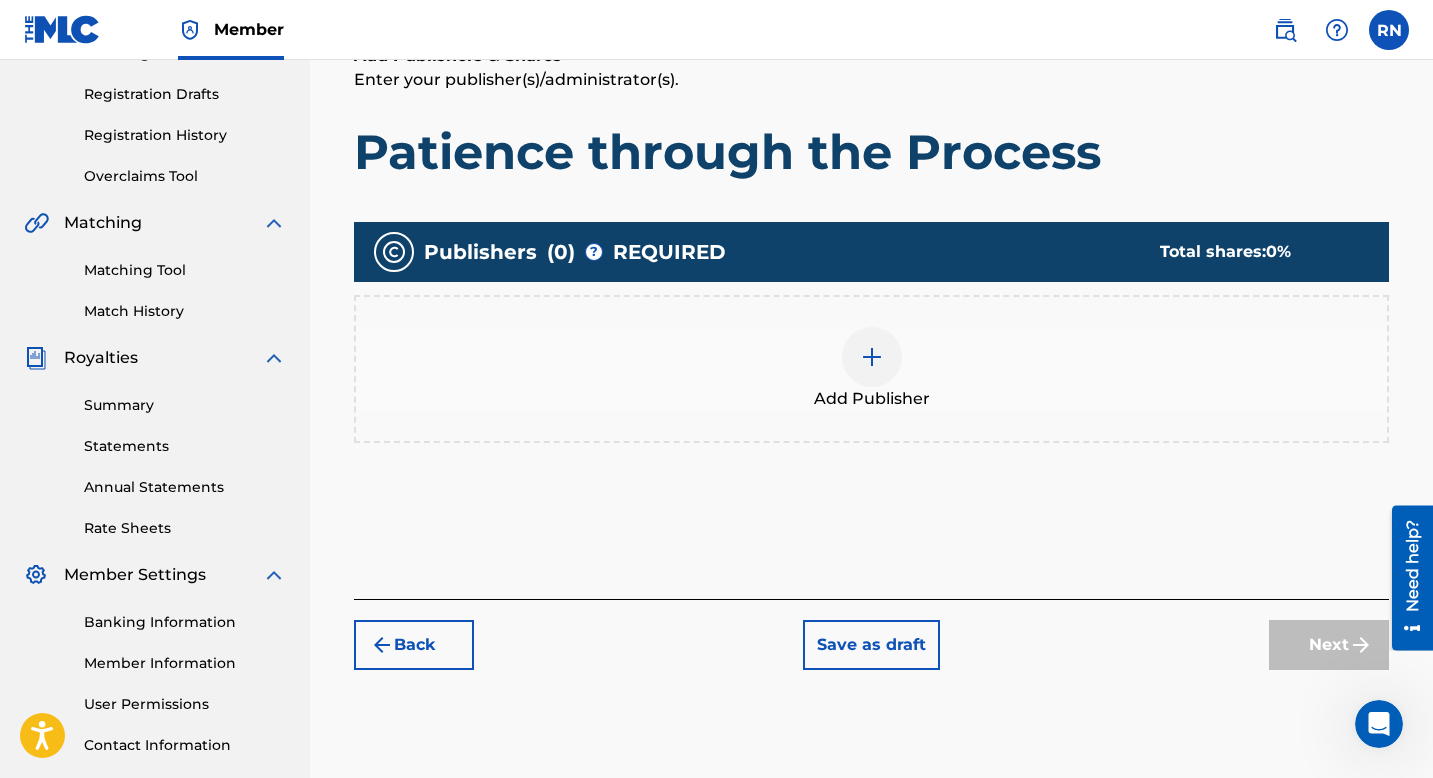 click on "Save as draft" at bounding box center (871, 645) 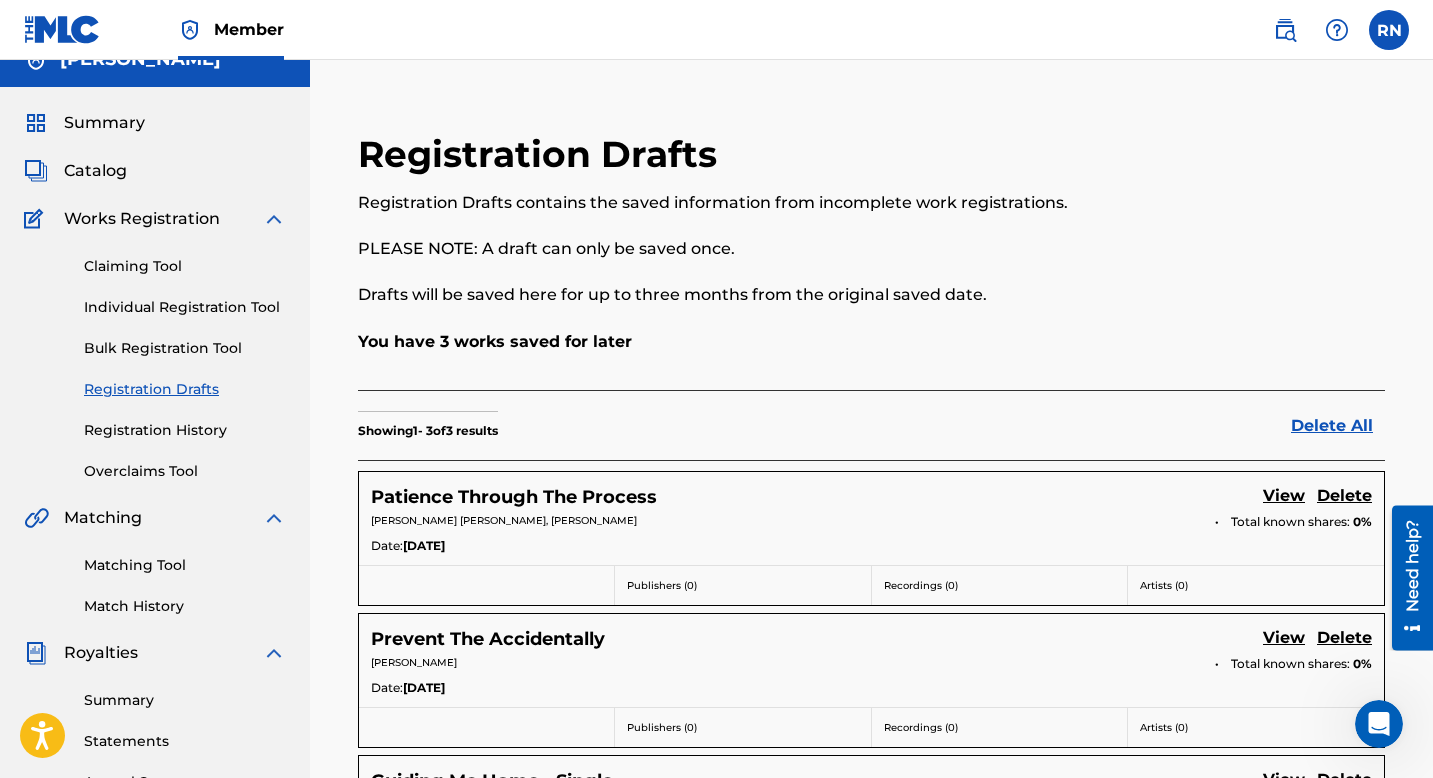 scroll, scrollTop: 0, scrollLeft: 0, axis: both 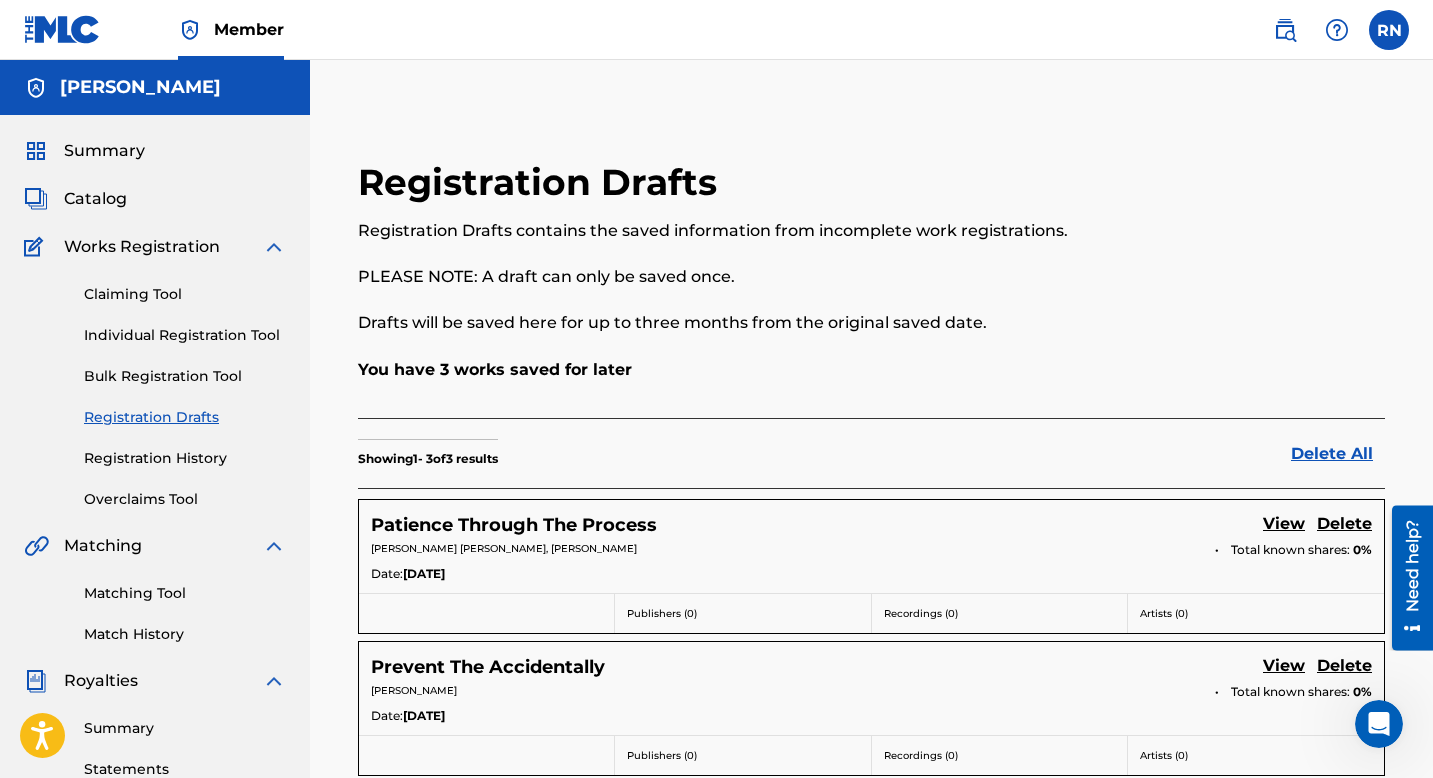 click on "Claiming Tool" at bounding box center [185, 294] 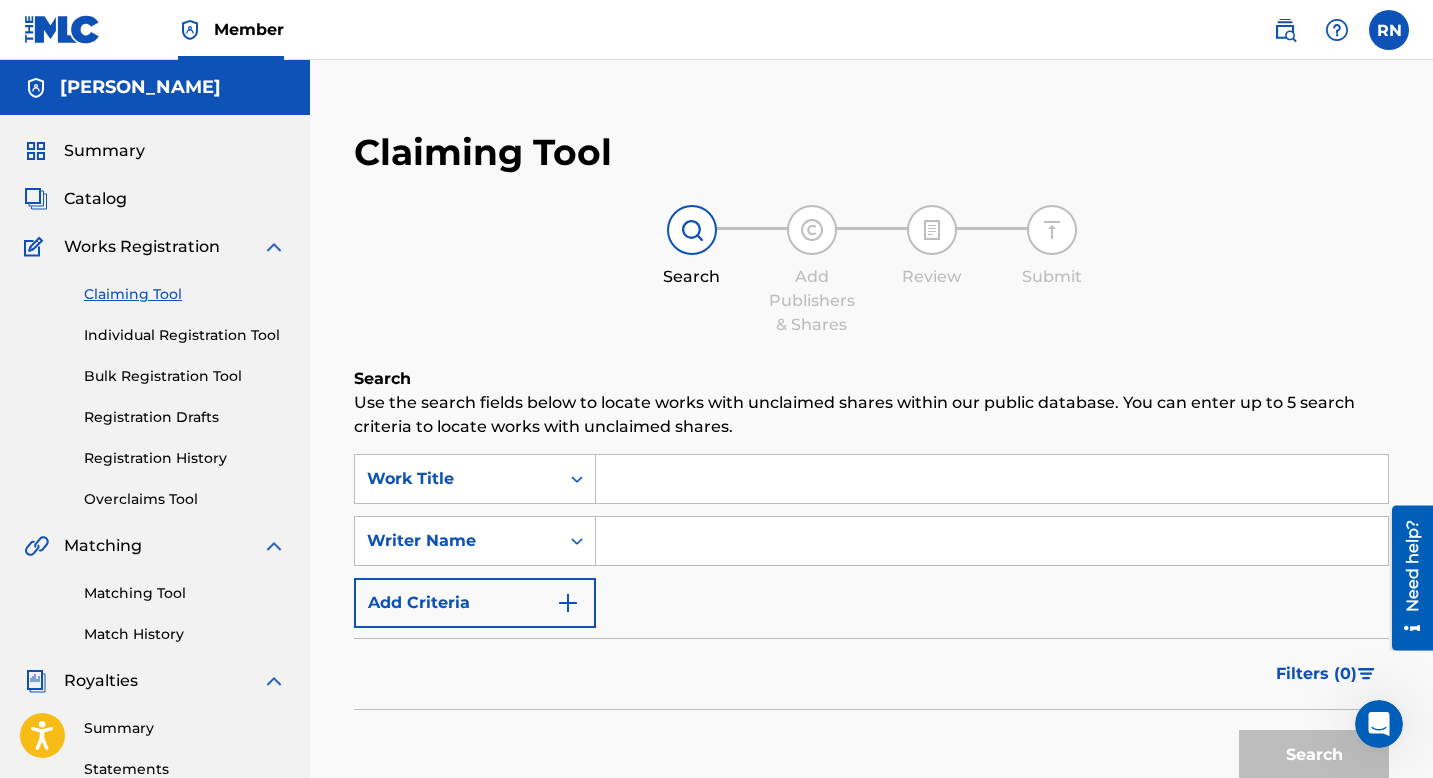 click at bounding box center (568, 603) 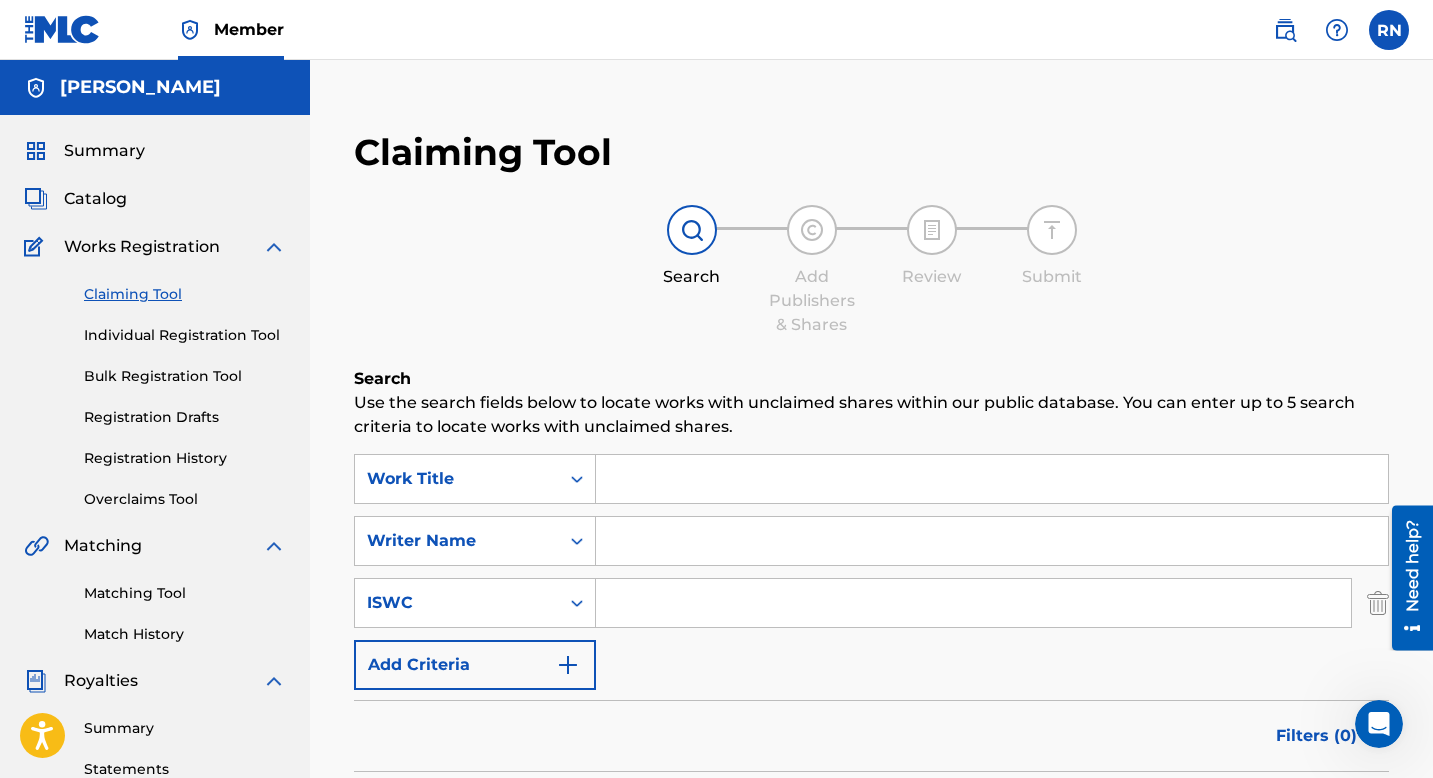 click on "Add Criteria" at bounding box center [475, 665] 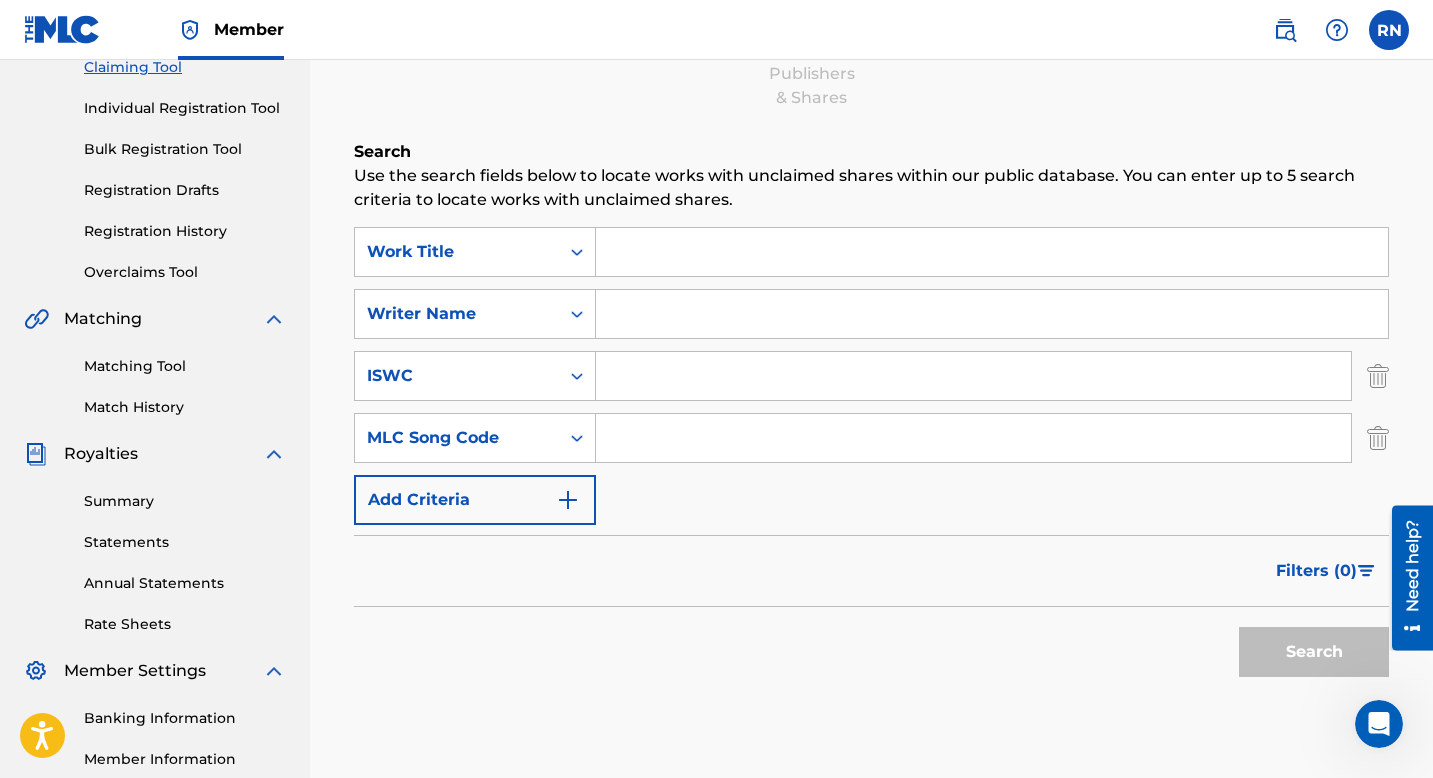 scroll, scrollTop: 226, scrollLeft: 0, axis: vertical 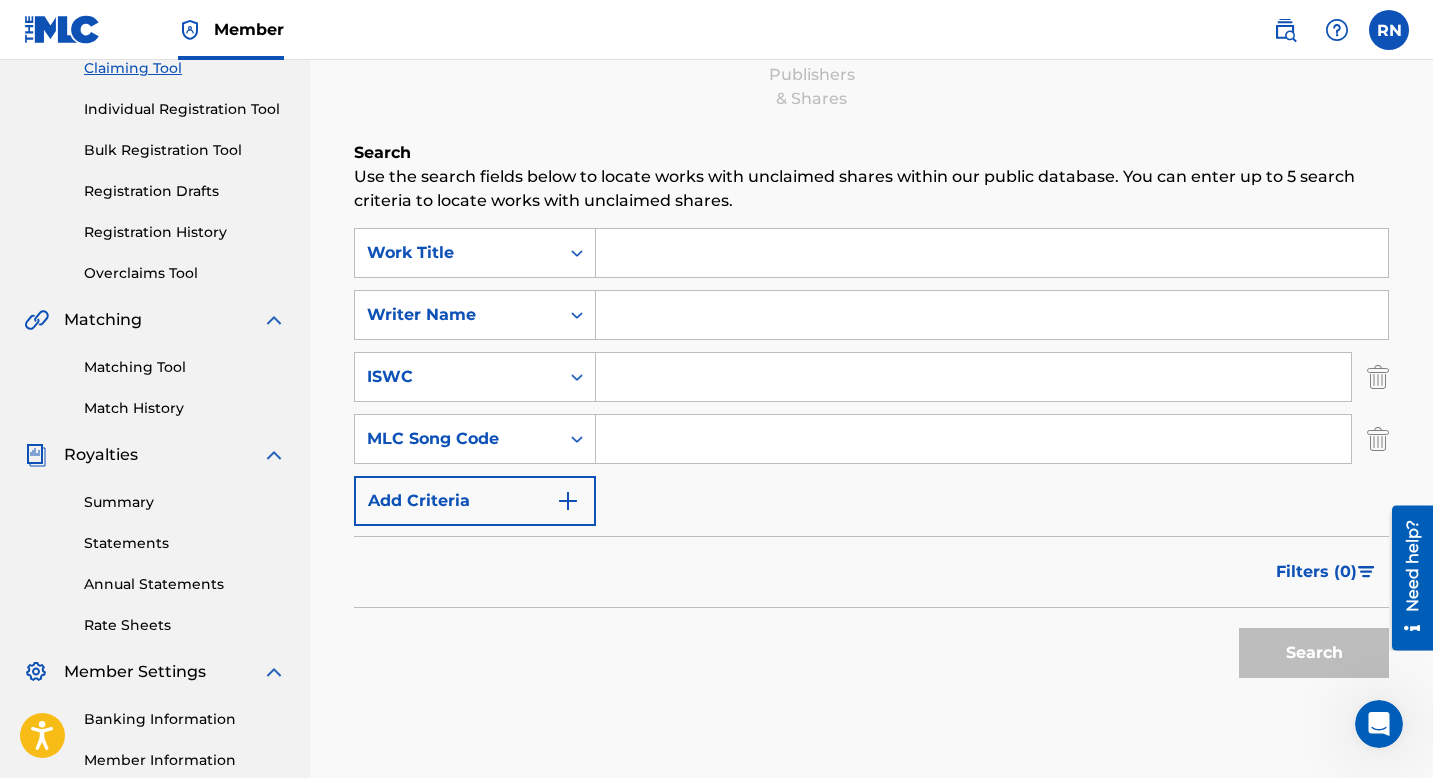 click on "Add Criteria" at bounding box center [475, 501] 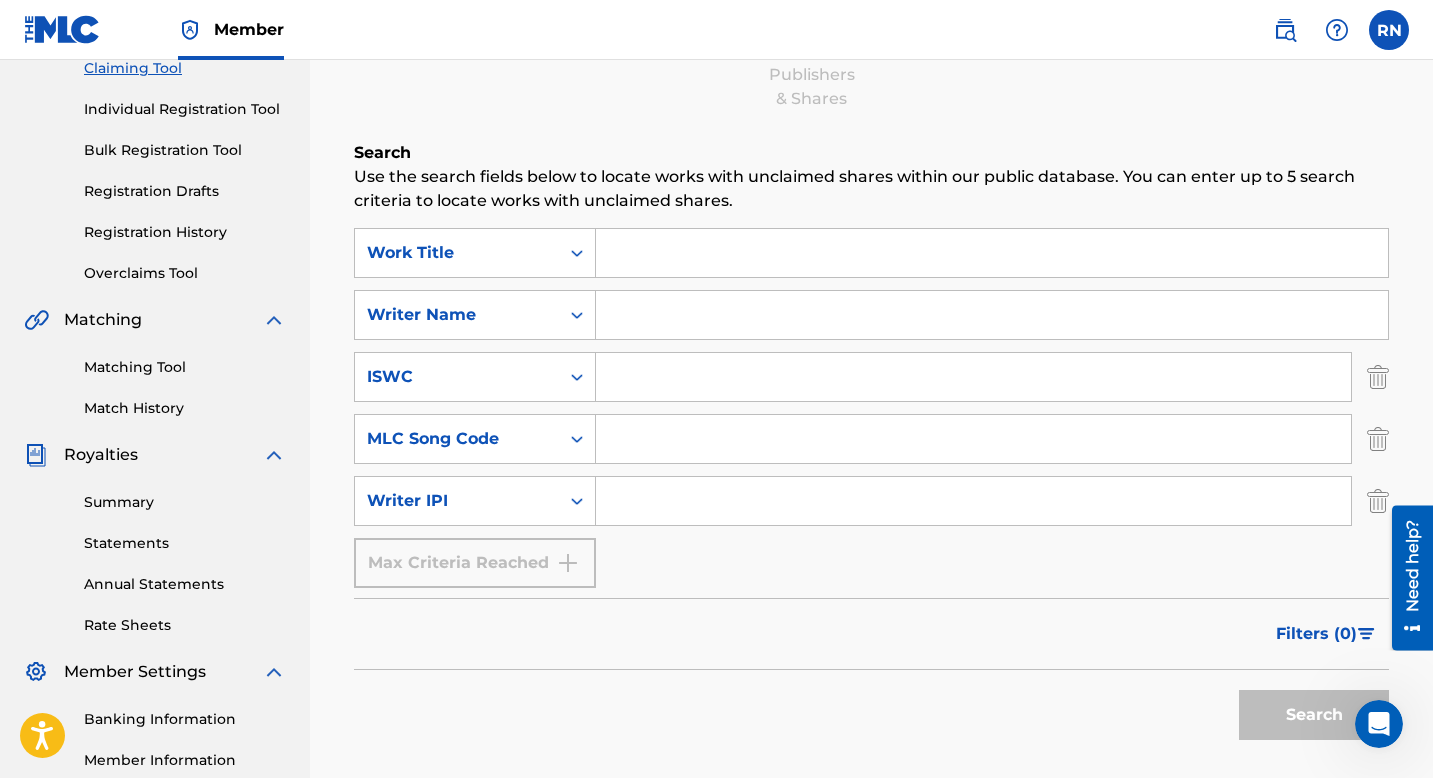 click at bounding box center [973, 501] 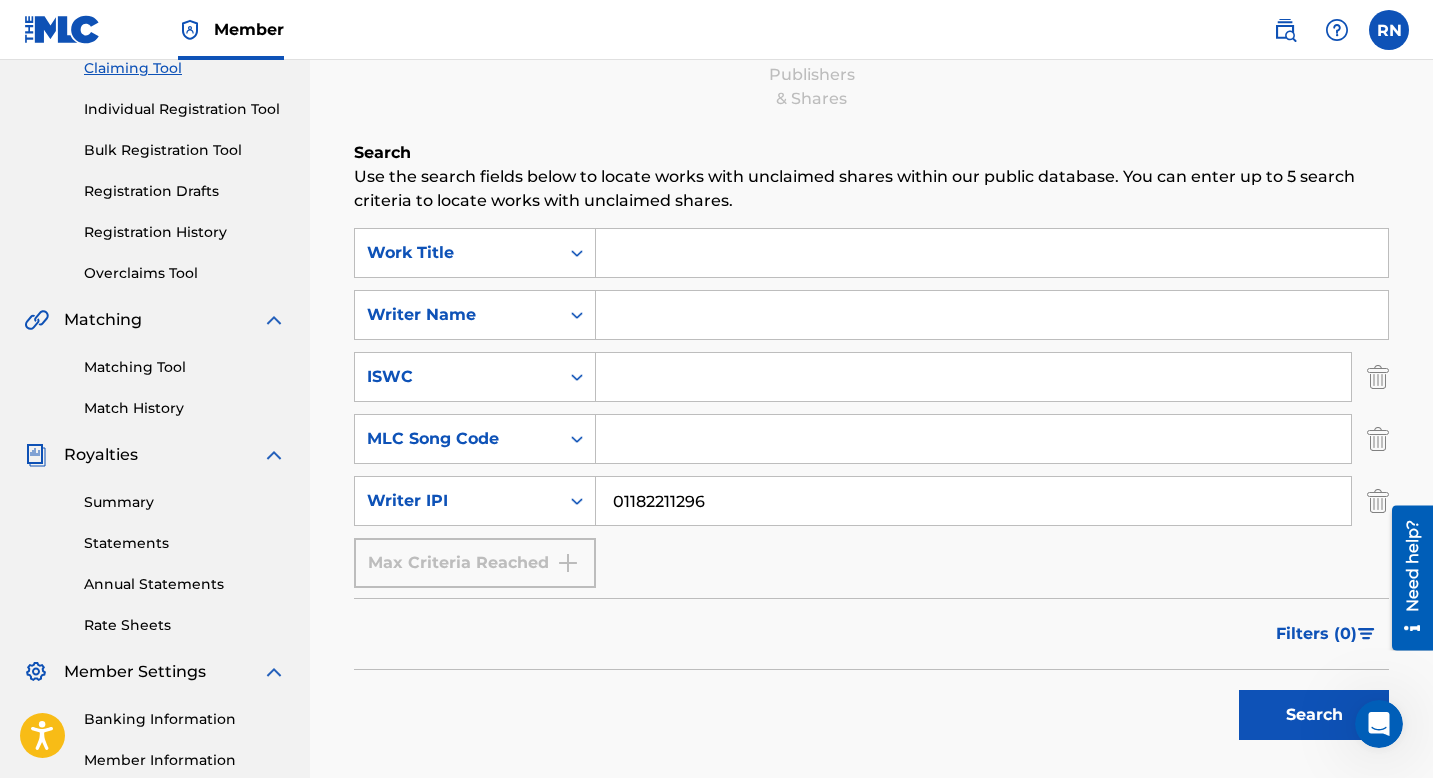 drag, startPoint x: 734, startPoint y: 498, endPoint x: 600, endPoint y: 495, distance: 134.03358 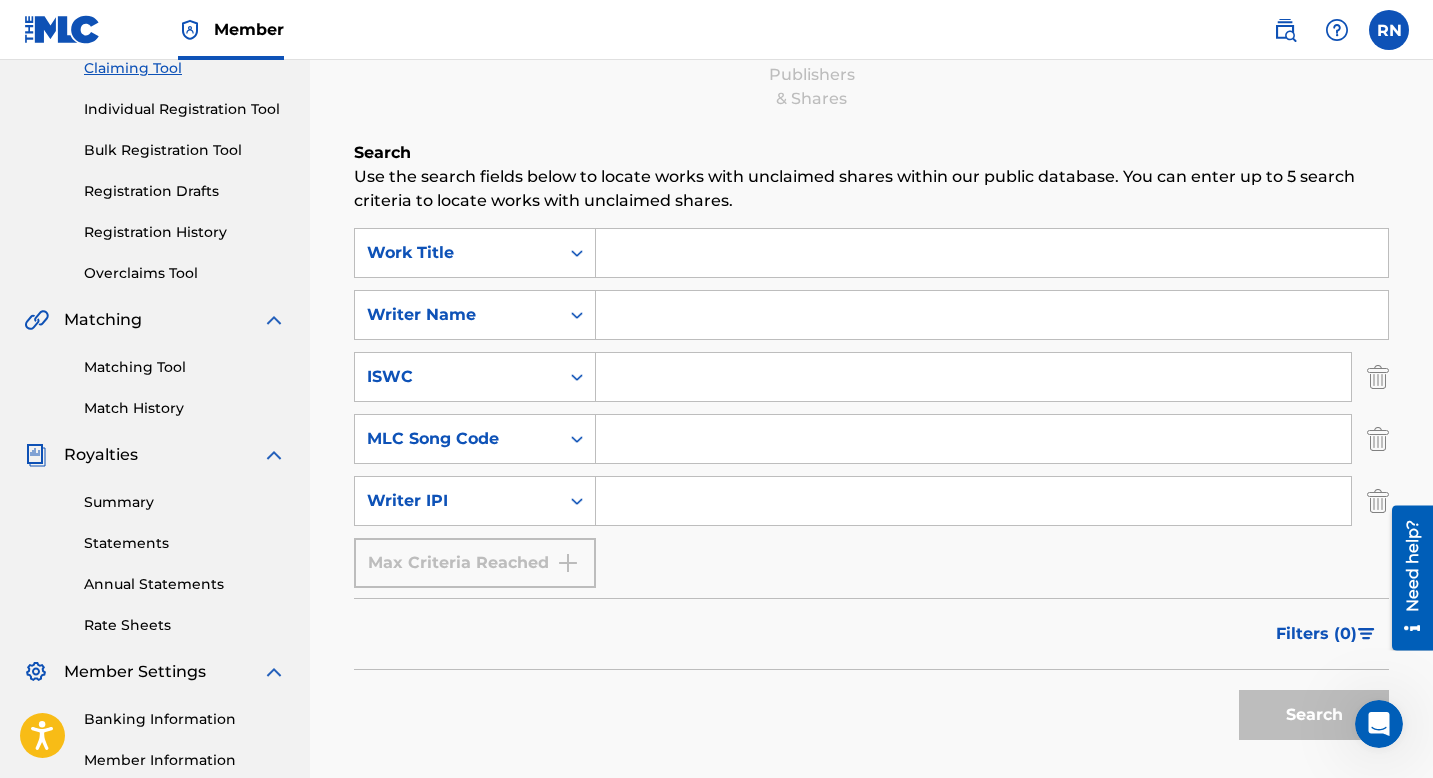 click at bounding box center (973, 501) 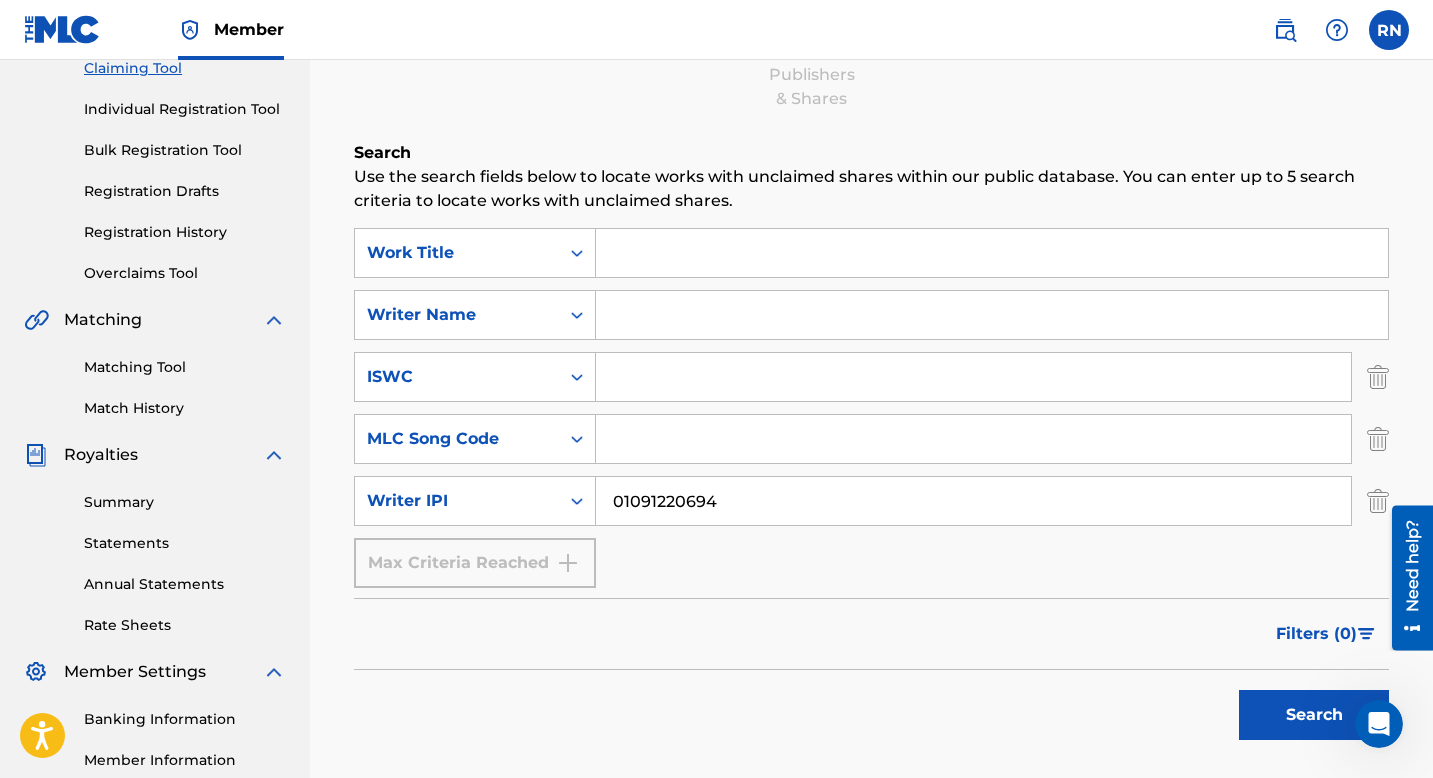 type on "01091220694" 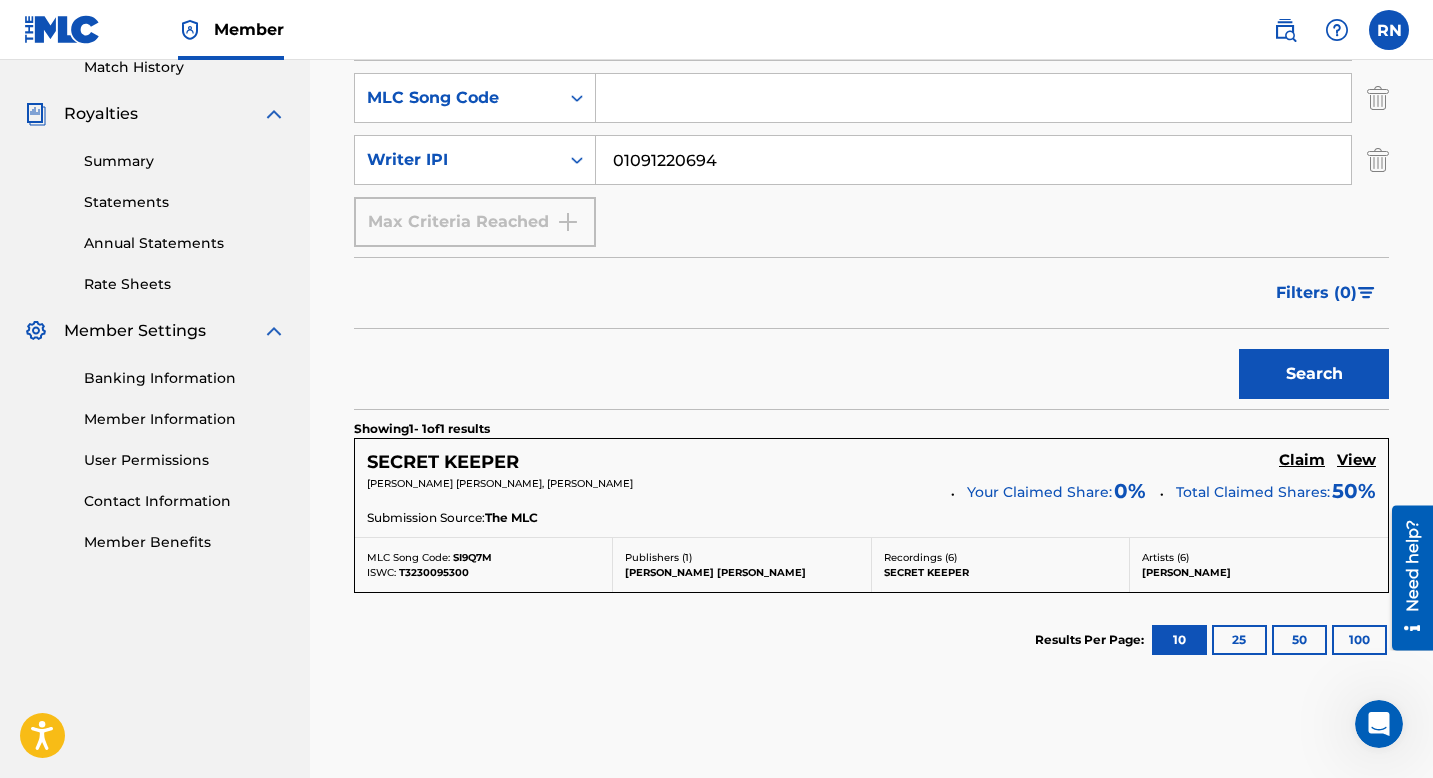 scroll, scrollTop: 644, scrollLeft: 0, axis: vertical 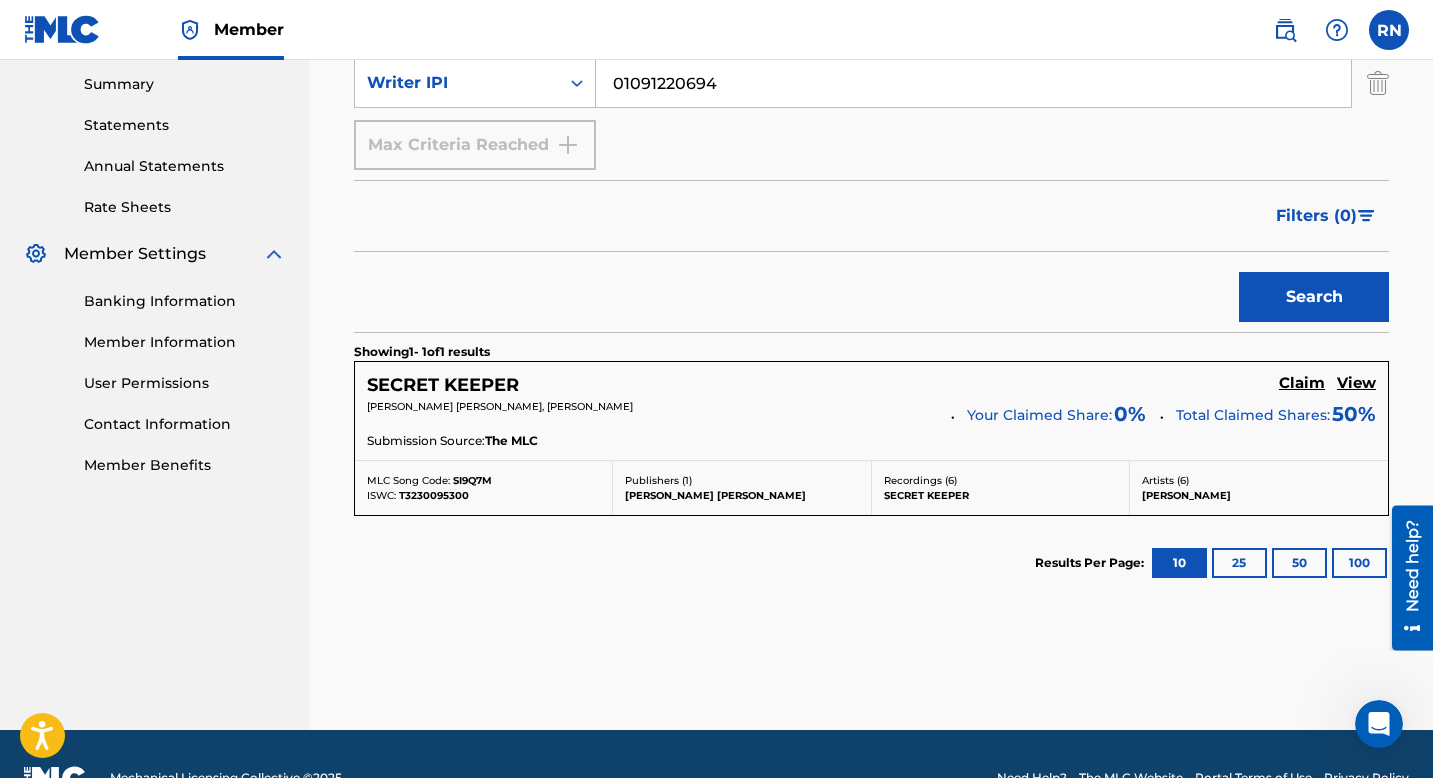 click on "View" at bounding box center [1356, 383] 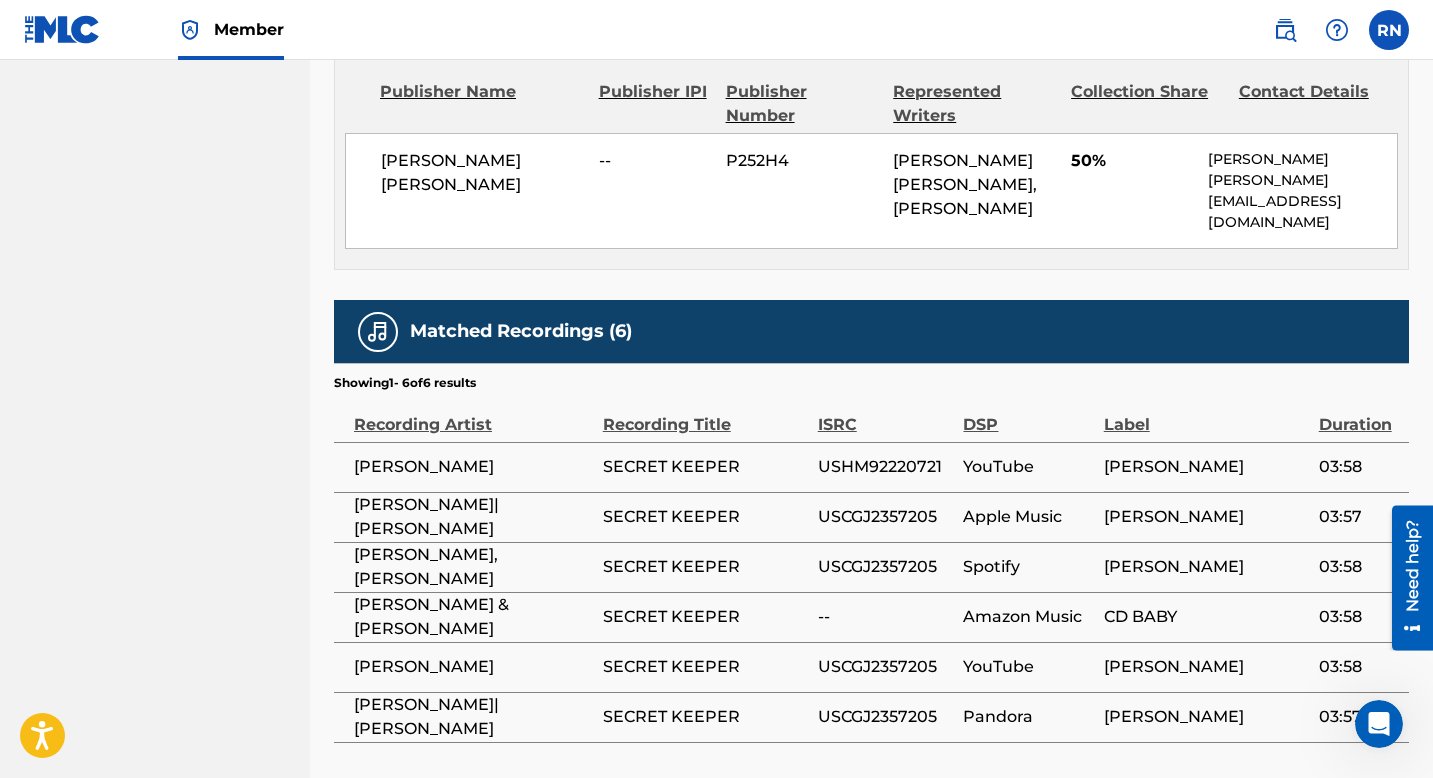 scroll, scrollTop: 1252, scrollLeft: 0, axis: vertical 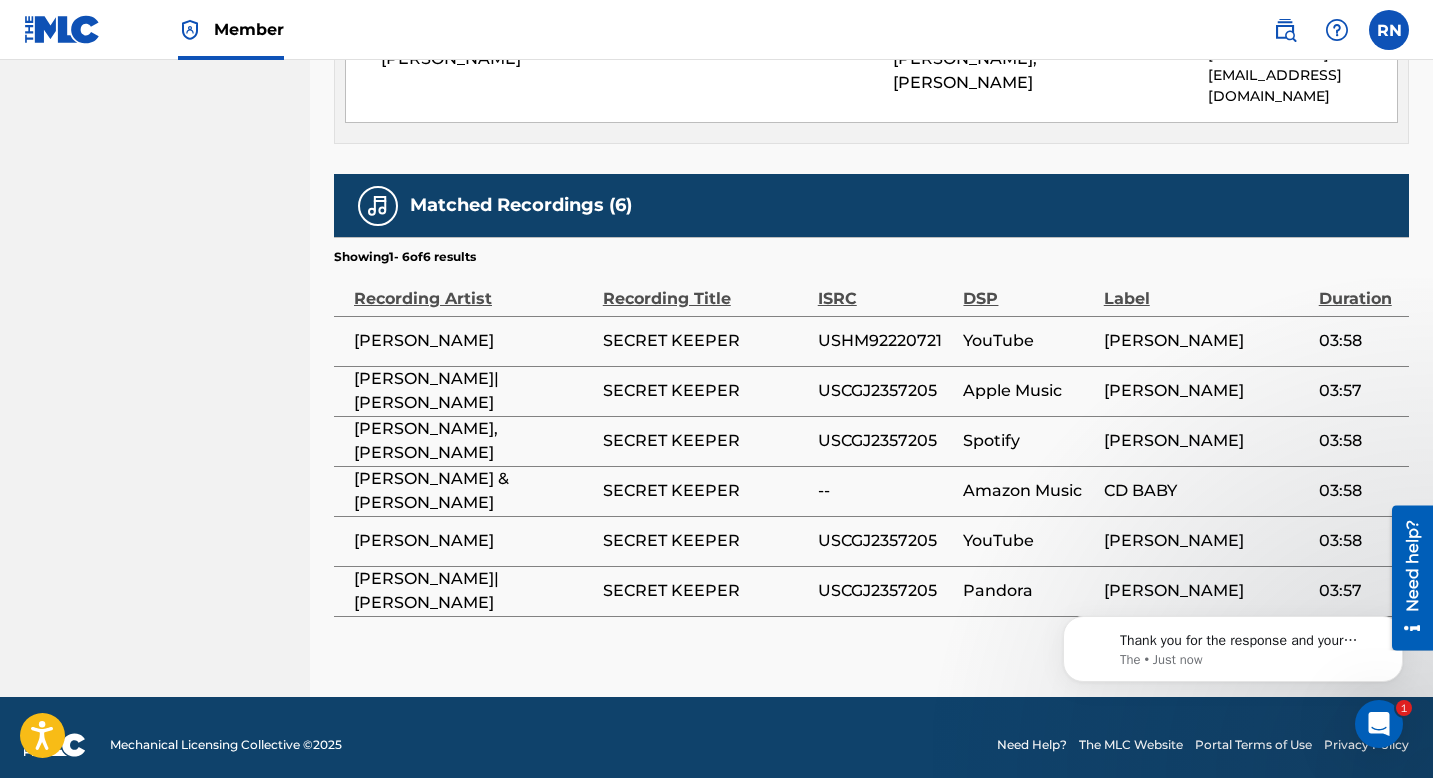click 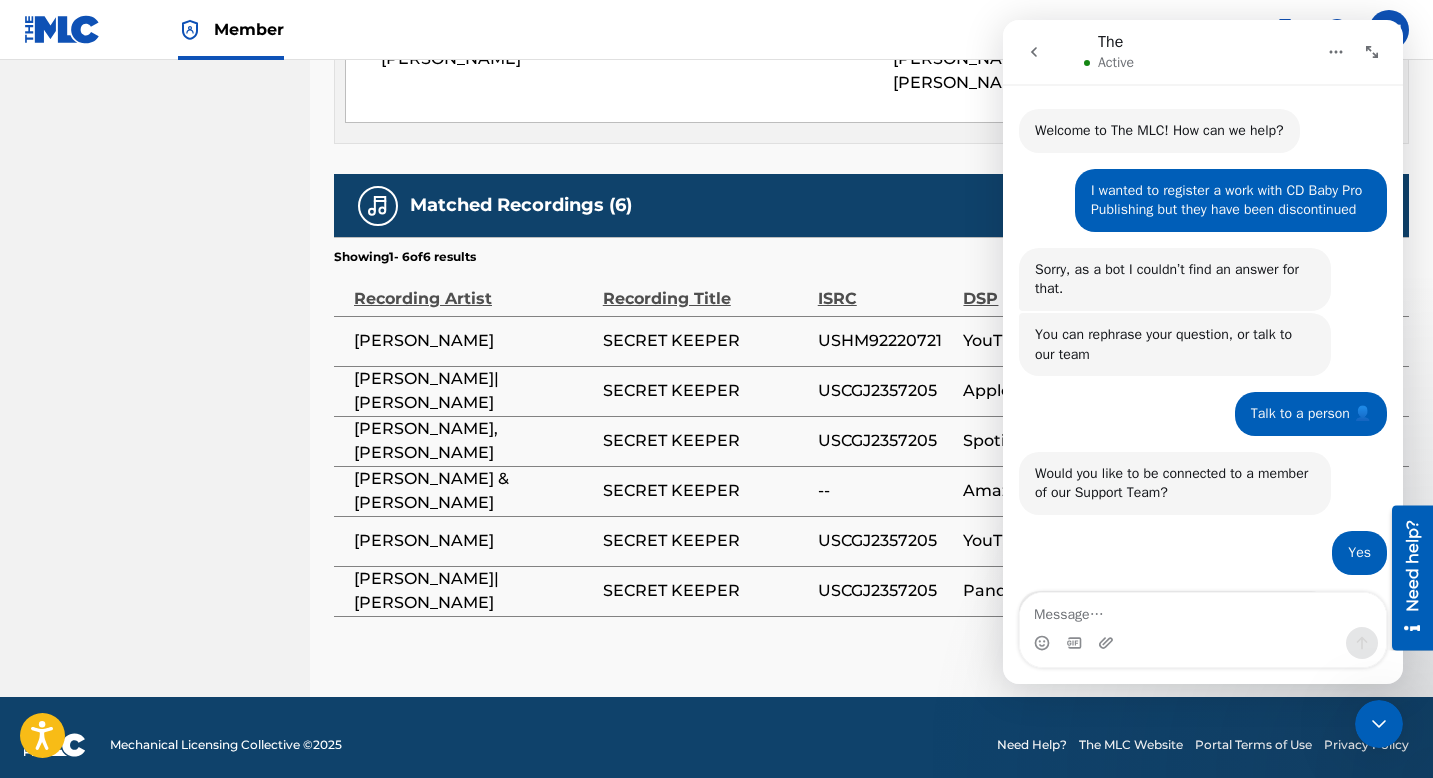 scroll, scrollTop: 88, scrollLeft: 0, axis: vertical 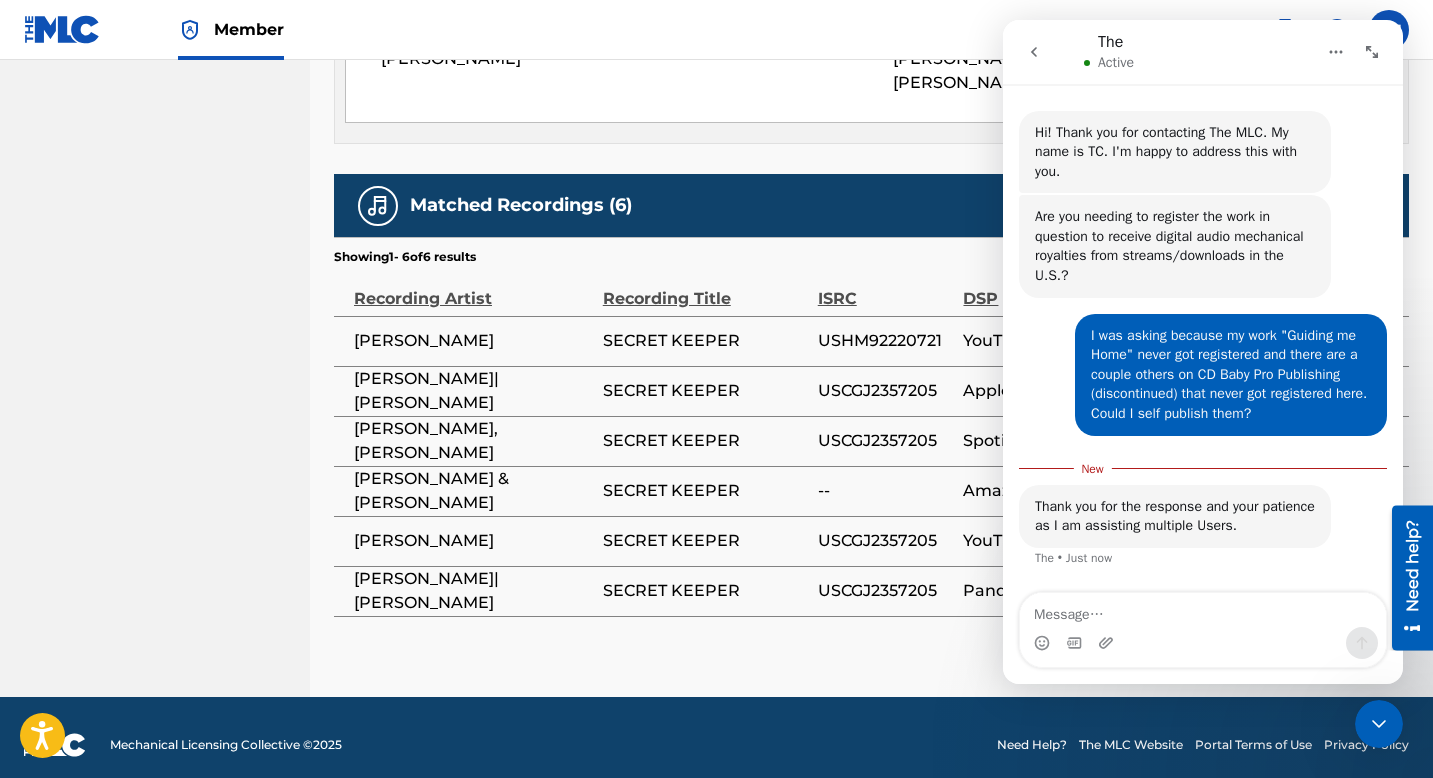 click at bounding box center (1379, 724) 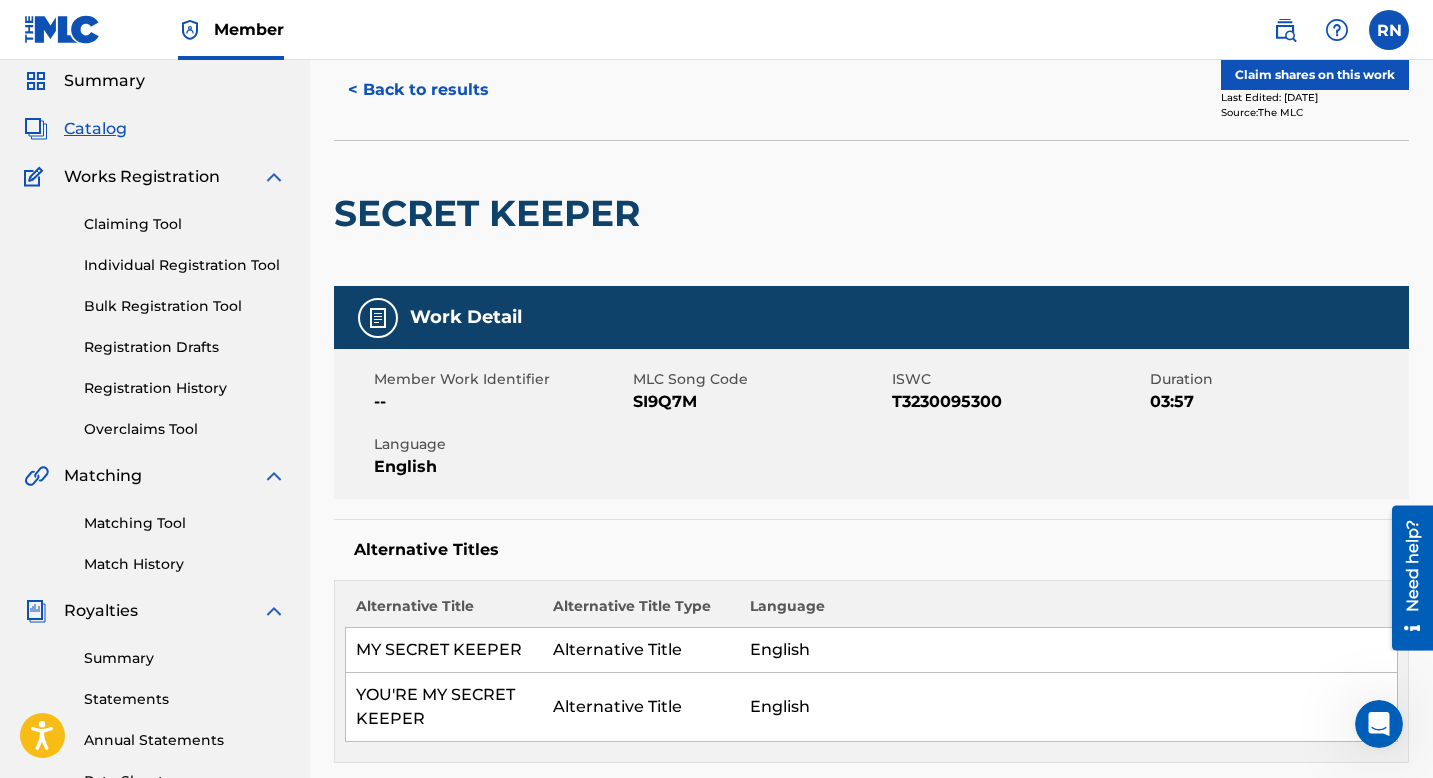 scroll, scrollTop: 0, scrollLeft: 0, axis: both 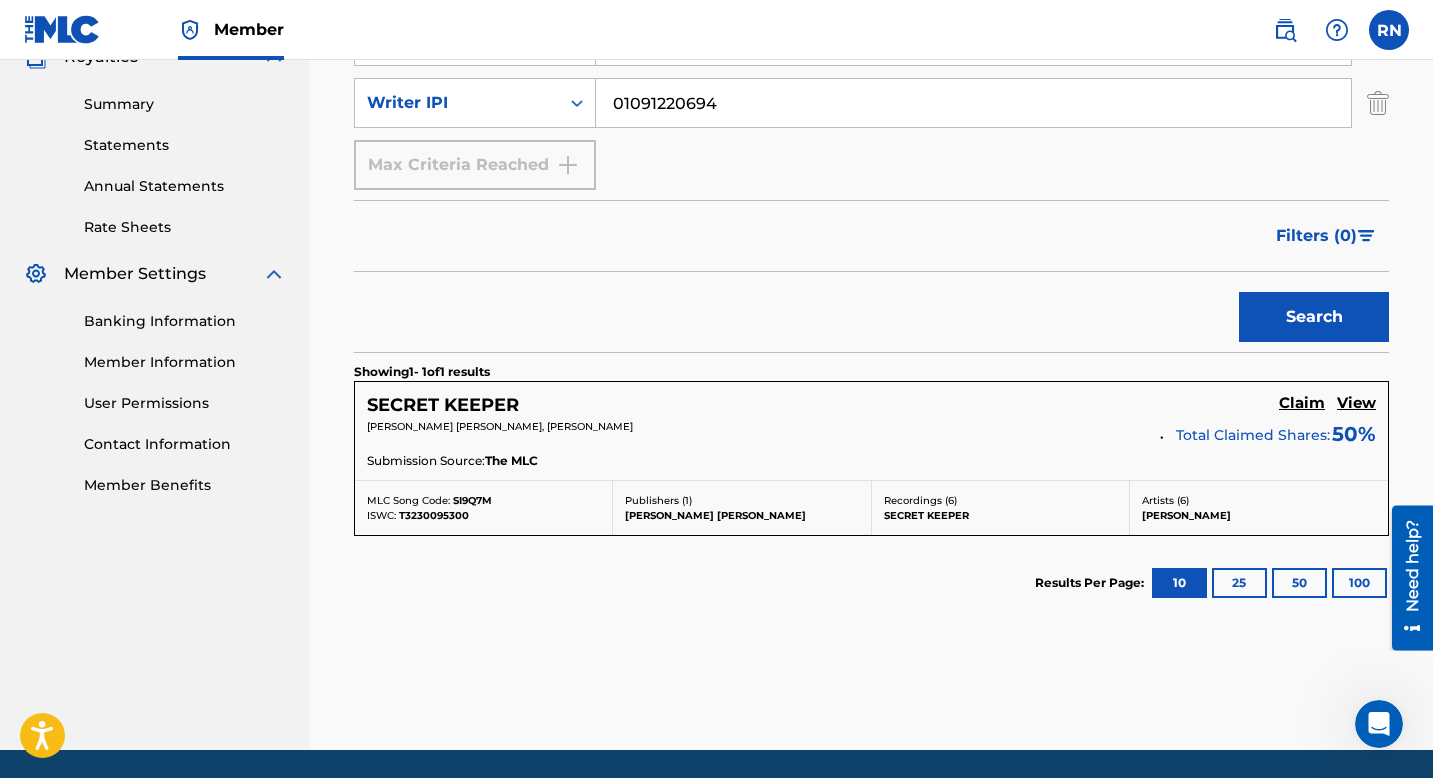 click on "Claim" at bounding box center (1302, 403) 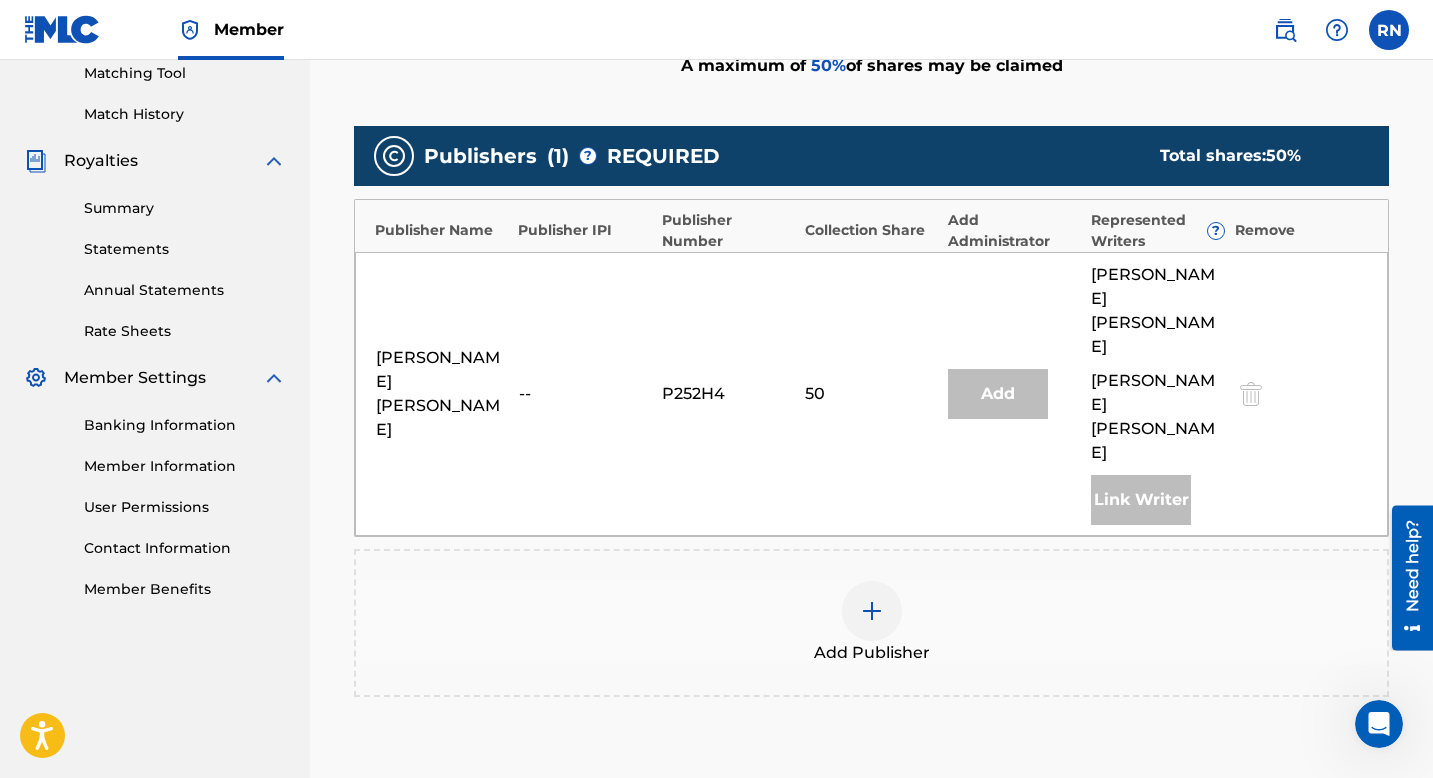 scroll, scrollTop: 521, scrollLeft: 0, axis: vertical 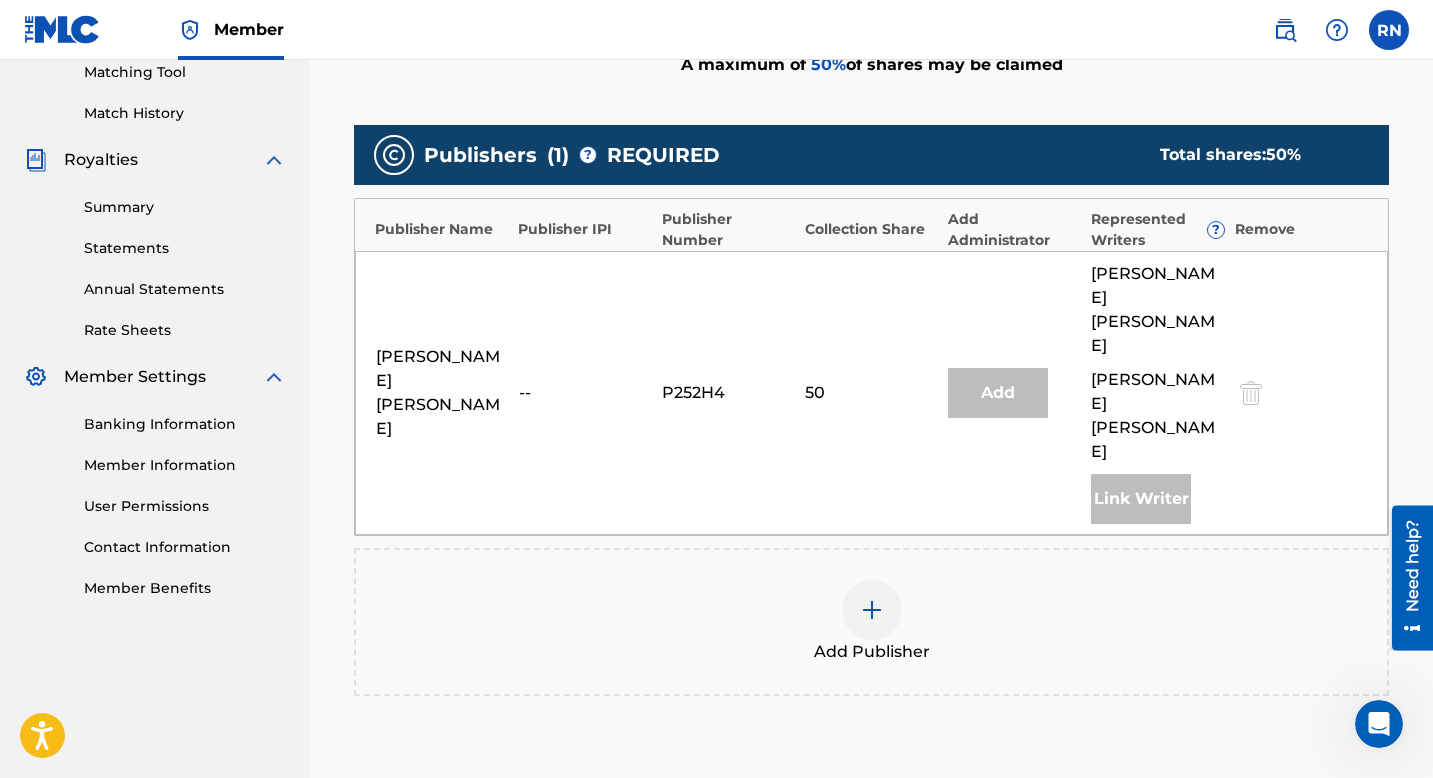 click at bounding box center [872, 610] 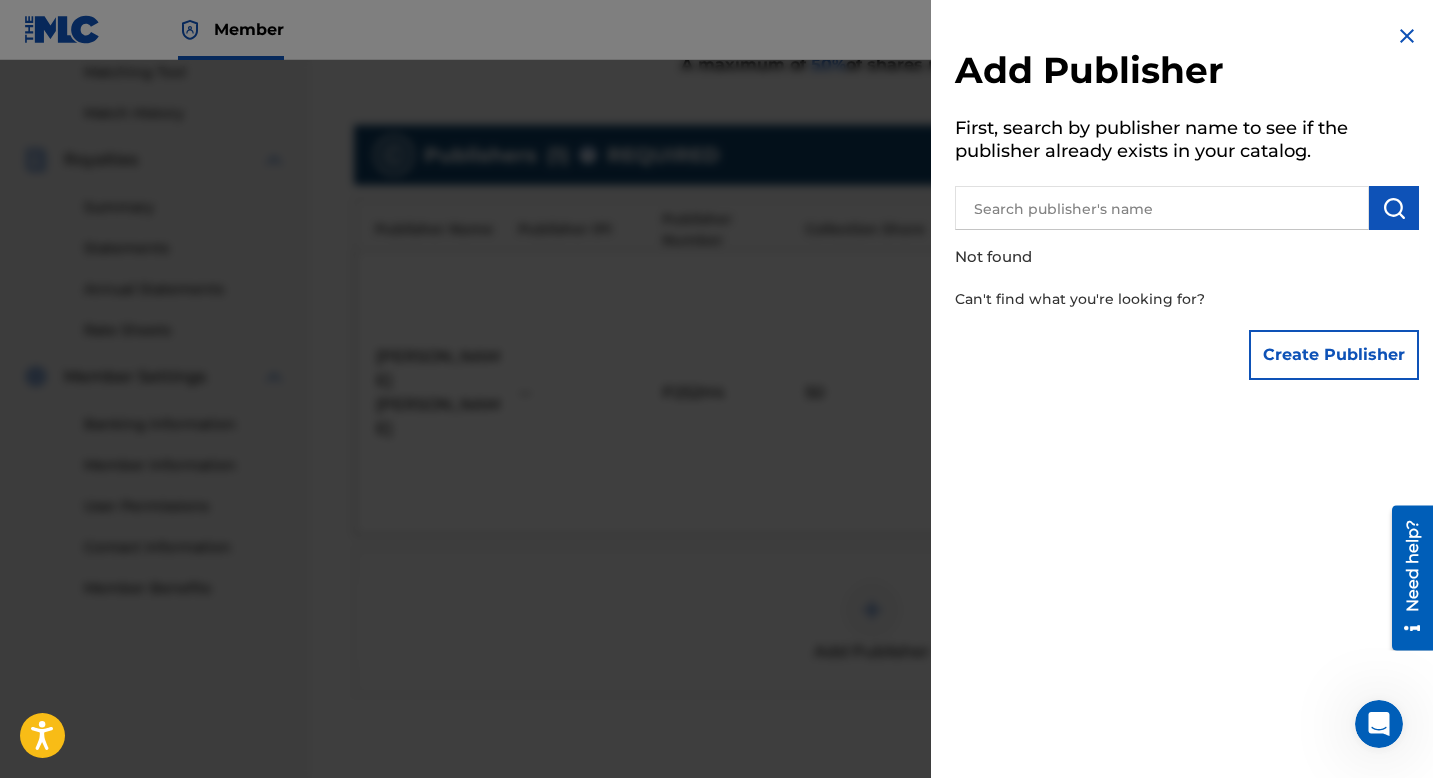 click at bounding box center (1407, 36) 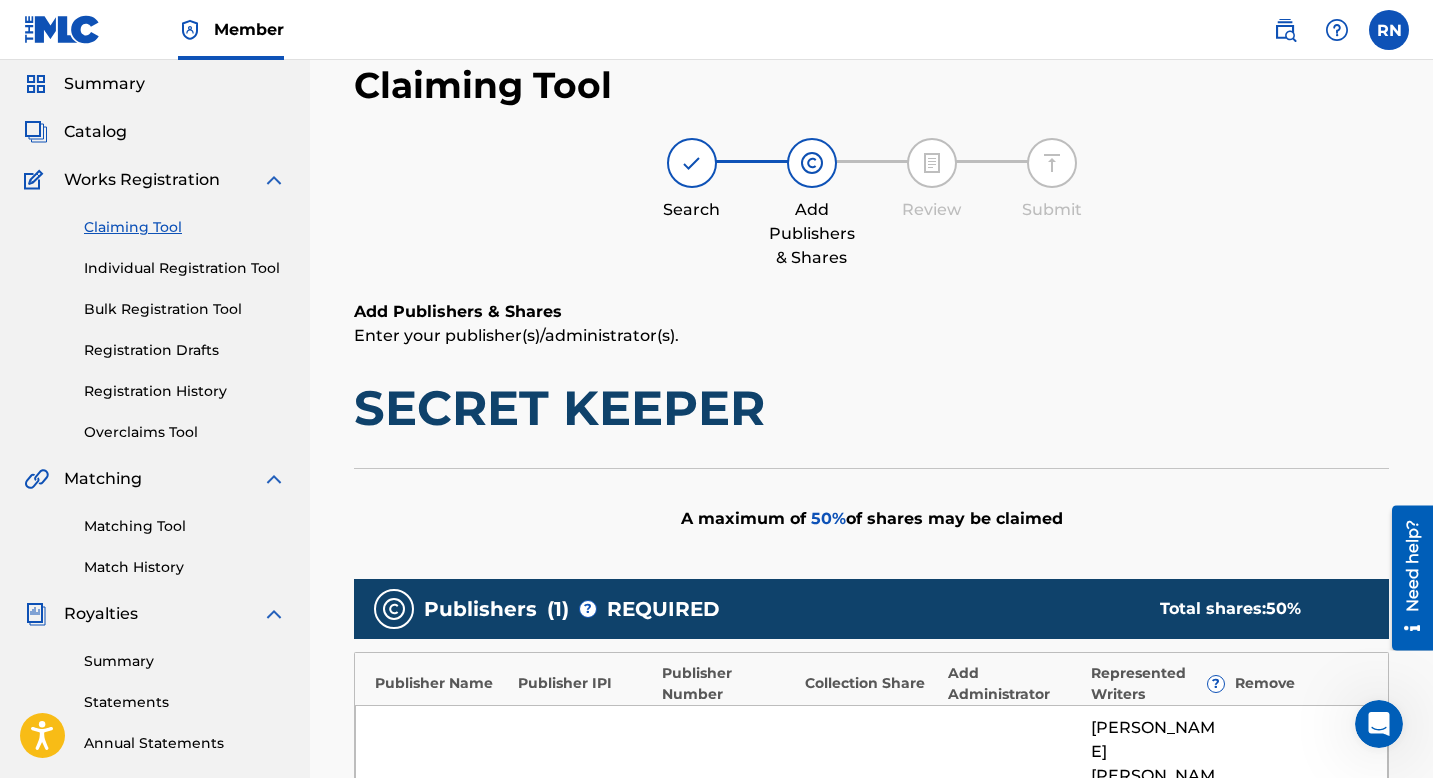 scroll, scrollTop: 0, scrollLeft: 0, axis: both 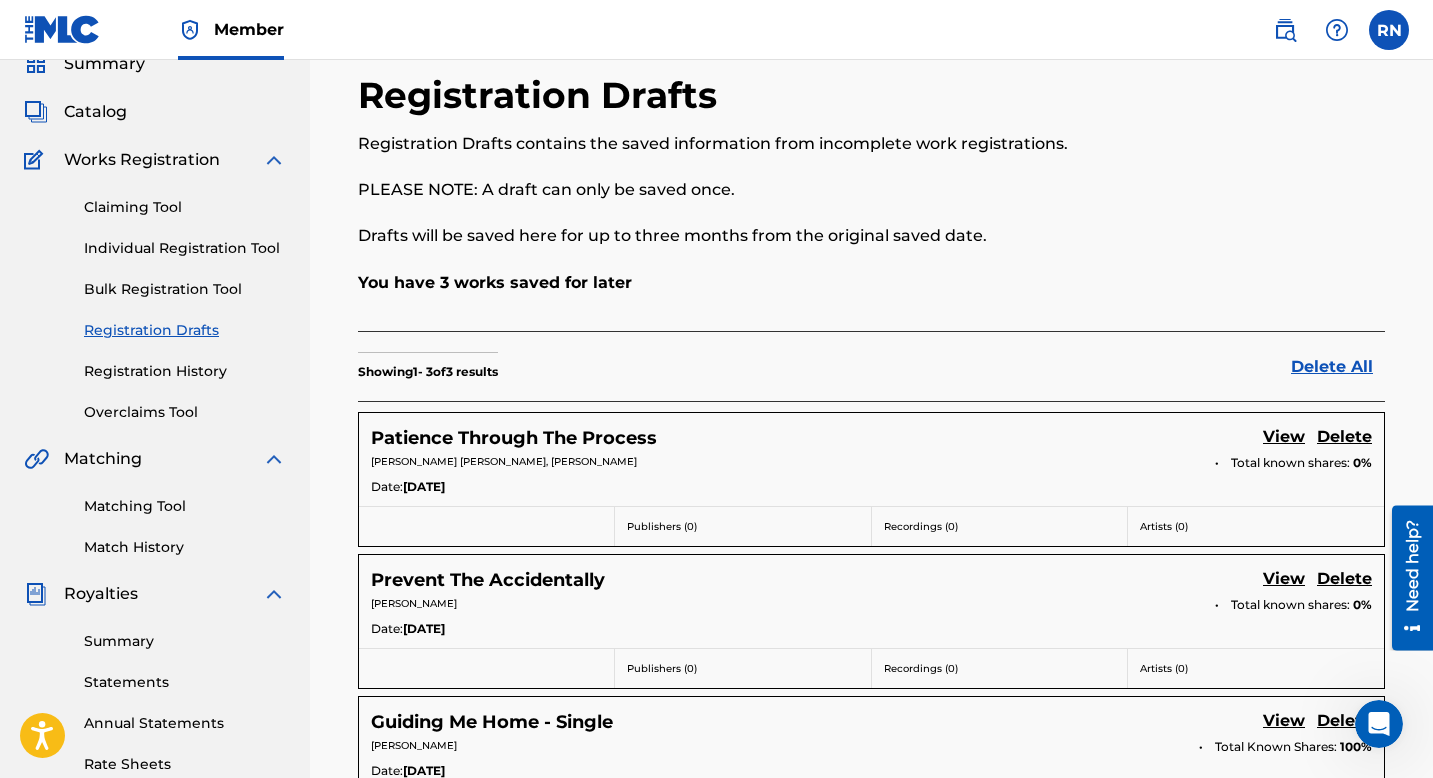 click on "Claiming Tool" at bounding box center (185, 207) 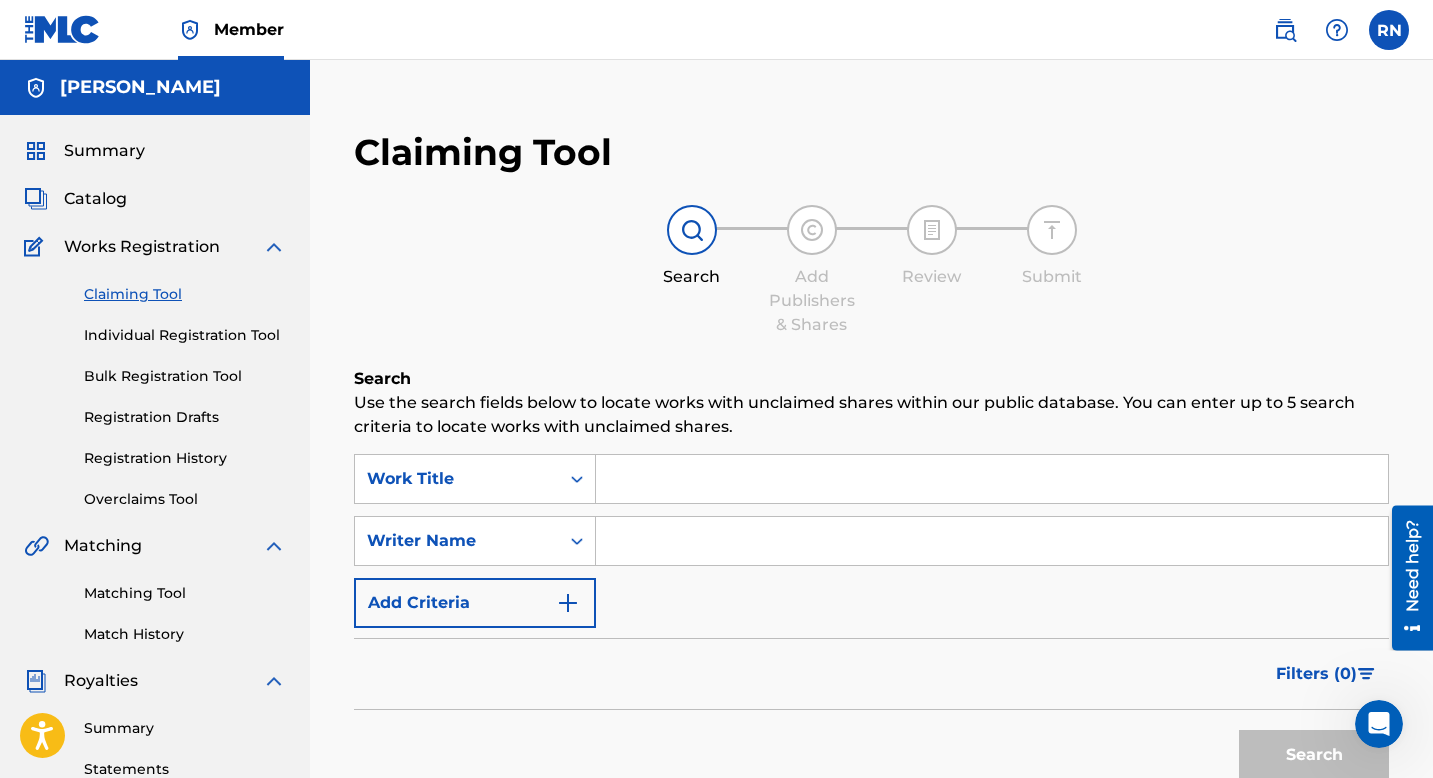 click at bounding box center [568, 603] 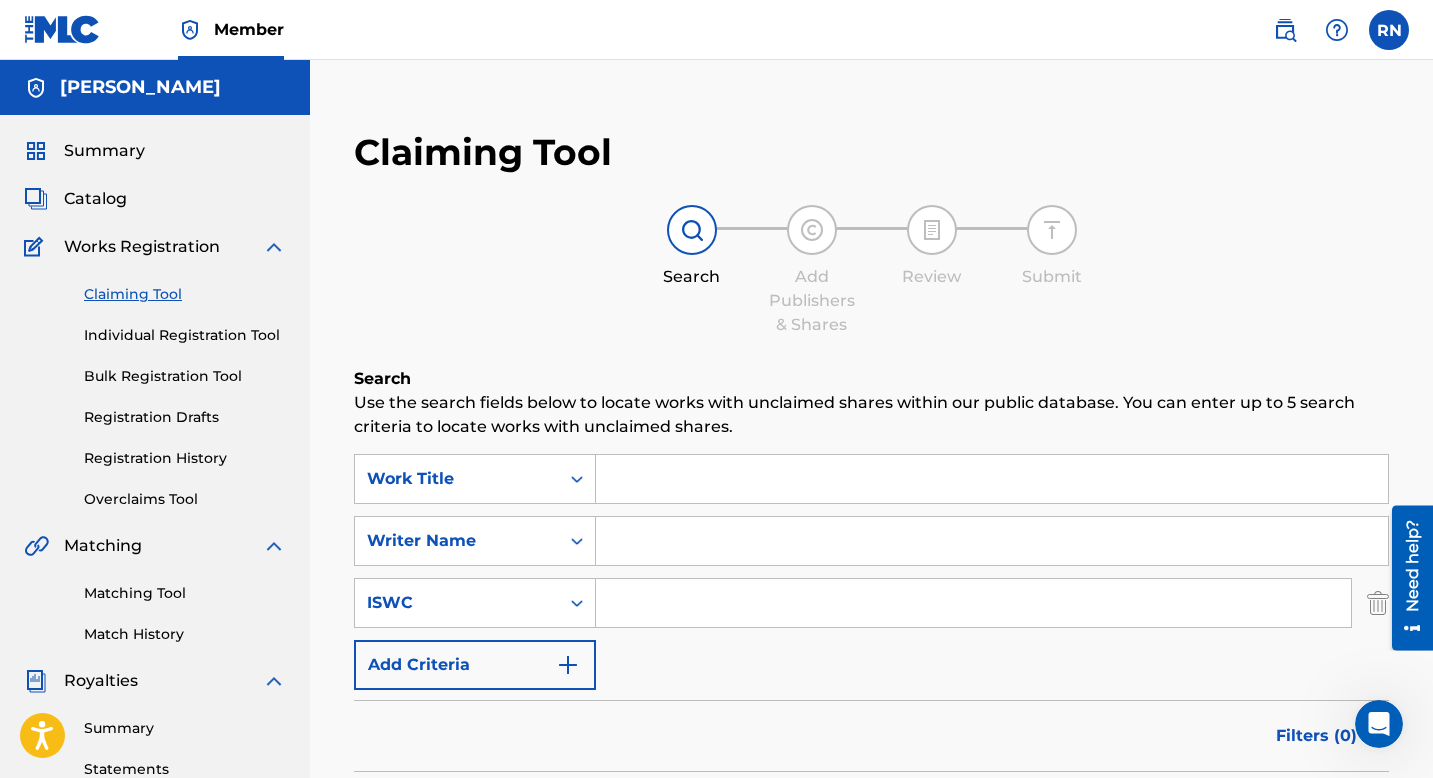 click on "Add Criteria" at bounding box center [475, 665] 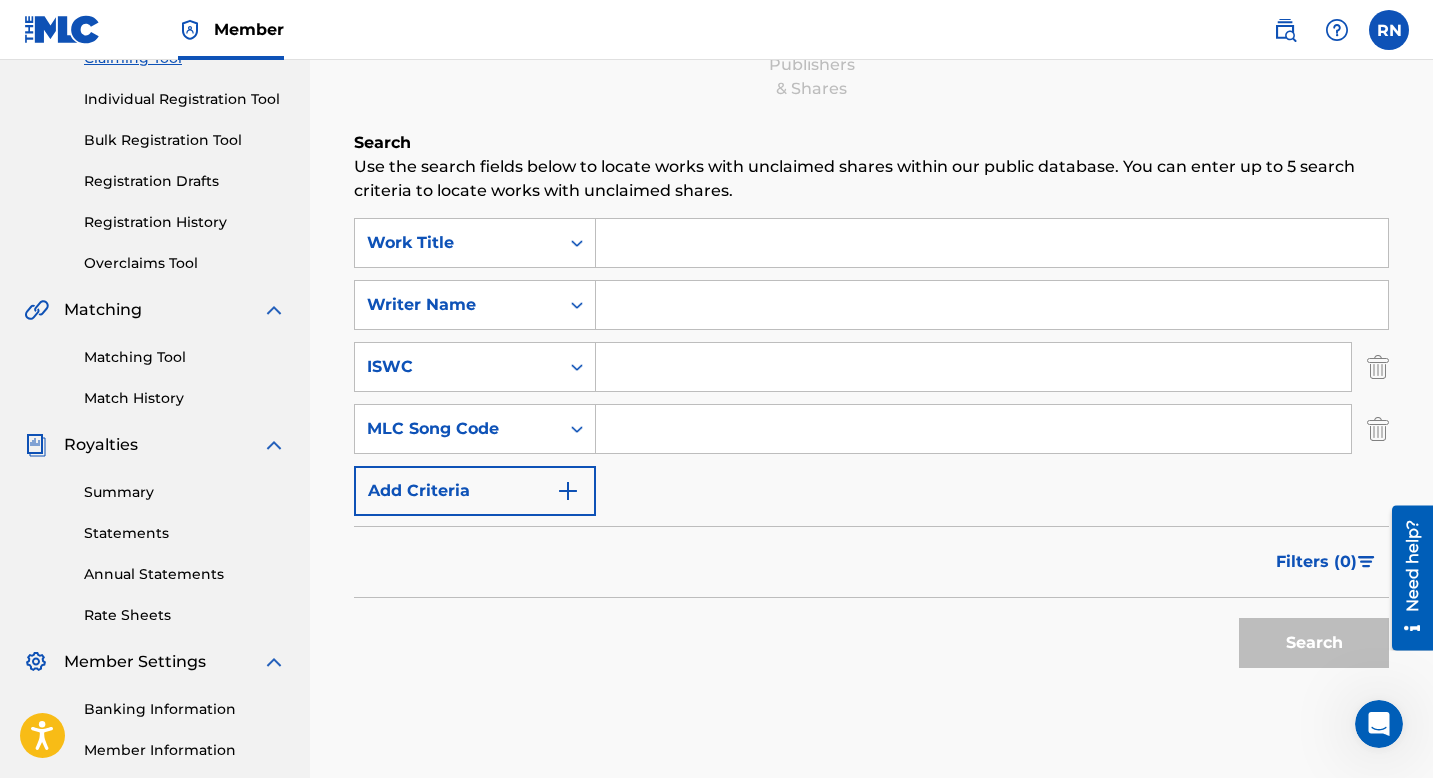 scroll, scrollTop: 239, scrollLeft: 0, axis: vertical 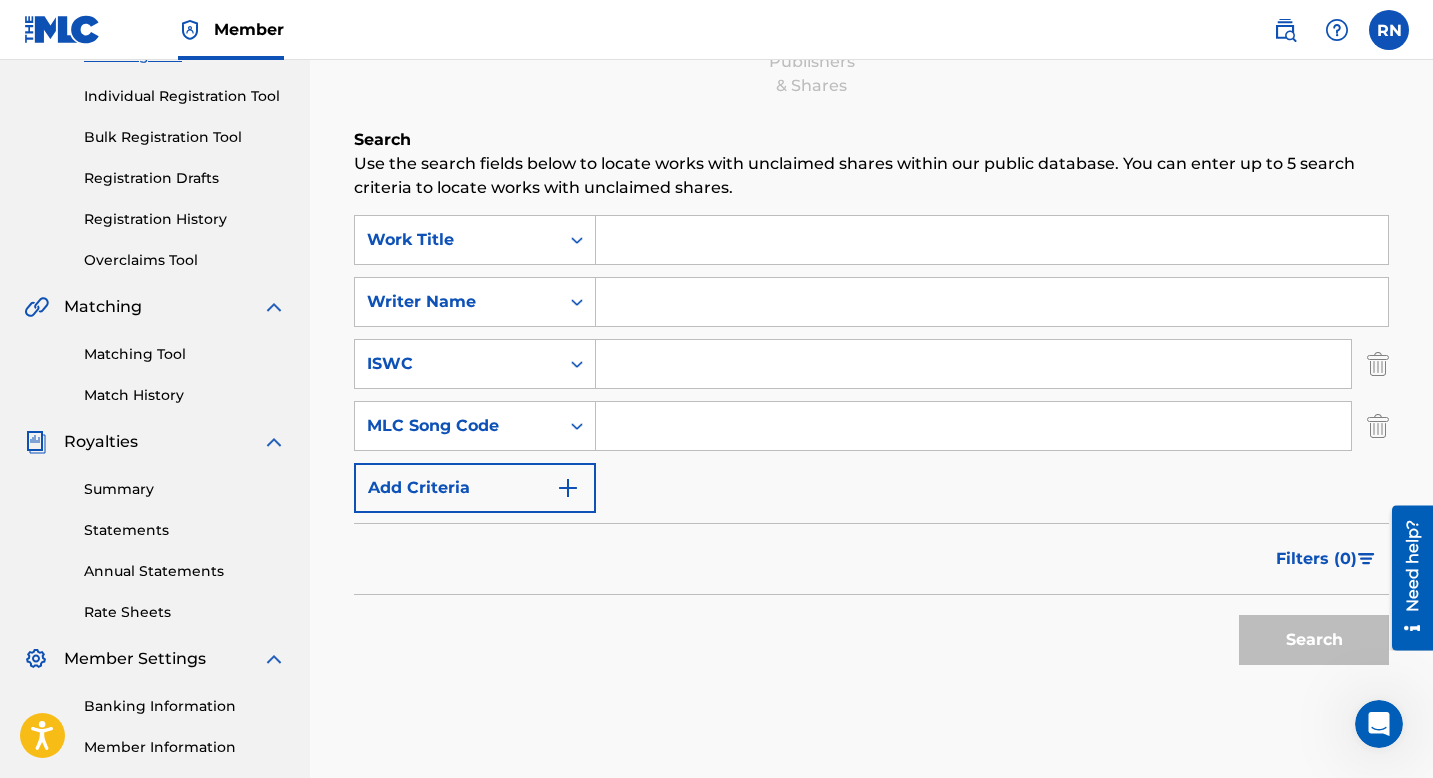 click on "Add Criteria" at bounding box center (475, 488) 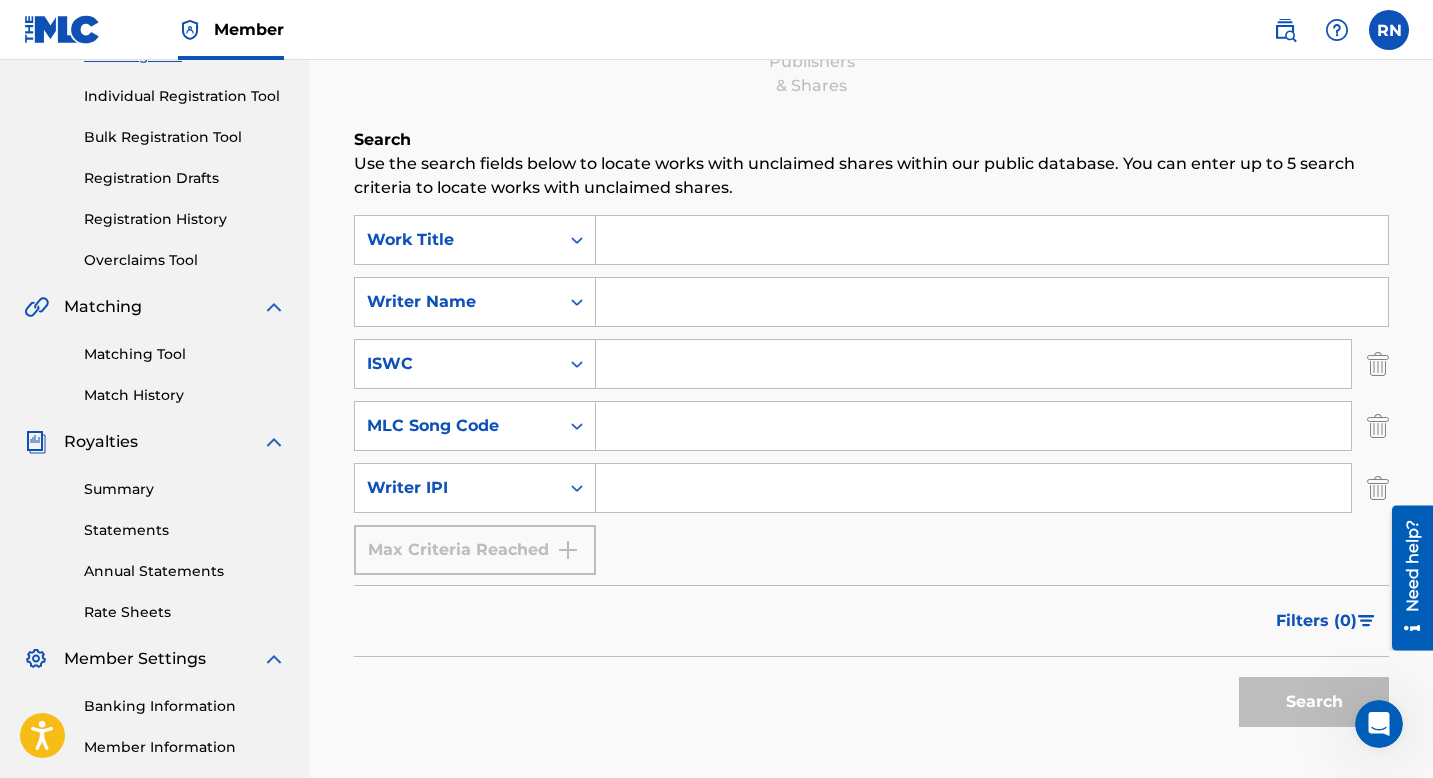 click at bounding box center [973, 488] 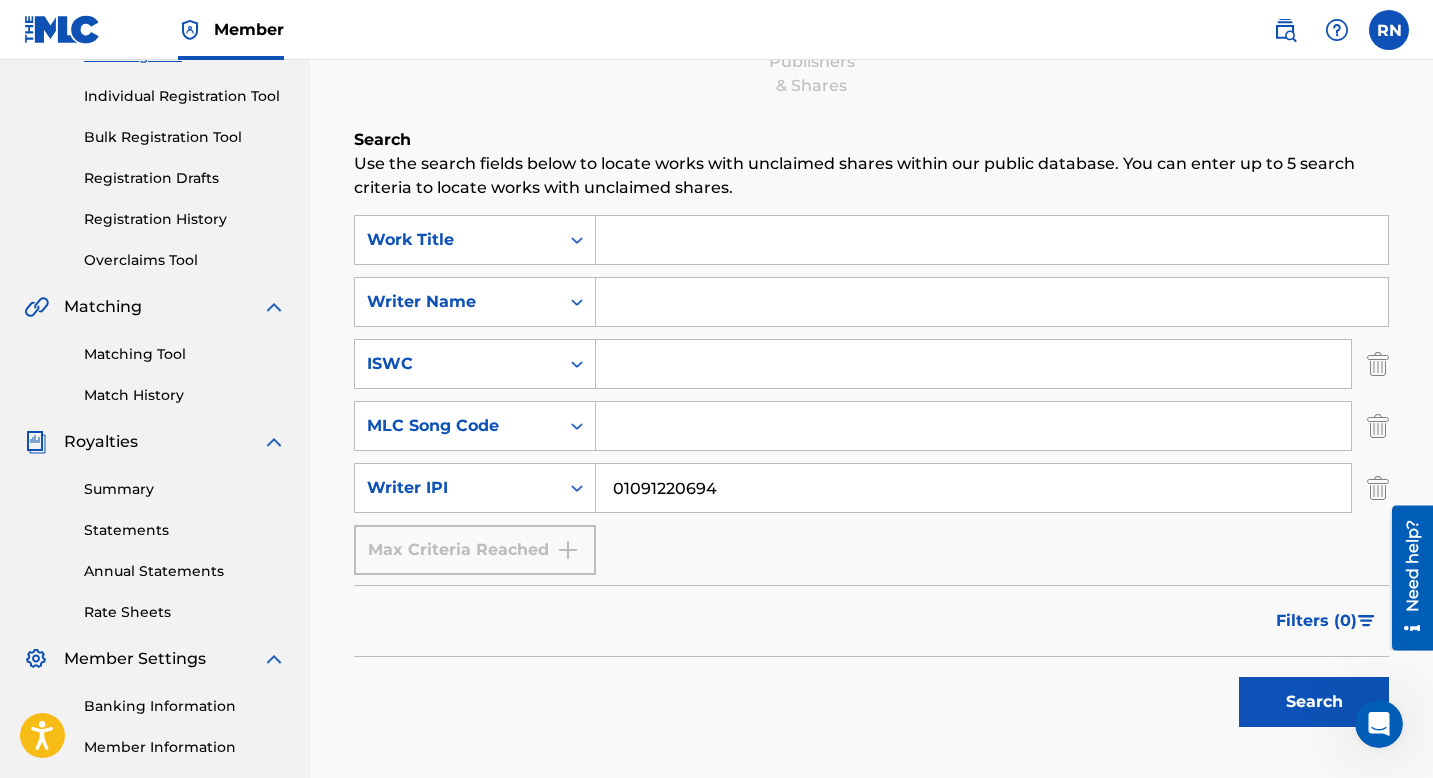 type on "01091220694" 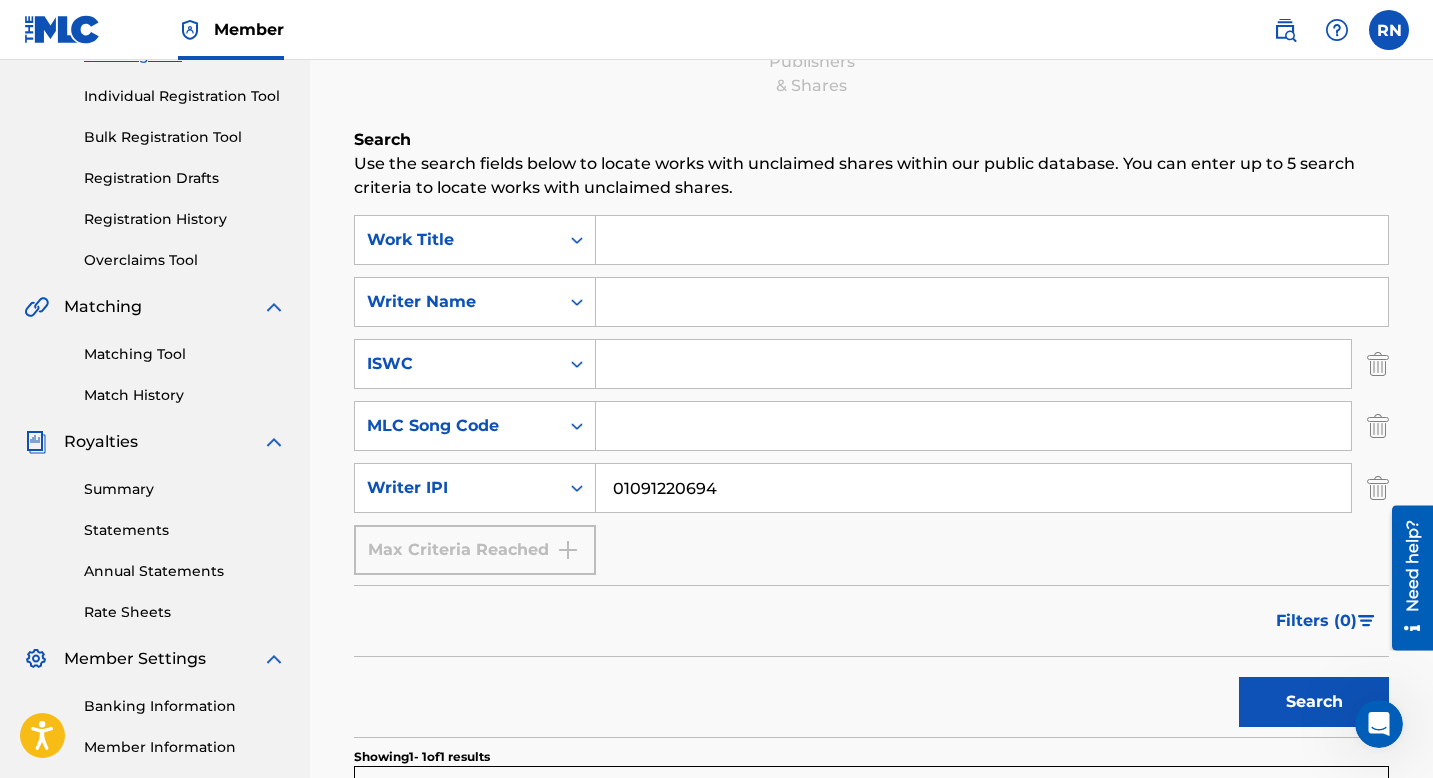 scroll, scrollTop: 640, scrollLeft: 0, axis: vertical 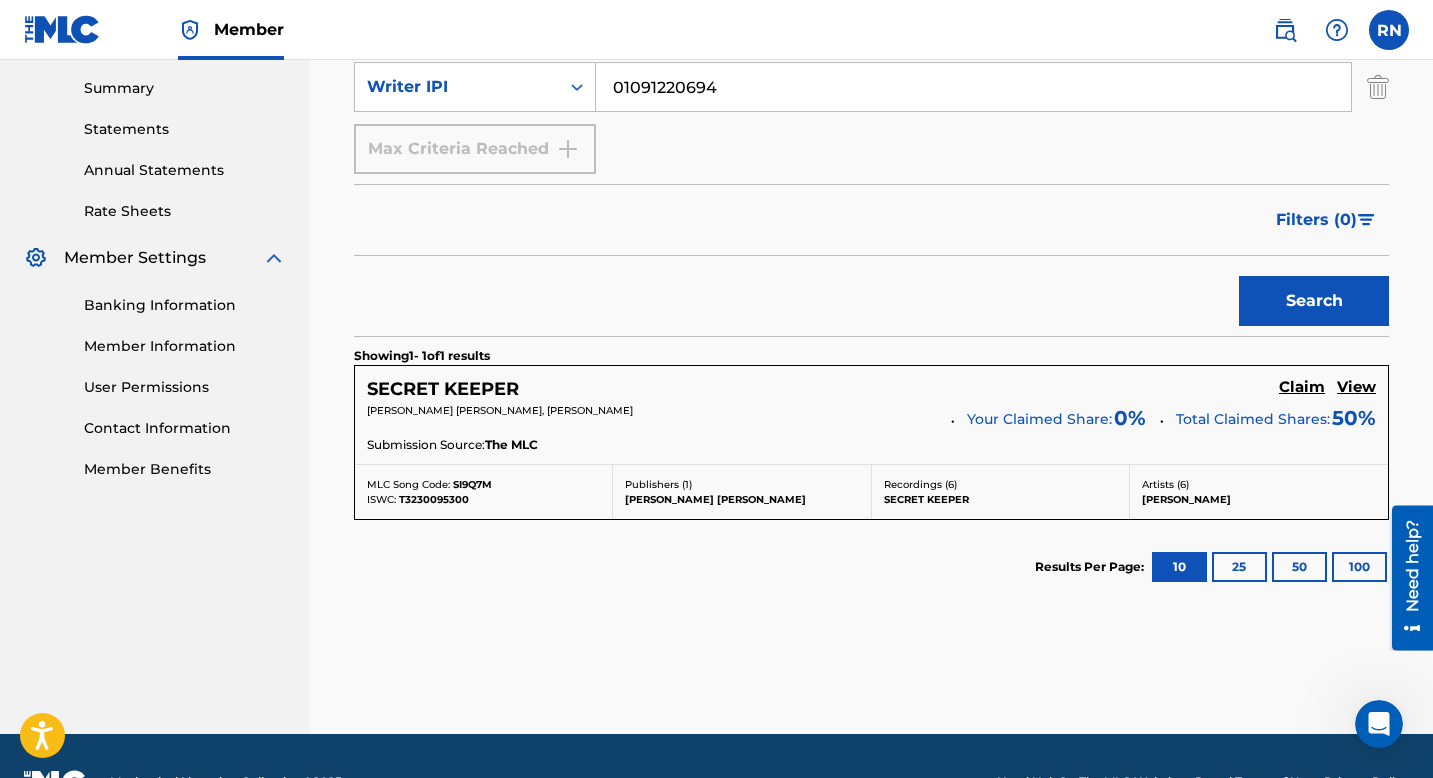 click on "Claim" at bounding box center (1302, 387) 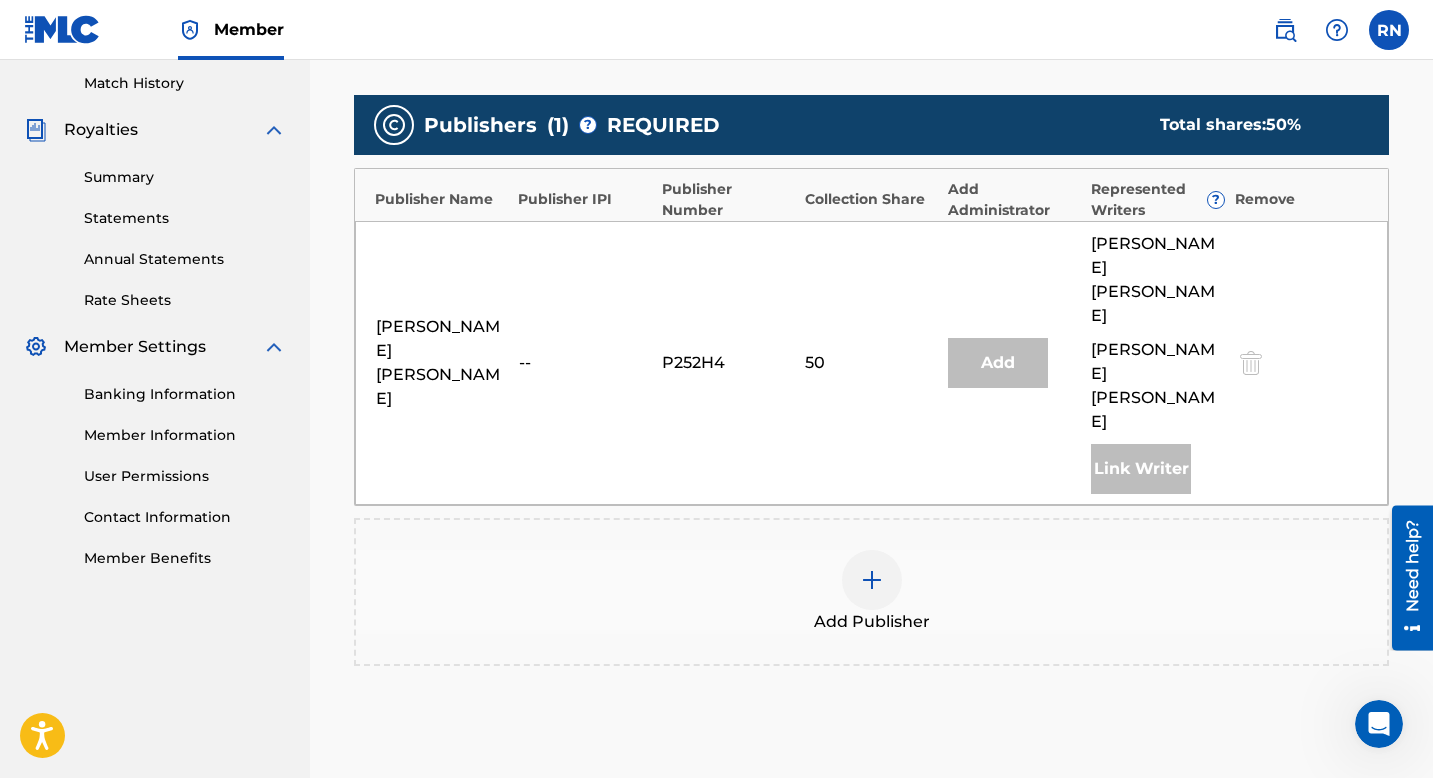scroll, scrollTop: 686, scrollLeft: 0, axis: vertical 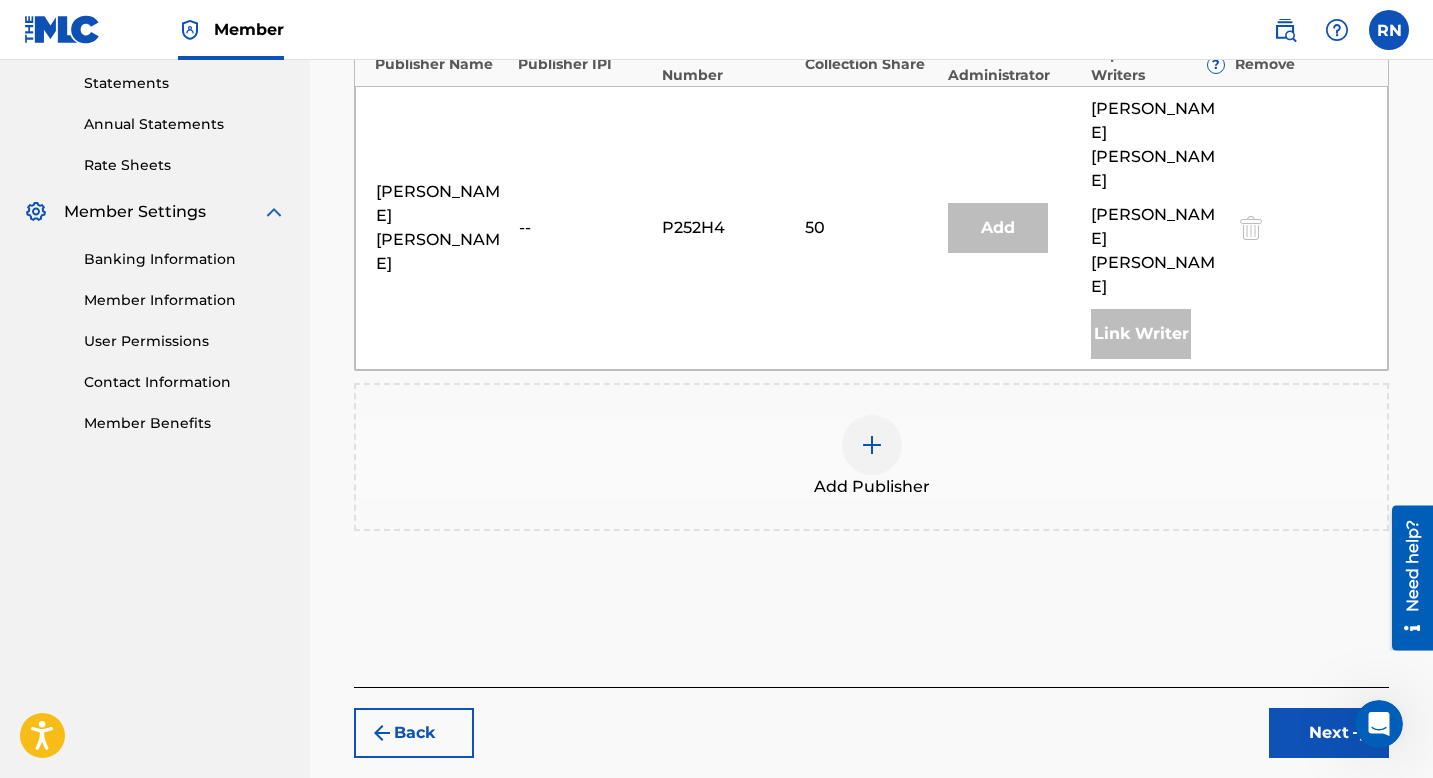 click on "Next" at bounding box center [1329, 733] 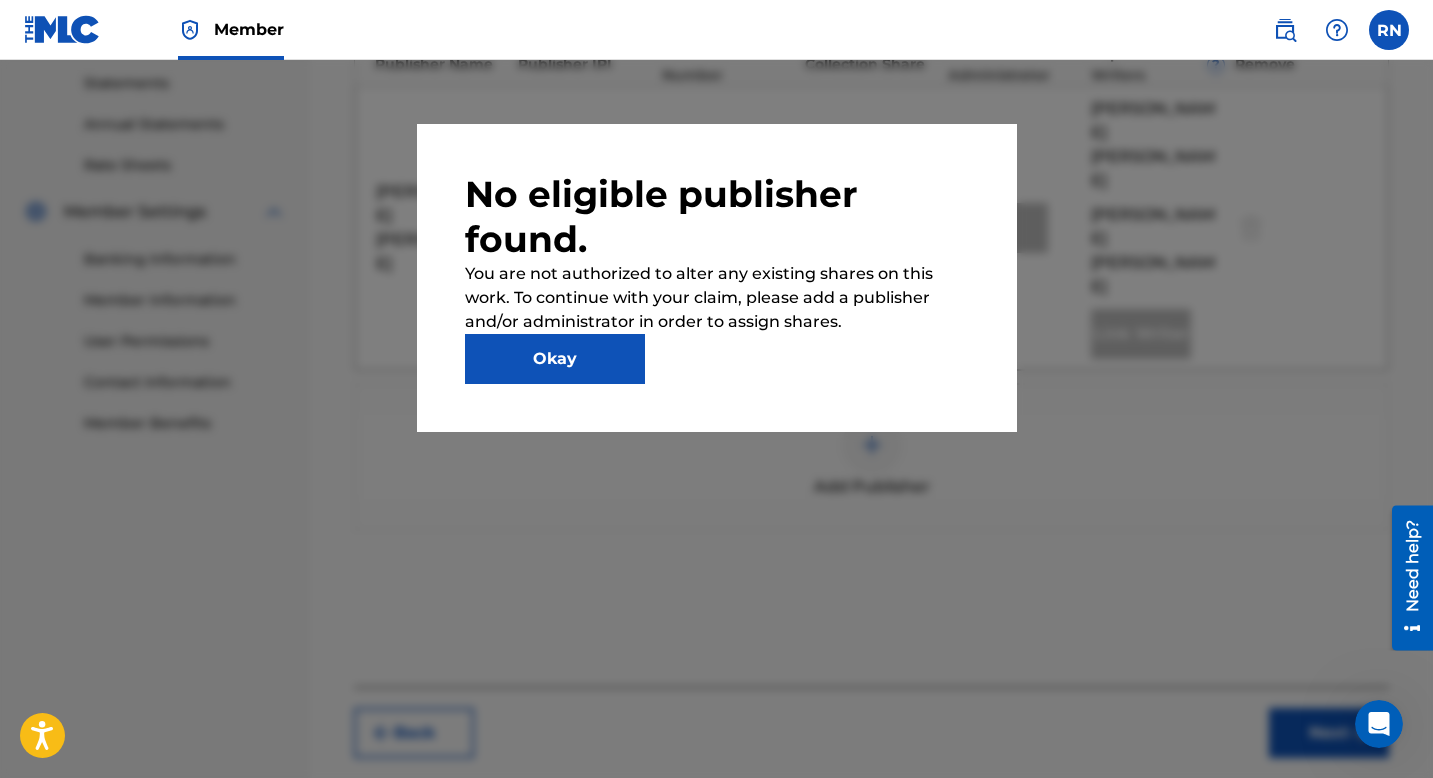 click on "Okay" at bounding box center [555, 359] 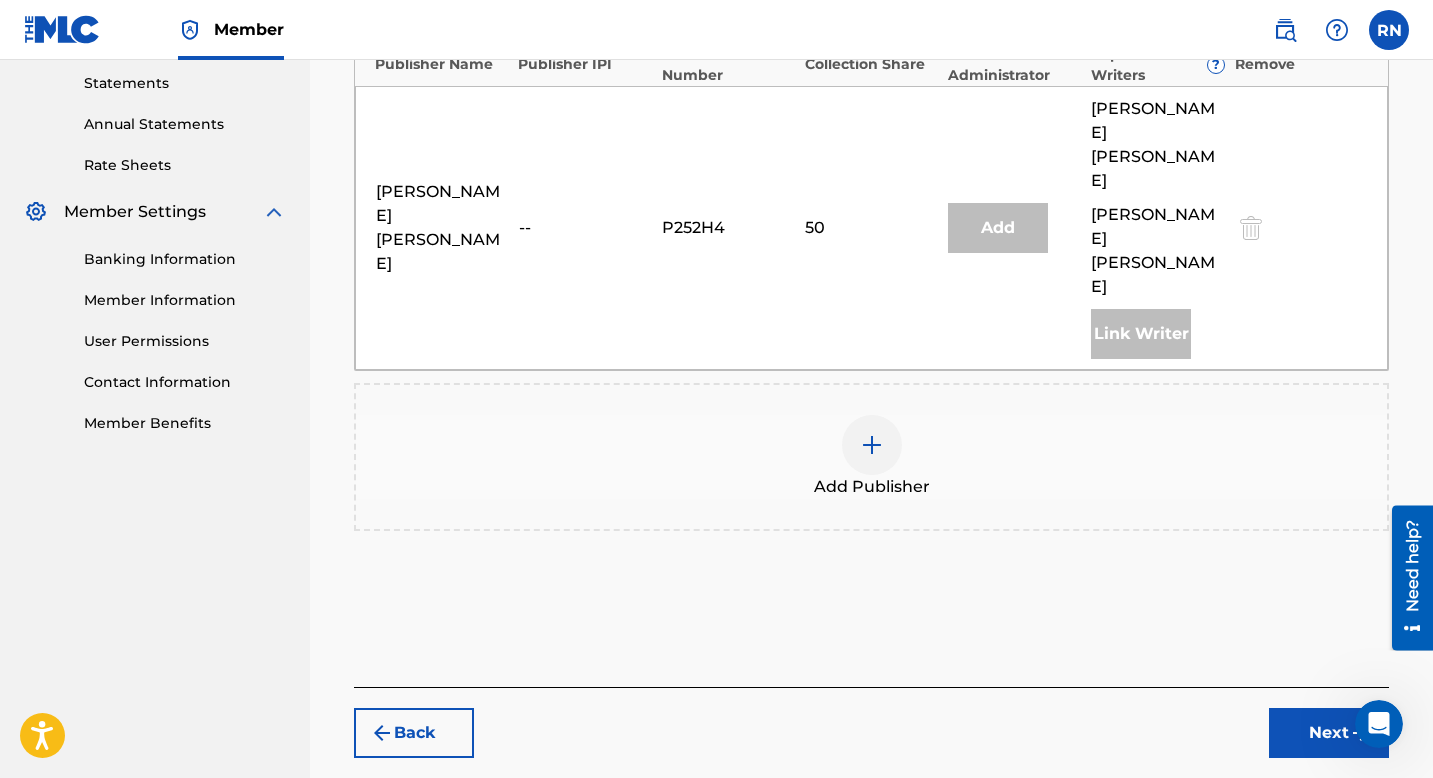 click at bounding box center (872, 445) 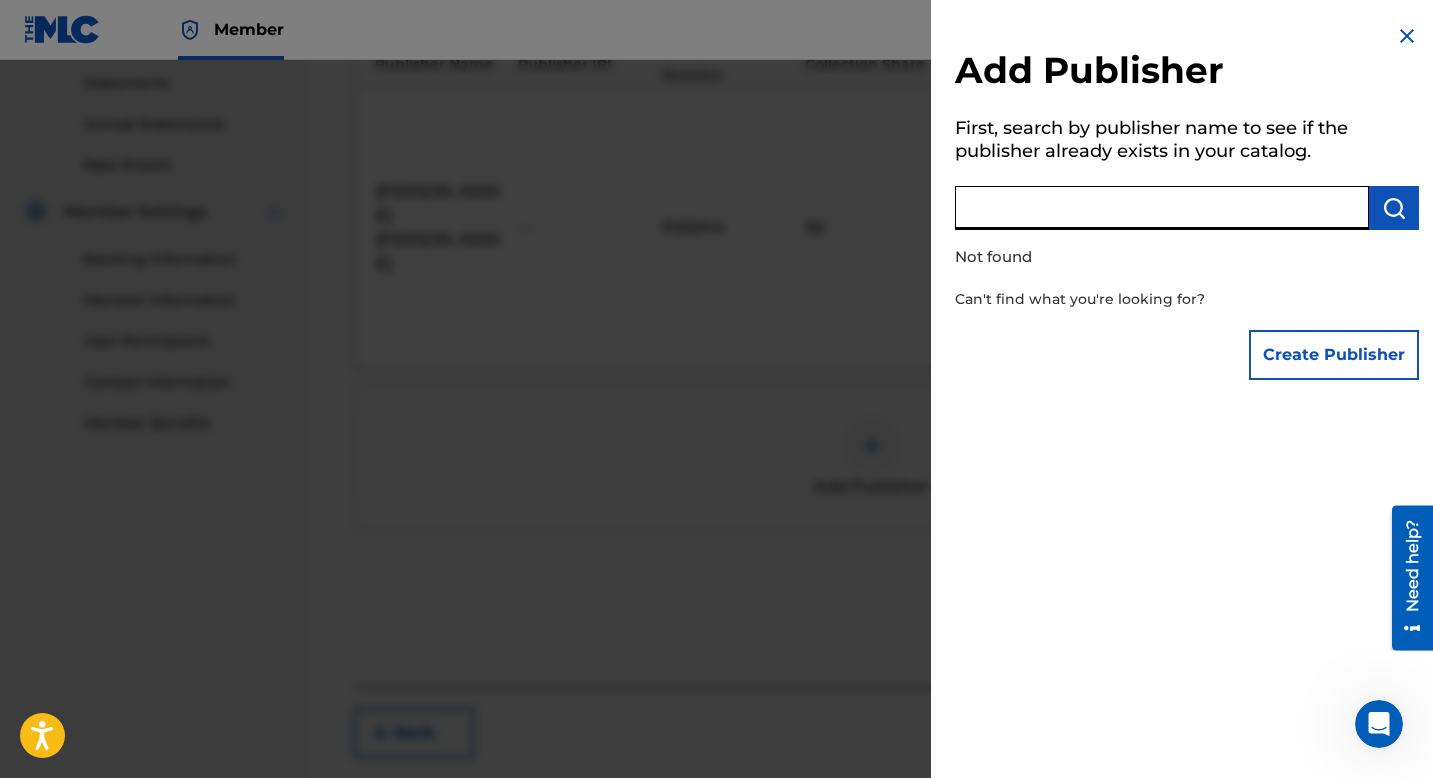 click at bounding box center (1162, 208) 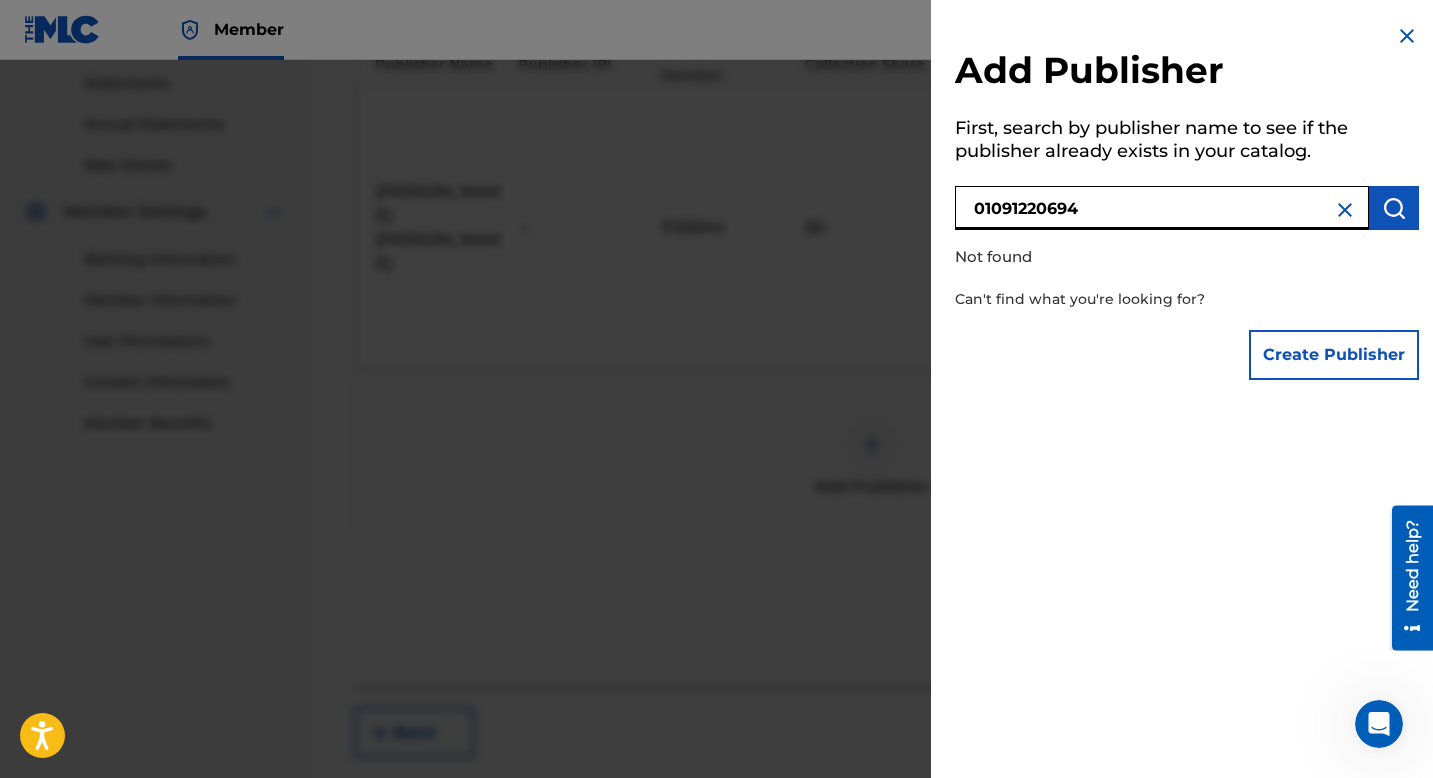 type on "01091220694" 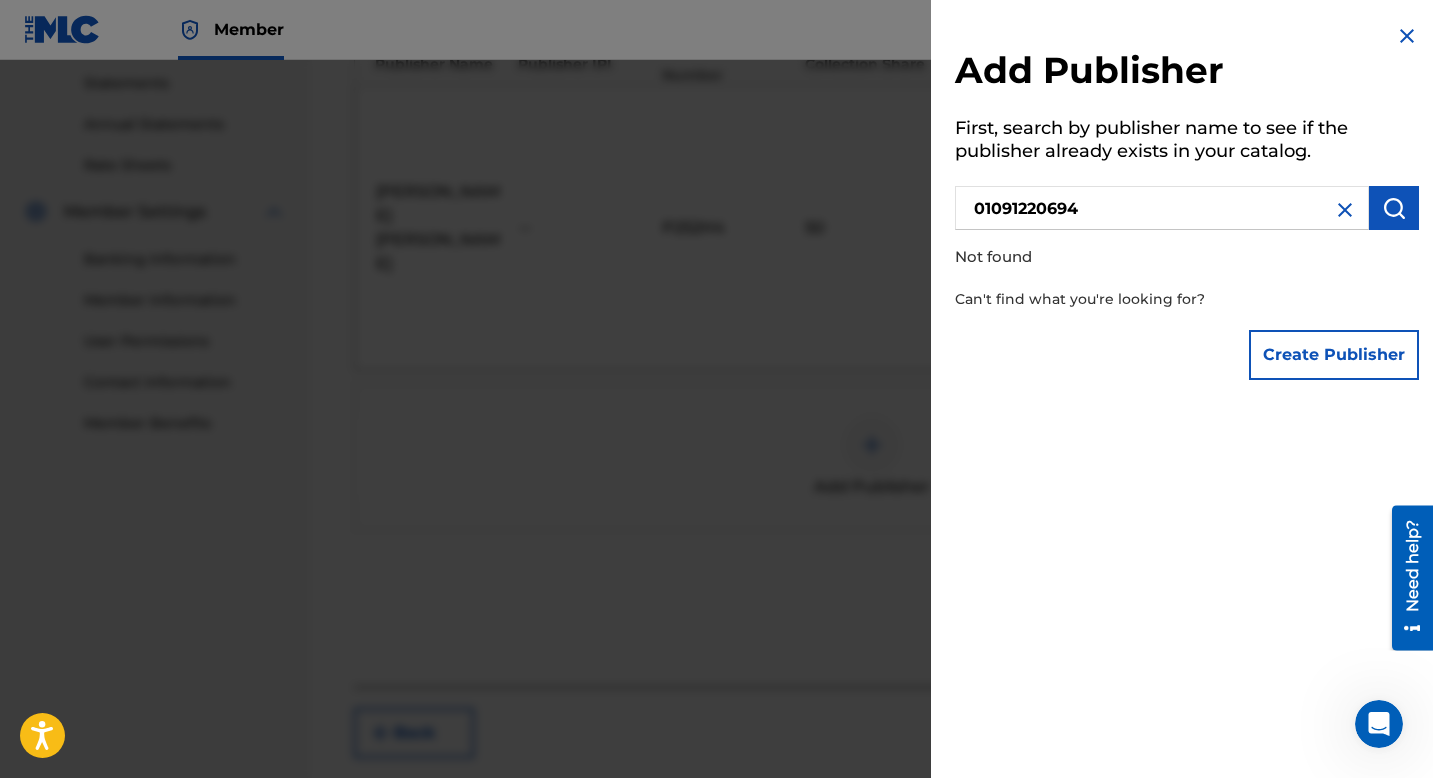 click at bounding box center (1394, 208) 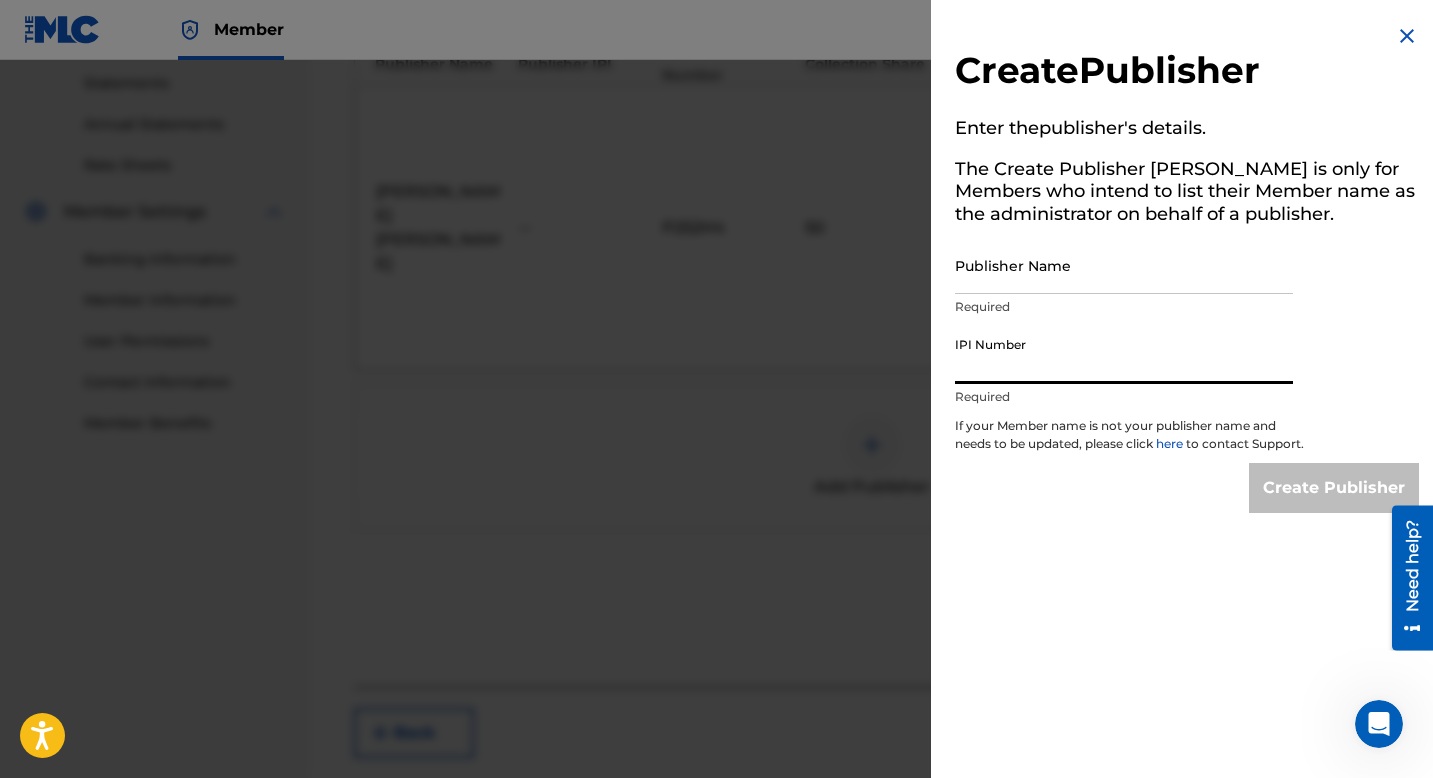 click on "IPI Number" at bounding box center (1124, 355) 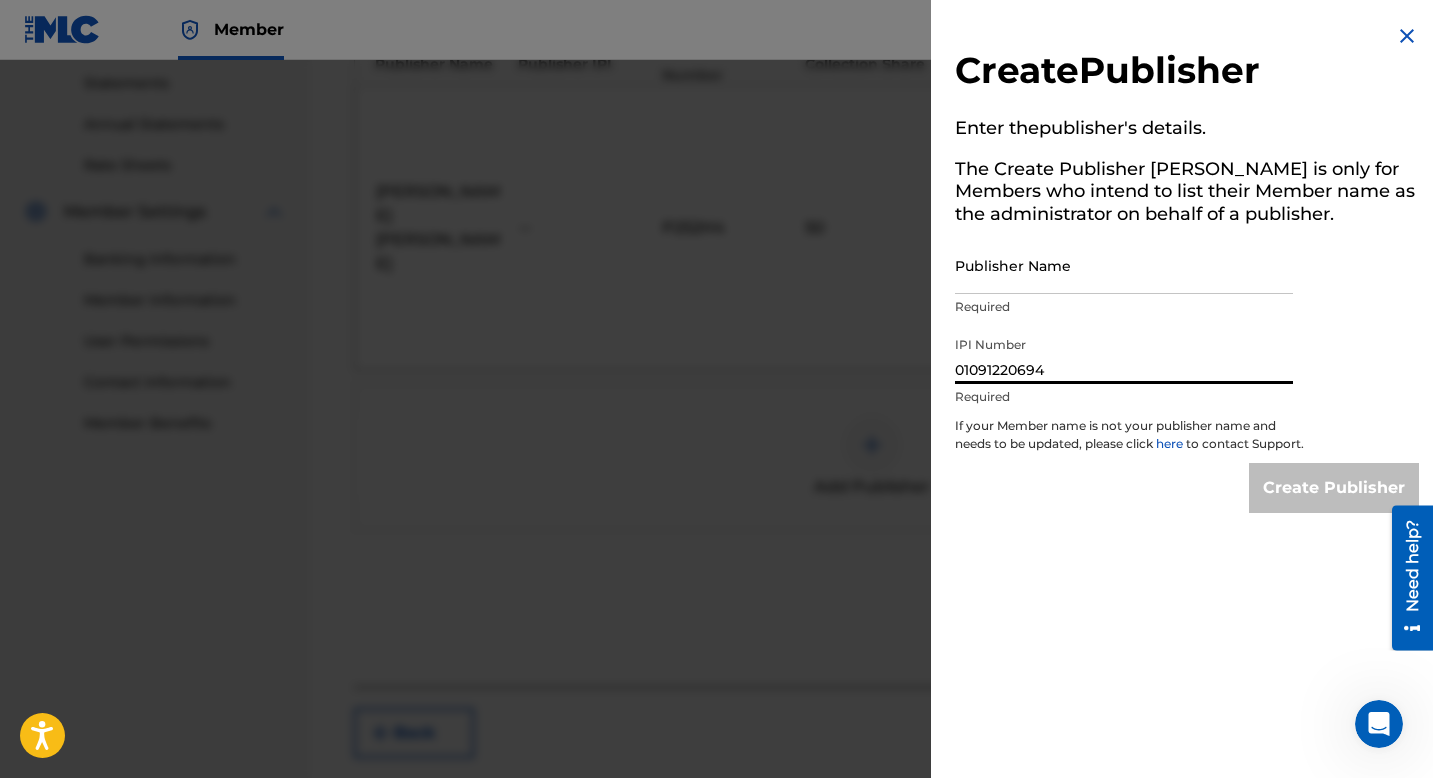 type on "01091220694" 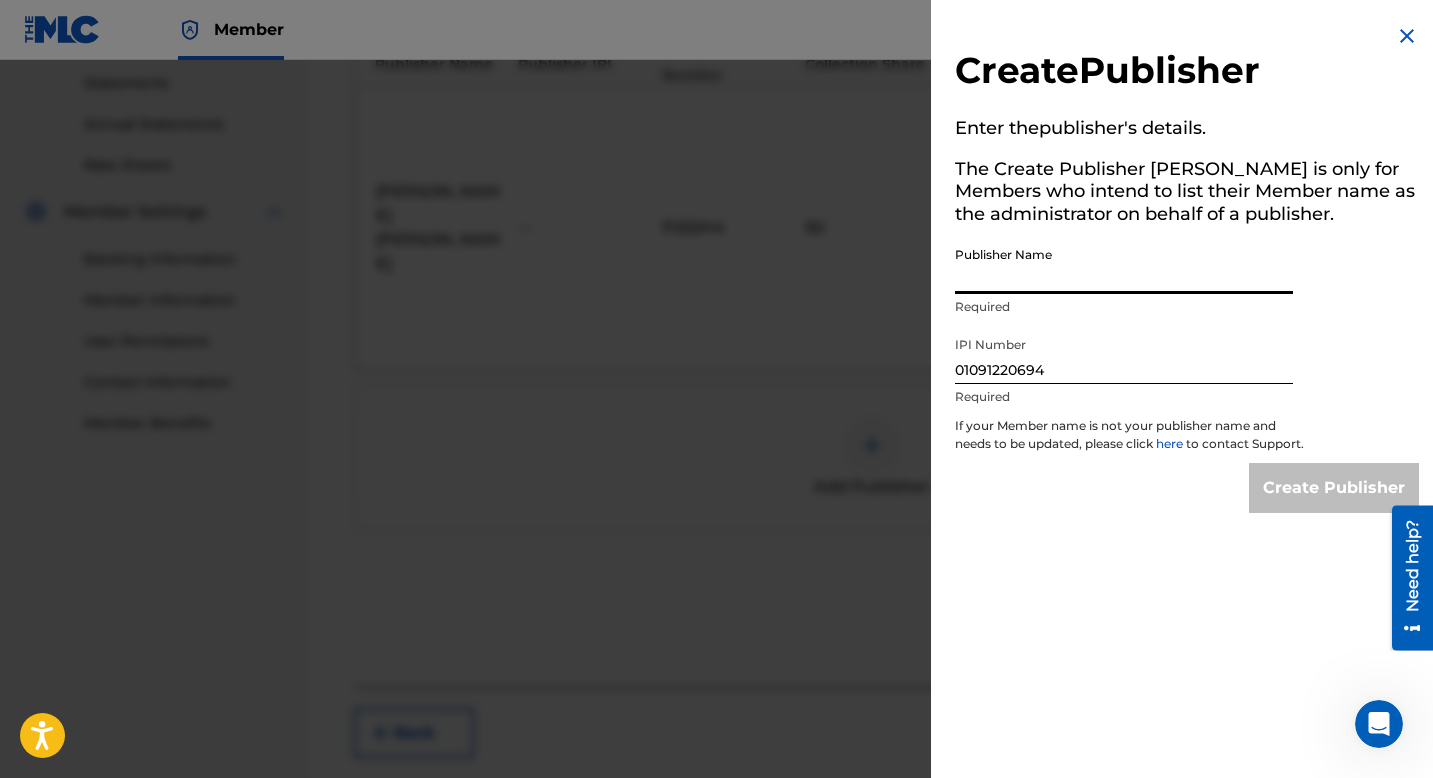type on "[PERSON_NAME]" 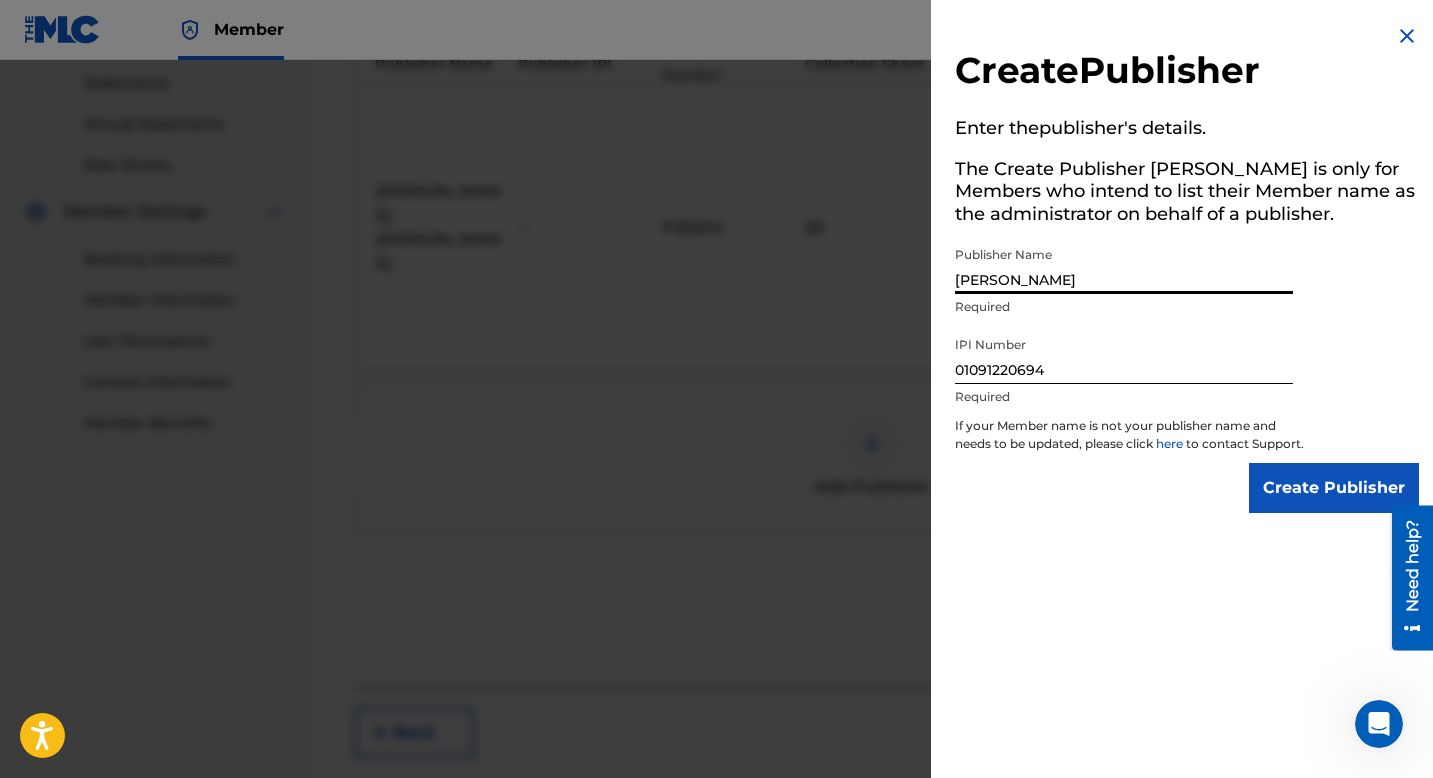 click on "Create Publisher" at bounding box center (1334, 488) 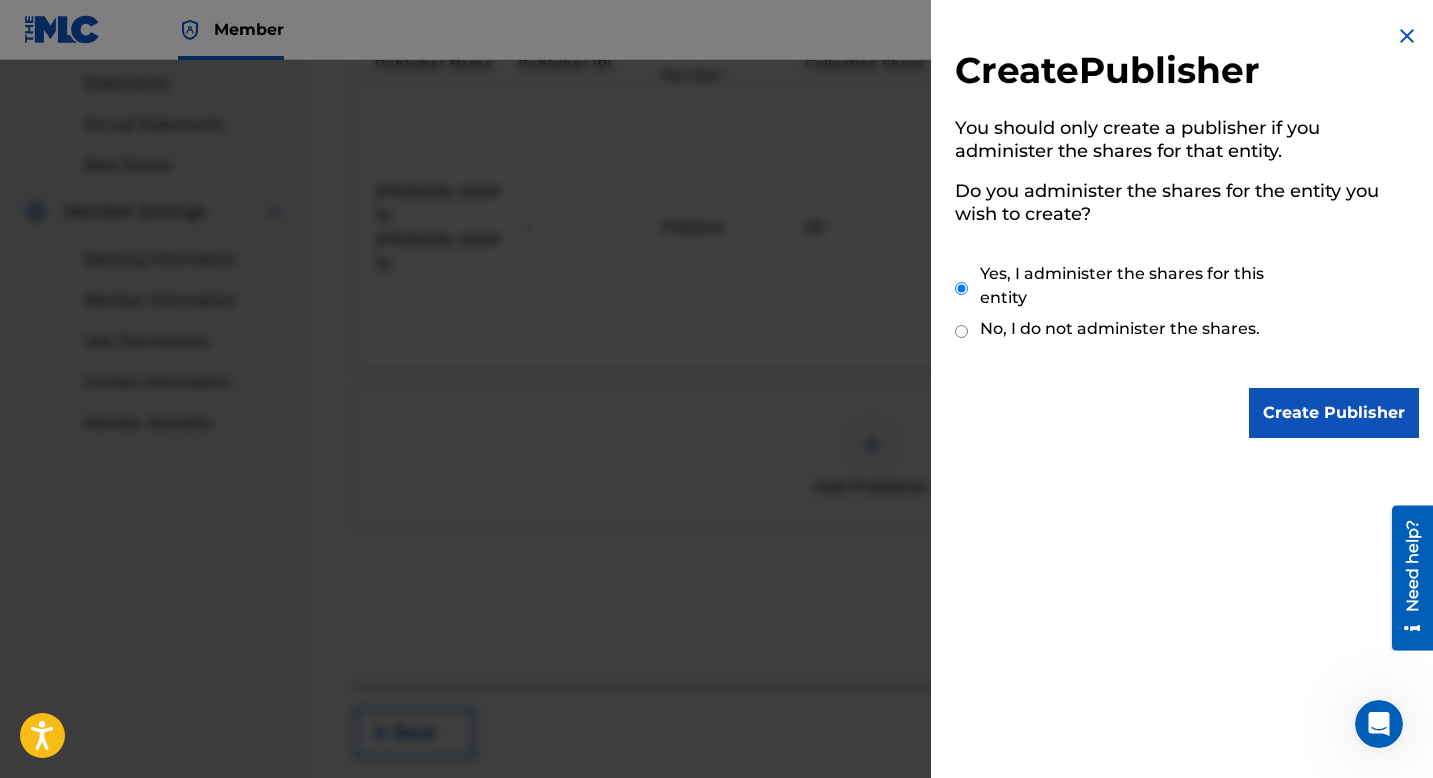 click on "Create Publisher" at bounding box center [1334, 413] 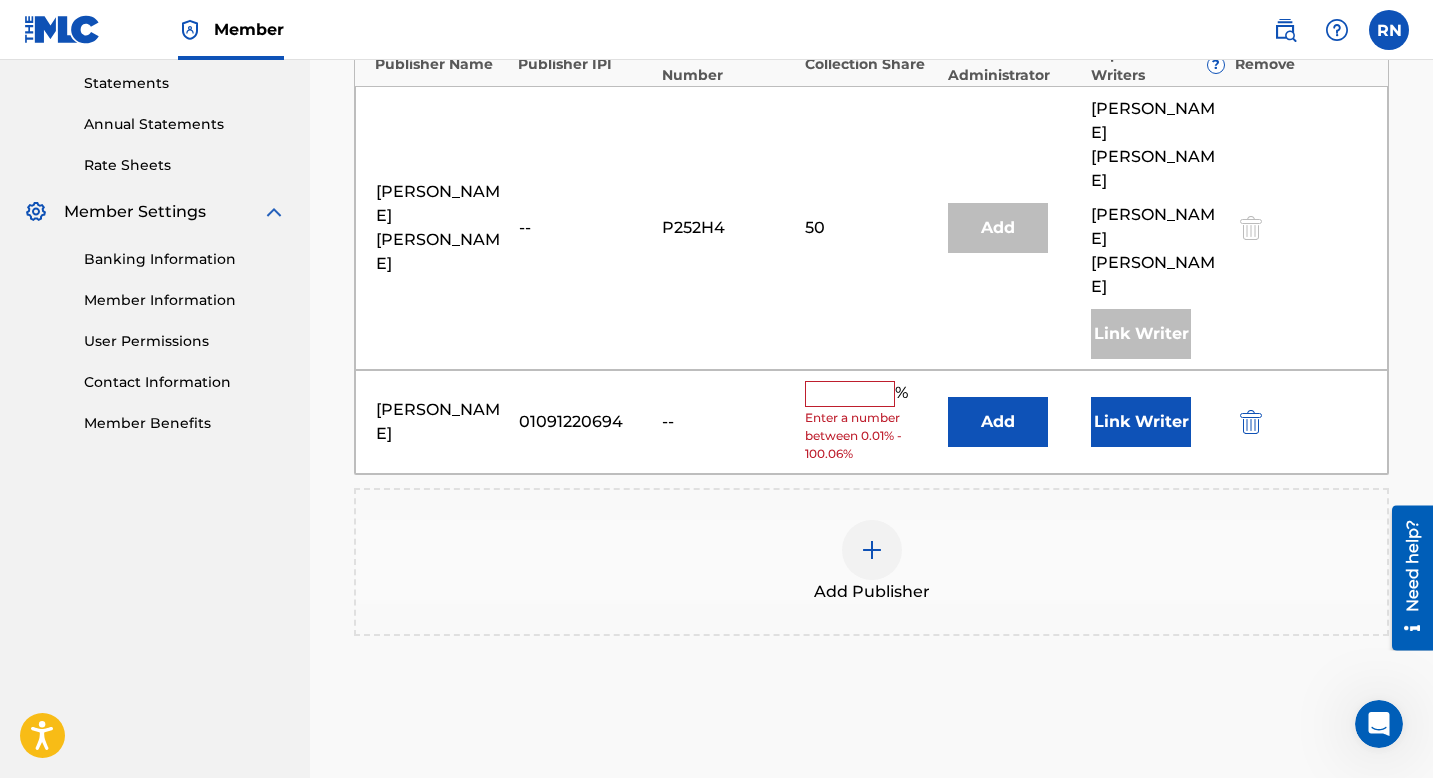 click at bounding box center [850, 394] 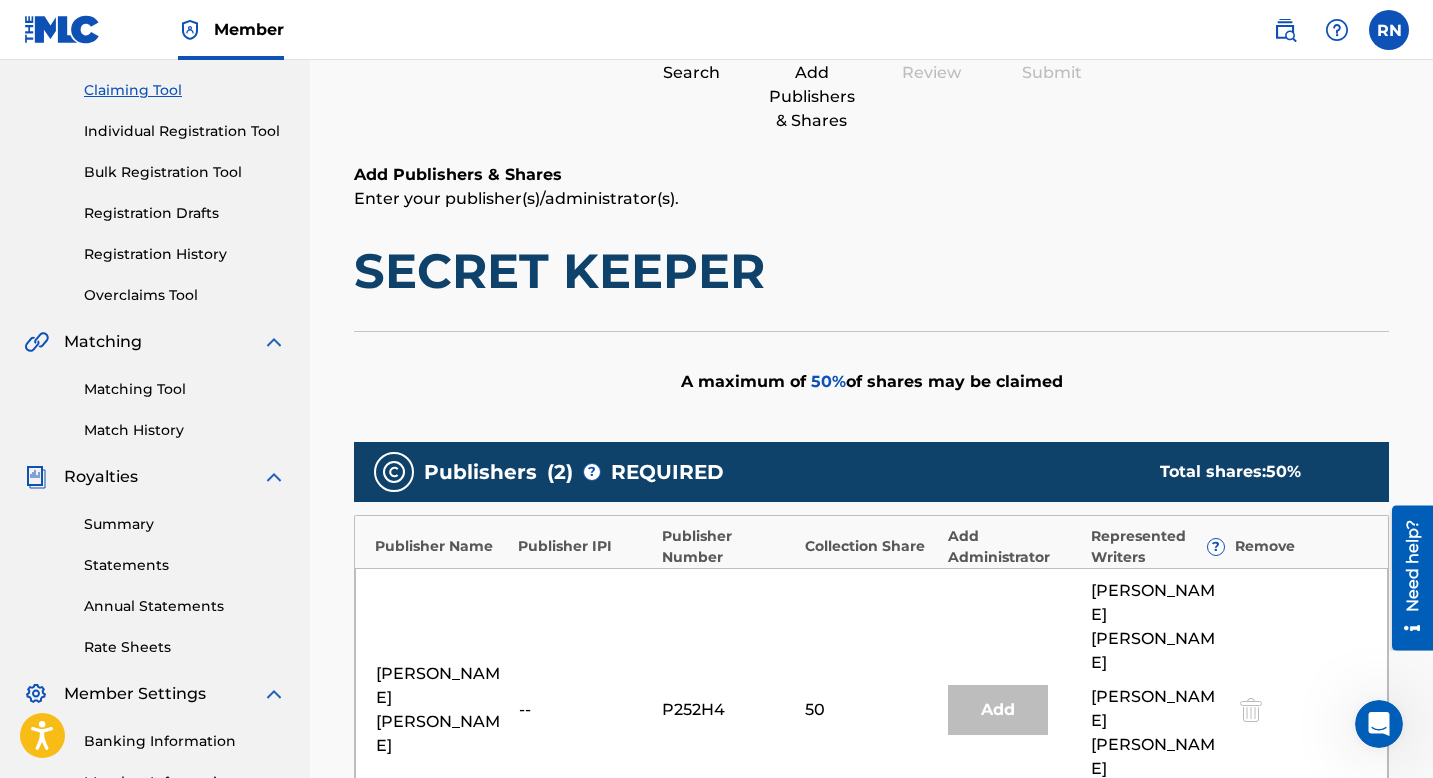 scroll, scrollTop: 0, scrollLeft: 0, axis: both 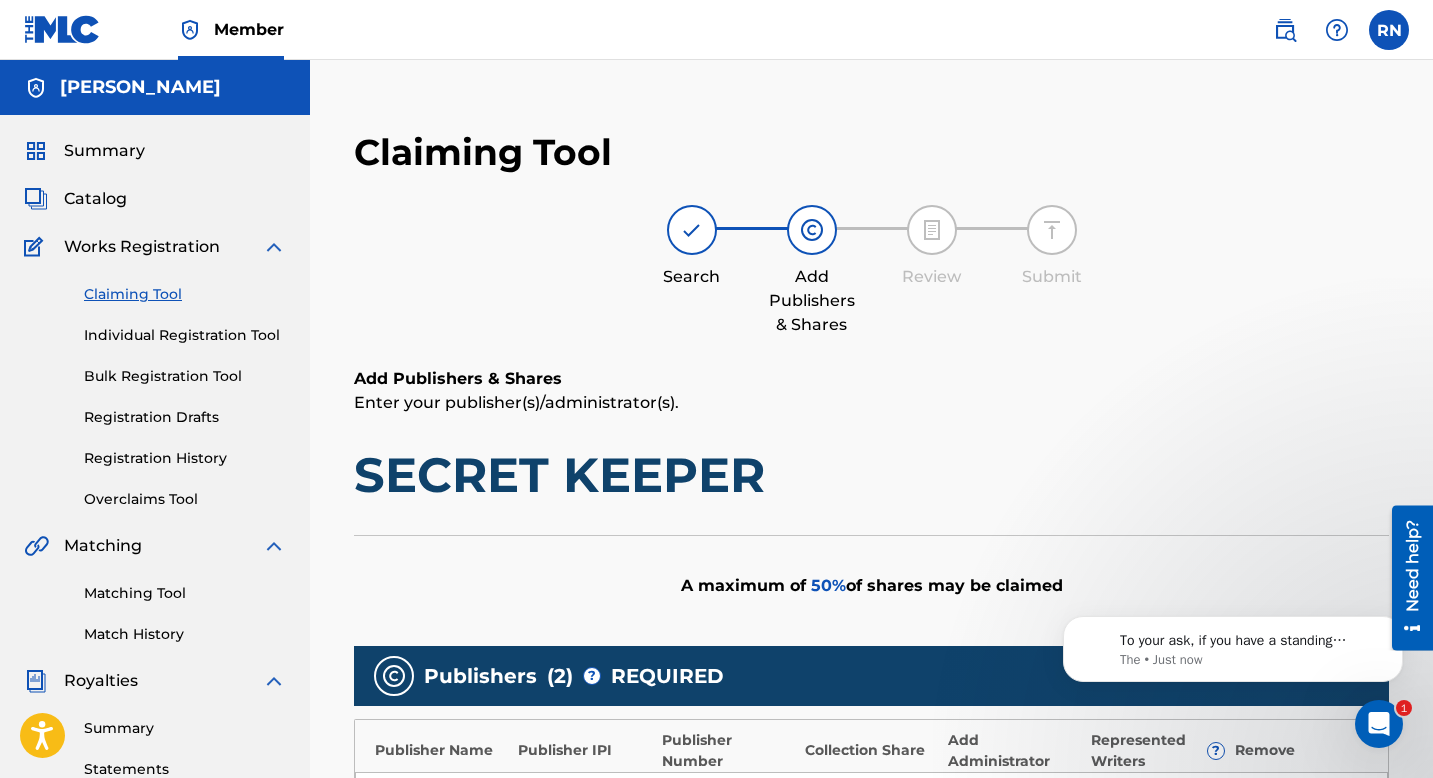click 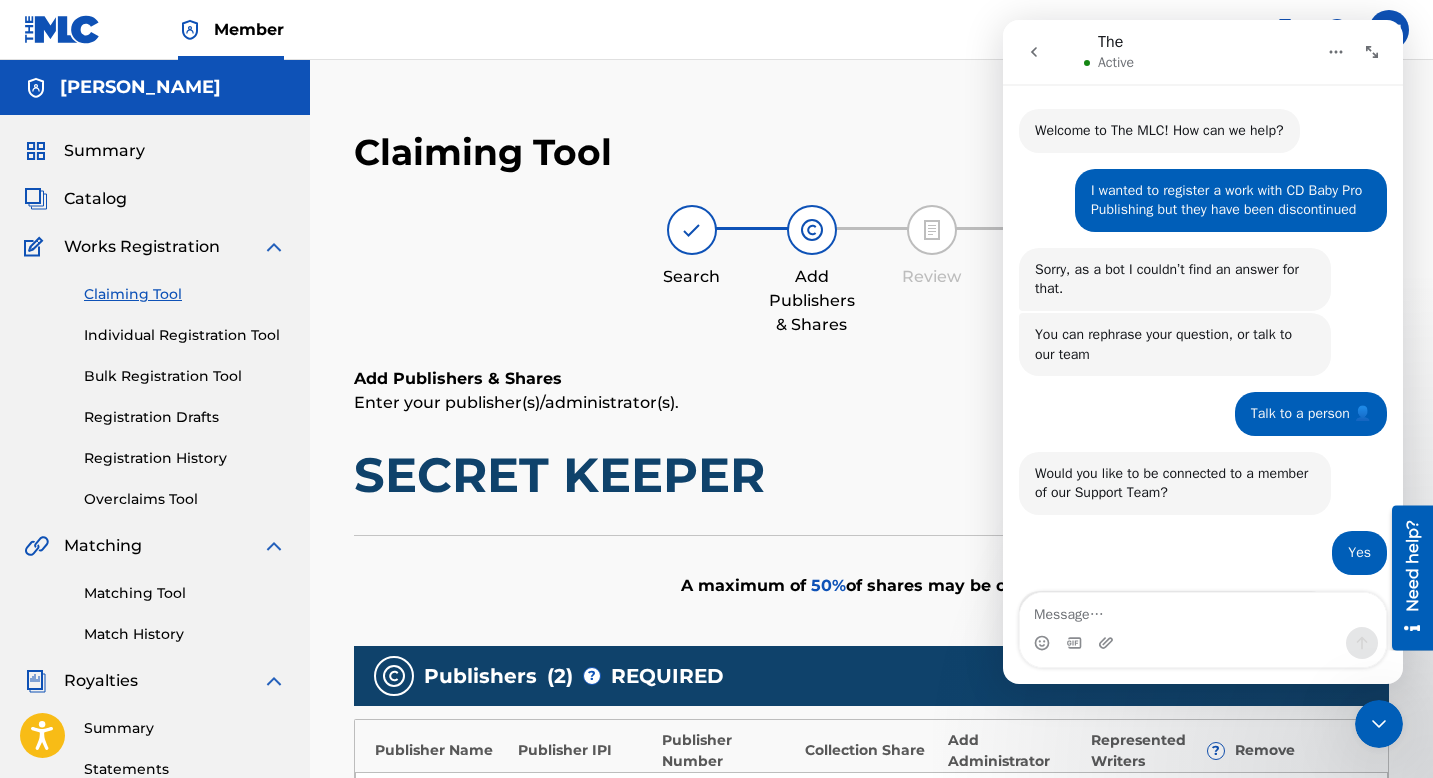 scroll, scrollTop: 94, scrollLeft: 0, axis: vertical 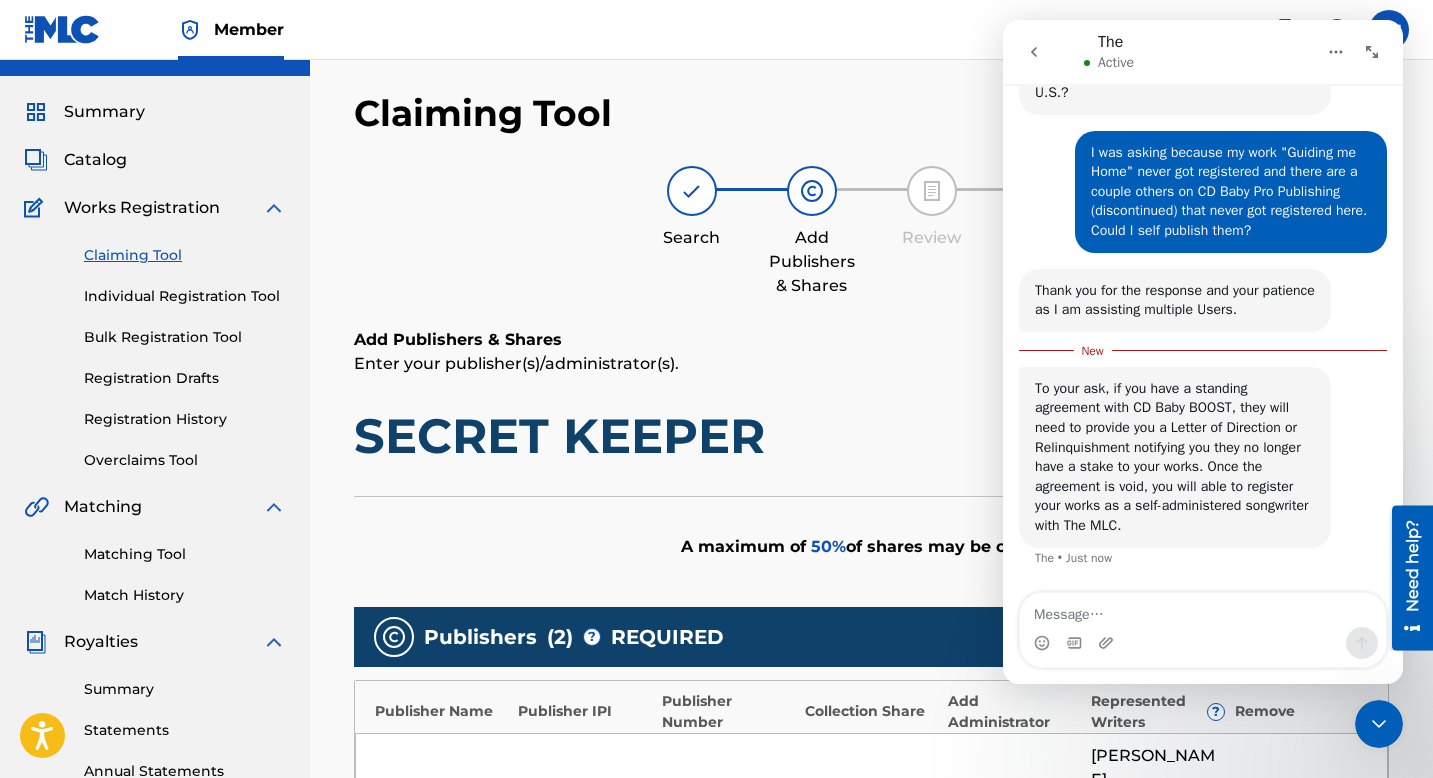 click at bounding box center (1203, 610) 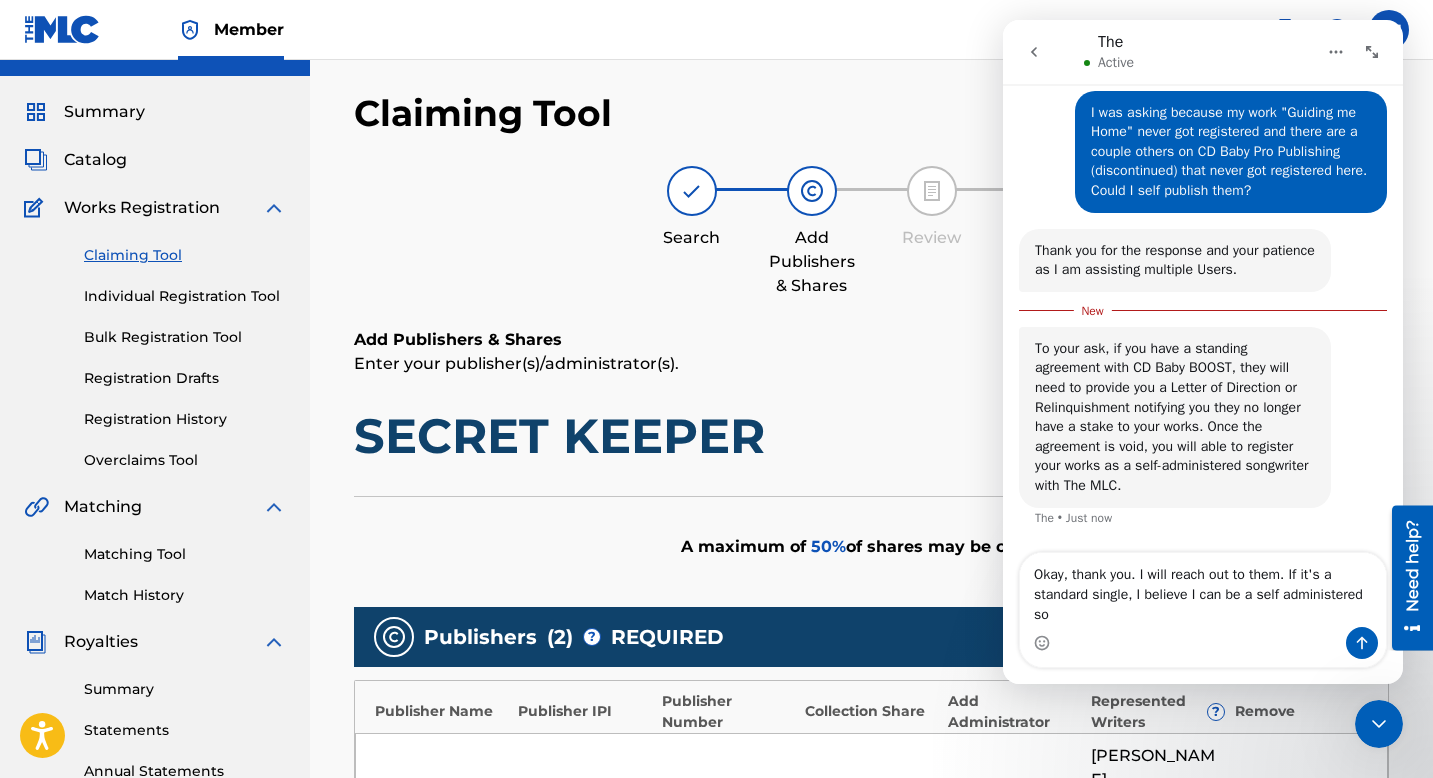 scroll, scrollTop: 1022, scrollLeft: 0, axis: vertical 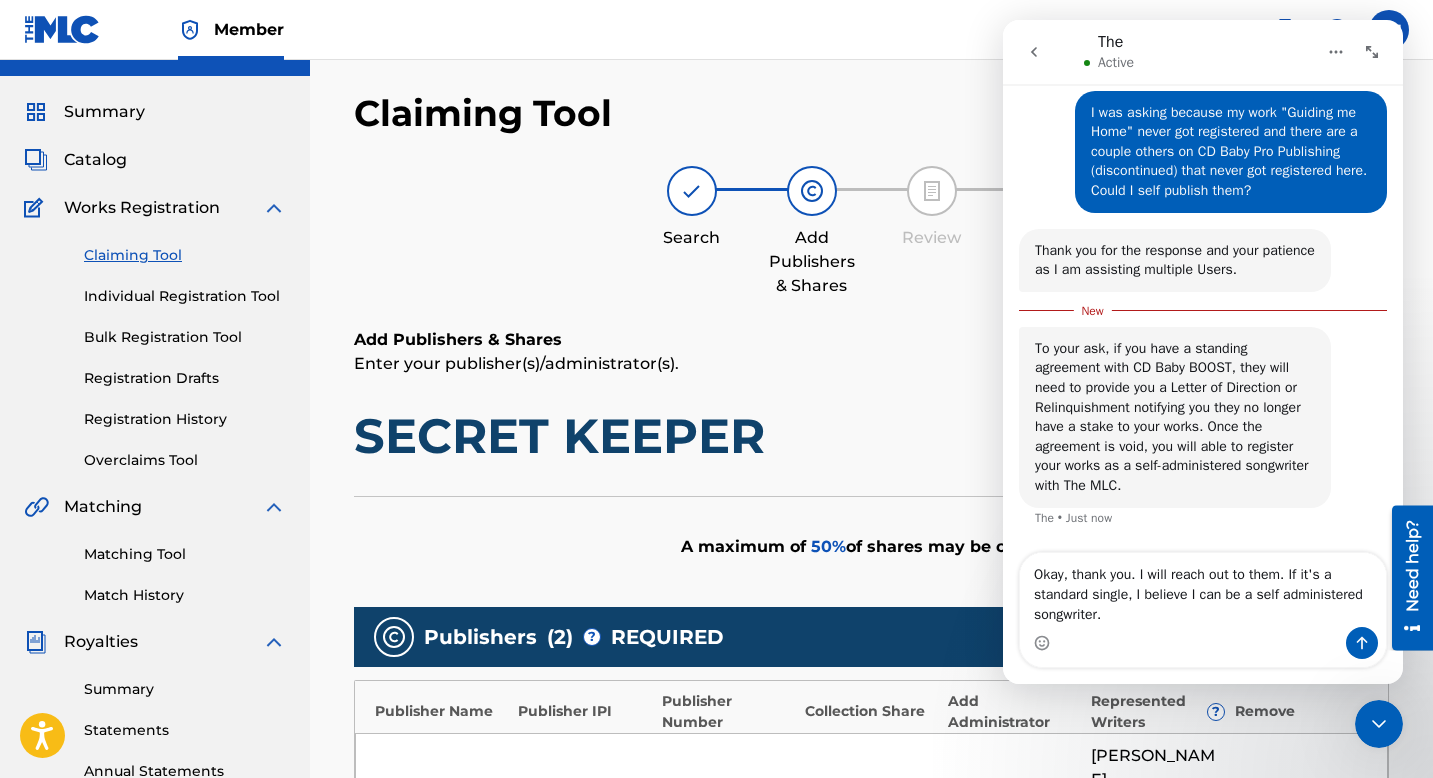 click on "Okay, thank you. I will reach out to them. If it's a standard single, I believe I can be a self administered songwriter." at bounding box center [1203, 590] 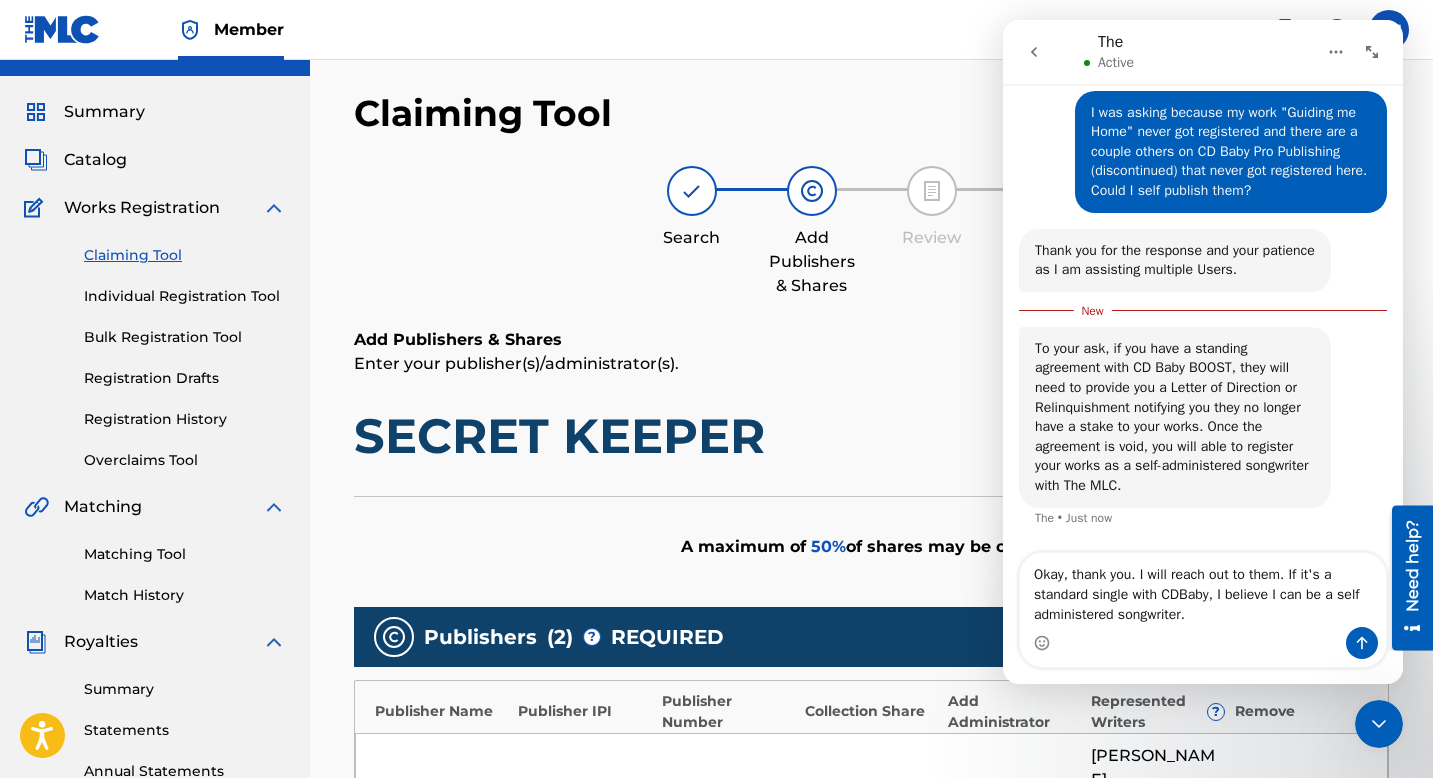 click on "Okay, thank you. I will reach out to them. If it's a standard single with CDBaby, I believe I can be a self administered songwriter." at bounding box center [1203, 590] 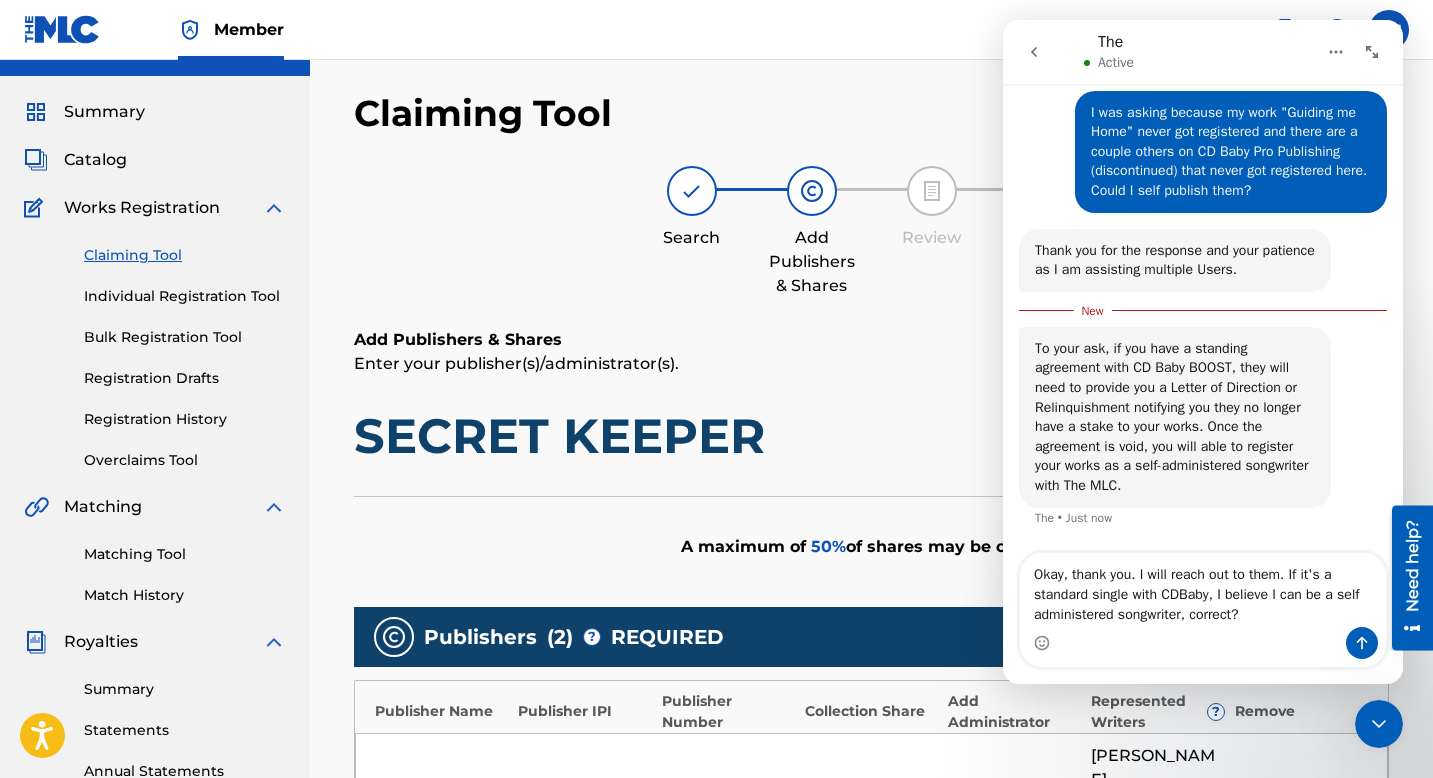 type on "Okay, thank you. I will reach out to them. If it's a standard single with CDBaby, I believe I can be a self administered songwriter, correct?" 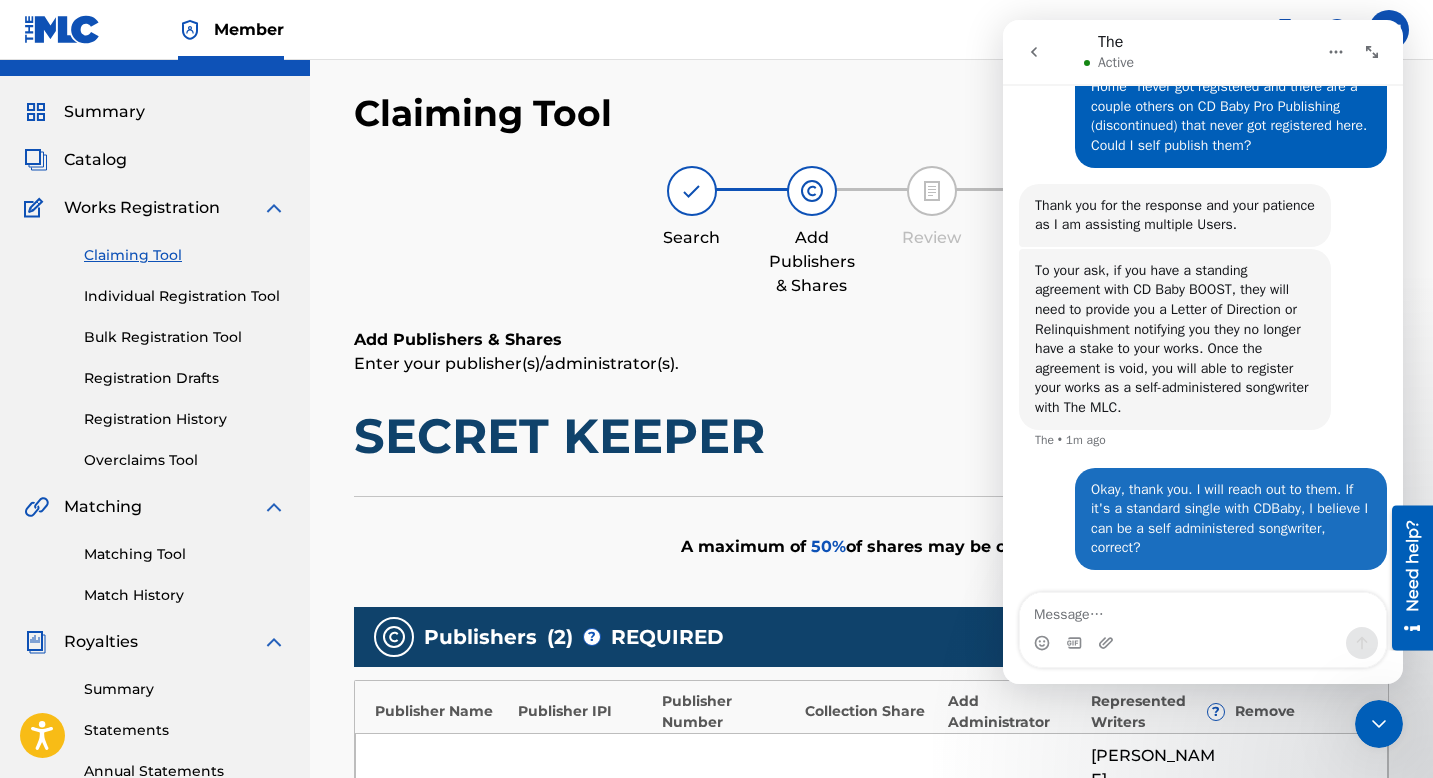 scroll, scrollTop: 1067, scrollLeft: 0, axis: vertical 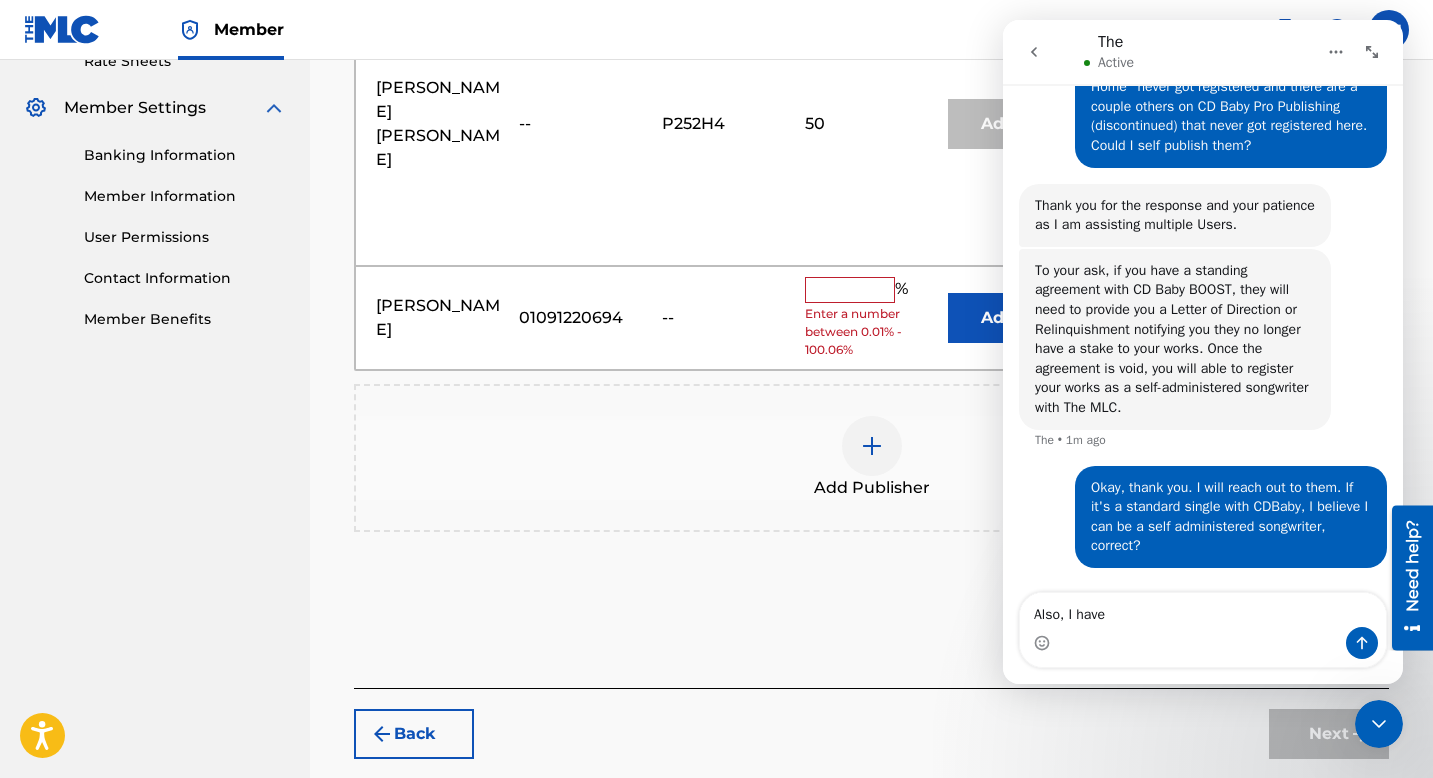 click on "Back" at bounding box center (414, 734) 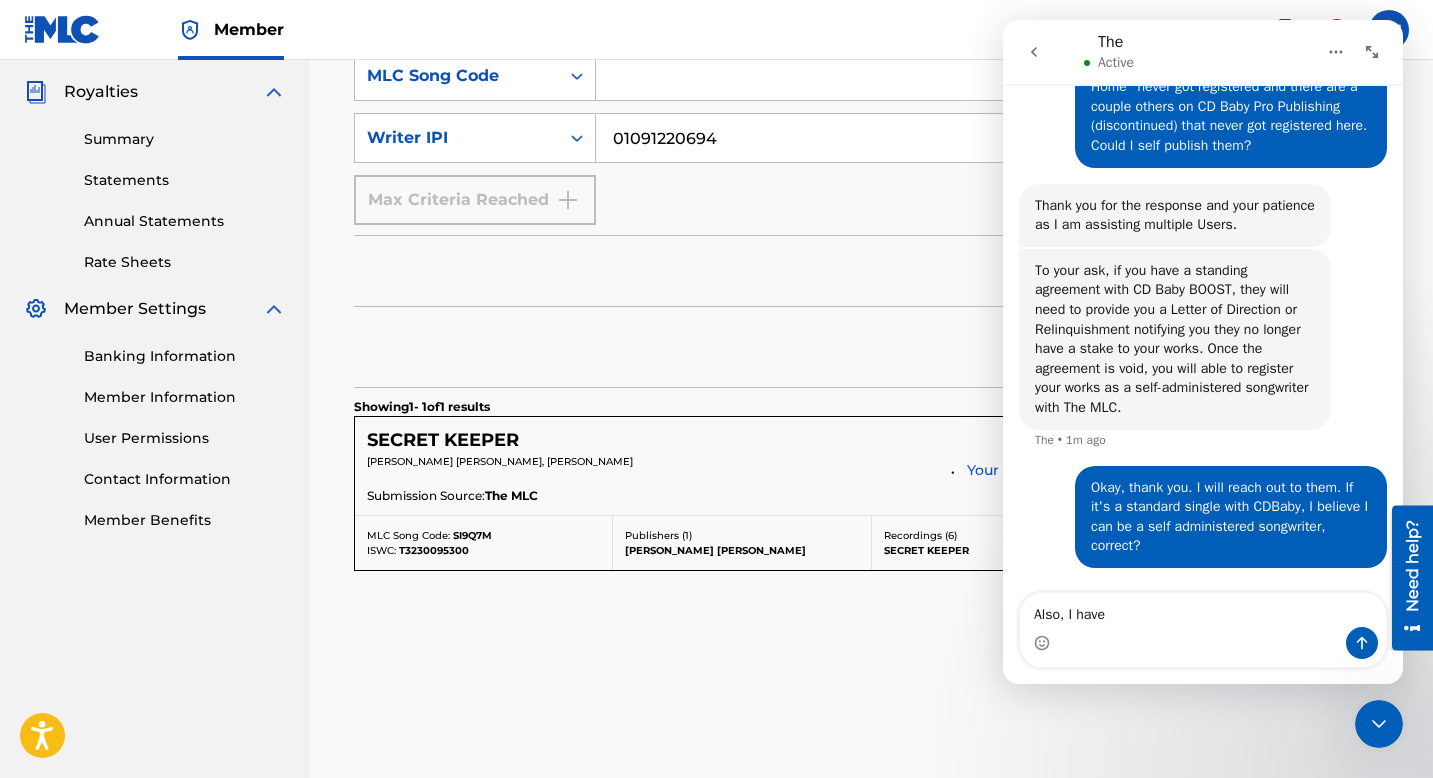 scroll, scrollTop: 588, scrollLeft: 0, axis: vertical 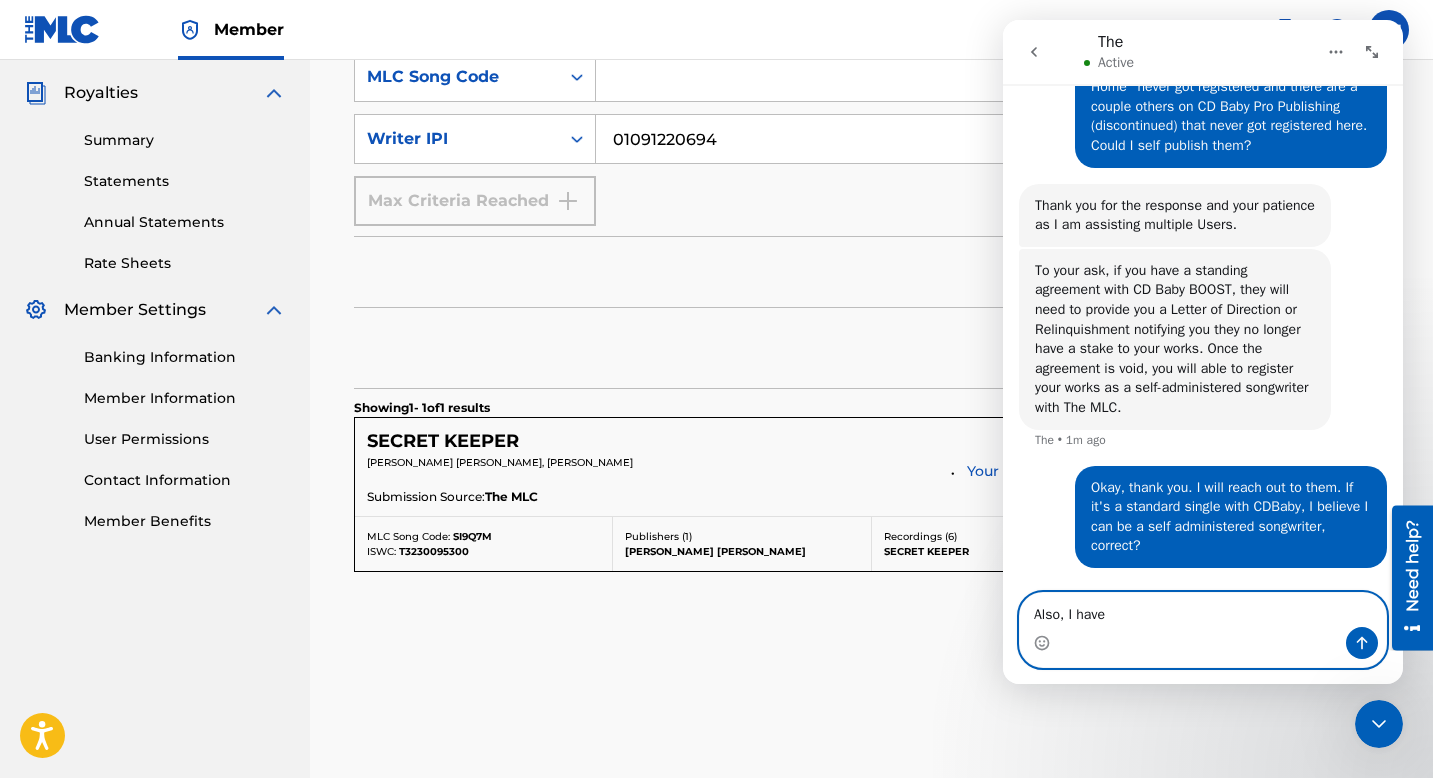 click on "Also, I have" at bounding box center [1203, 610] 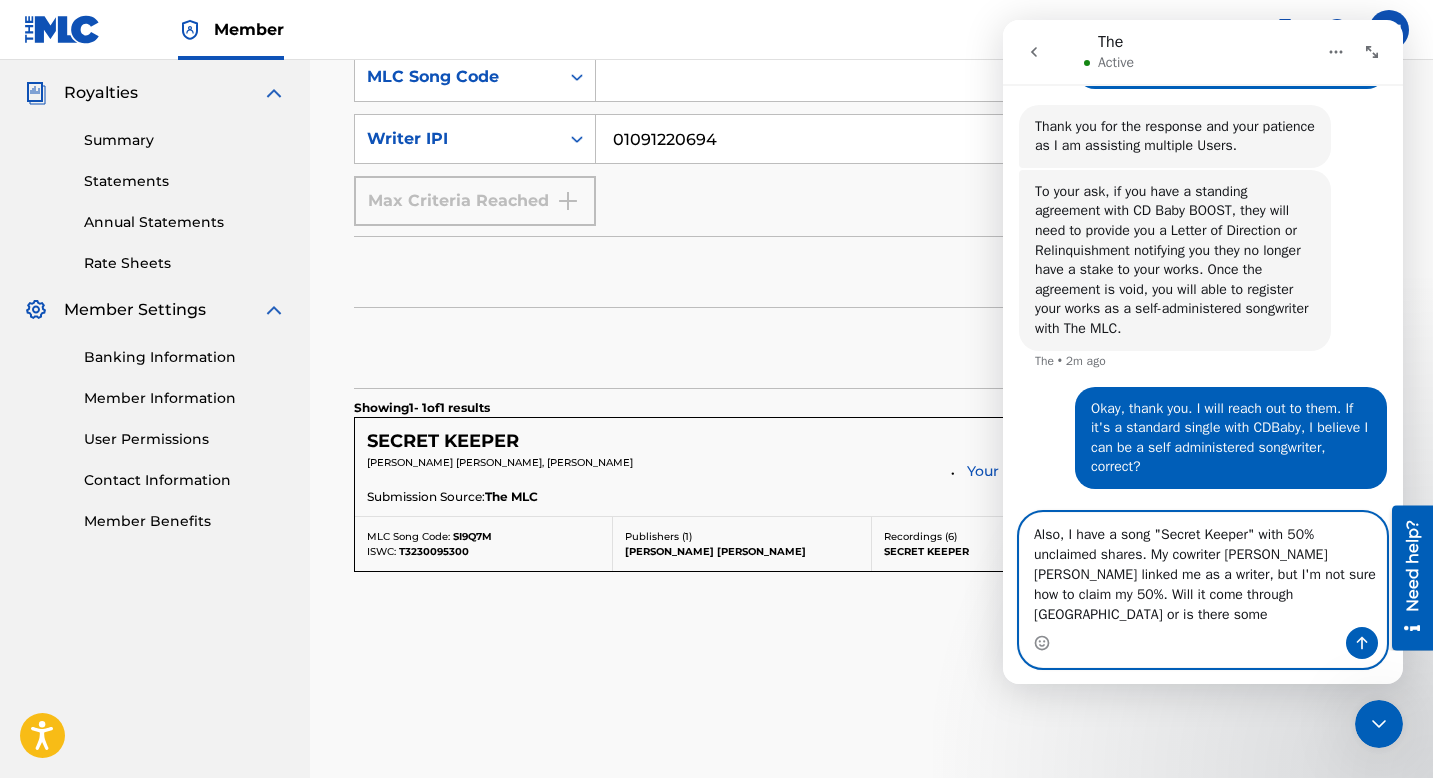 scroll, scrollTop: 1147, scrollLeft: 0, axis: vertical 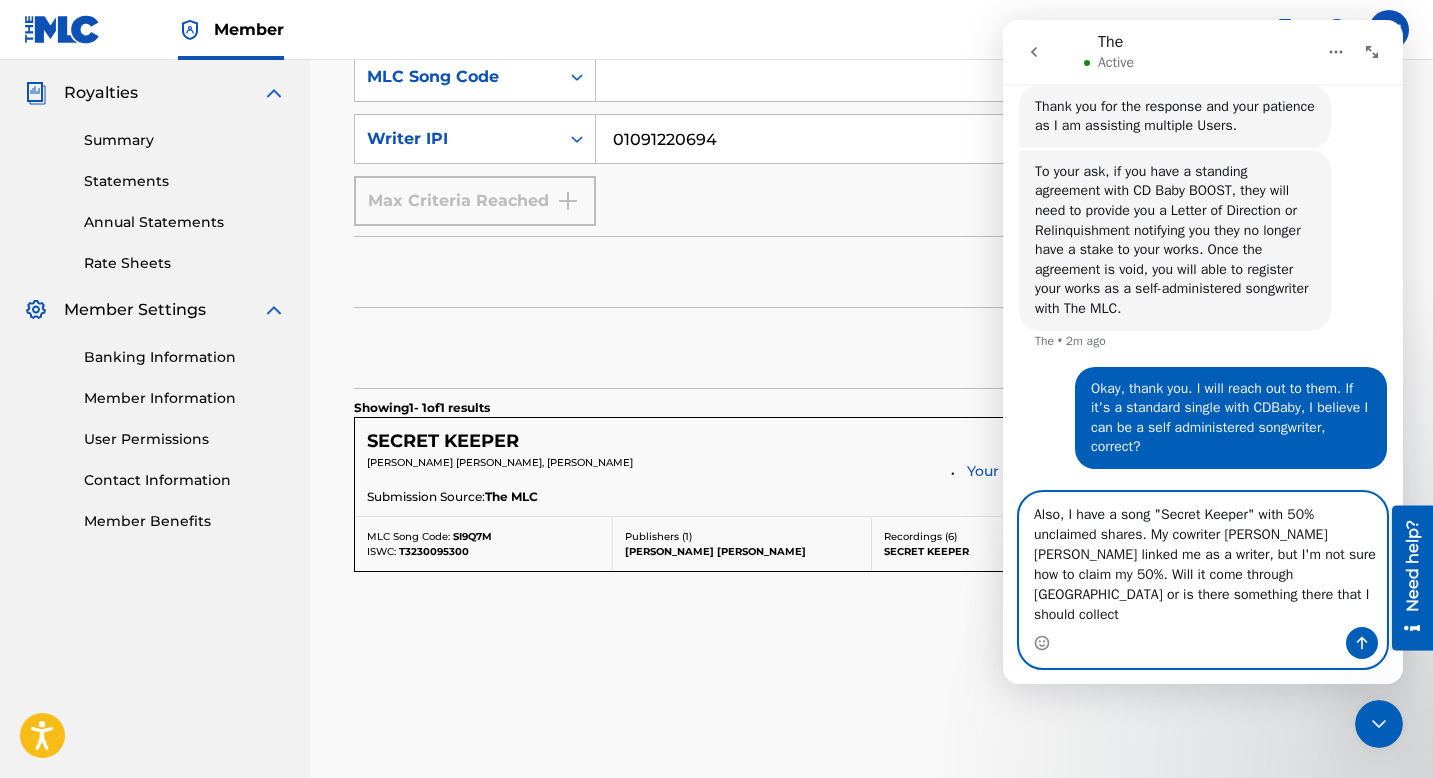 type on "Also, I have a song "Secret Keeper" with 50% unclaimed shares. My cowriter [PERSON_NAME] [PERSON_NAME] linked me as a writer, but I'm not sure how to claim my 50%. Will it come through CDBaby or is there something there that I should collect?" 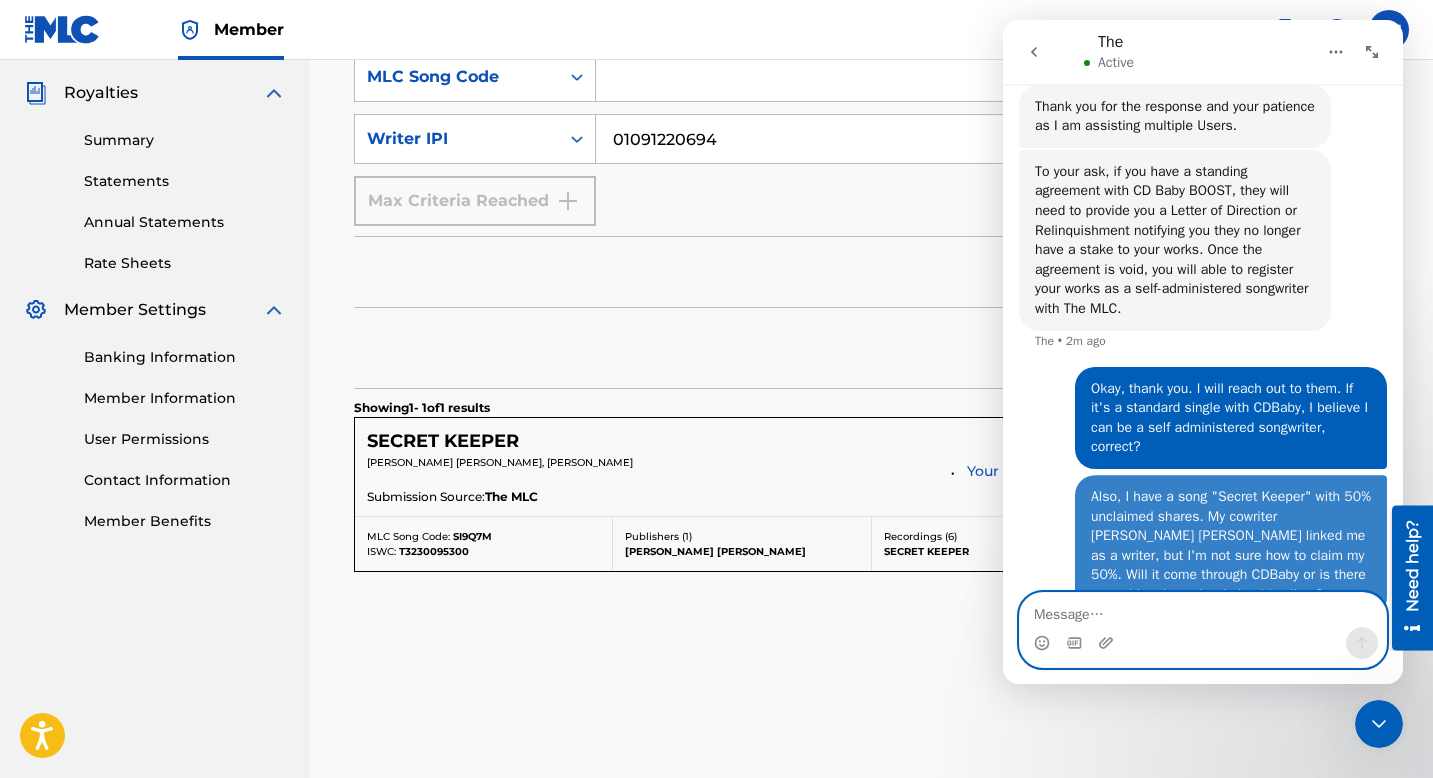 scroll, scrollTop: 1211, scrollLeft: 0, axis: vertical 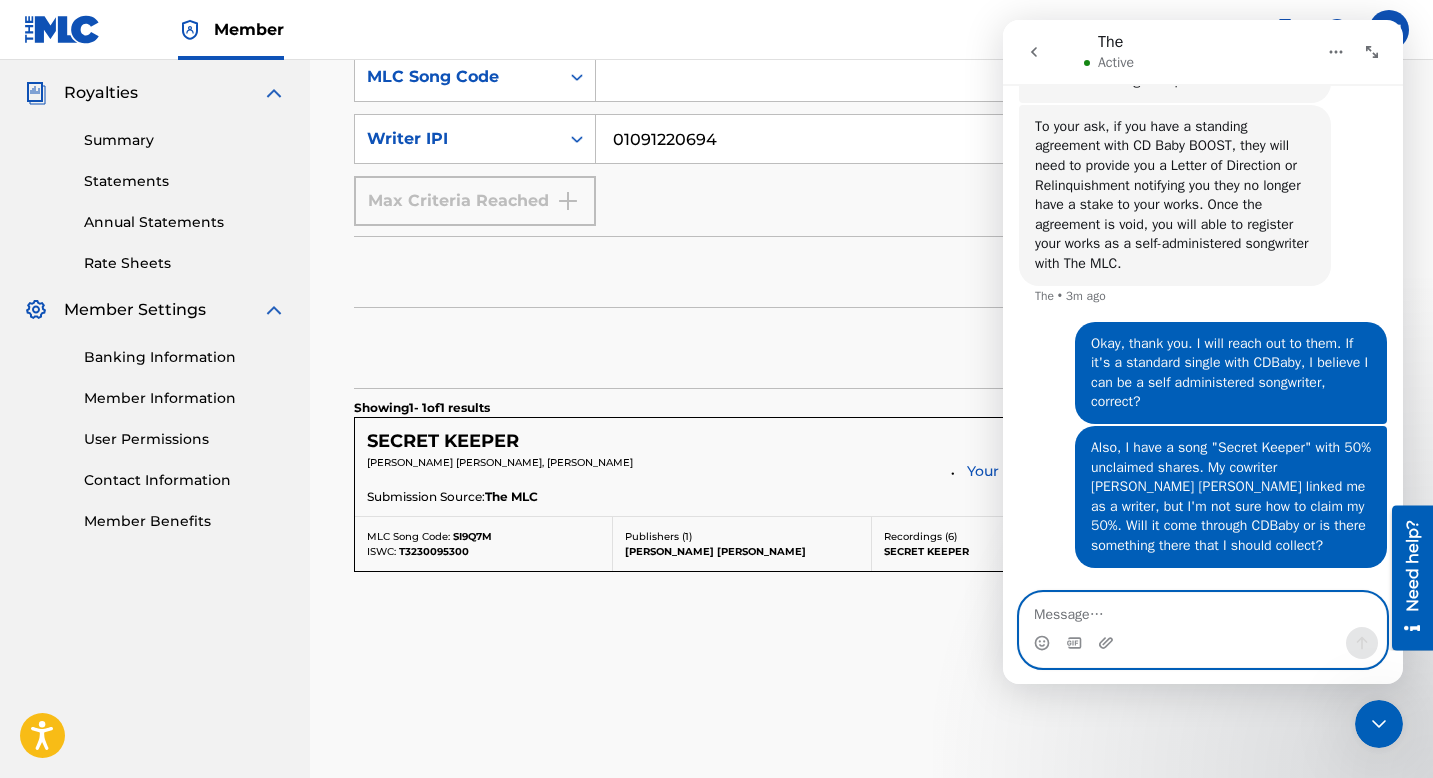 type 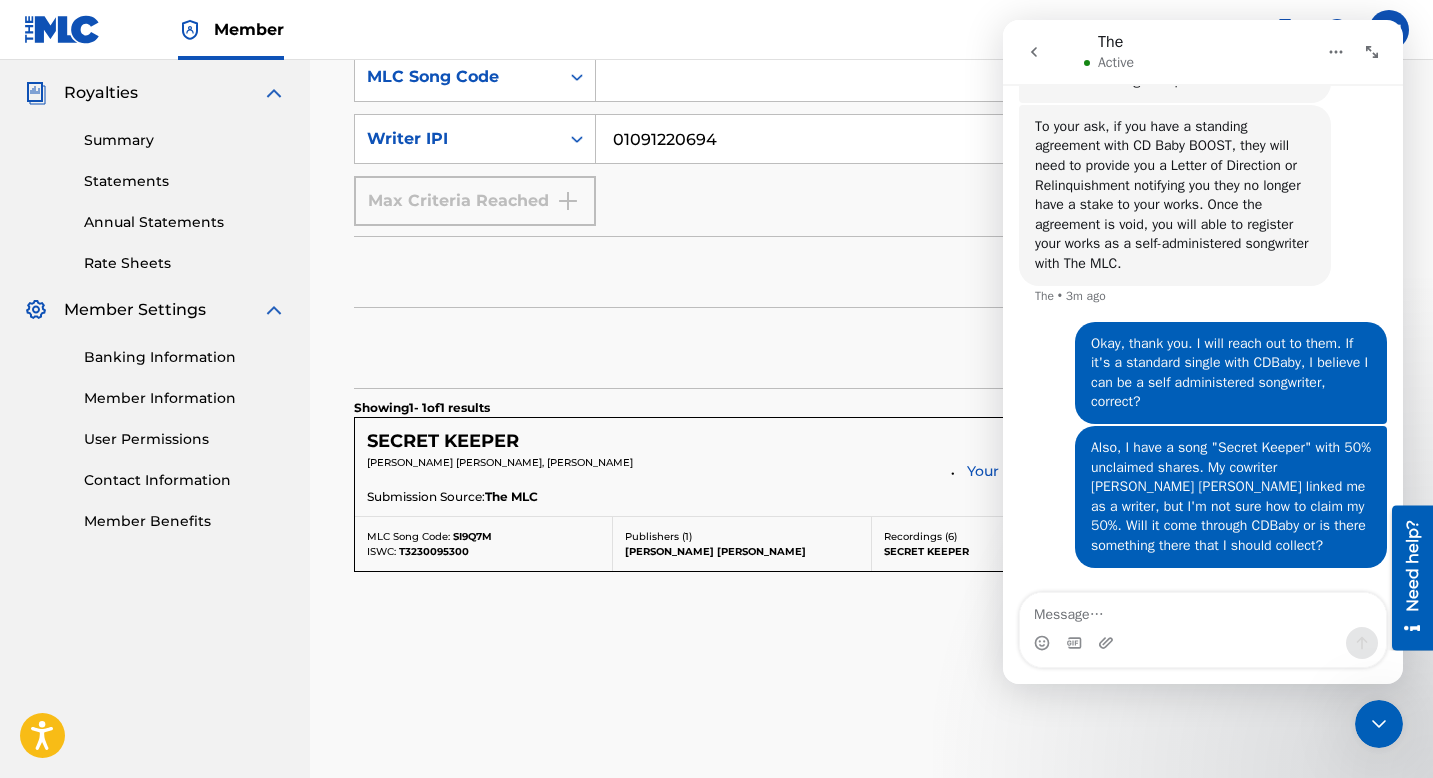 click 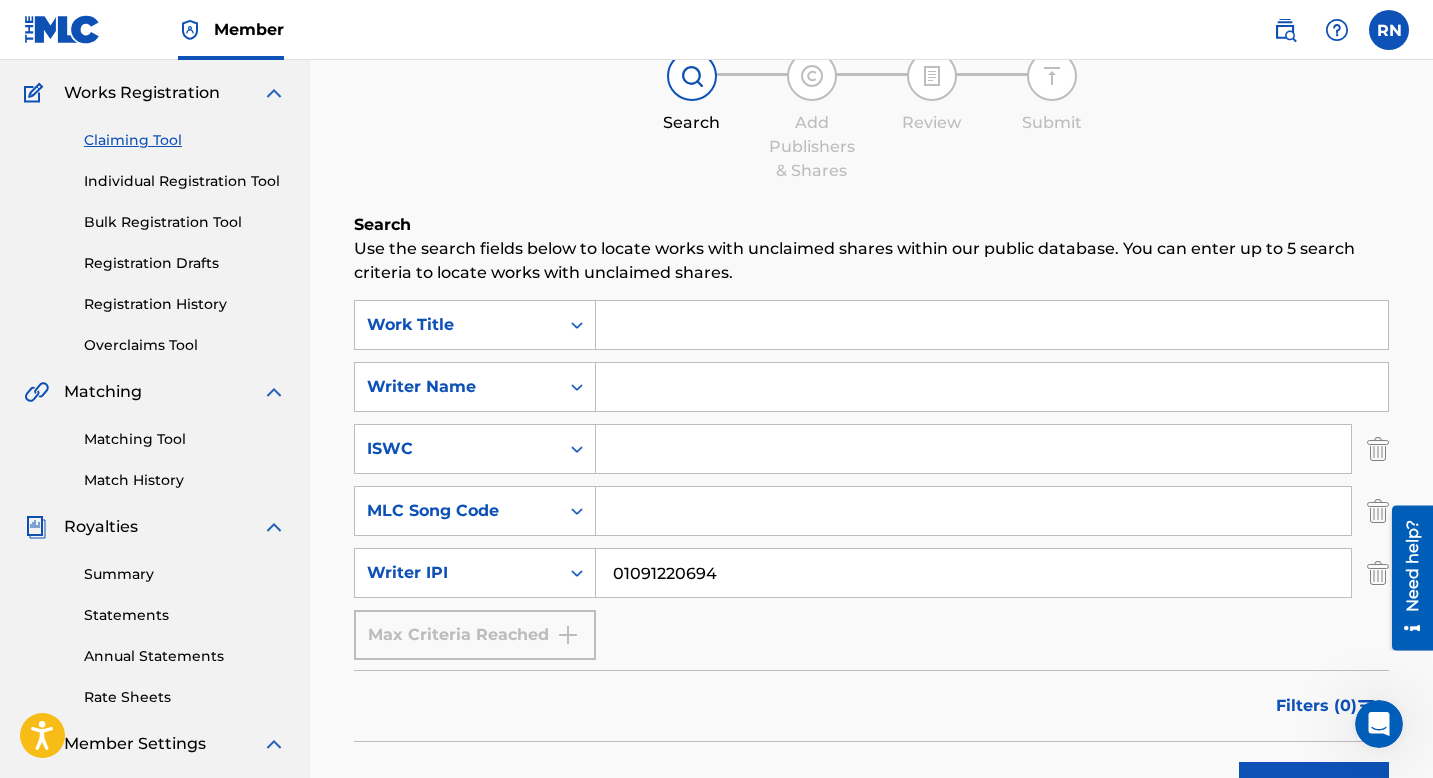 scroll, scrollTop: 0, scrollLeft: 0, axis: both 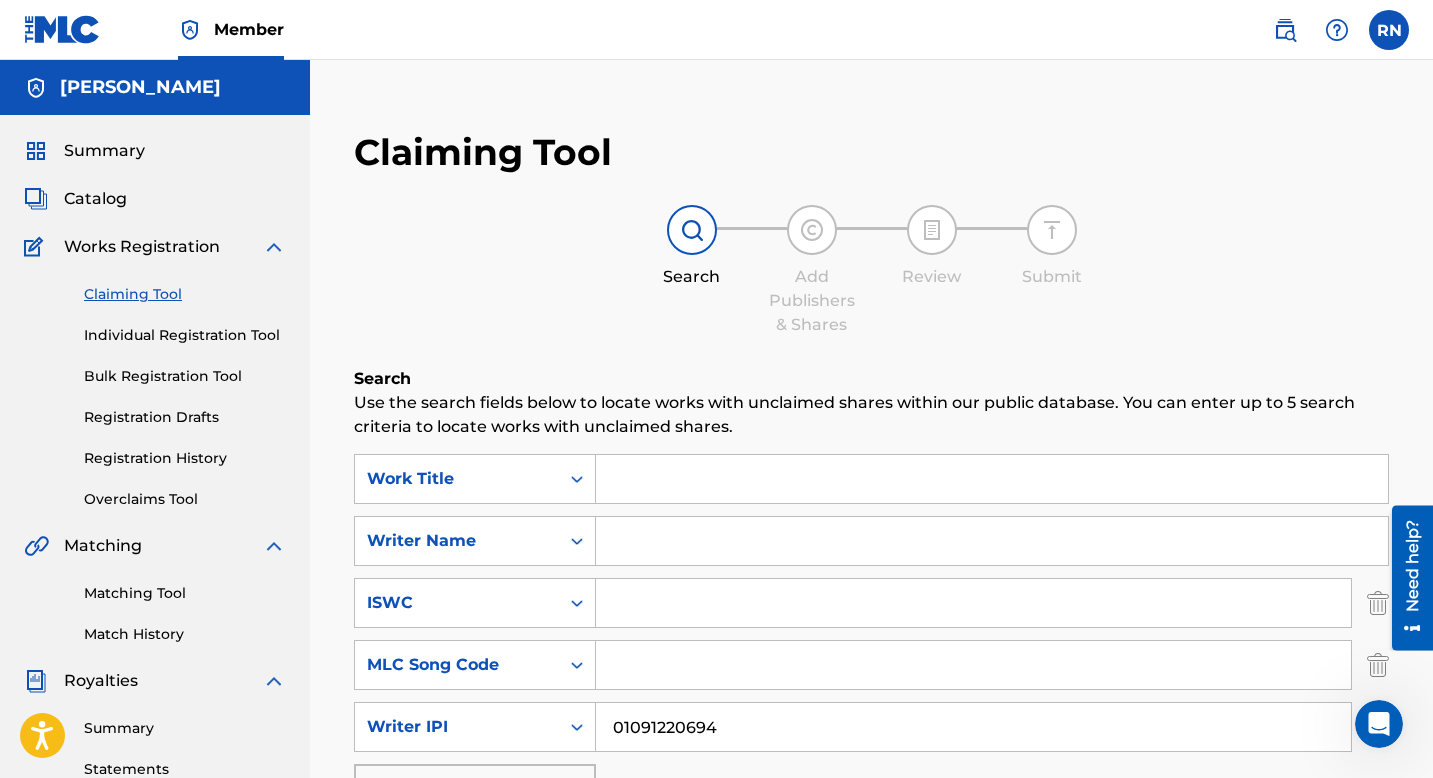 click on "Individual Registration Tool" at bounding box center (185, 335) 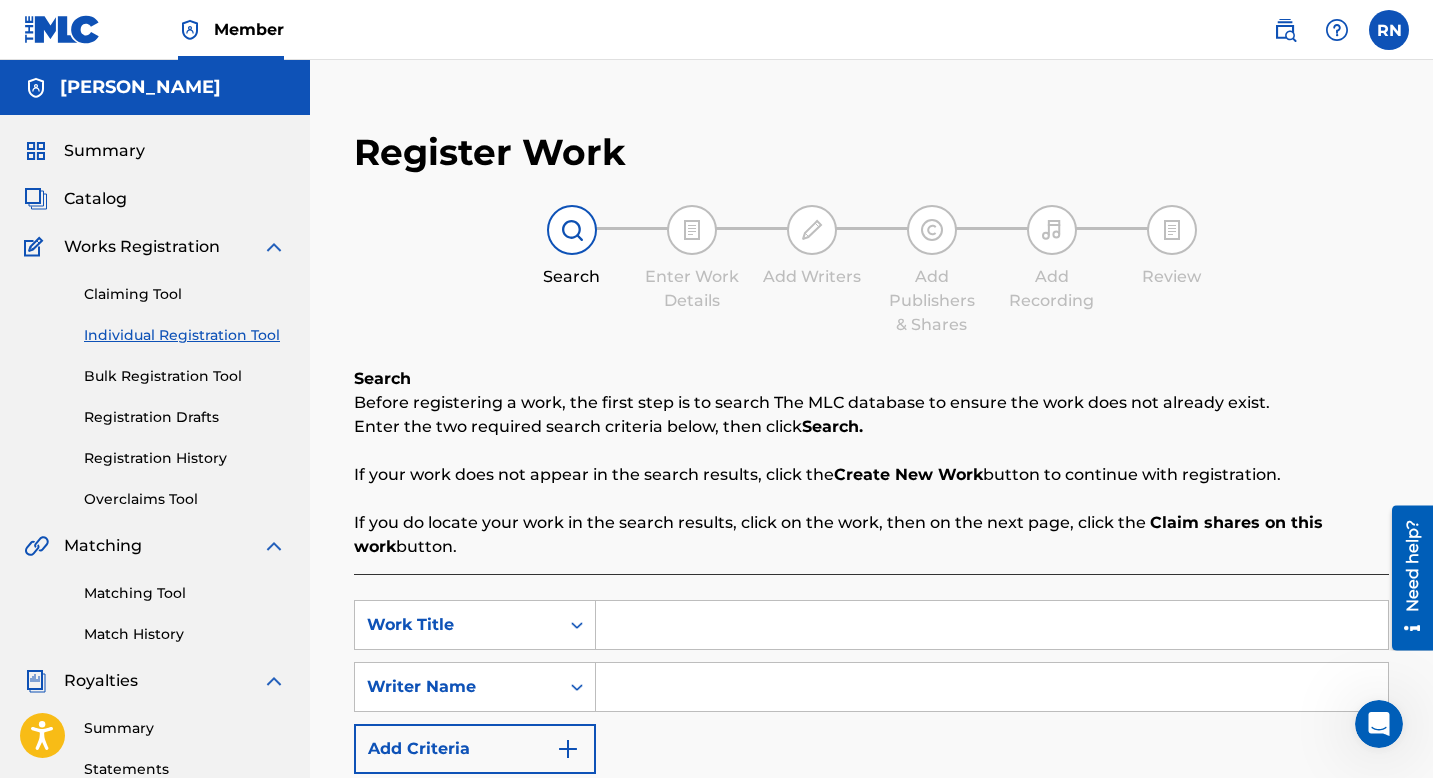 click at bounding box center (992, 625) 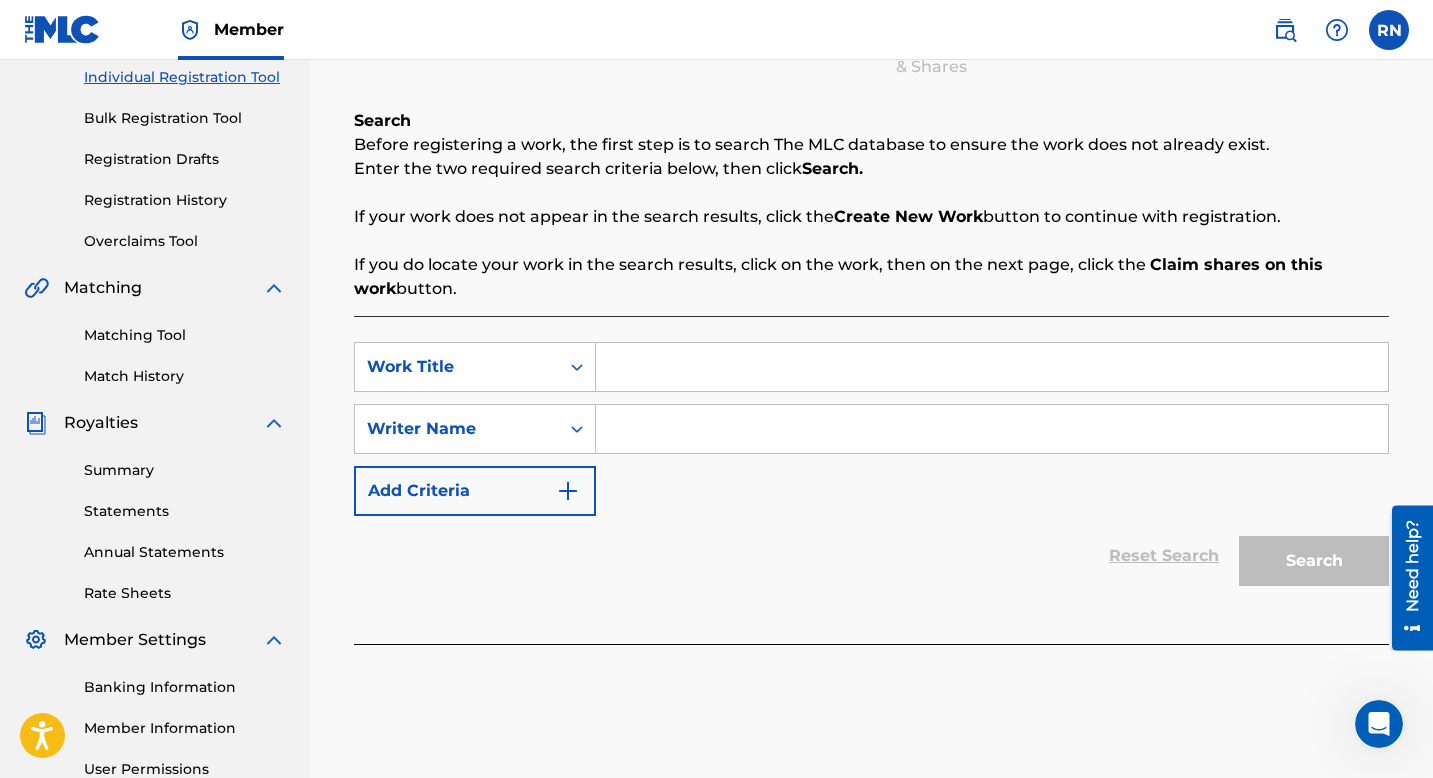 scroll, scrollTop: 261, scrollLeft: 0, axis: vertical 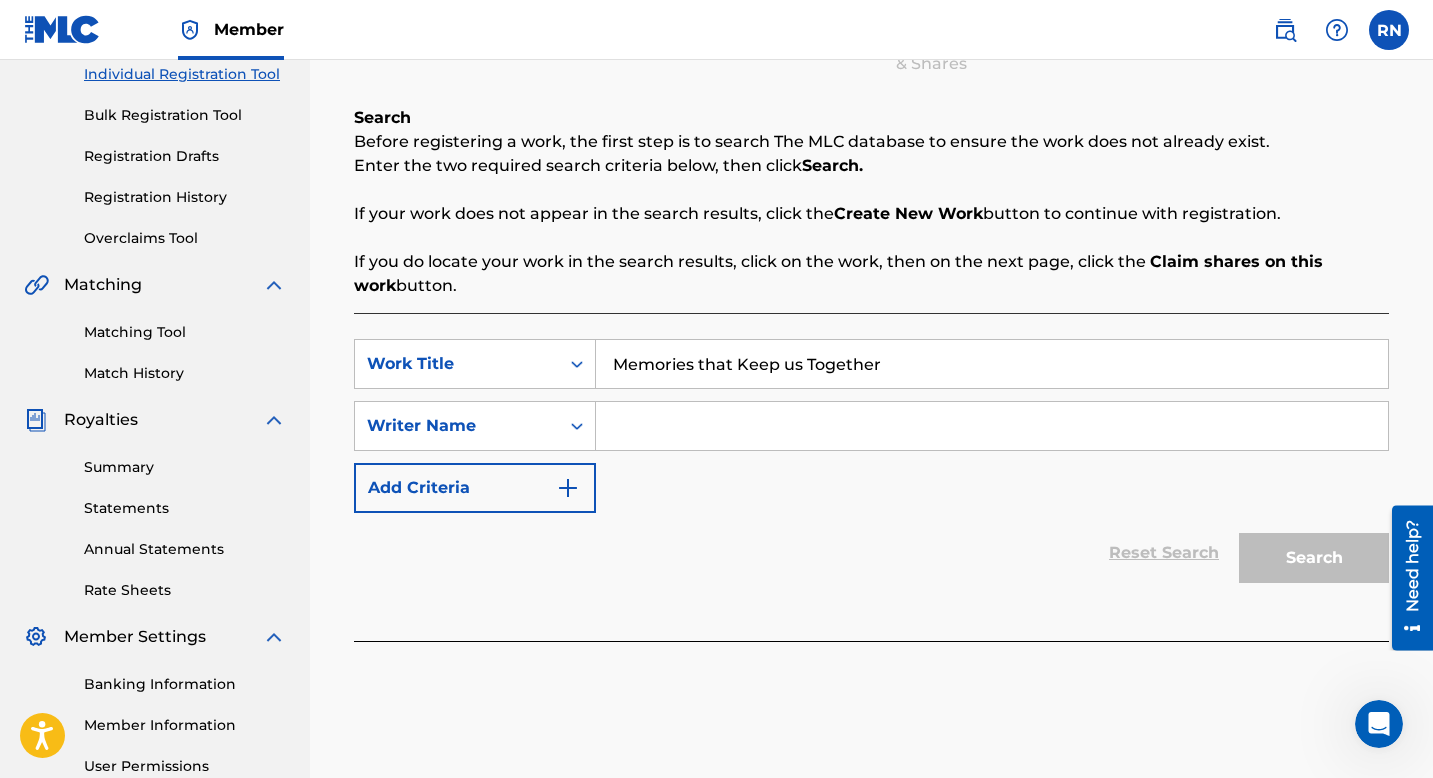 type on "Memories that Keep us Together" 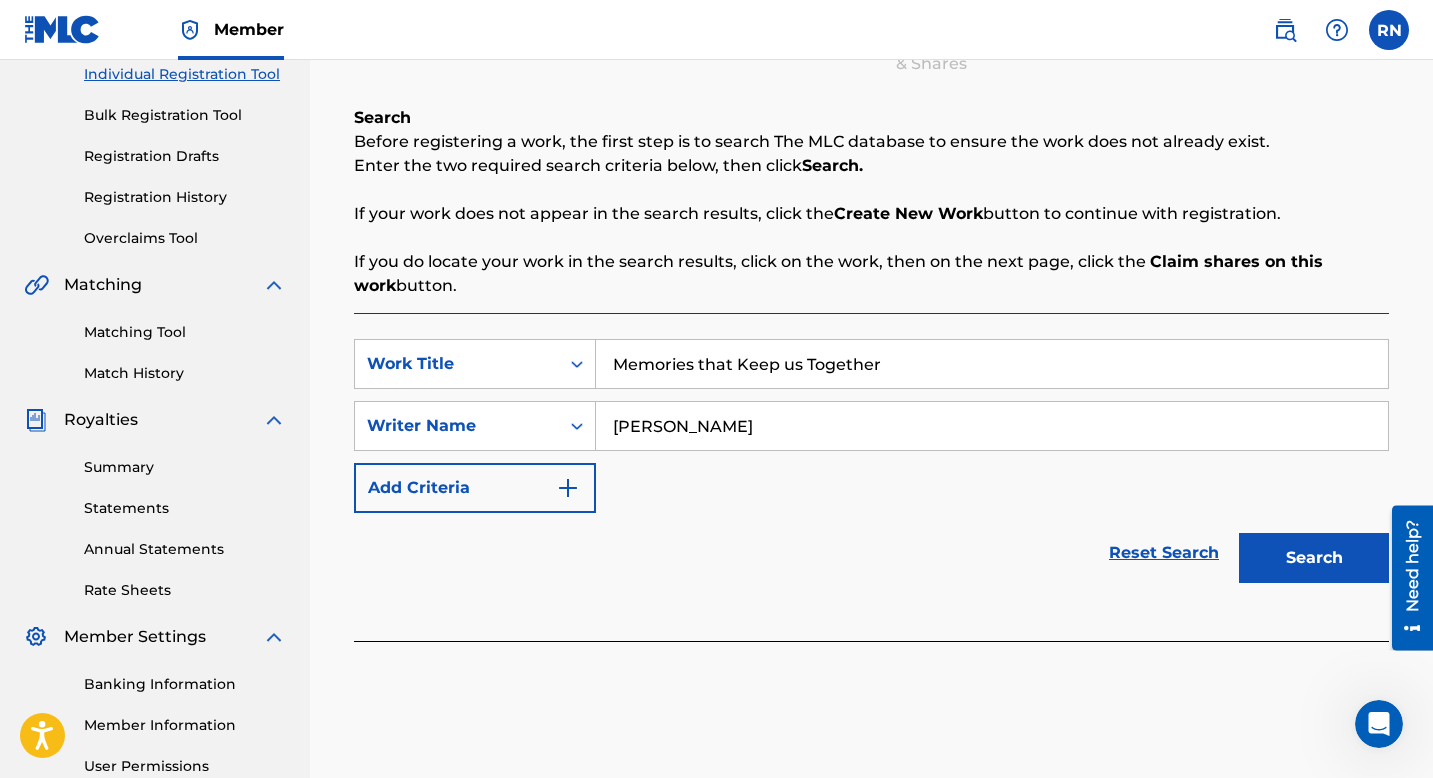 type on "[PERSON_NAME]" 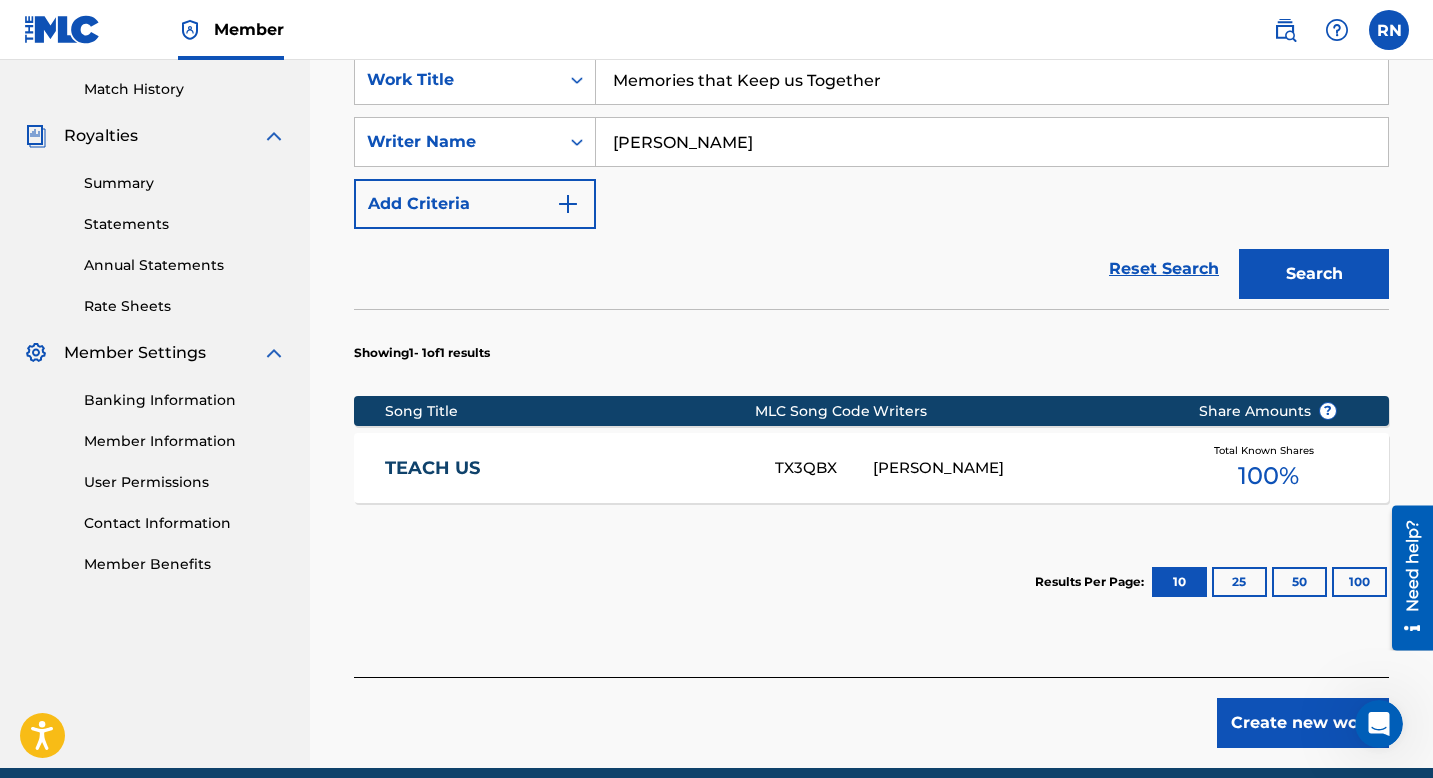 scroll, scrollTop: 547, scrollLeft: 0, axis: vertical 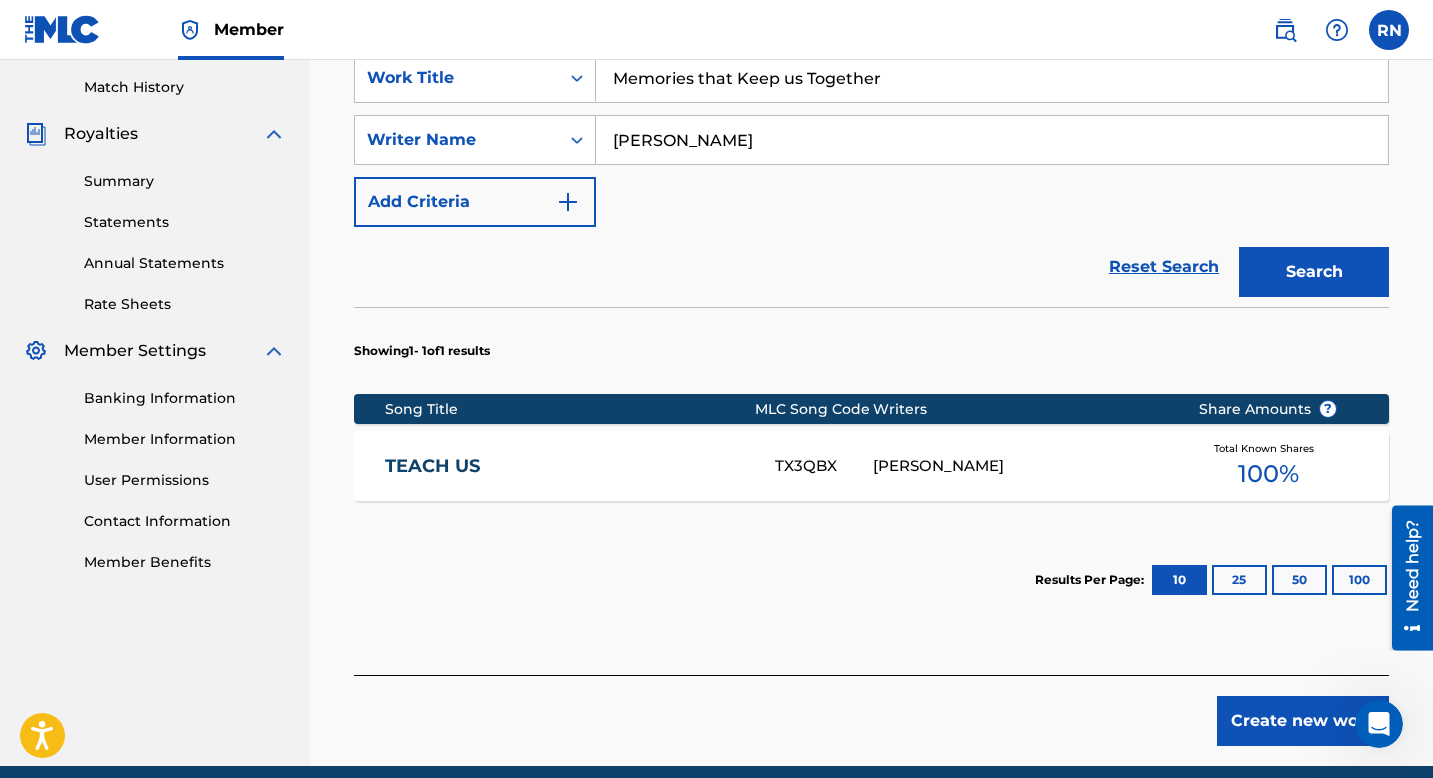 click on "[PERSON_NAME]" at bounding box center (1020, 466) 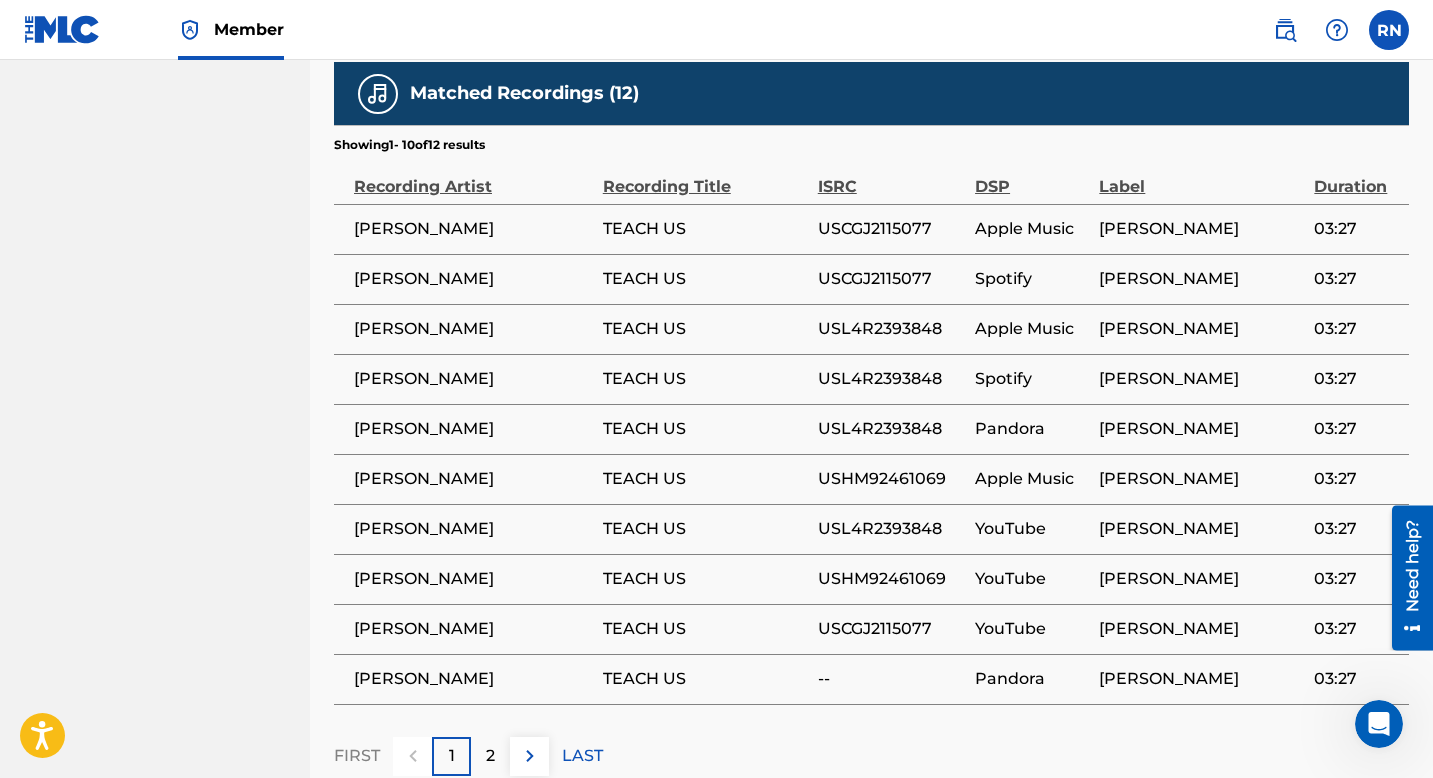 scroll, scrollTop: 1559, scrollLeft: 0, axis: vertical 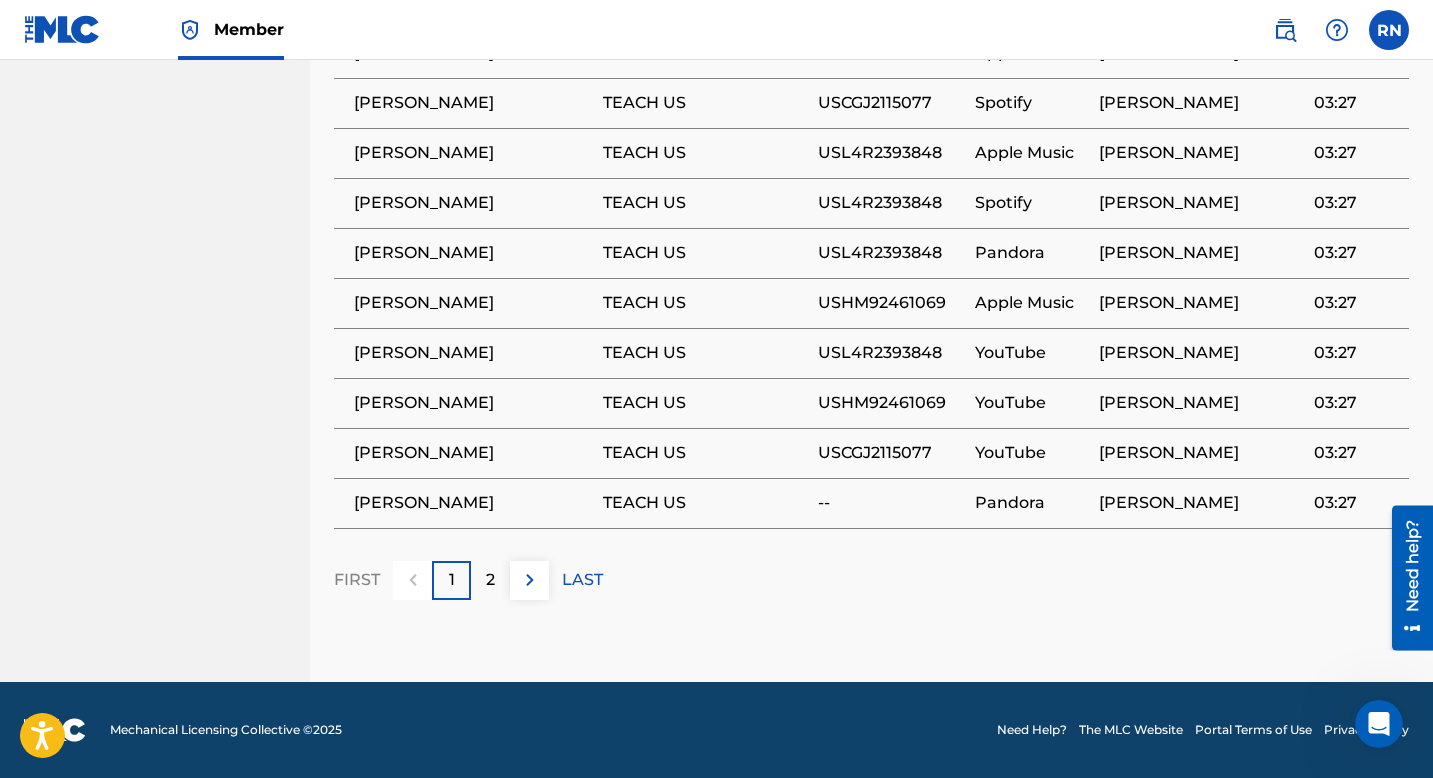 click at bounding box center (530, 580) 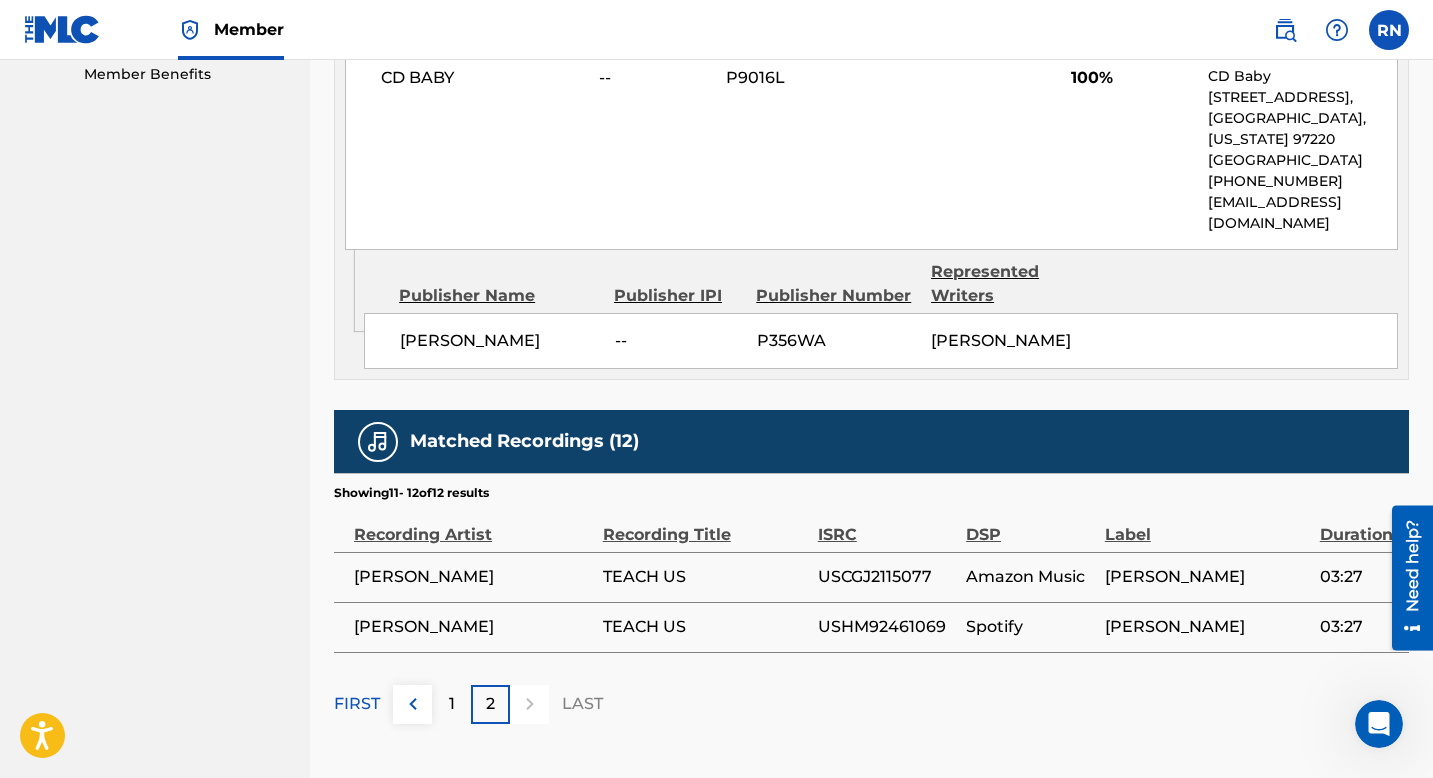 scroll, scrollTop: 1159, scrollLeft: 0, axis: vertical 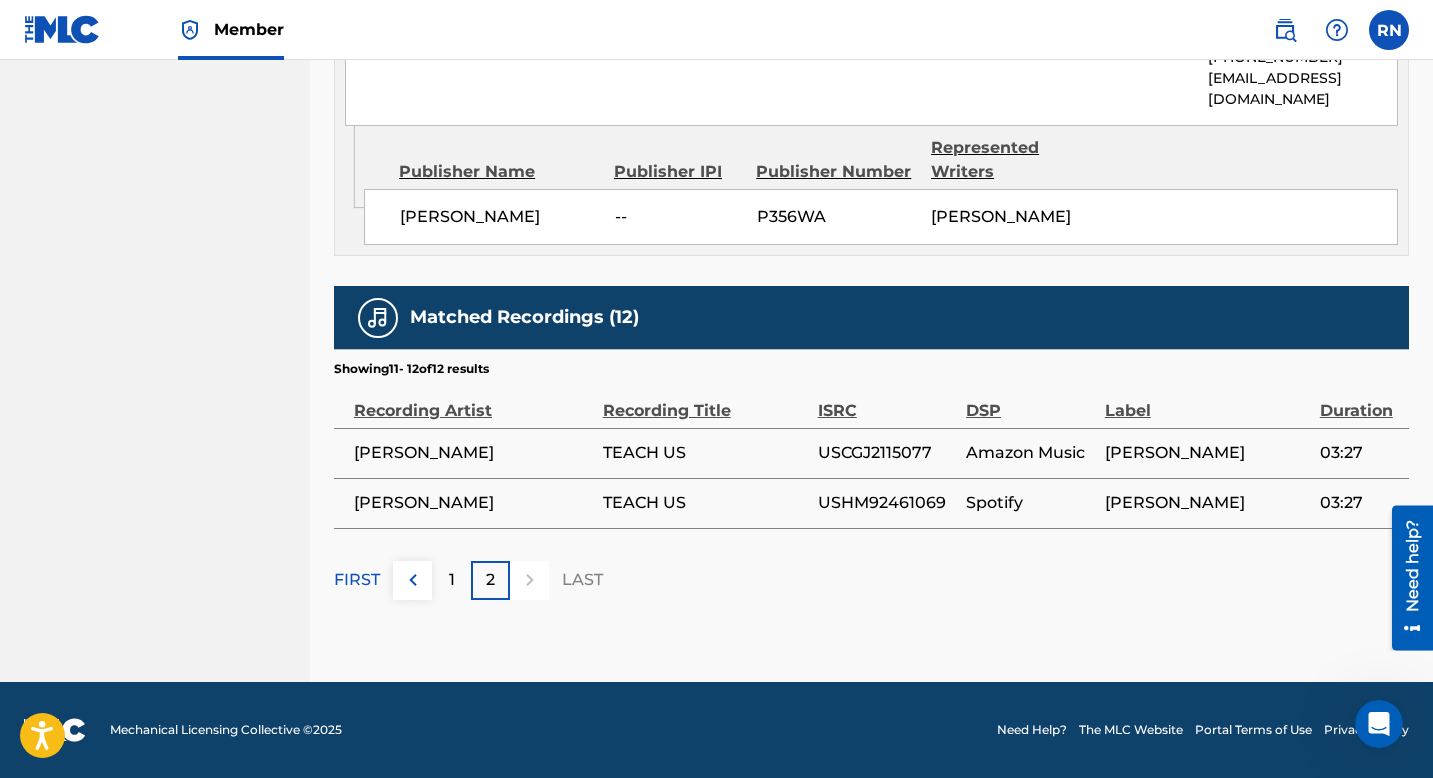 click at bounding box center [413, 580] 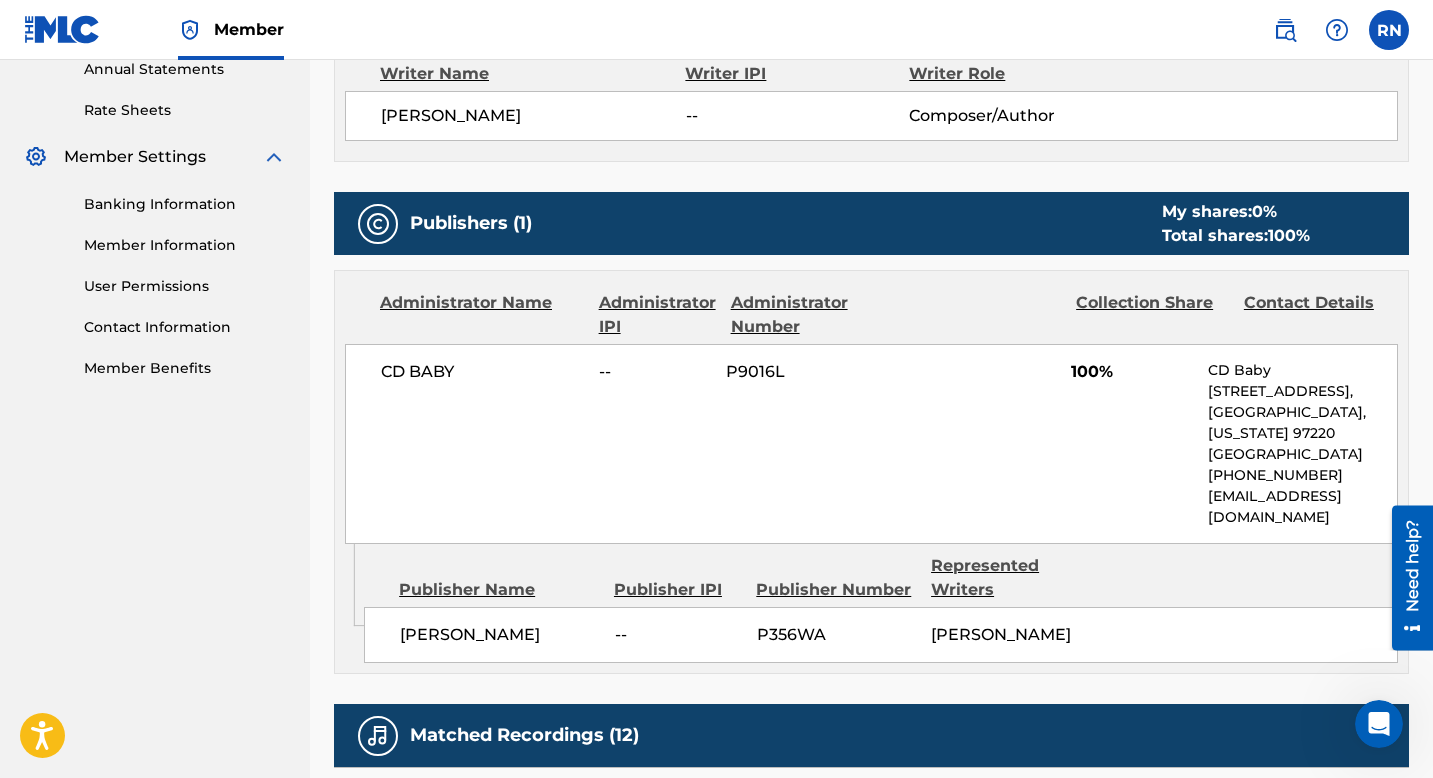 scroll, scrollTop: 746, scrollLeft: 0, axis: vertical 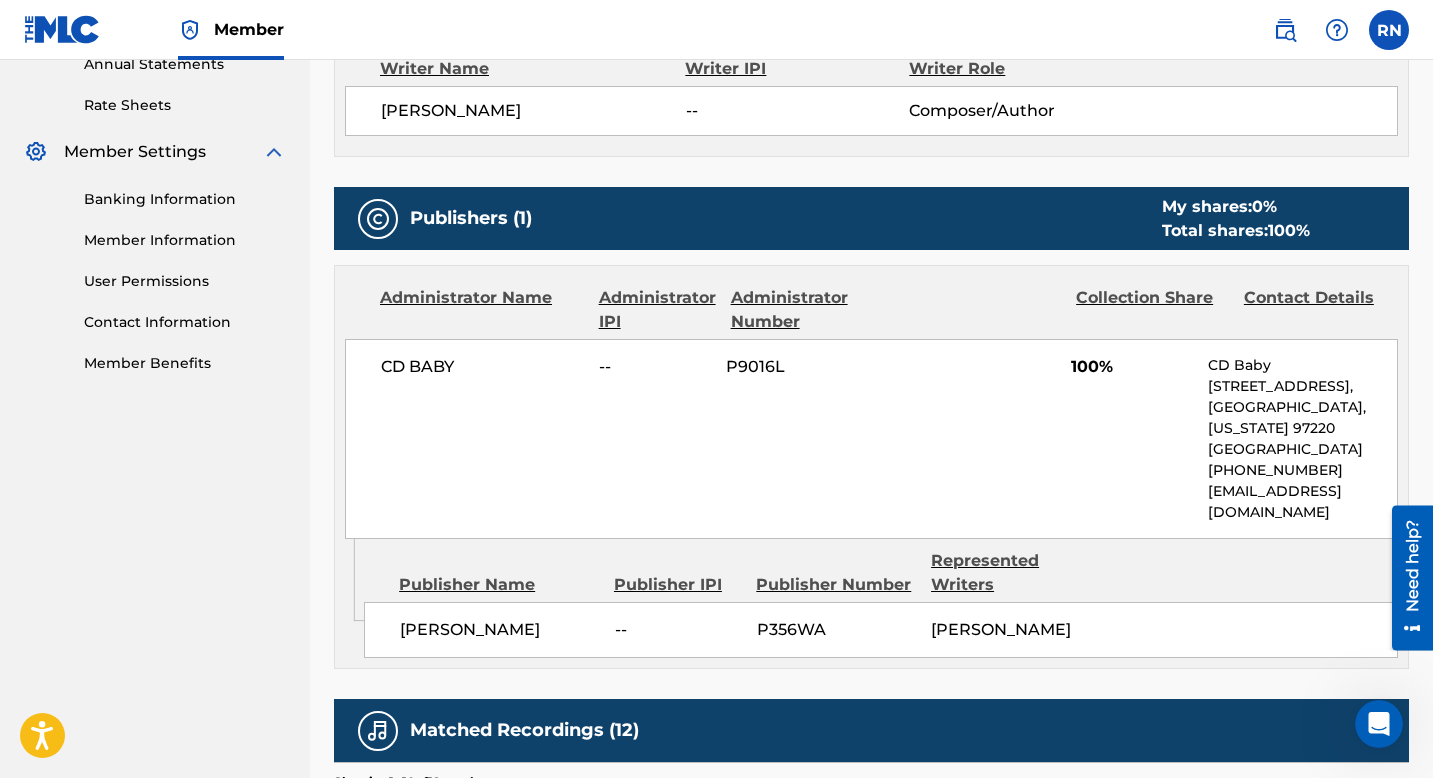 drag, startPoint x: 718, startPoint y: 369, endPoint x: 782, endPoint y: 375, distance: 64.28063 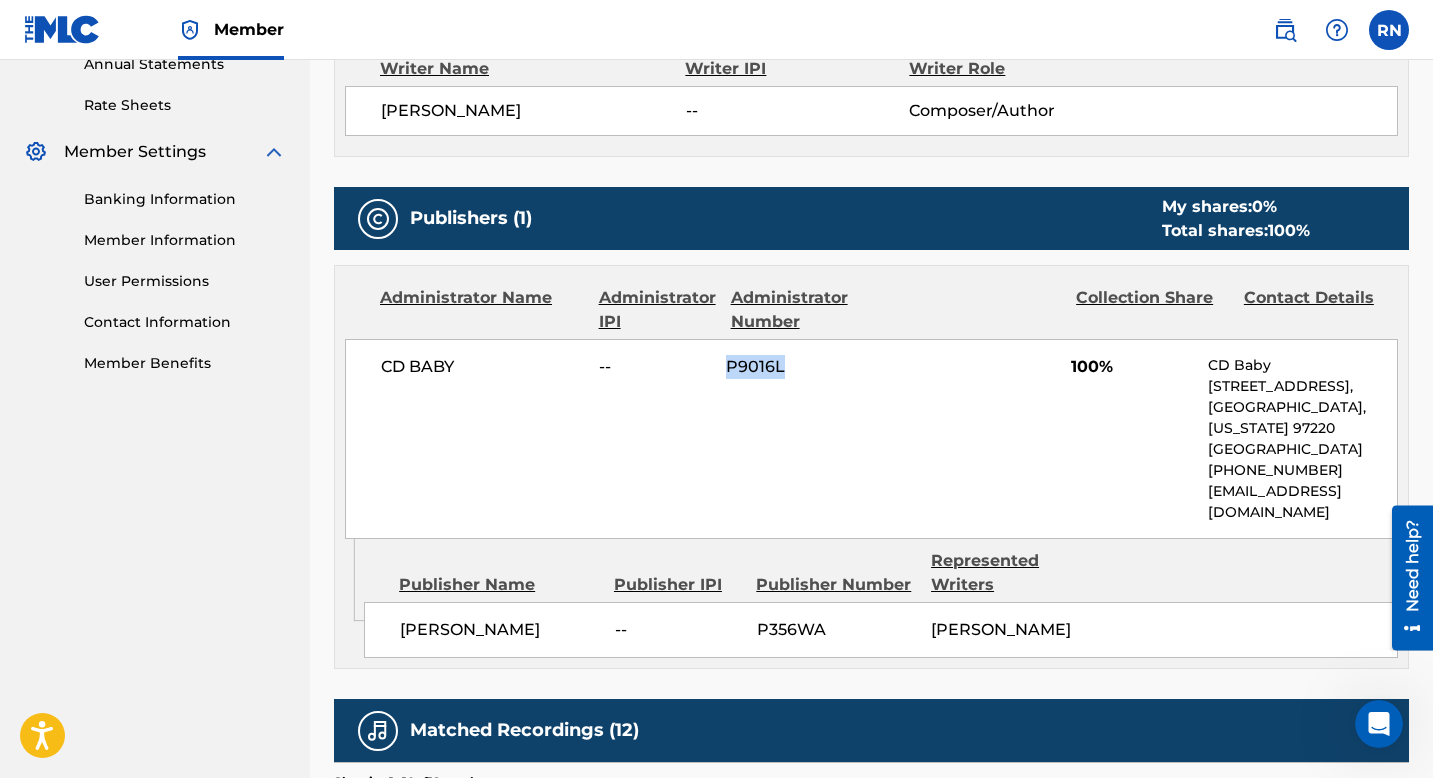drag, startPoint x: 784, startPoint y: 369, endPoint x: 726, endPoint y: 368, distance: 58.00862 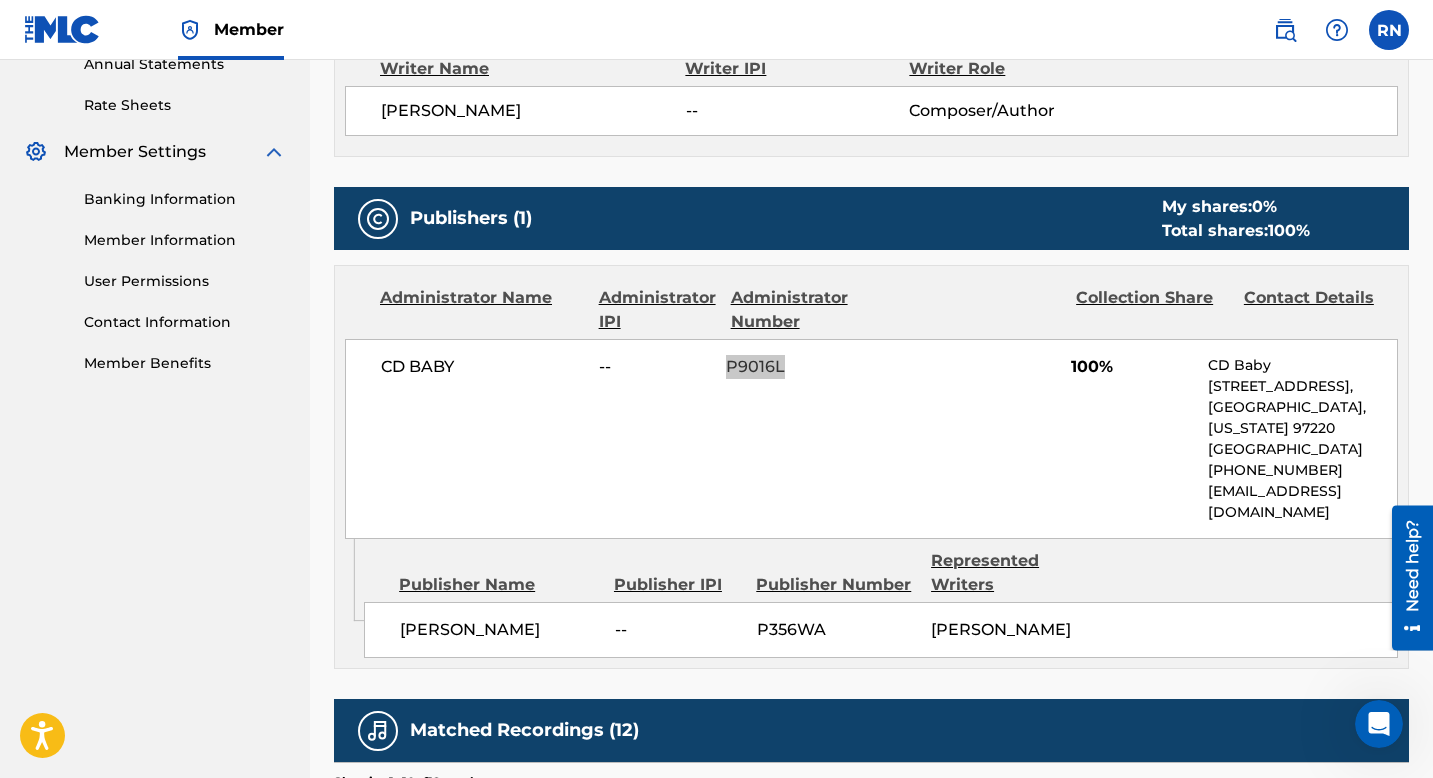 click at bounding box center (1379, 724) 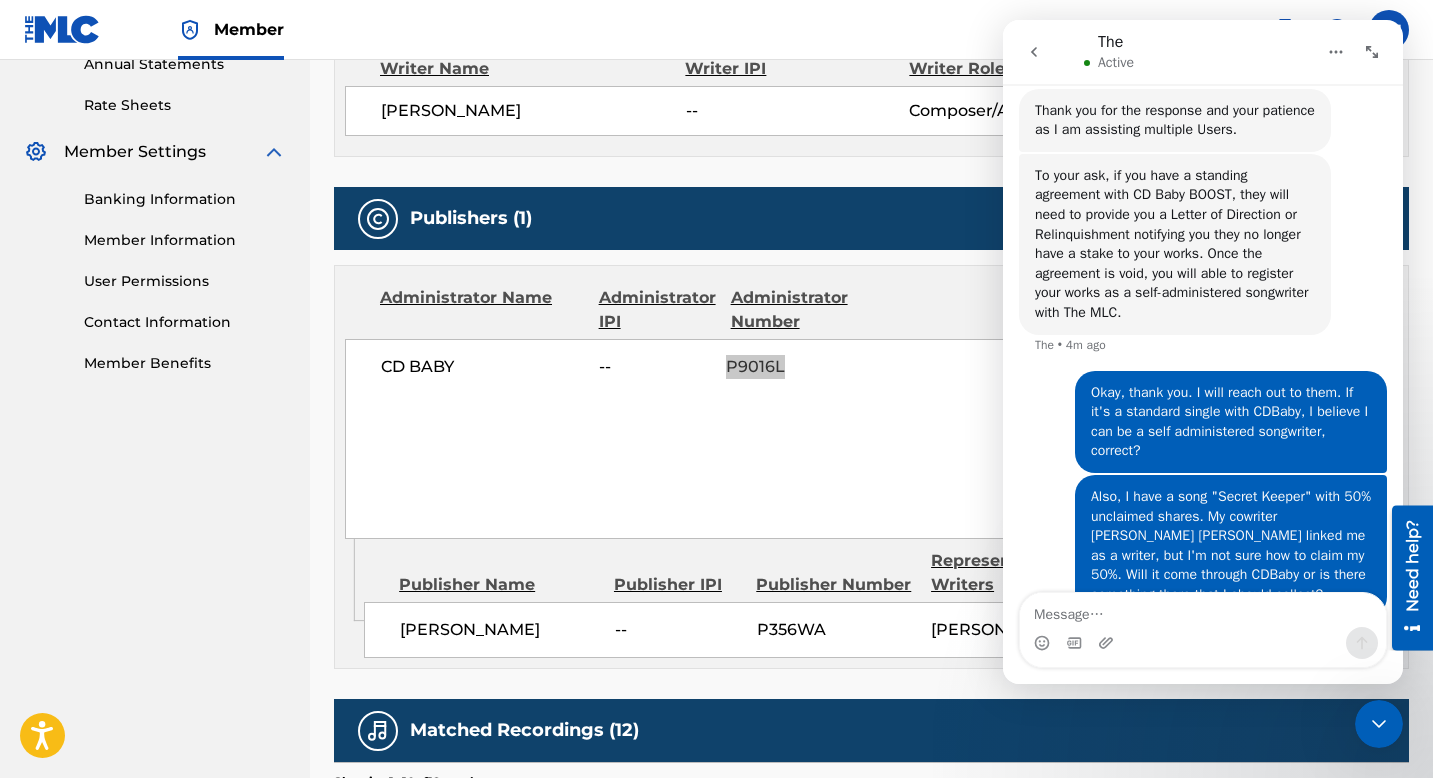 scroll, scrollTop: 1211, scrollLeft: 0, axis: vertical 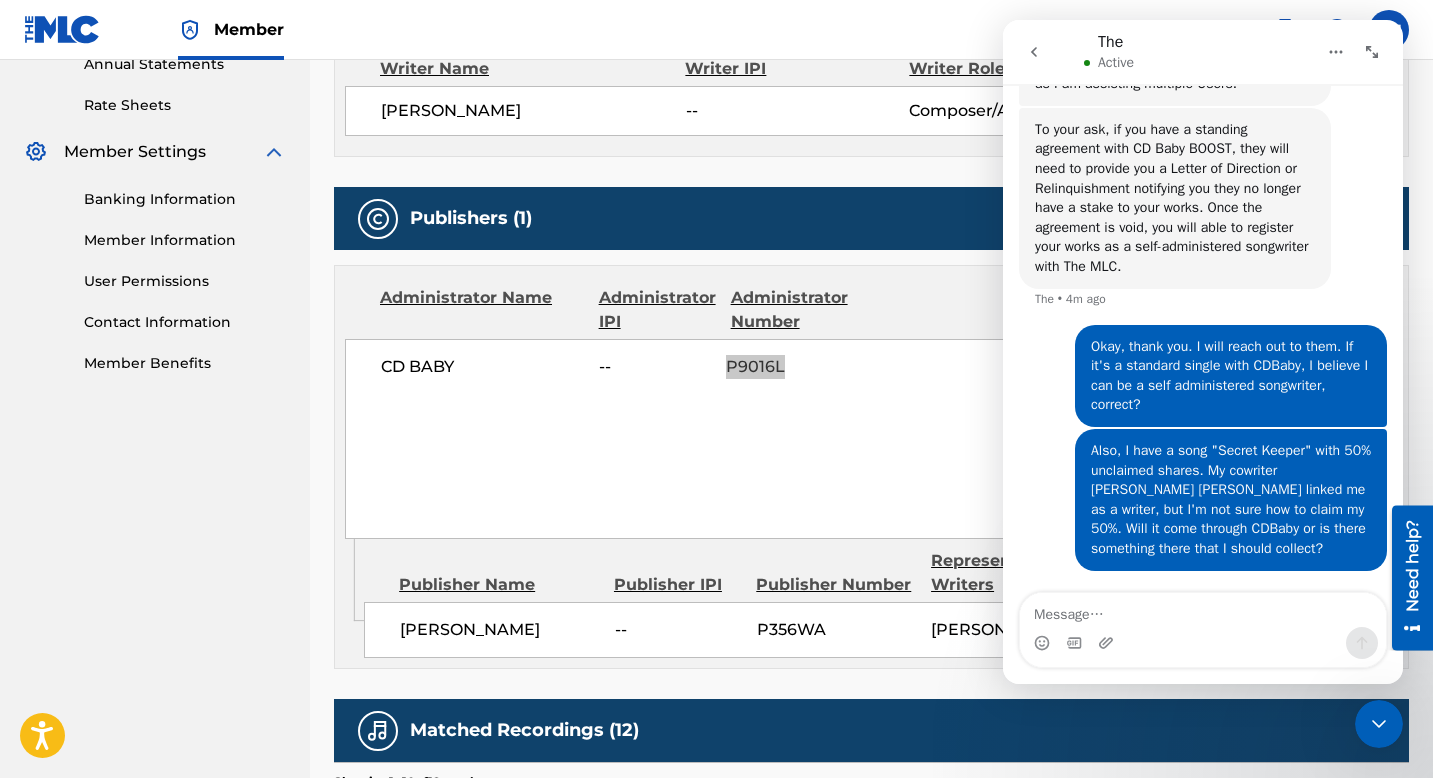 click at bounding box center [1203, 610] 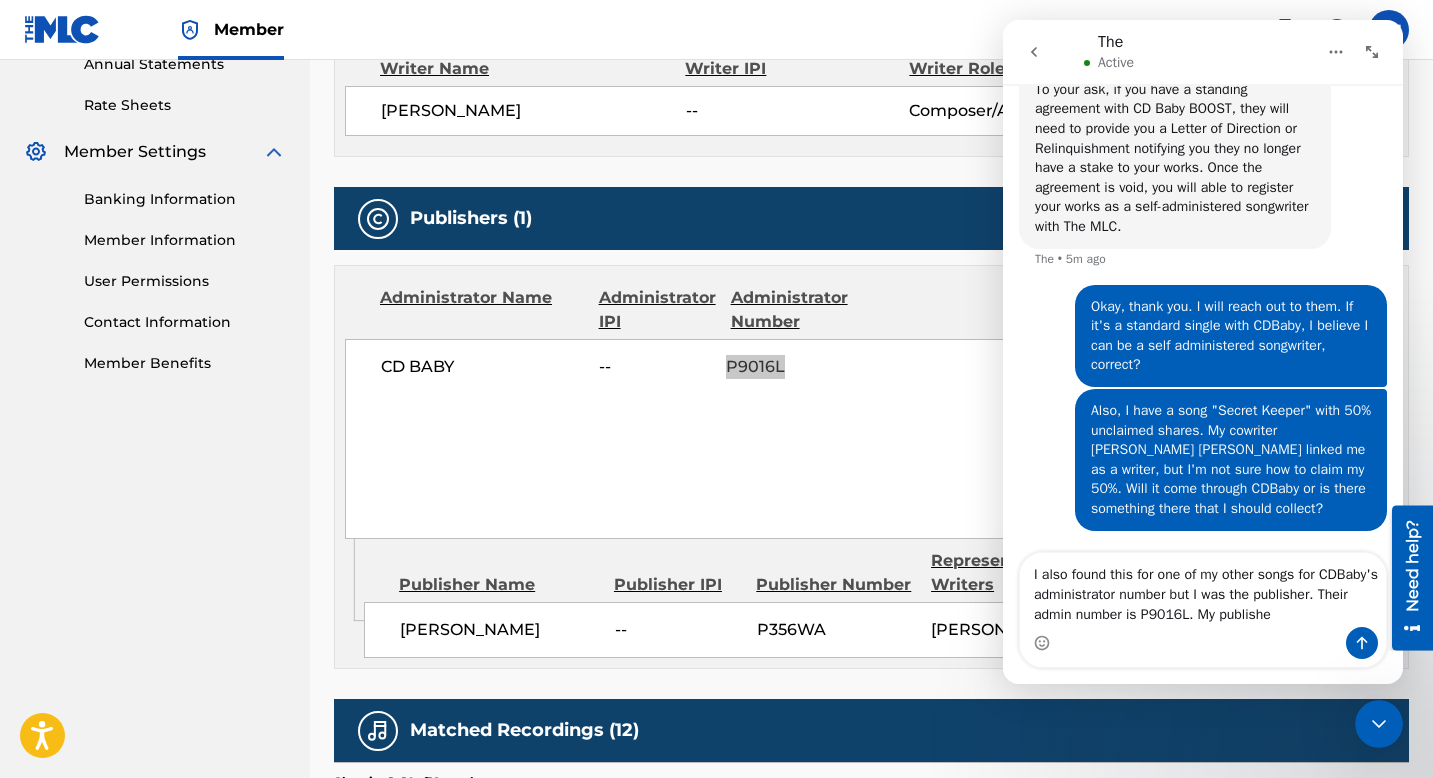scroll, scrollTop: 1271, scrollLeft: 0, axis: vertical 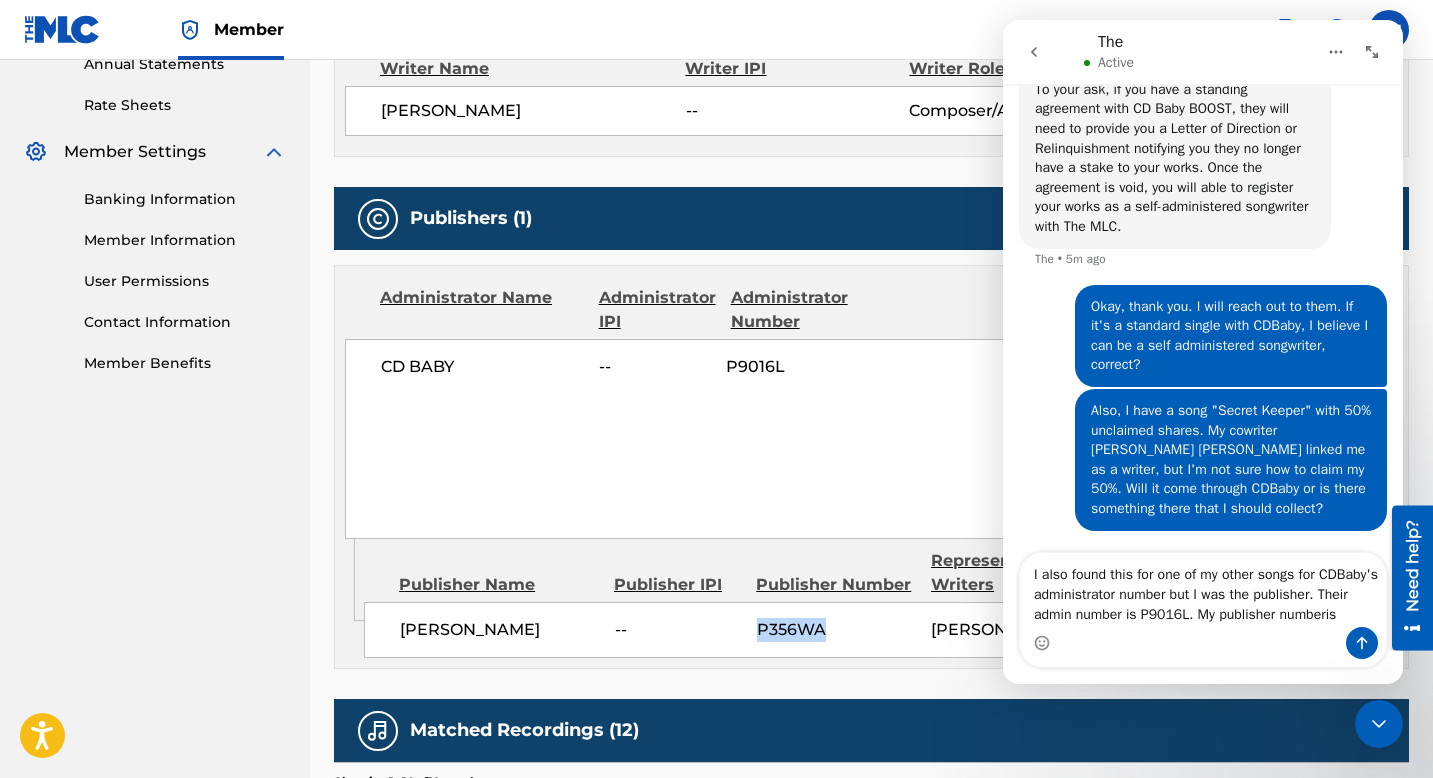 drag, startPoint x: 828, startPoint y: 601, endPoint x: 757, endPoint y: 605, distance: 71.11259 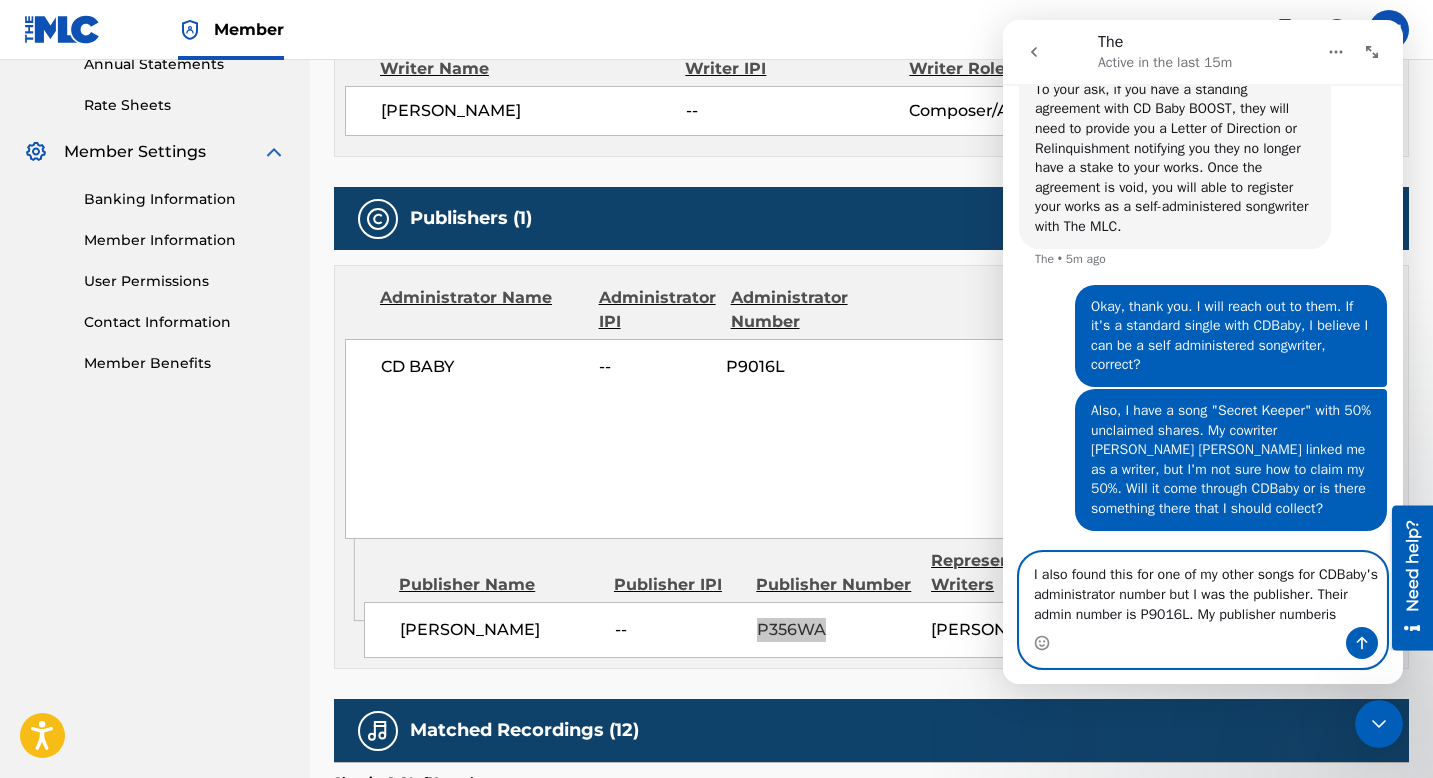 click on "I also found this for one of my other songs for CDBaby's administrator number but I was the publisher. Their admin number is P9016L. My publisher numberis" at bounding box center (1203, 590) 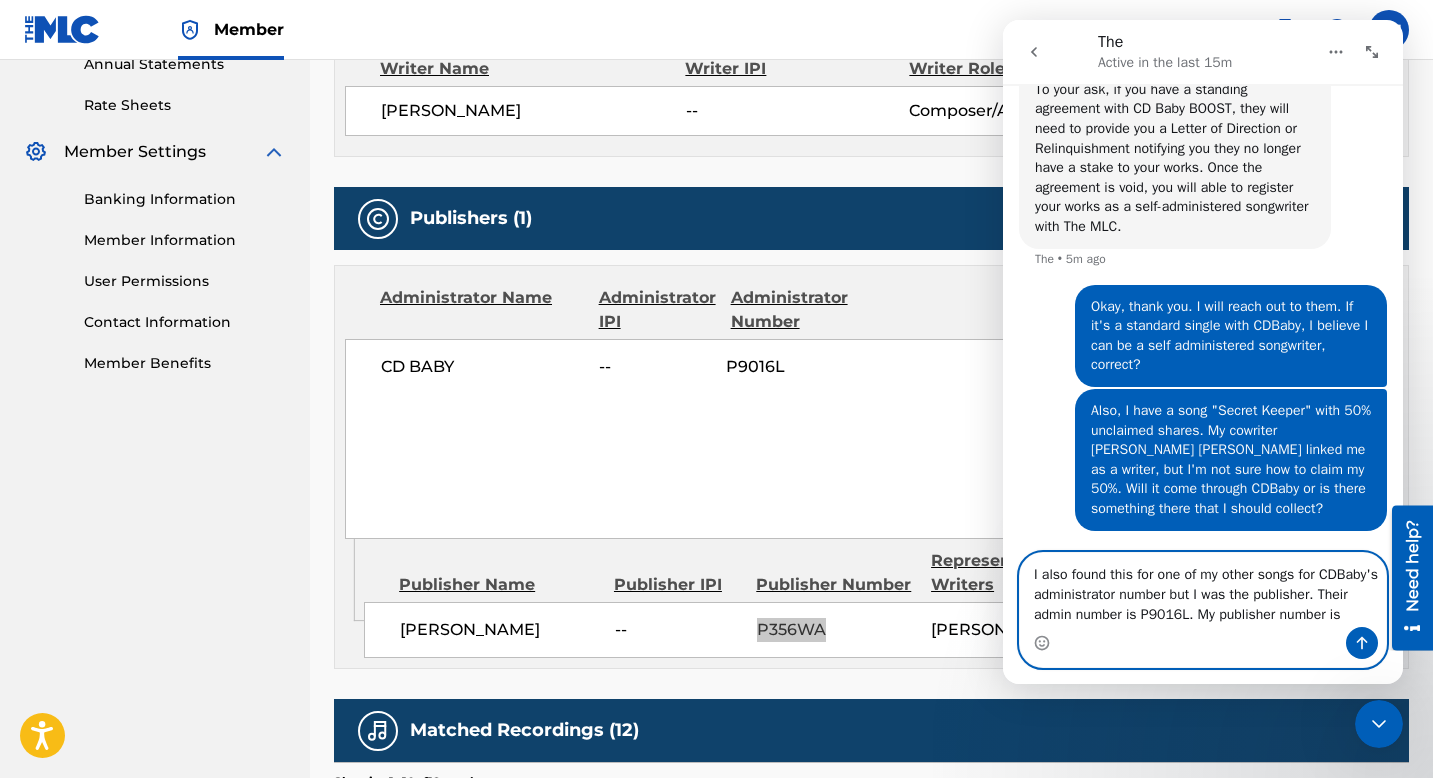 paste on "P356WA" 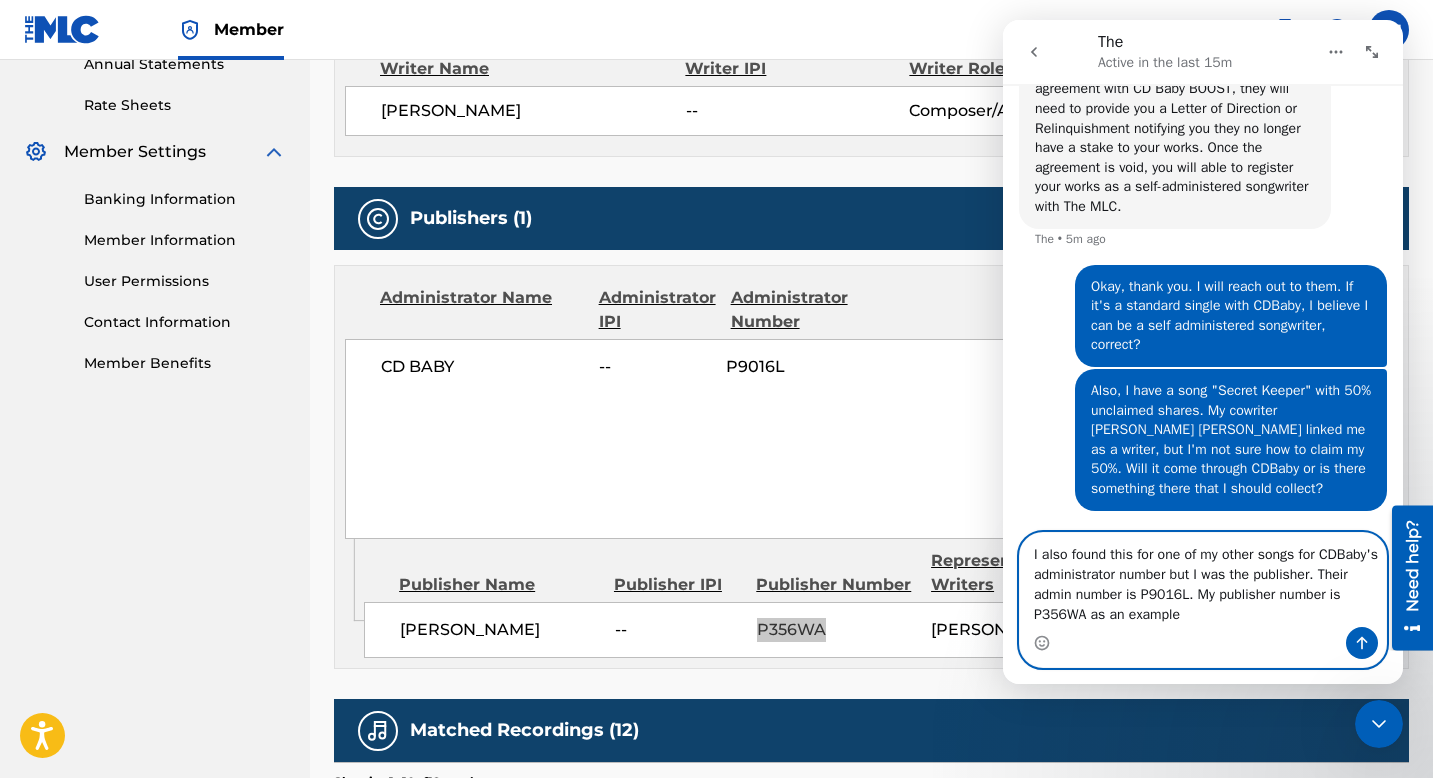 type on "I also found this for one of my other songs for CDBaby's administrator number but I was the publisher. Their admin number is P9016L. My publisher number is P356WA as an example." 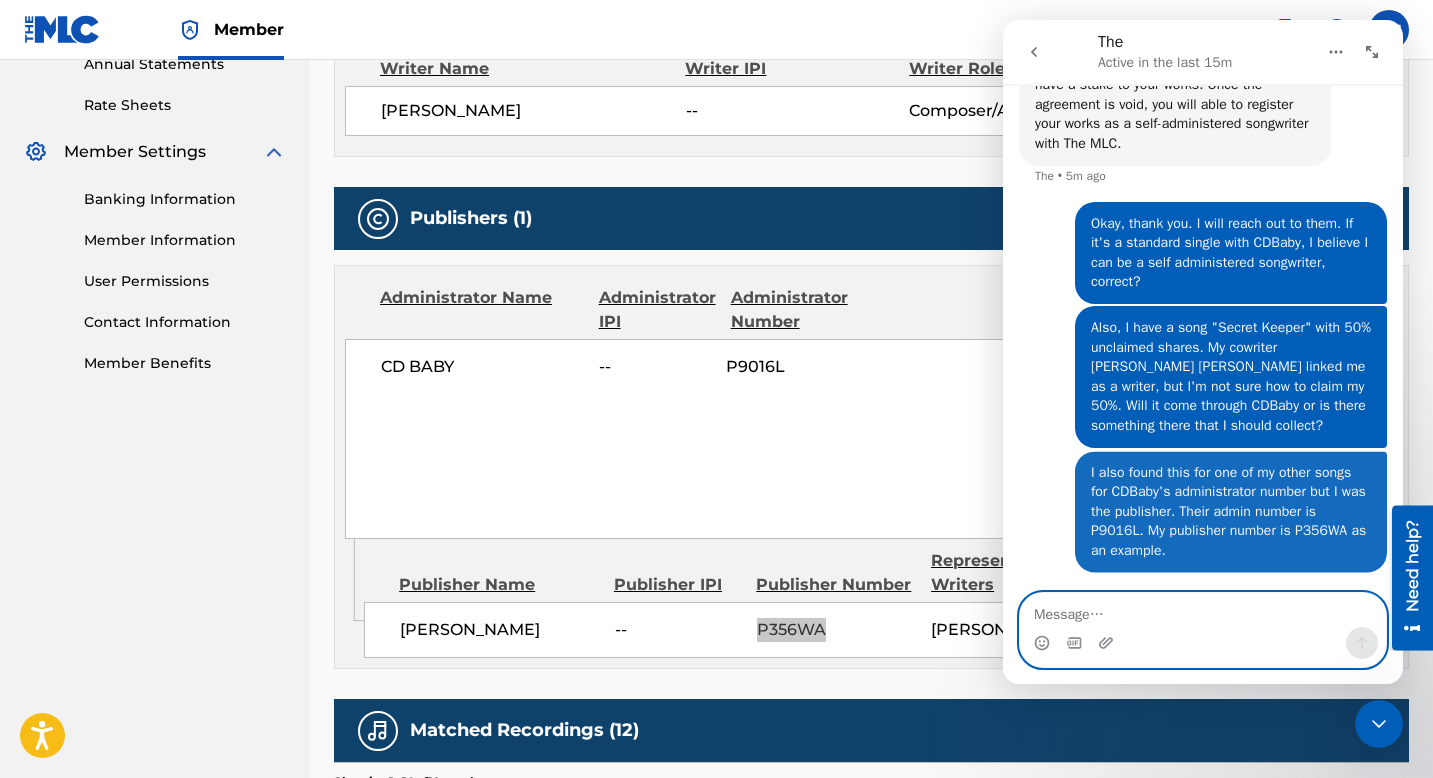 scroll, scrollTop: 1335, scrollLeft: 0, axis: vertical 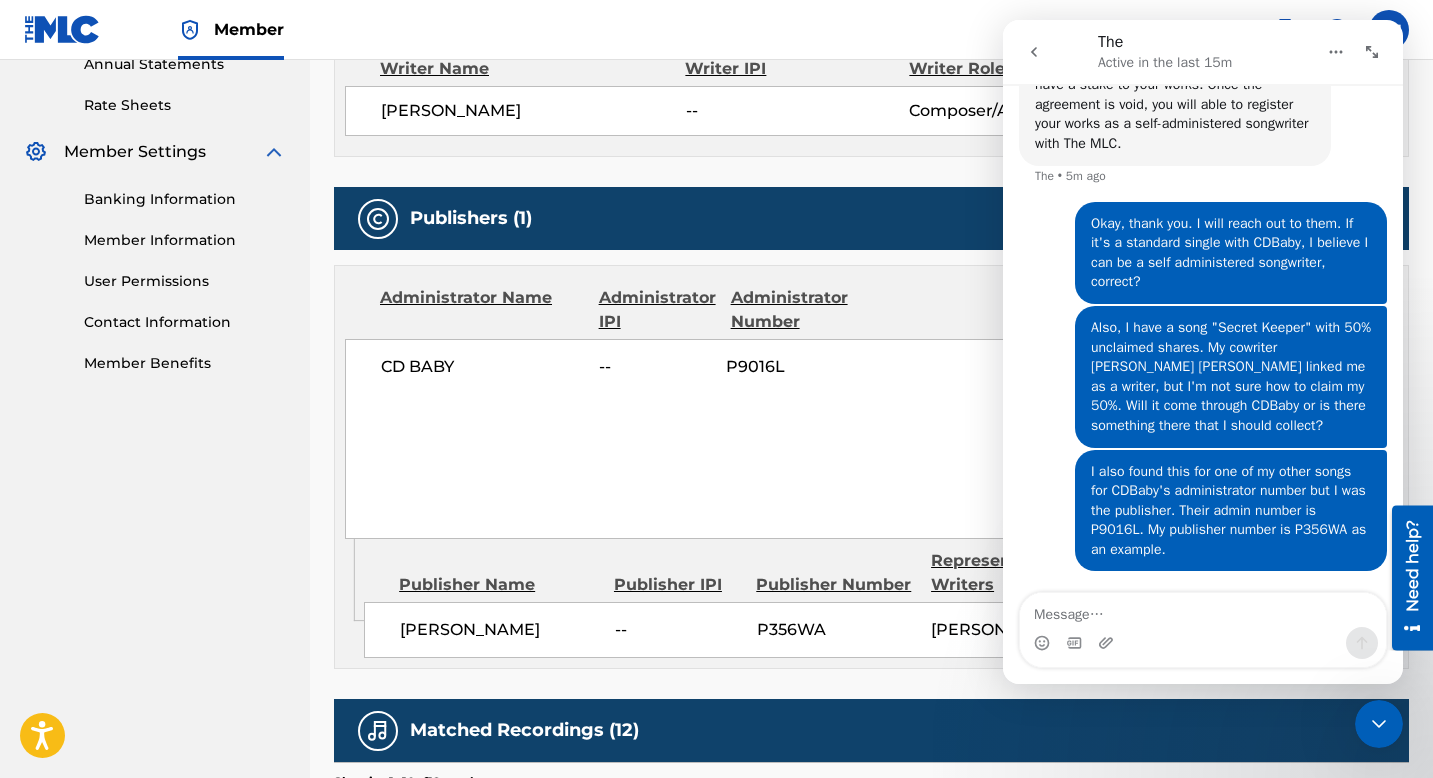 click on "Work Detail   Member Work Identifier -- MLC Song Code TX3QBX ISWC -- Duration --:-- Language English Alternative Titles No Alternative Titles Writers   (1) Writer Name Writer IPI Writer Role [PERSON_NAME] -- Composer/Author Publishers   (1) My shares:  0 % Total shares:  100 % Administrator Name Administrator IPI Administrator Number Collection Share Contact Details CD BABY -- P9016L 100% CD Baby [STREET_ADDRESS][US_STATE] [PHONE_NUMBER] [EMAIL_ADDRESS][DOMAIN_NAME] Admin Original Publisher Connecting Line Publisher Name Publisher IPI Publisher Number Represented Writers [PERSON_NAME] -- P356WA [PERSON_NAME] My shares:  0 % Total shares:  100 % Matched Recordings   (12) Showing  1  -   10  of  12   results   Recording Artist Recording Title ISRC DSP Label Duration [PERSON_NAME] TEACH US USCGJ2115077 Apple Music [PERSON_NAME] 03:27 [PERSON_NAME] TEACH US USCGJ2115077 Spotify [PERSON_NAME] 03:27 [PERSON_NAME] TEACH US USL4R2393848 Apple Music [PERSON_NAME] 03:27 03:27" at bounding box center [871, 511] 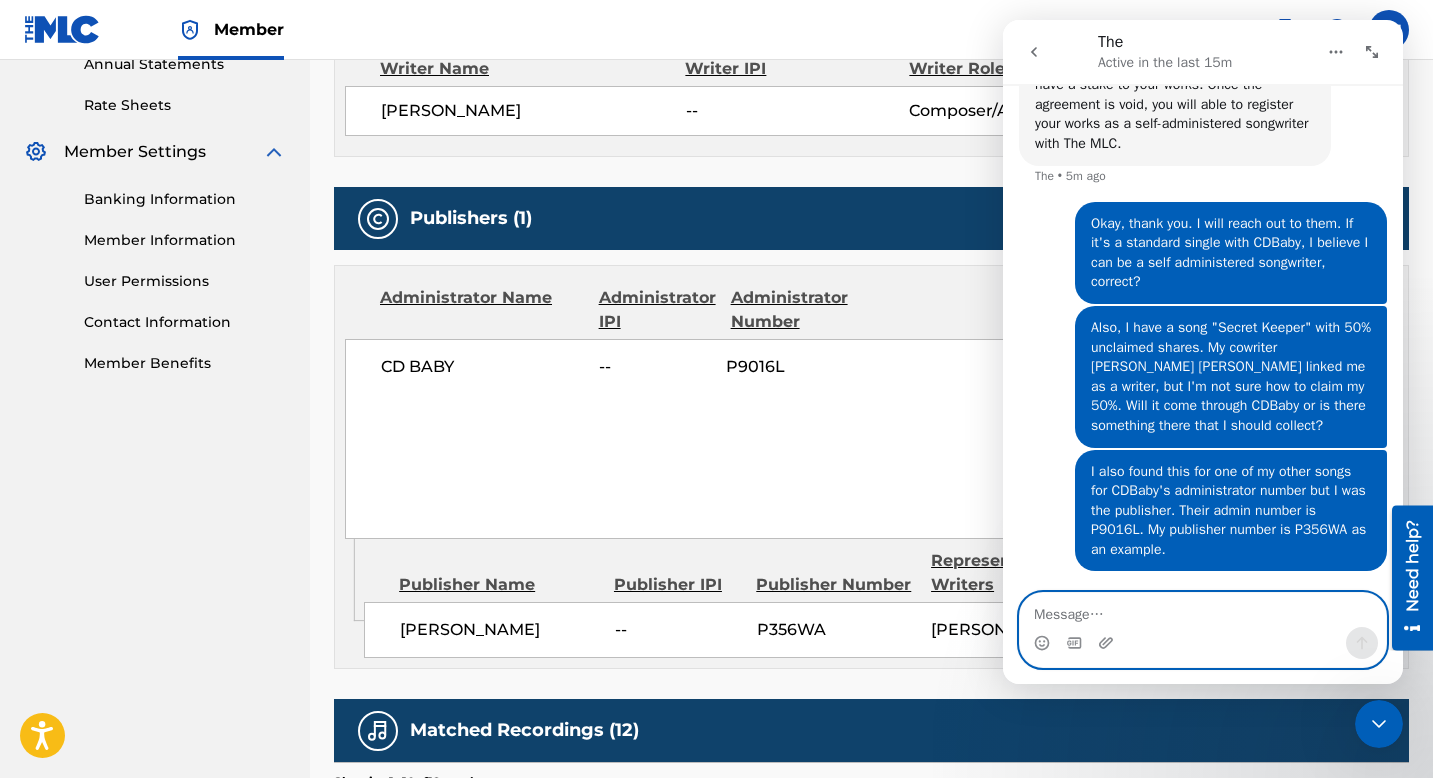 click at bounding box center (1203, 610) 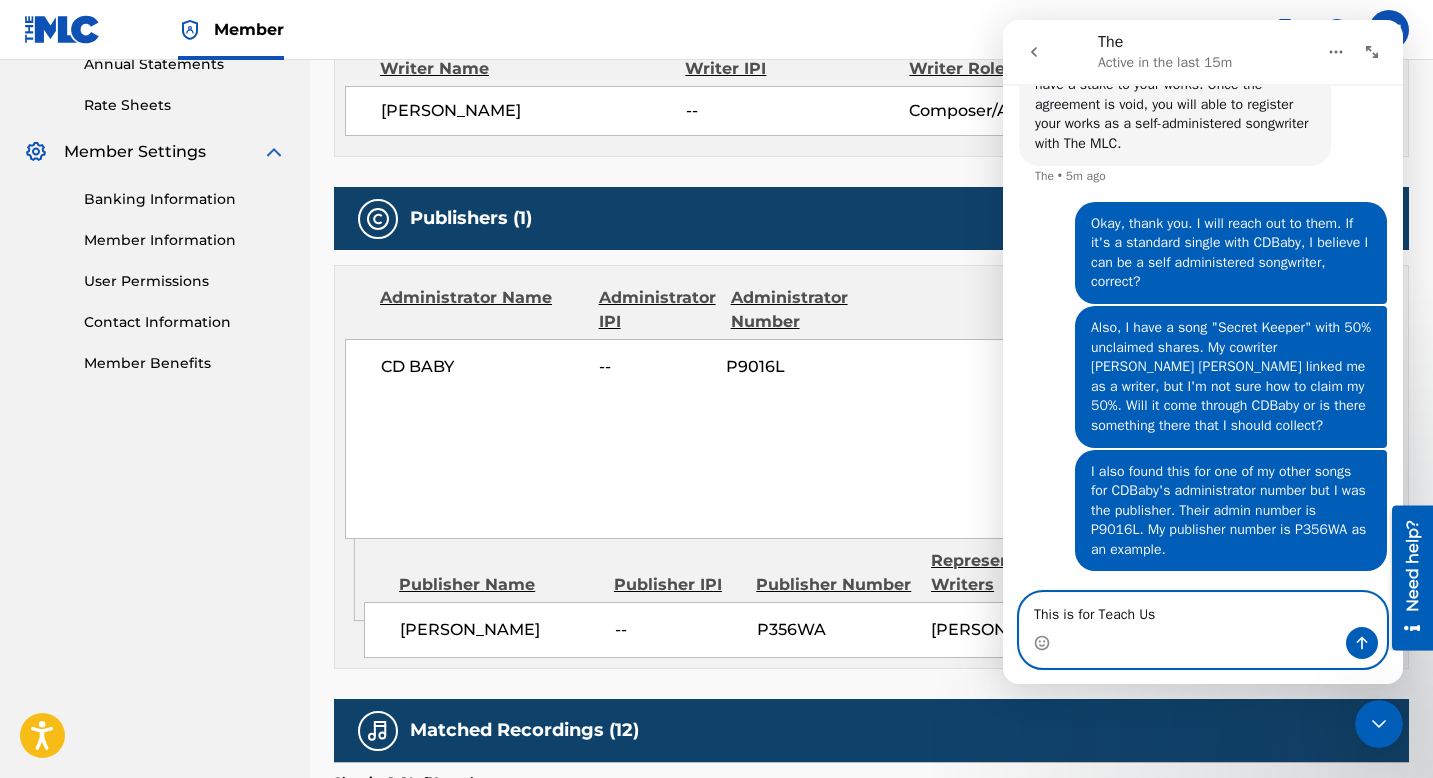 click on "This is for Teach Us" at bounding box center (1203, 610) 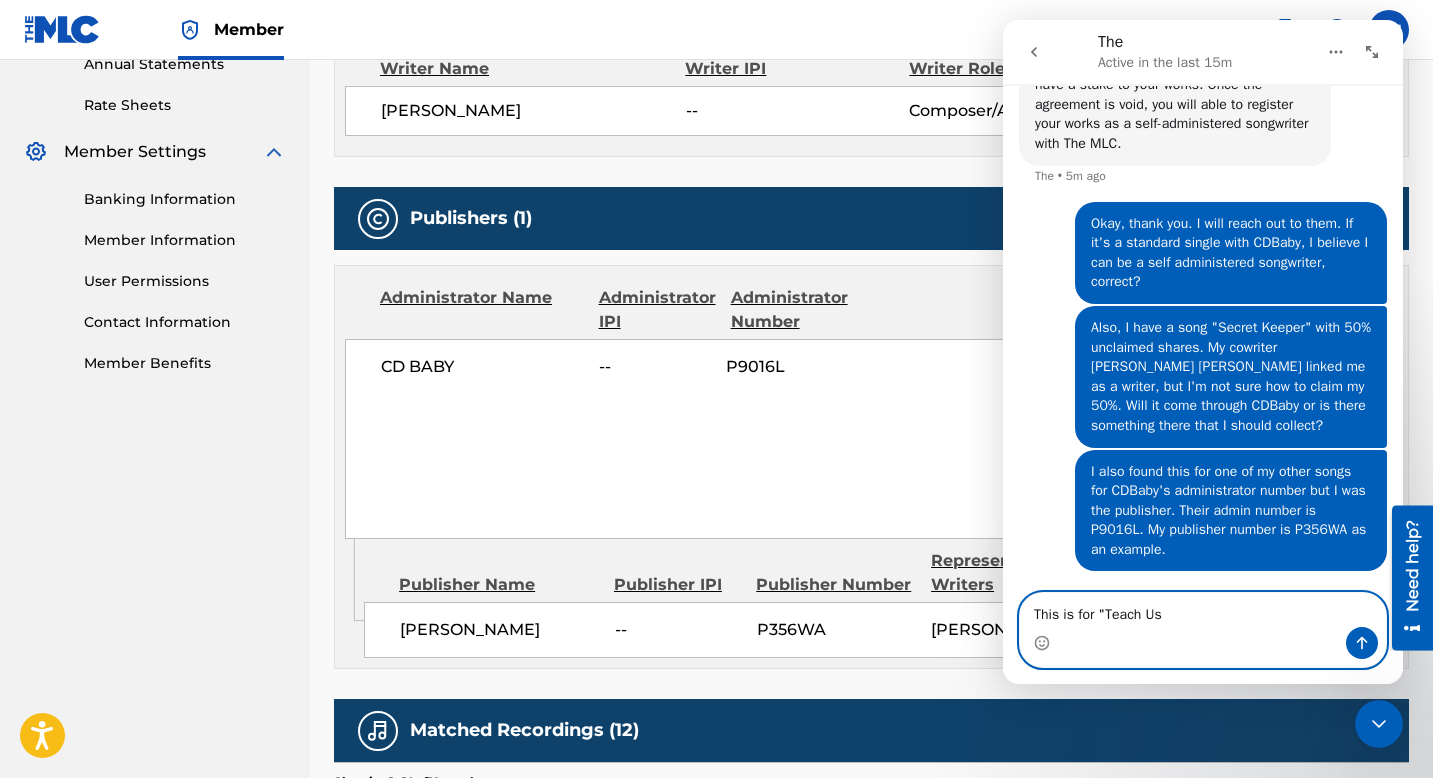 click on "This is for "Teach Us" at bounding box center (1203, 610) 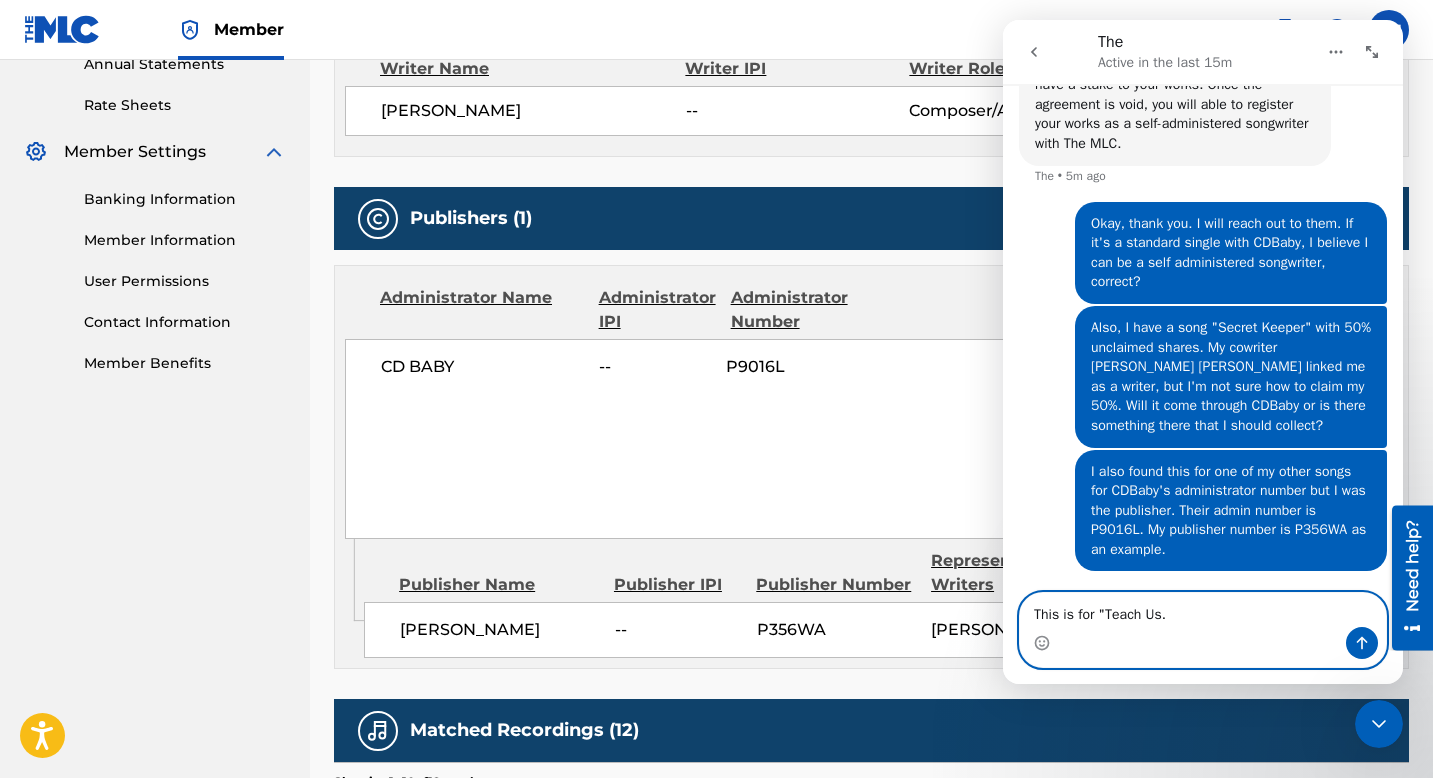 type on "This is for "Teach Us."" 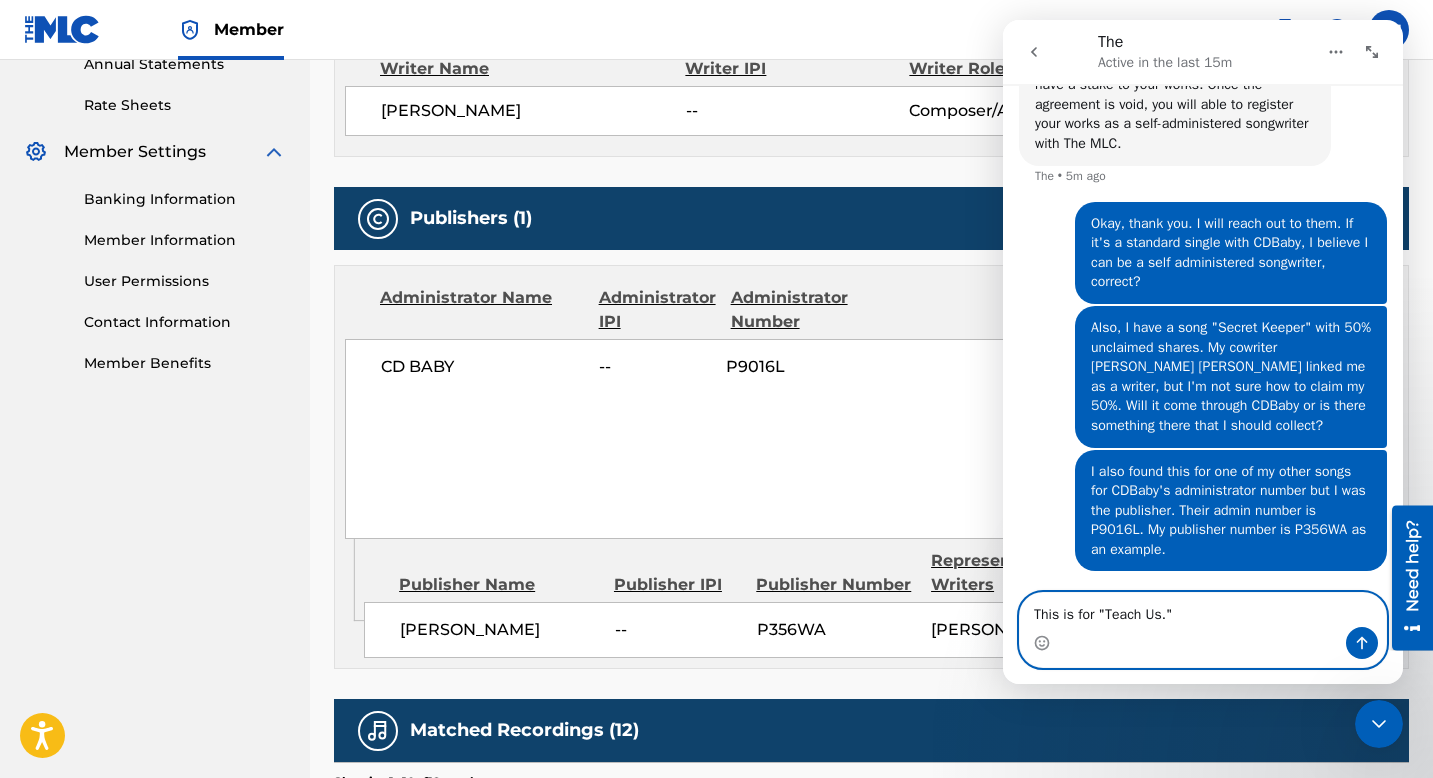 type 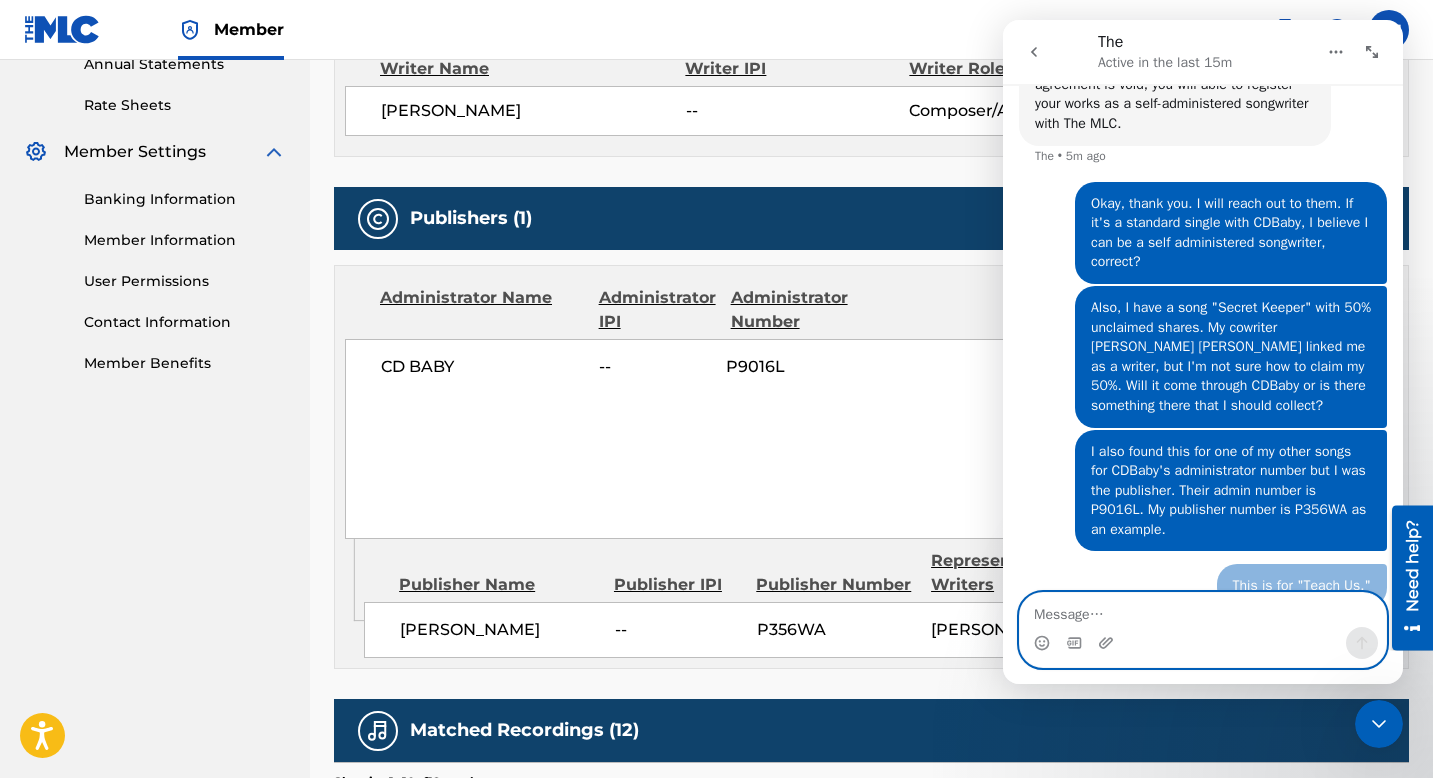 scroll, scrollTop: 1380, scrollLeft: 0, axis: vertical 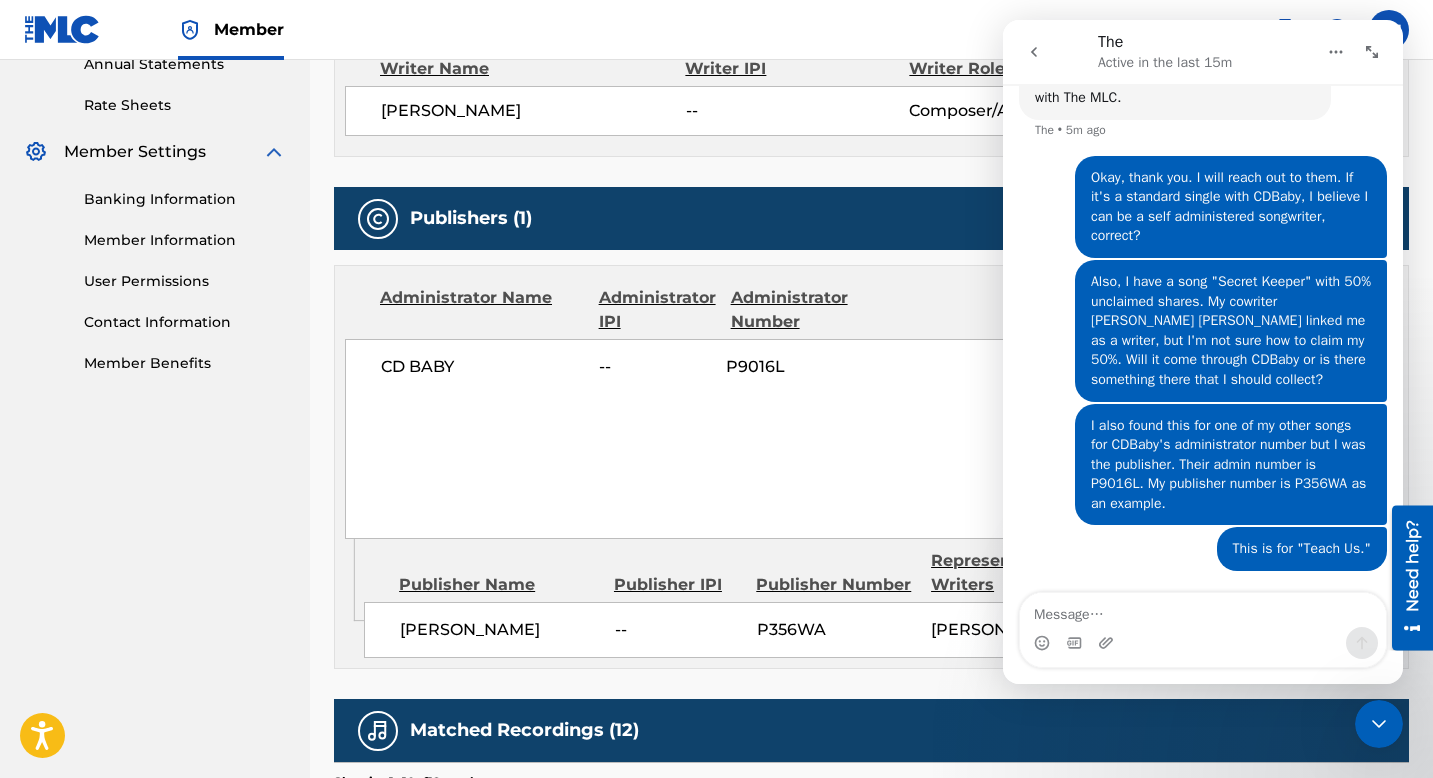 click 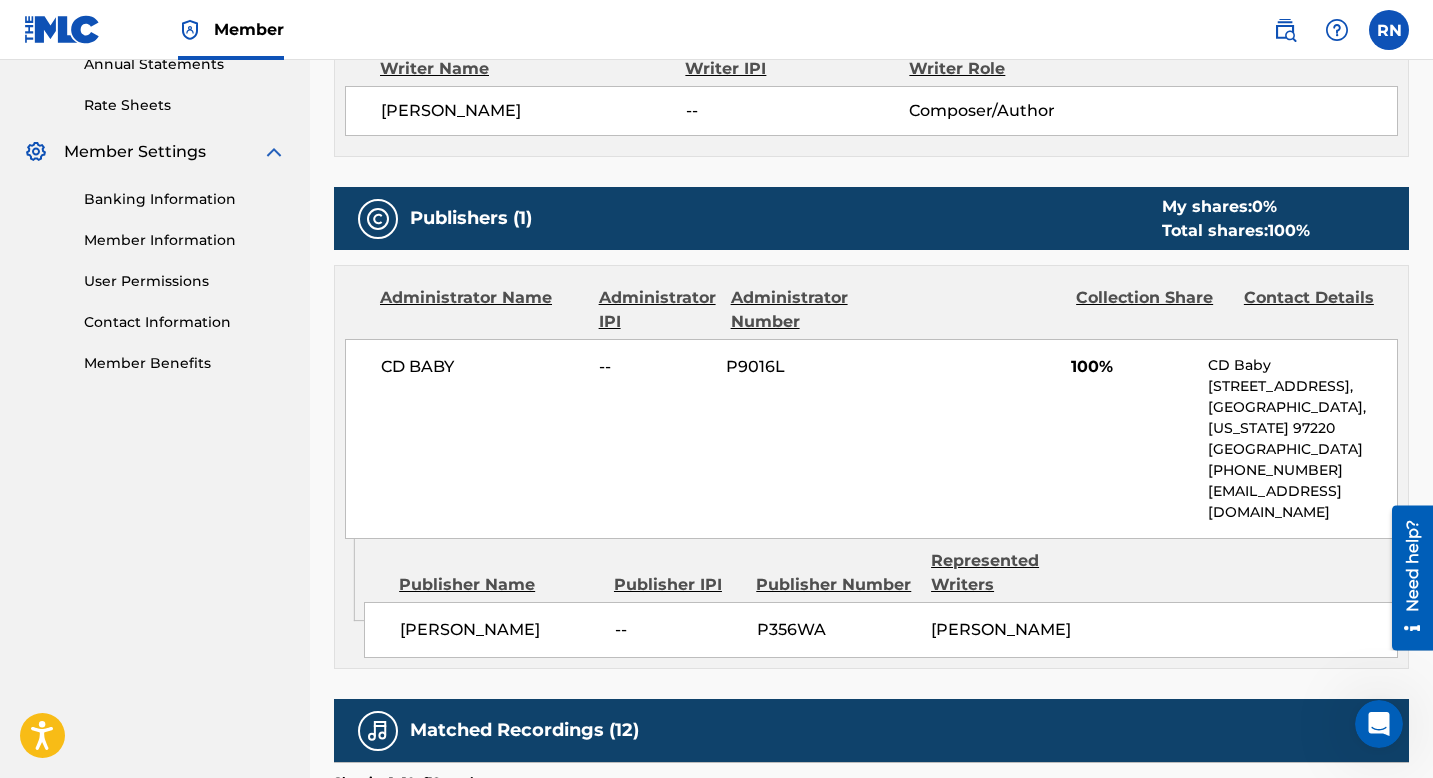 scroll, scrollTop: 0, scrollLeft: 0, axis: both 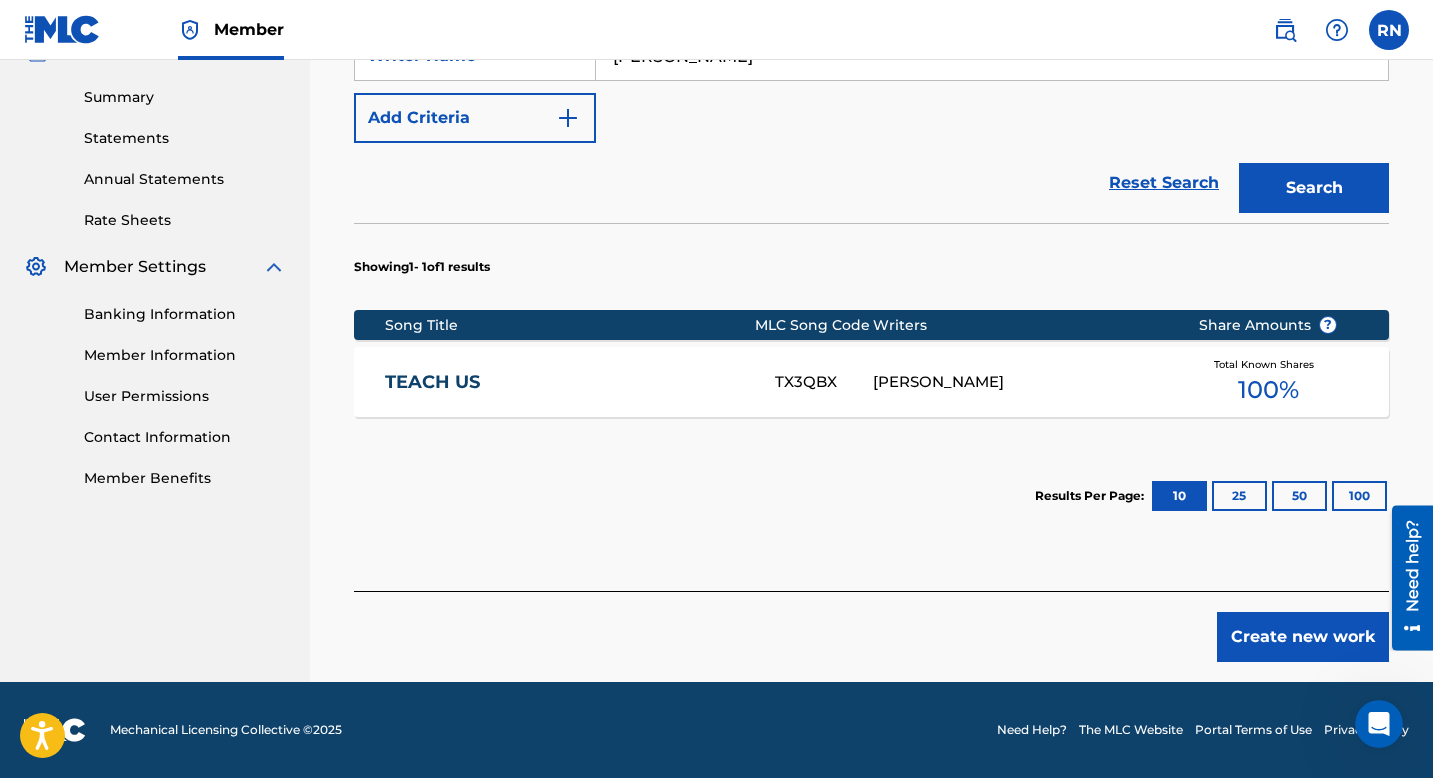 click on "Create new work" at bounding box center (1303, 637) 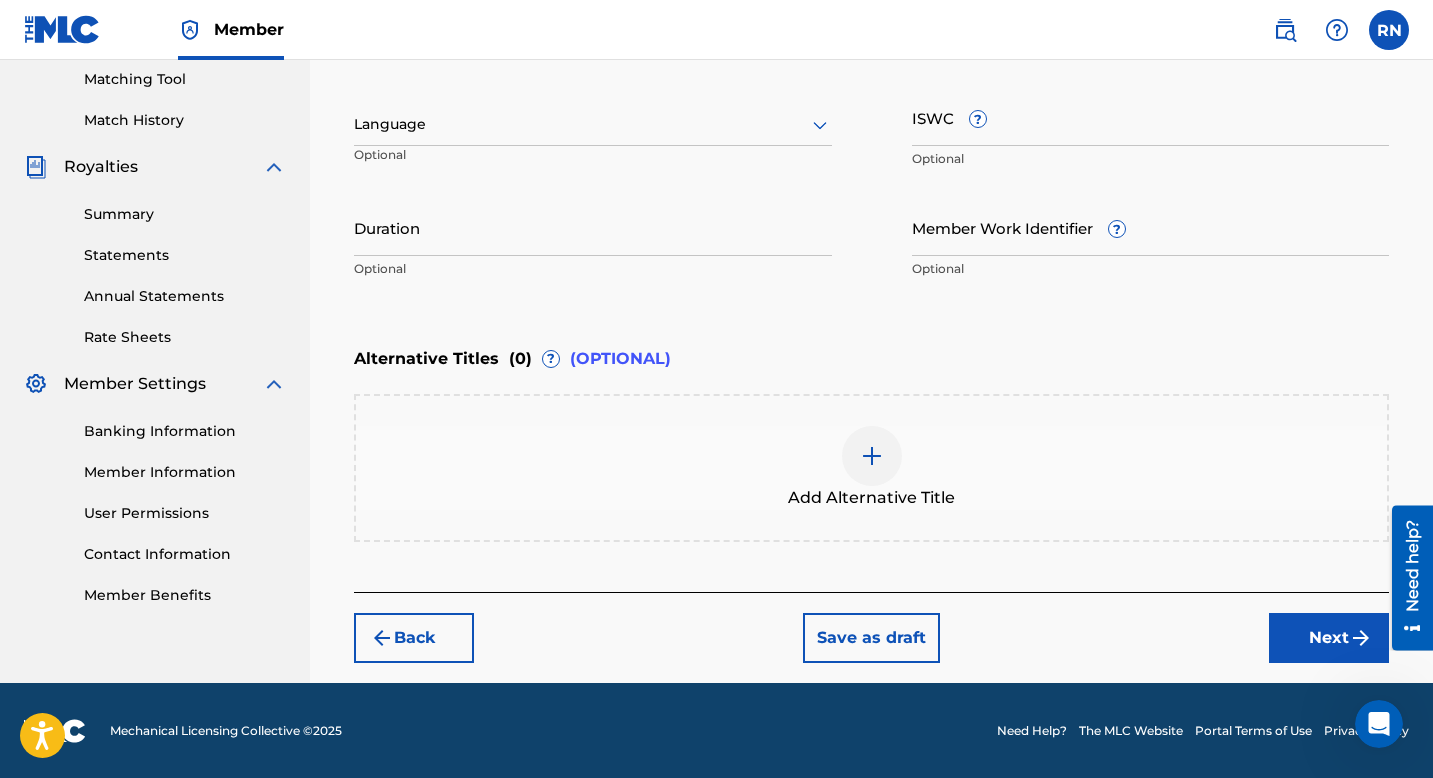 scroll, scrollTop: 367, scrollLeft: 0, axis: vertical 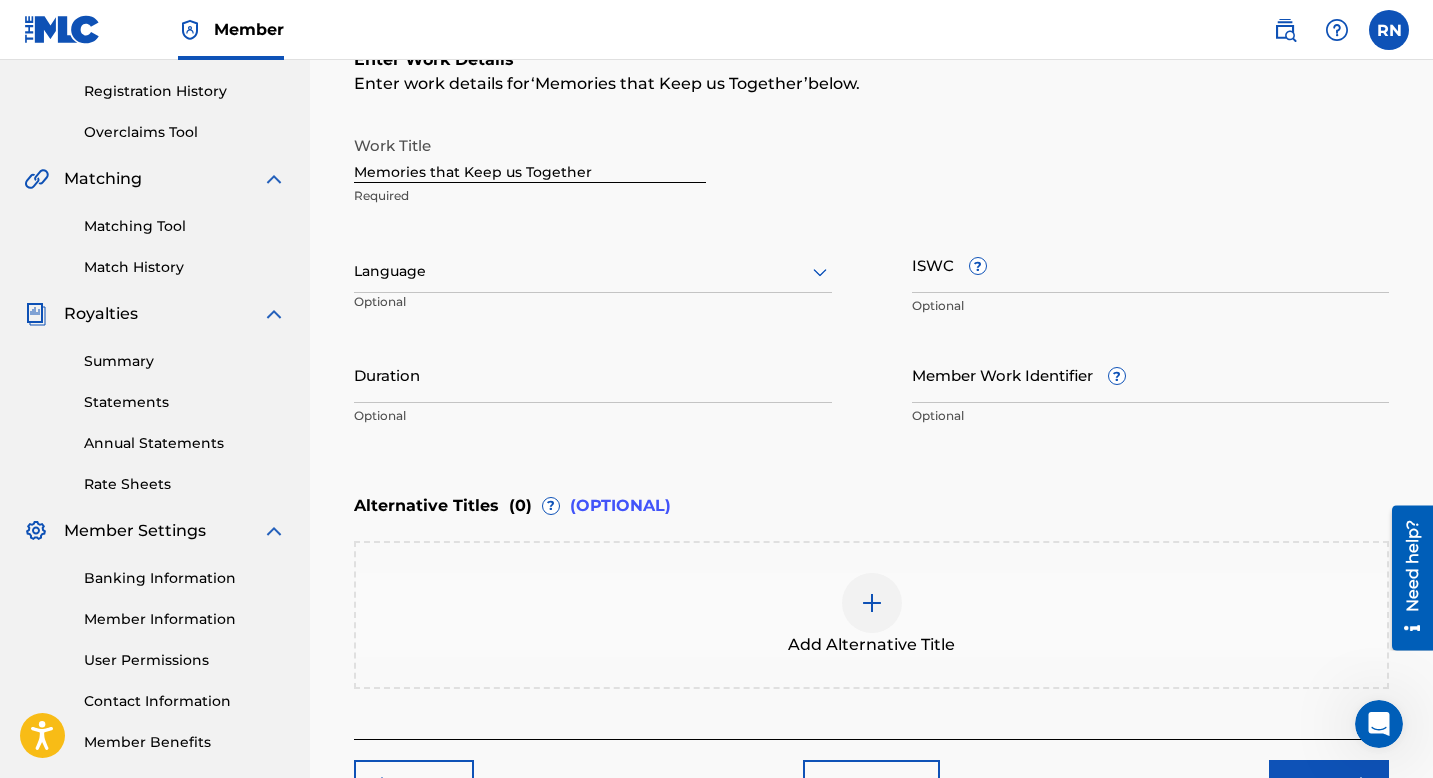 click at bounding box center (593, 271) 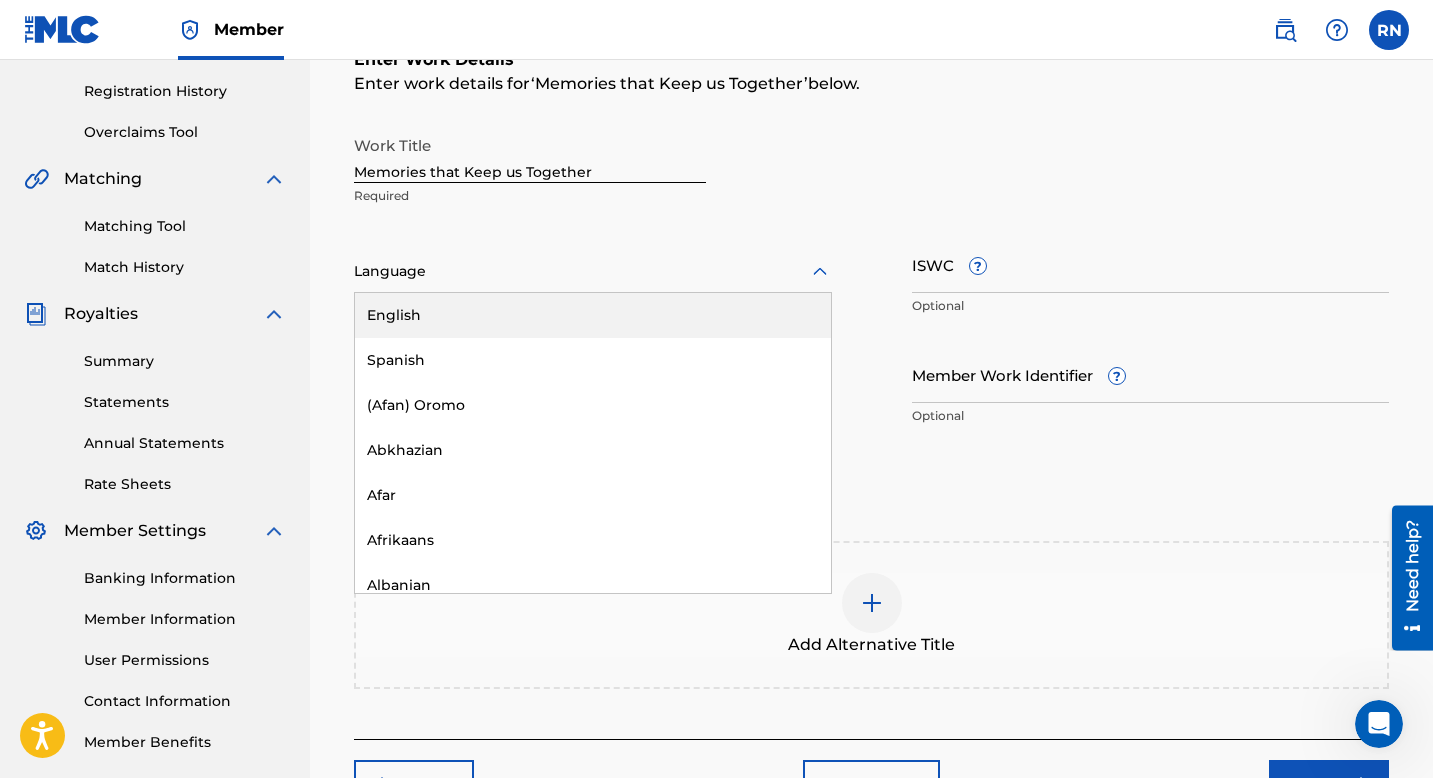 click on "English" at bounding box center (593, 315) 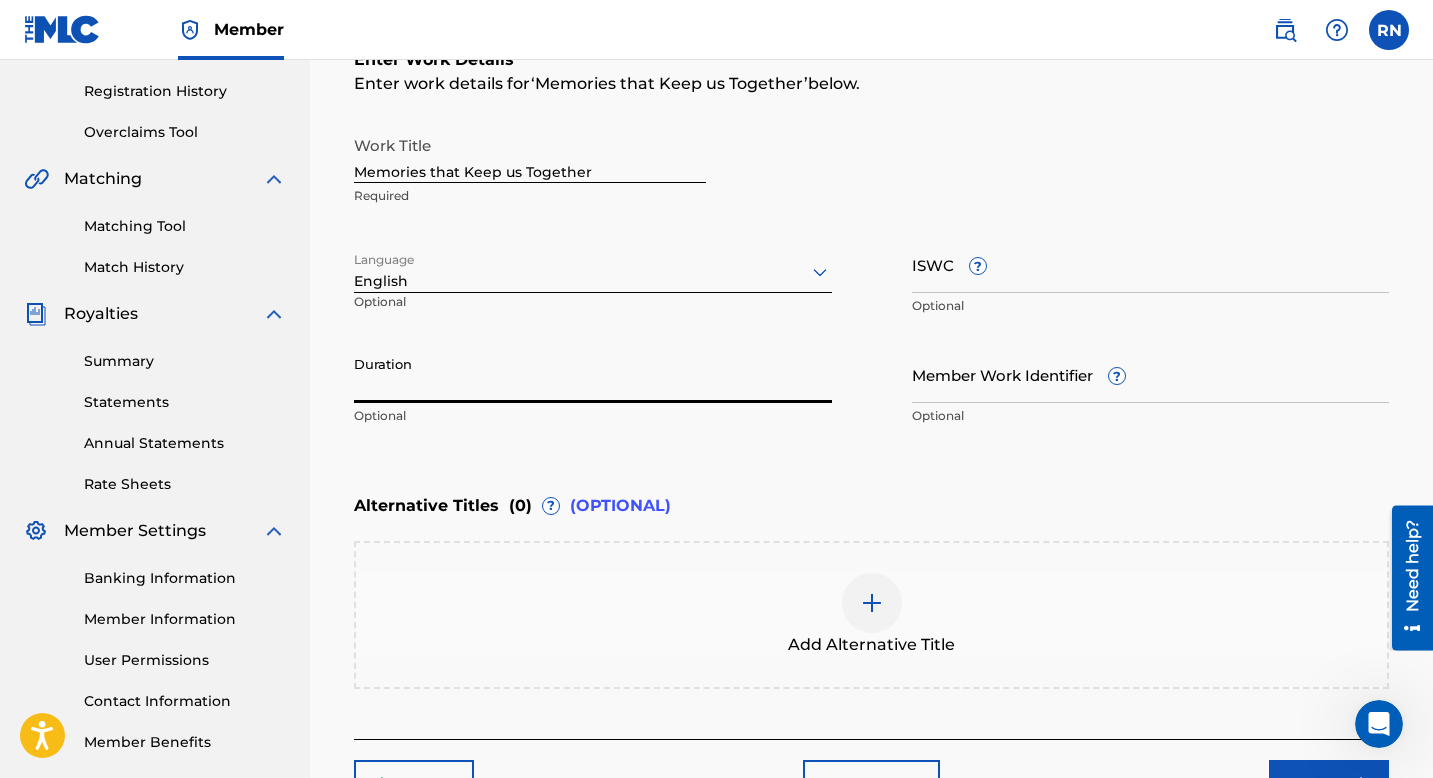 click on "Duration" at bounding box center [593, 374] 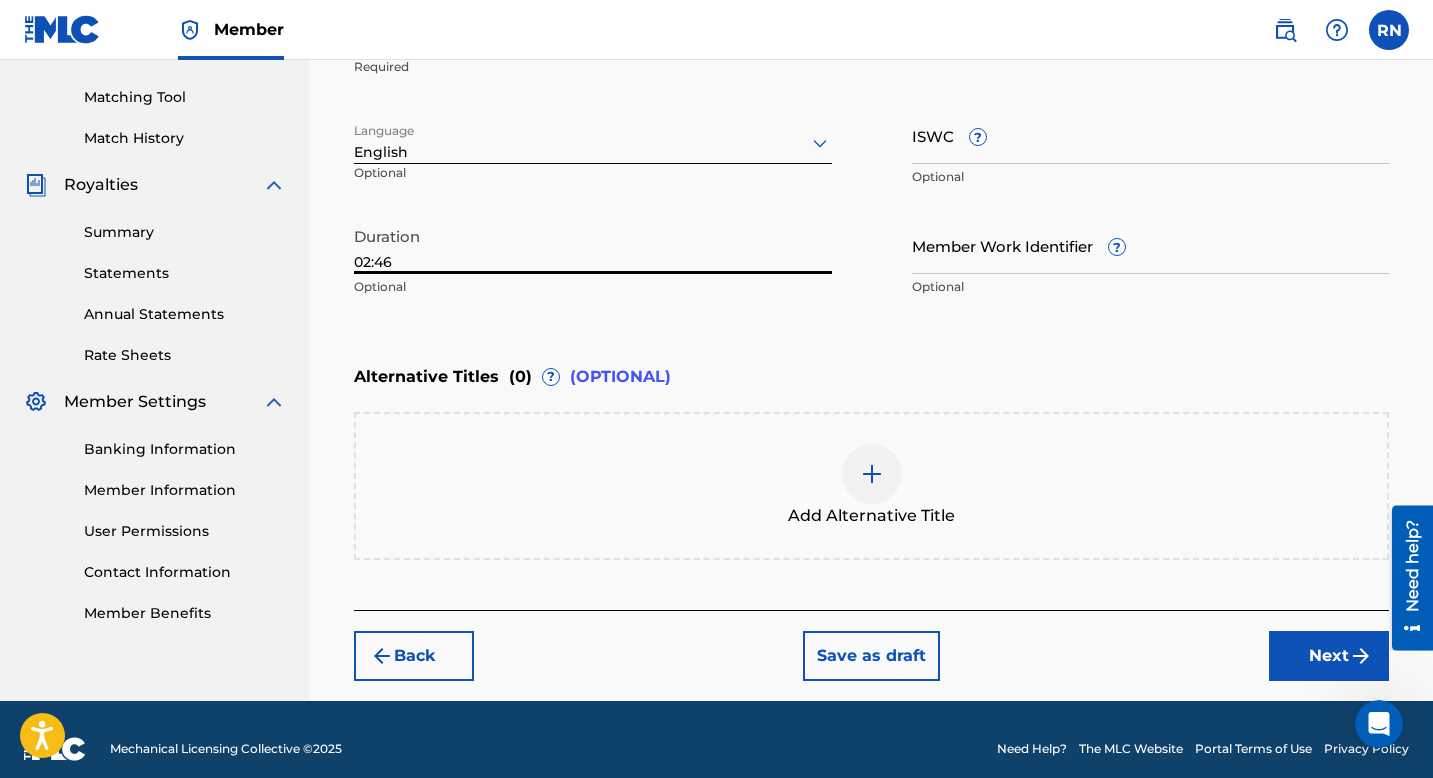 scroll, scrollTop: 501, scrollLeft: 0, axis: vertical 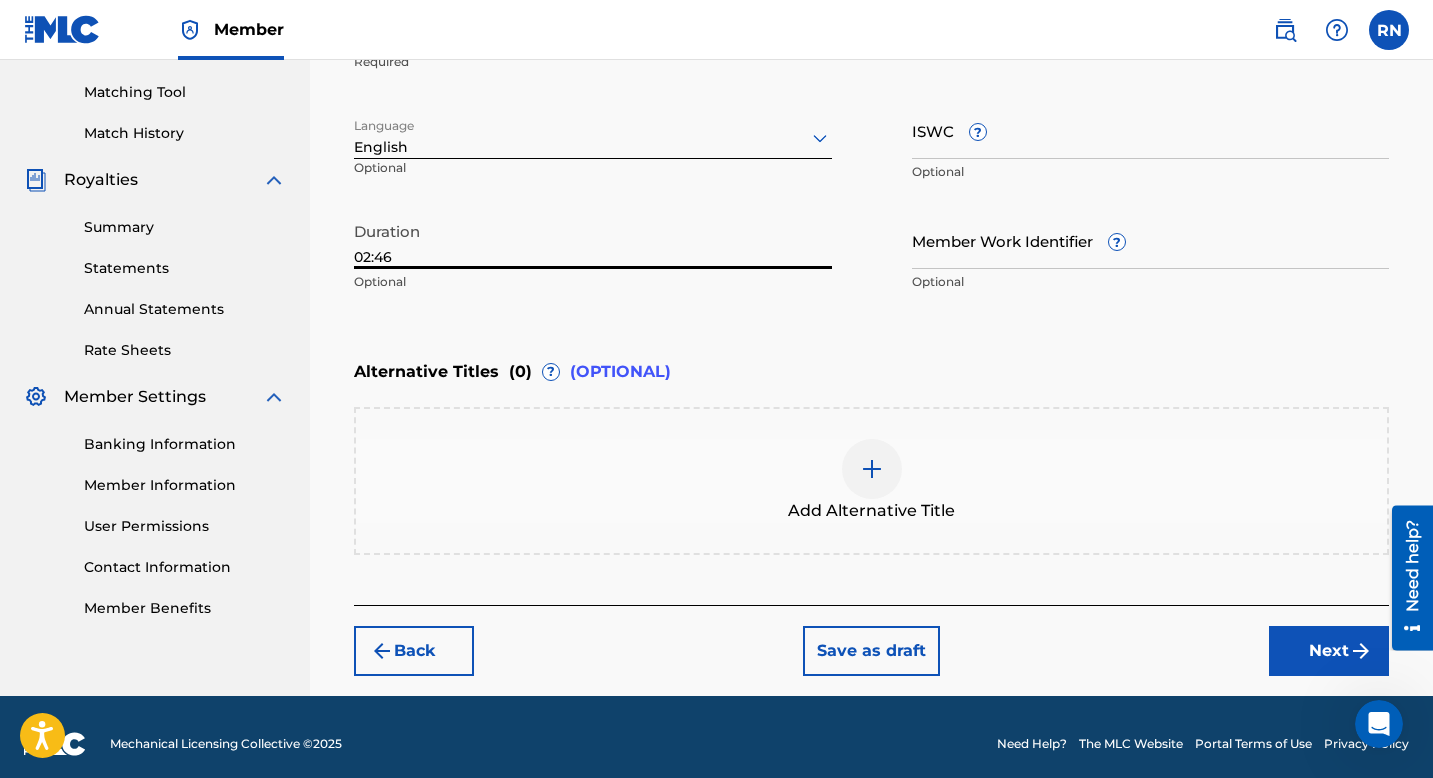 type on "02:46" 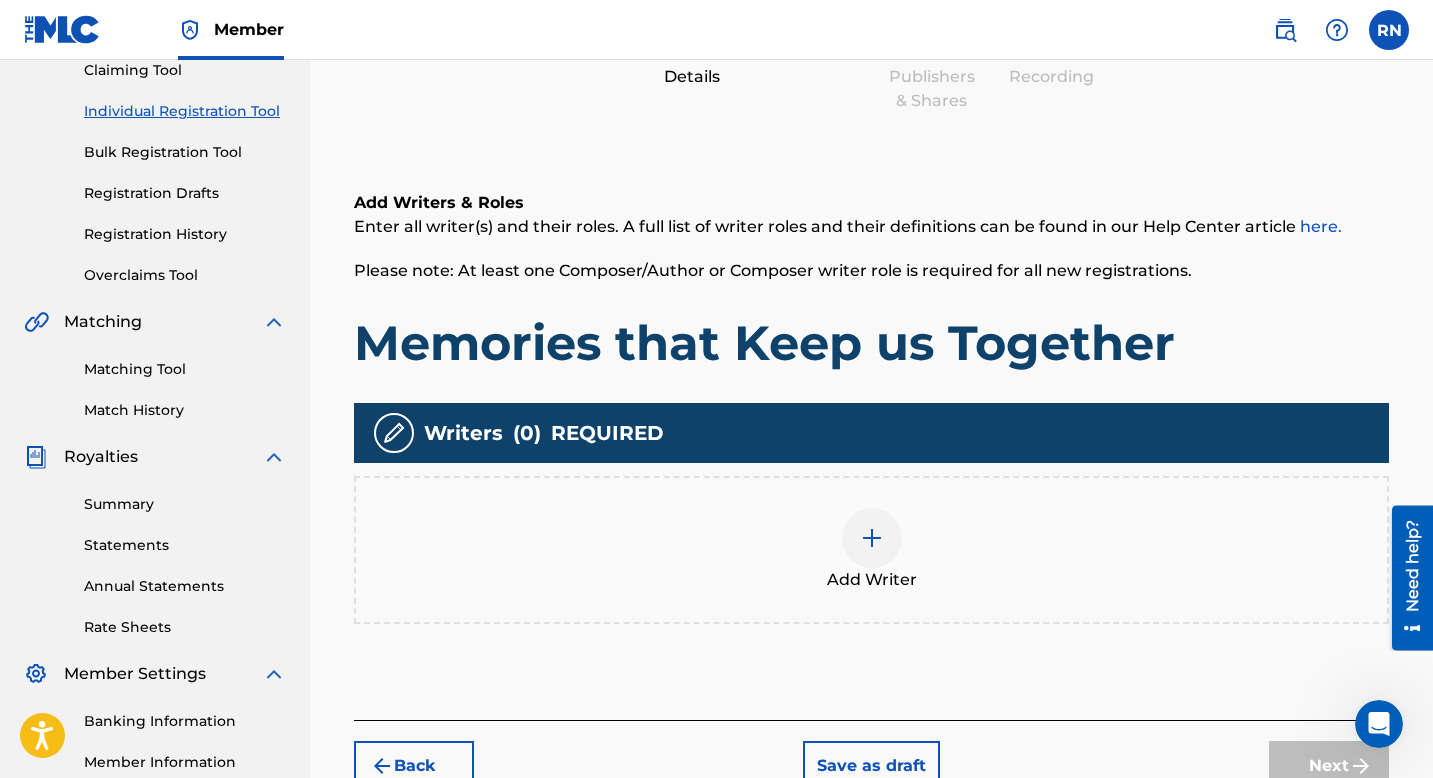 scroll, scrollTop: 227, scrollLeft: 0, axis: vertical 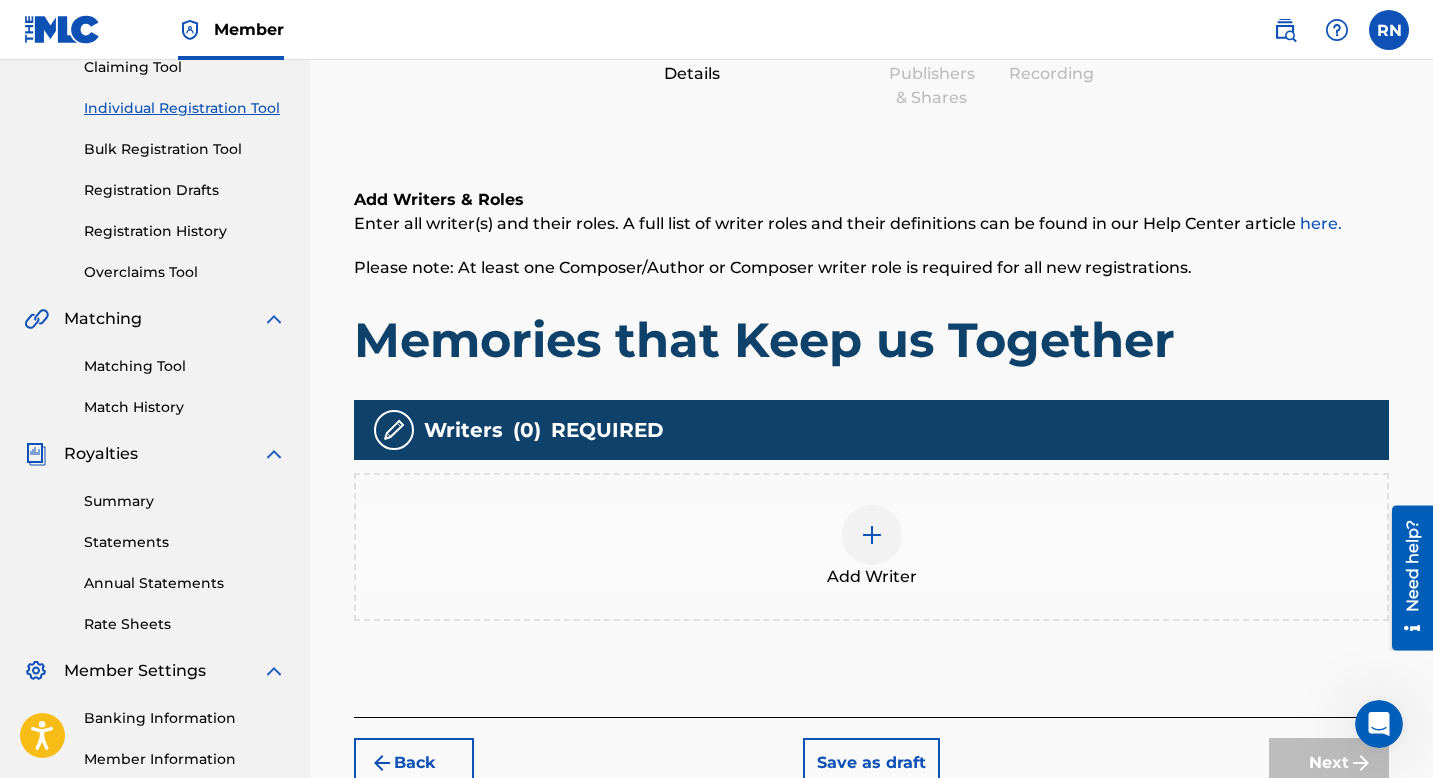 click at bounding box center (872, 535) 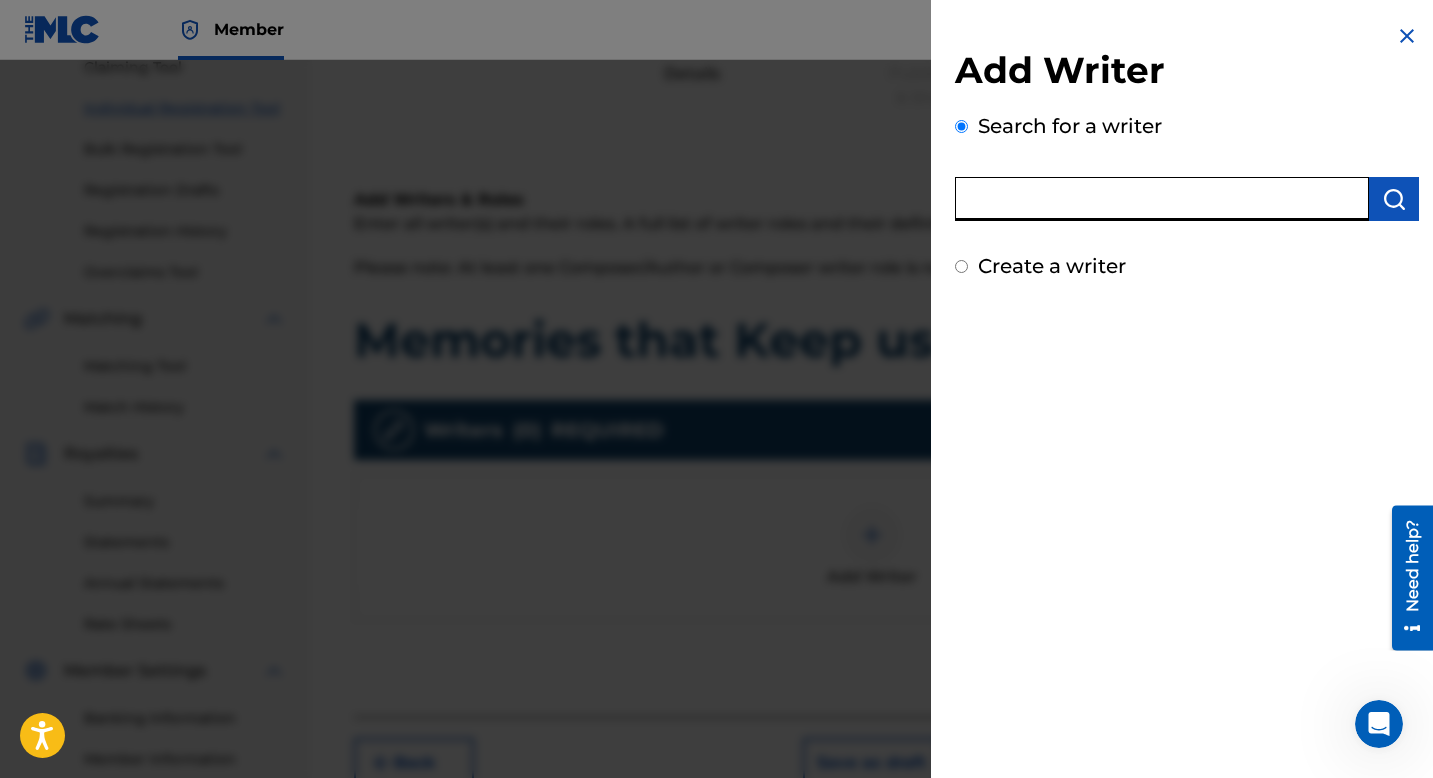 click at bounding box center (1162, 199) 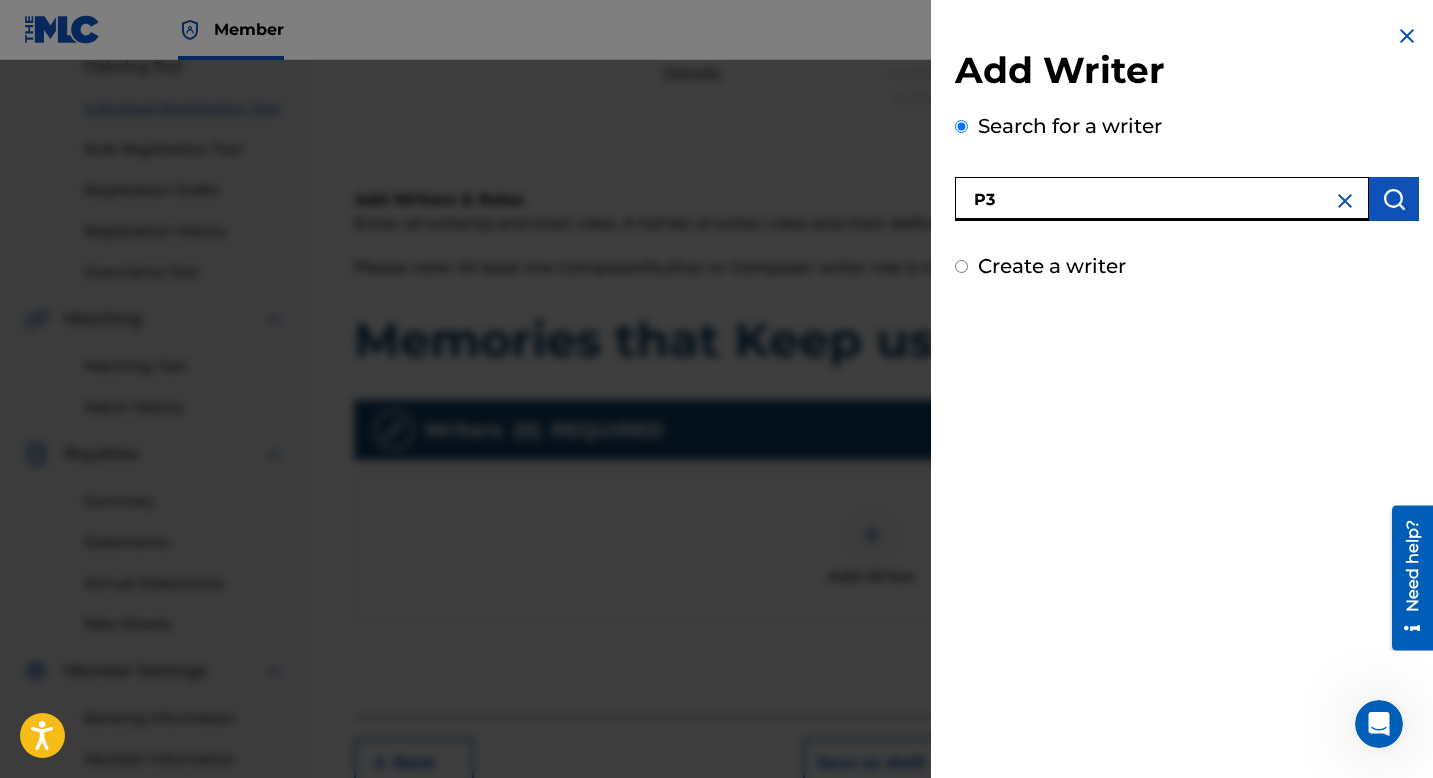 type on "P" 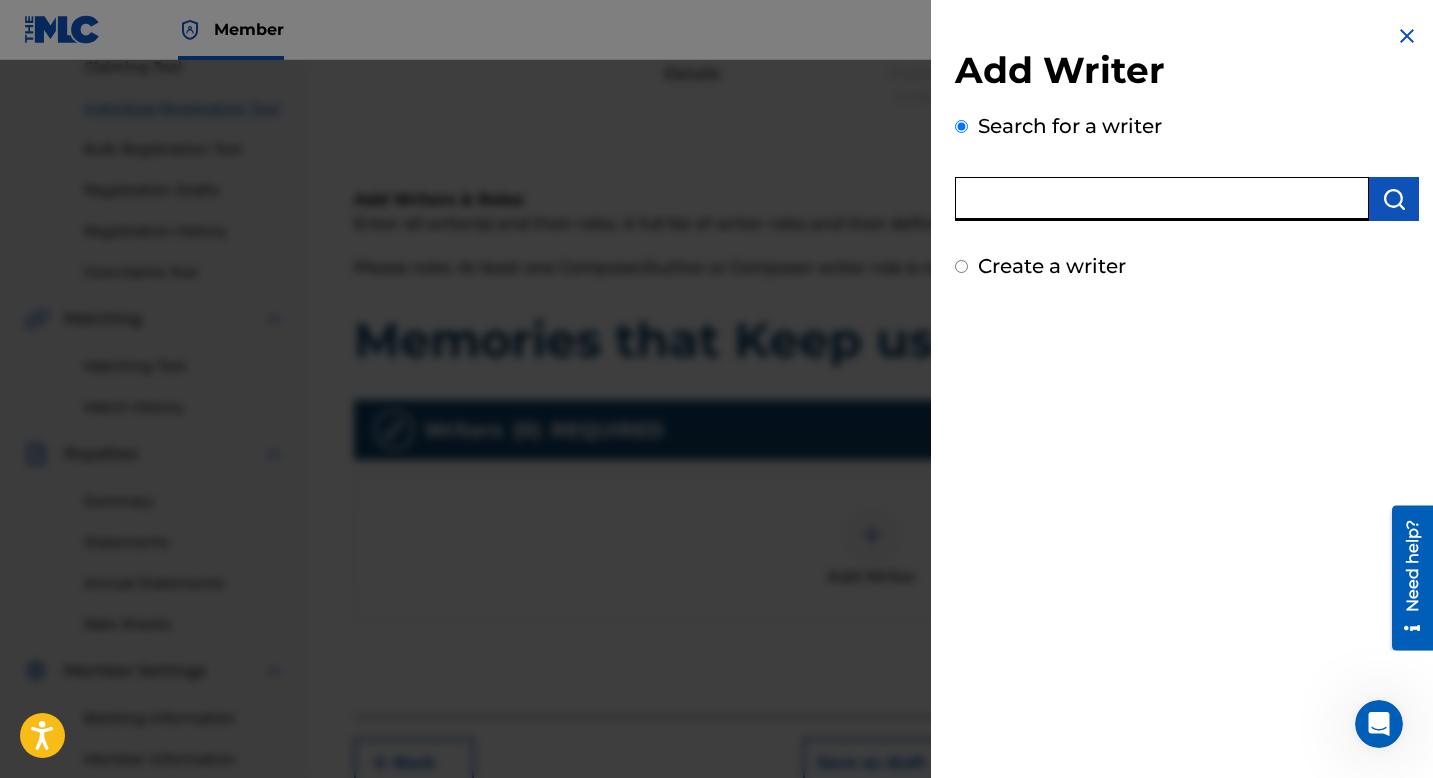 click at bounding box center (1162, 199) 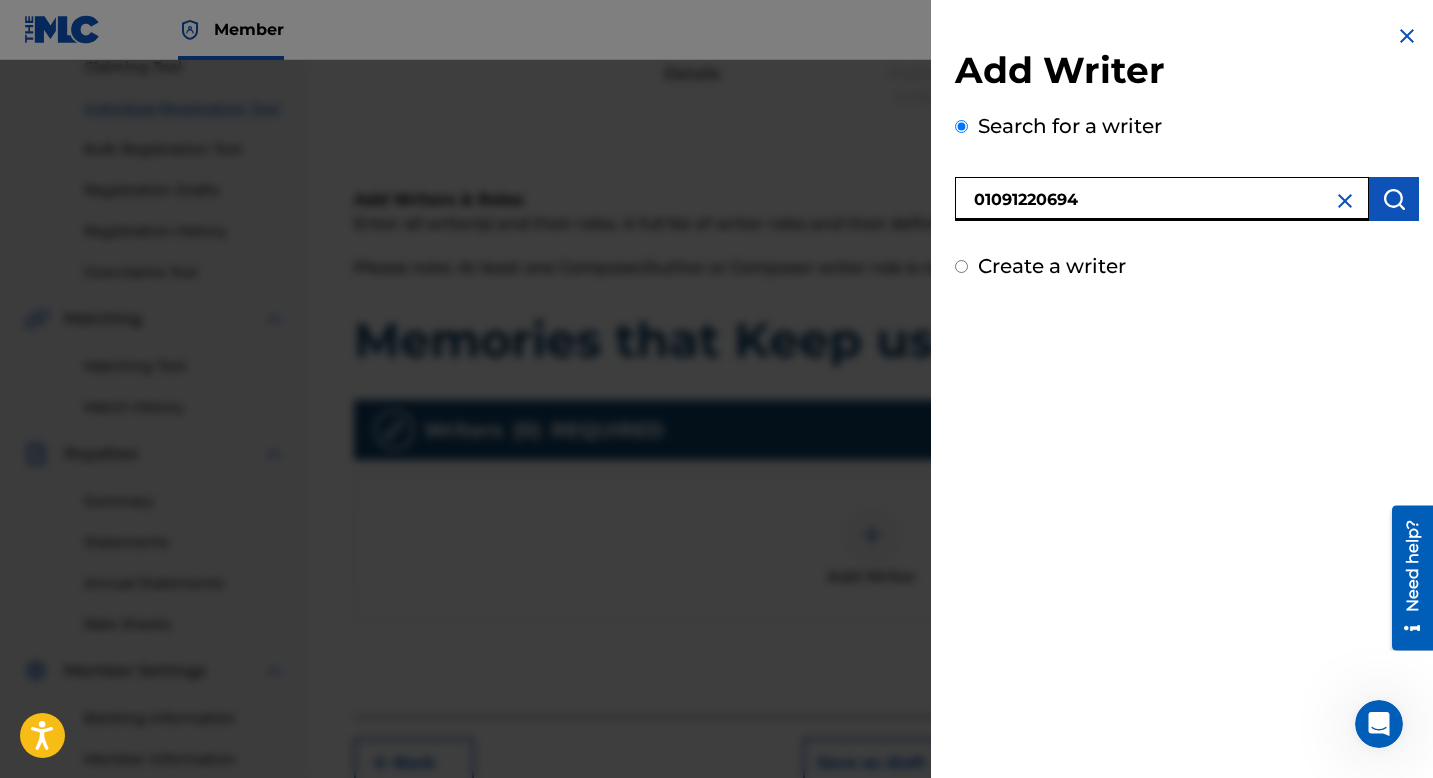 type on "01091220694" 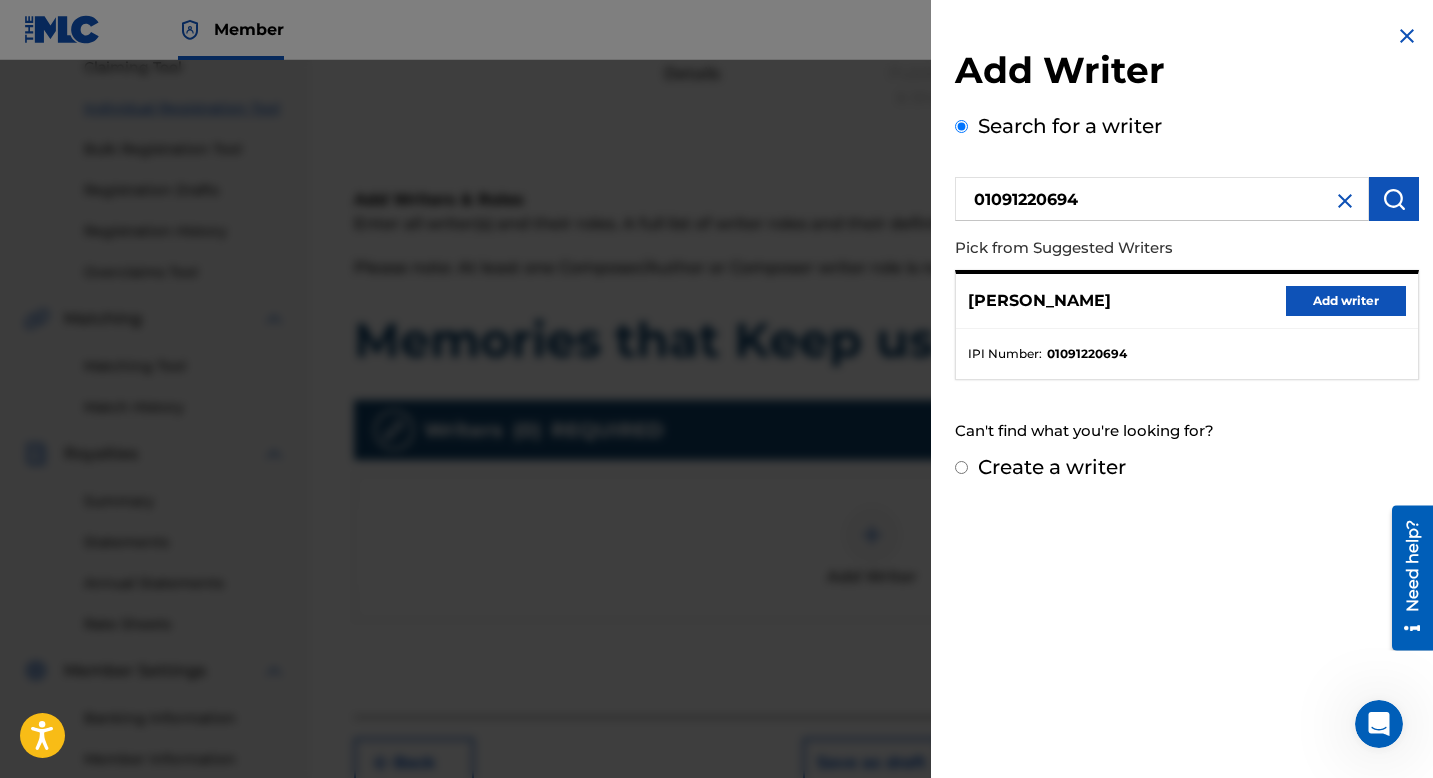 click on "Add writer" at bounding box center (1346, 301) 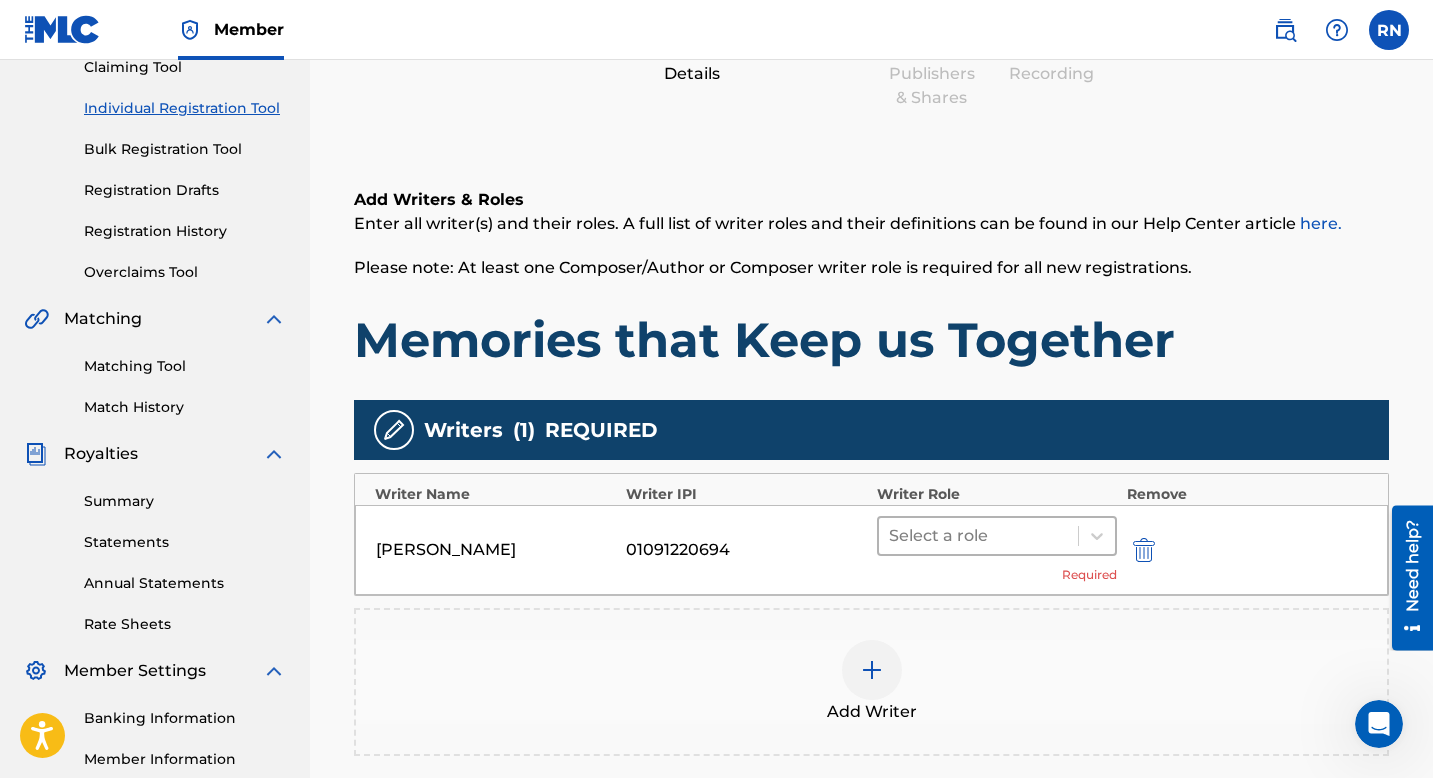 click on "Select a role" at bounding box center (978, 536) 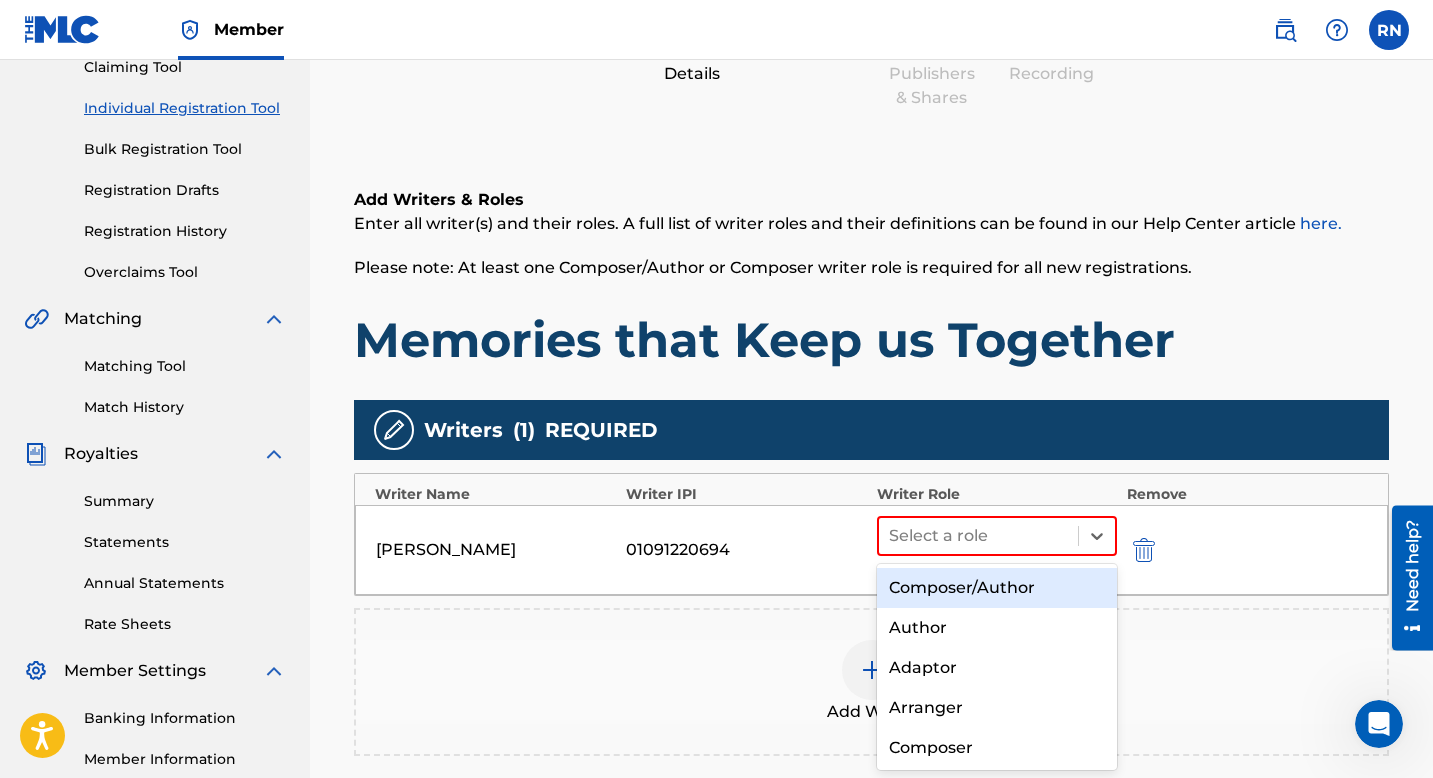 click on "Composer/Author" at bounding box center [997, 588] 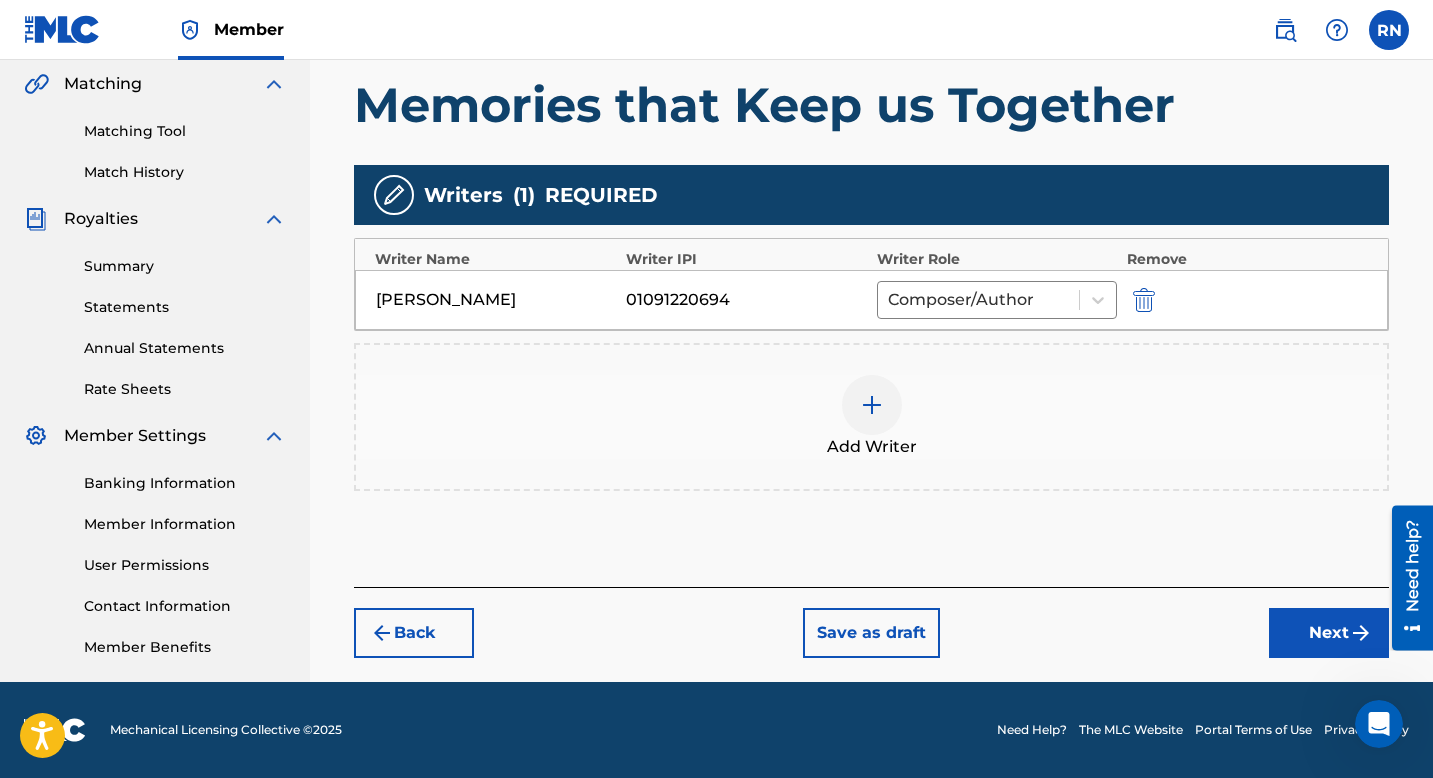 click on "Next" at bounding box center (1329, 633) 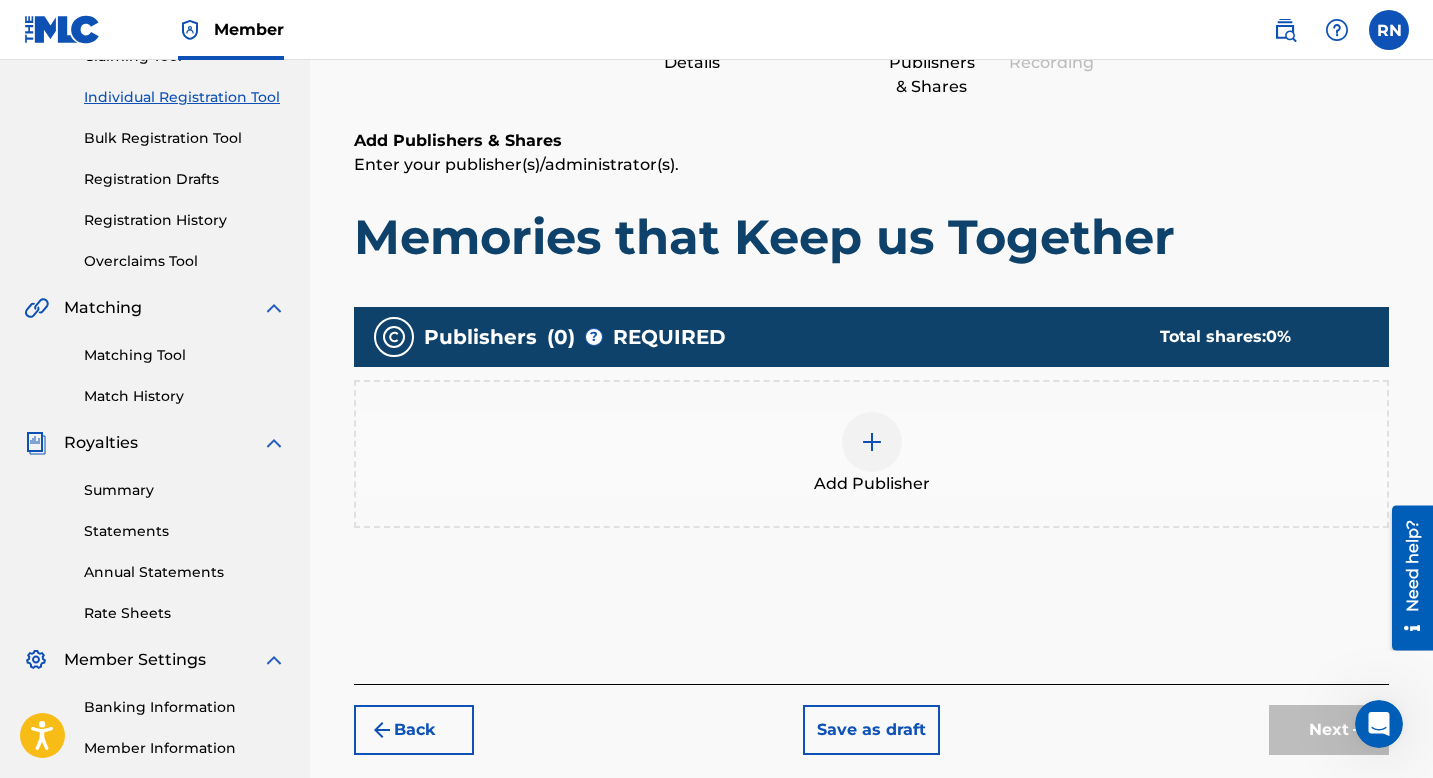 scroll, scrollTop: 242, scrollLeft: 0, axis: vertical 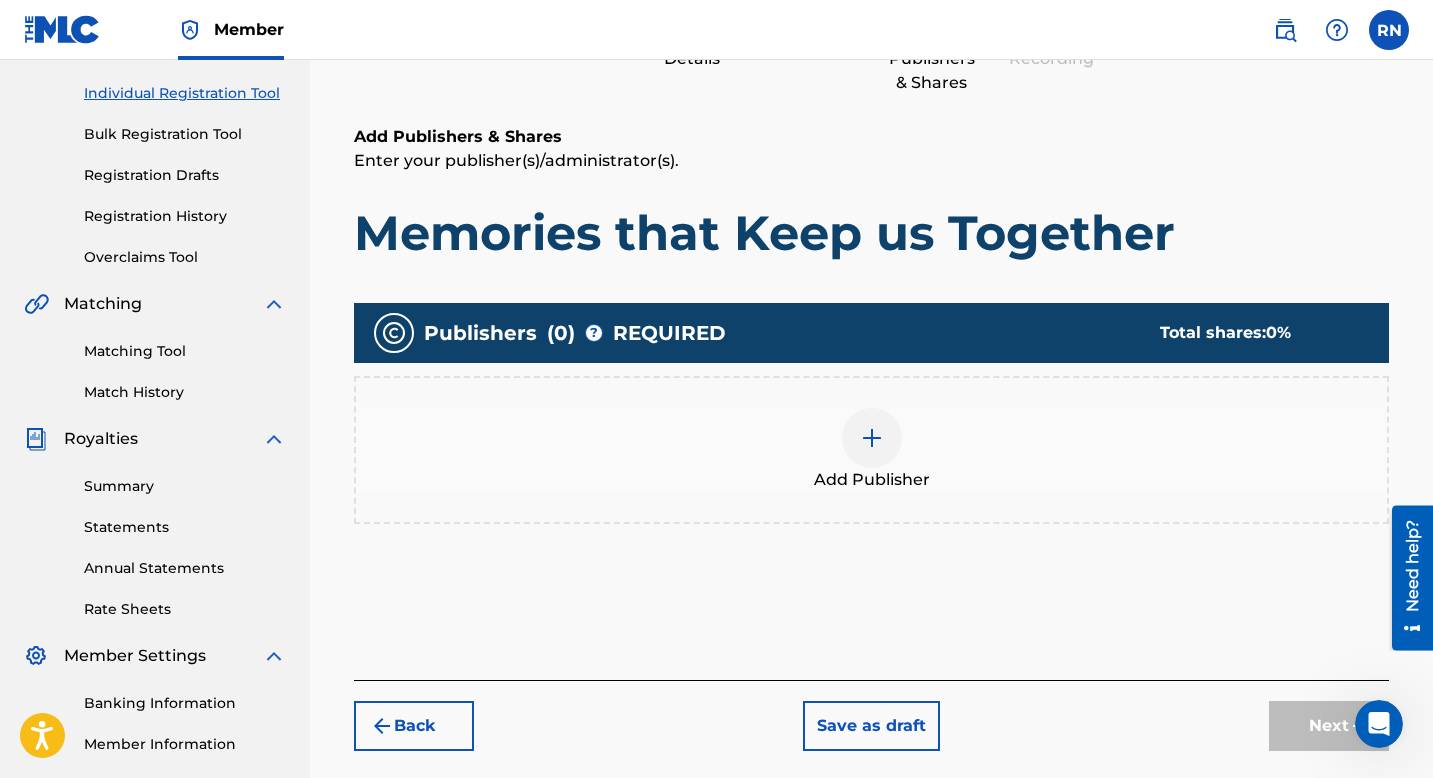 click at bounding box center [872, 438] 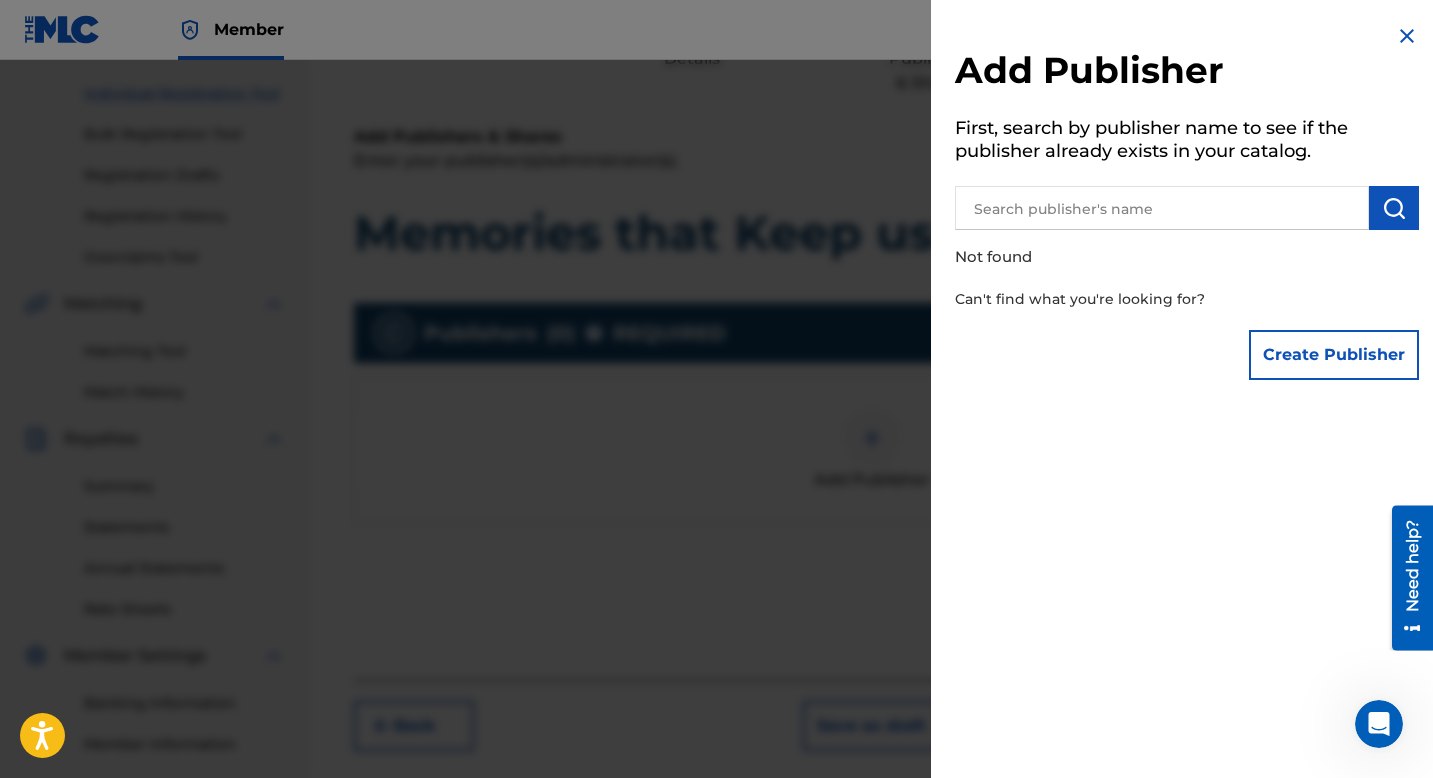 click at bounding box center [1162, 208] 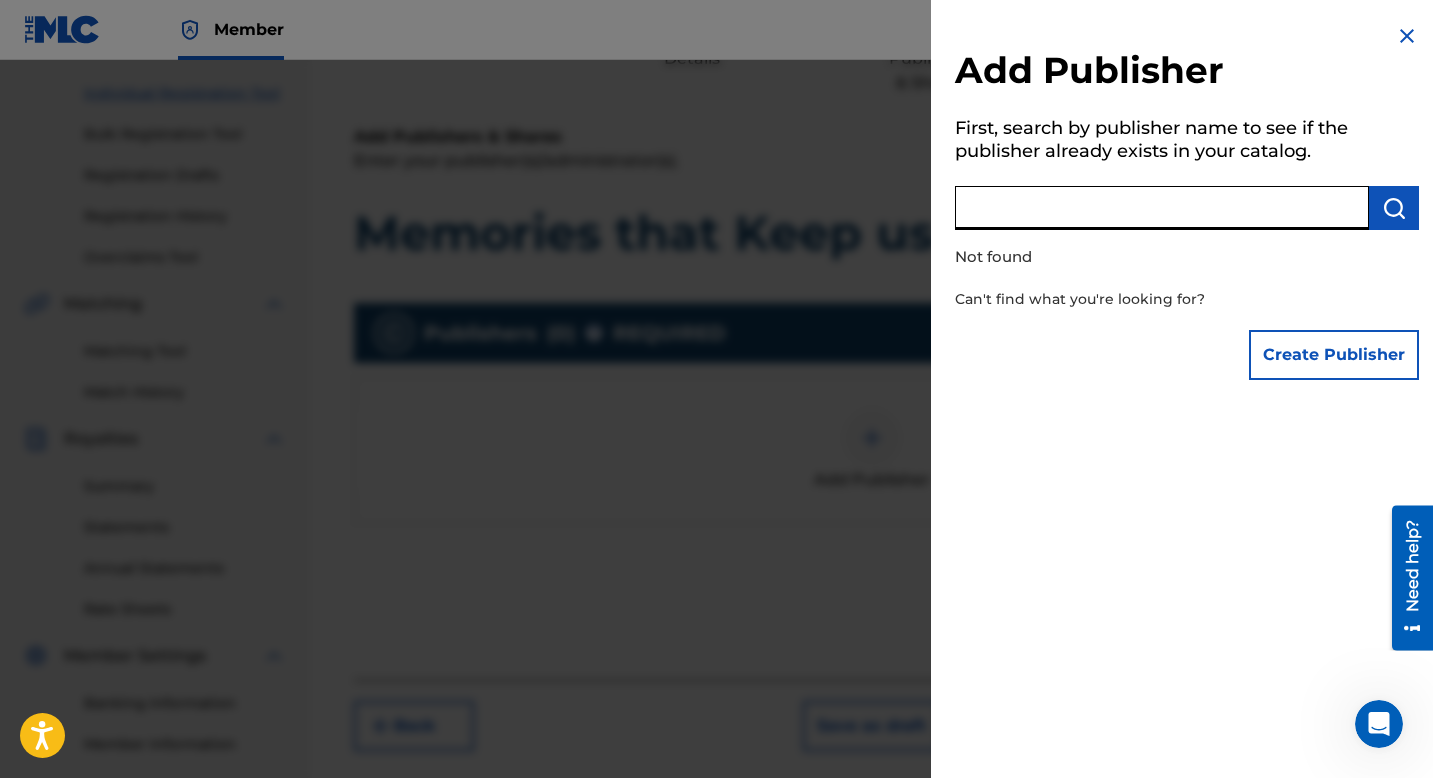 click on "Create Publisher" at bounding box center (1334, 355) 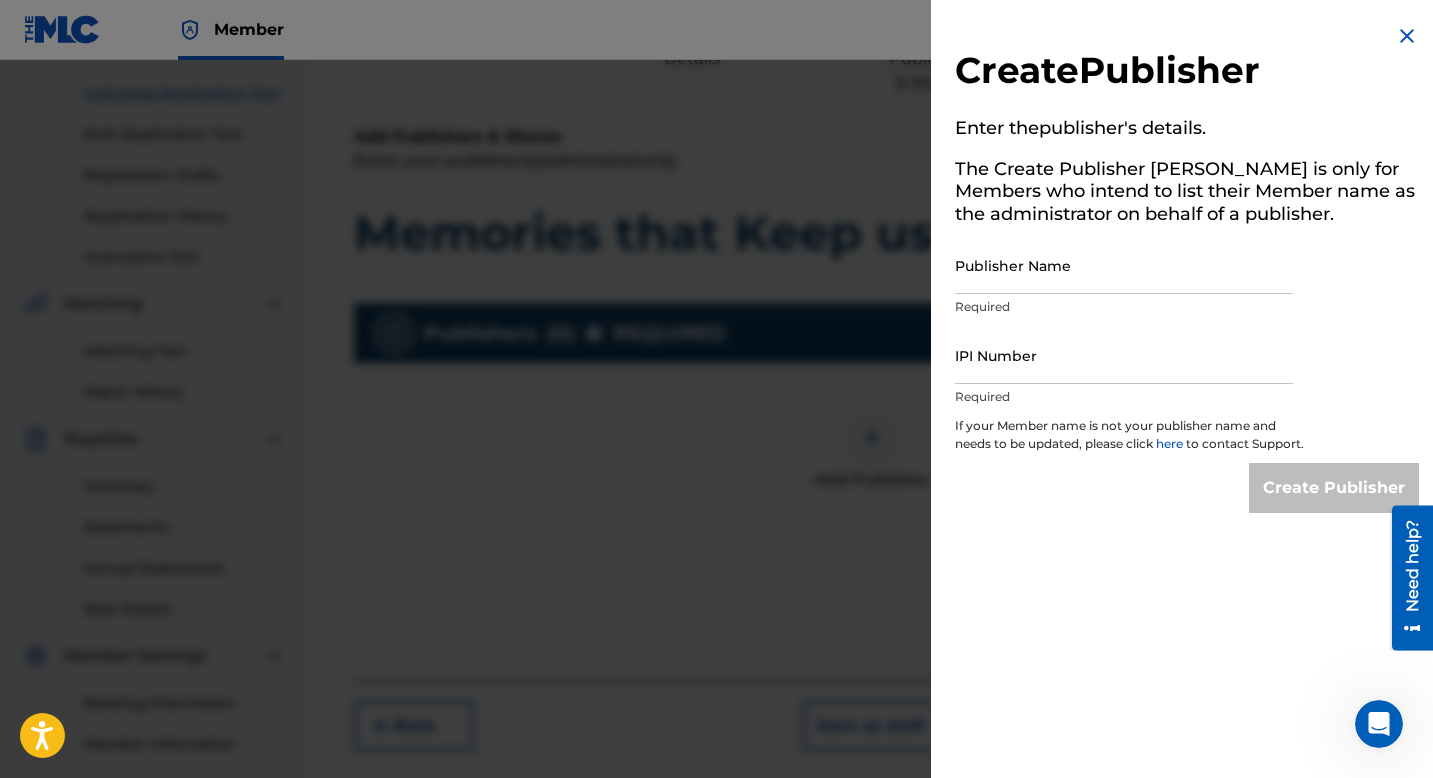 click on "Publisher Name" at bounding box center (1124, 265) 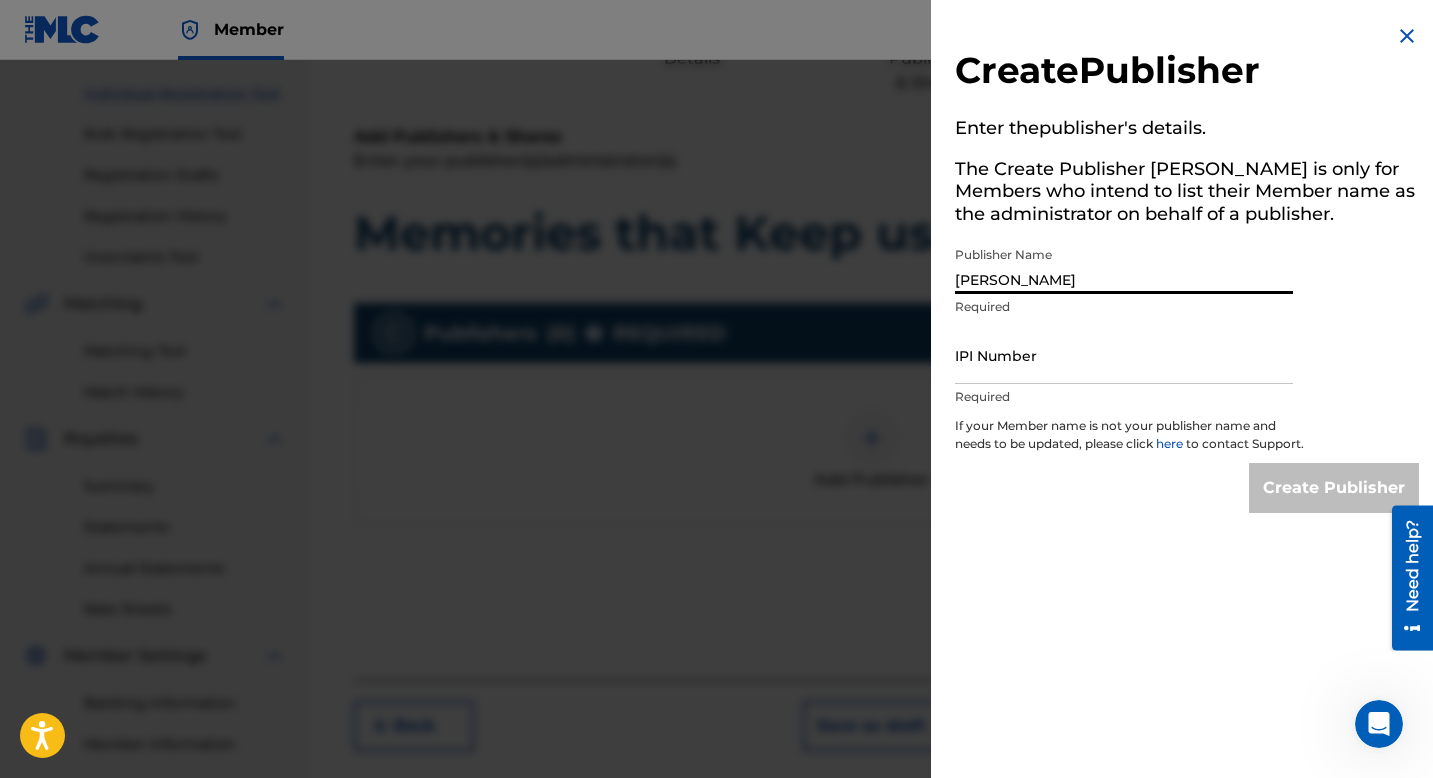 type on "[PERSON_NAME]" 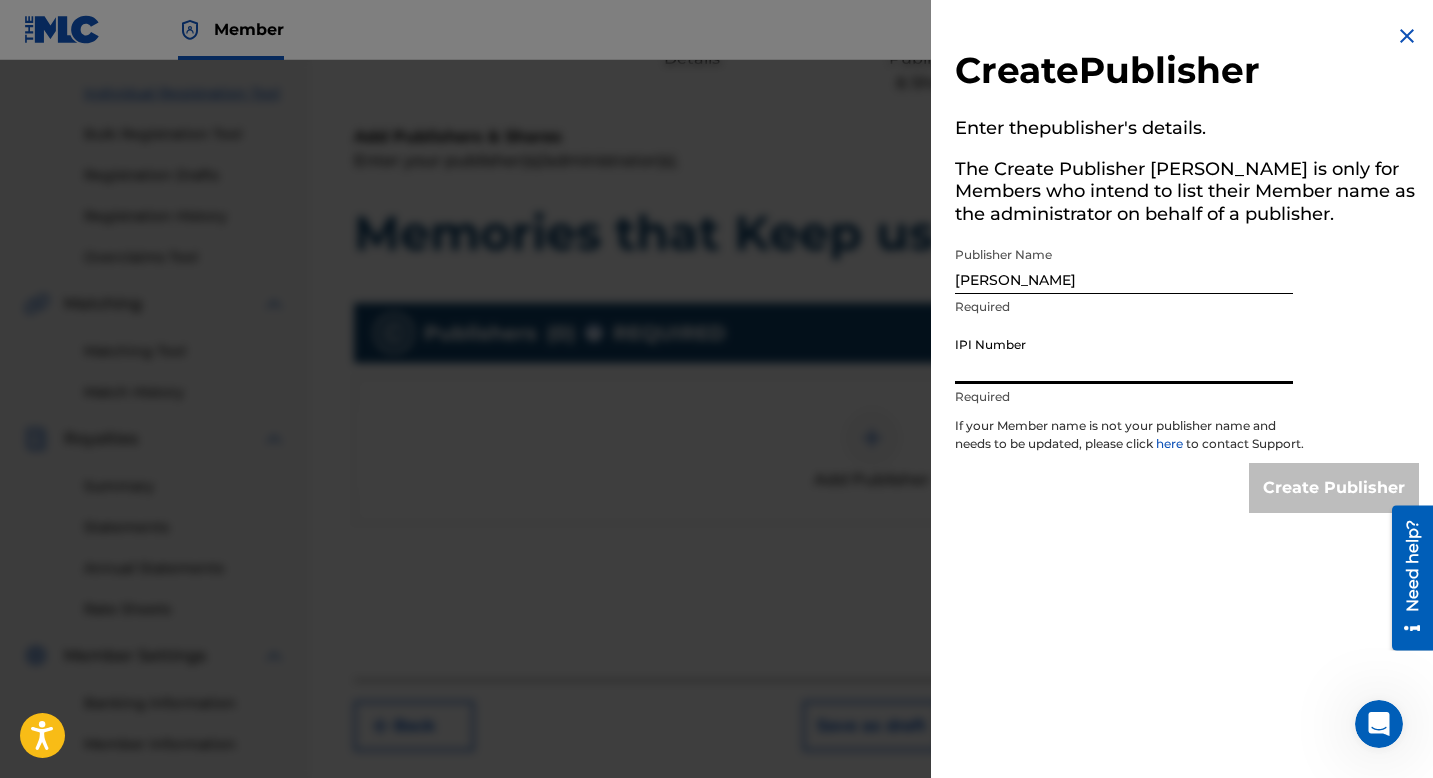 click on "IPI Number" at bounding box center [1124, 355] 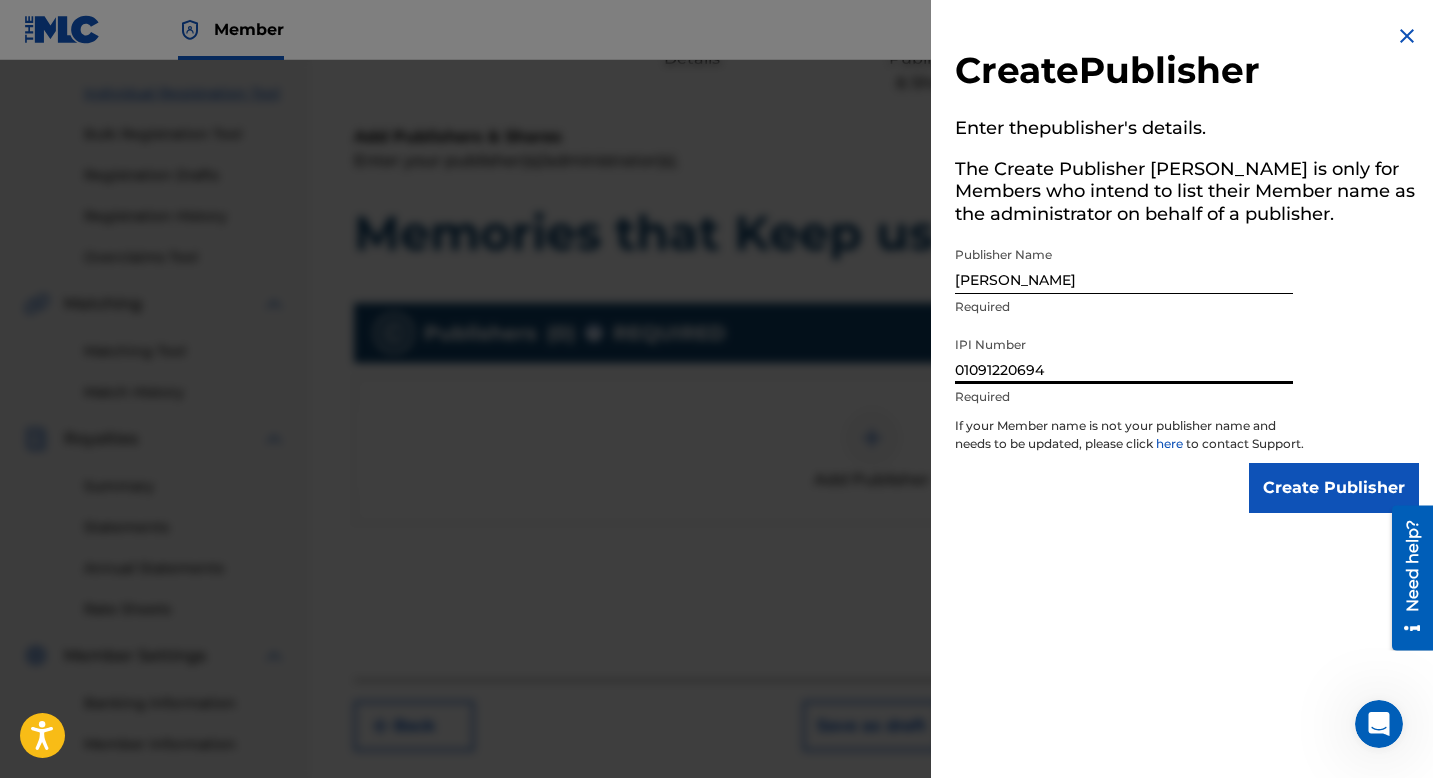 type on "01091220694" 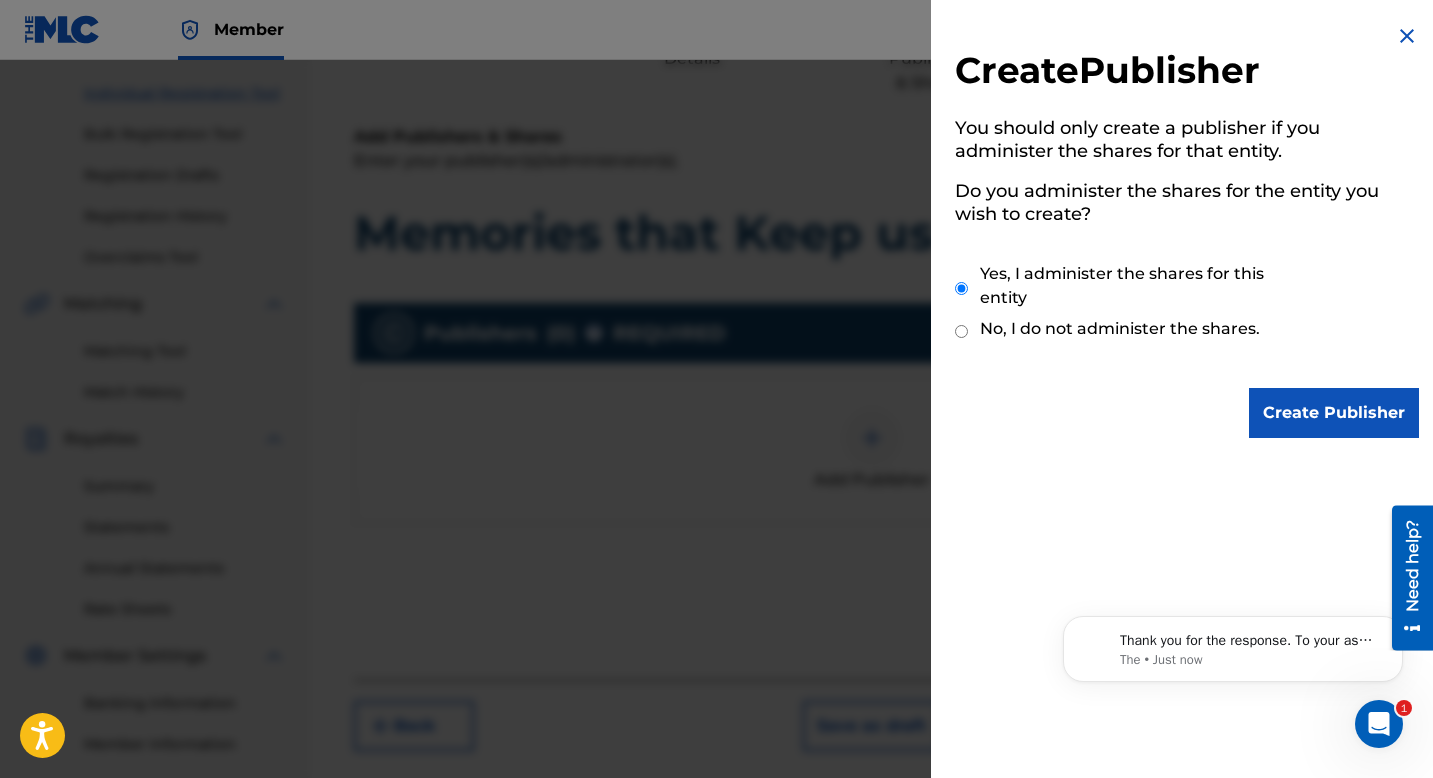 scroll, scrollTop: 0, scrollLeft: 0, axis: both 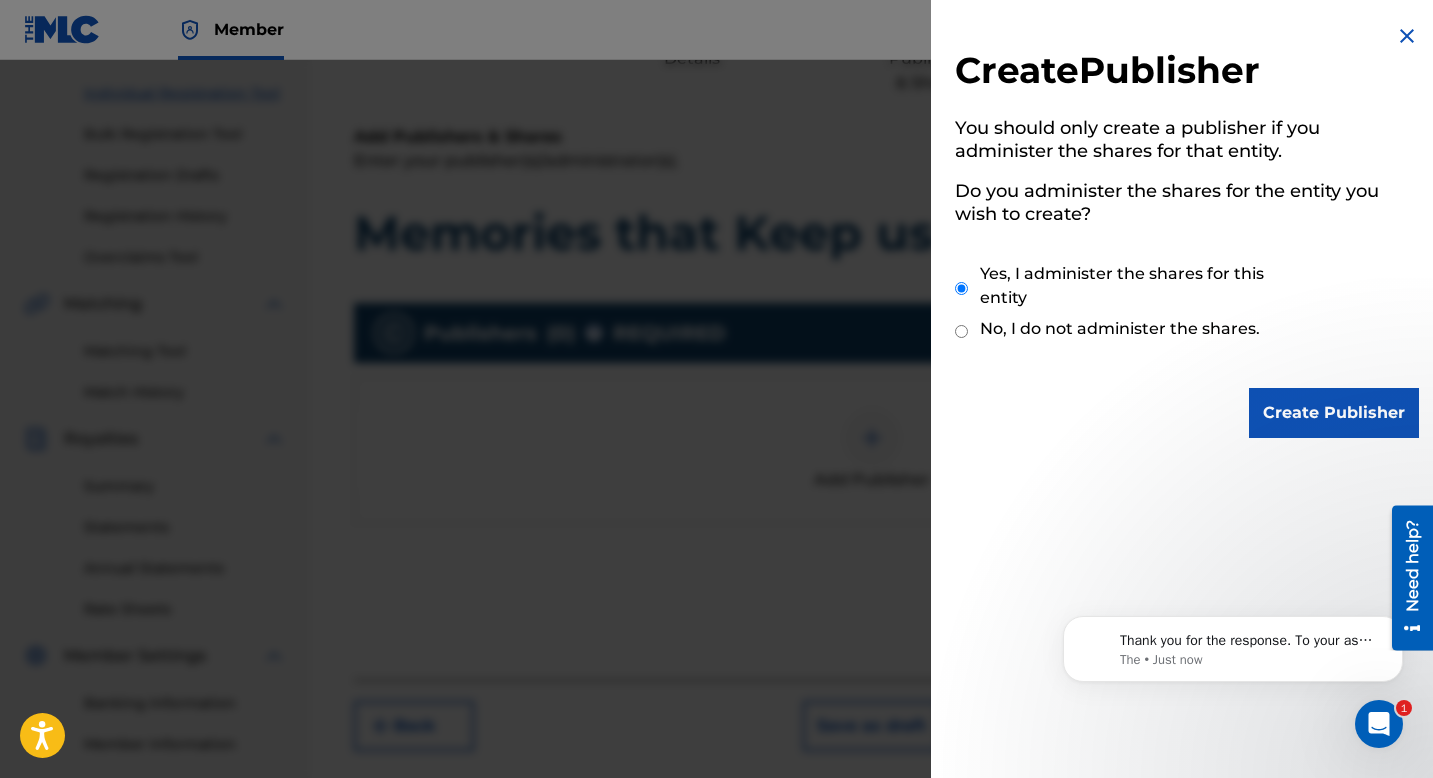 click on "Create Publisher" at bounding box center [1334, 413] 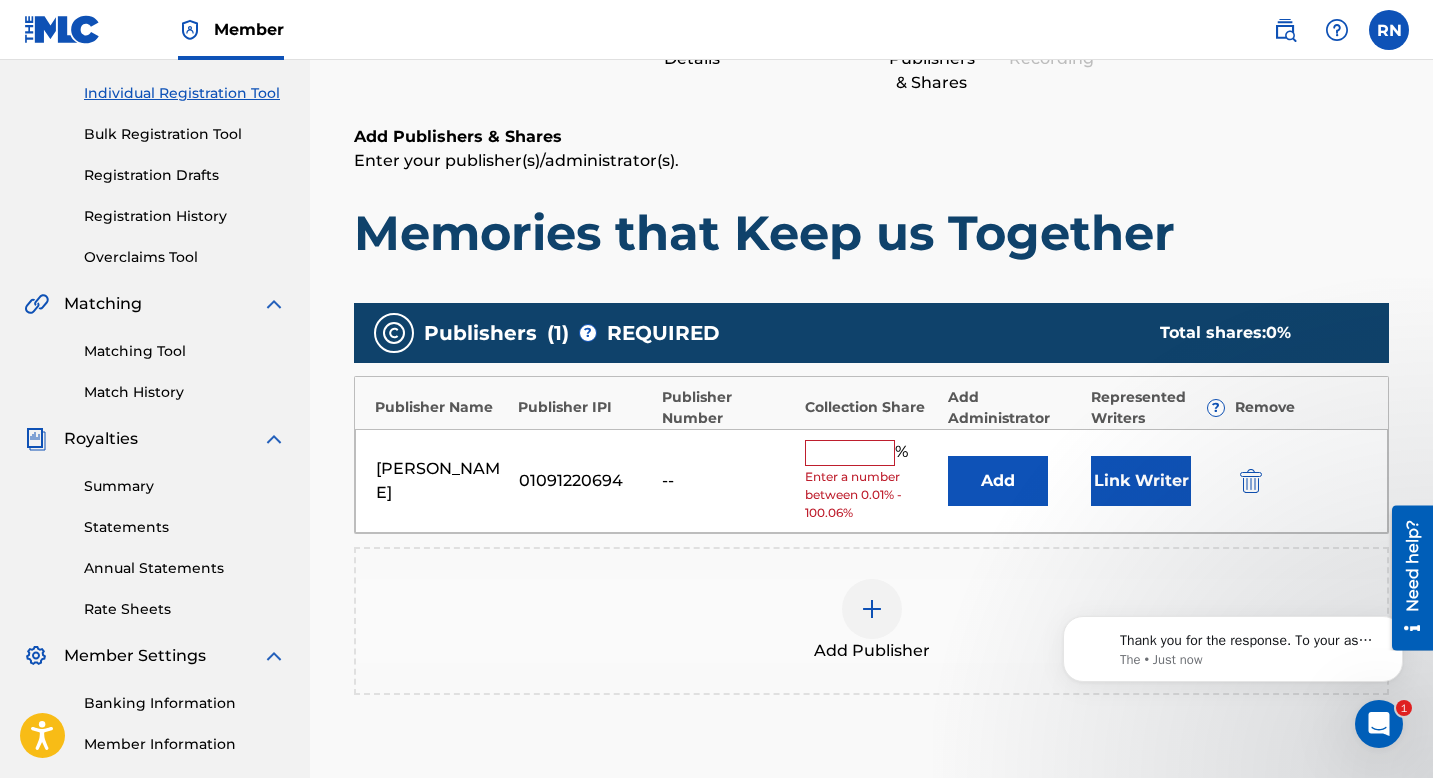 click at bounding box center [850, 453] 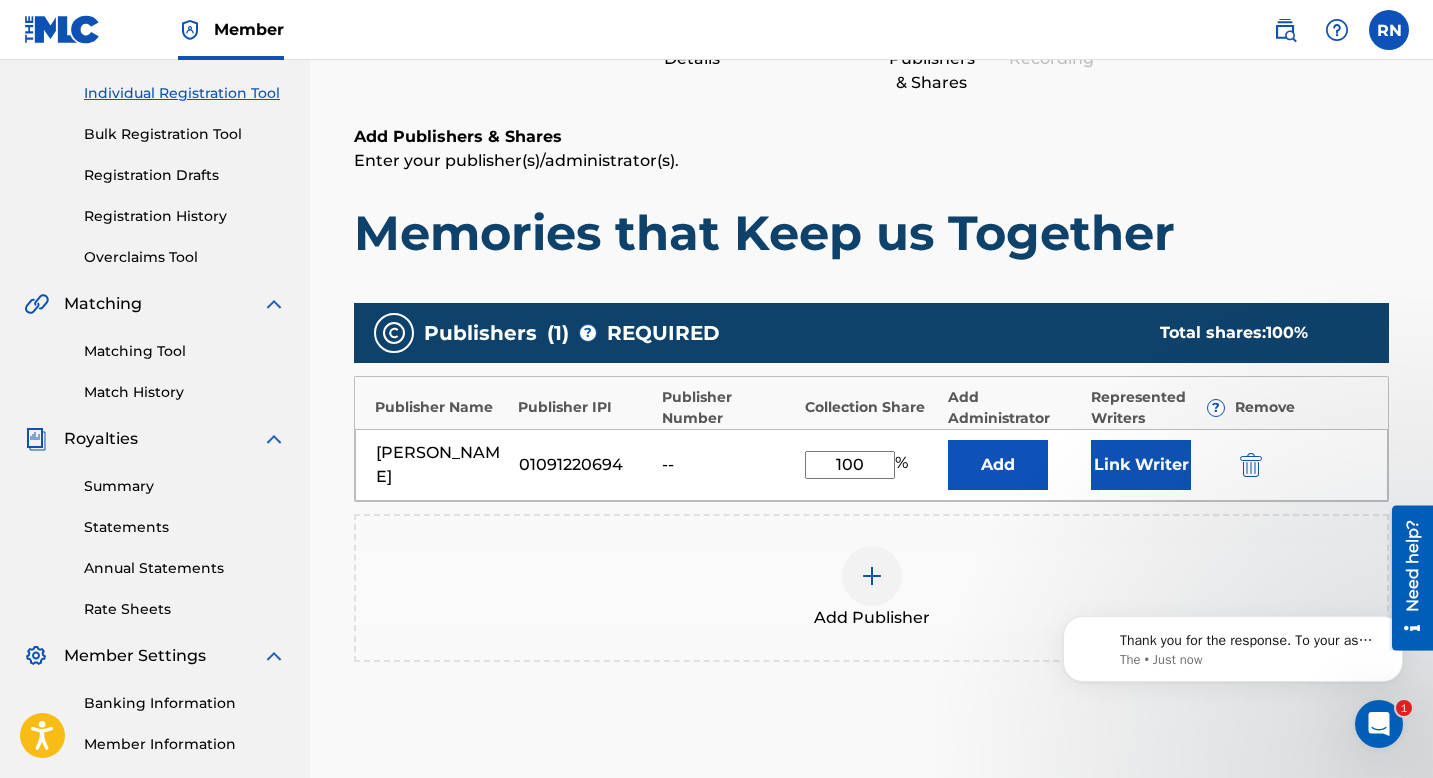 type on "100" 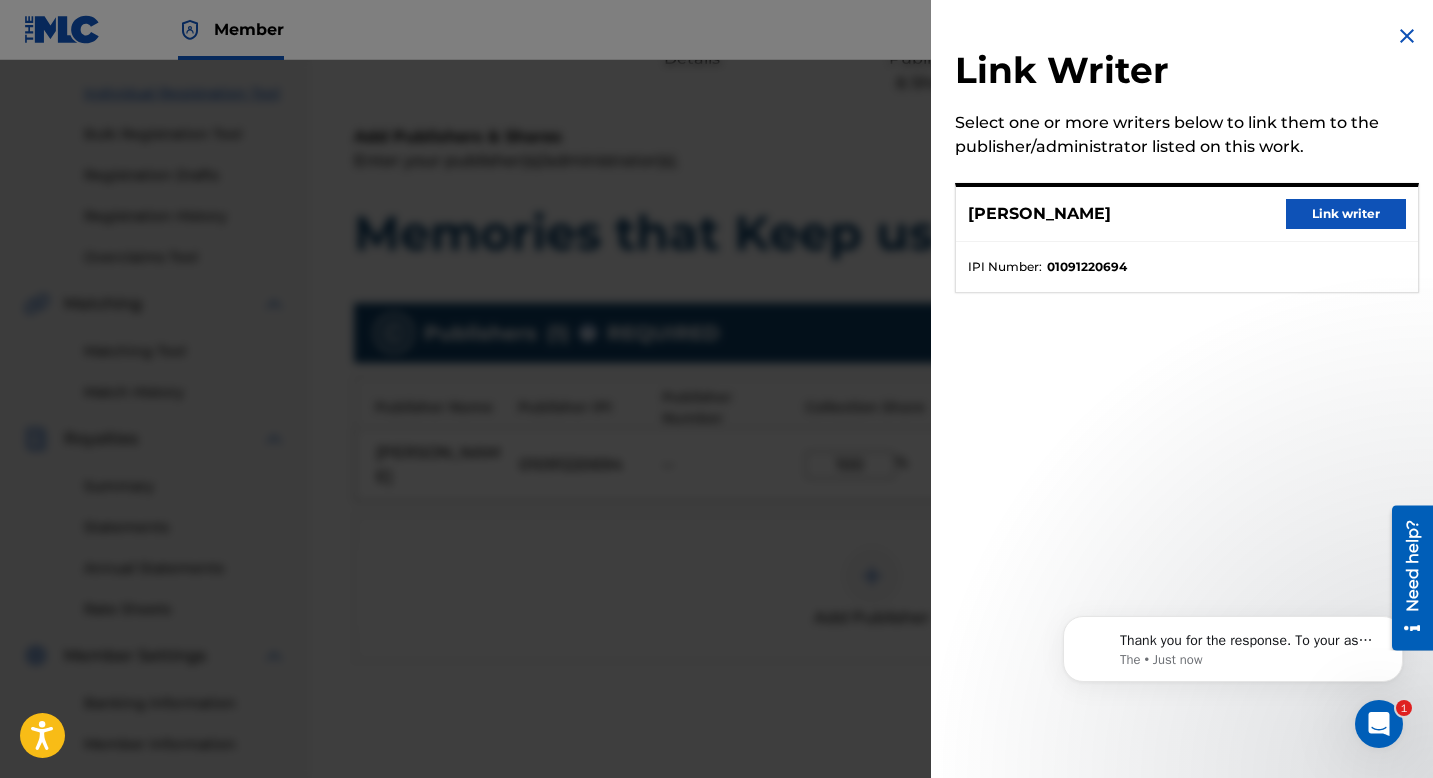 click on "Link writer" at bounding box center (1346, 214) 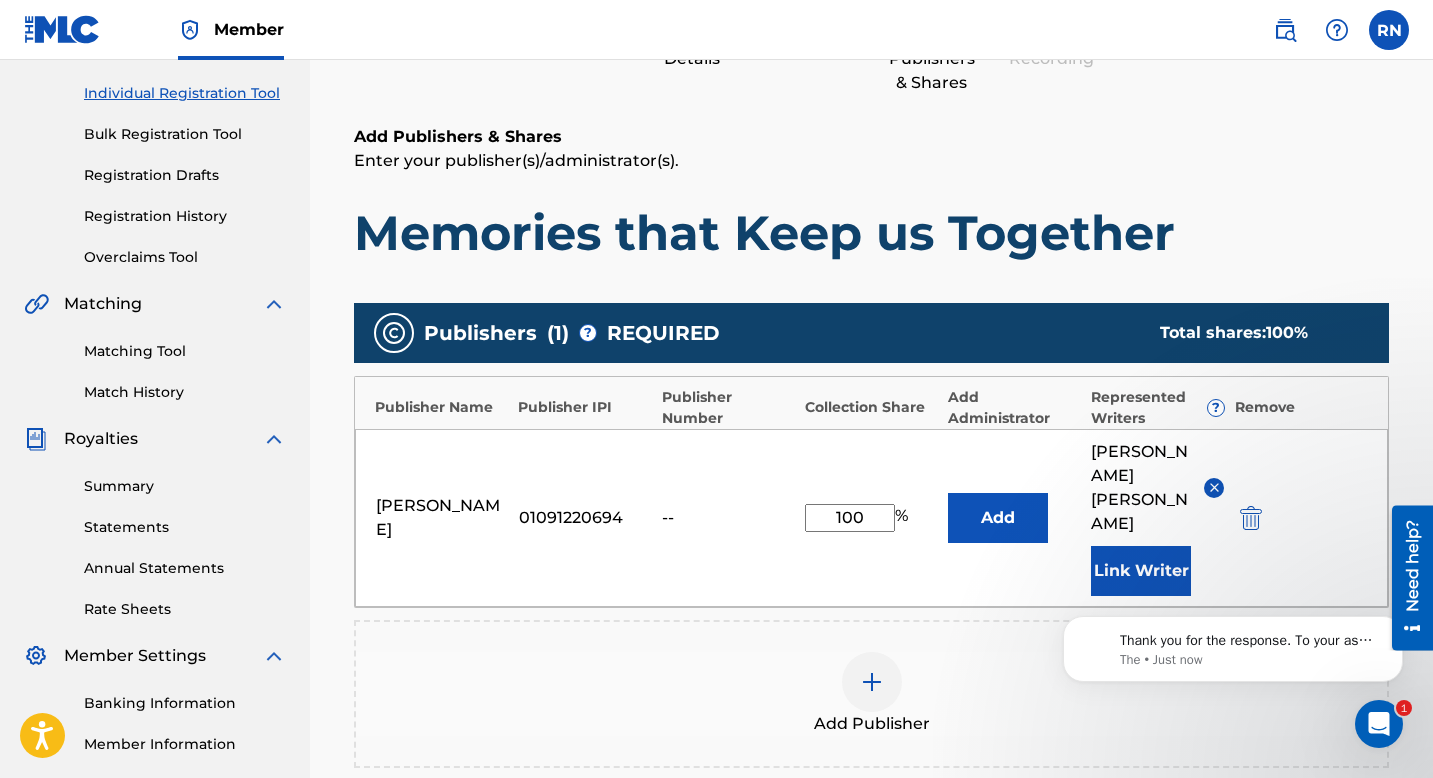 click 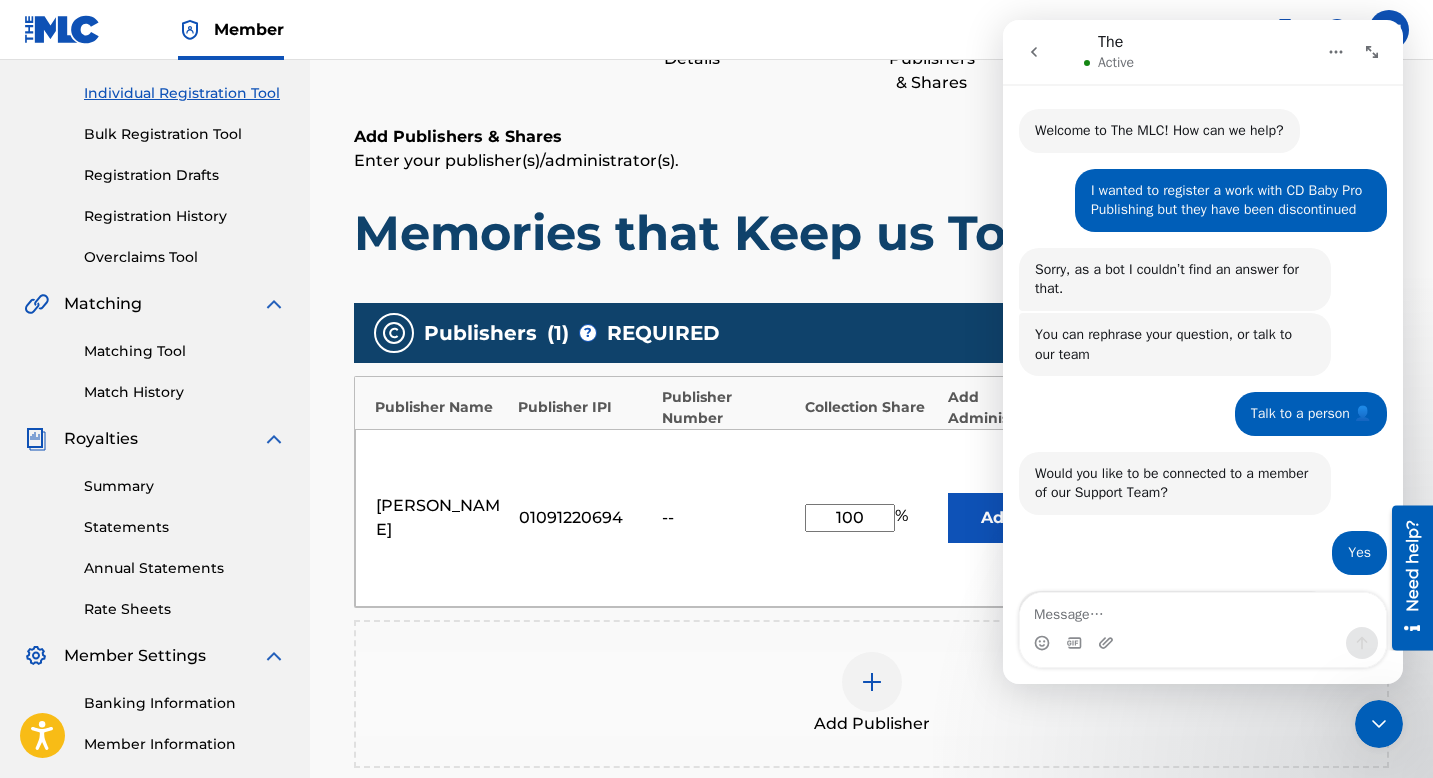scroll, scrollTop: 112, scrollLeft: 0, axis: vertical 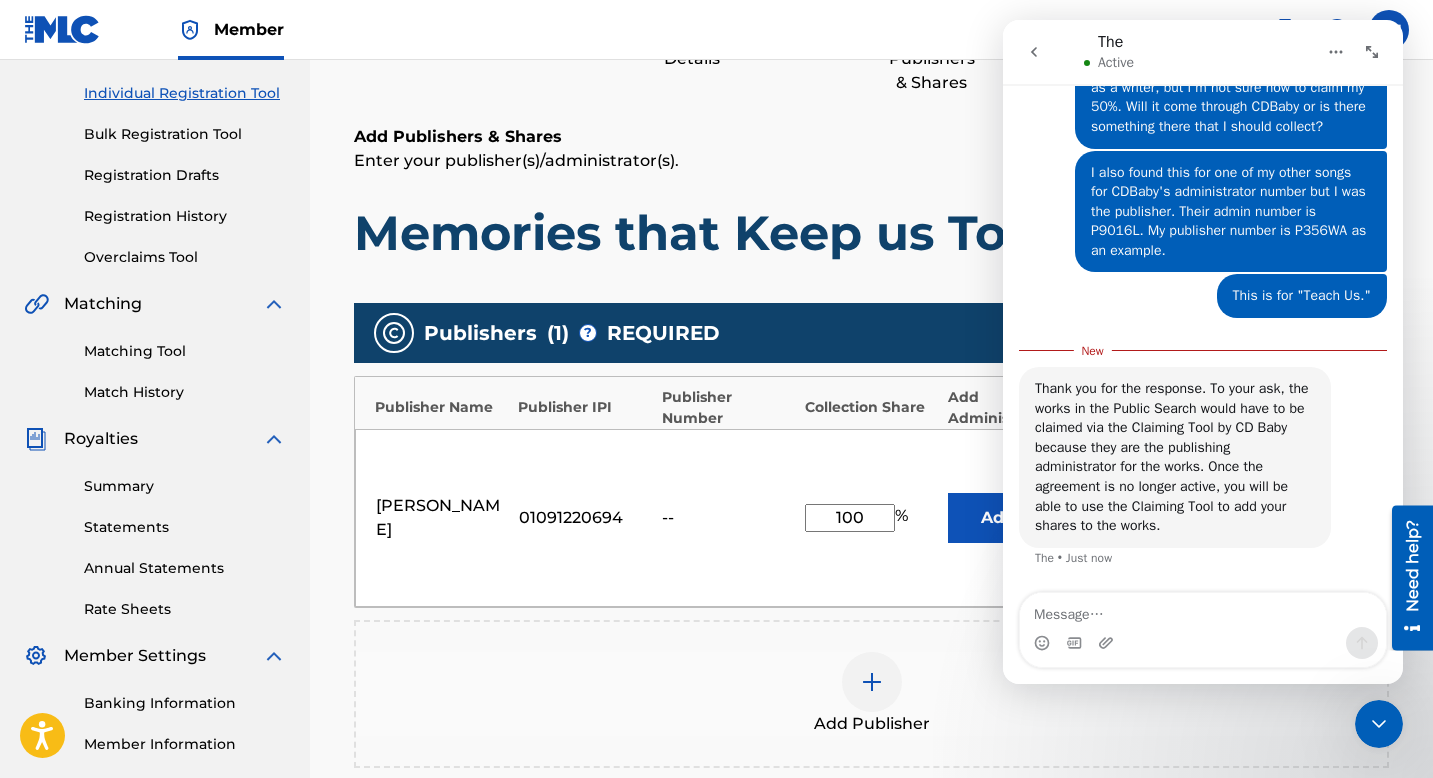 click at bounding box center [1203, 610] 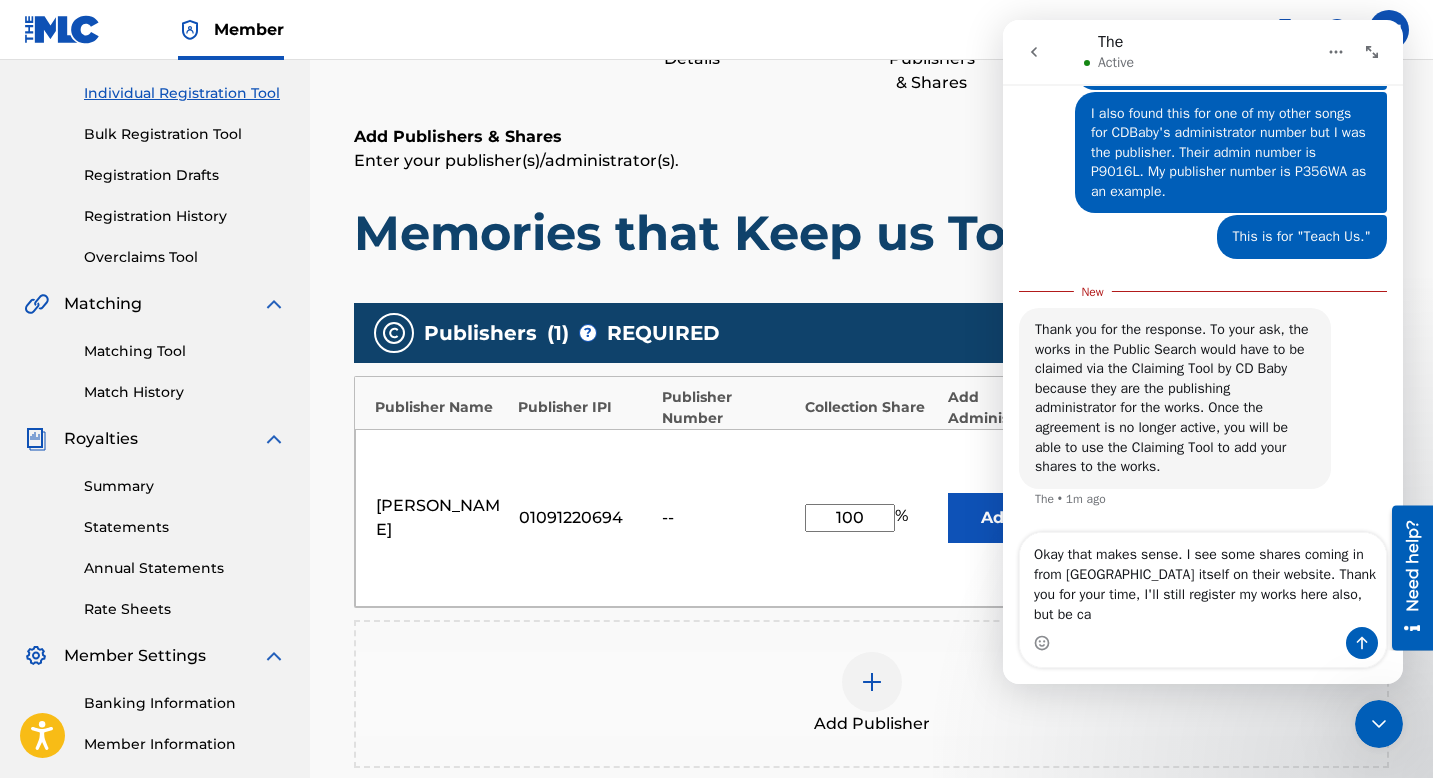 scroll, scrollTop: 1670, scrollLeft: 0, axis: vertical 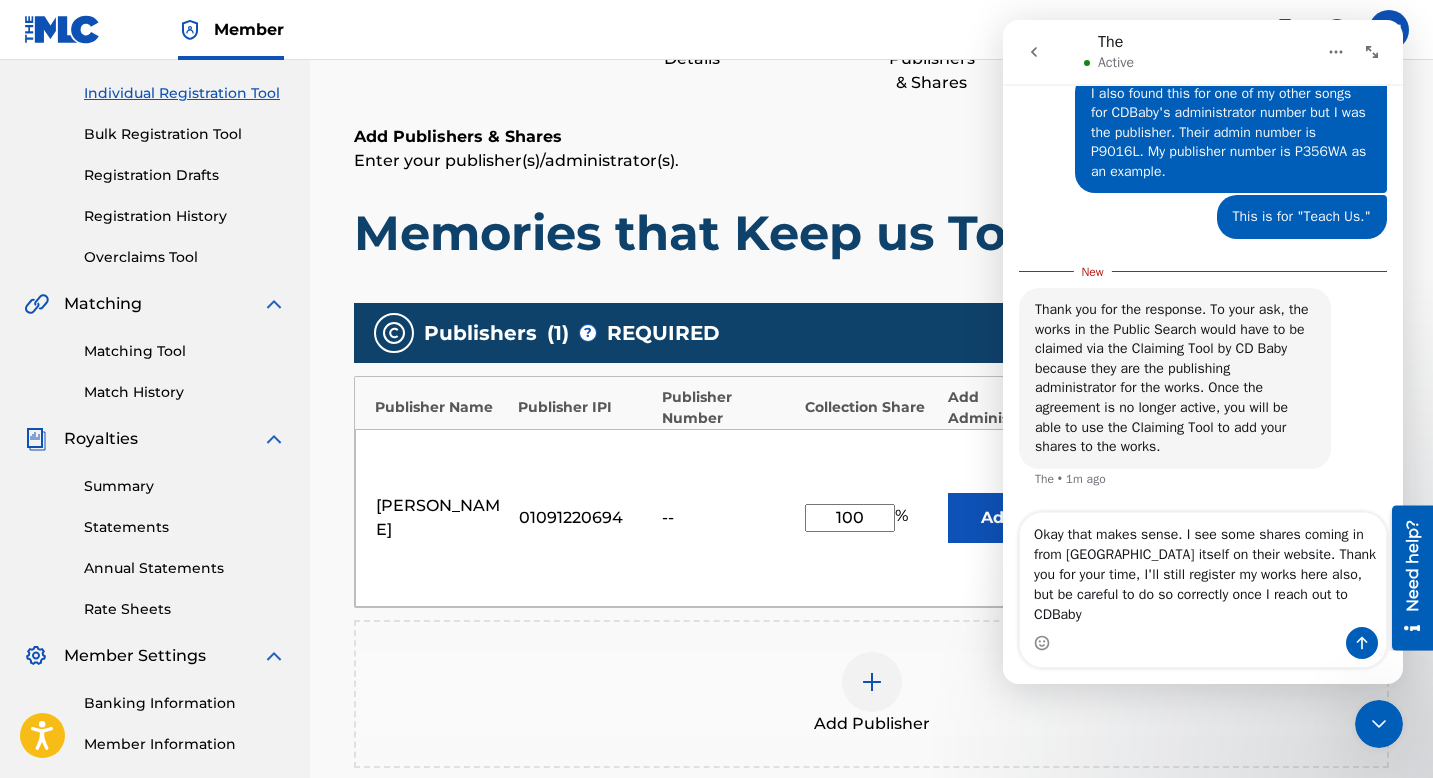 type on "Okay that makes sense. I see some shares coming in from [GEOGRAPHIC_DATA] itself on their website. Thank you for your time, I'll still register my works here also, but be careful to do so correctly once I reach out to CDBaby." 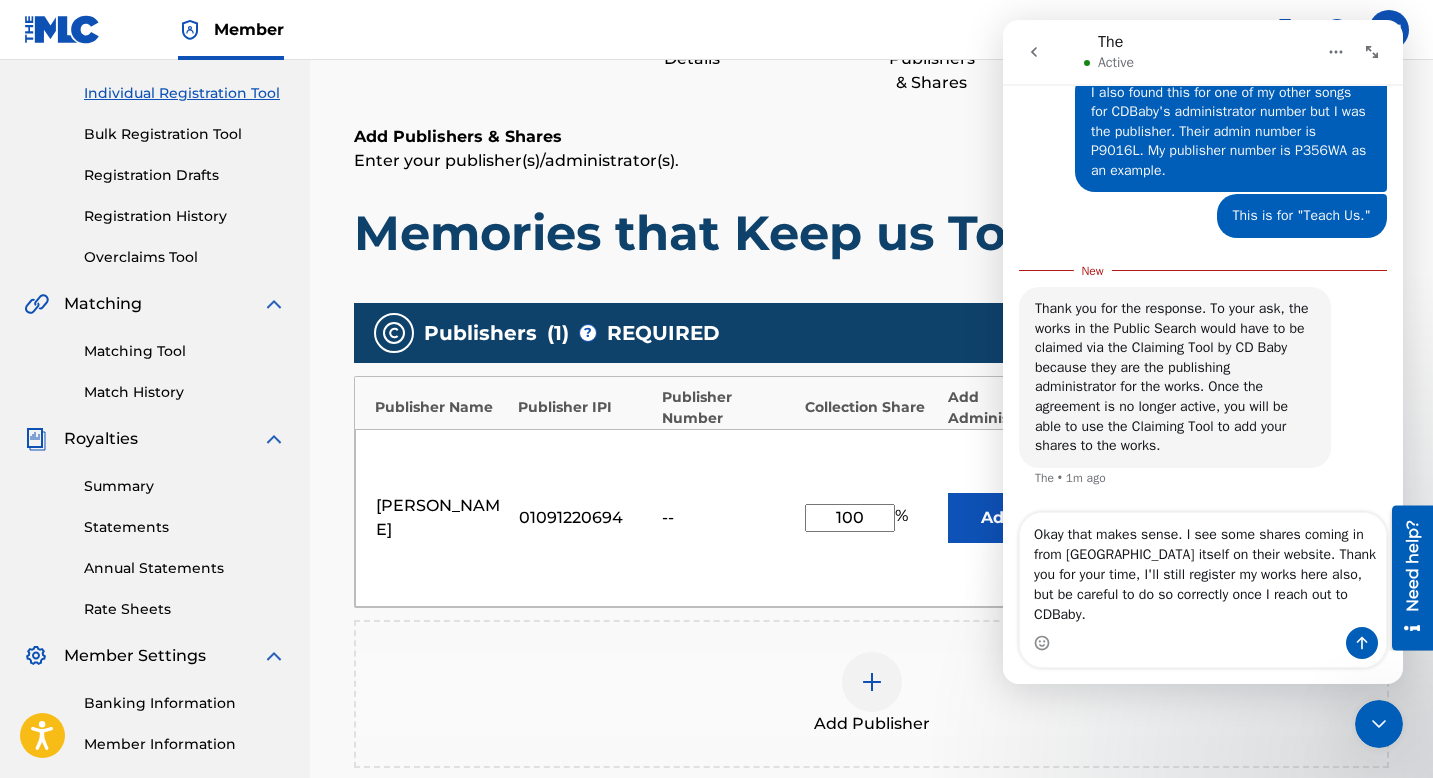 type 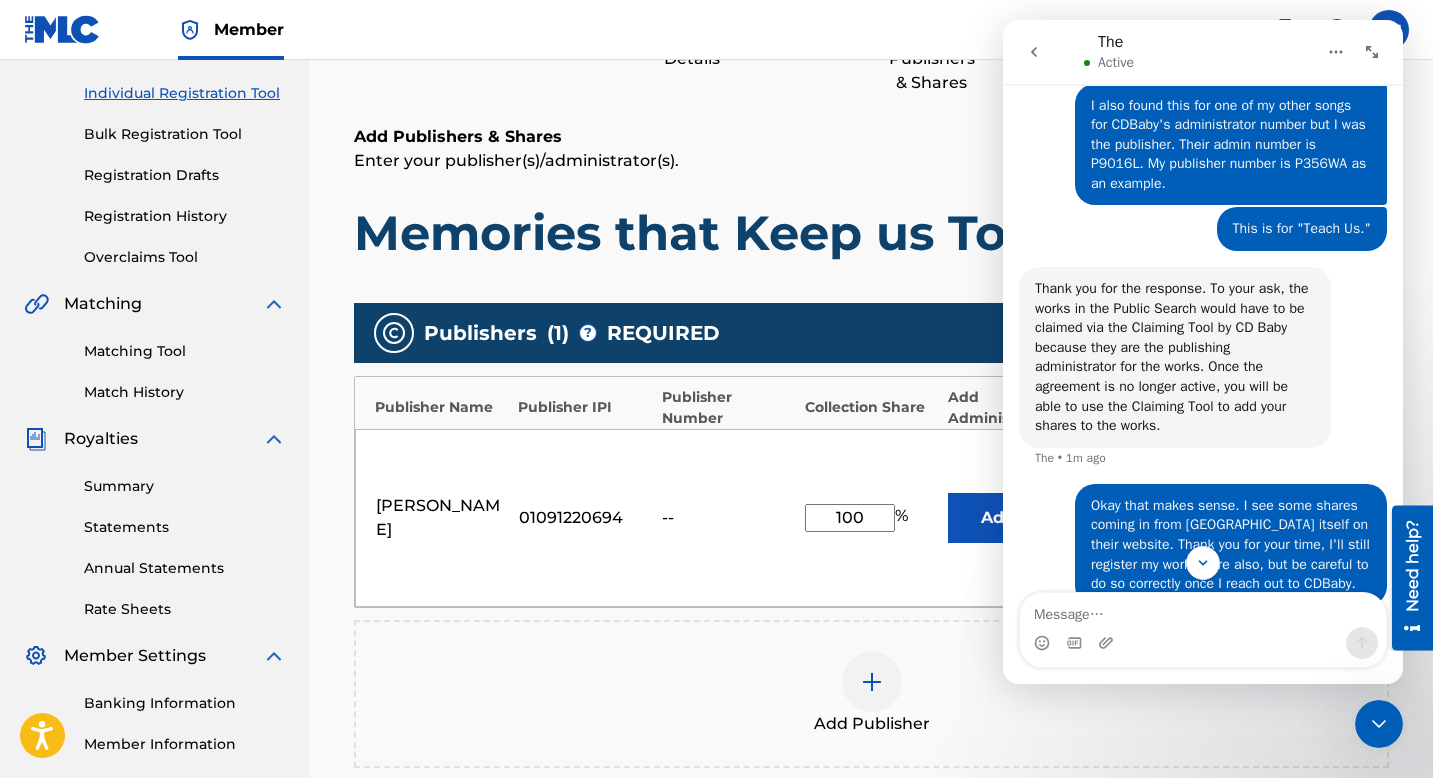 scroll, scrollTop: 1735, scrollLeft: 0, axis: vertical 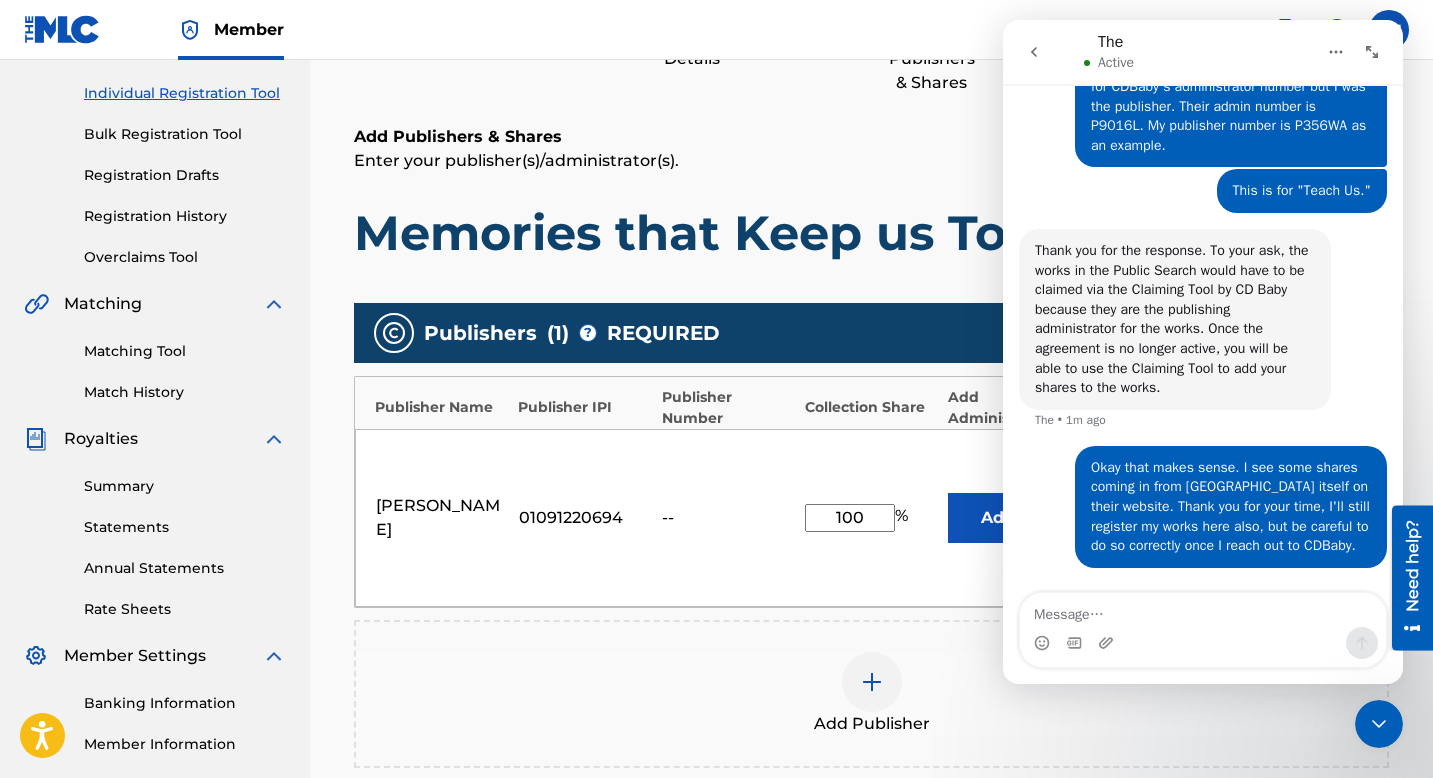 click 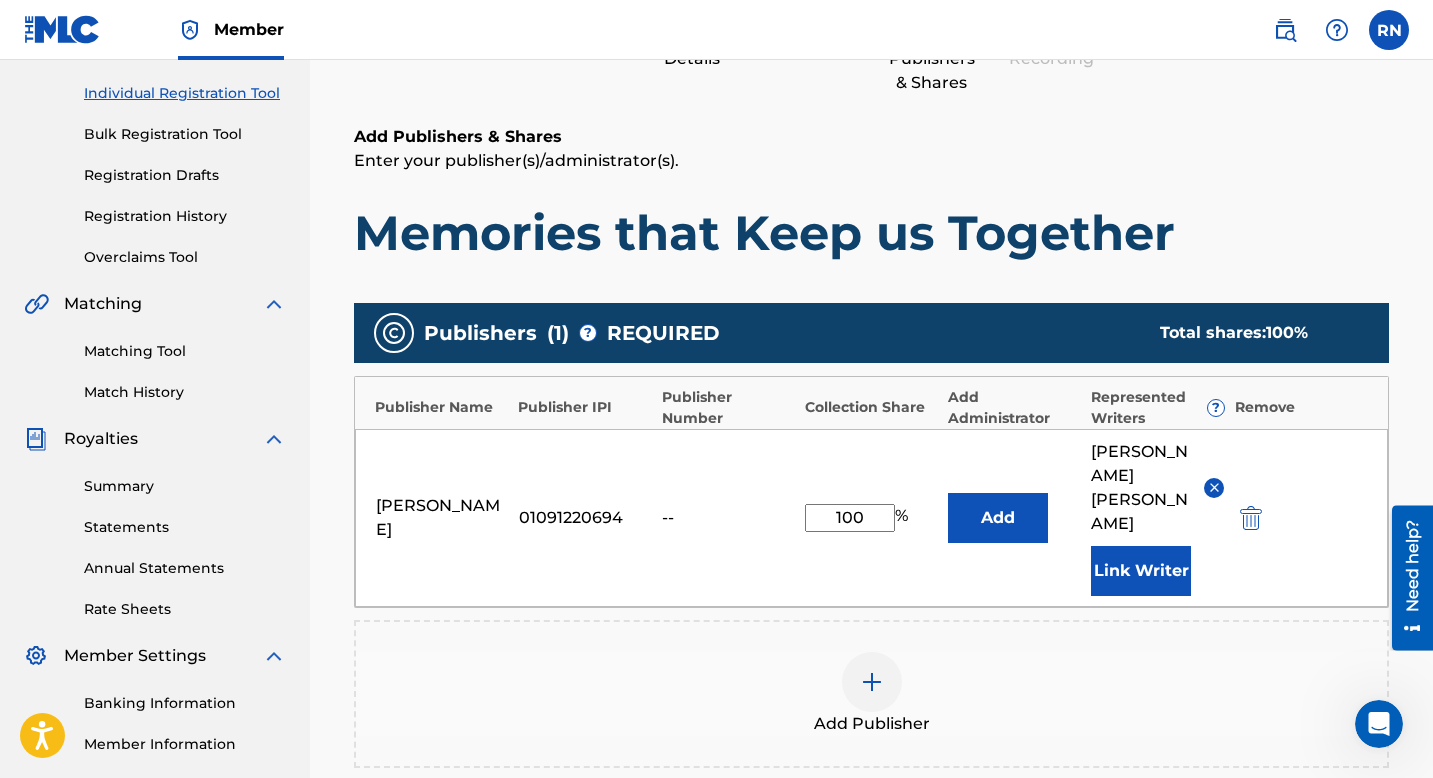 click on "Add" at bounding box center [998, 518] 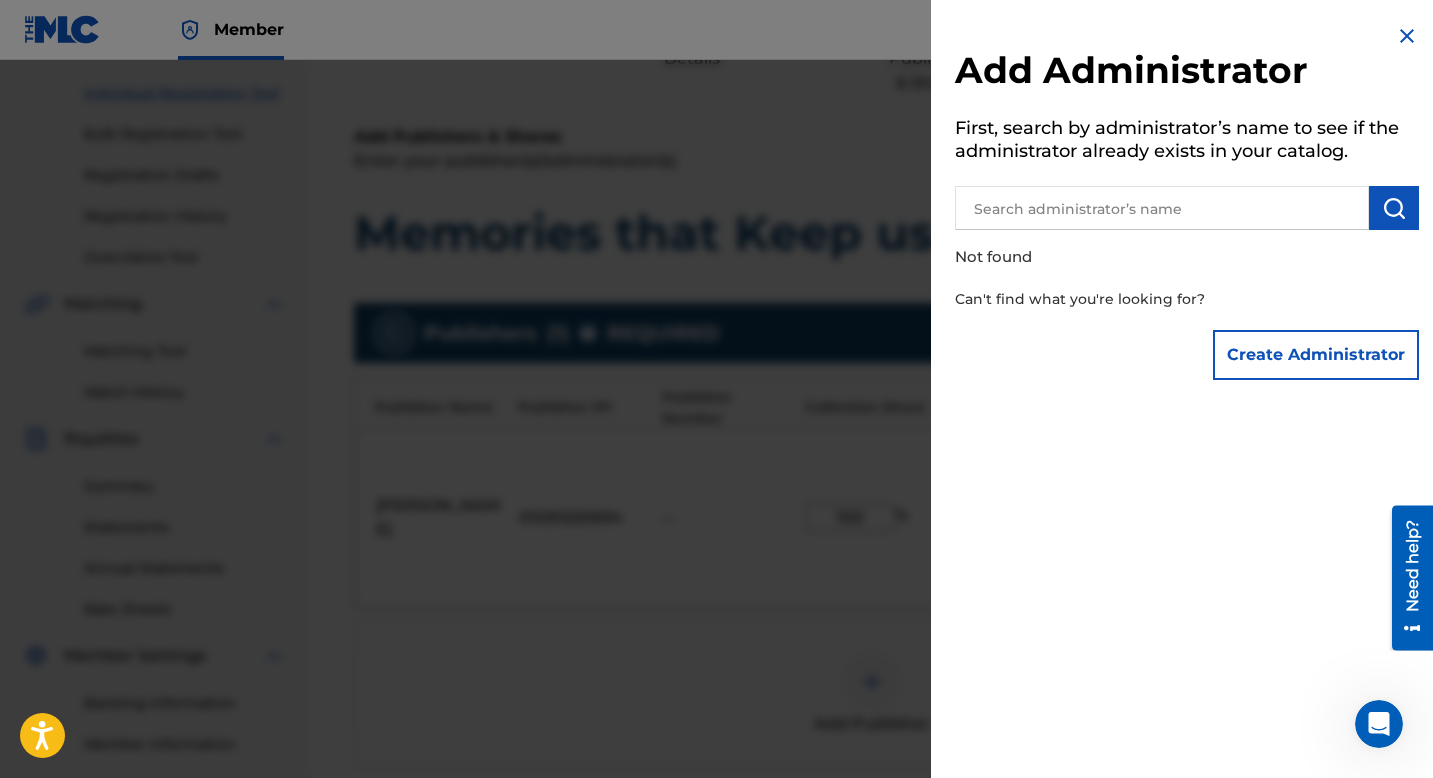 click at bounding box center (1162, 208) 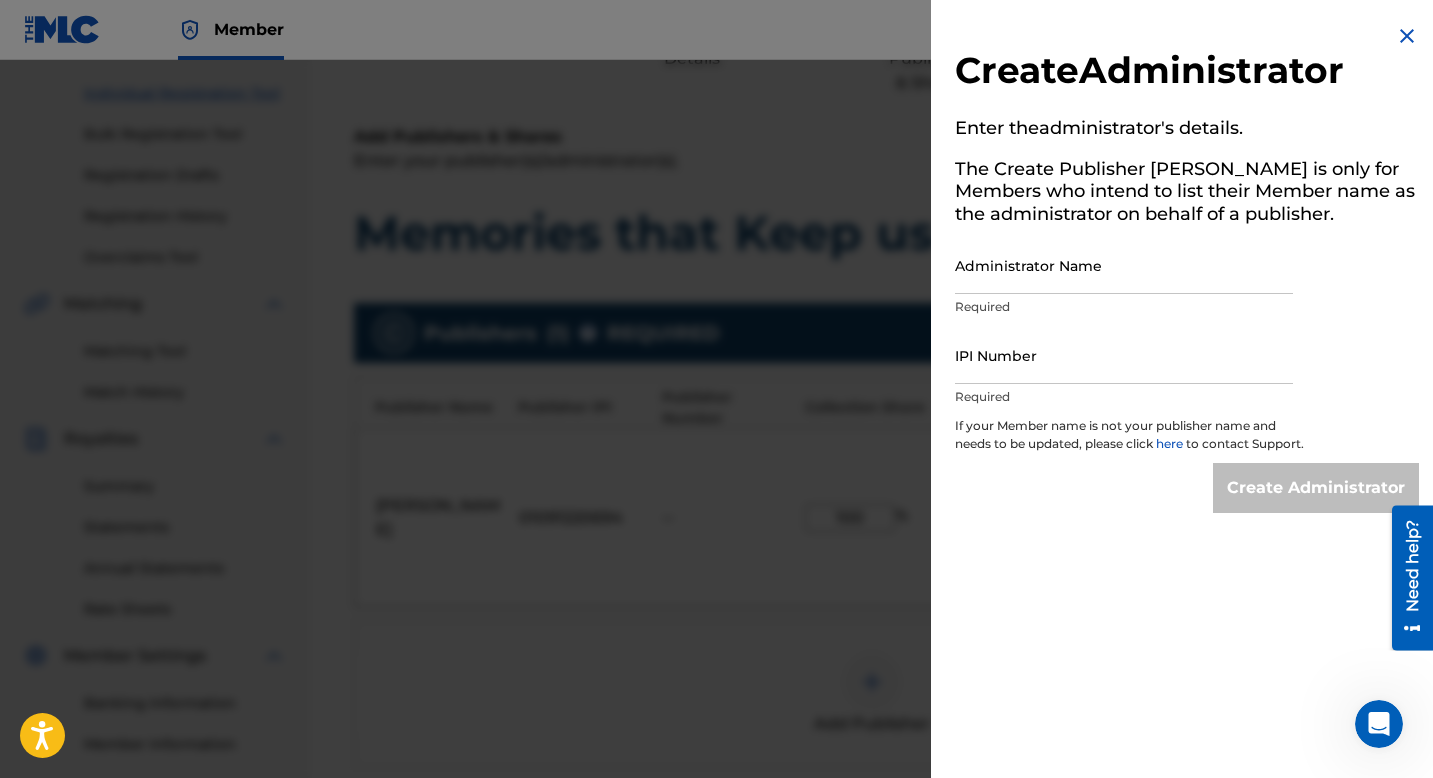 click on "IPI Number" at bounding box center (1124, 355) 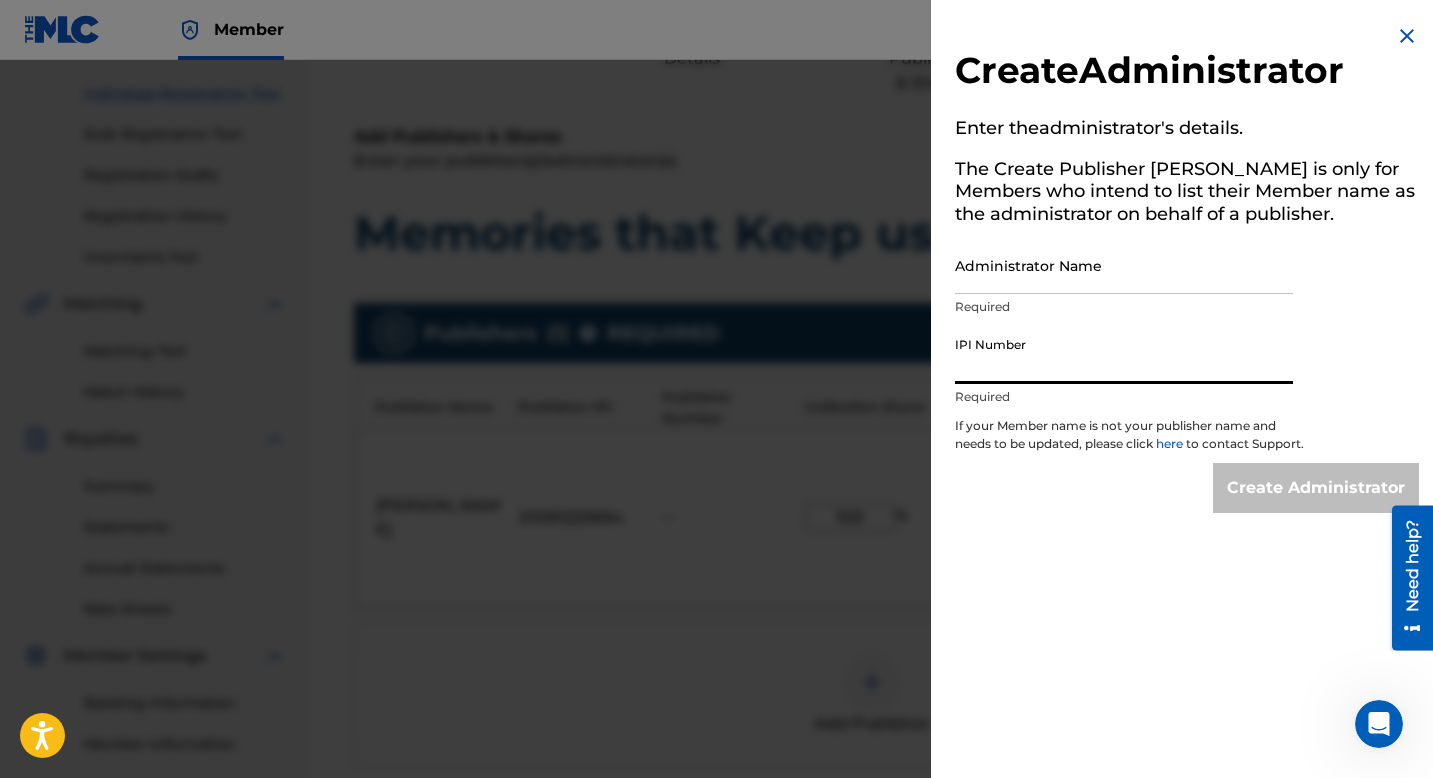 paste on "01091220694" 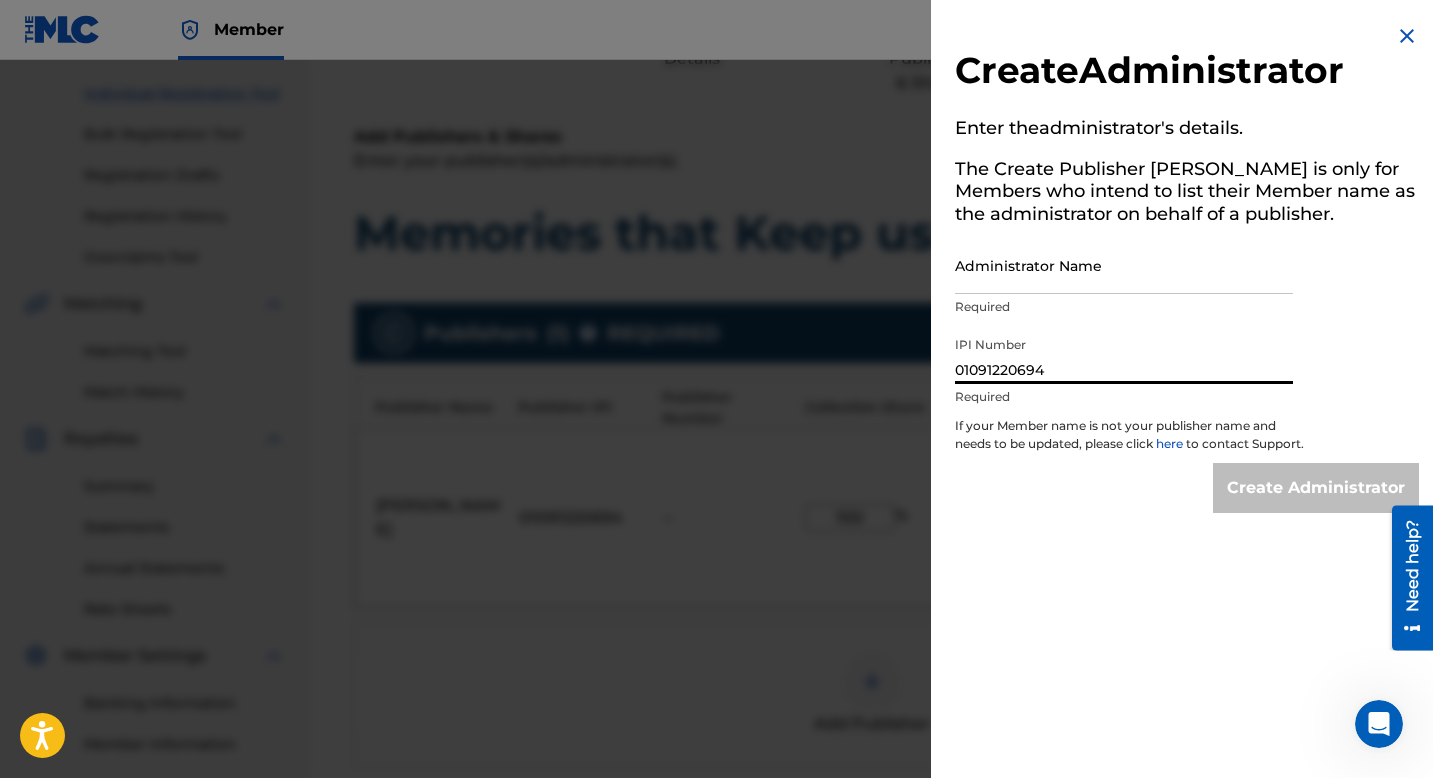 type on "01091220694" 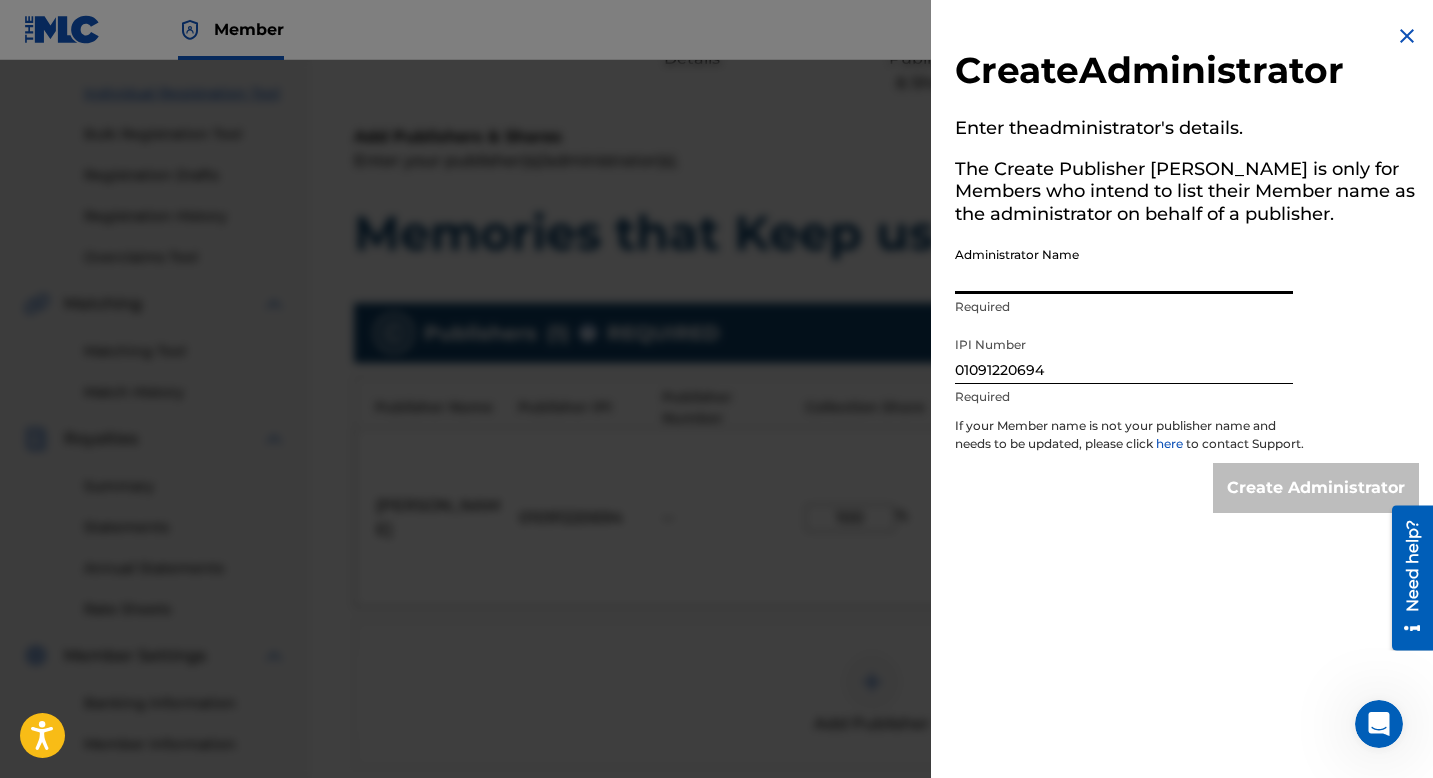 type on "[PERSON_NAME]" 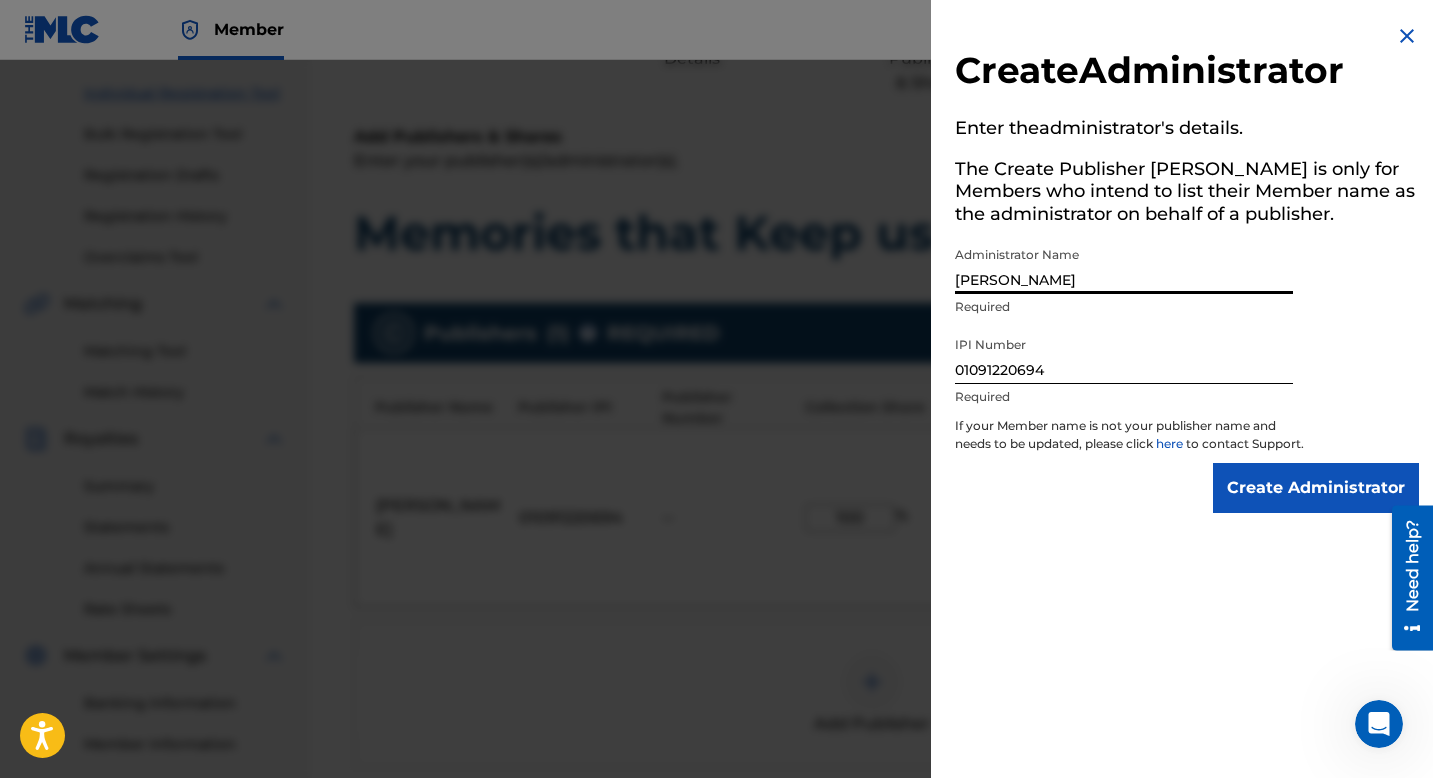 click on "Create Administrator" at bounding box center [1316, 488] 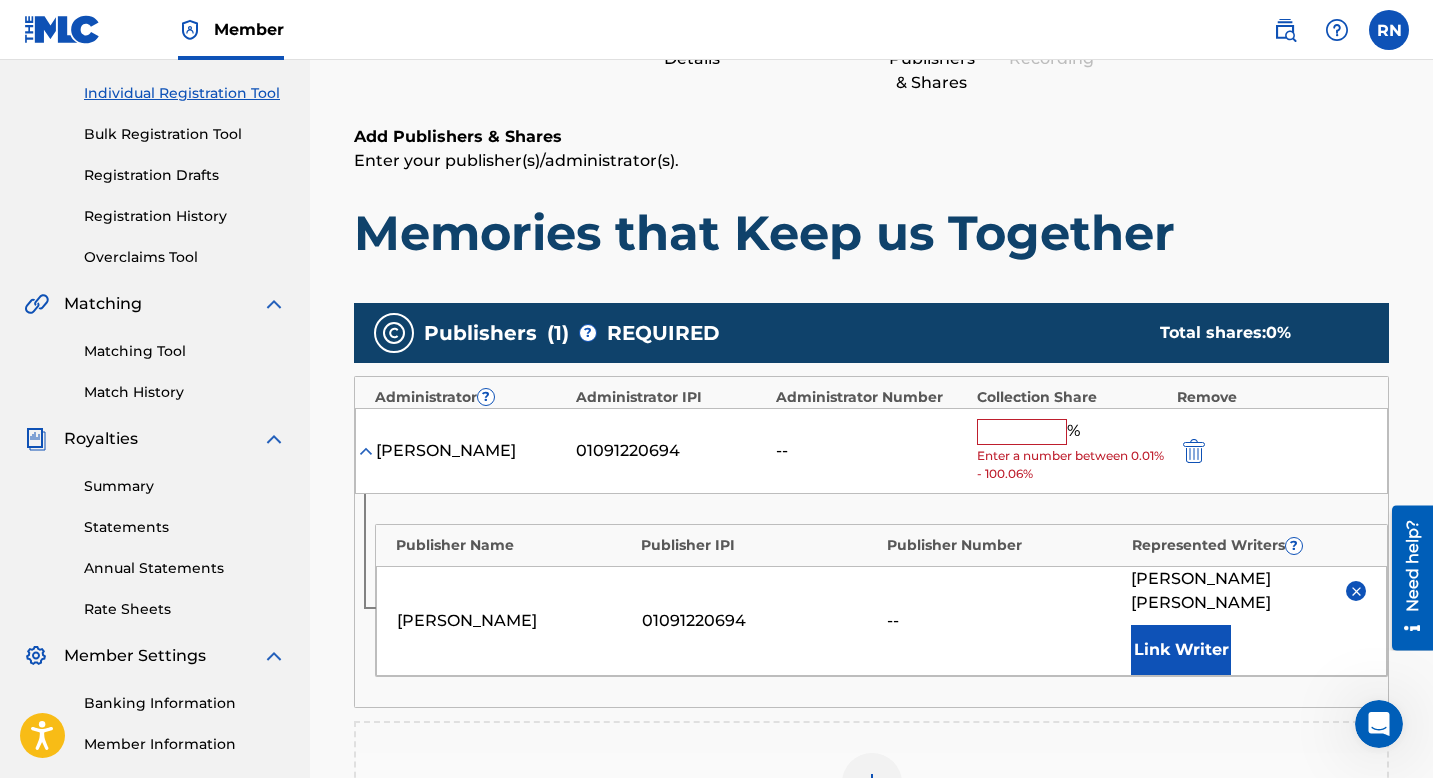 click at bounding box center [1022, 432] 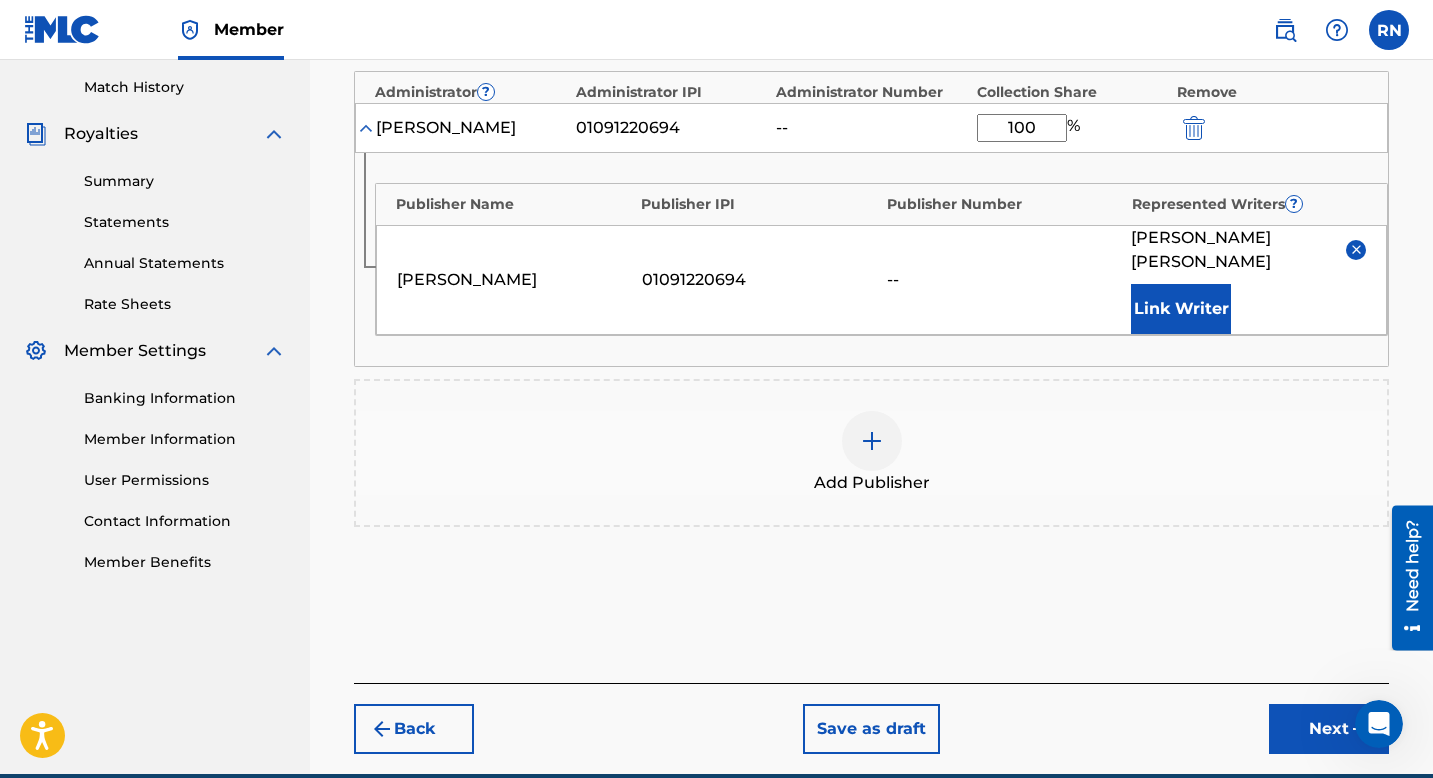 scroll, scrollTop: 615, scrollLeft: 0, axis: vertical 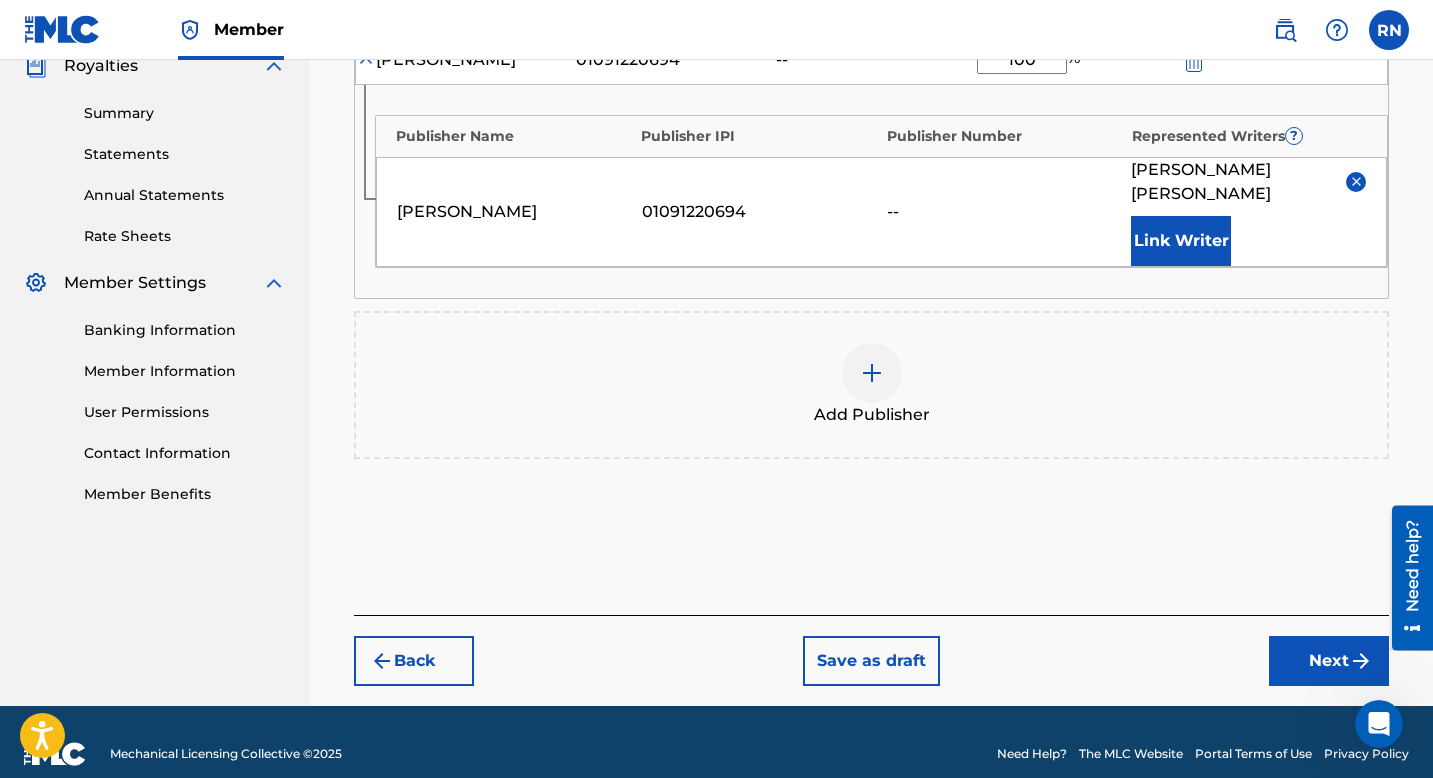 type on "100" 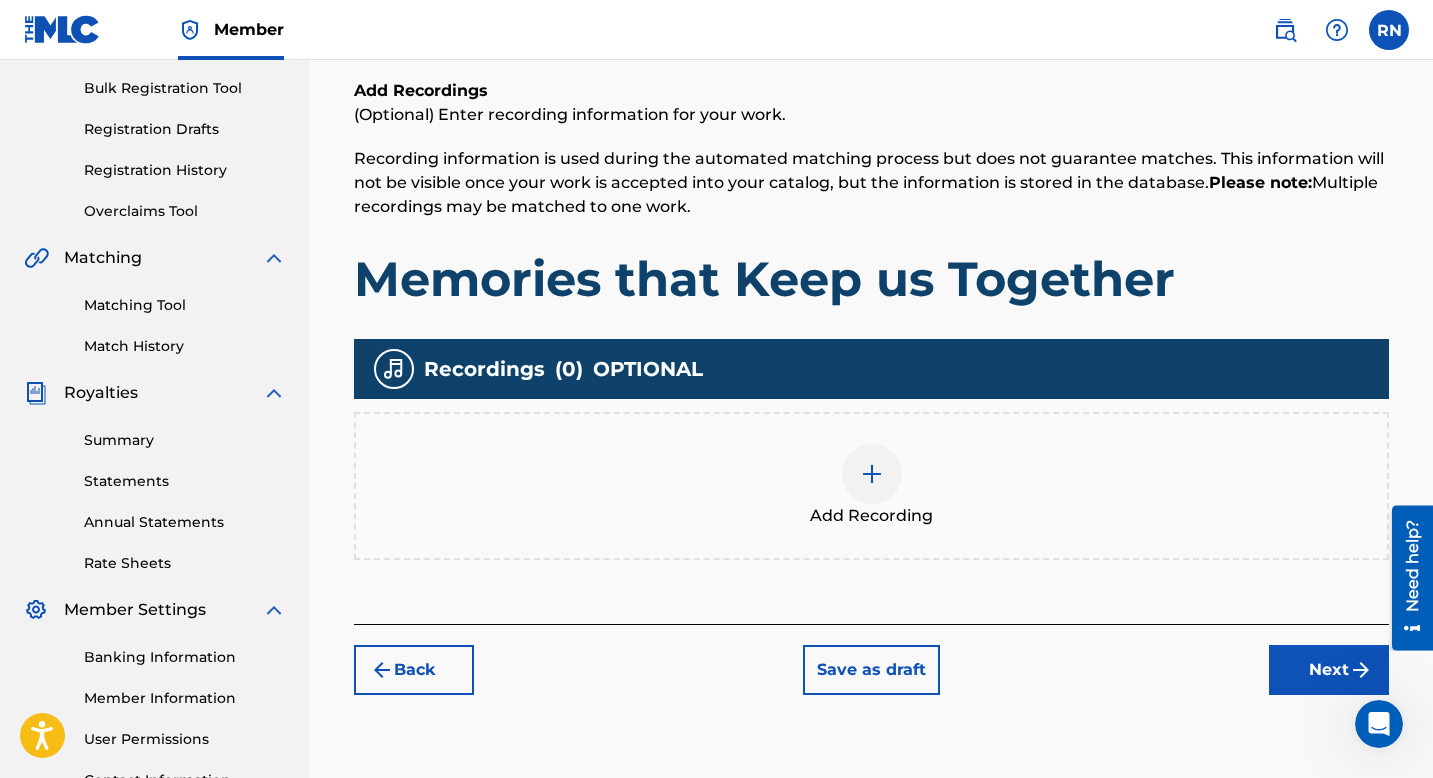 scroll, scrollTop: 387, scrollLeft: 0, axis: vertical 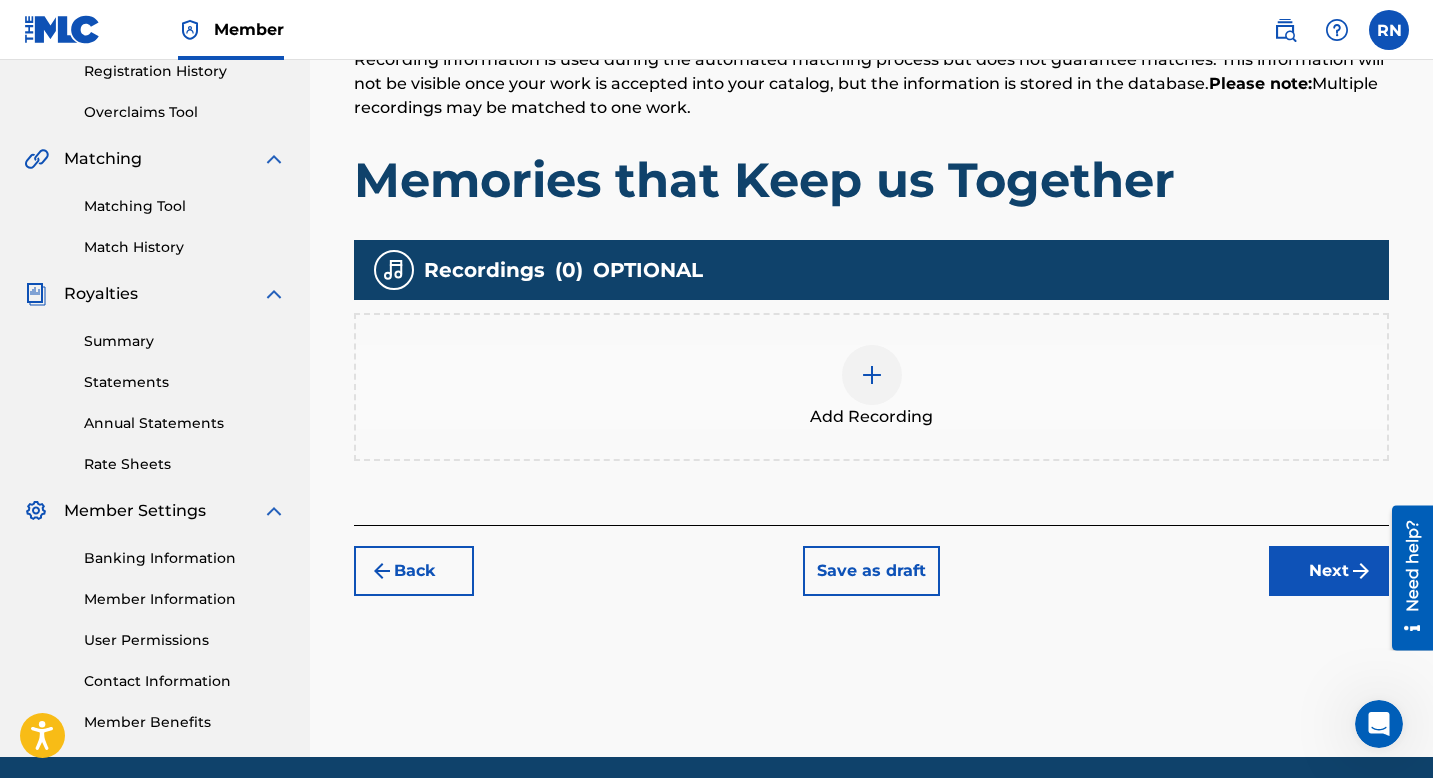 click on "Save as draft" at bounding box center (871, 571) 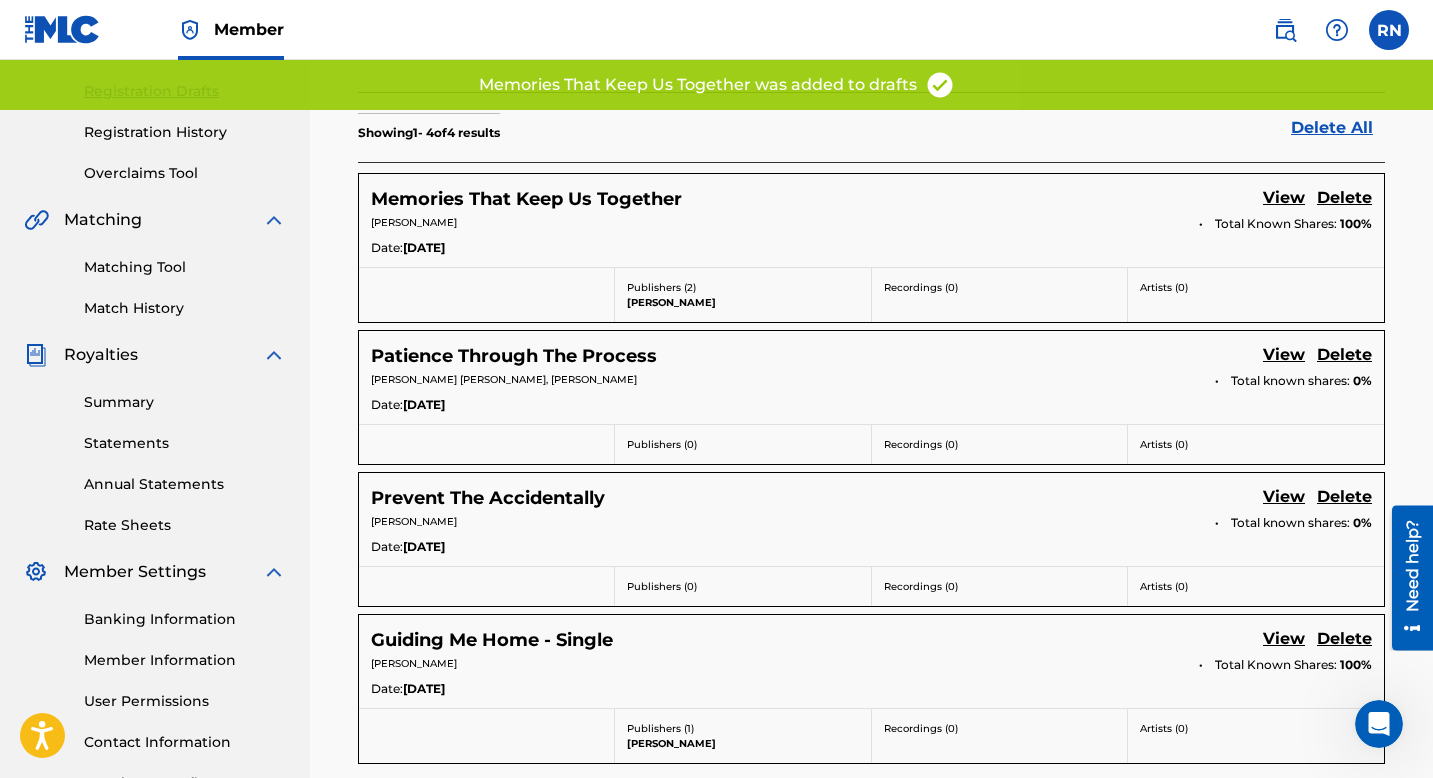 scroll, scrollTop: 328, scrollLeft: 0, axis: vertical 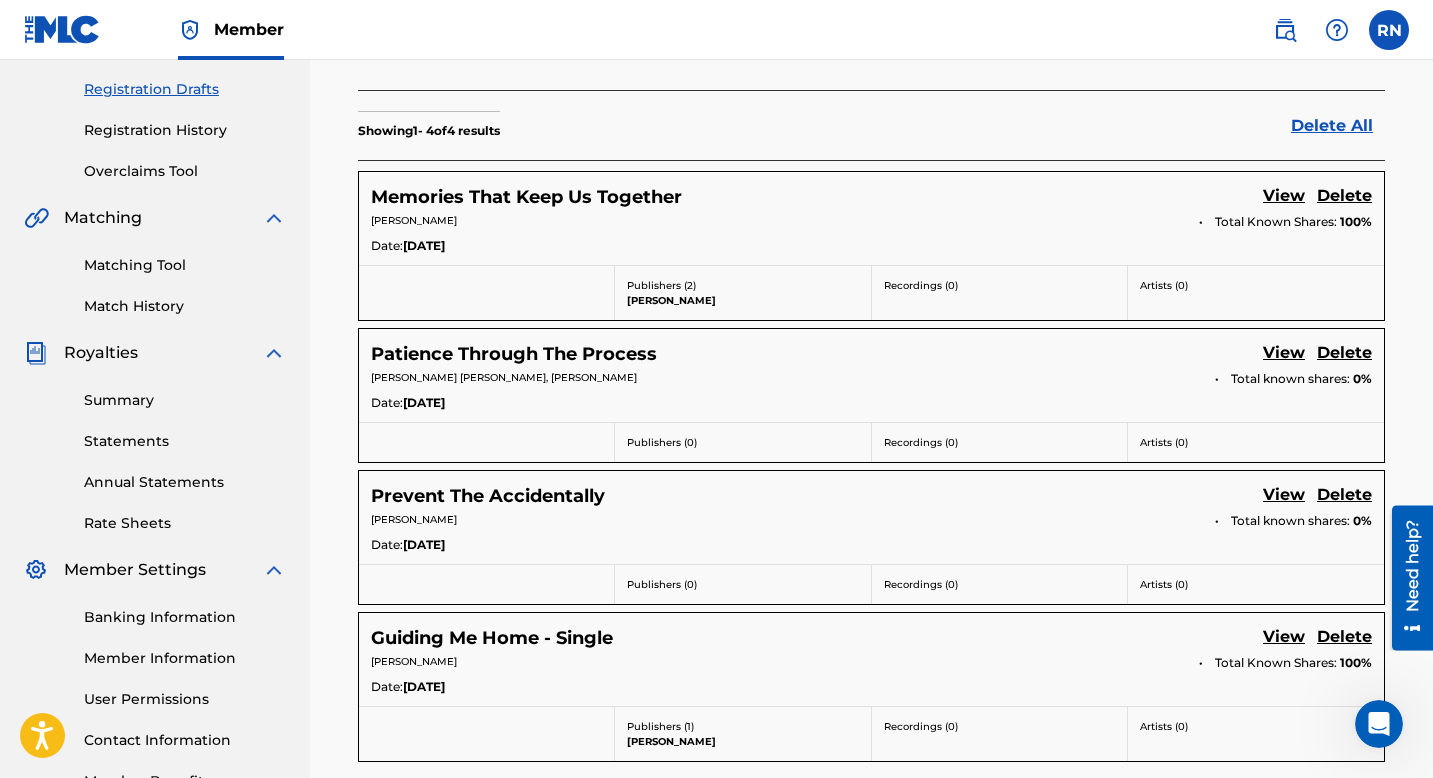 click on "Patience Through The Process" at bounding box center [514, 354] 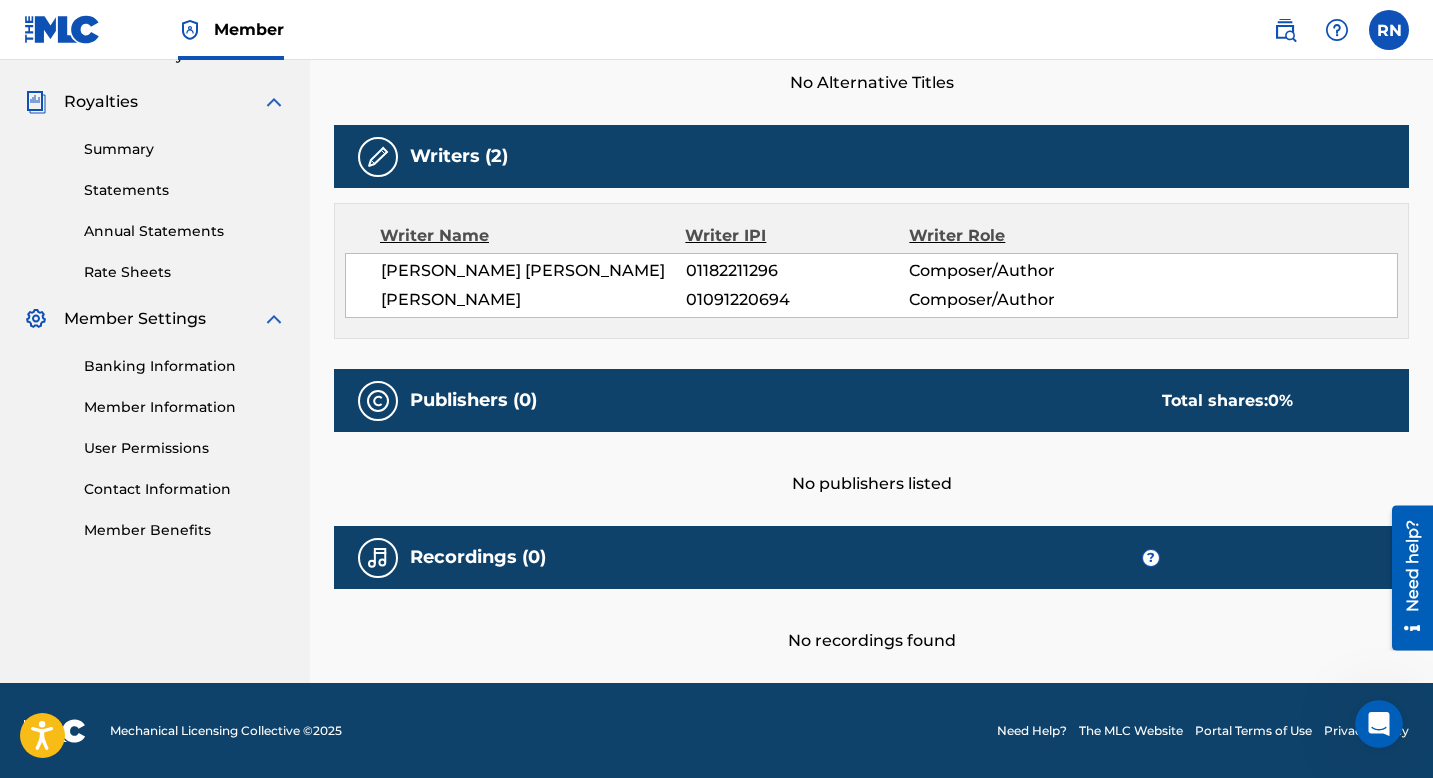 scroll, scrollTop: 0, scrollLeft: 0, axis: both 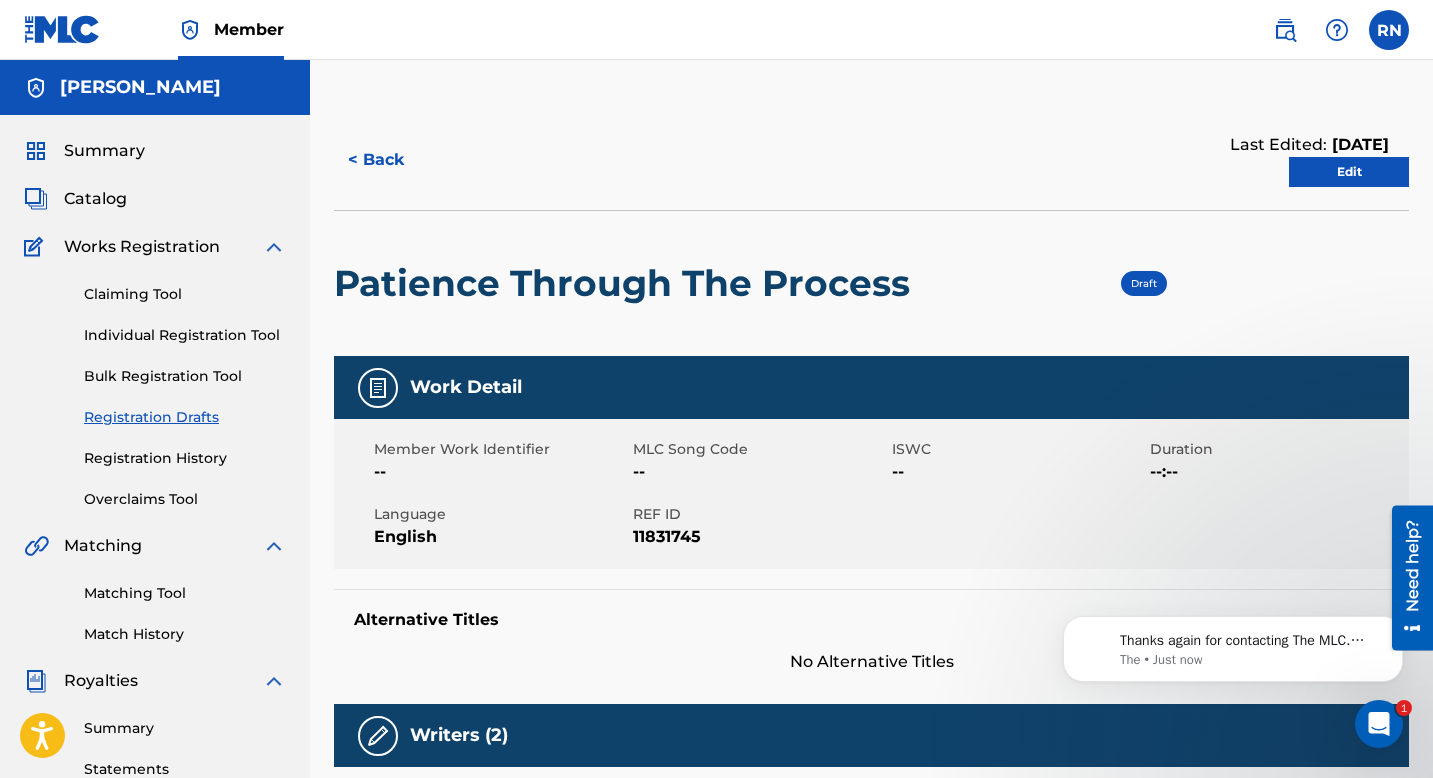 click at bounding box center [1379, 724] 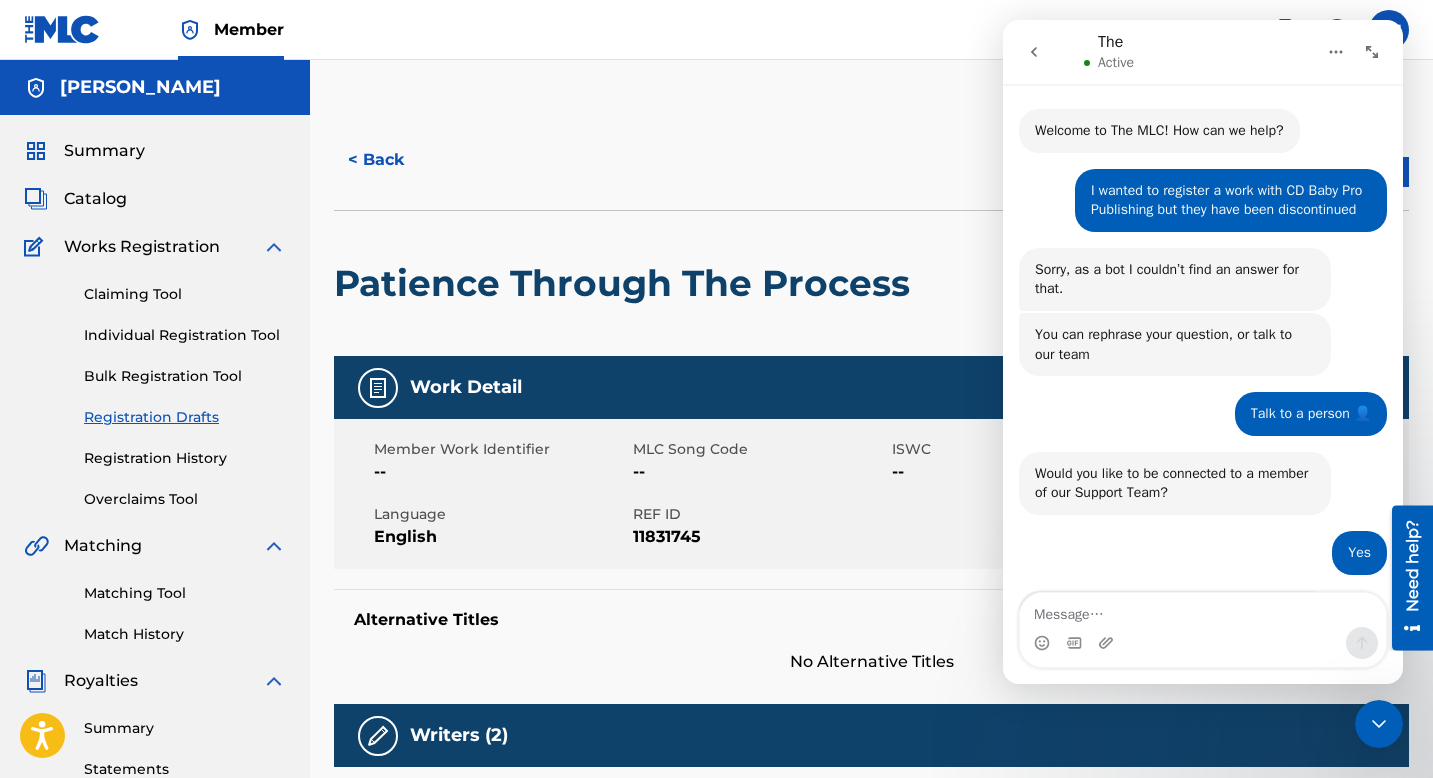 scroll, scrollTop: 168, scrollLeft: 0, axis: vertical 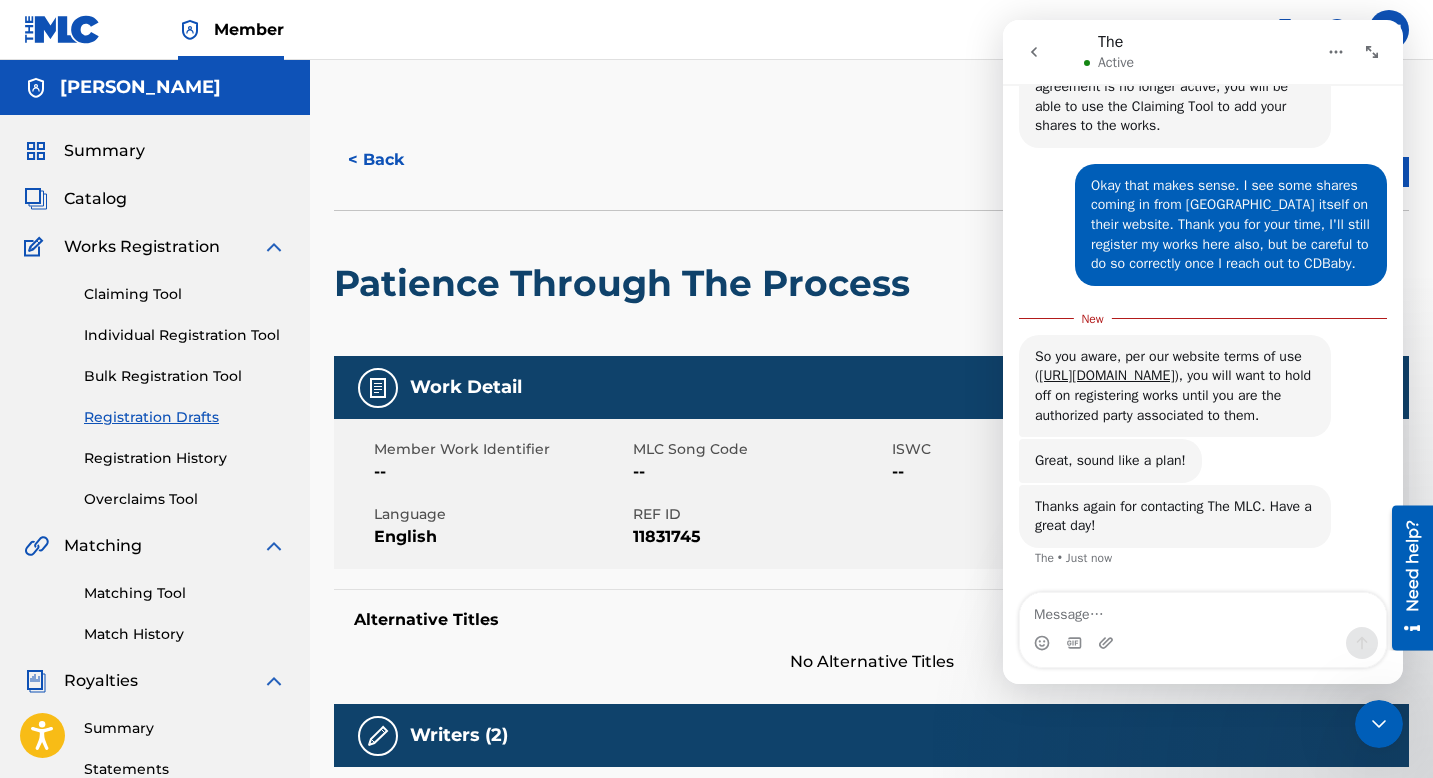click at bounding box center [1203, 610] 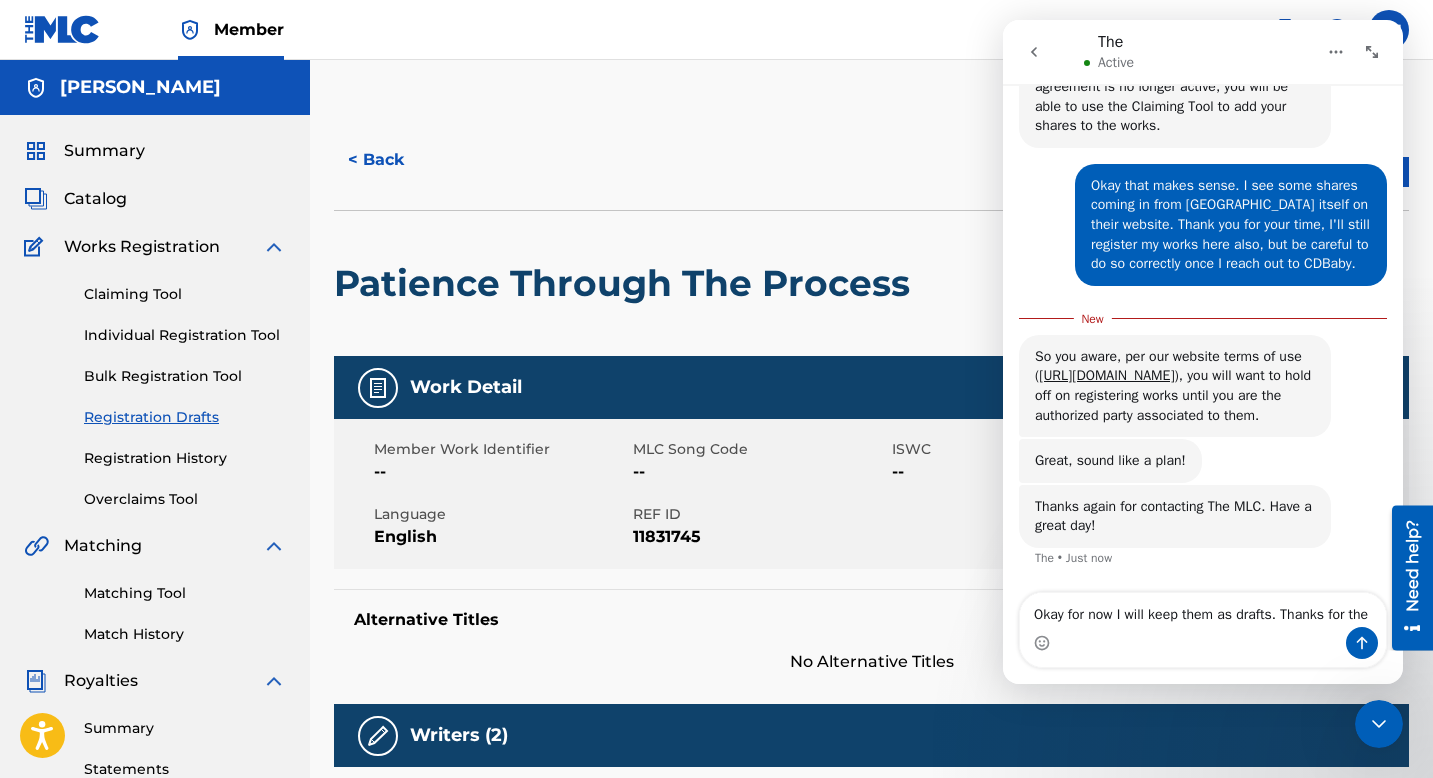scroll, scrollTop: 2036, scrollLeft: 0, axis: vertical 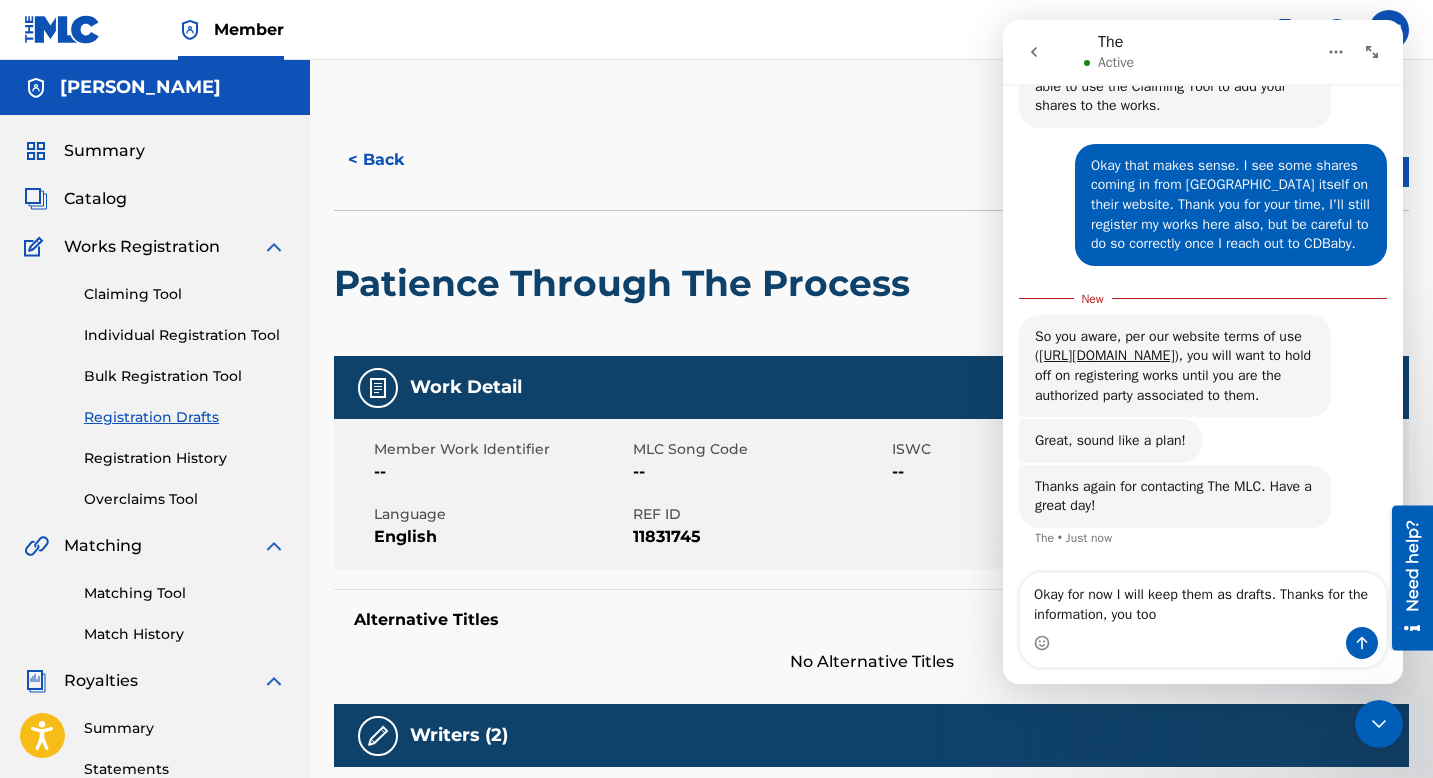 type on "Okay for now I will keep them as drafts. Thanks for the information, you too!" 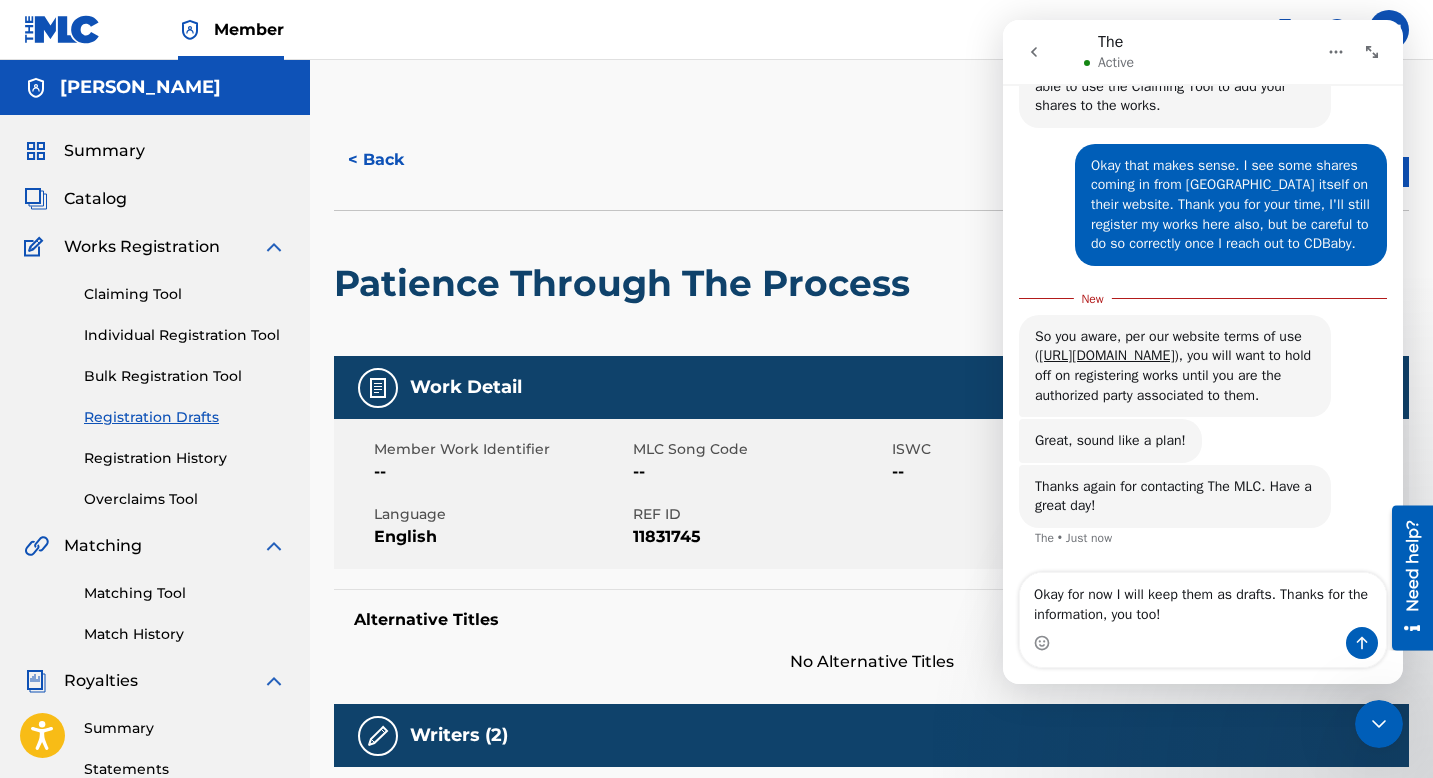 type 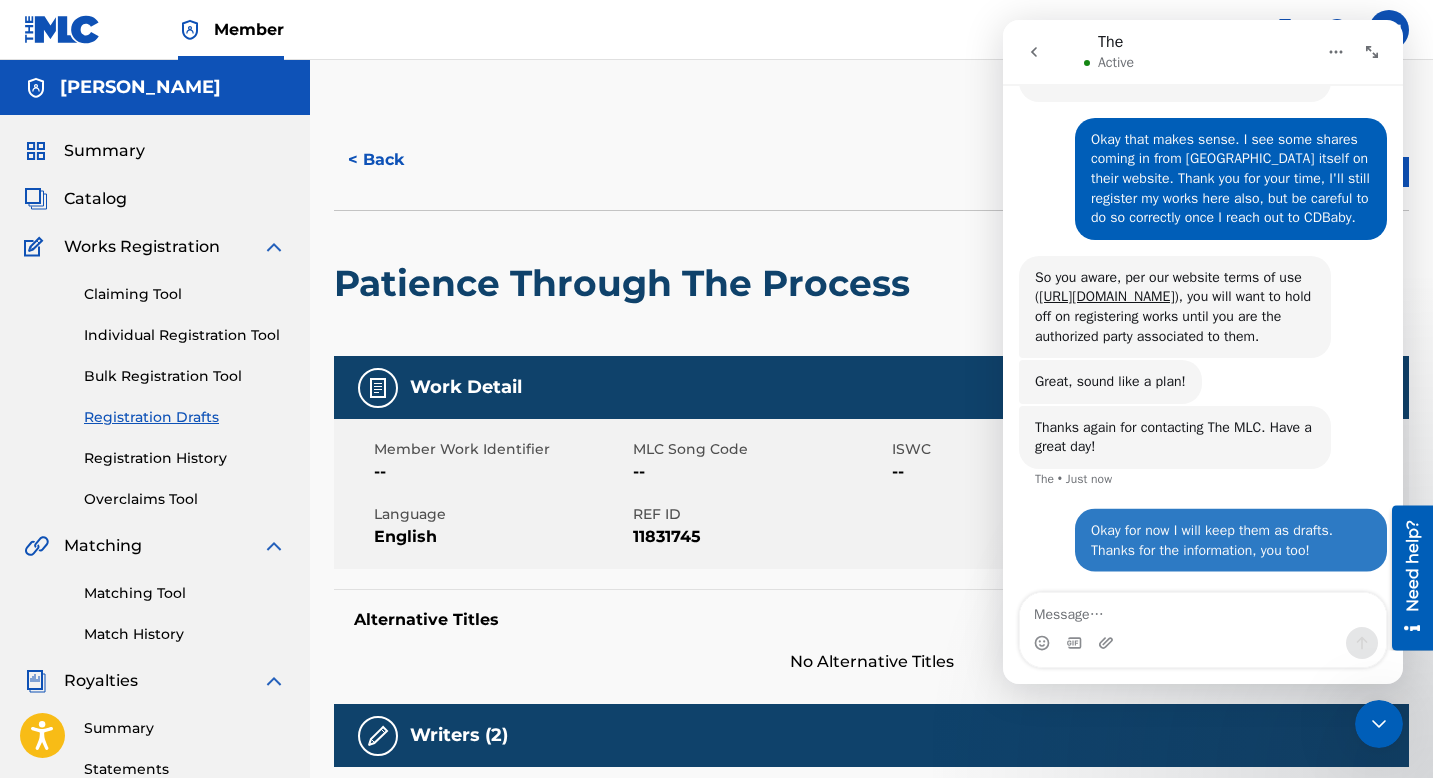 scroll, scrollTop: 2063, scrollLeft: 0, axis: vertical 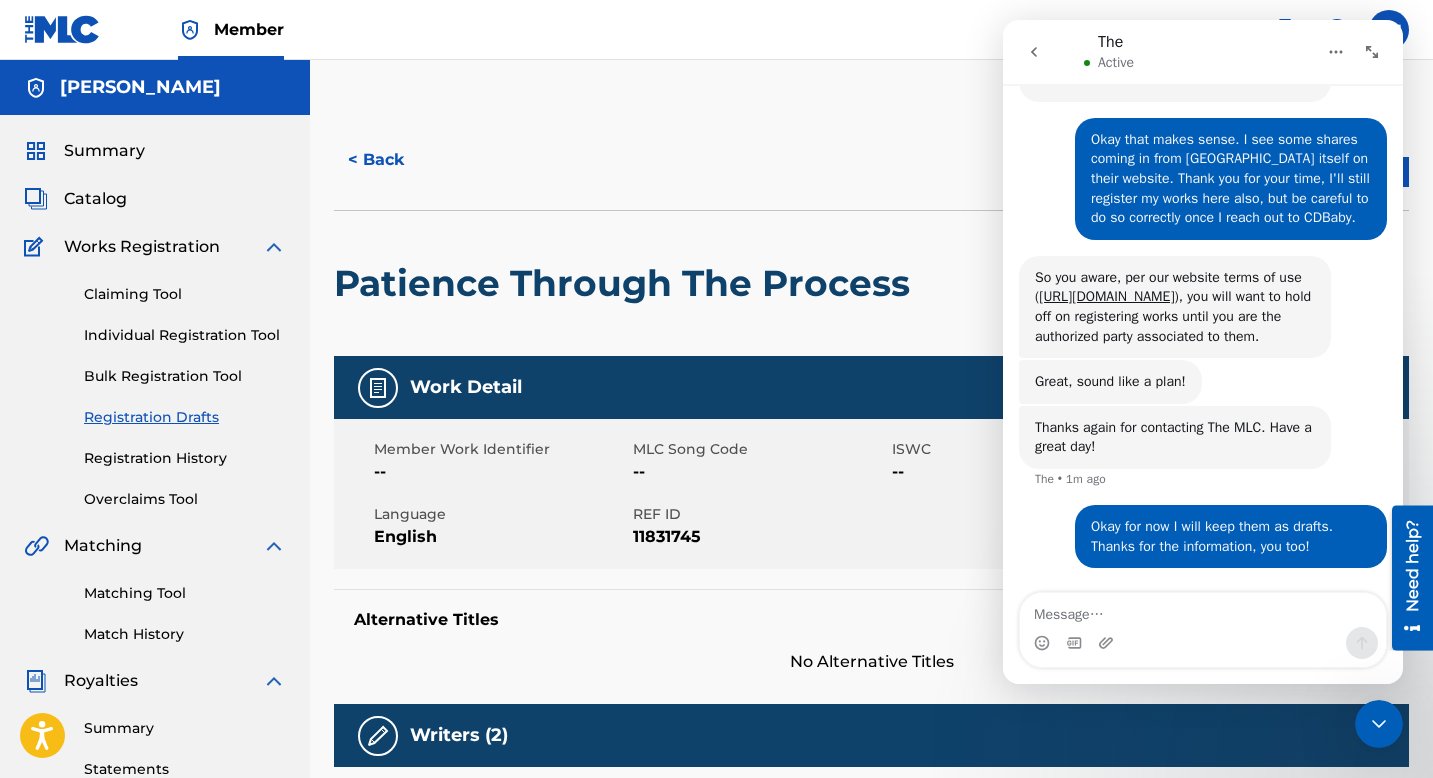click 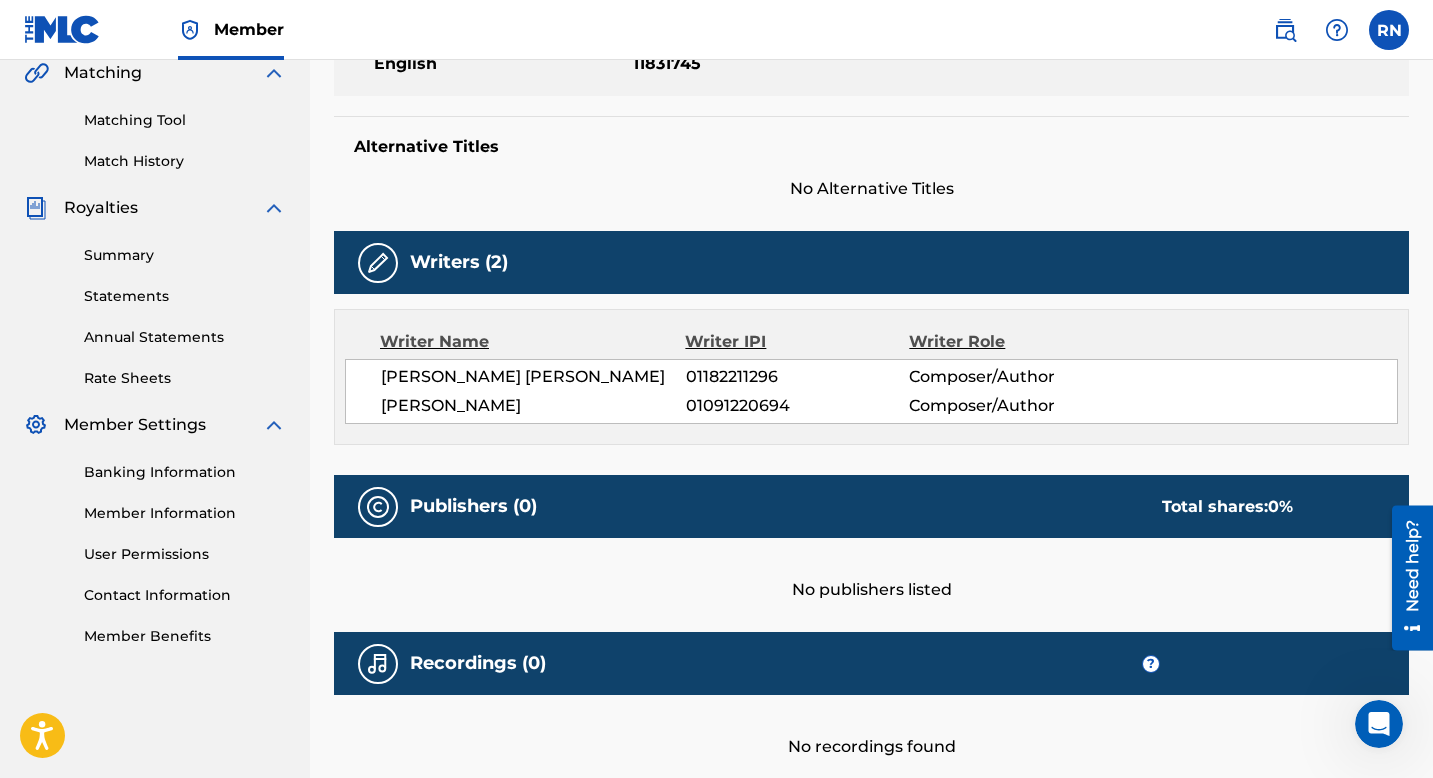 scroll, scrollTop: 0, scrollLeft: 0, axis: both 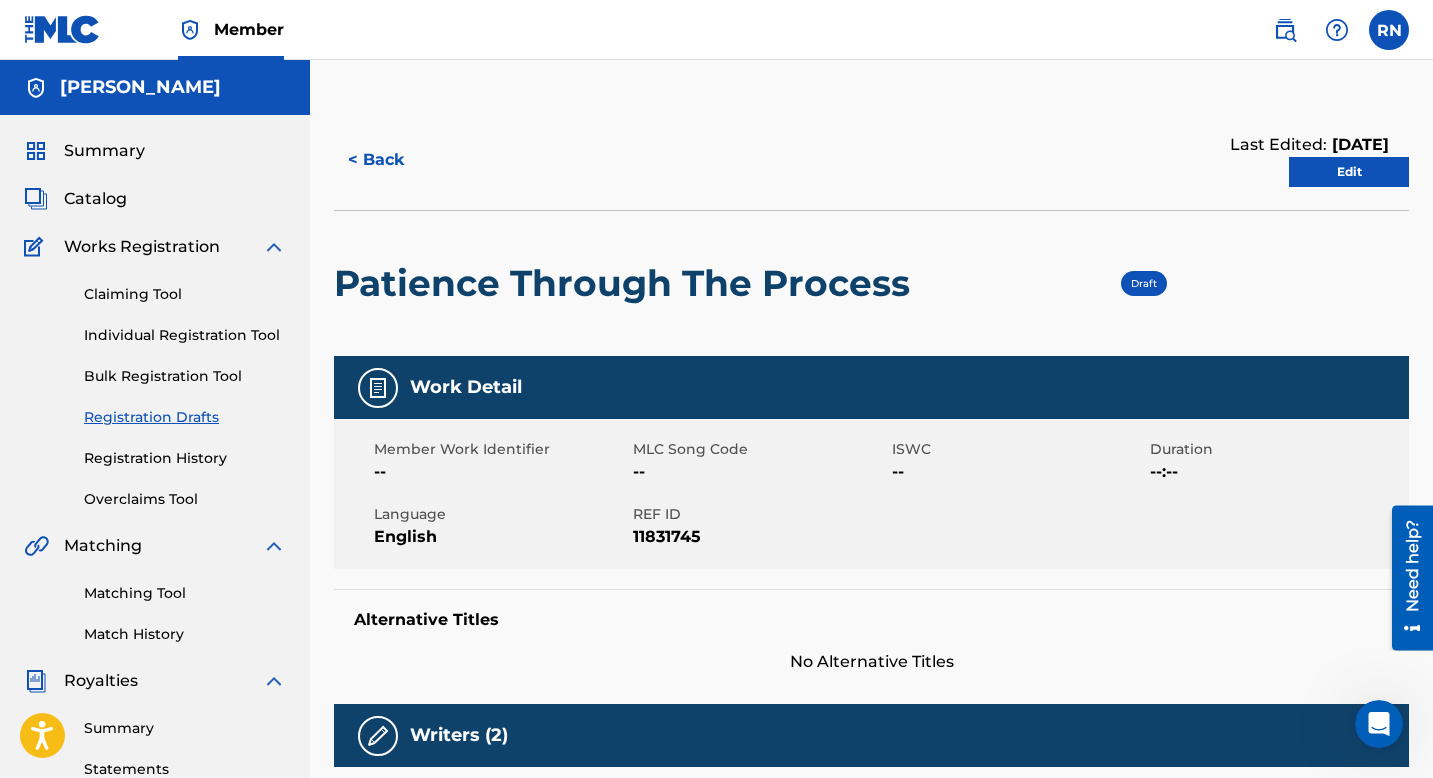 click on "Individual Registration Tool" at bounding box center (185, 335) 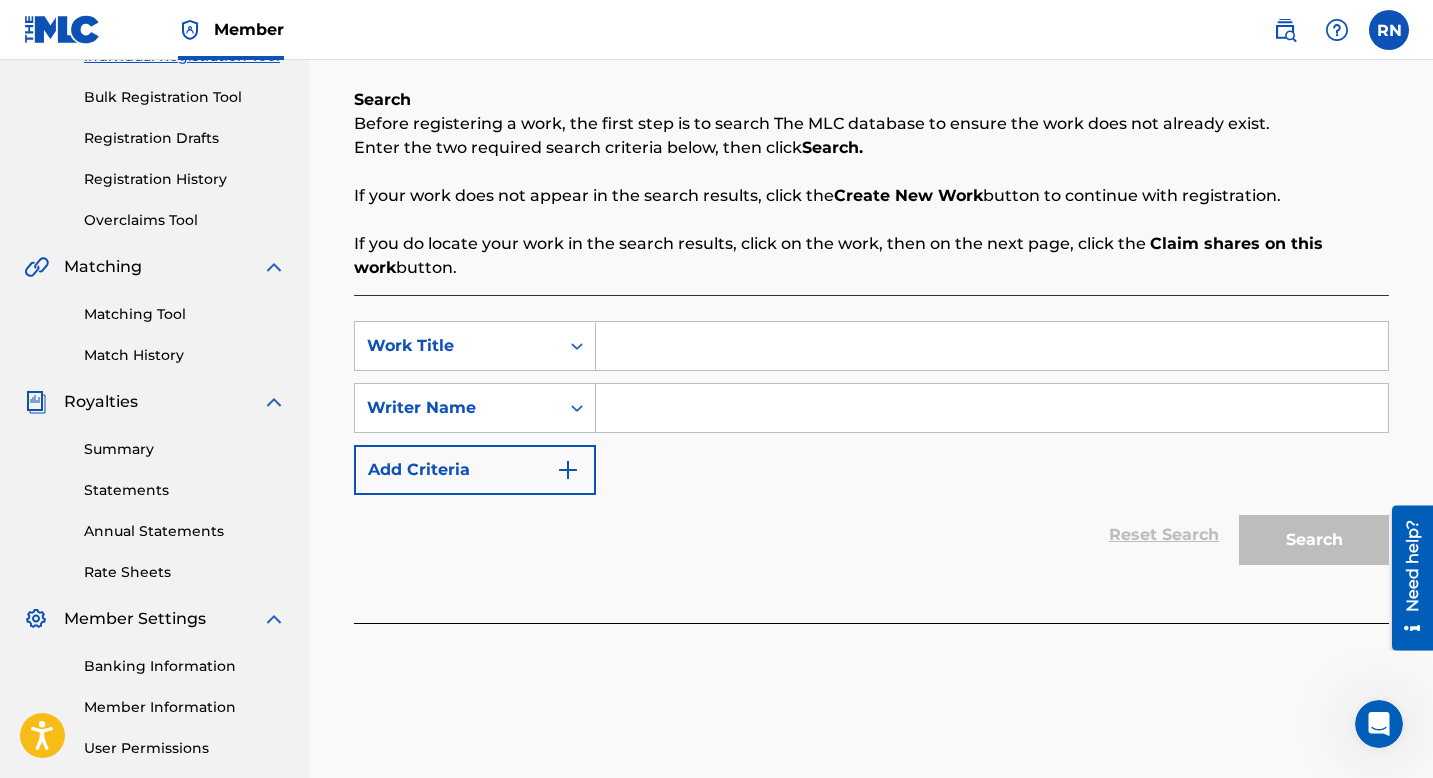 scroll, scrollTop: 304, scrollLeft: 0, axis: vertical 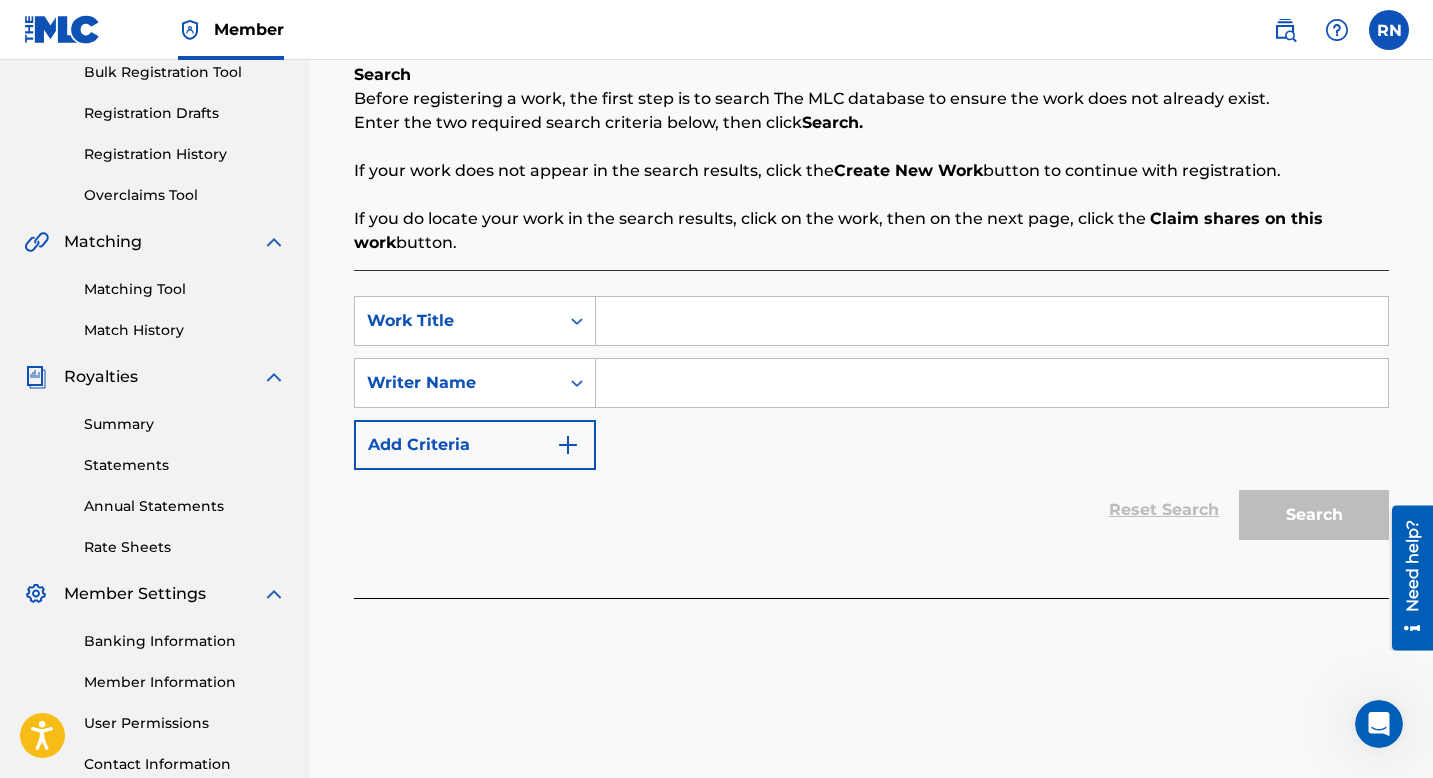 click at bounding box center [992, 321] 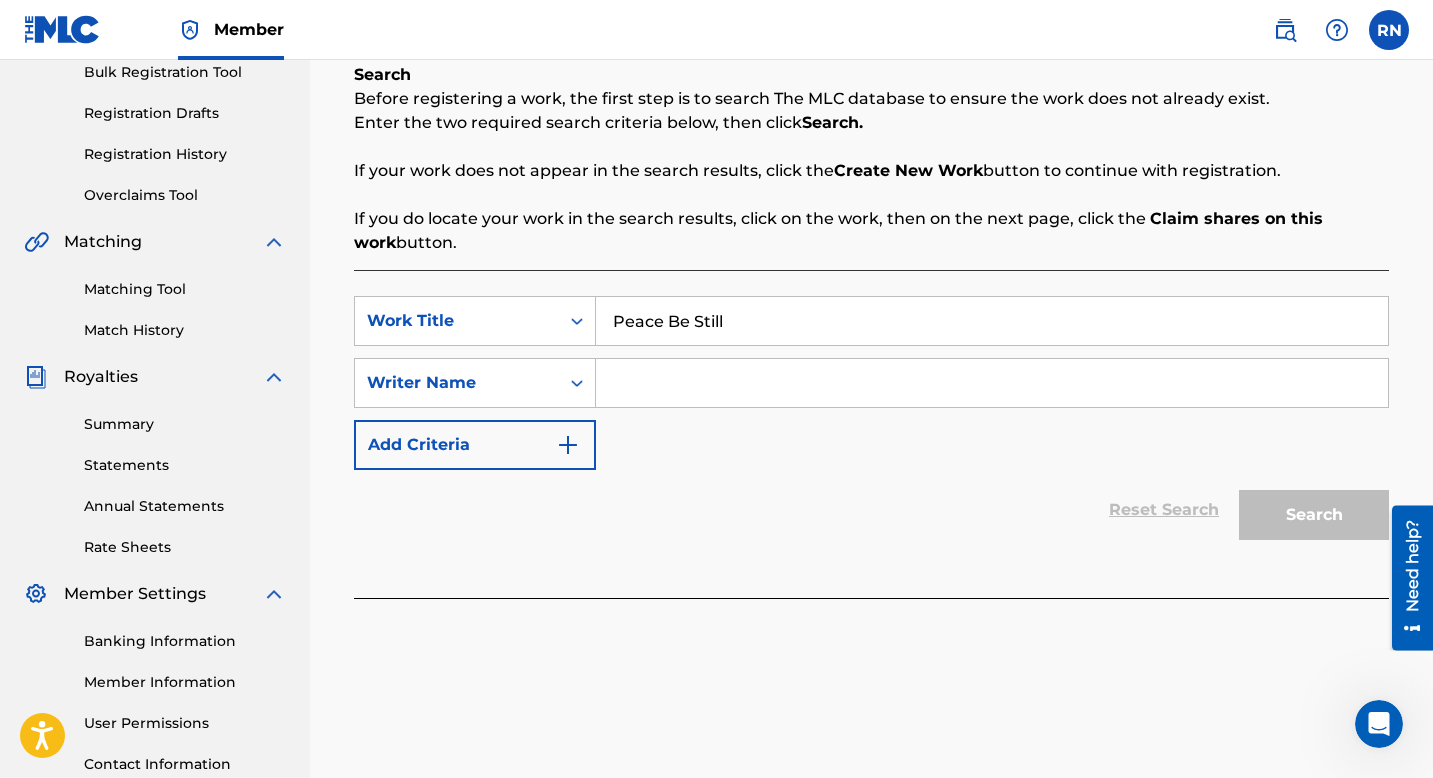 type on "Peace Be Still" 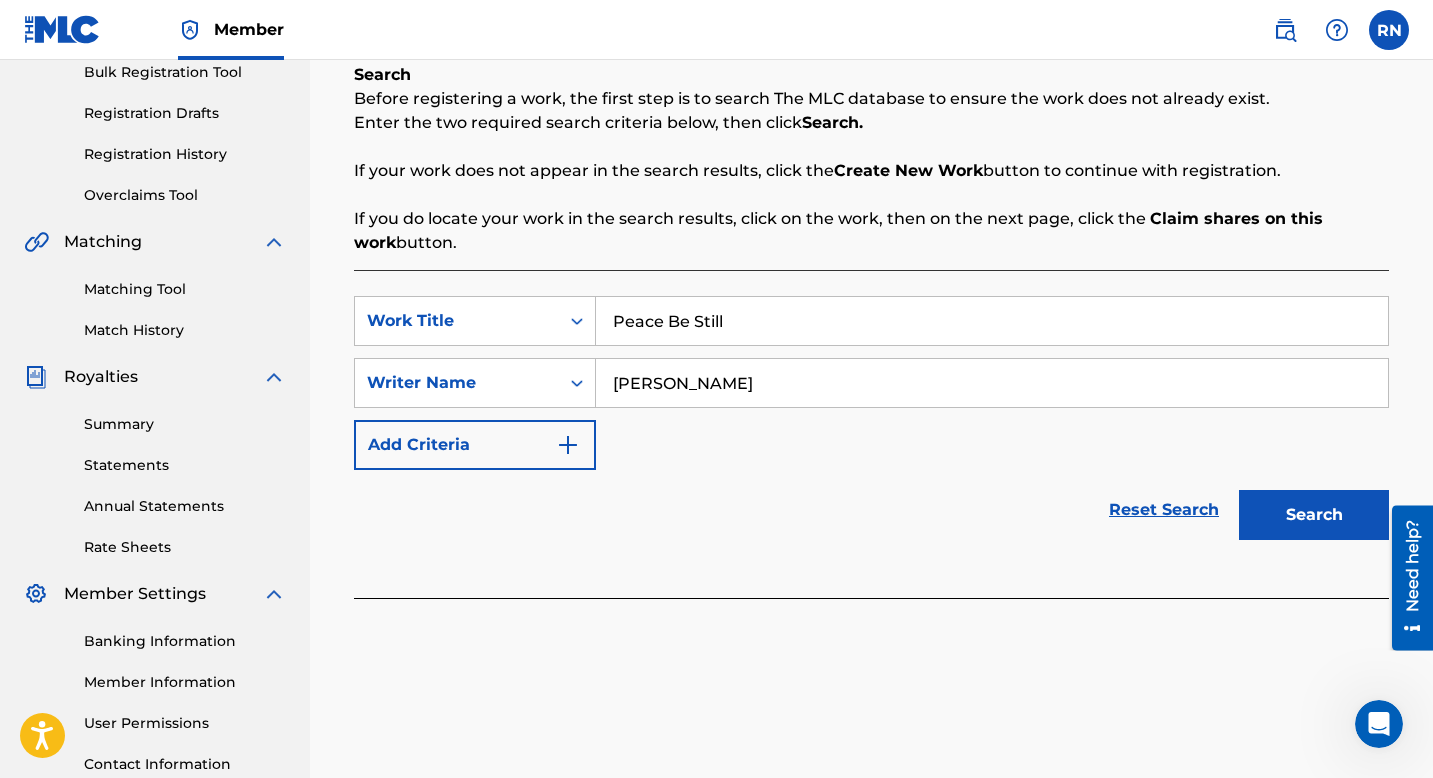 type on "[PERSON_NAME]" 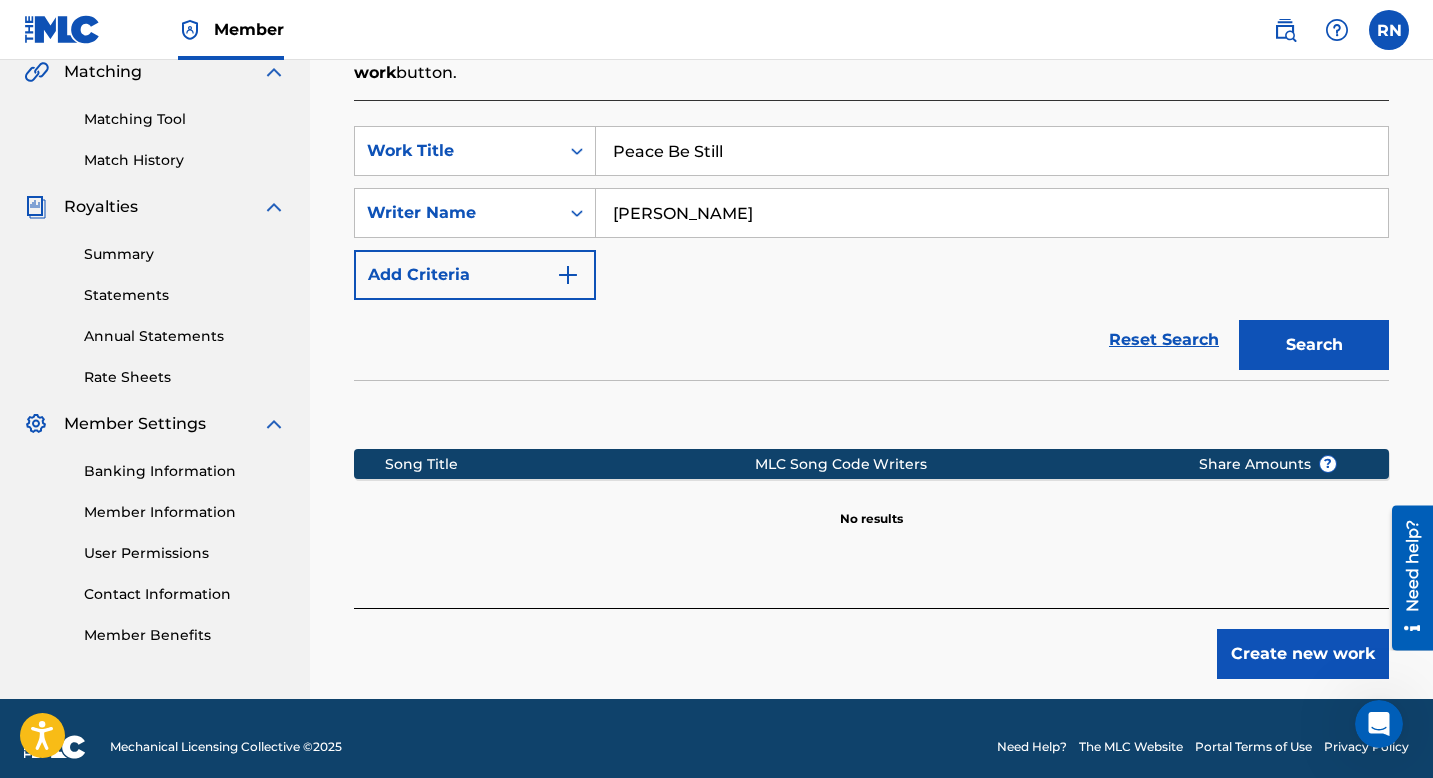 scroll, scrollTop: 476, scrollLeft: 0, axis: vertical 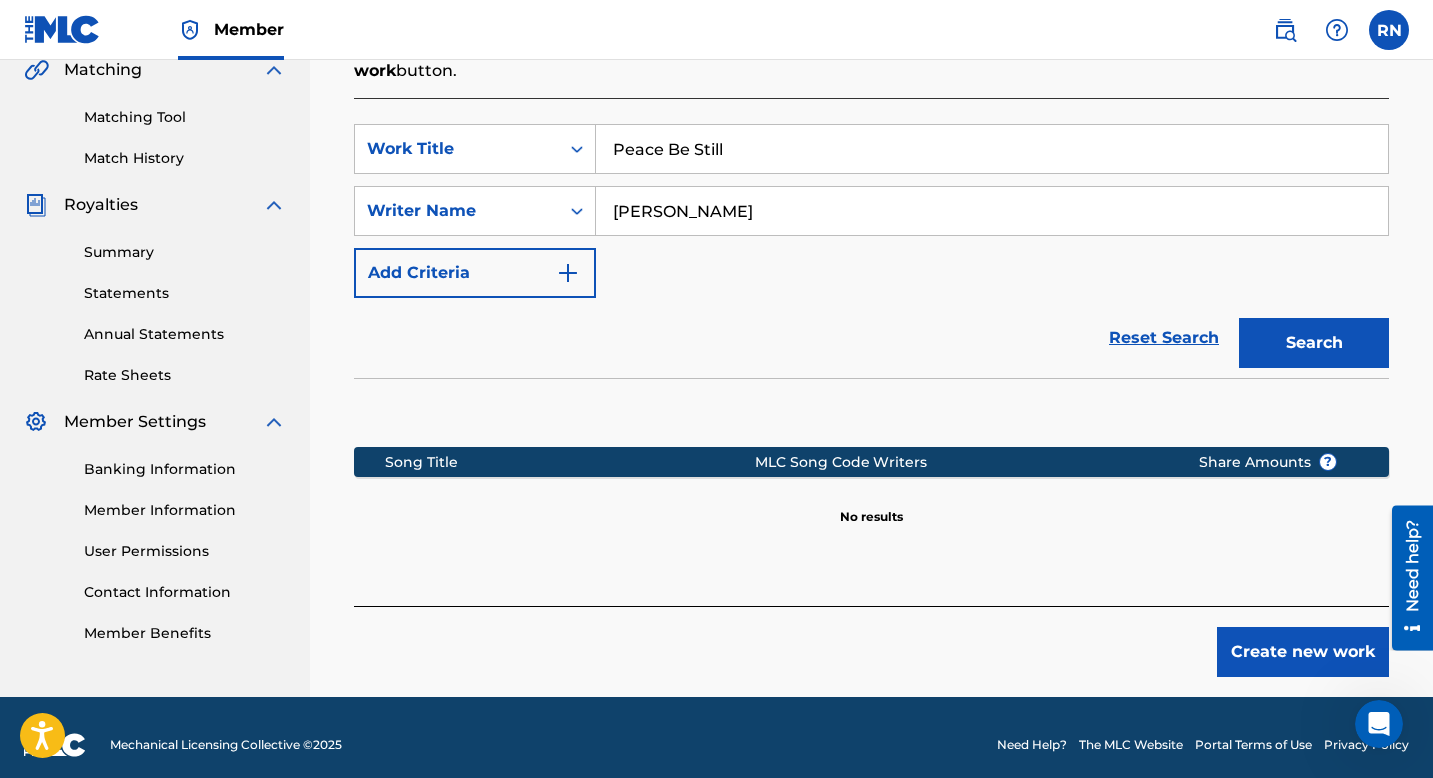 click on "Create new work" at bounding box center [1303, 652] 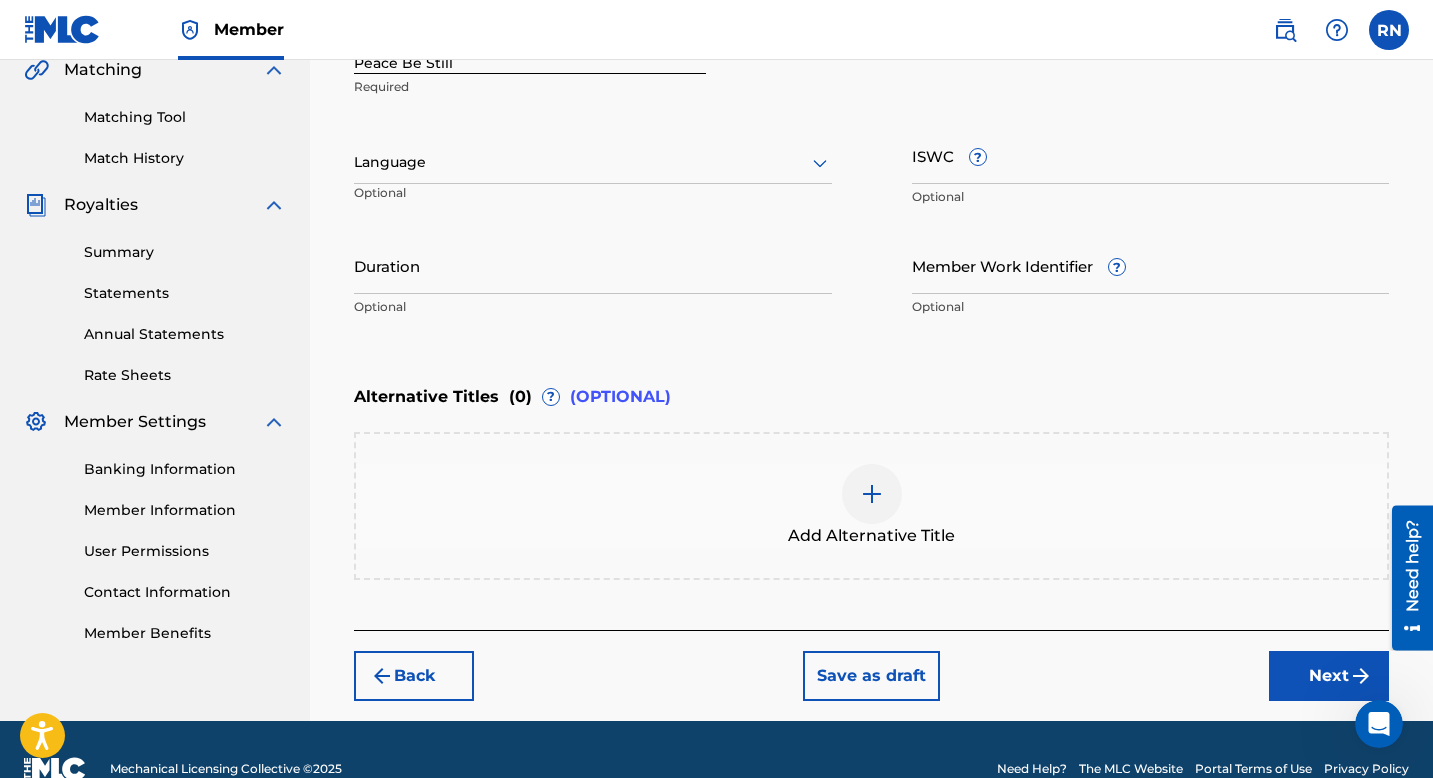 scroll, scrollTop: 357, scrollLeft: 0, axis: vertical 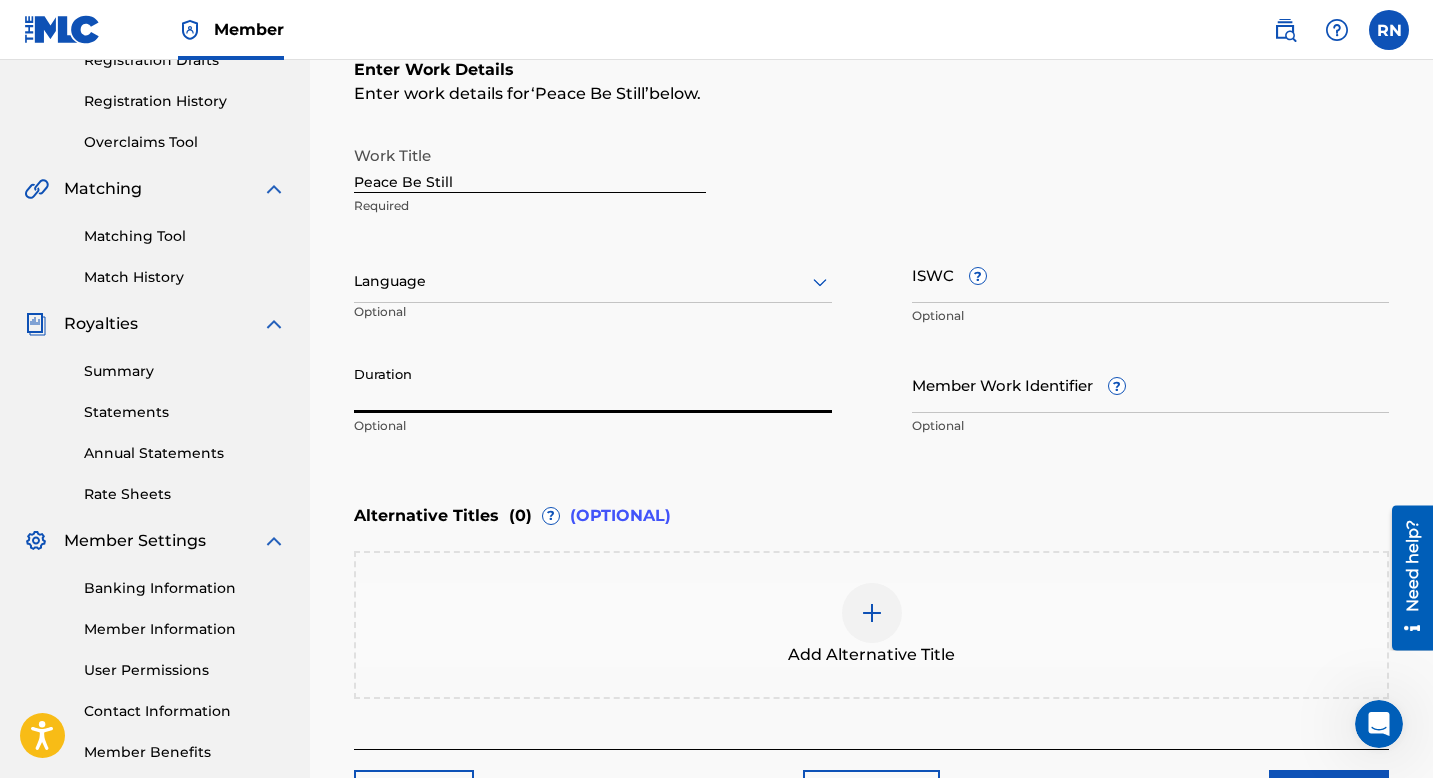 click on "Duration" at bounding box center (593, 384) 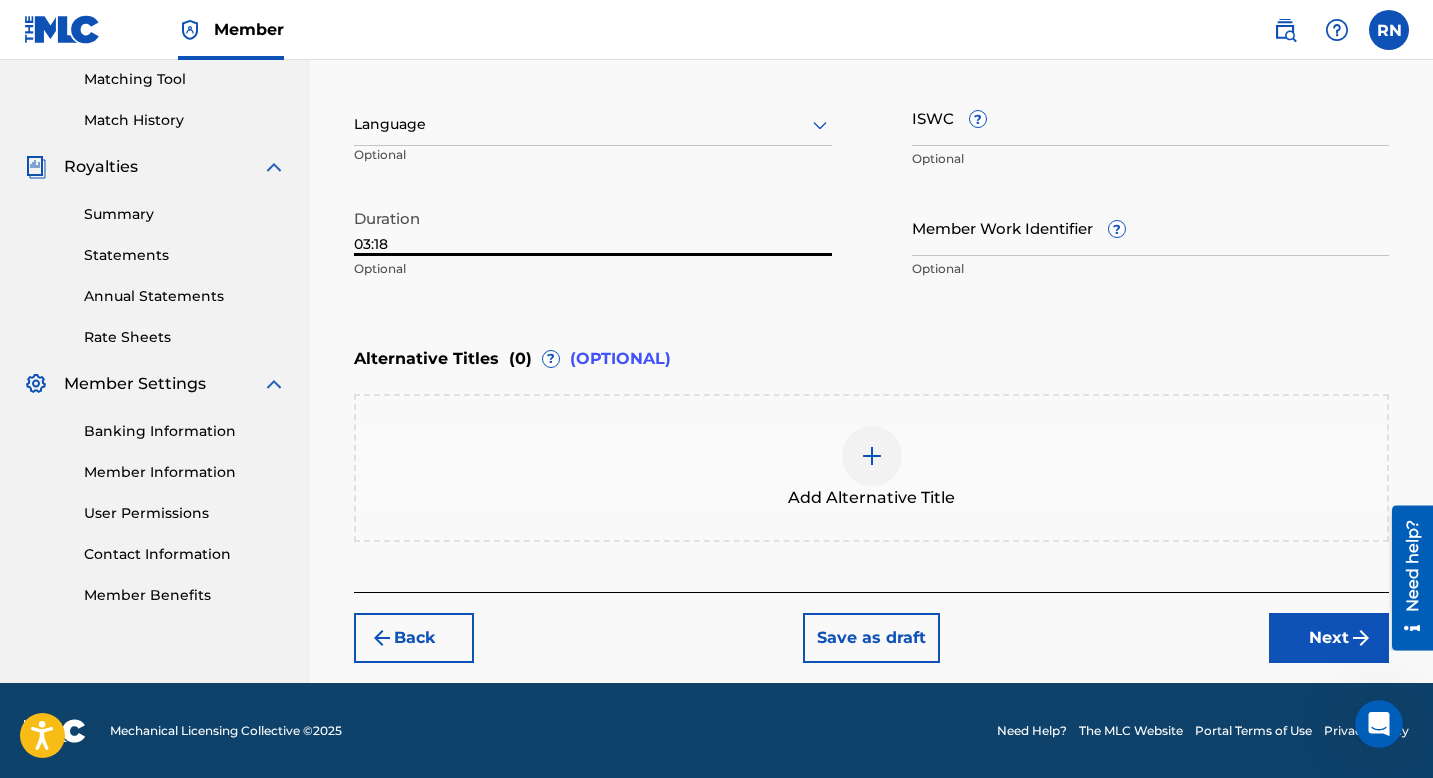 type on "03:18" 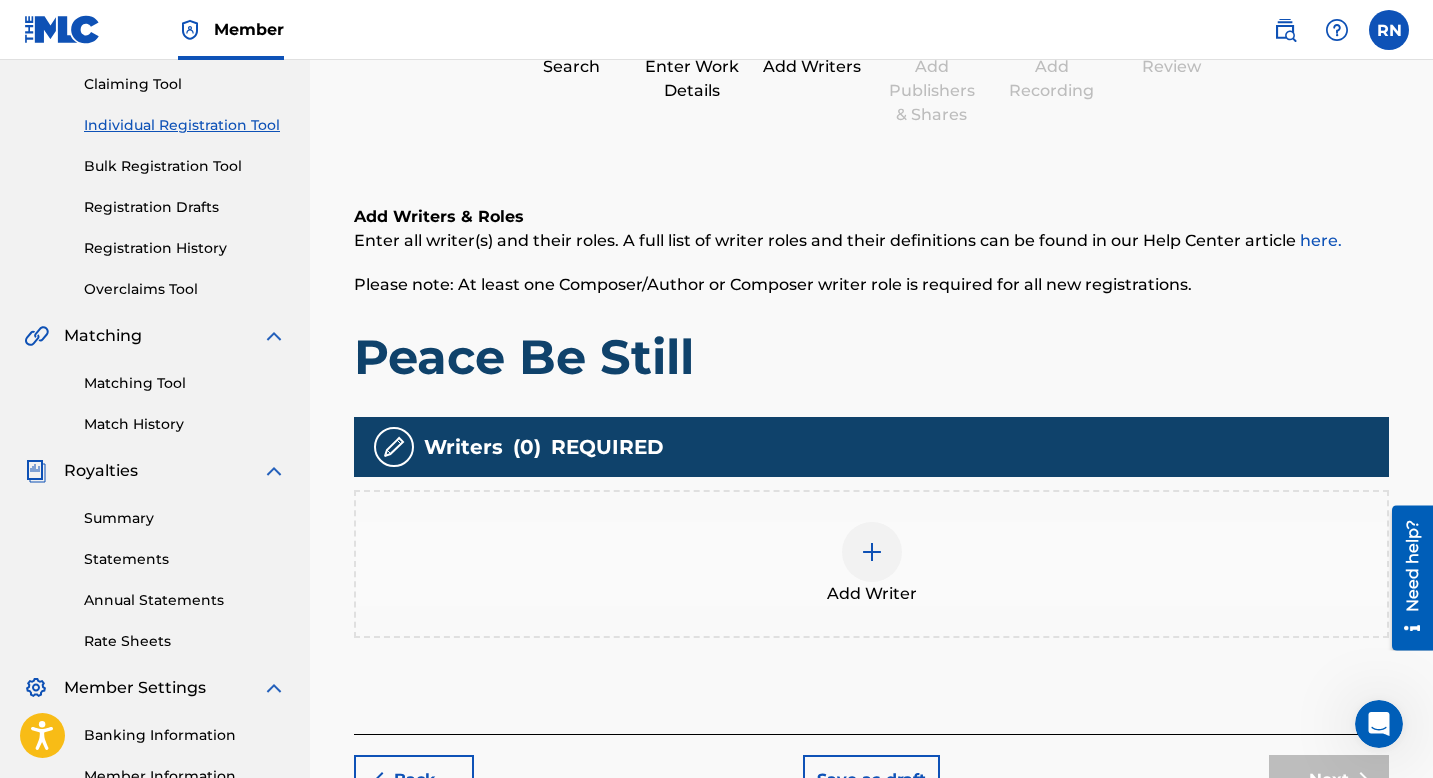 scroll, scrollTop: 231, scrollLeft: 0, axis: vertical 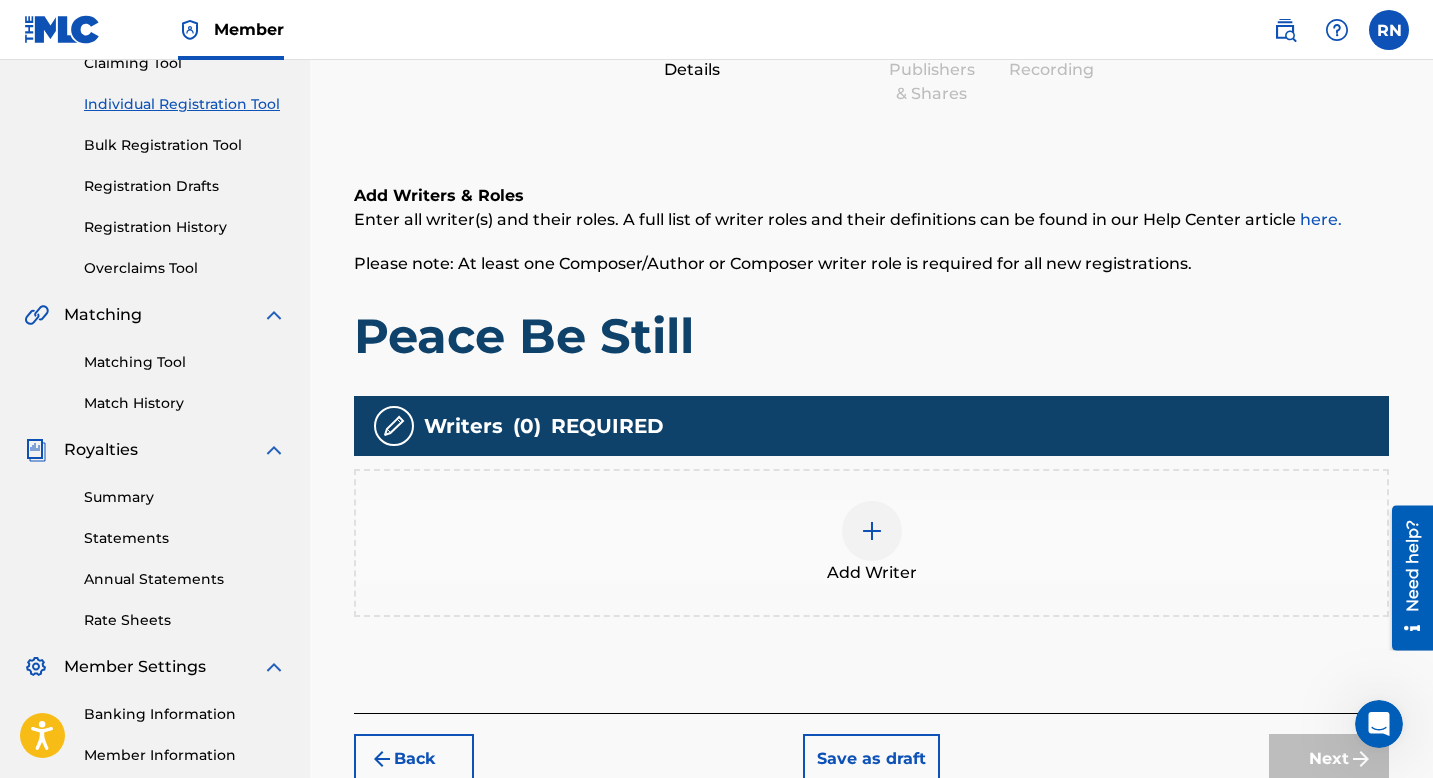 click at bounding box center (872, 531) 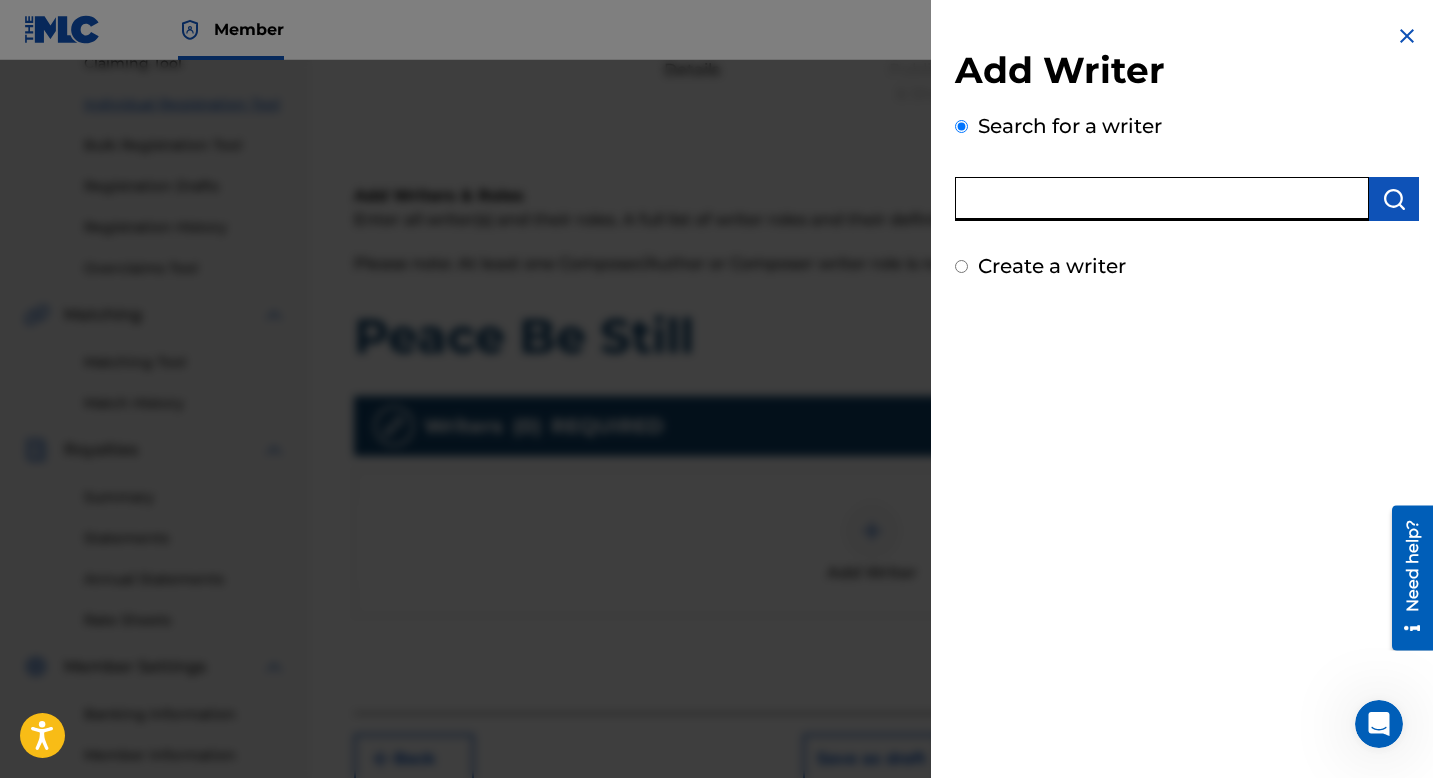 click at bounding box center [1162, 199] 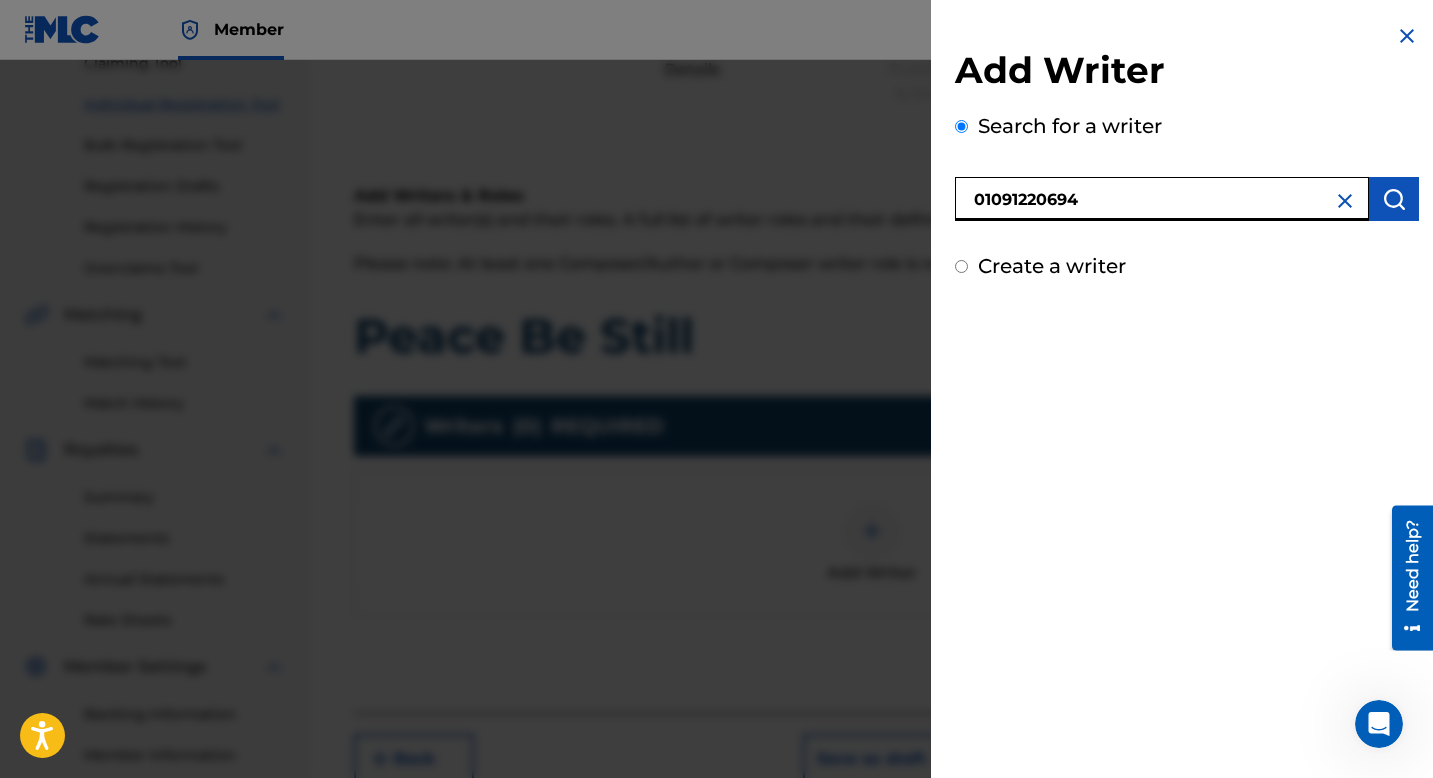 type on "01091220694" 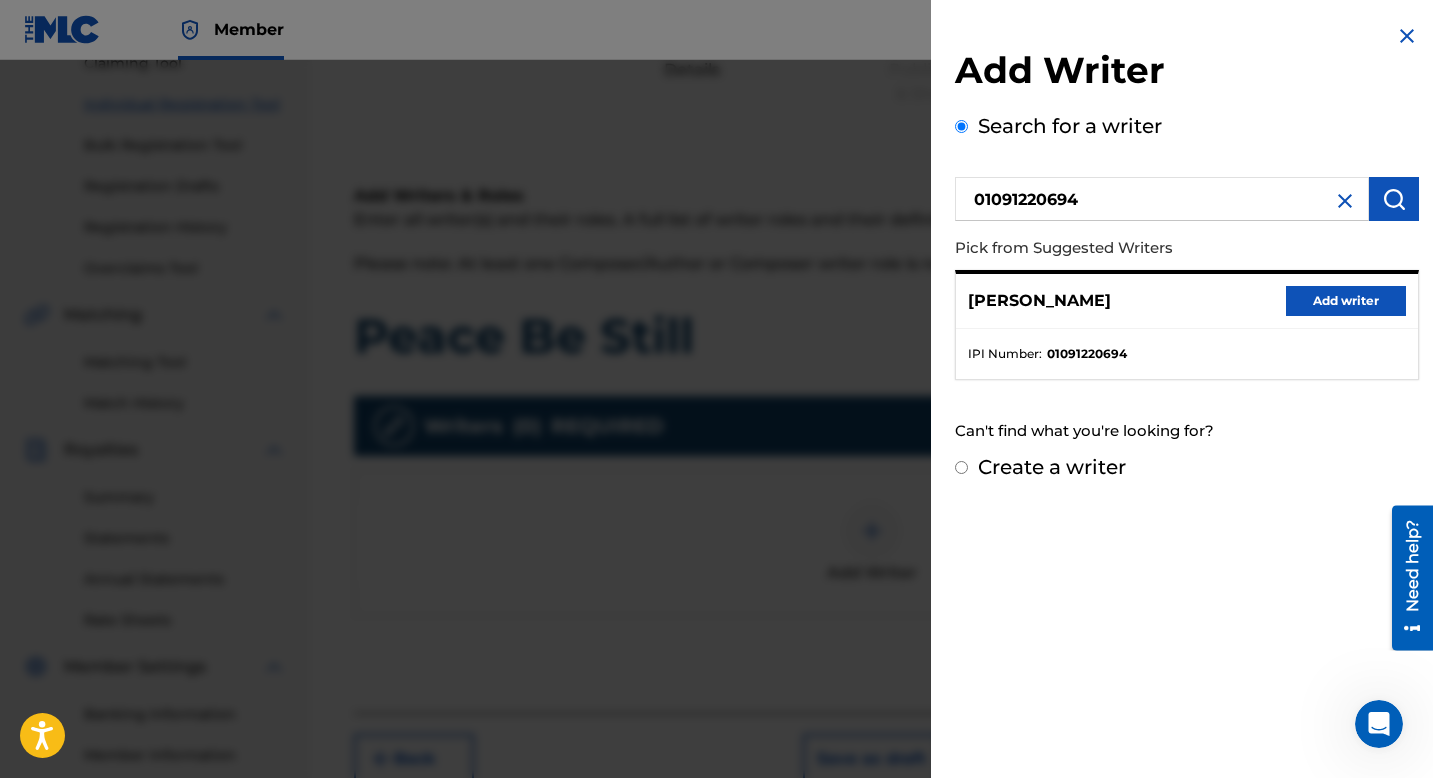 click on "Add writer" at bounding box center [1346, 301] 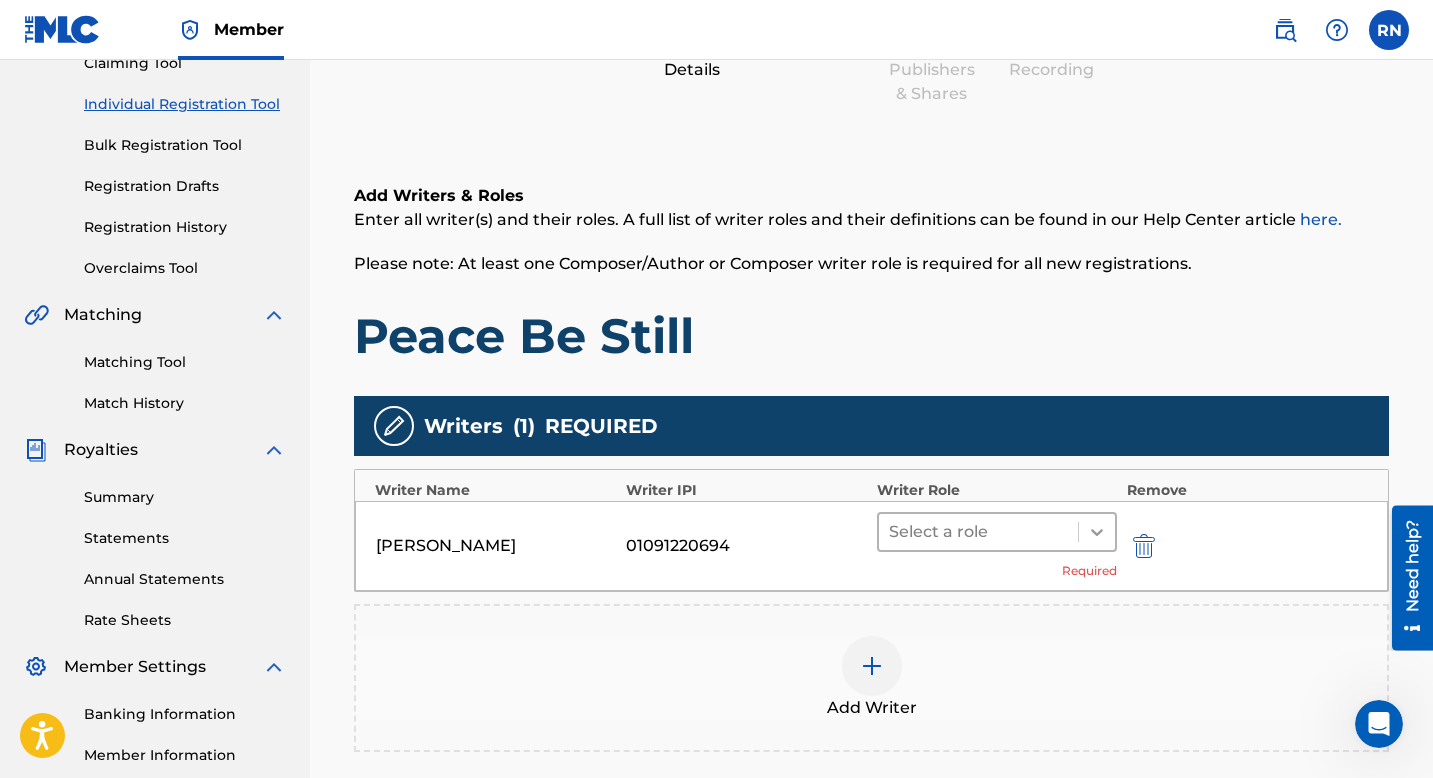 click 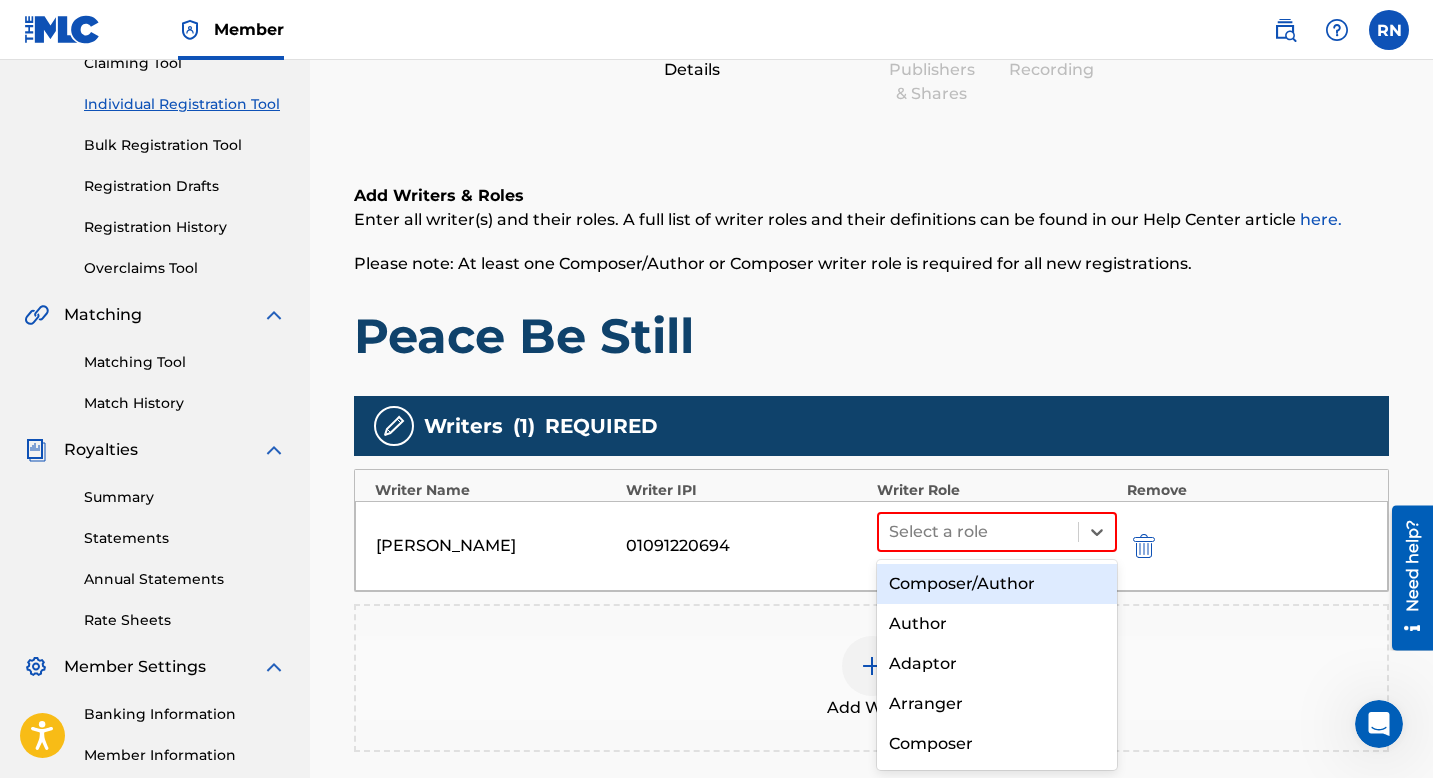 click on "Composer/Author" at bounding box center [997, 584] 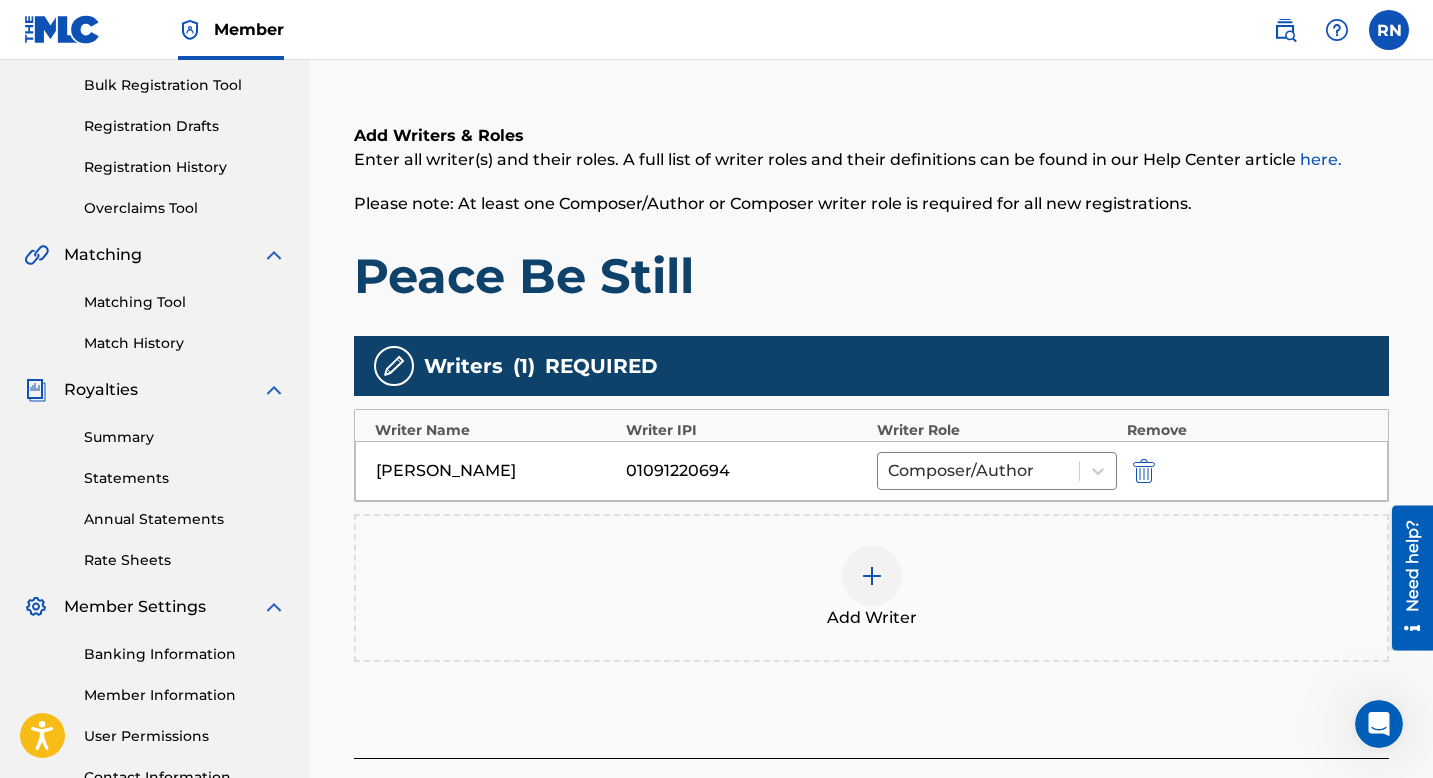 scroll, scrollTop: 293, scrollLeft: 0, axis: vertical 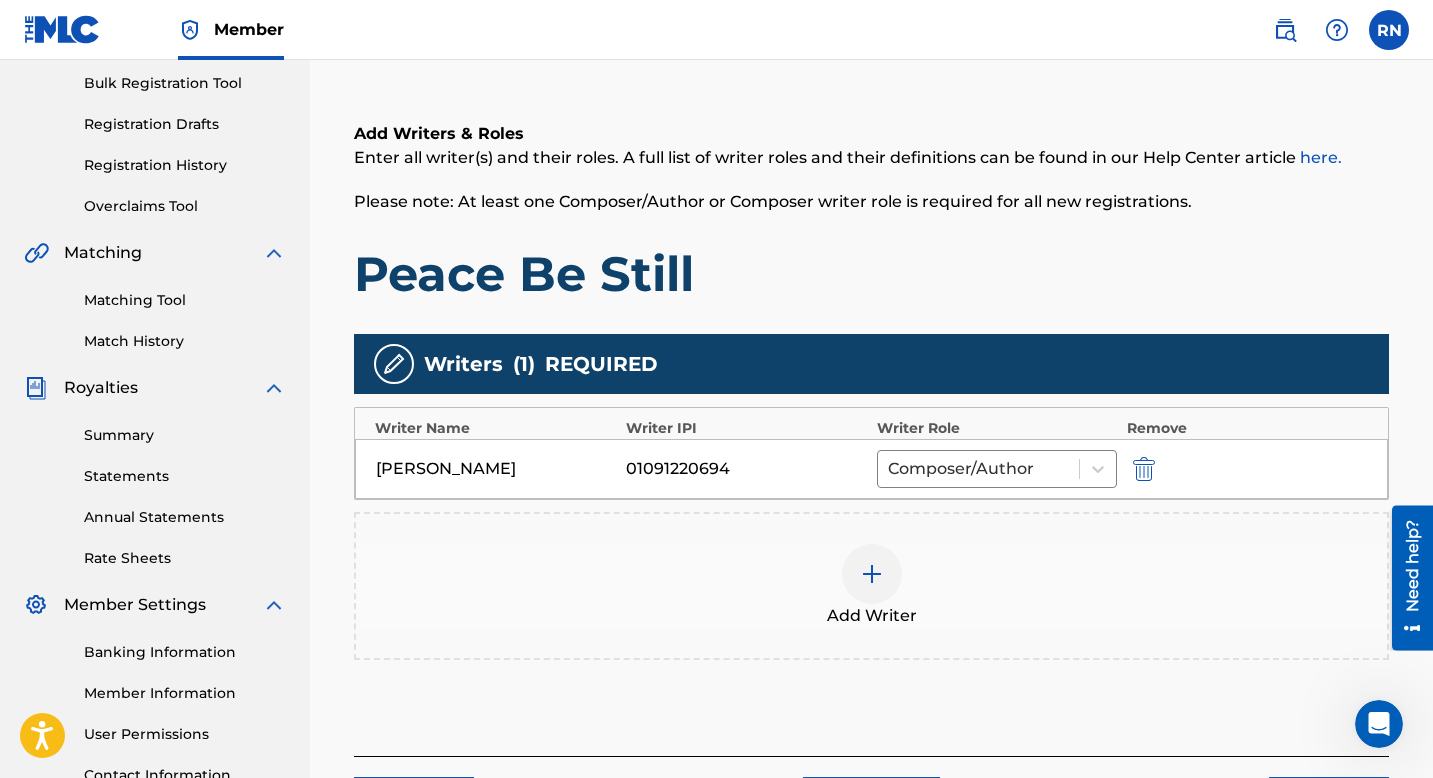 click at bounding box center [872, 574] 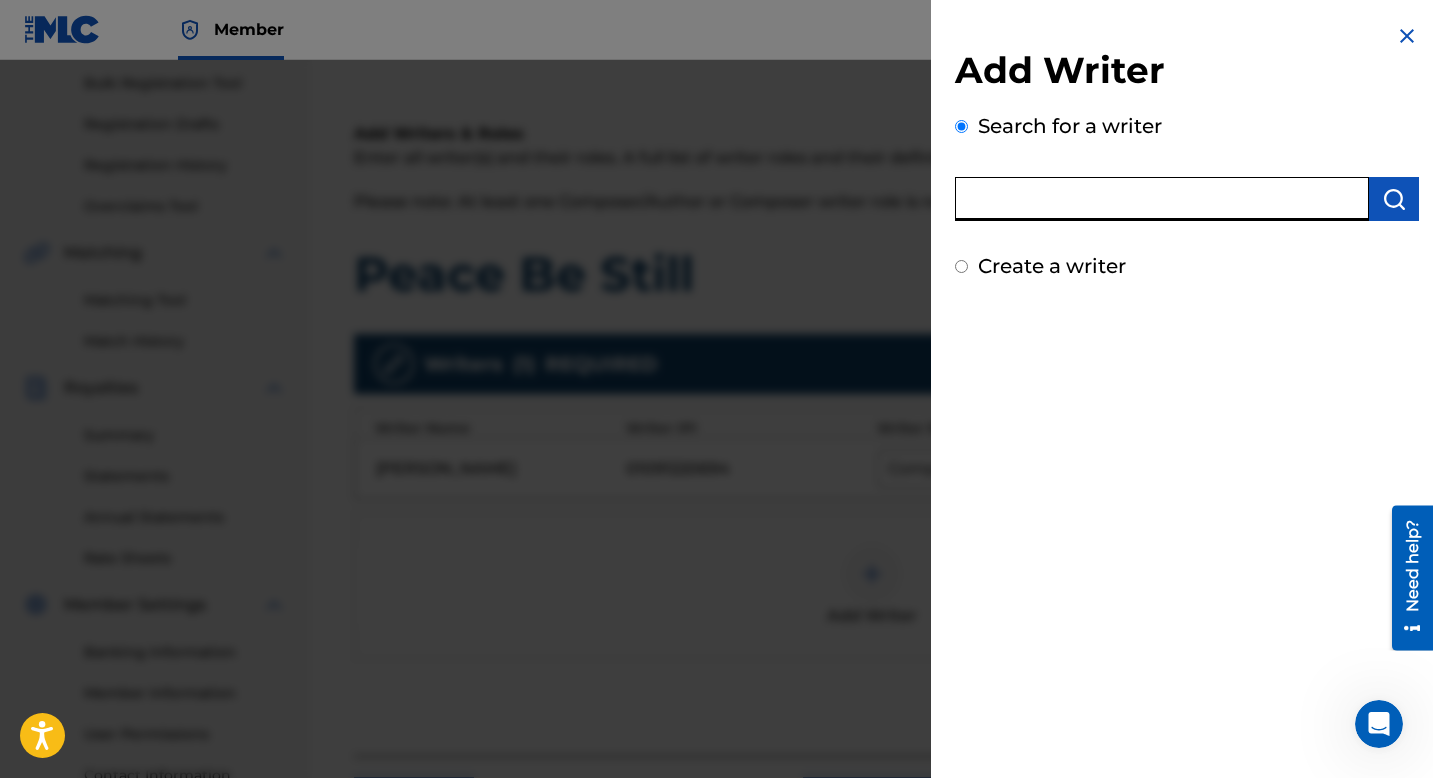 click at bounding box center [1162, 199] 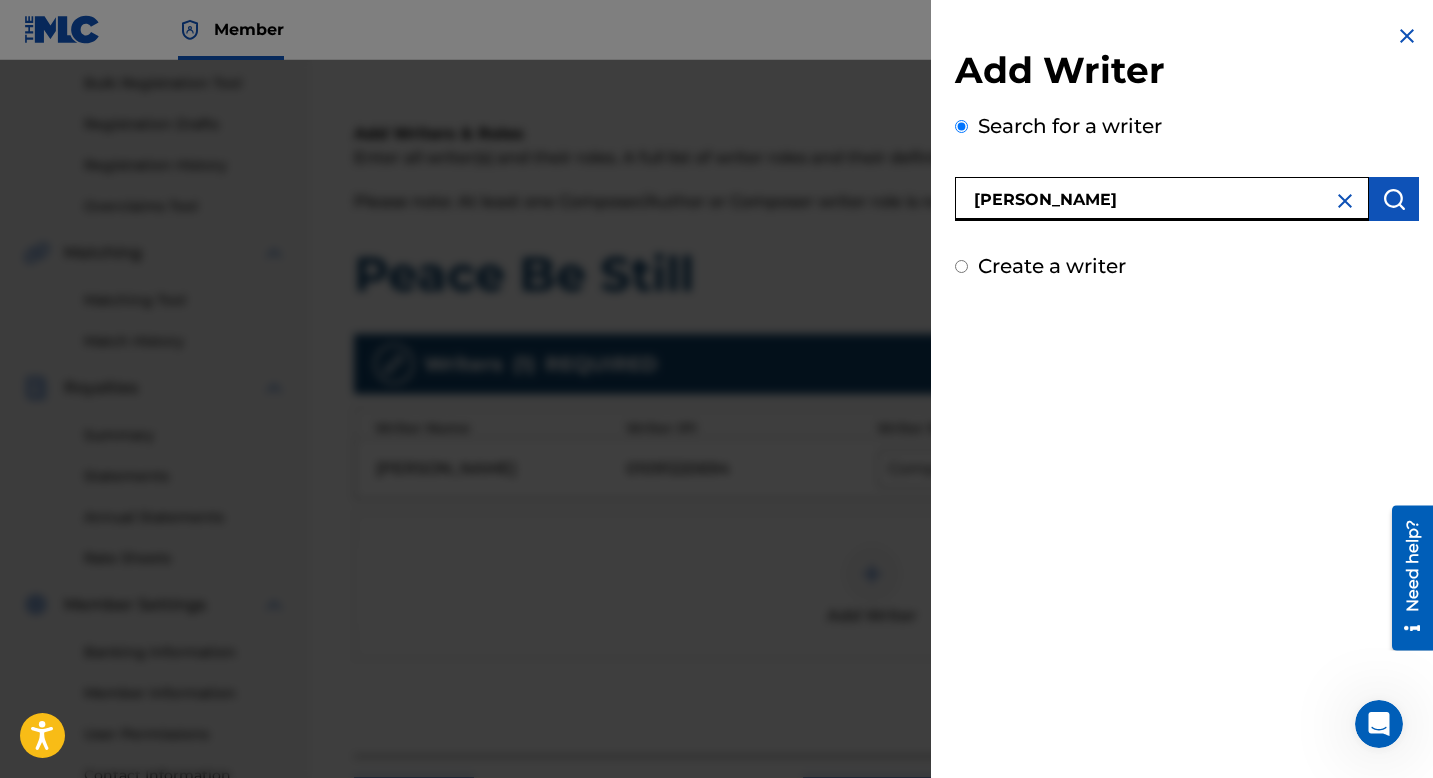 type on "[PERSON_NAME]" 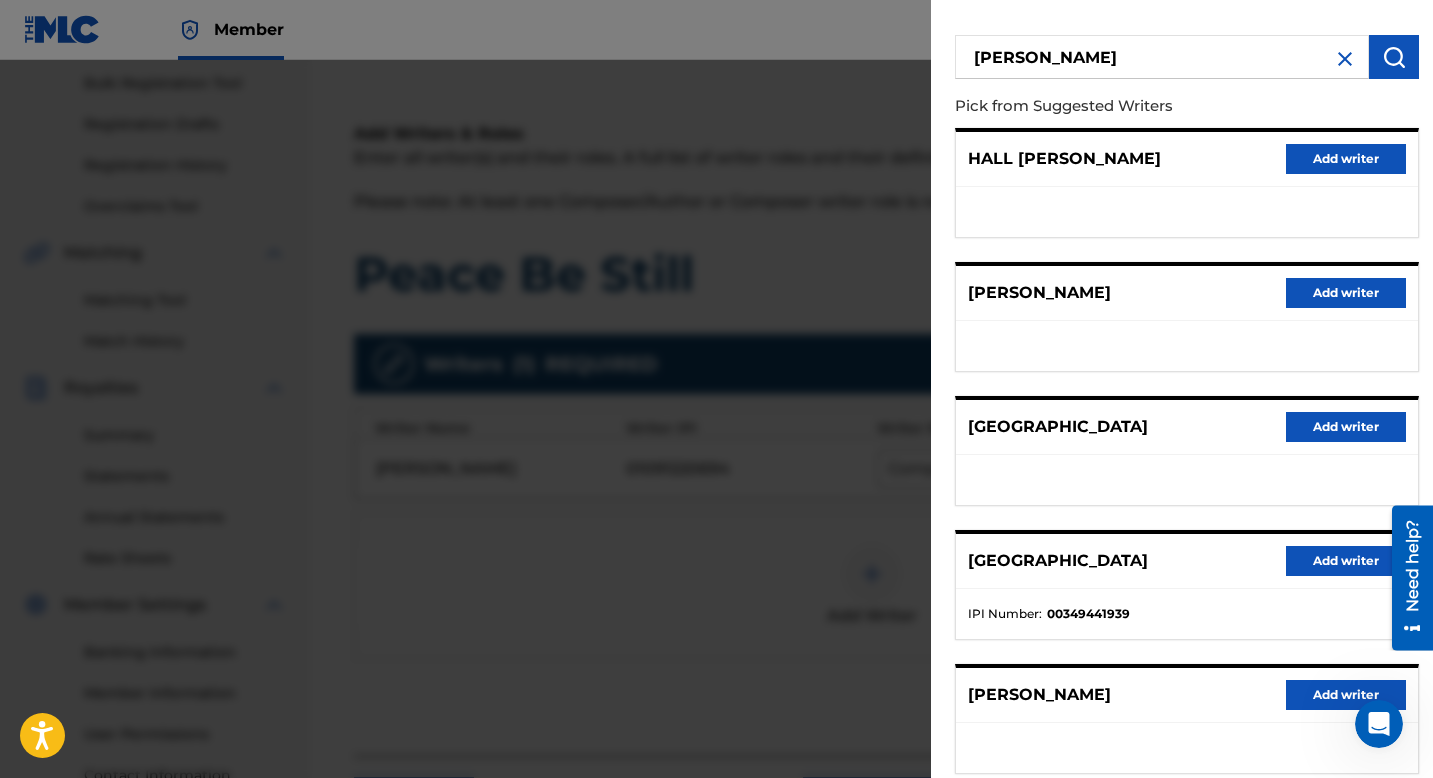 scroll, scrollTop: 264, scrollLeft: 0, axis: vertical 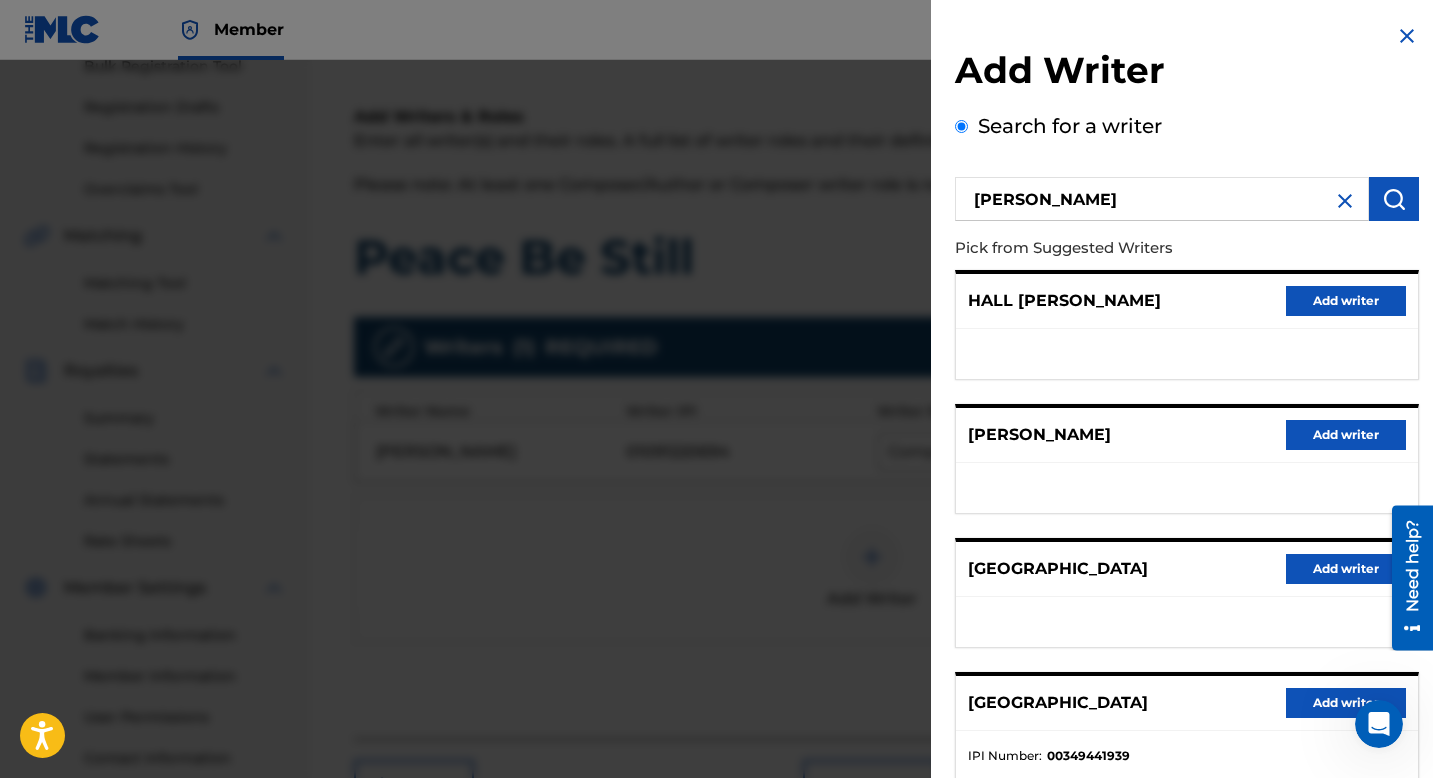 click at bounding box center [1345, 201] 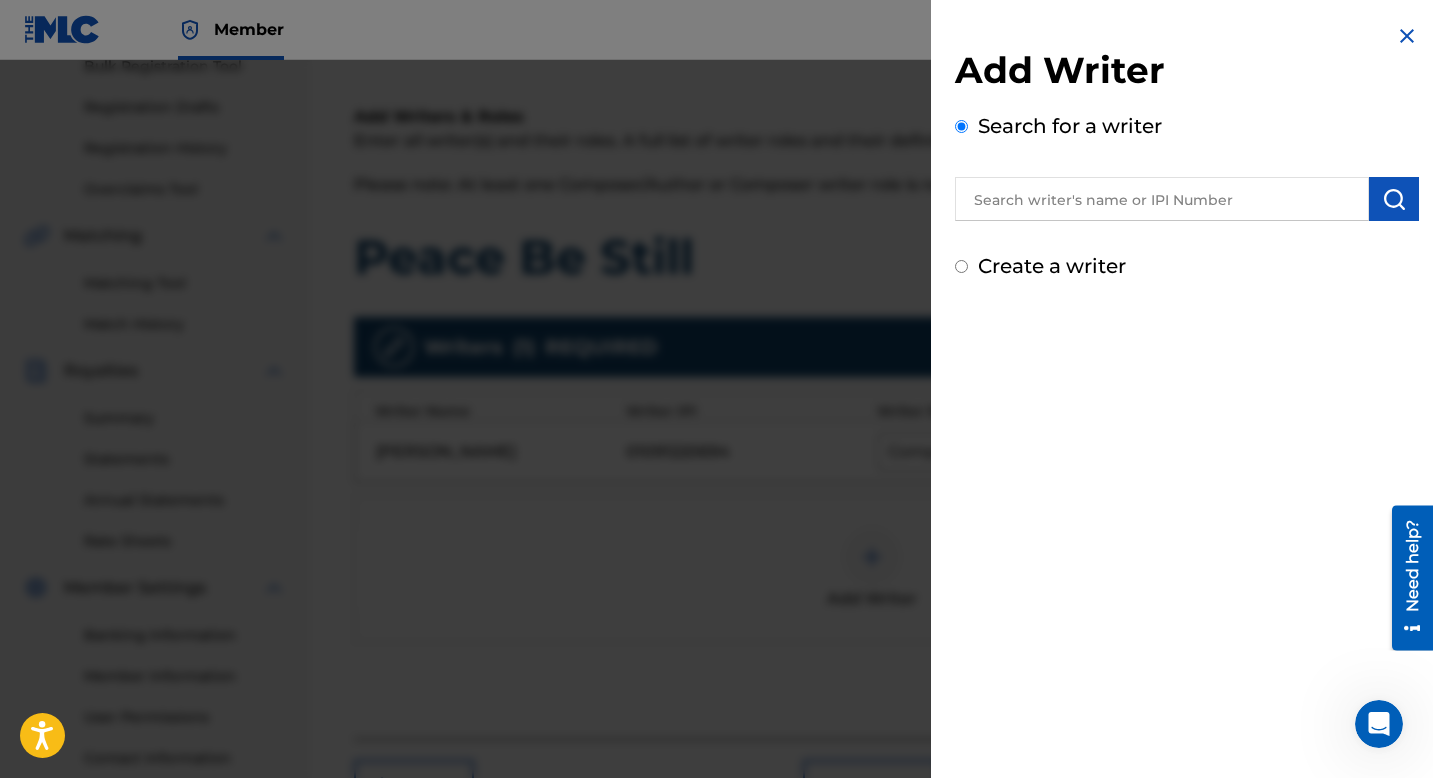 click at bounding box center [1407, 36] 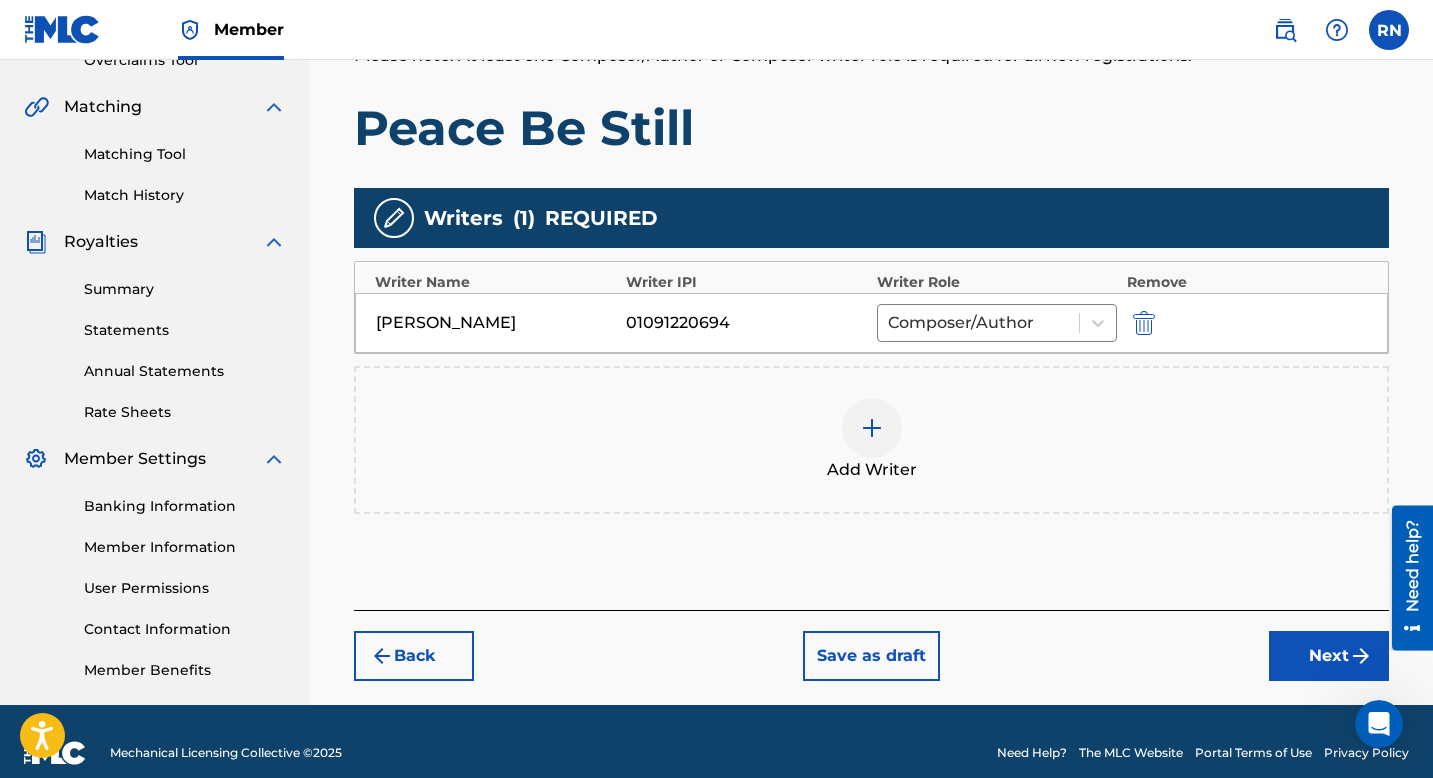 scroll, scrollTop: 440, scrollLeft: 0, axis: vertical 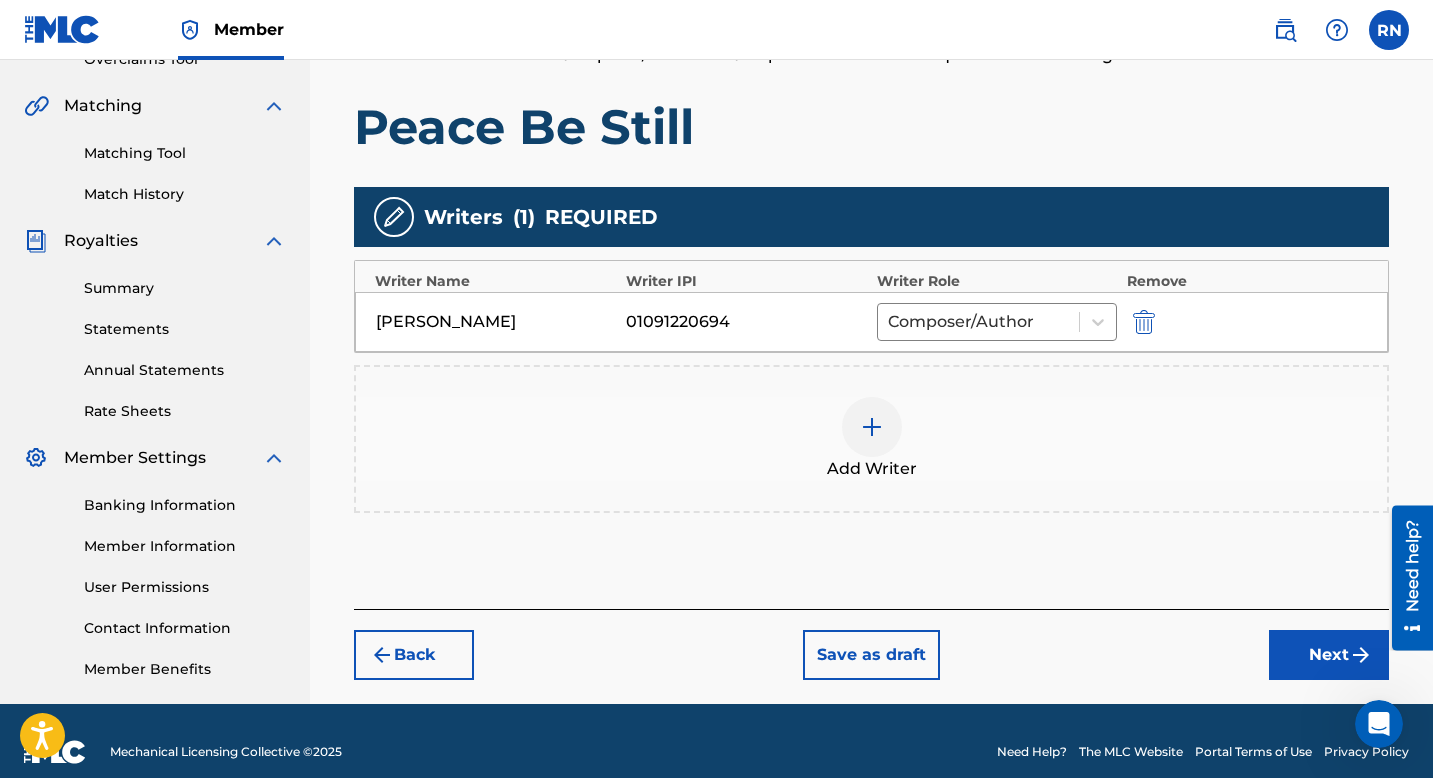 click on "Save as draft" at bounding box center (871, 655) 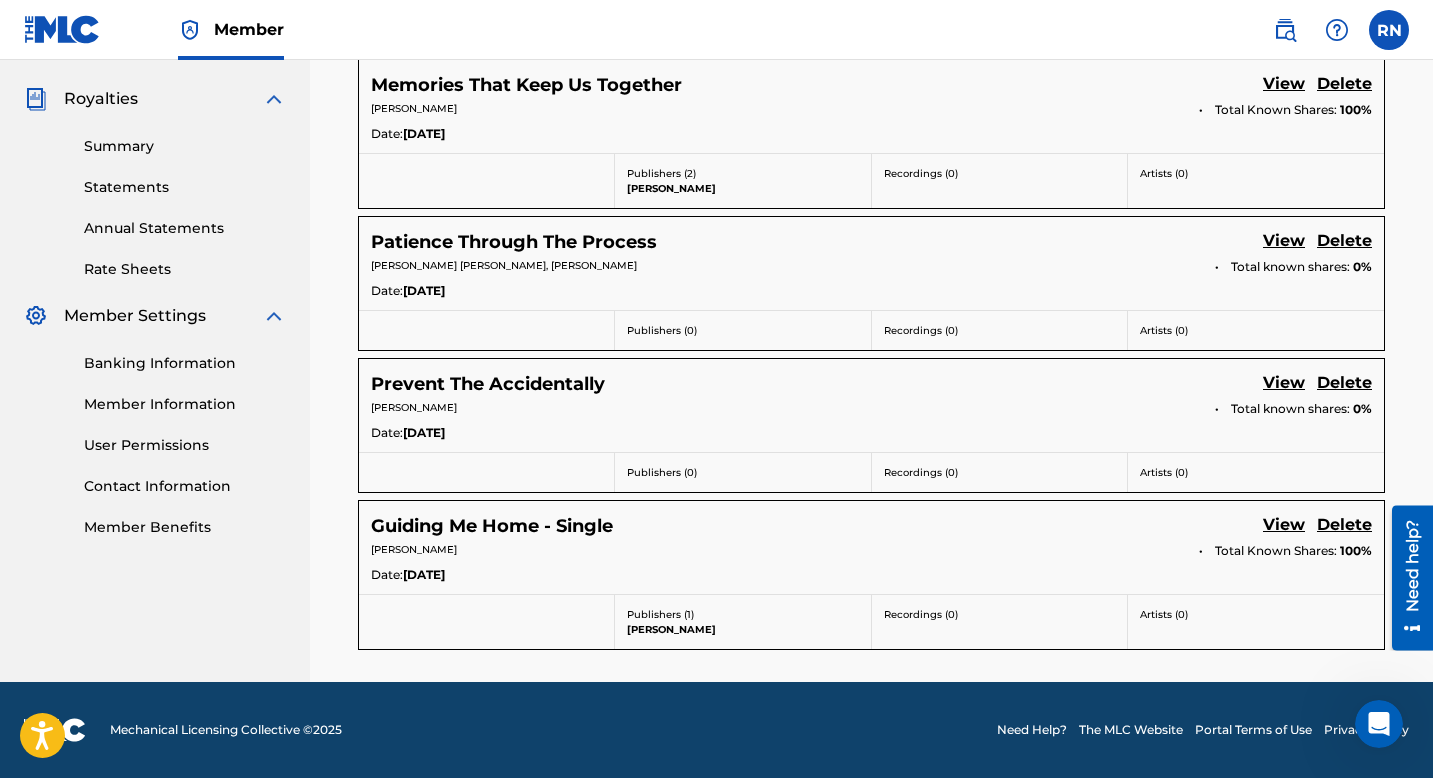 scroll, scrollTop: 0, scrollLeft: 0, axis: both 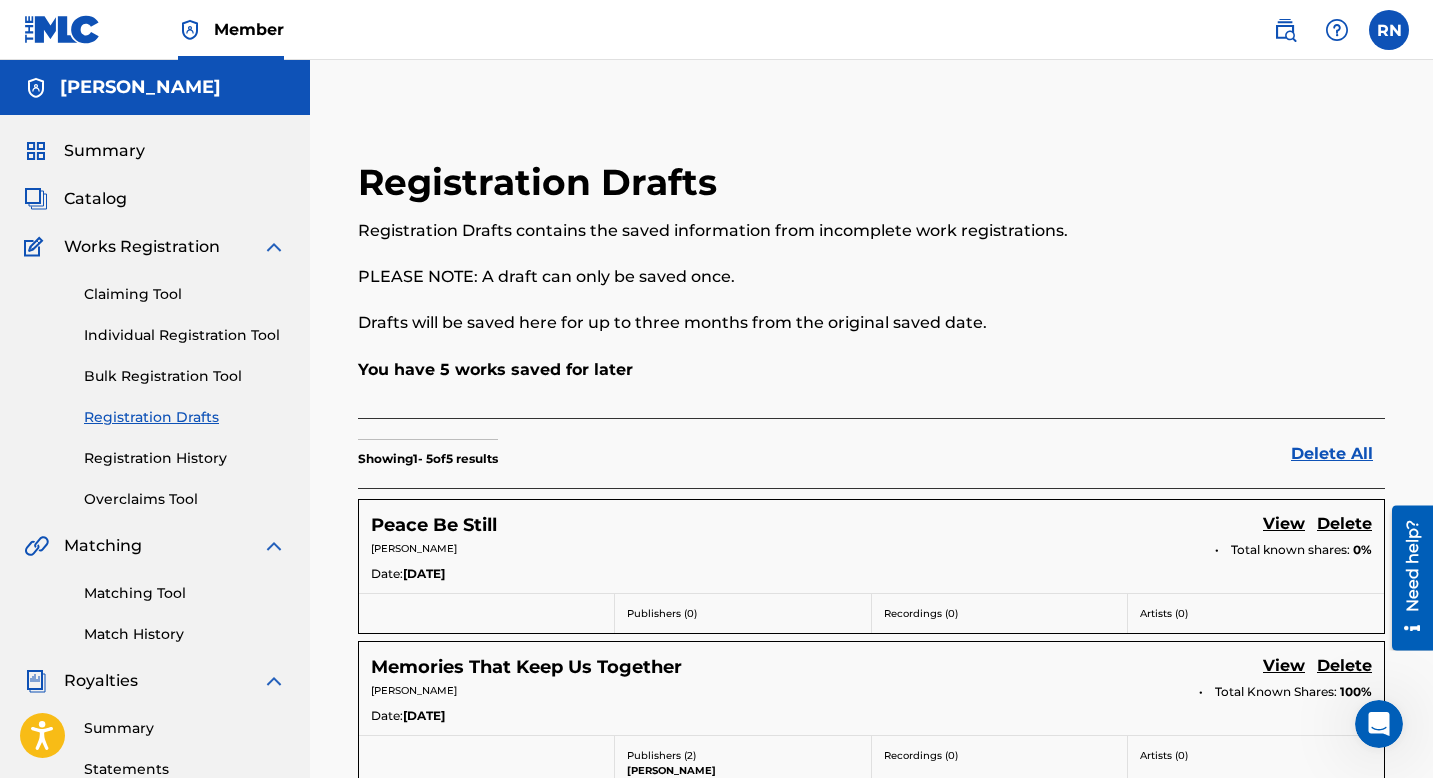 click on "Individual Registration Tool" at bounding box center (185, 335) 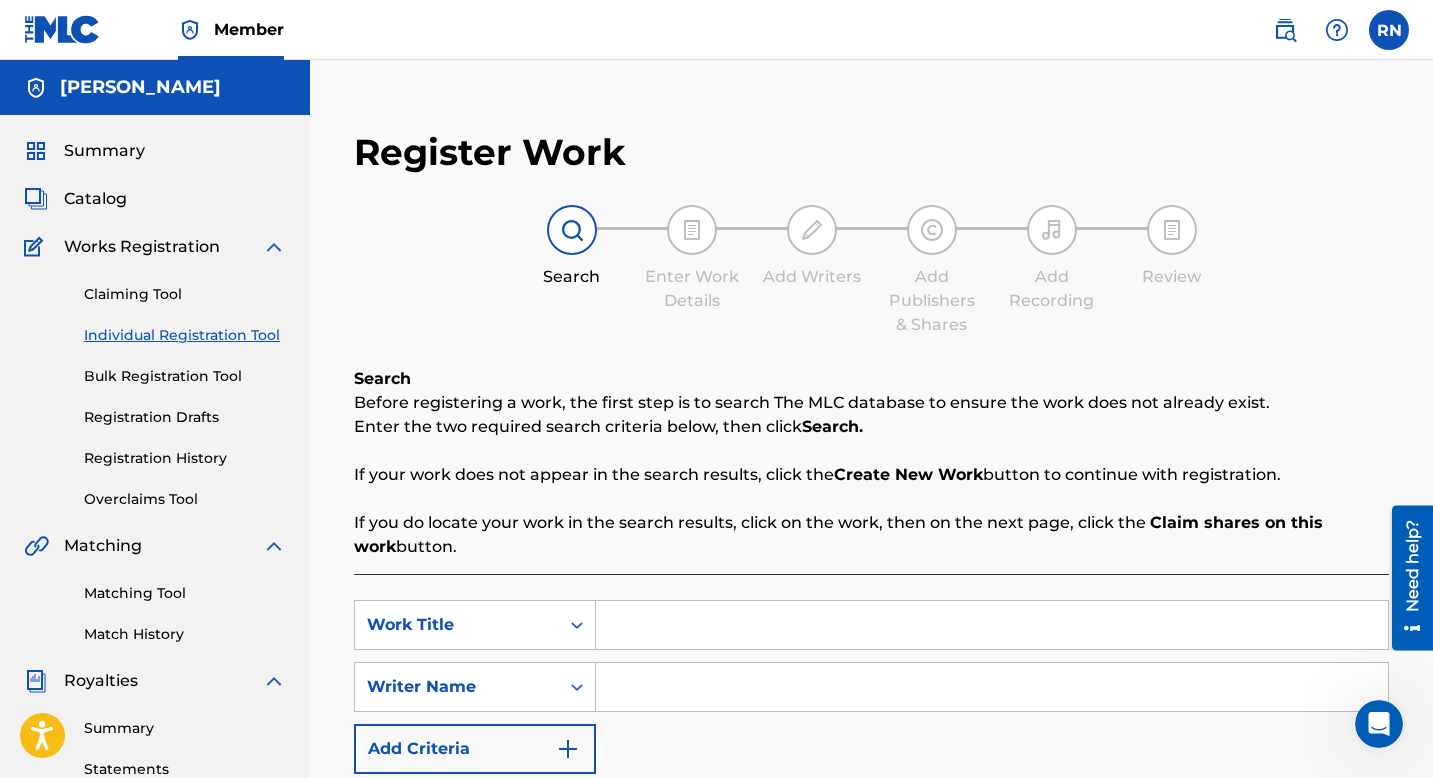 click on "Claiming Tool" at bounding box center (185, 294) 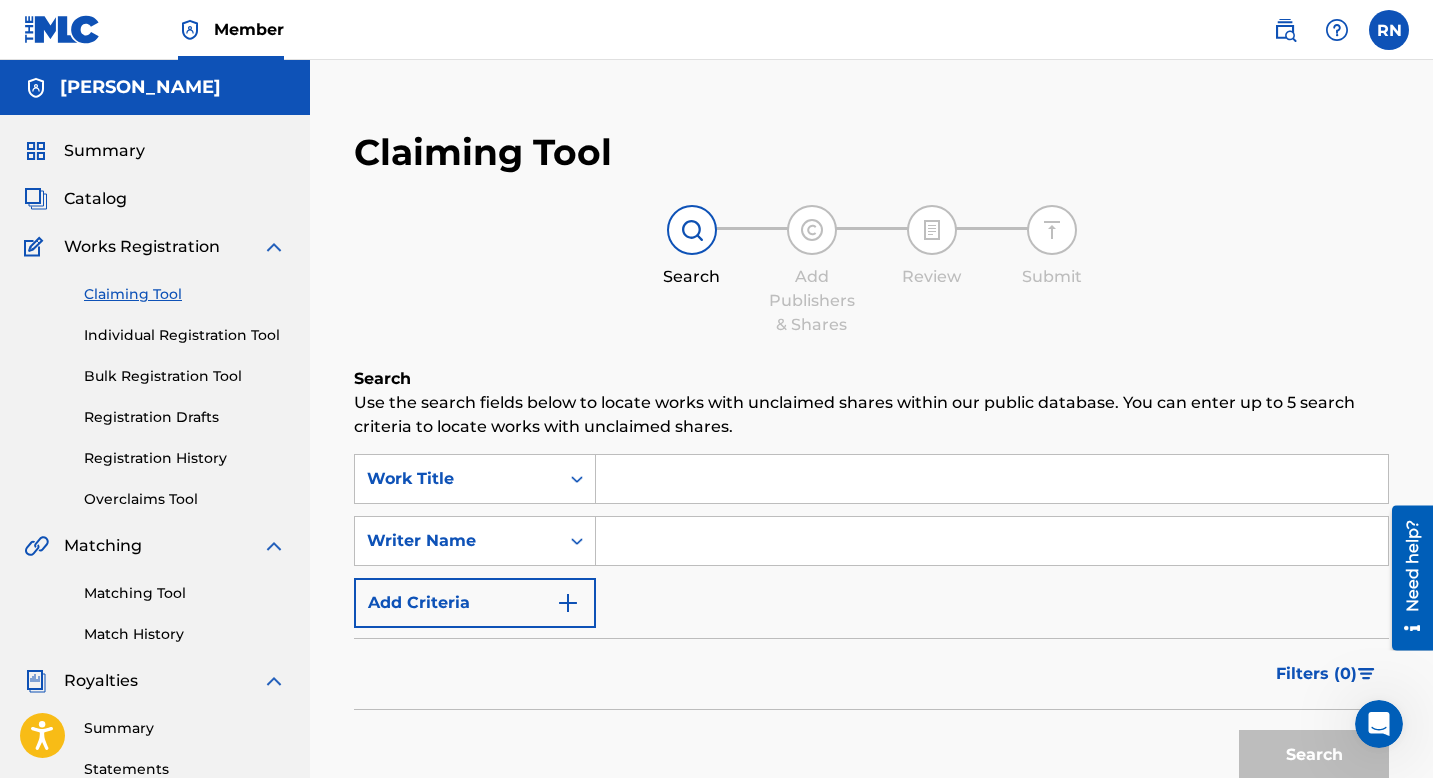 click at bounding box center (992, 479) 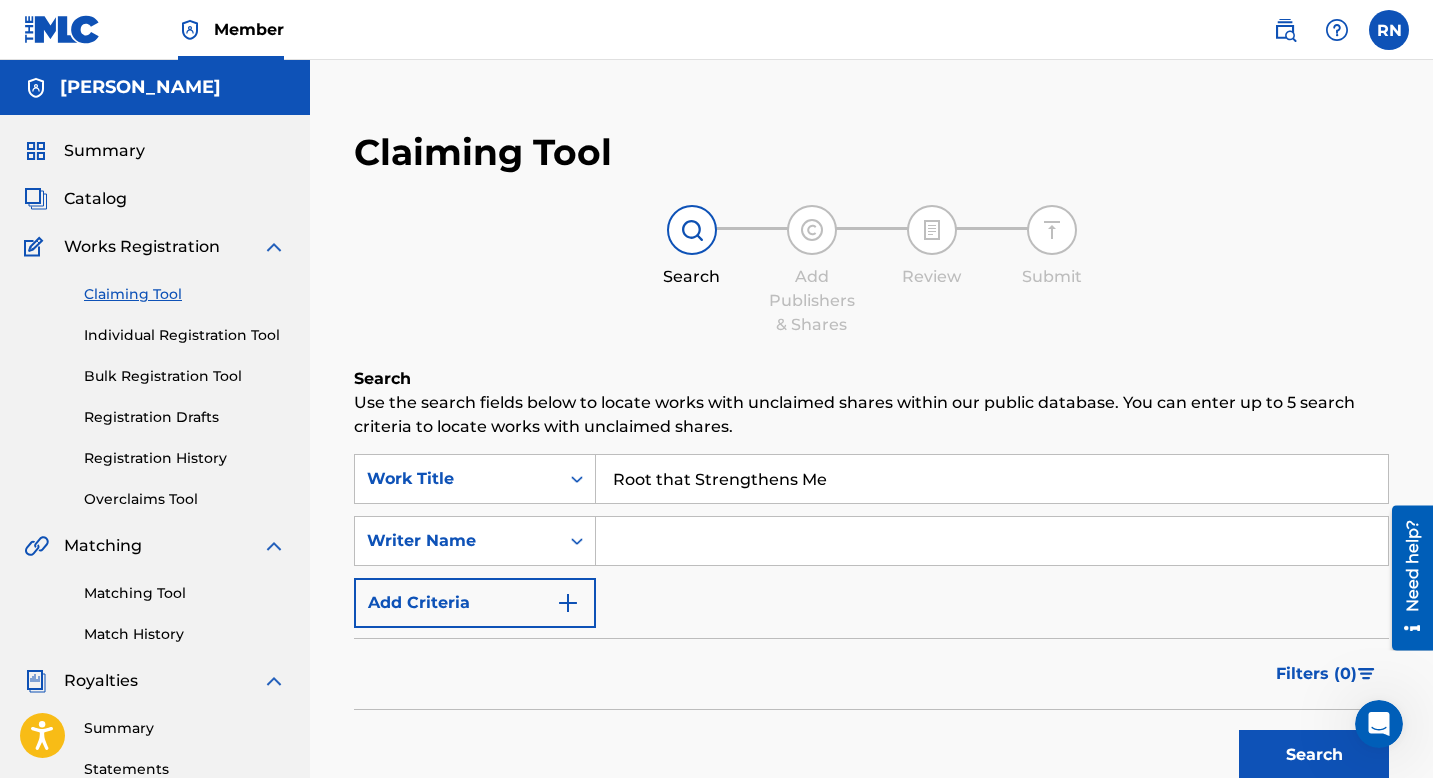 type on "Root that Strengthens Me" 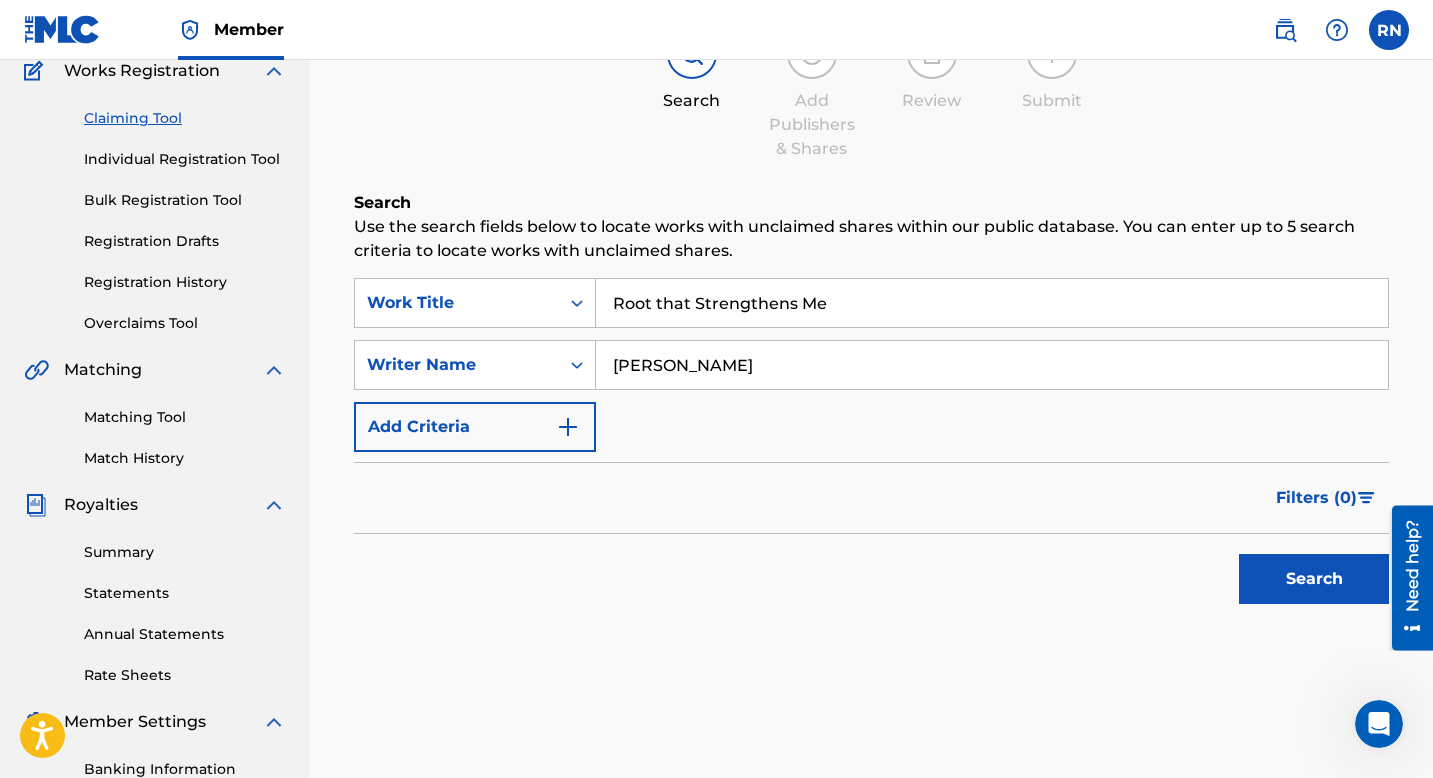 scroll, scrollTop: 197, scrollLeft: 0, axis: vertical 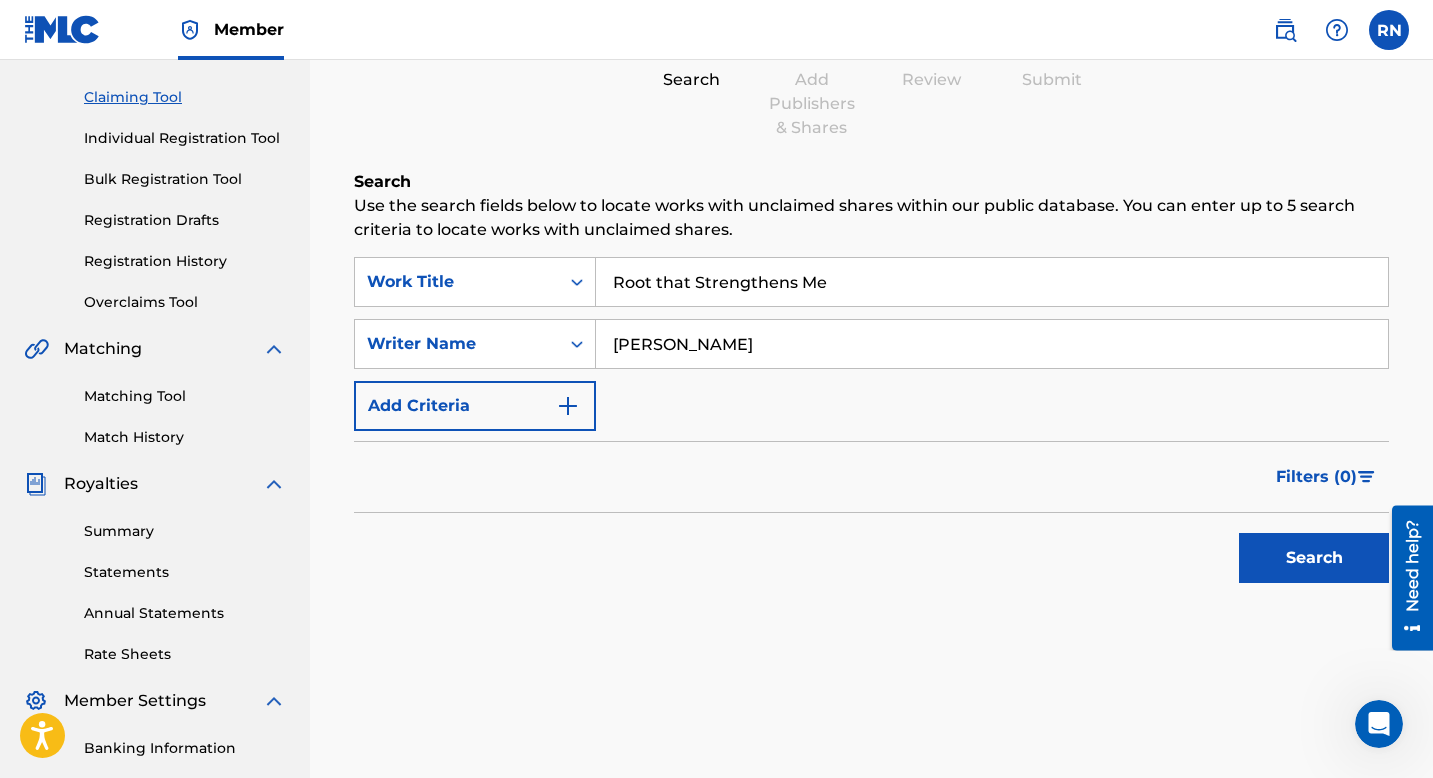 type on "[PERSON_NAME]" 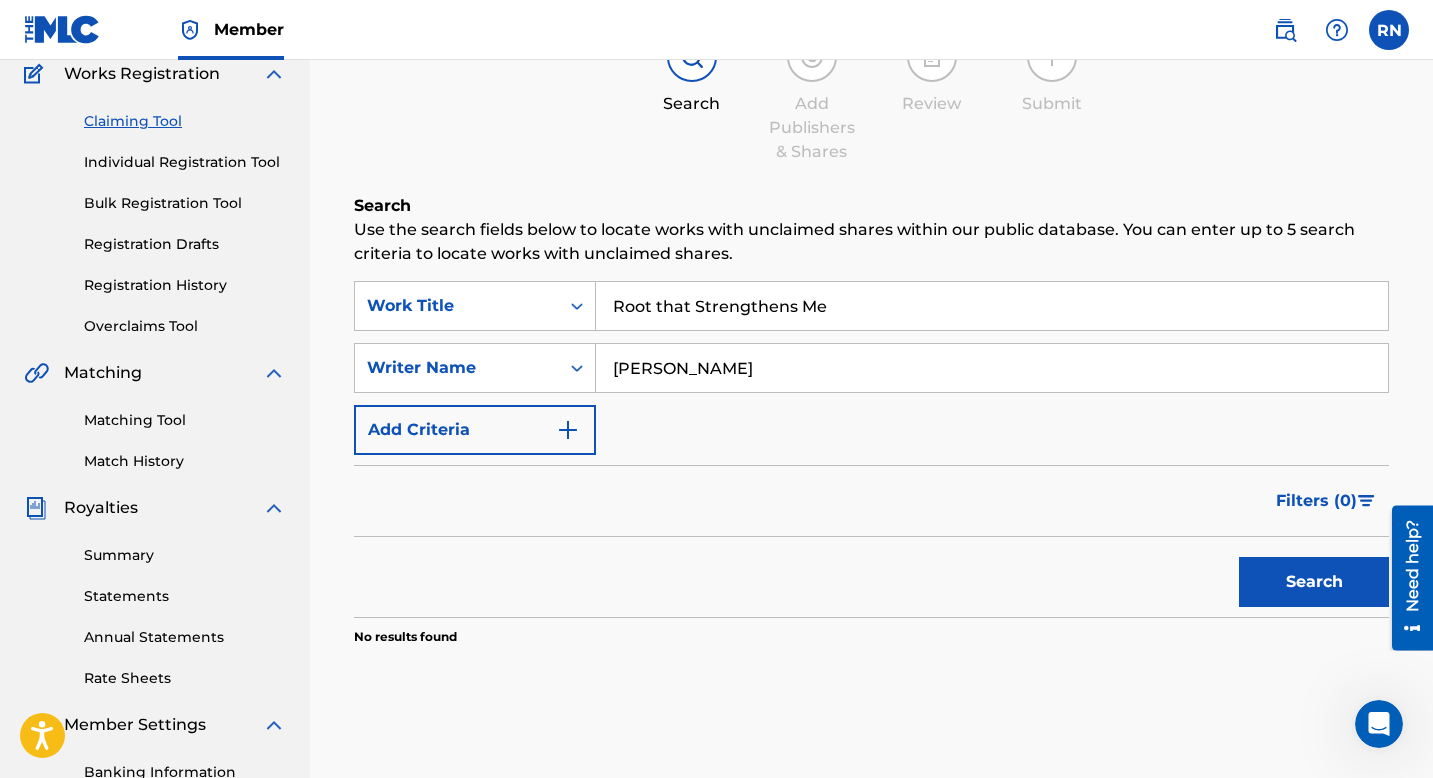 scroll, scrollTop: 172, scrollLeft: 0, axis: vertical 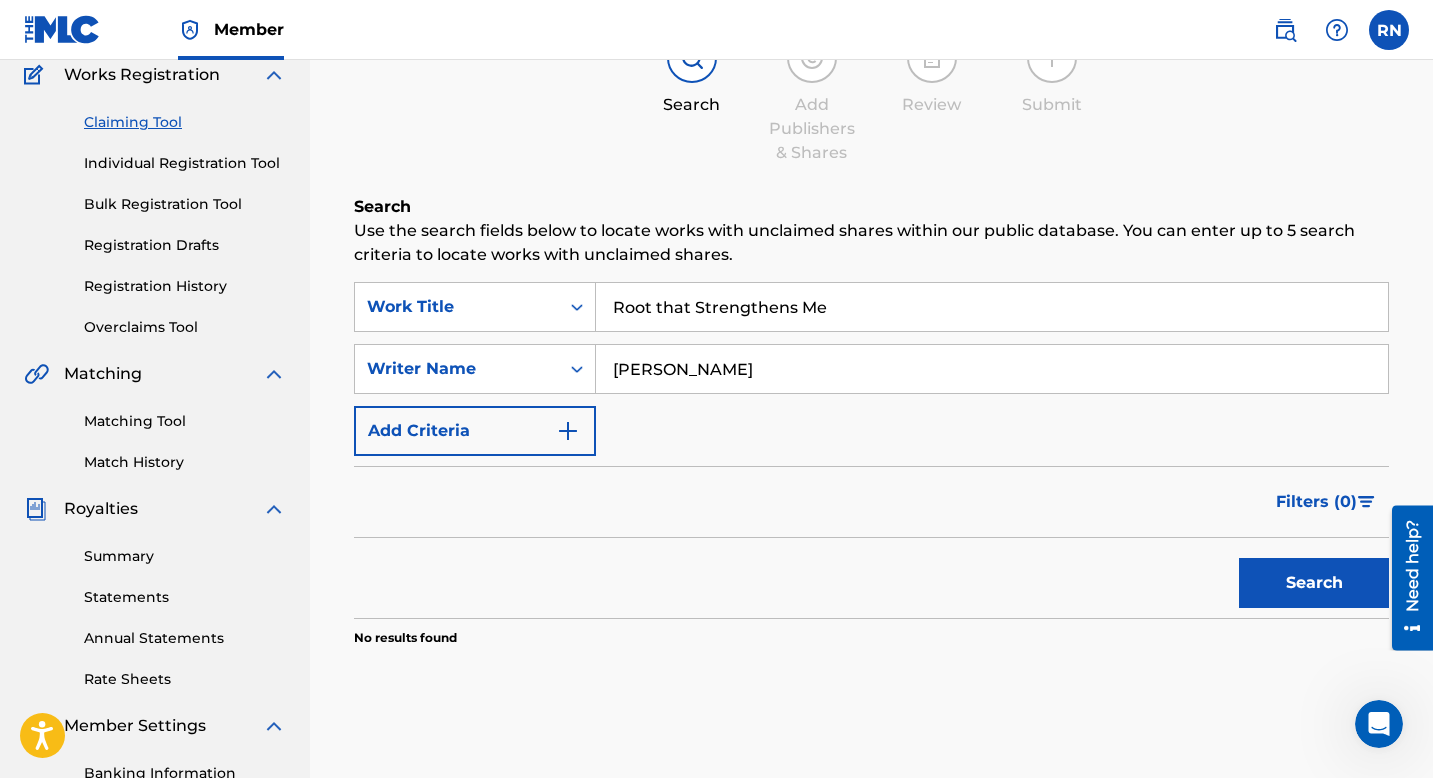 click at bounding box center [568, 431] 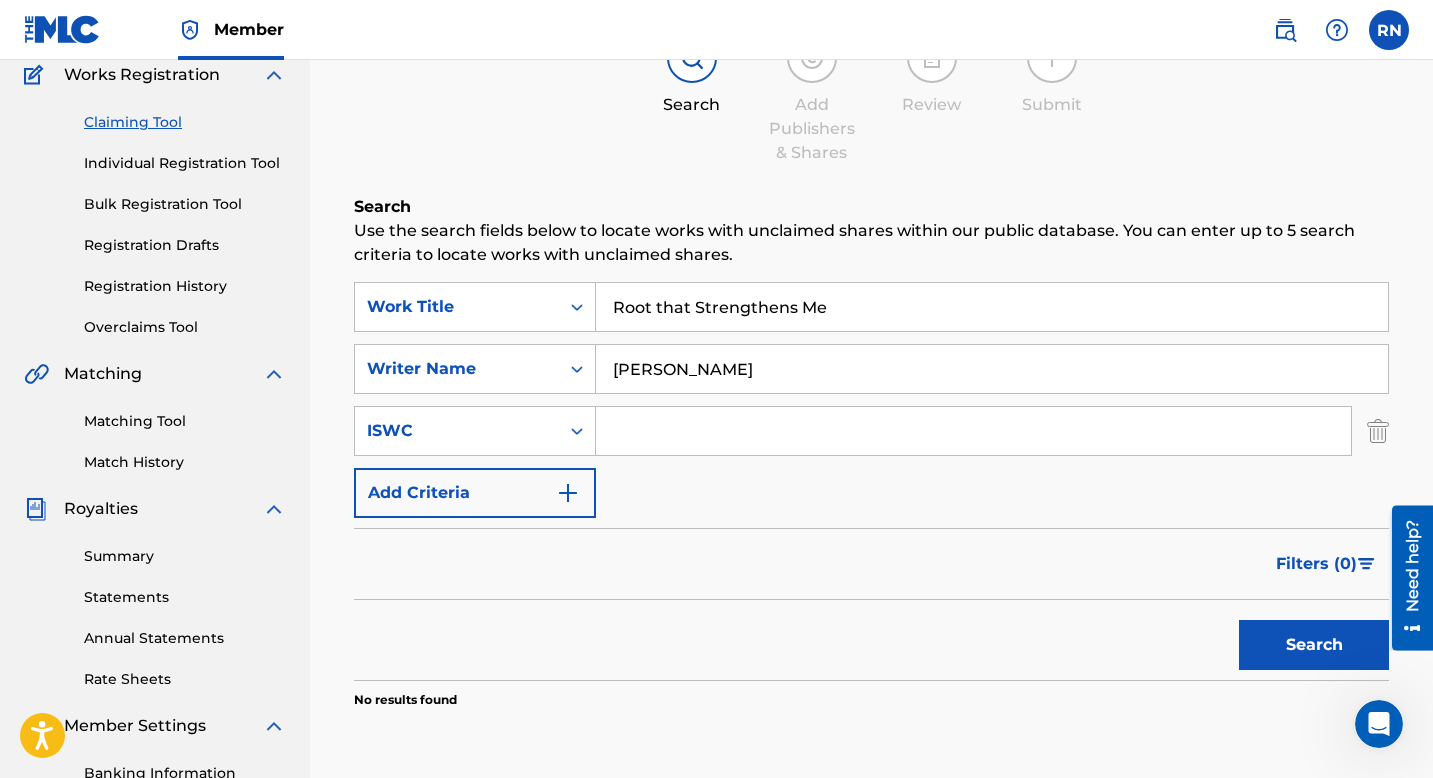 click at bounding box center [577, 431] 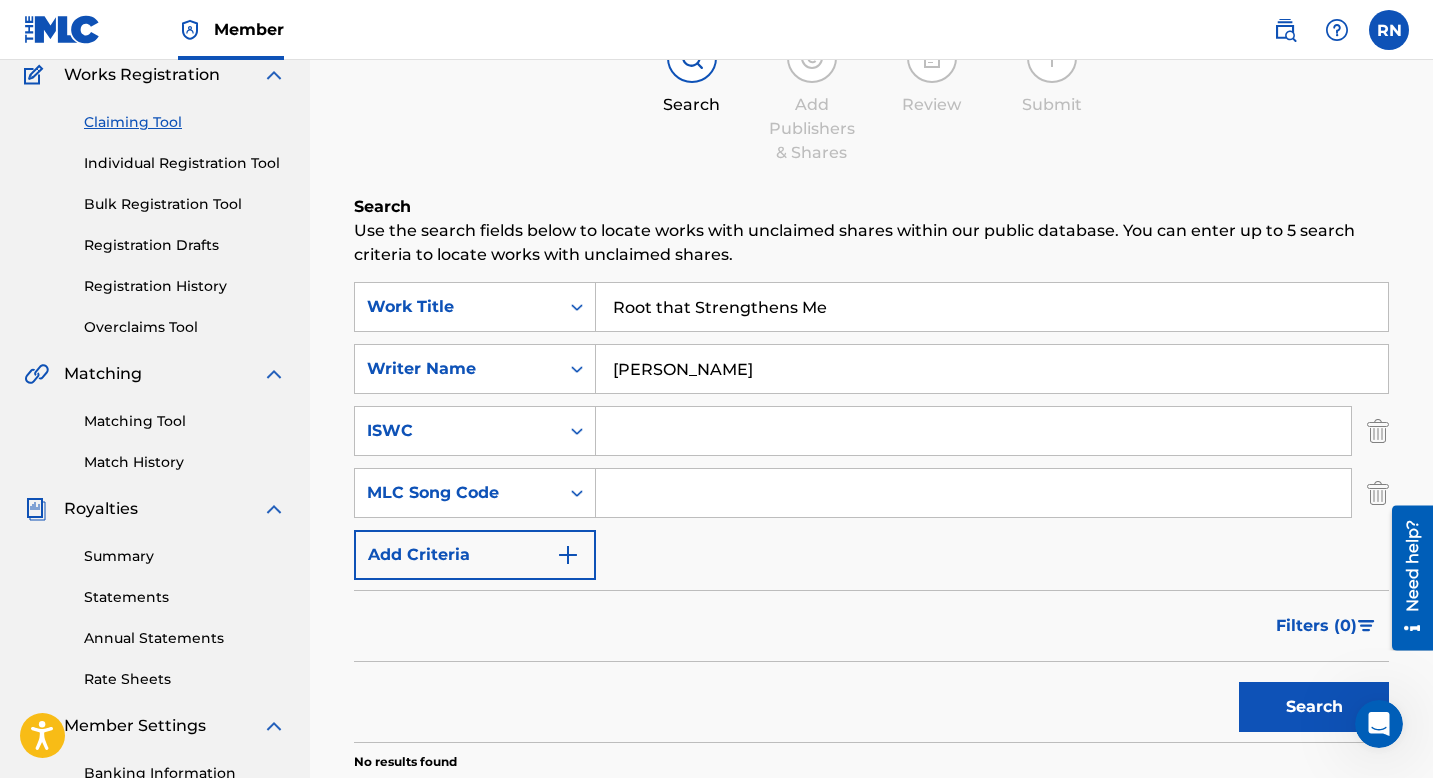 click on "Add Criteria" at bounding box center (475, 555) 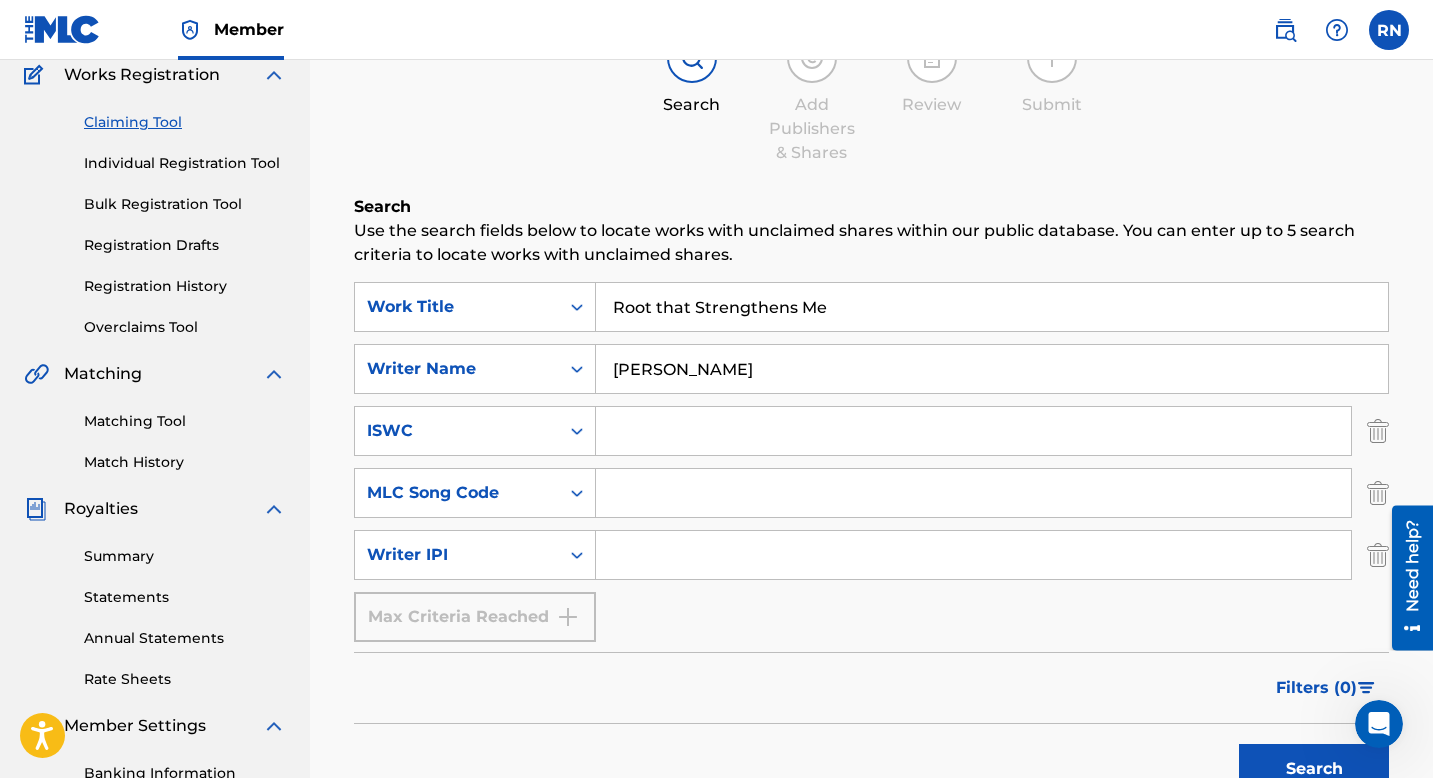 click at bounding box center [973, 555] 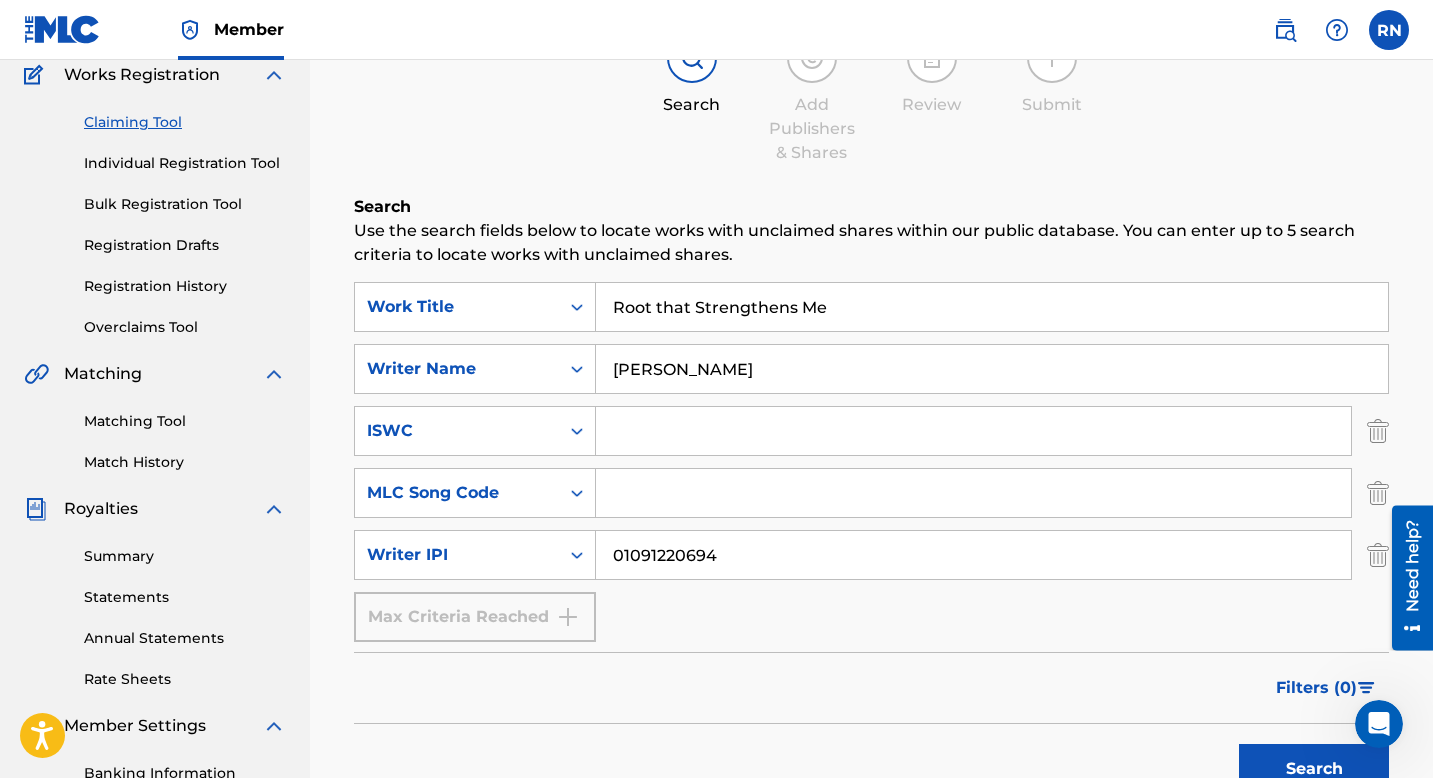 type on "01091220694" 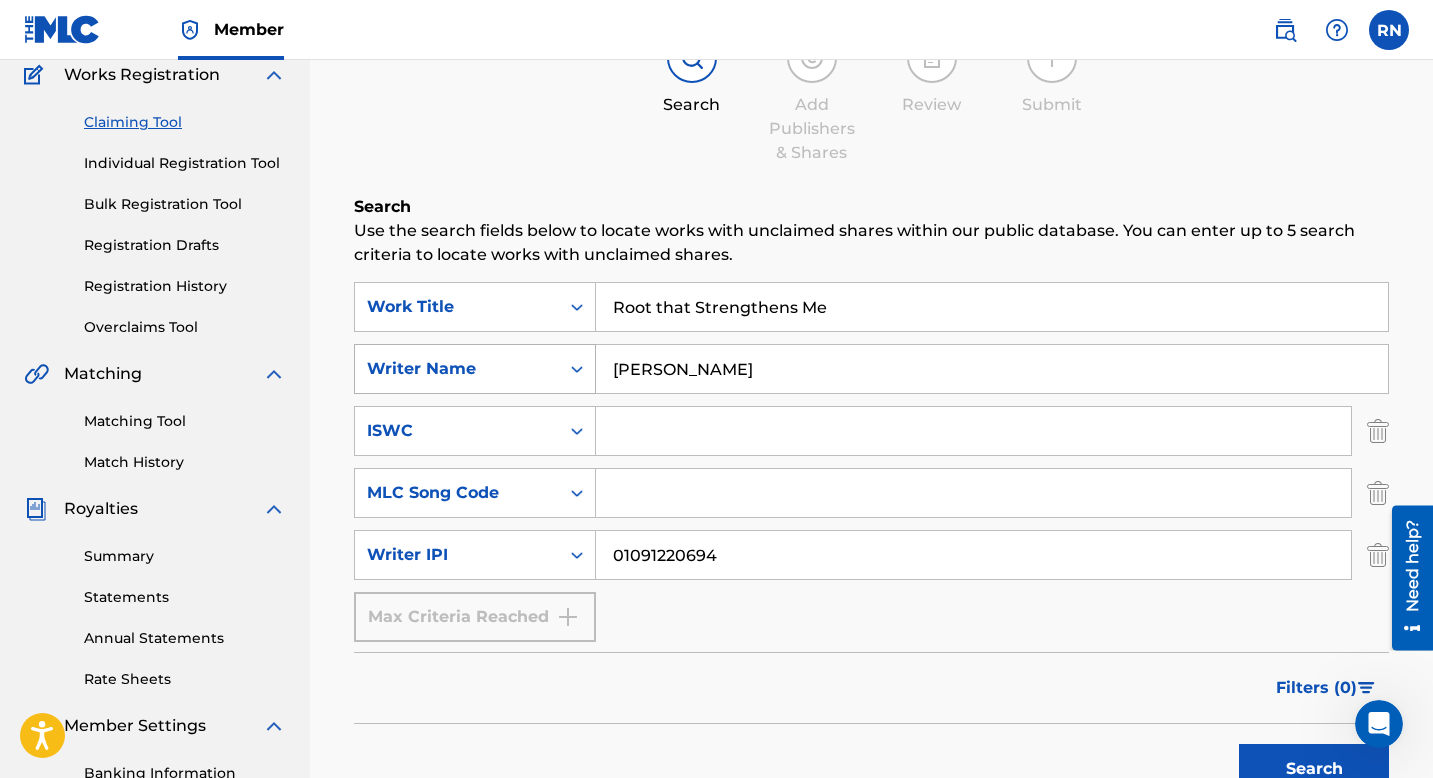 drag, startPoint x: 757, startPoint y: 375, endPoint x: 557, endPoint y: 374, distance: 200.0025 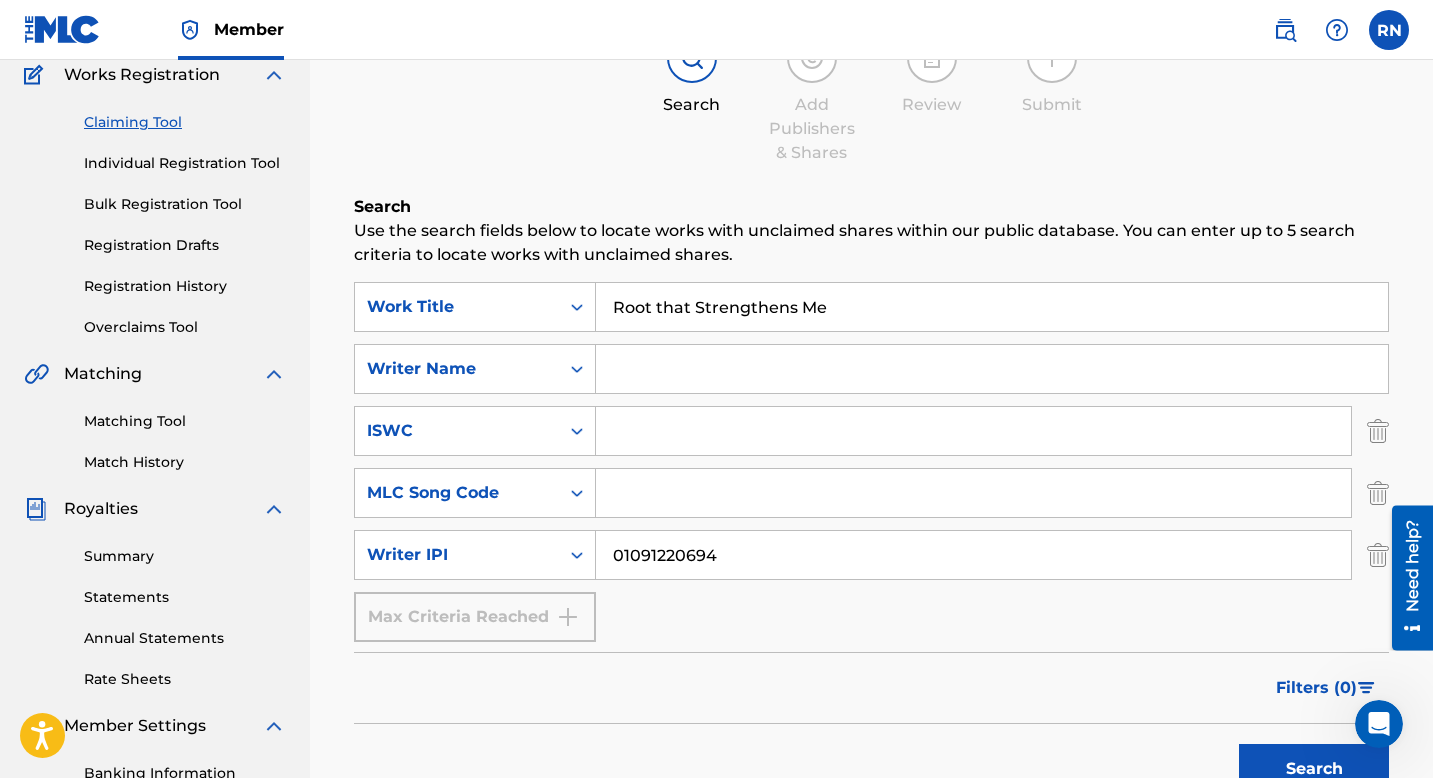 type 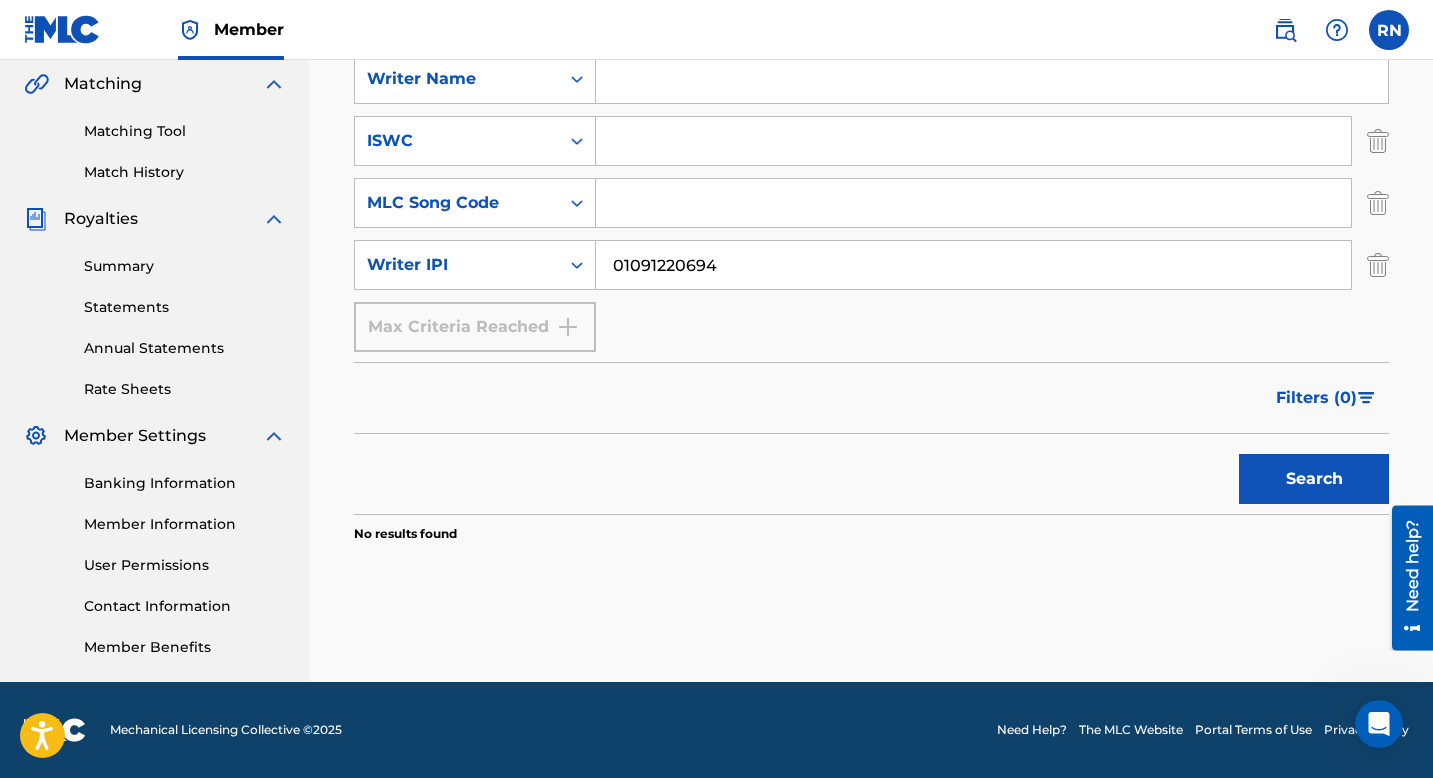 click on "Search" at bounding box center (1314, 479) 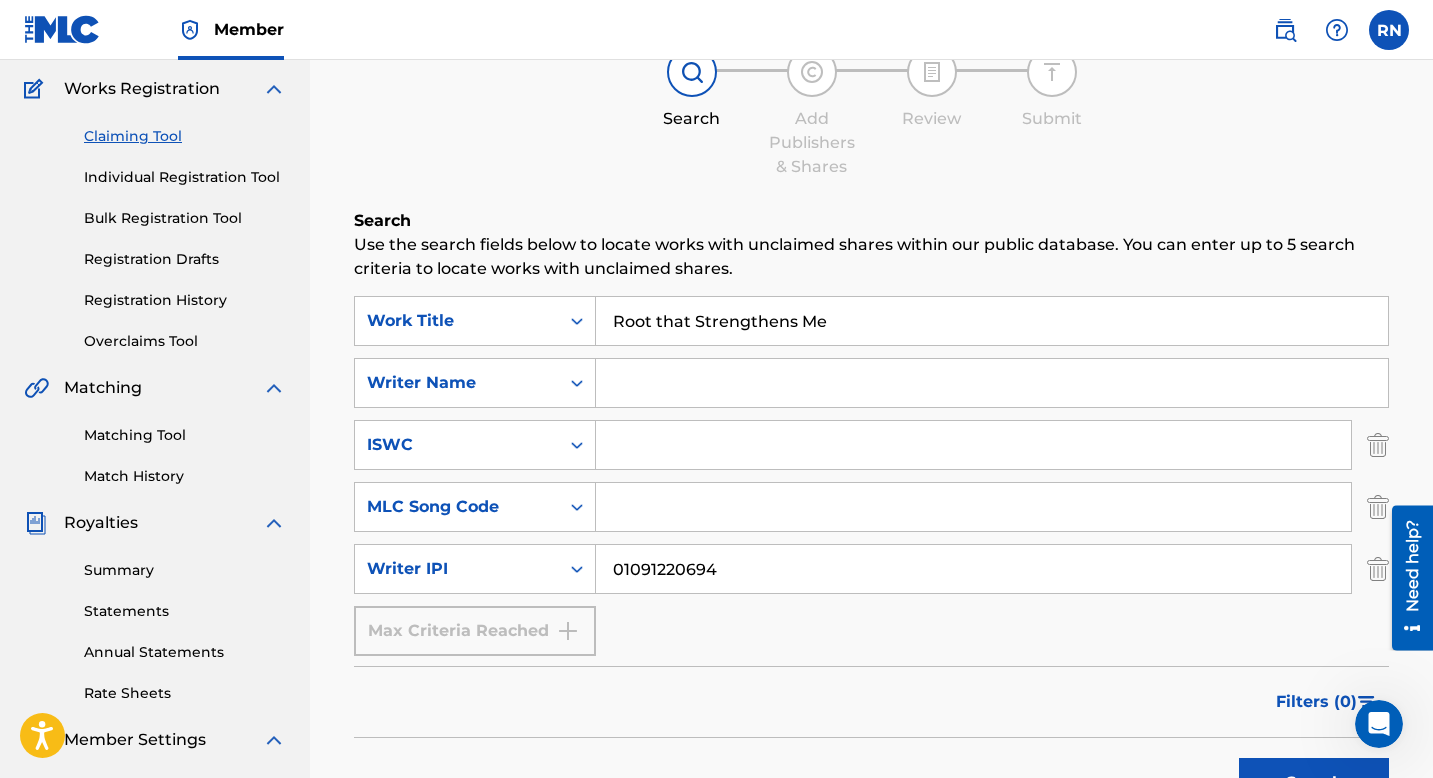 scroll, scrollTop: 157, scrollLeft: 0, axis: vertical 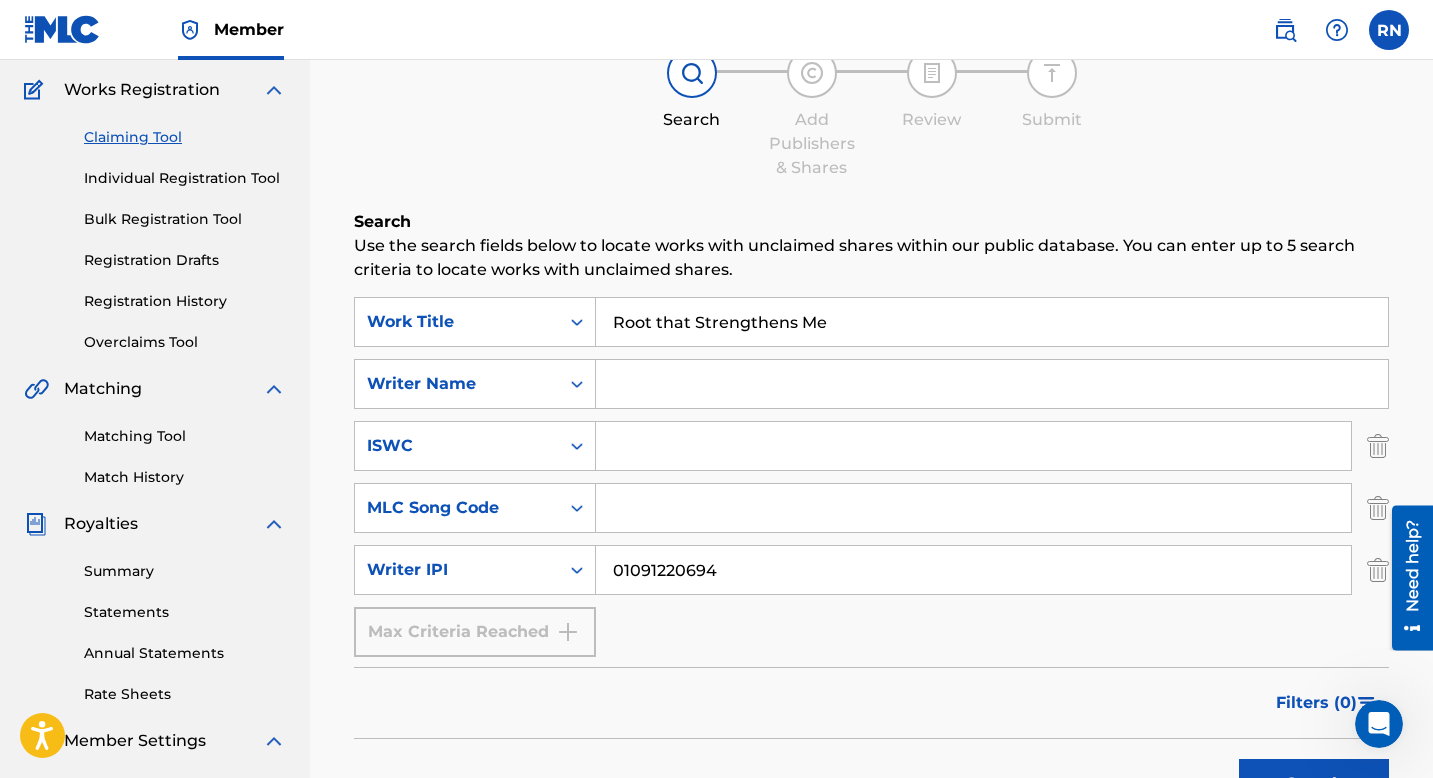 click on "Individual Registration Tool" at bounding box center (185, 178) 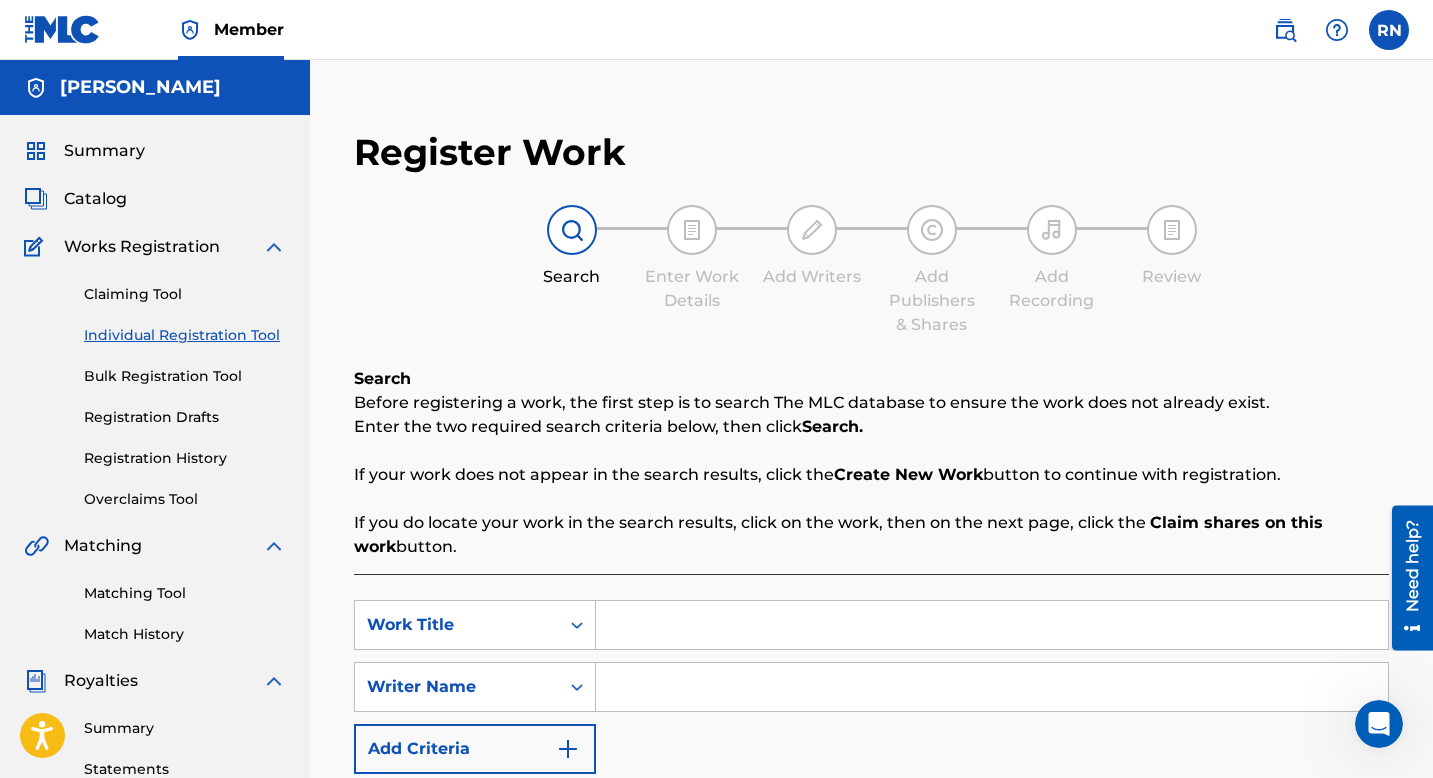 scroll, scrollTop: 158, scrollLeft: 0, axis: vertical 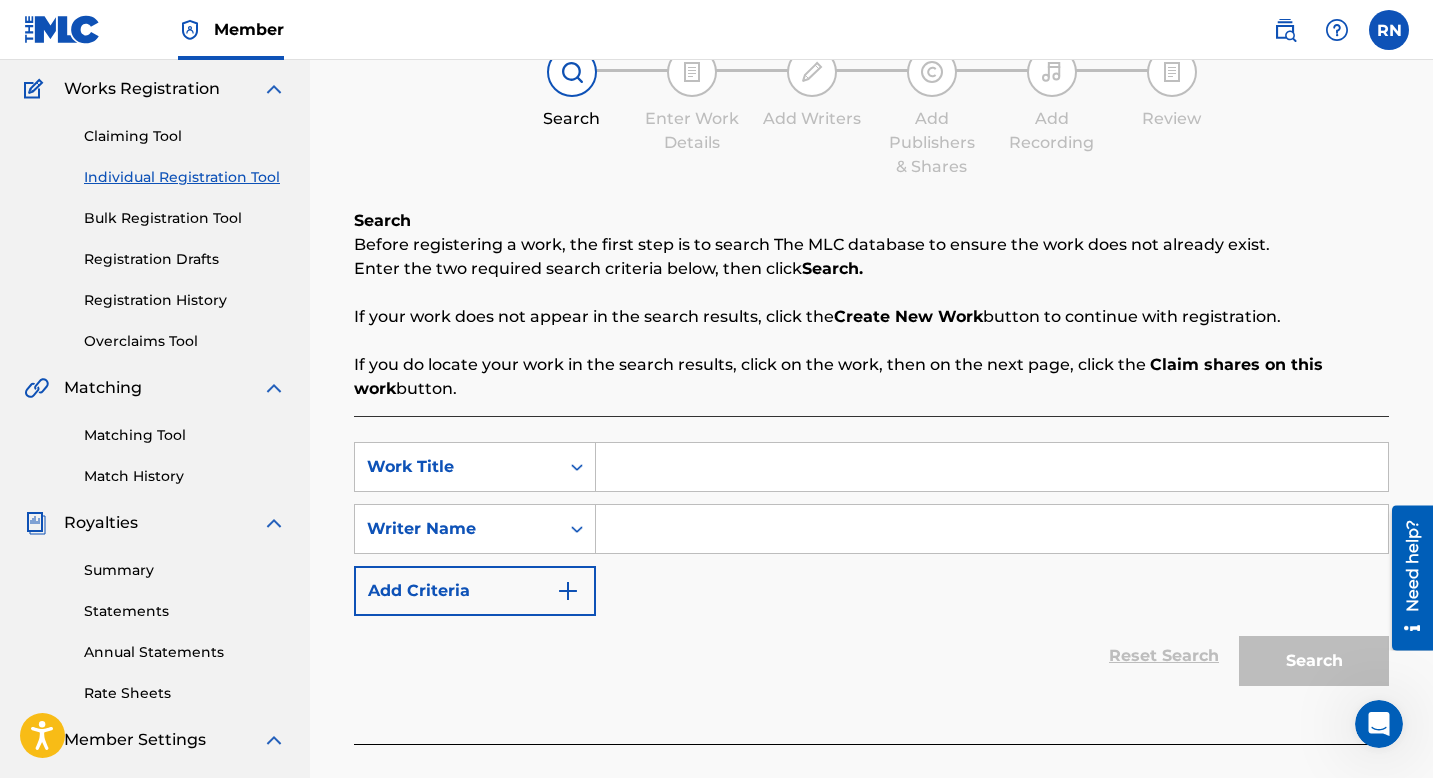 click at bounding box center (992, 467) 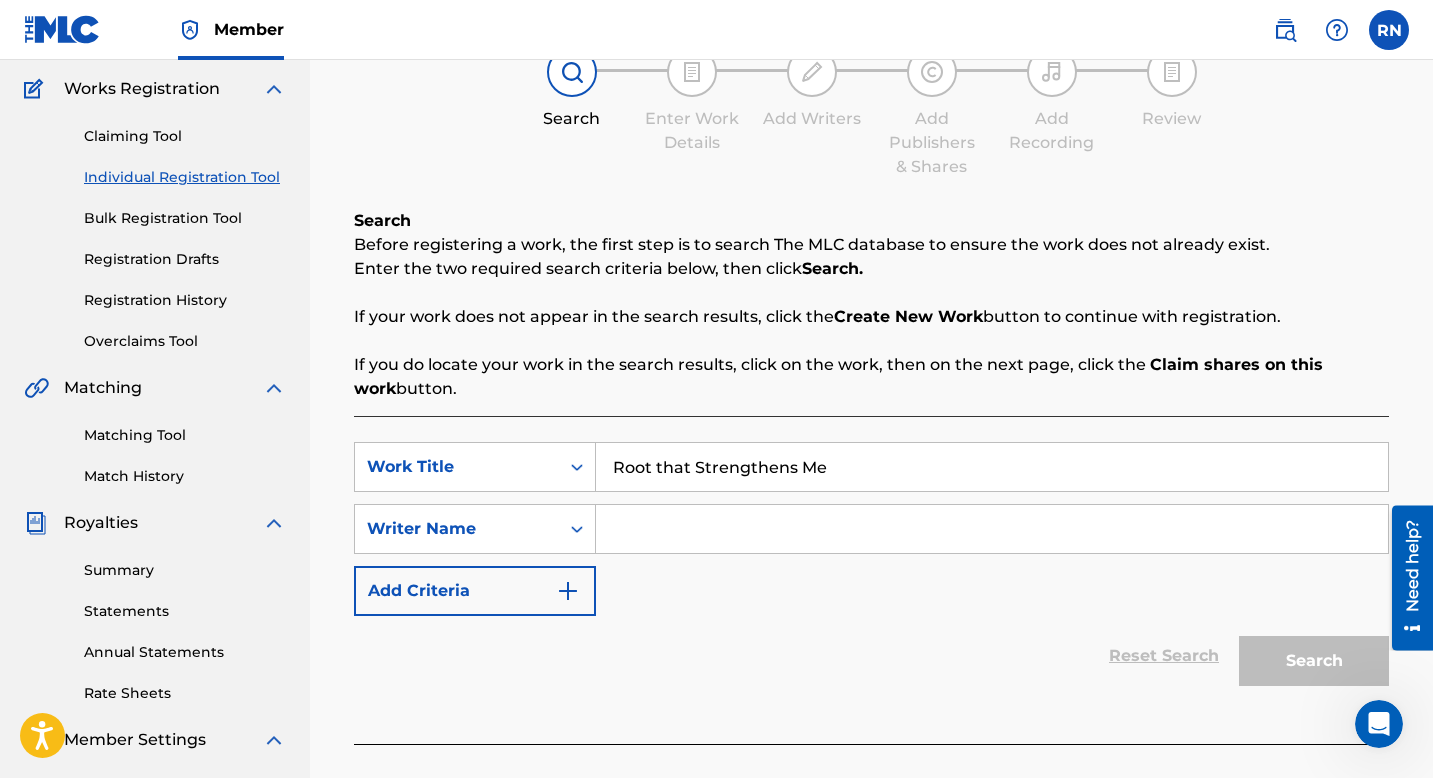 type on "Root that Strengthens Me" 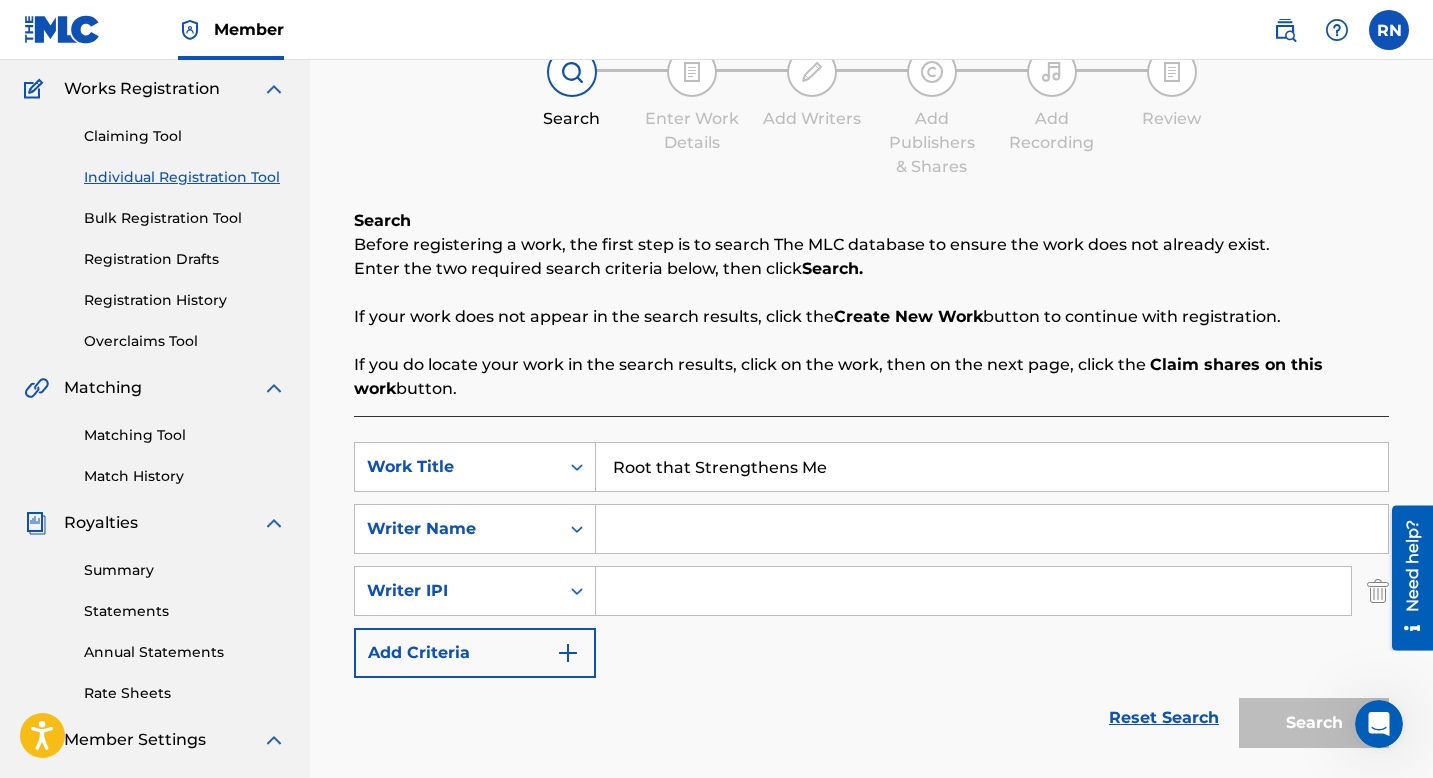 click on "Add Criteria" at bounding box center (475, 653) 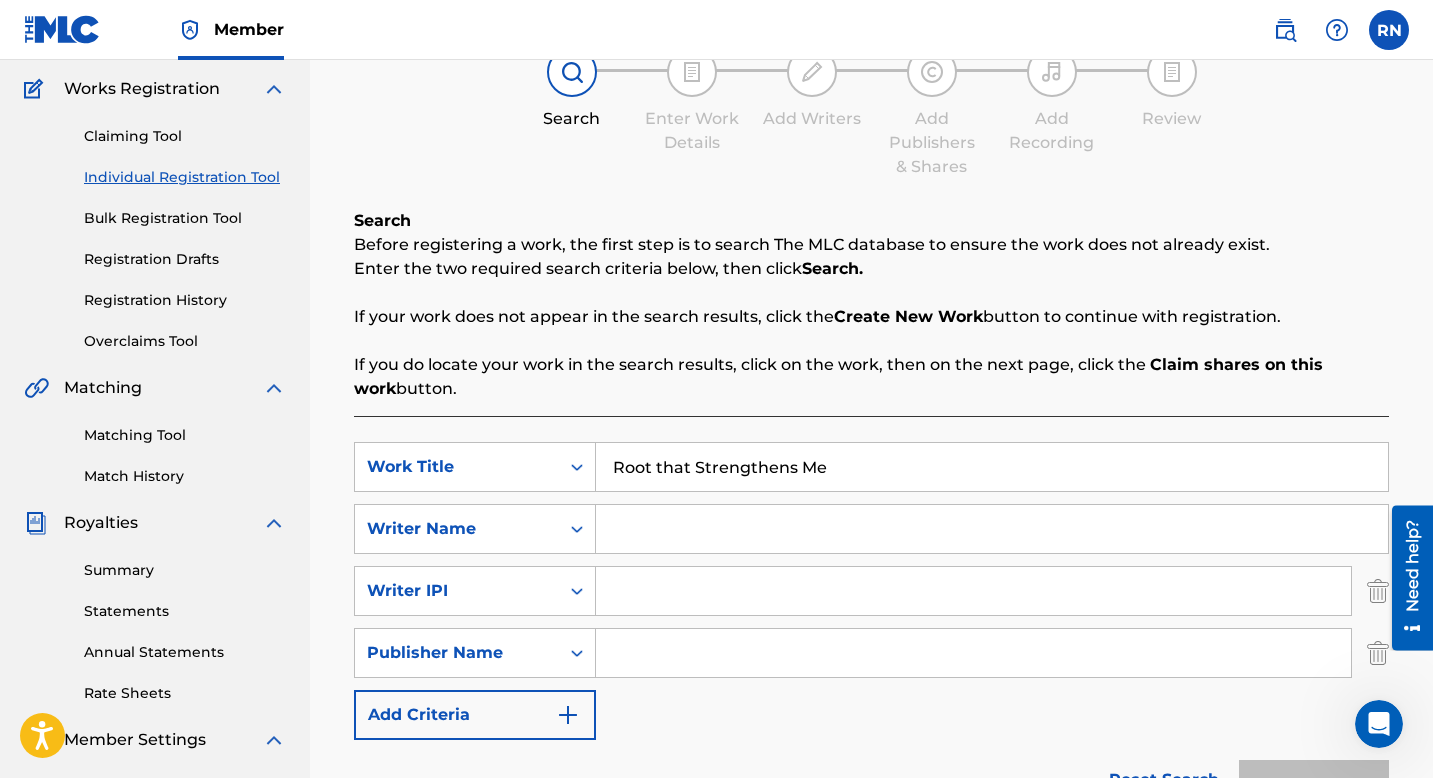 click on "Add Criteria" at bounding box center [475, 715] 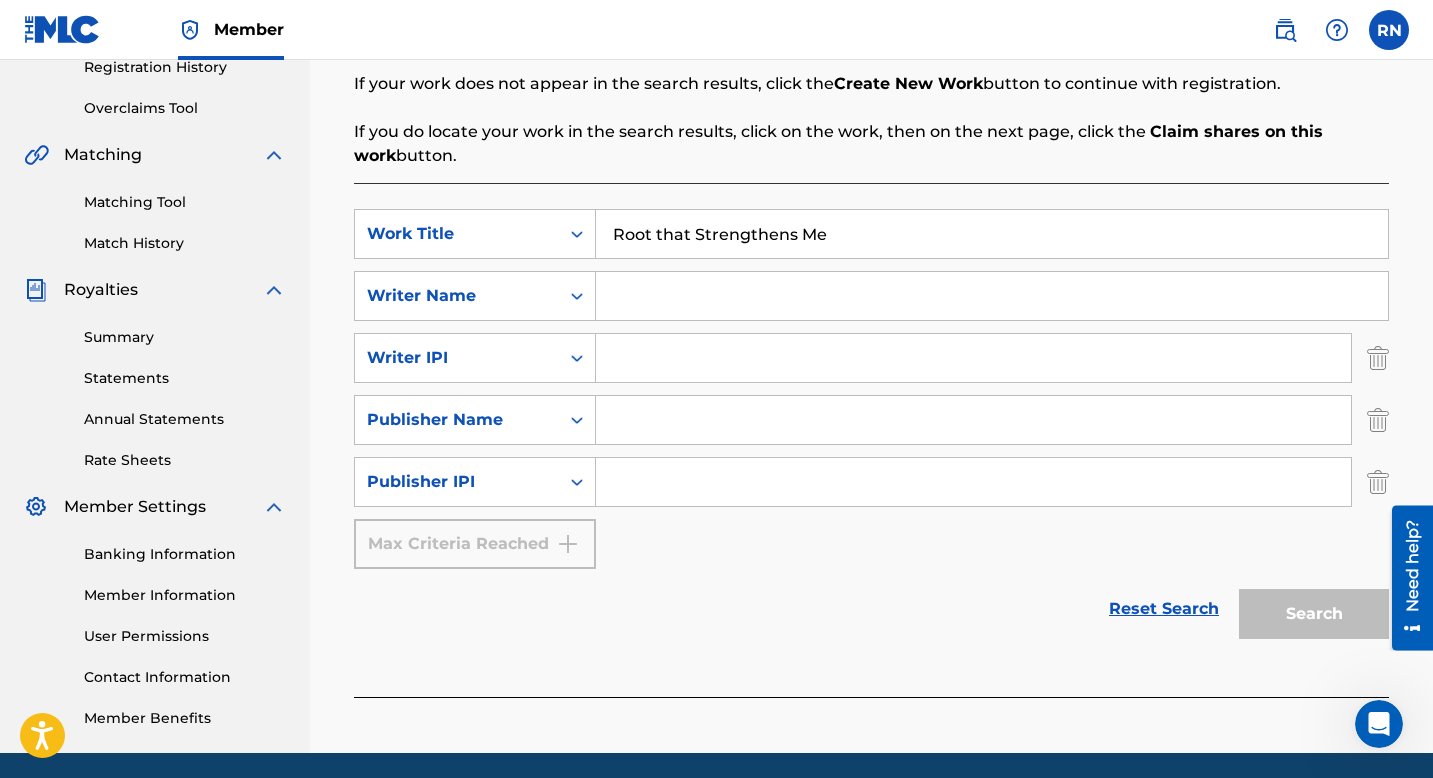 scroll, scrollTop: 418, scrollLeft: 0, axis: vertical 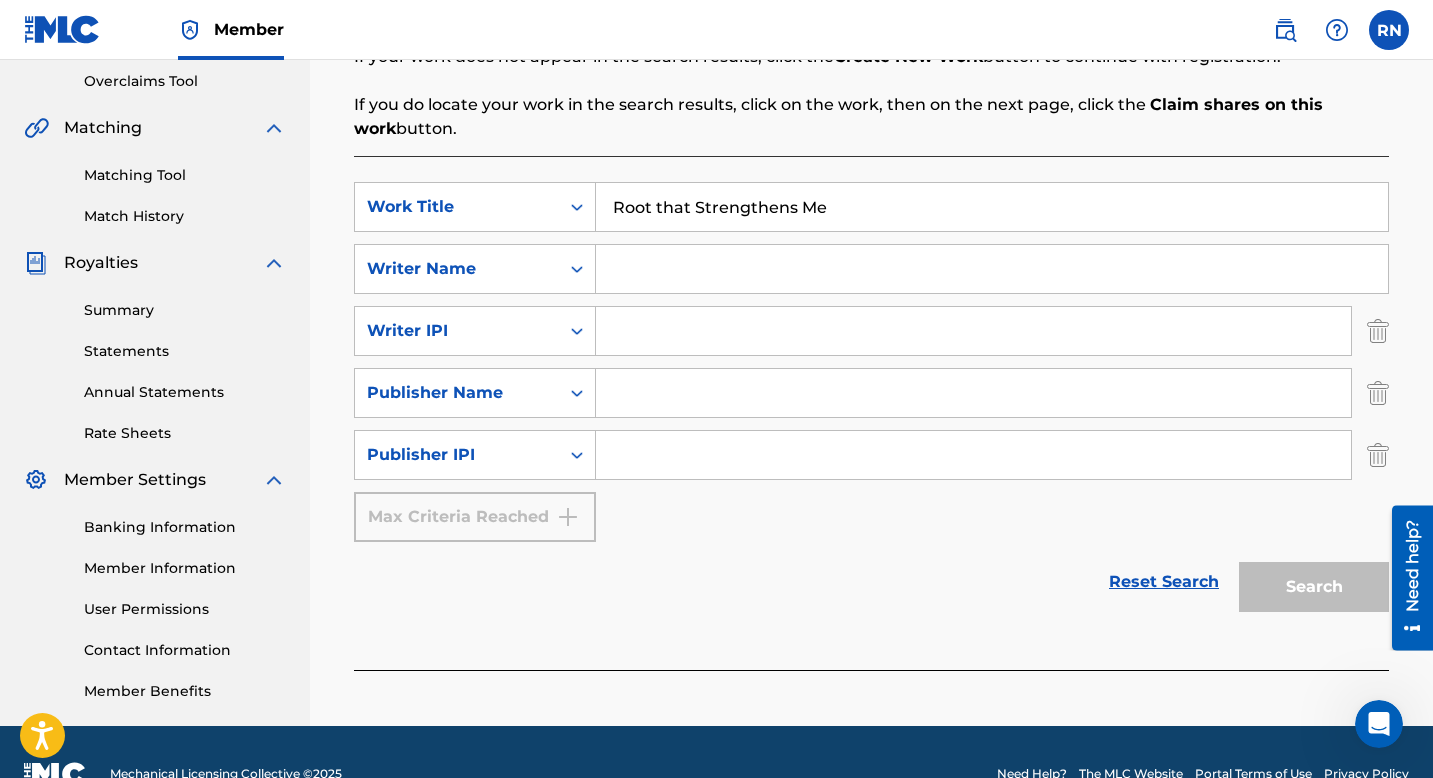 click at bounding box center [973, 455] 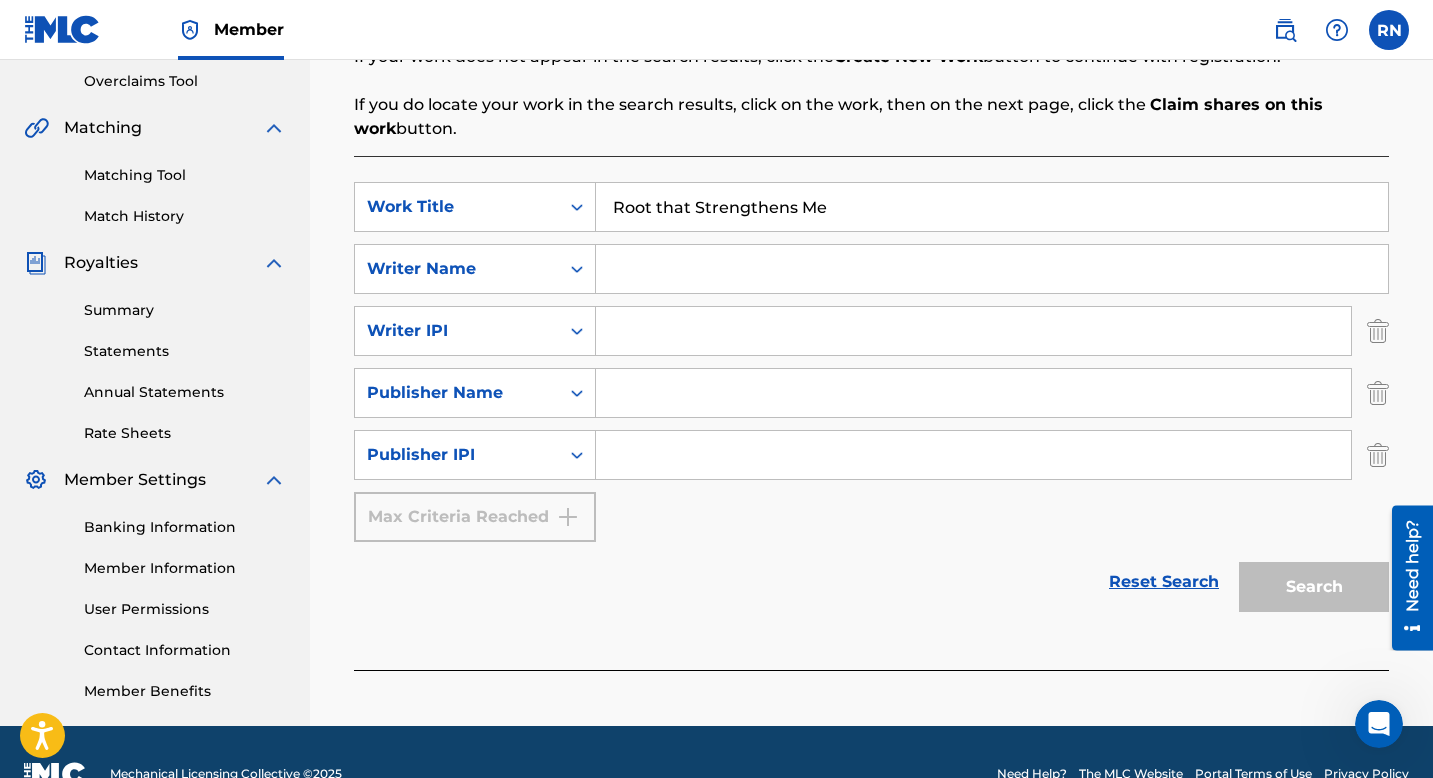 paste on "01091220694" 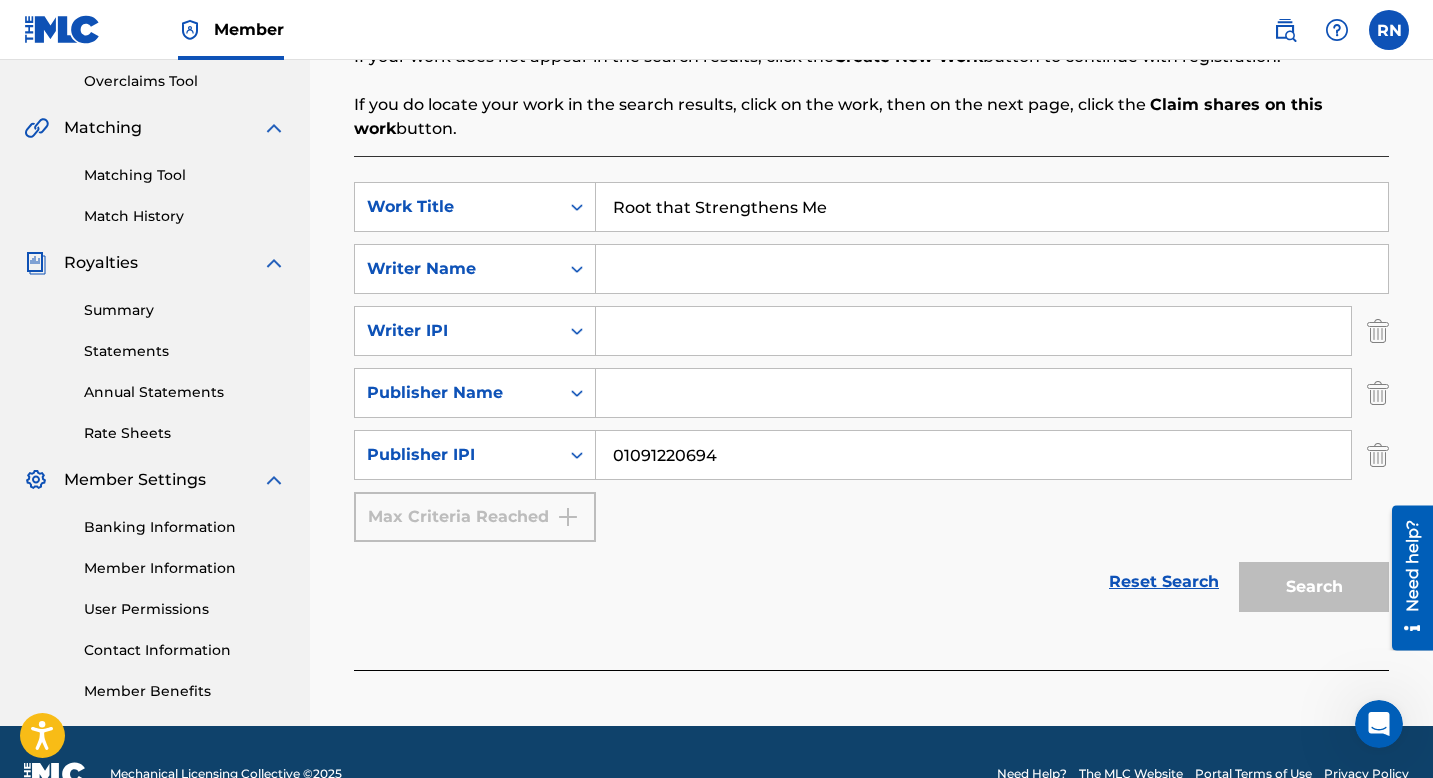 type on "01091220694" 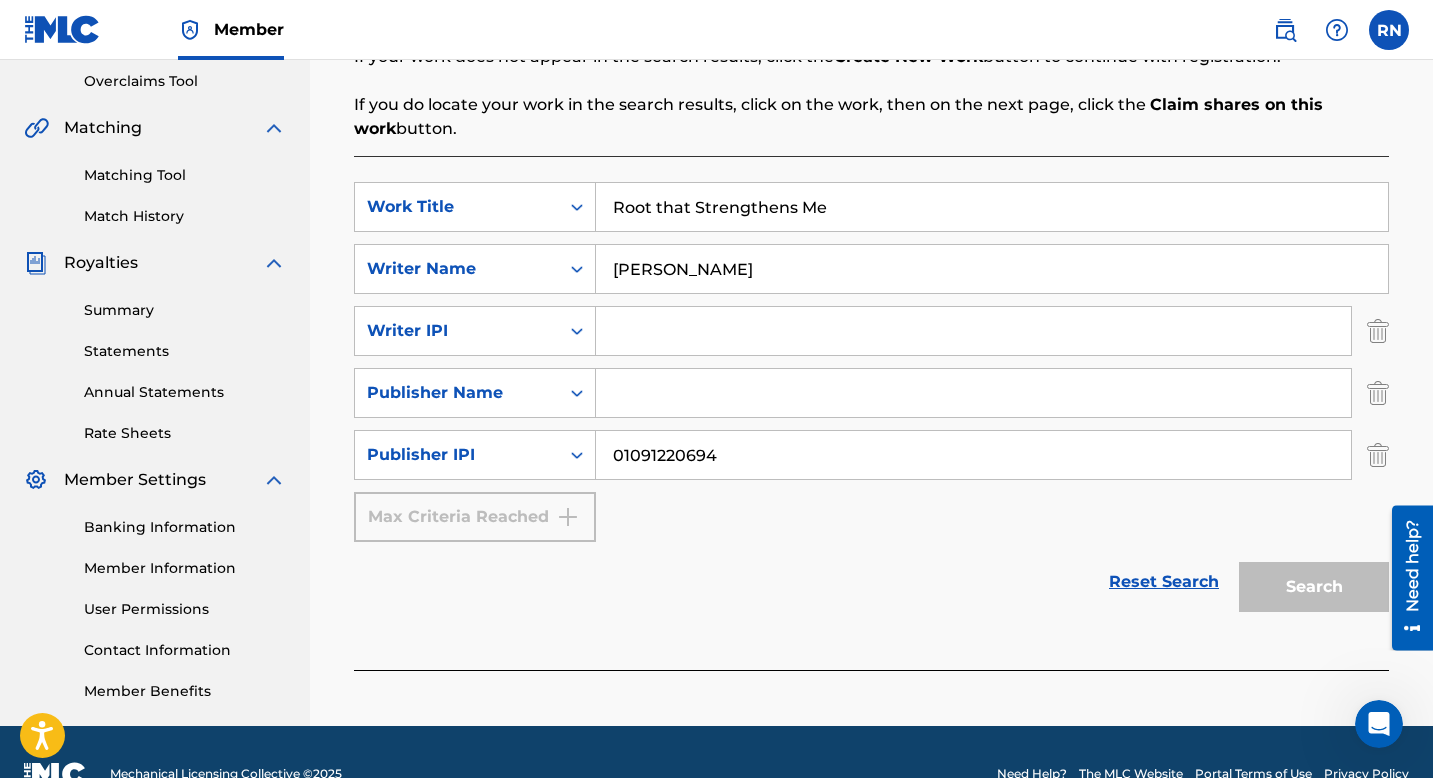 type on "[PERSON_NAME]" 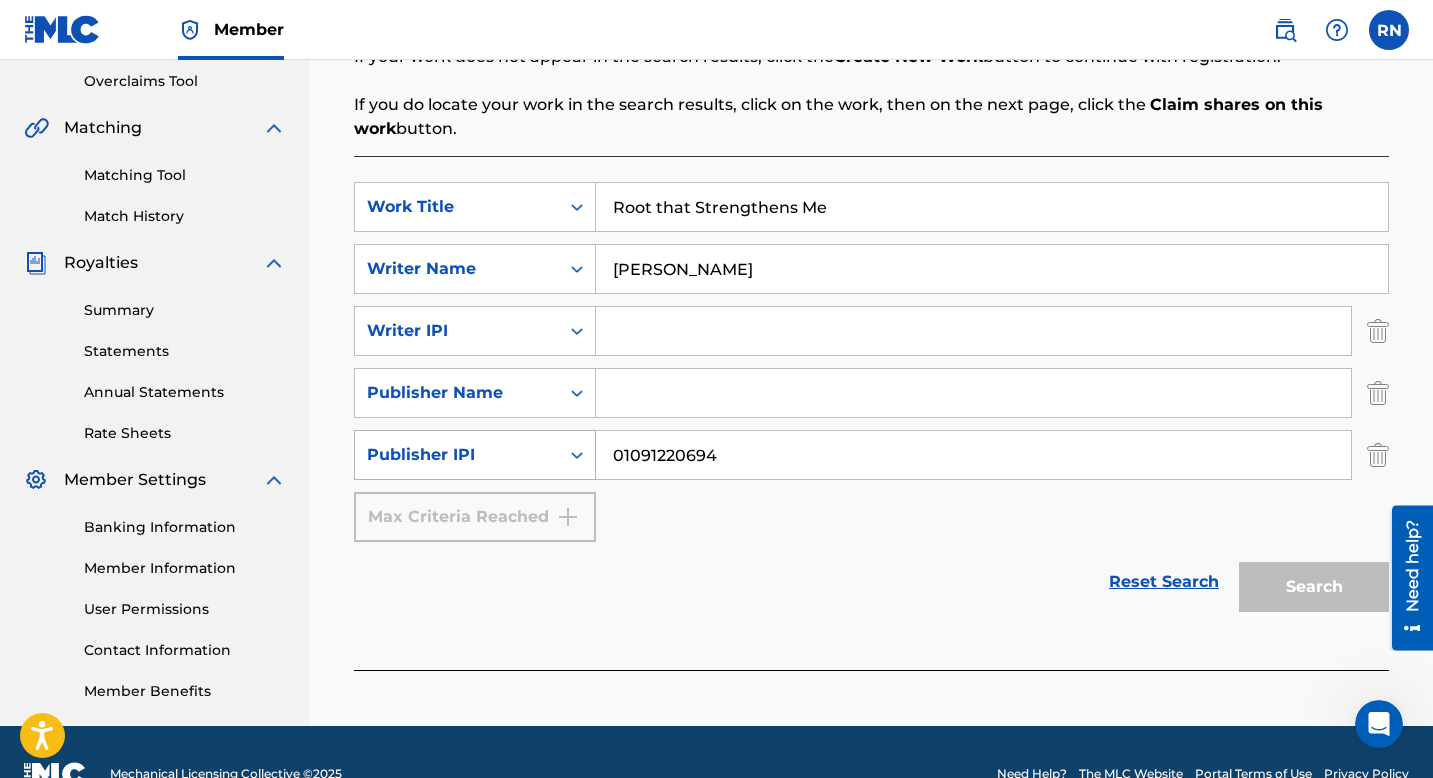 drag, startPoint x: 760, startPoint y: 467, endPoint x: 497, endPoint y: 452, distance: 263.4274 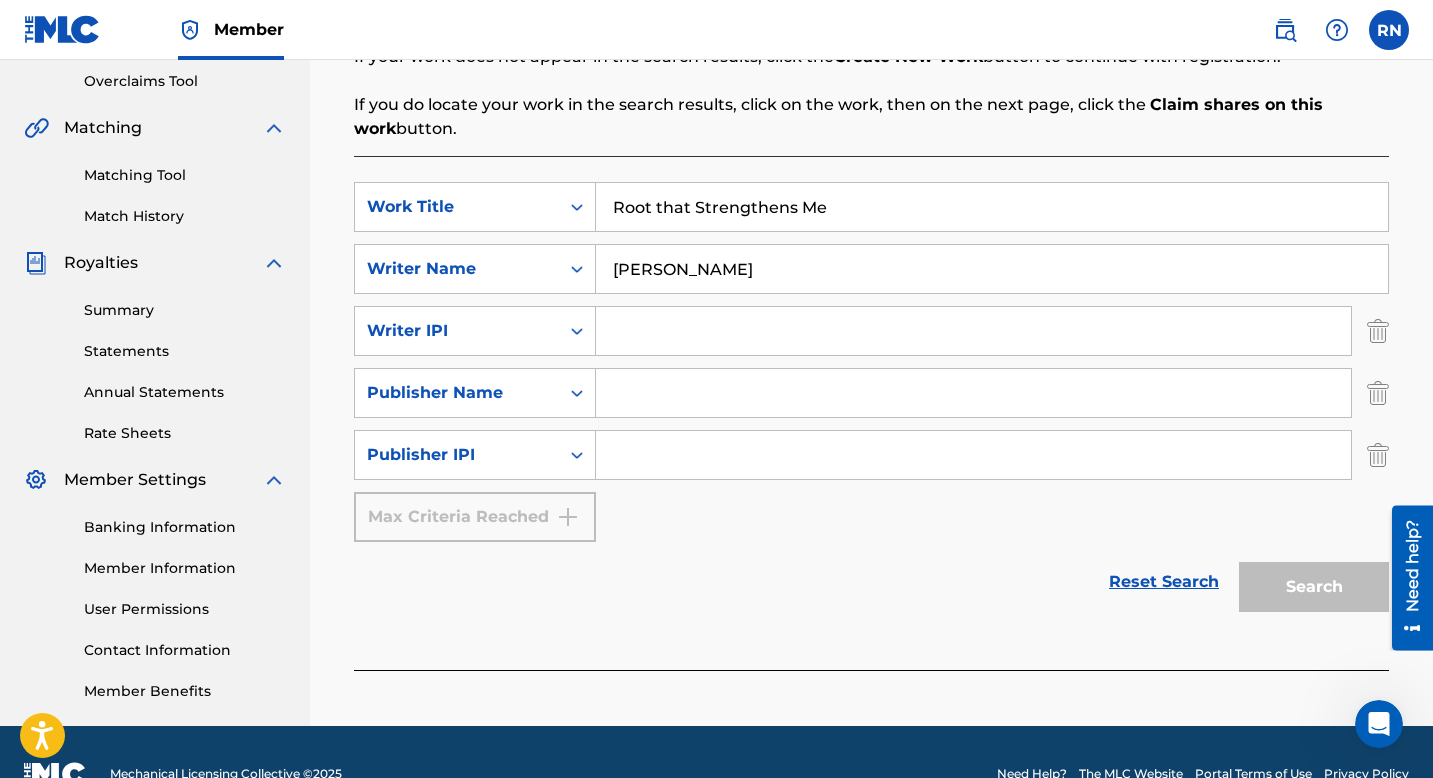 type 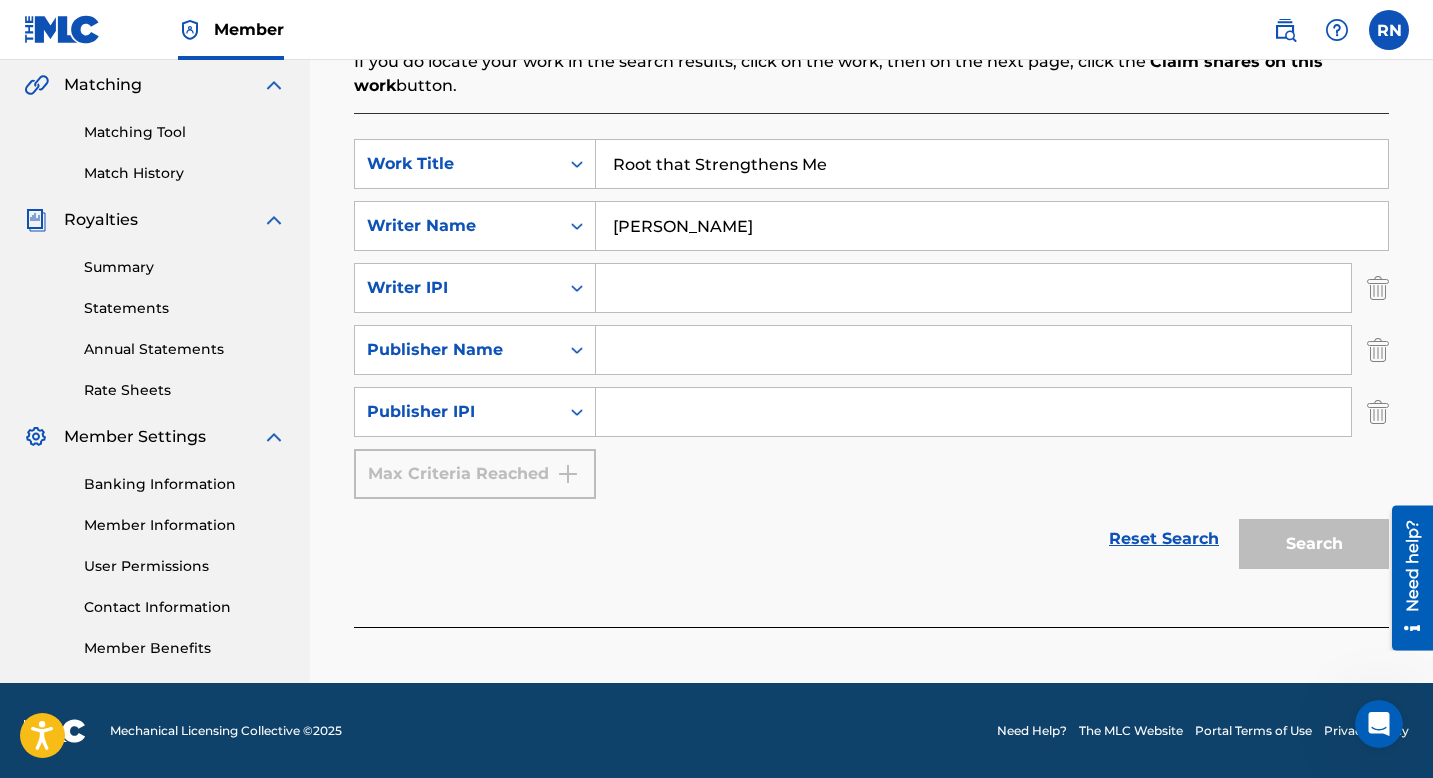 scroll, scrollTop: 462, scrollLeft: 0, axis: vertical 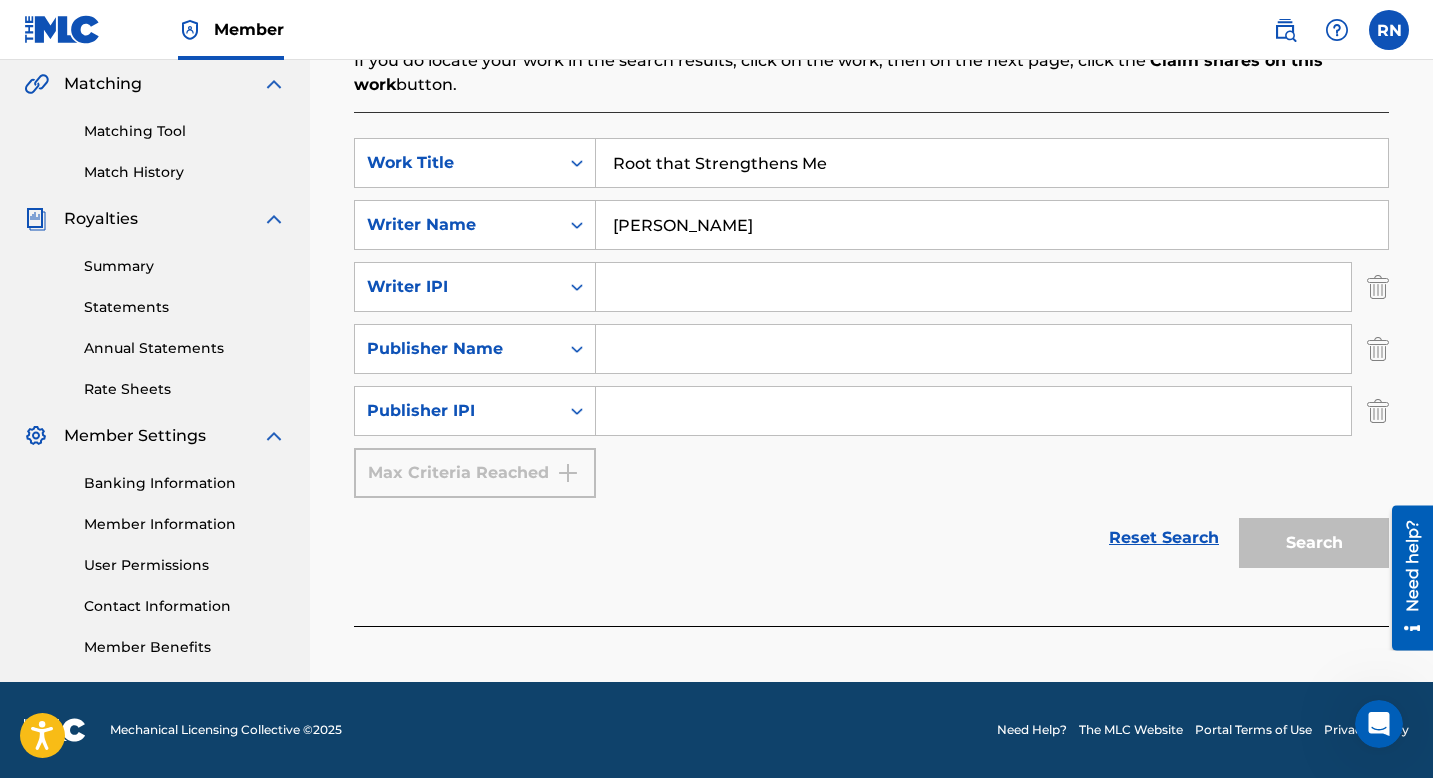 click on "Reset Search" at bounding box center [1164, 538] 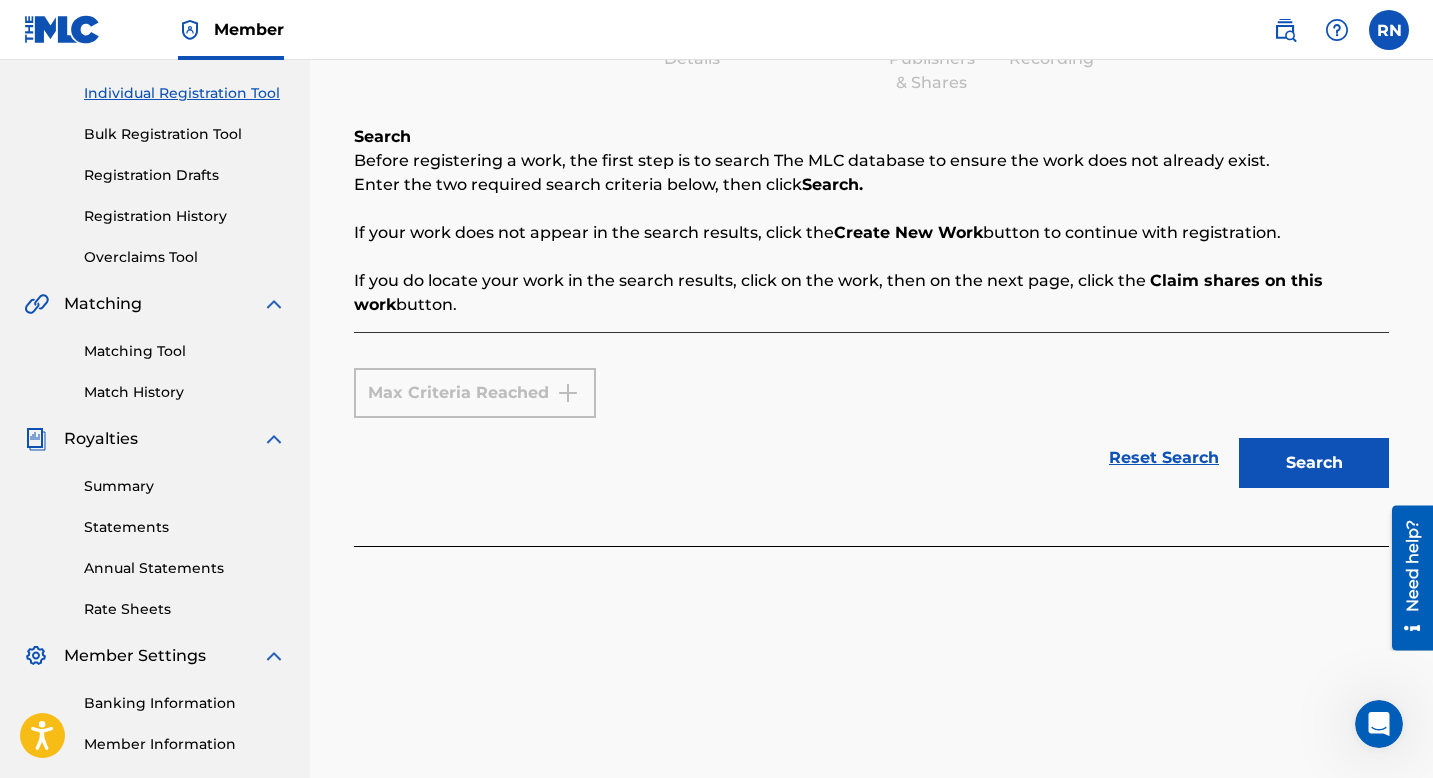 scroll, scrollTop: 184, scrollLeft: 0, axis: vertical 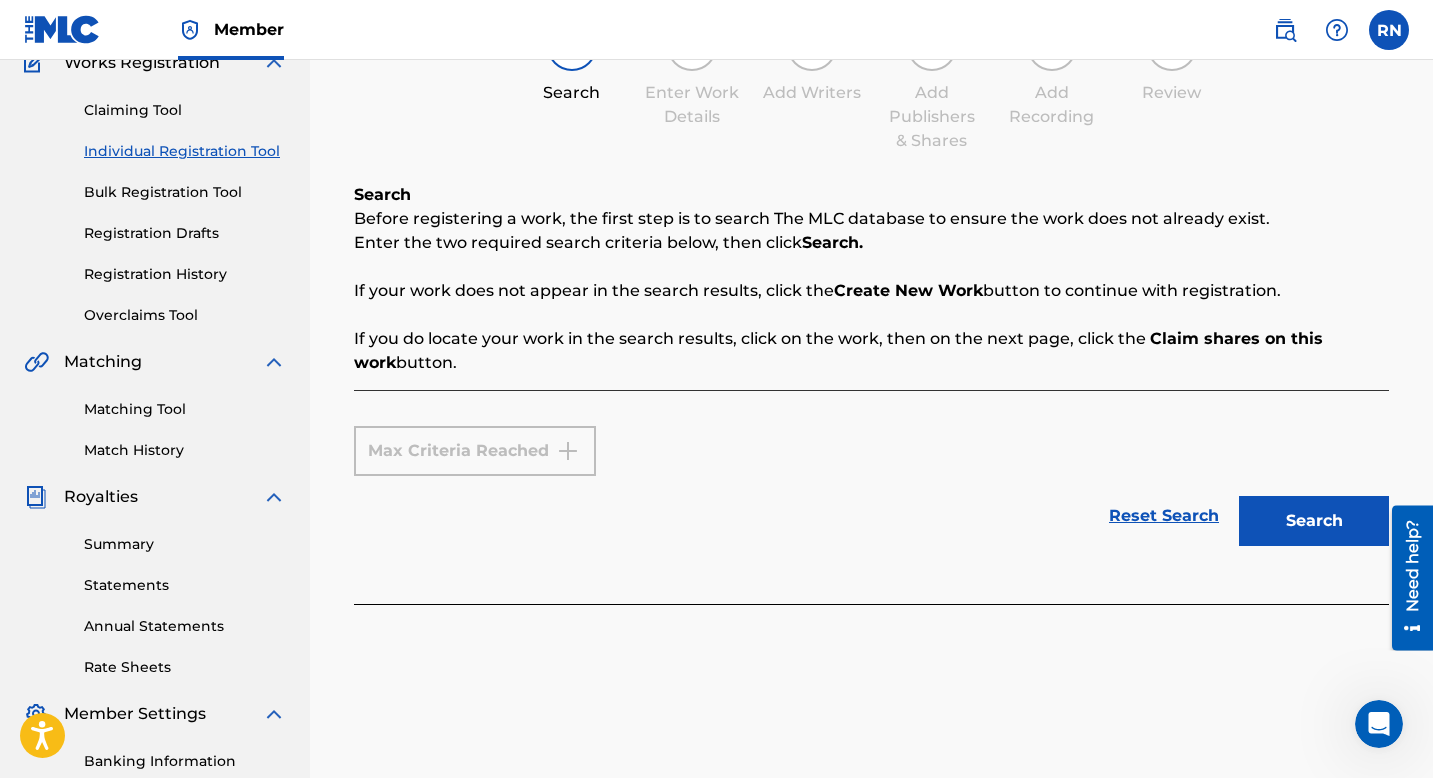 click on "Max Criteria Reached" at bounding box center (475, 451) 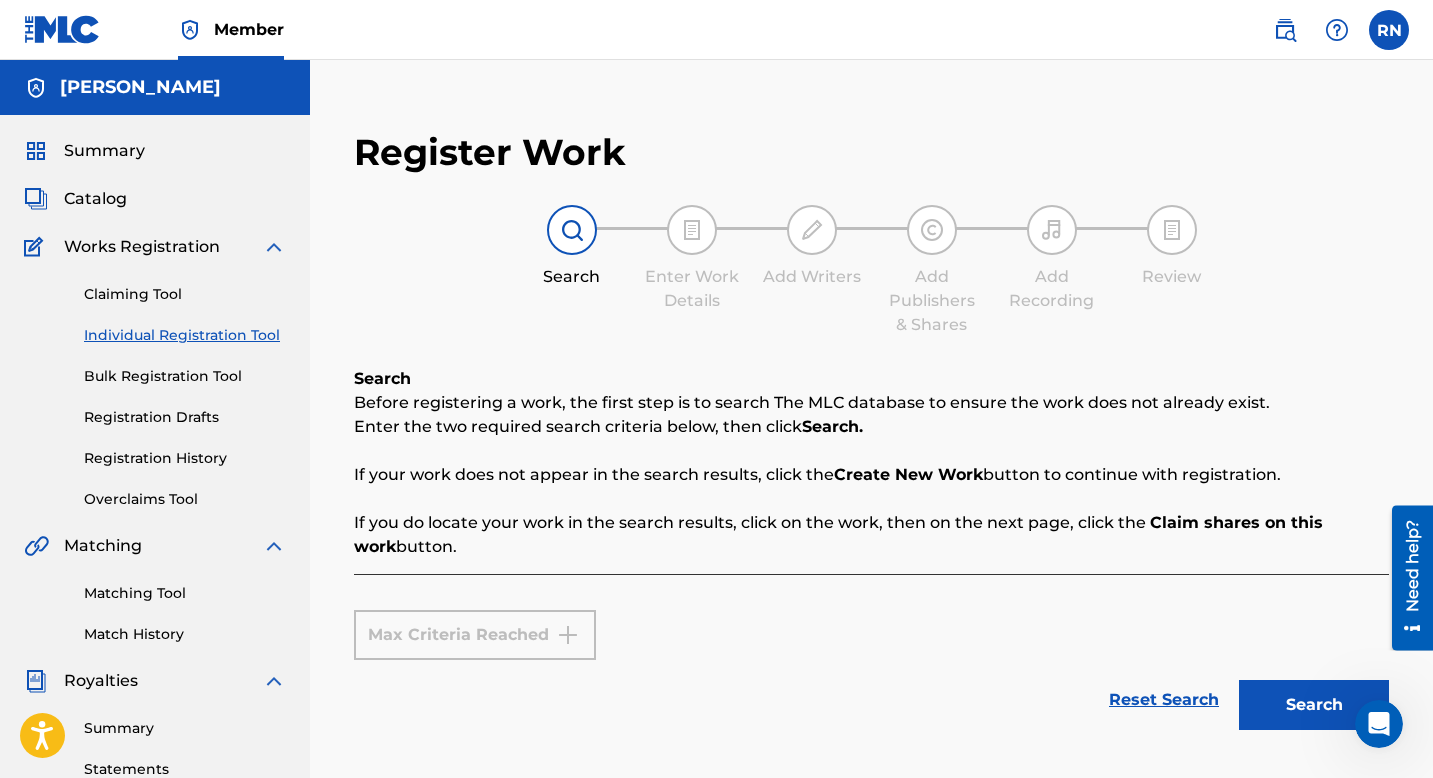 click on "Max Criteria Reached" at bounding box center [475, 635] 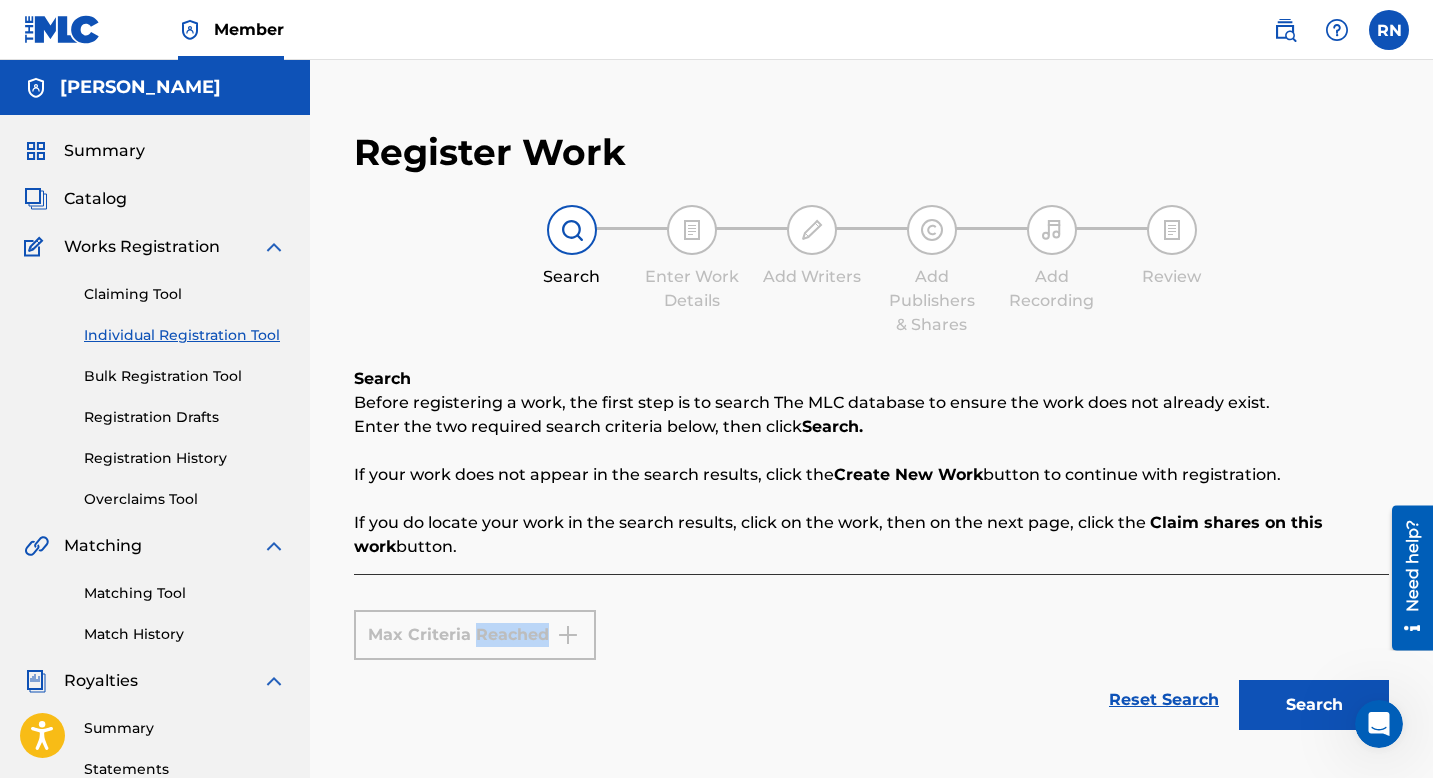 click on "Max Criteria Reached" at bounding box center (475, 635) 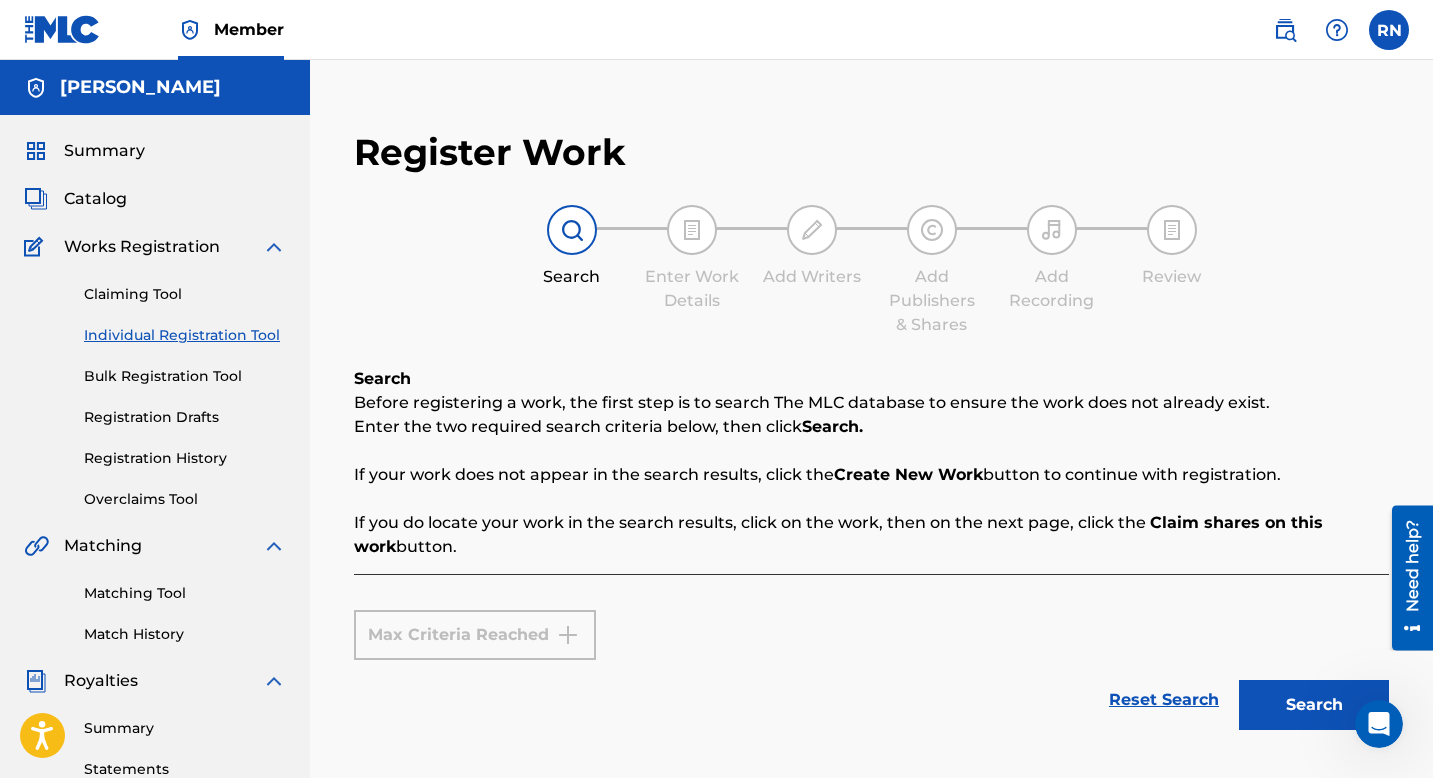 click on "Max Criteria Reached Reset Search Search" at bounding box center [871, 670] 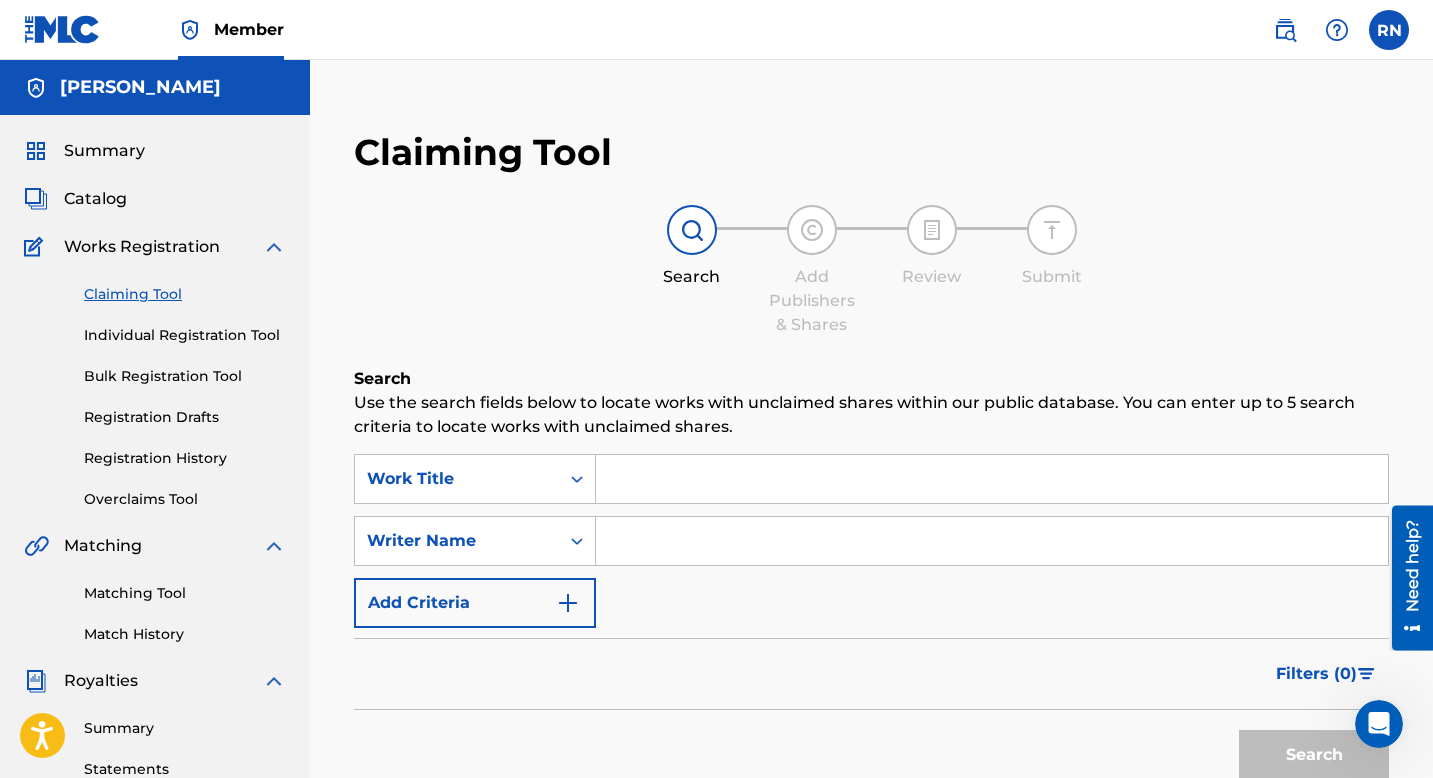 click on "Individual Registration Tool" at bounding box center (185, 335) 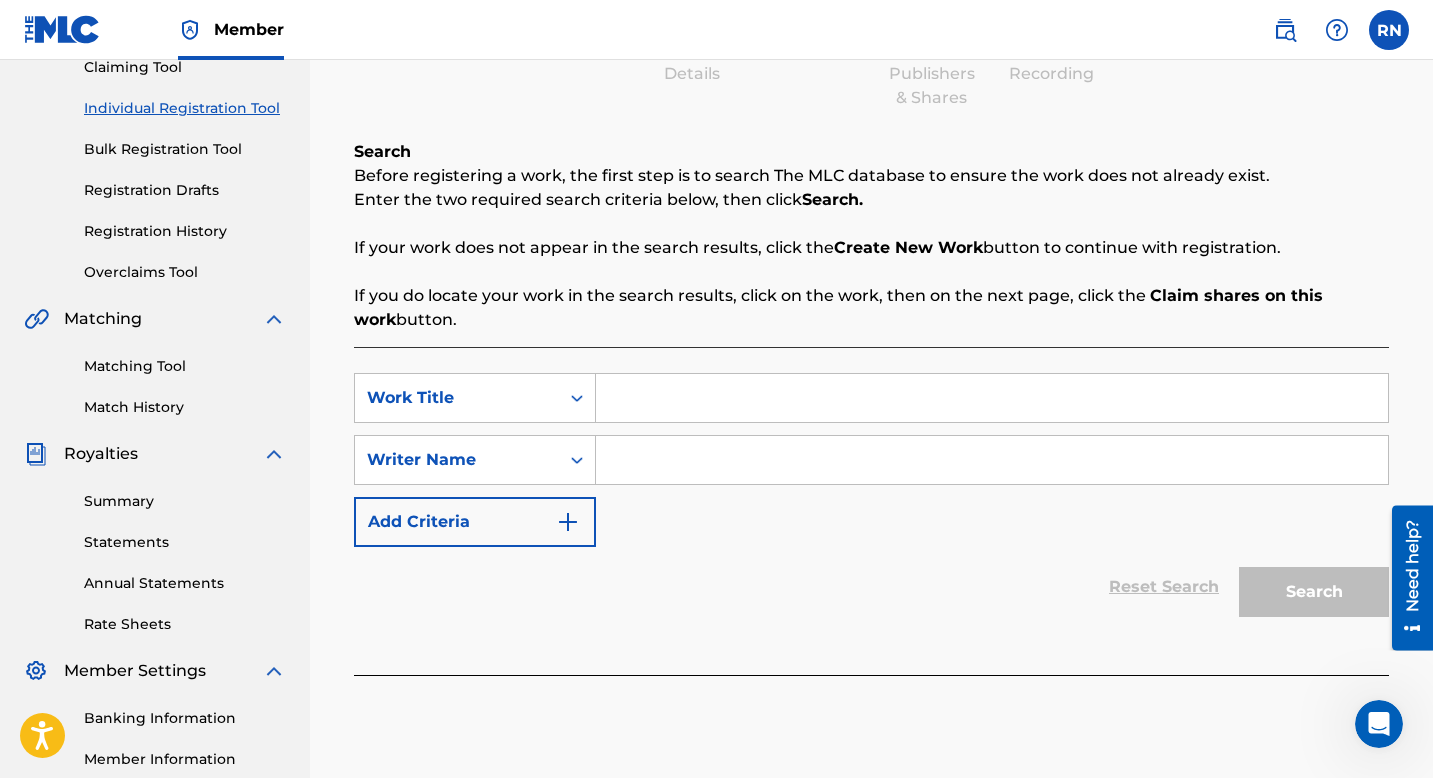 scroll, scrollTop: 228, scrollLeft: 0, axis: vertical 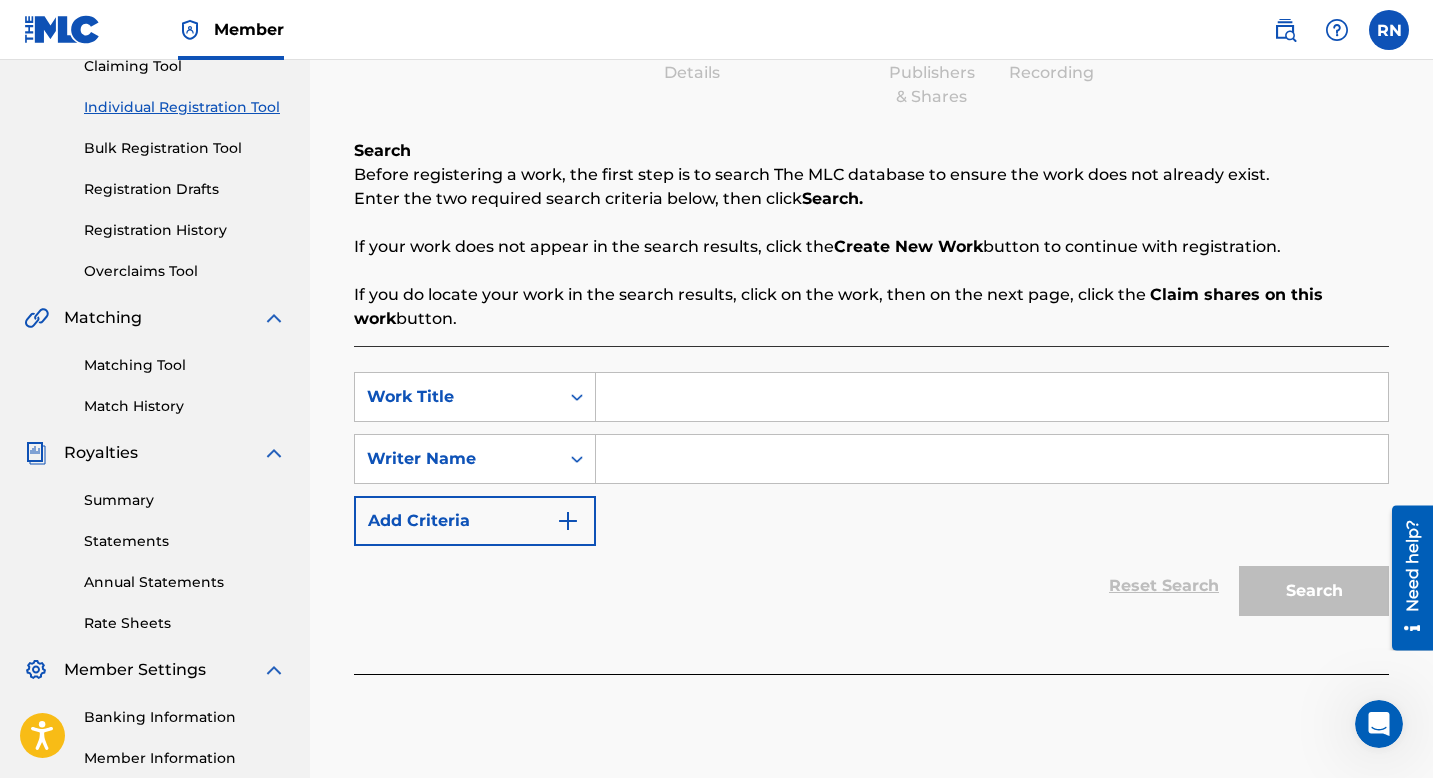 click at bounding box center [992, 397] 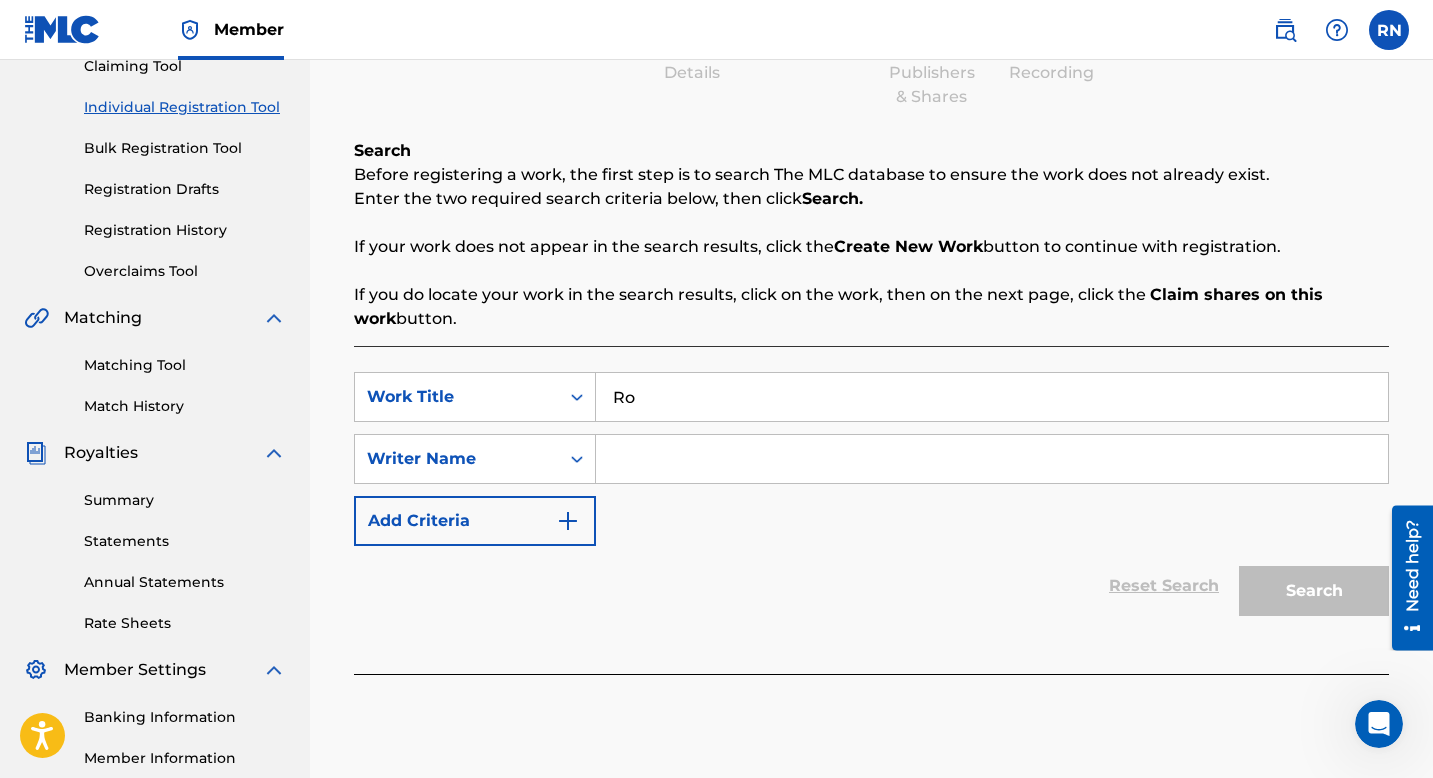 type on "R" 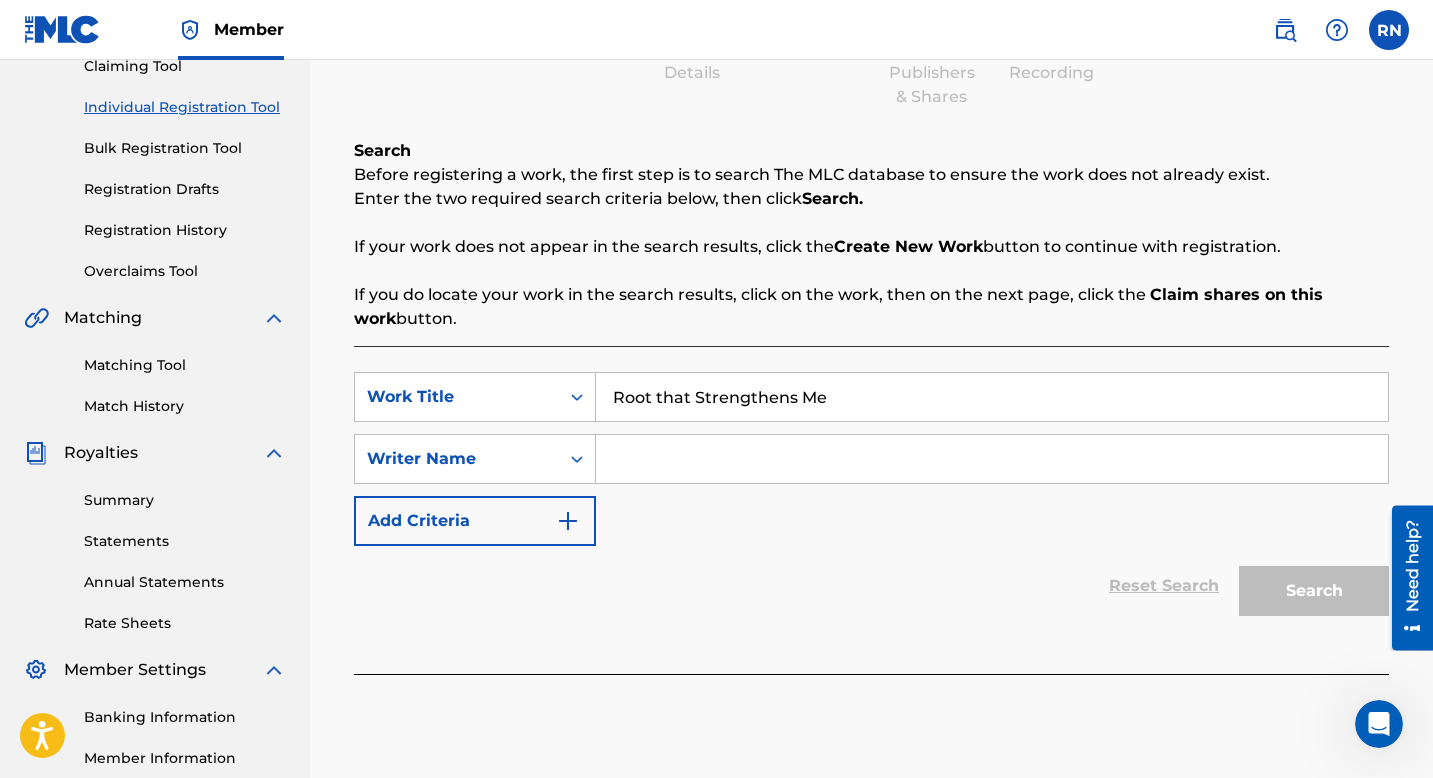 type on "Root that Strengthens Me" 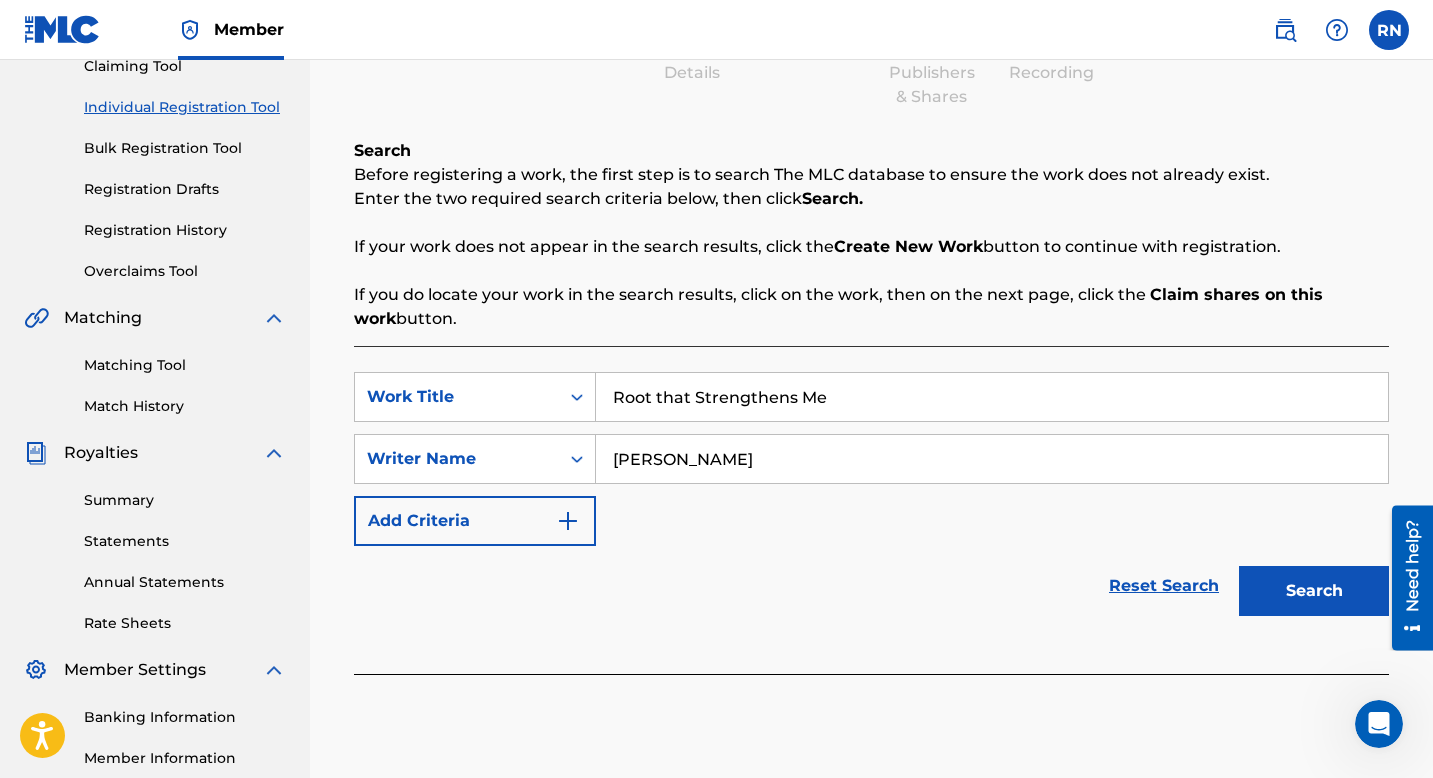 type on "[PERSON_NAME]" 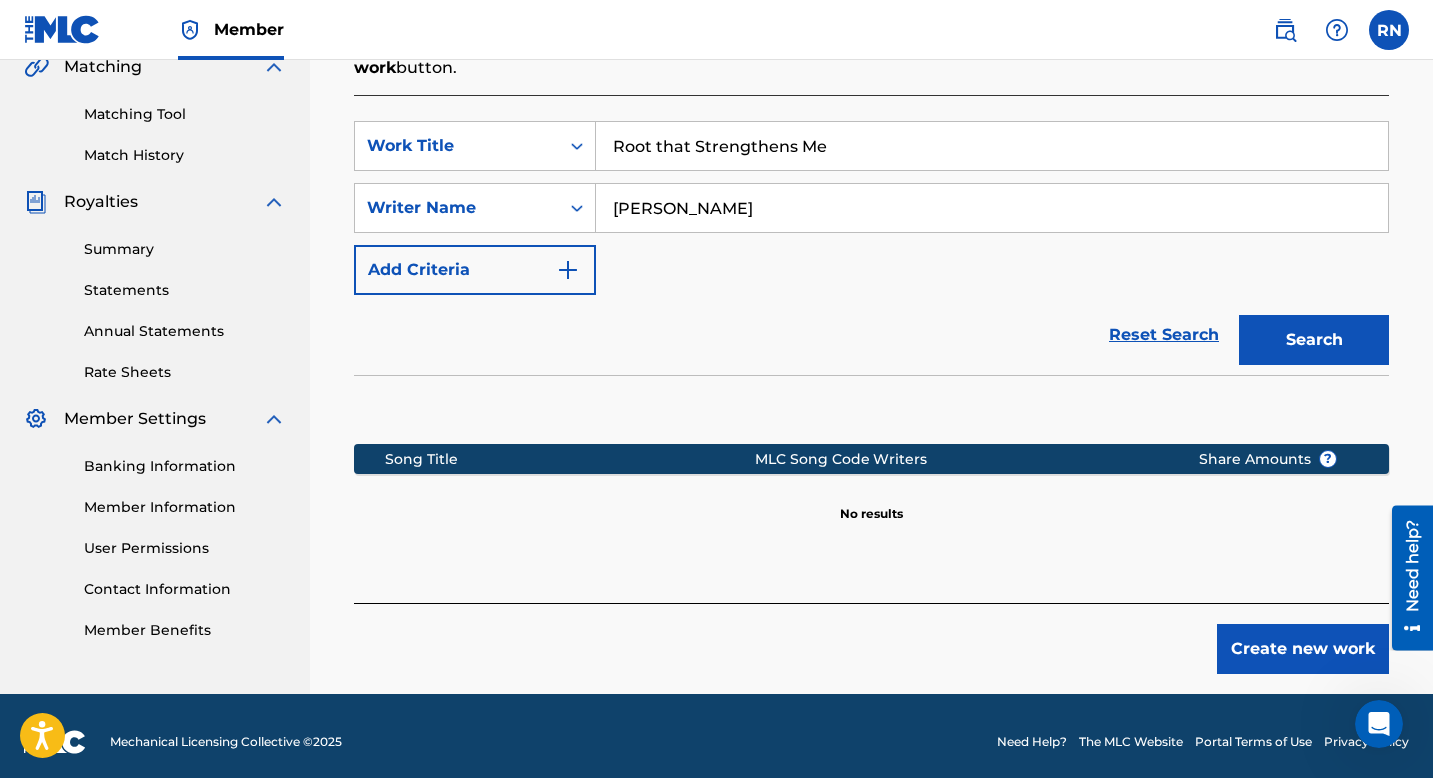 scroll, scrollTop: 491, scrollLeft: 0, axis: vertical 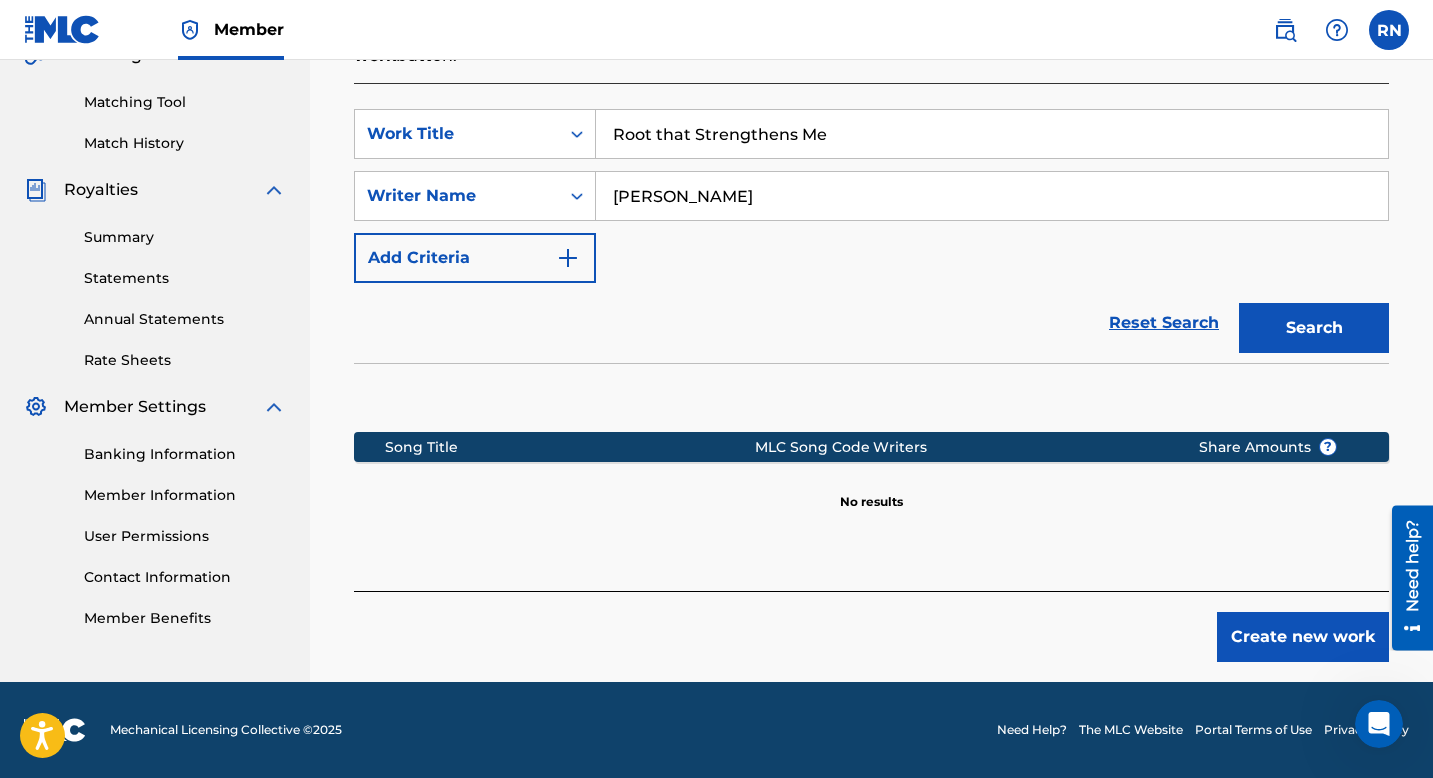 click on "Create new work" at bounding box center (1303, 637) 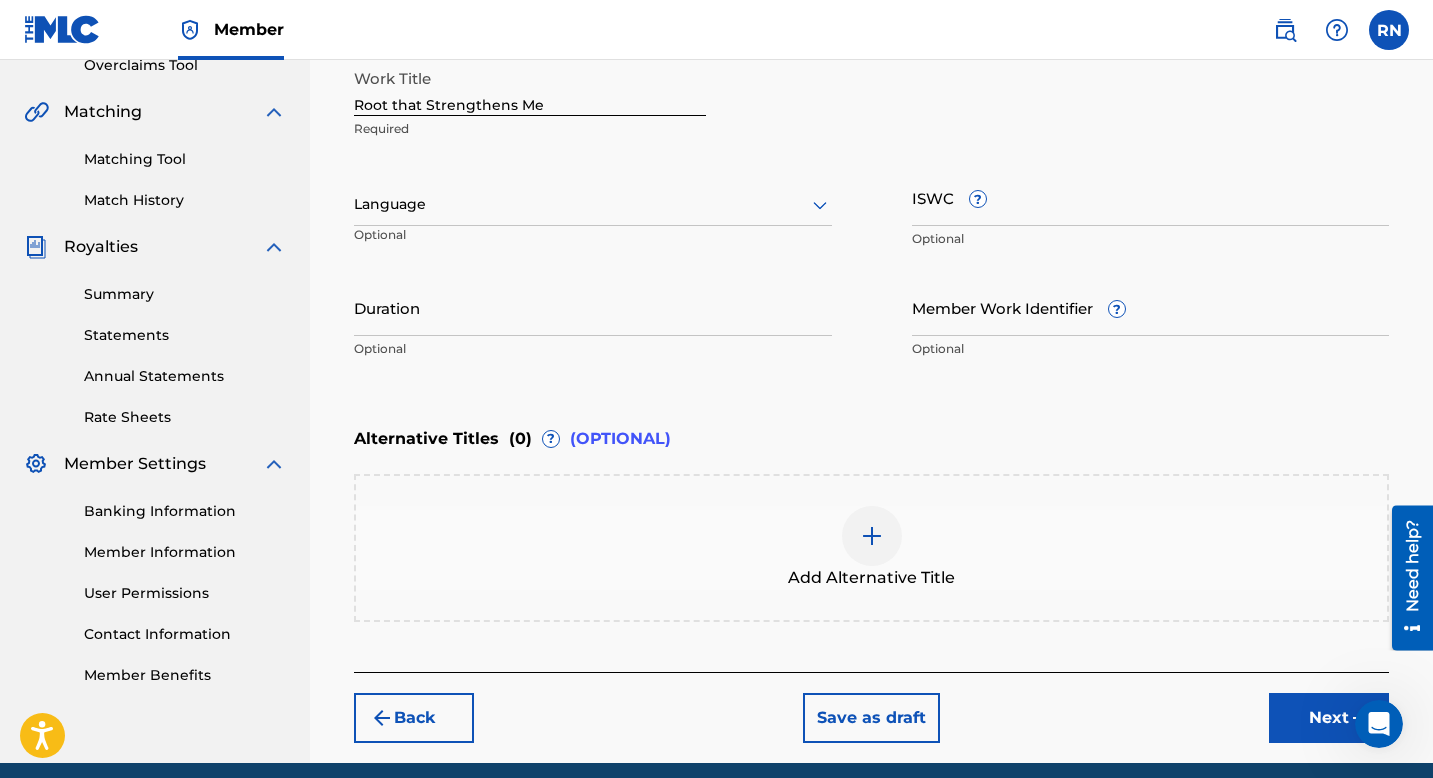 scroll, scrollTop: 430, scrollLeft: 0, axis: vertical 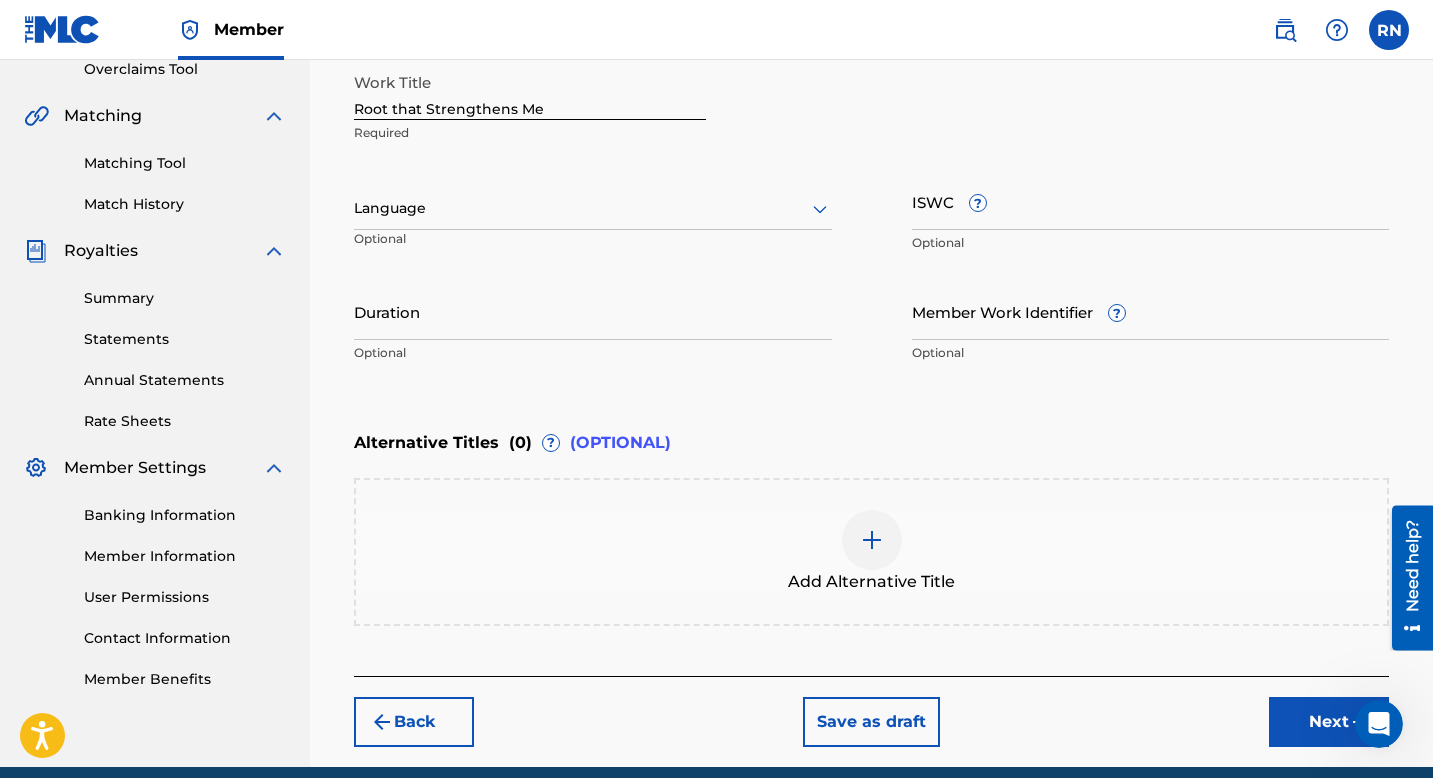 click on "Duration" at bounding box center [593, 311] 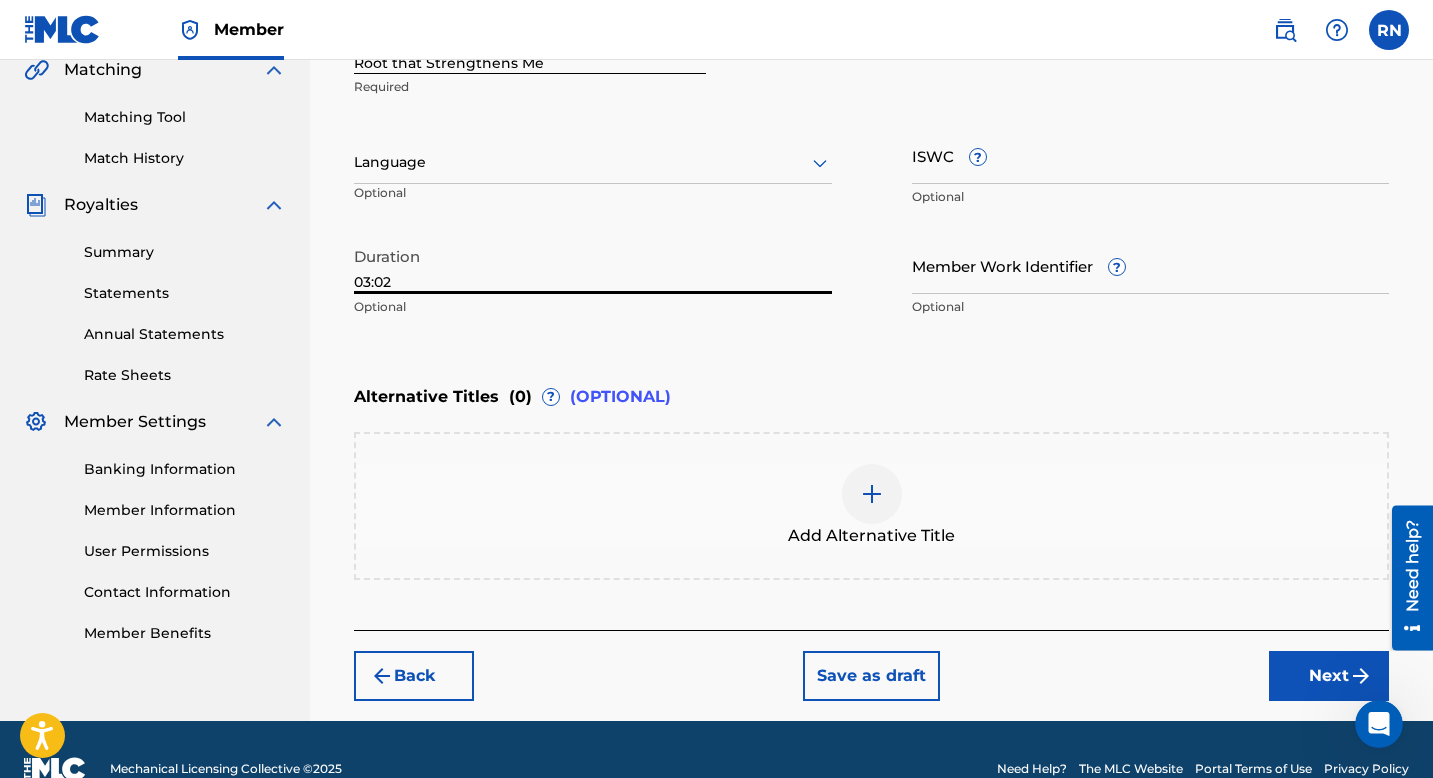 scroll, scrollTop: 488, scrollLeft: 0, axis: vertical 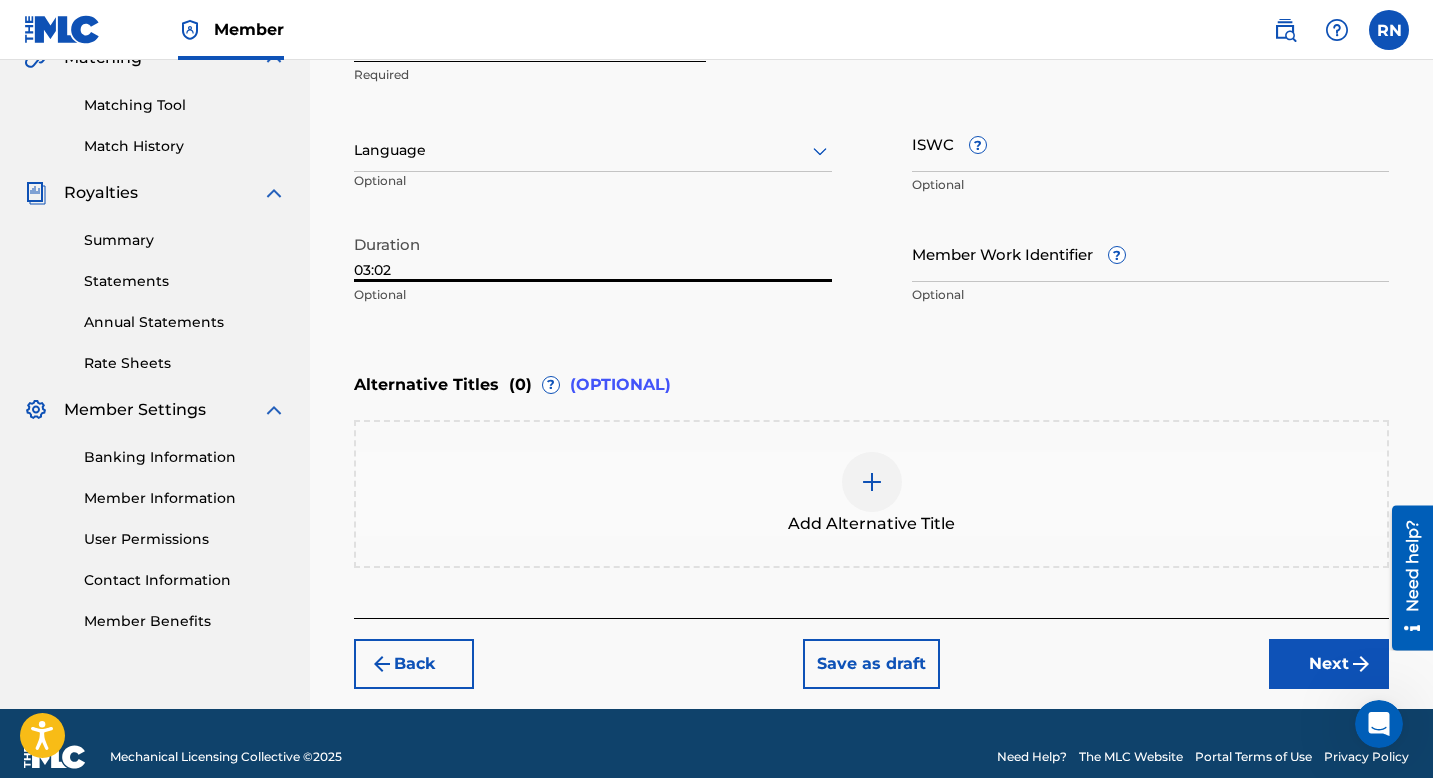 type on "03:02" 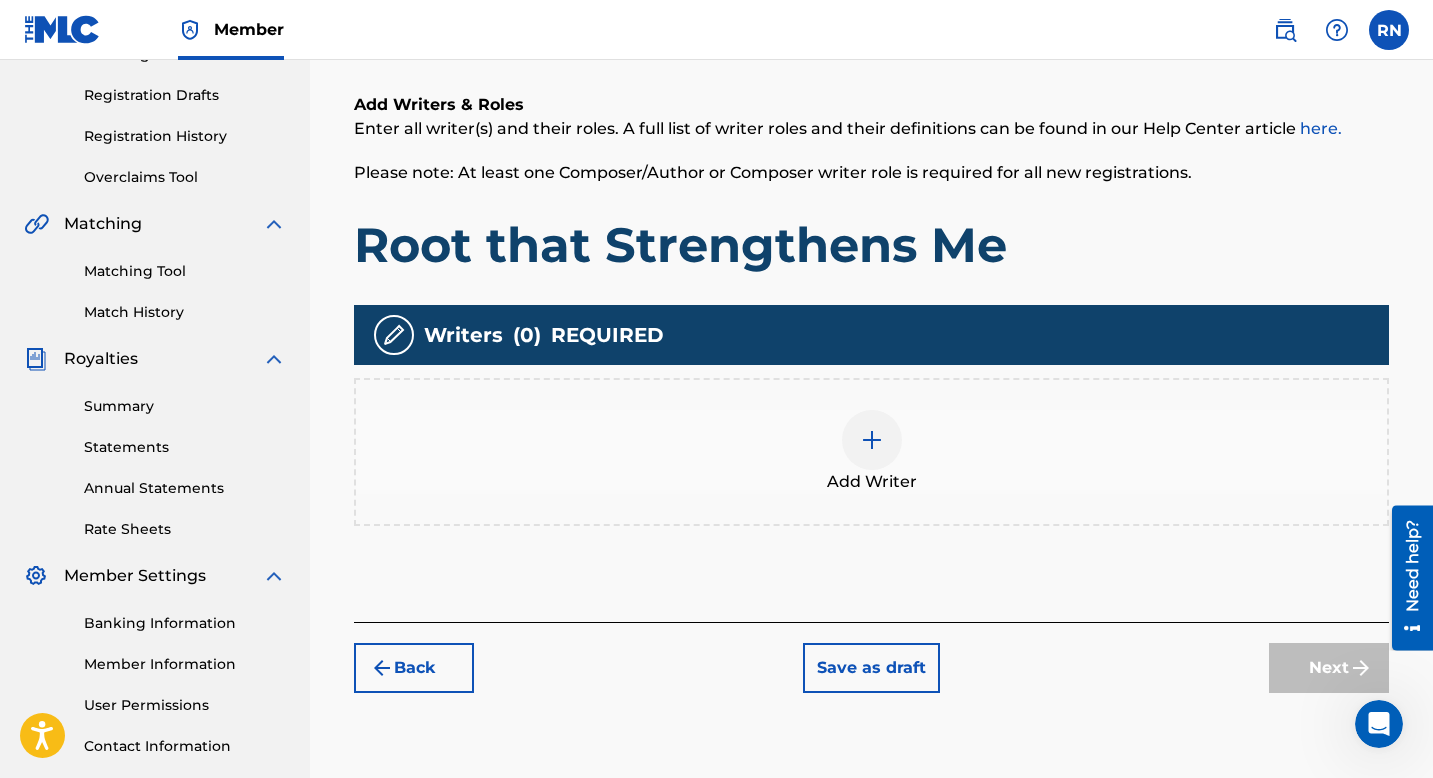 scroll, scrollTop: 323, scrollLeft: 0, axis: vertical 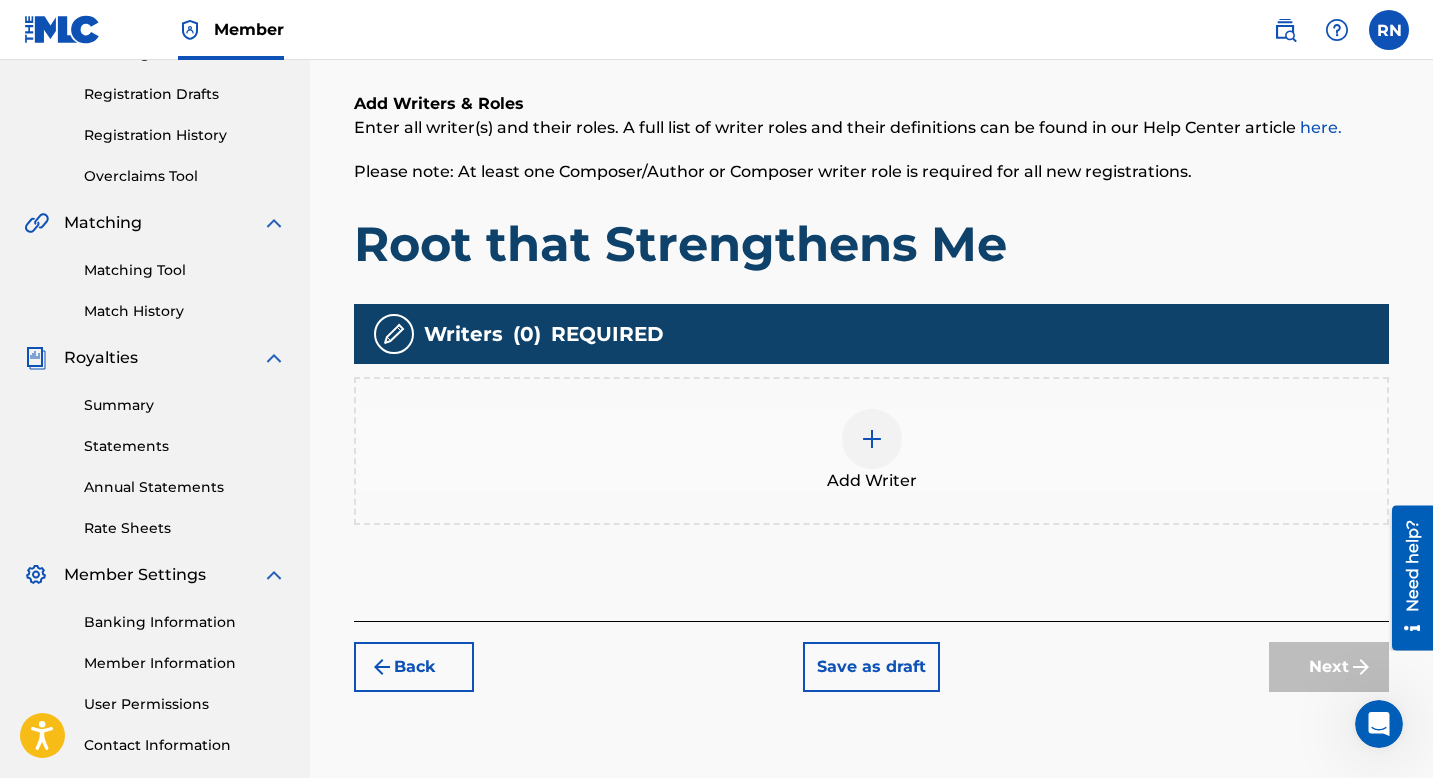 click at bounding box center (872, 439) 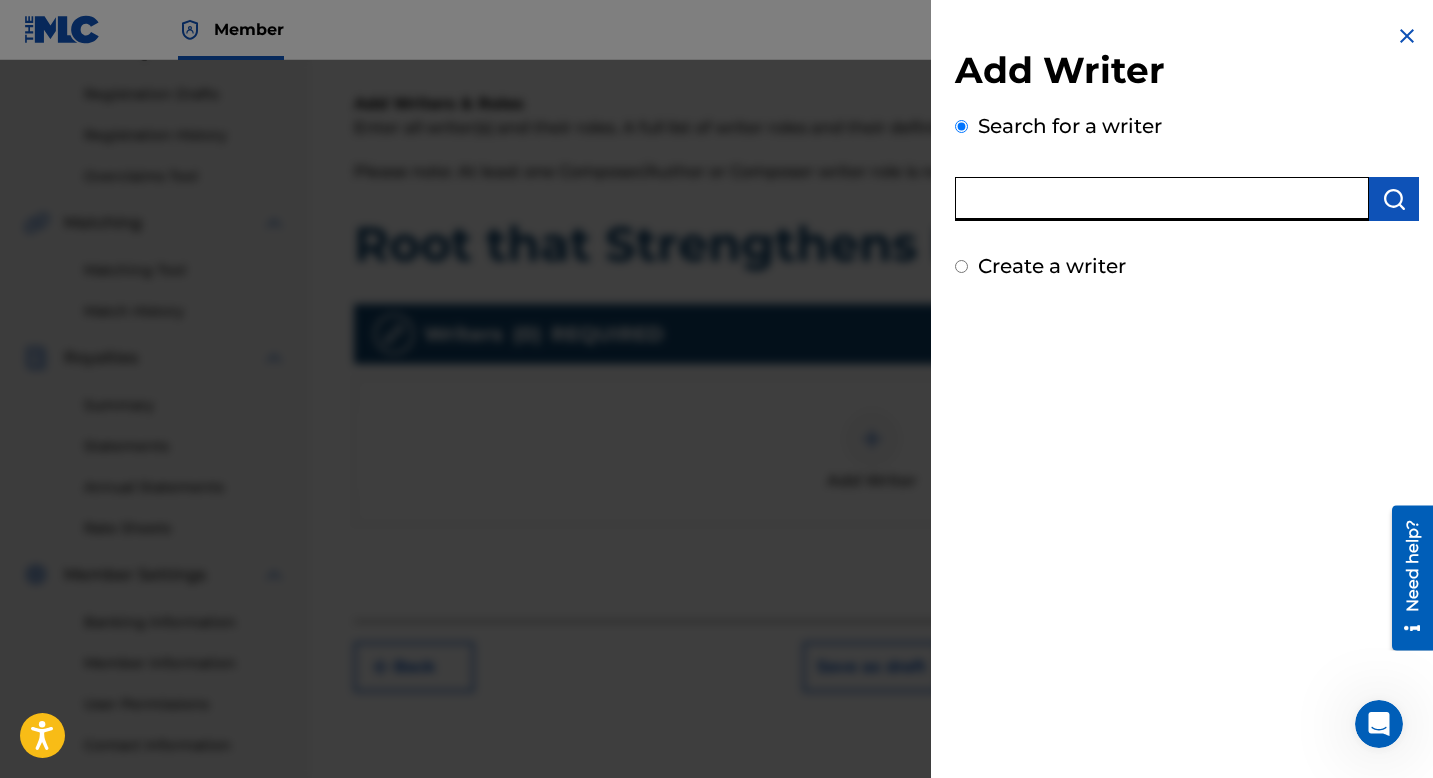 click at bounding box center (1162, 199) 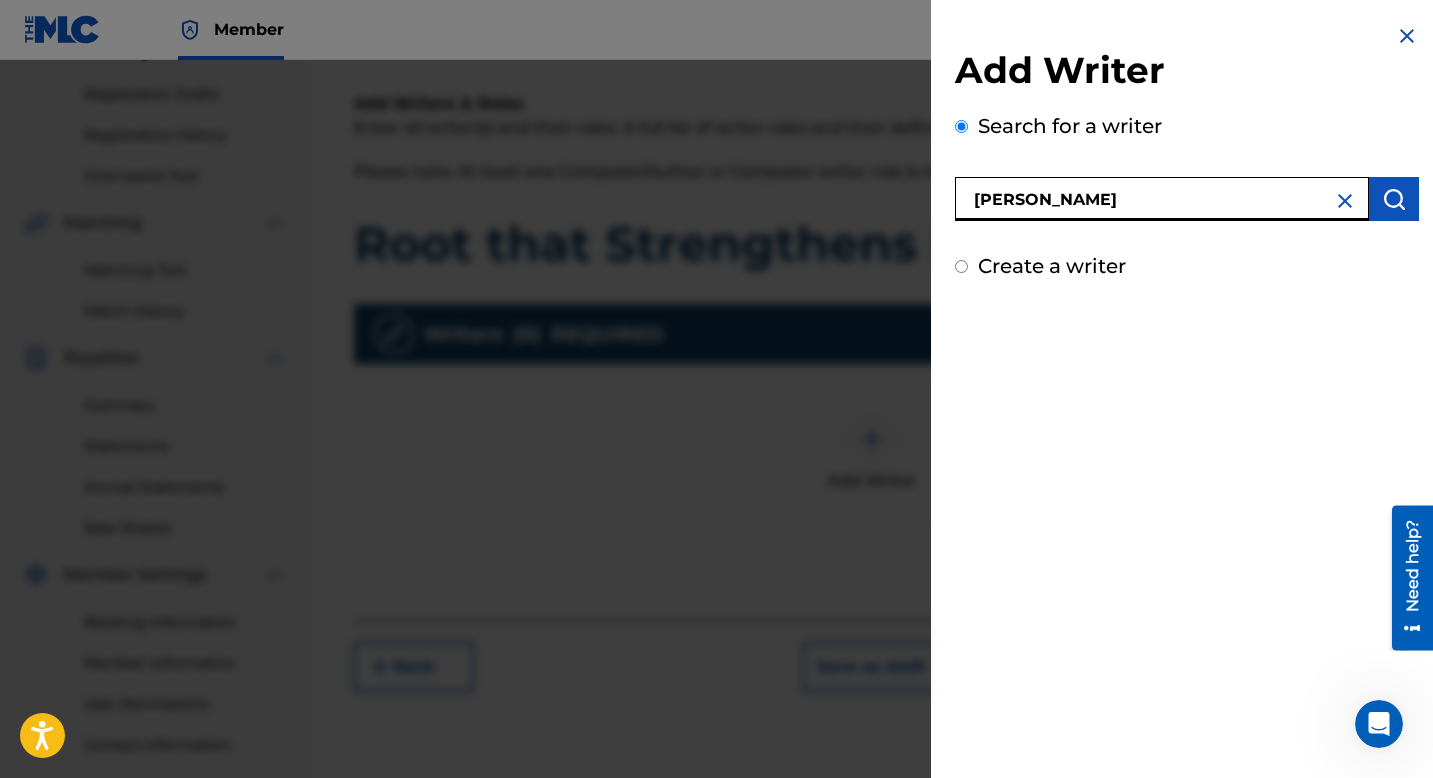 drag, startPoint x: 1256, startPoint y: 193, endPoint x: 1127, endPoint y: 53, distance: 190.3707 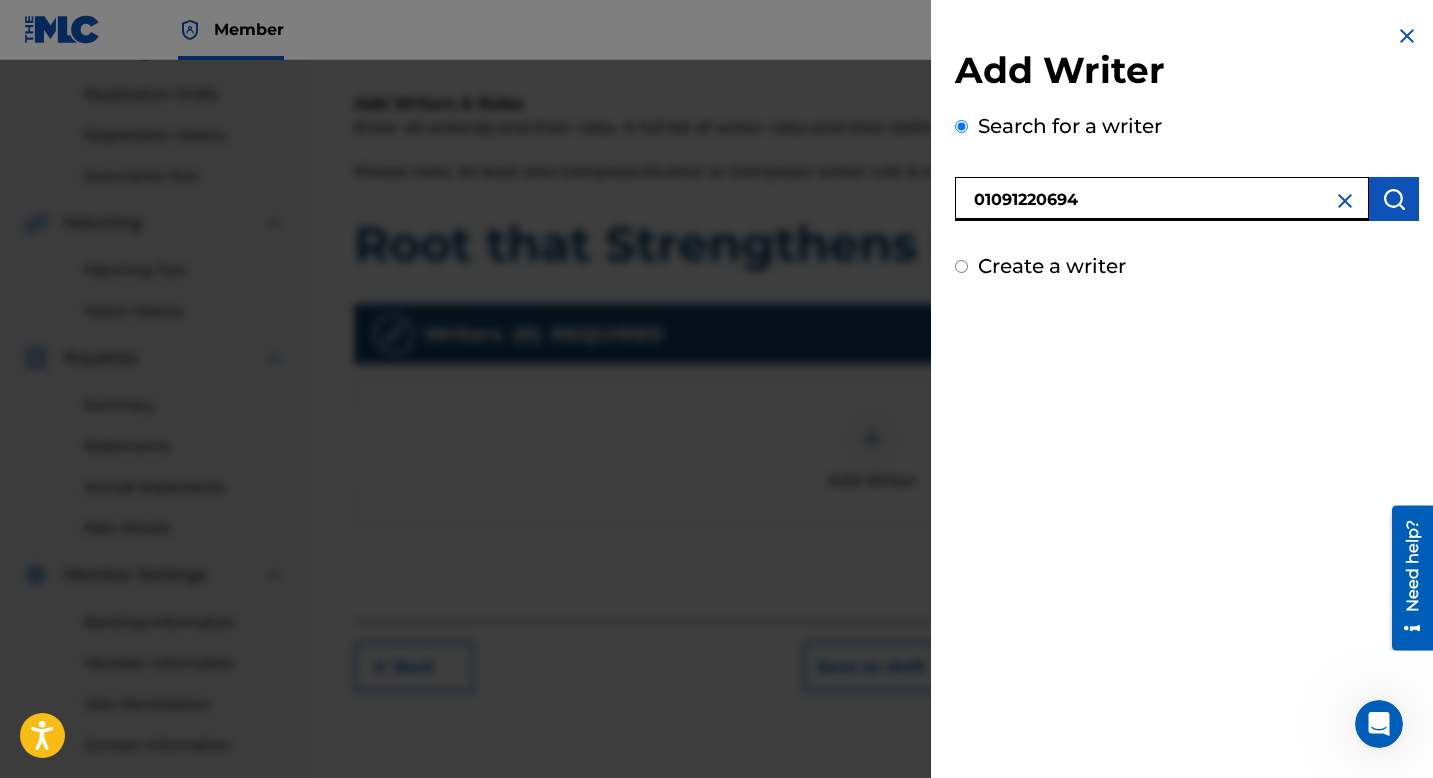 type on "01091220694" 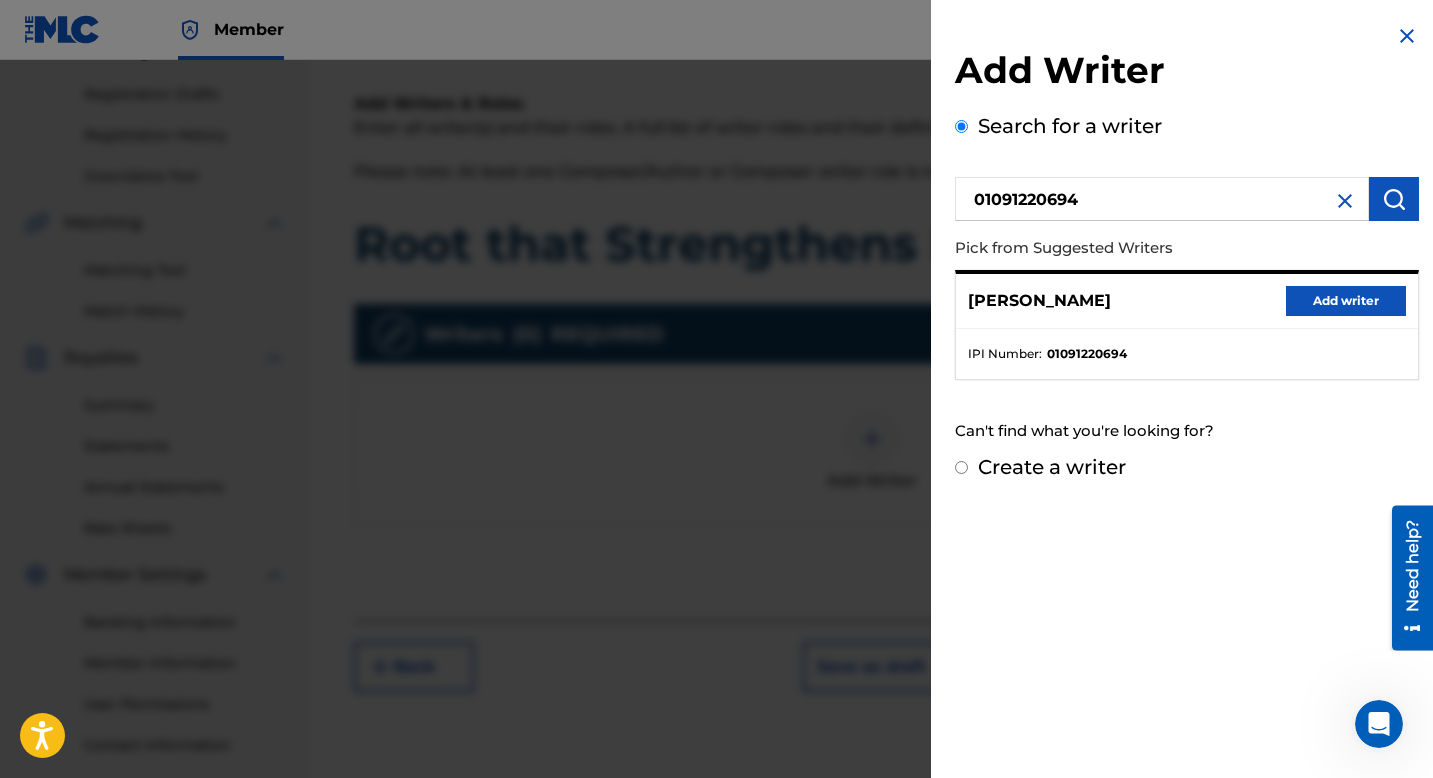 click on "Add writer" at bounding box center [1346, 301] 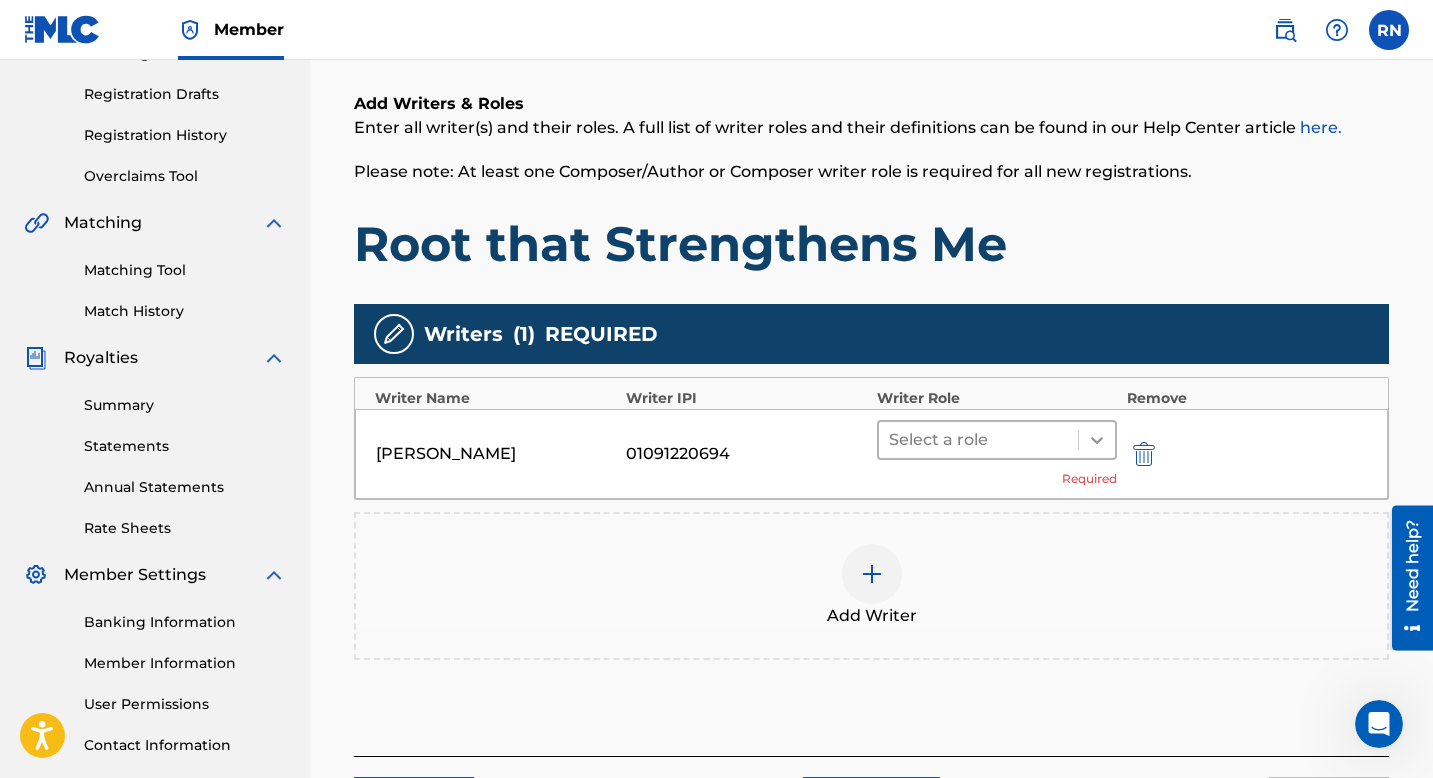 click 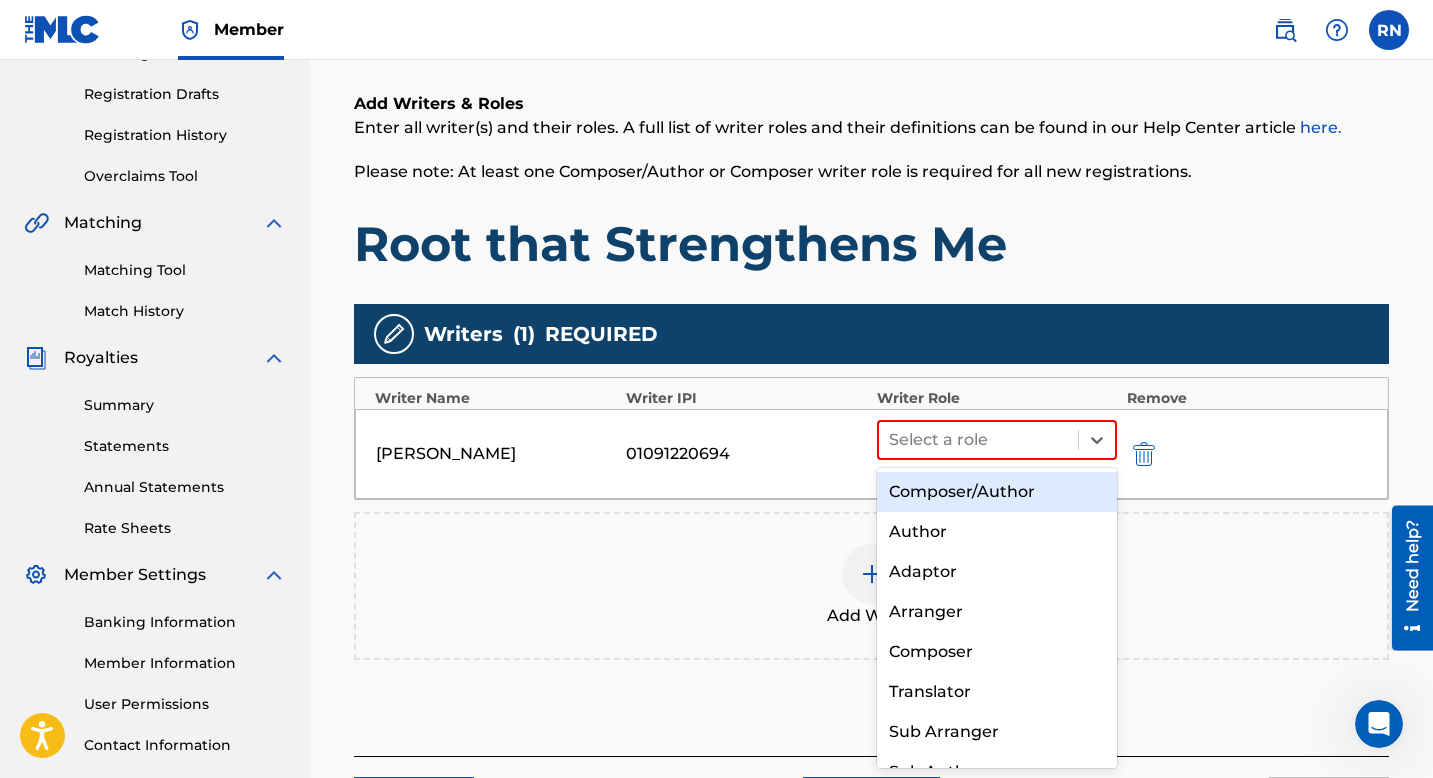 click on "Composer/Author" at bounding box center [997, 492] 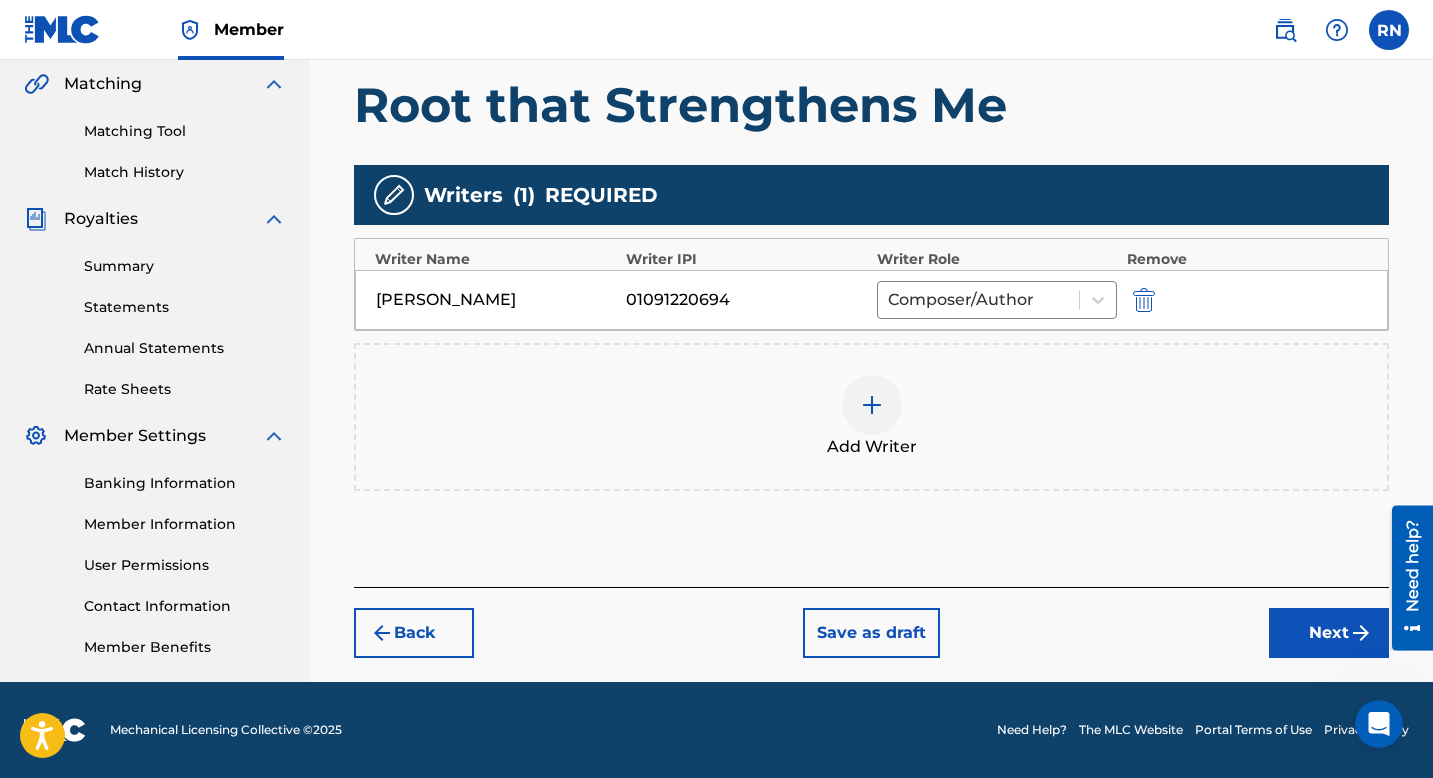 click on "Next" at bounding box center (1329, 633) 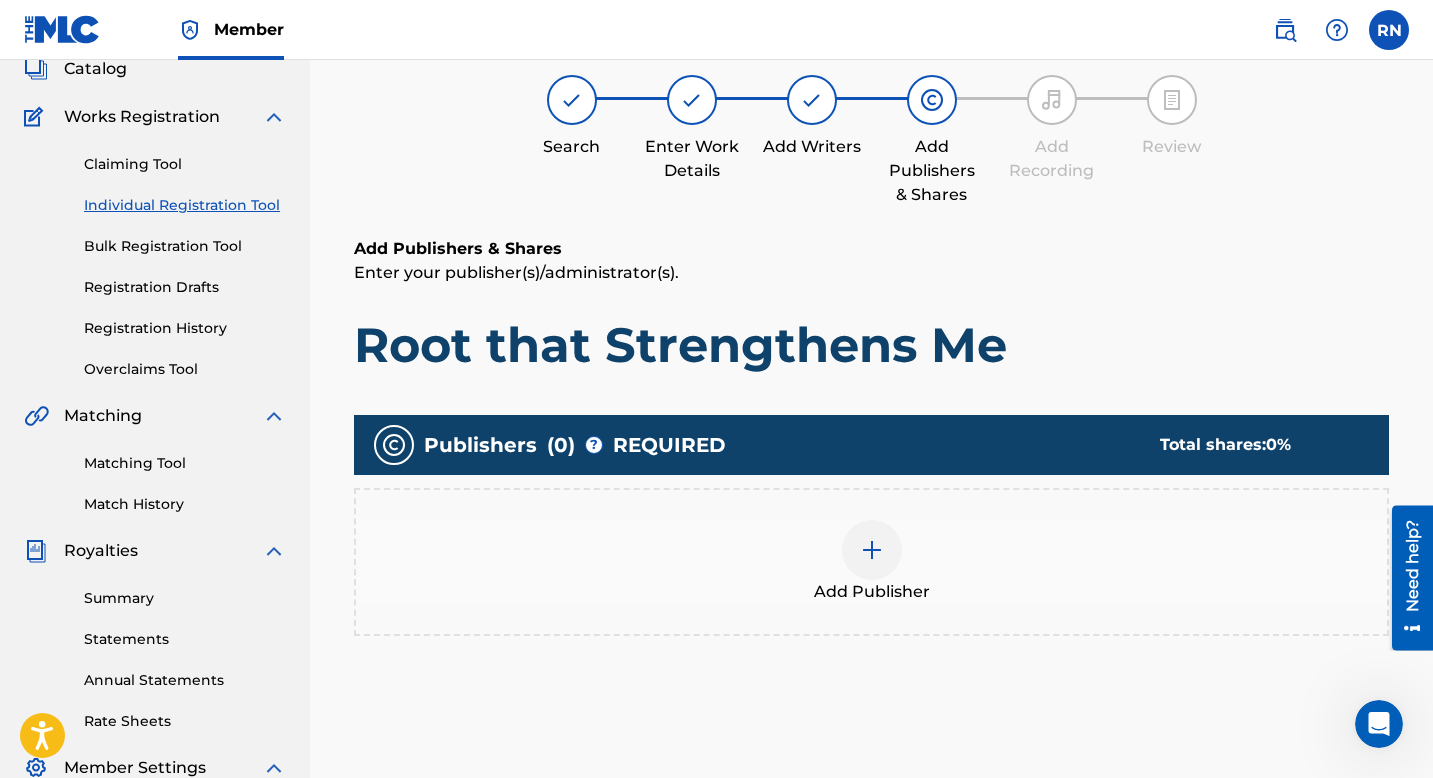 scroll, scrollTop: 90, scrollLeft: 0, axis: vertical 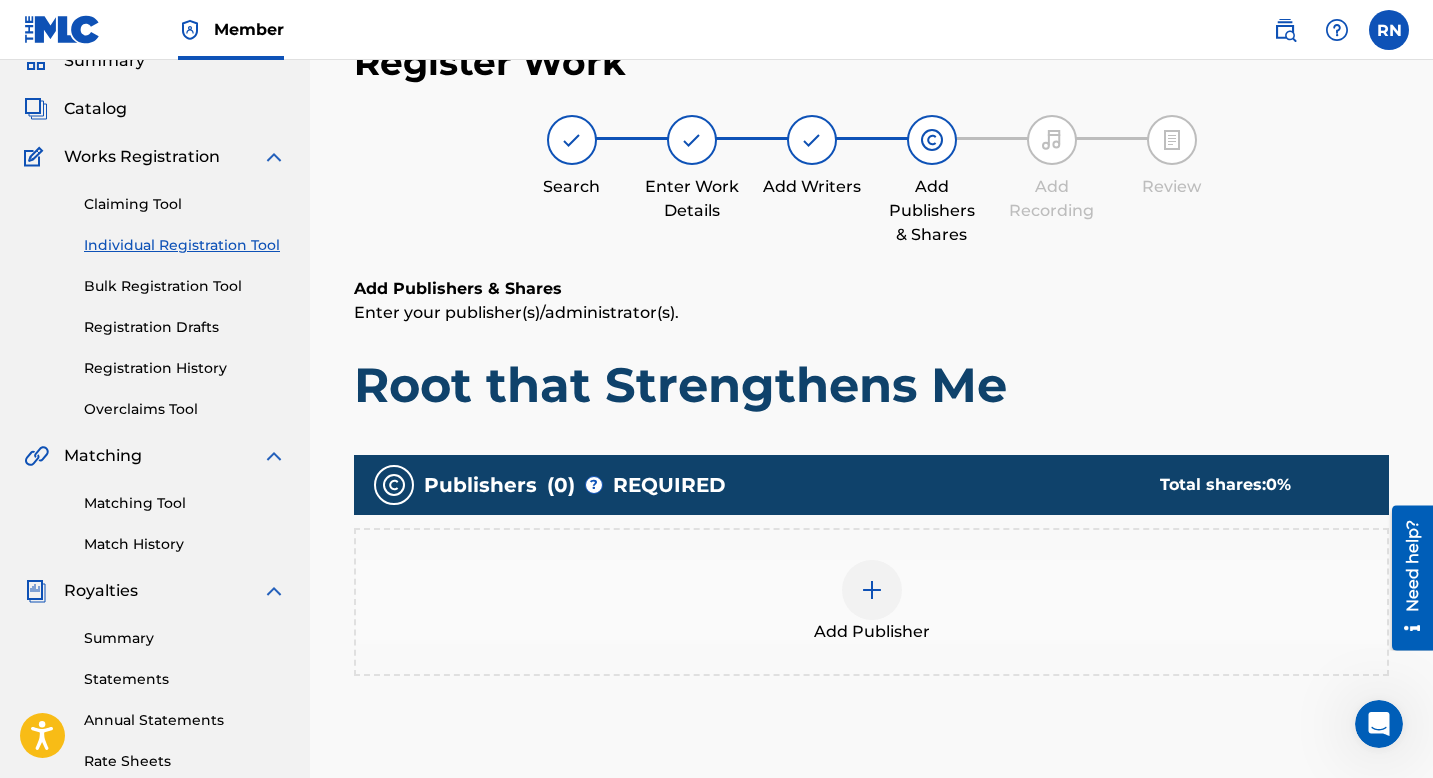click at bounding box center [872, 590] 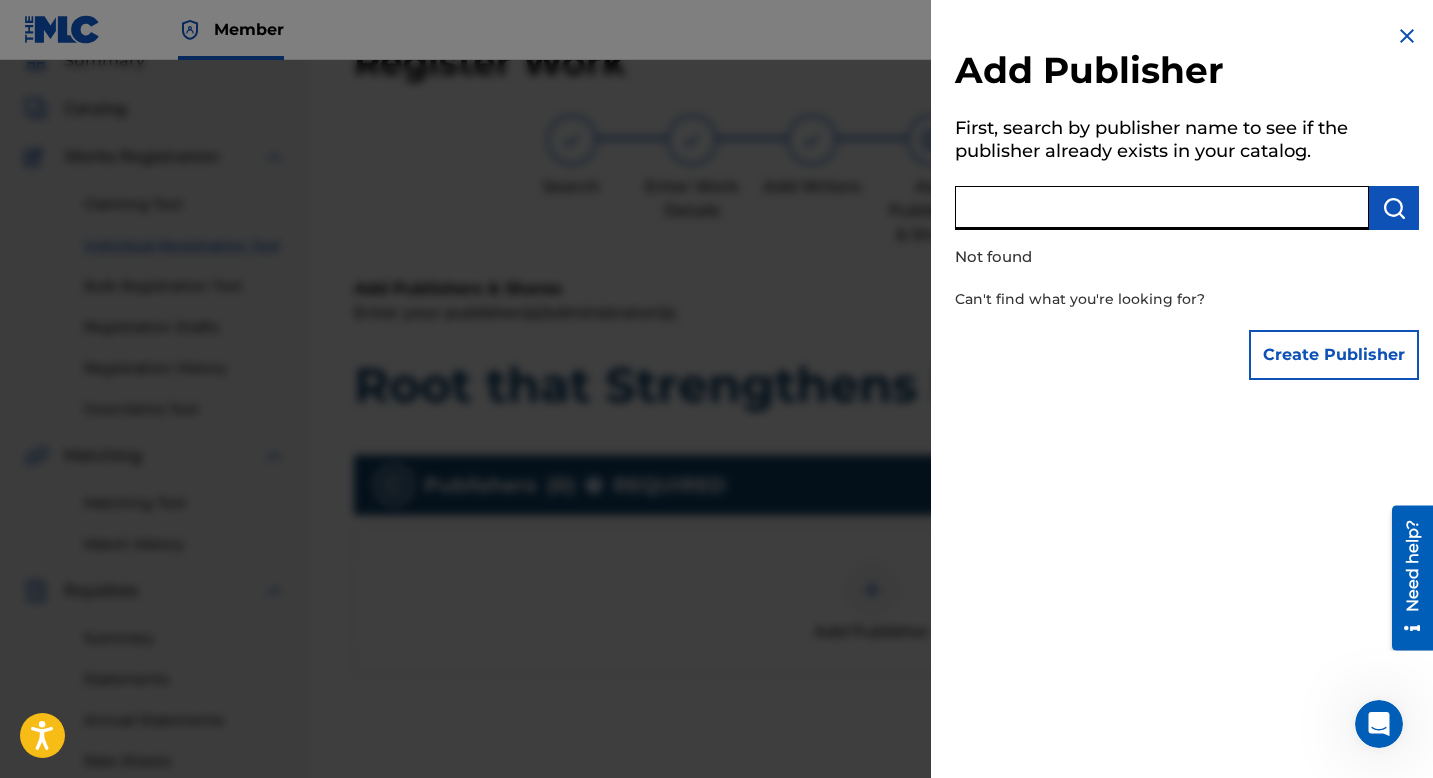 click at bounding box center [1162, 208] 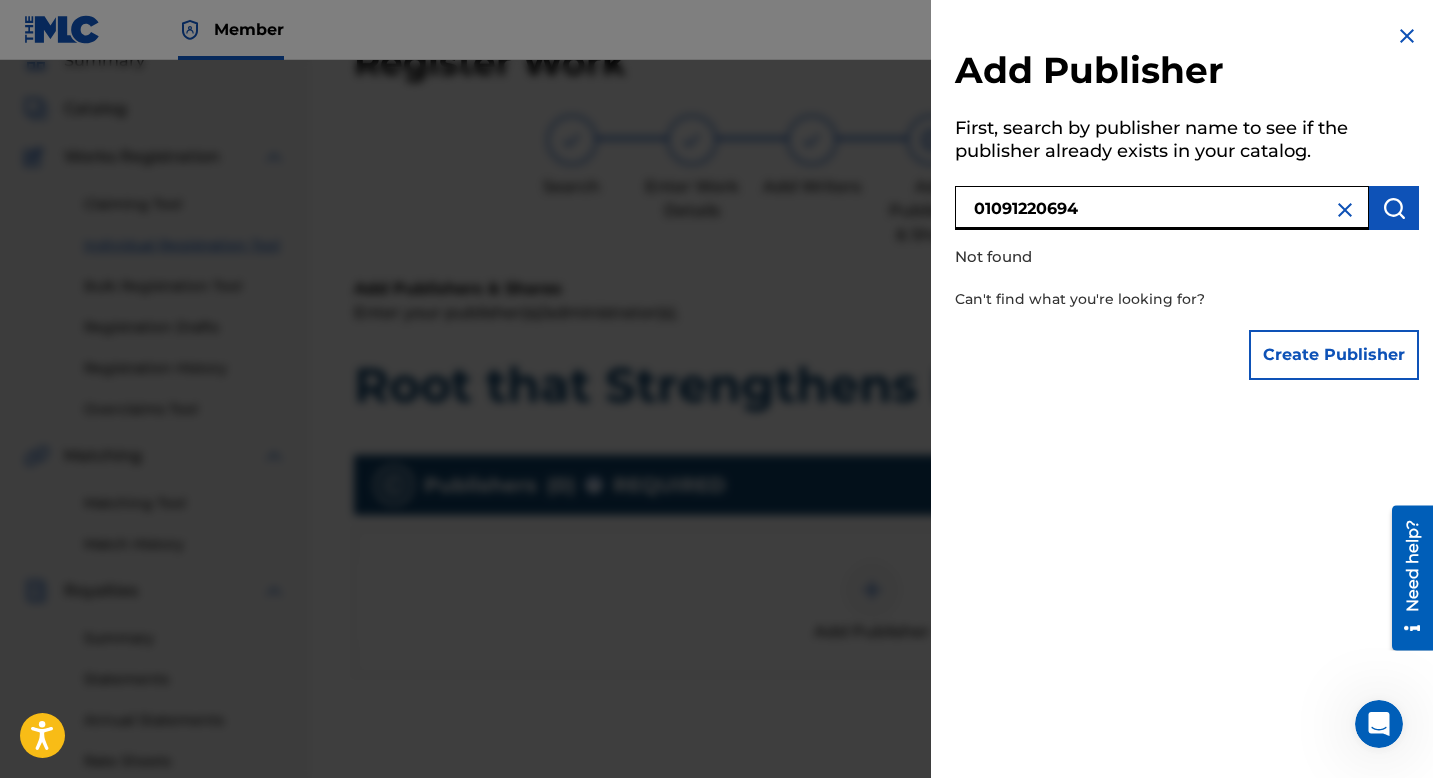 type on "01091220694" 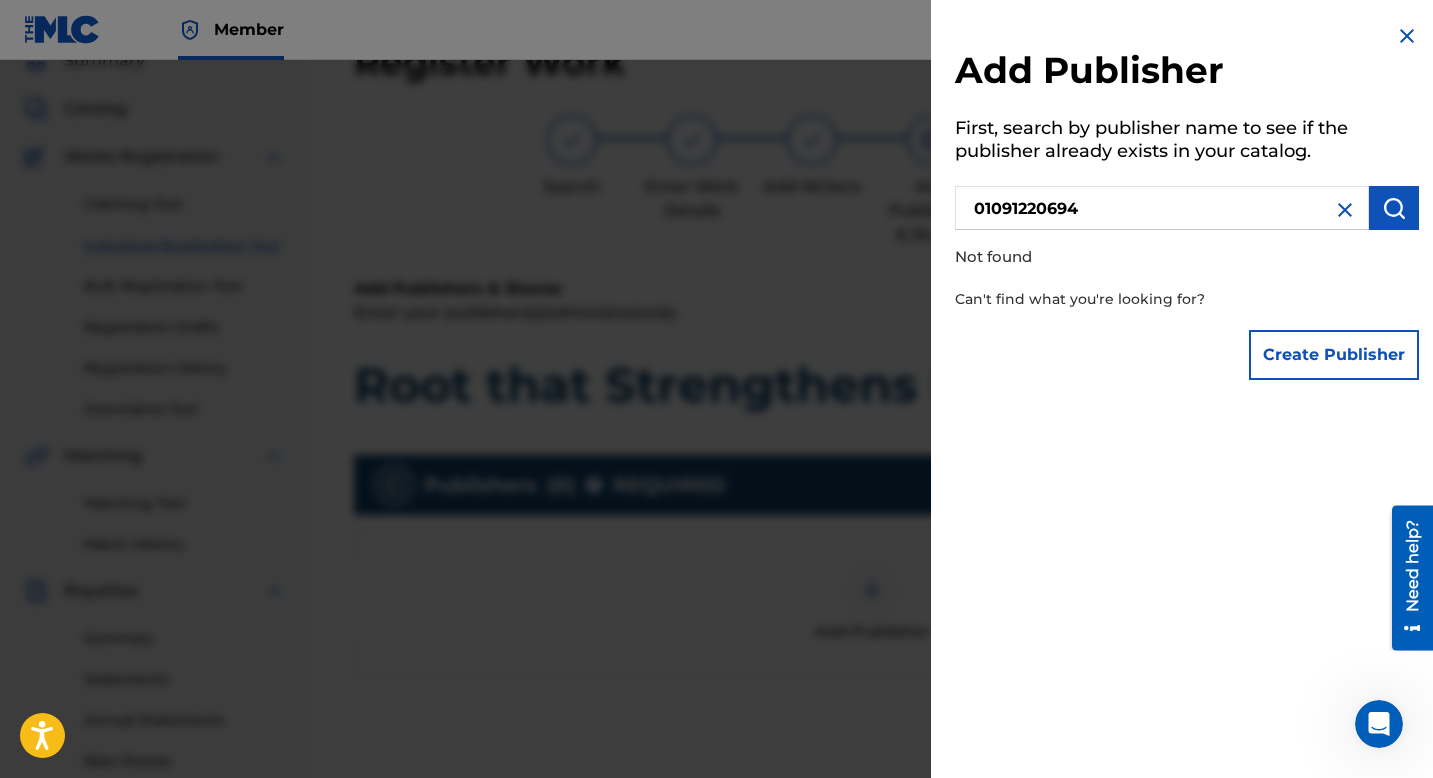 click at bounding box center [1394, 208] 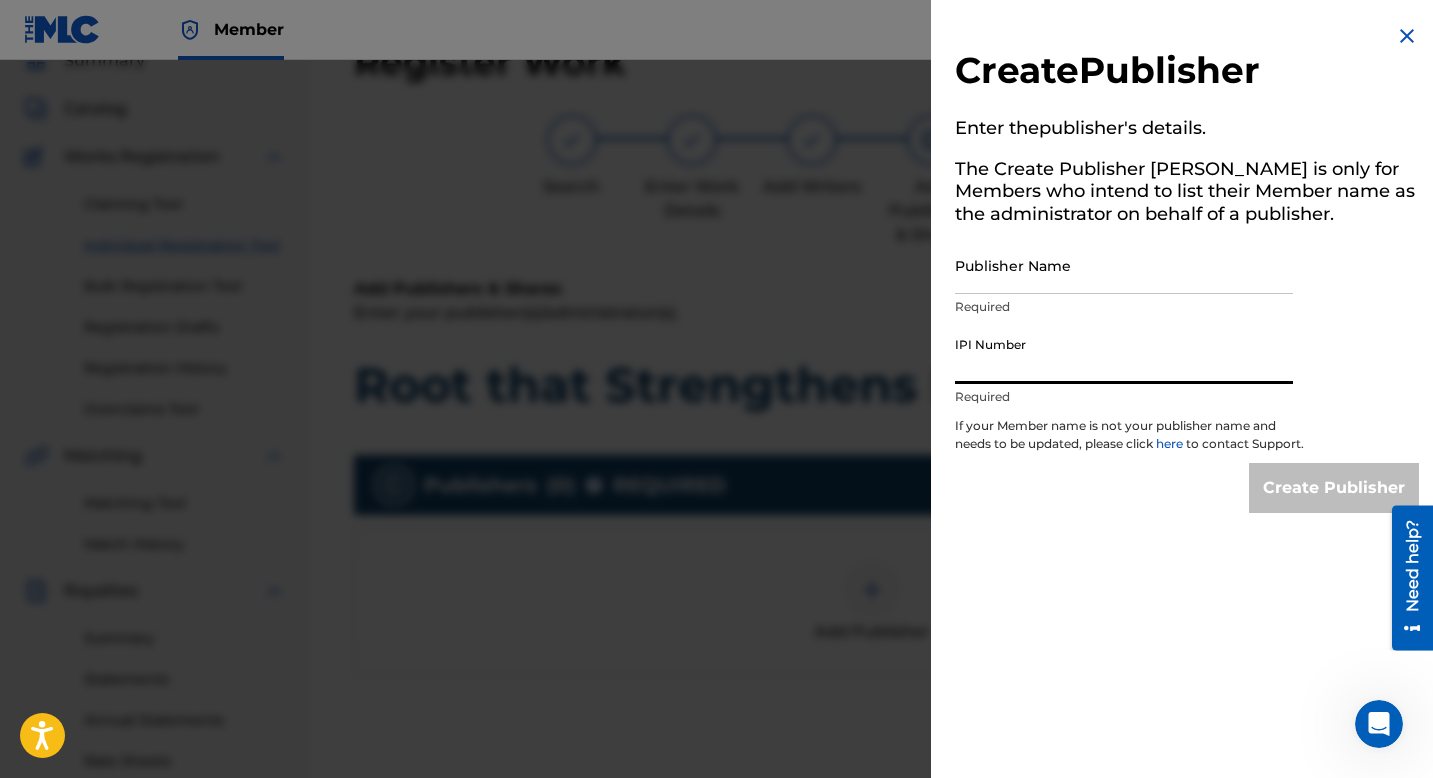 click on "IPI Number" at bounding box center (1124, 355) 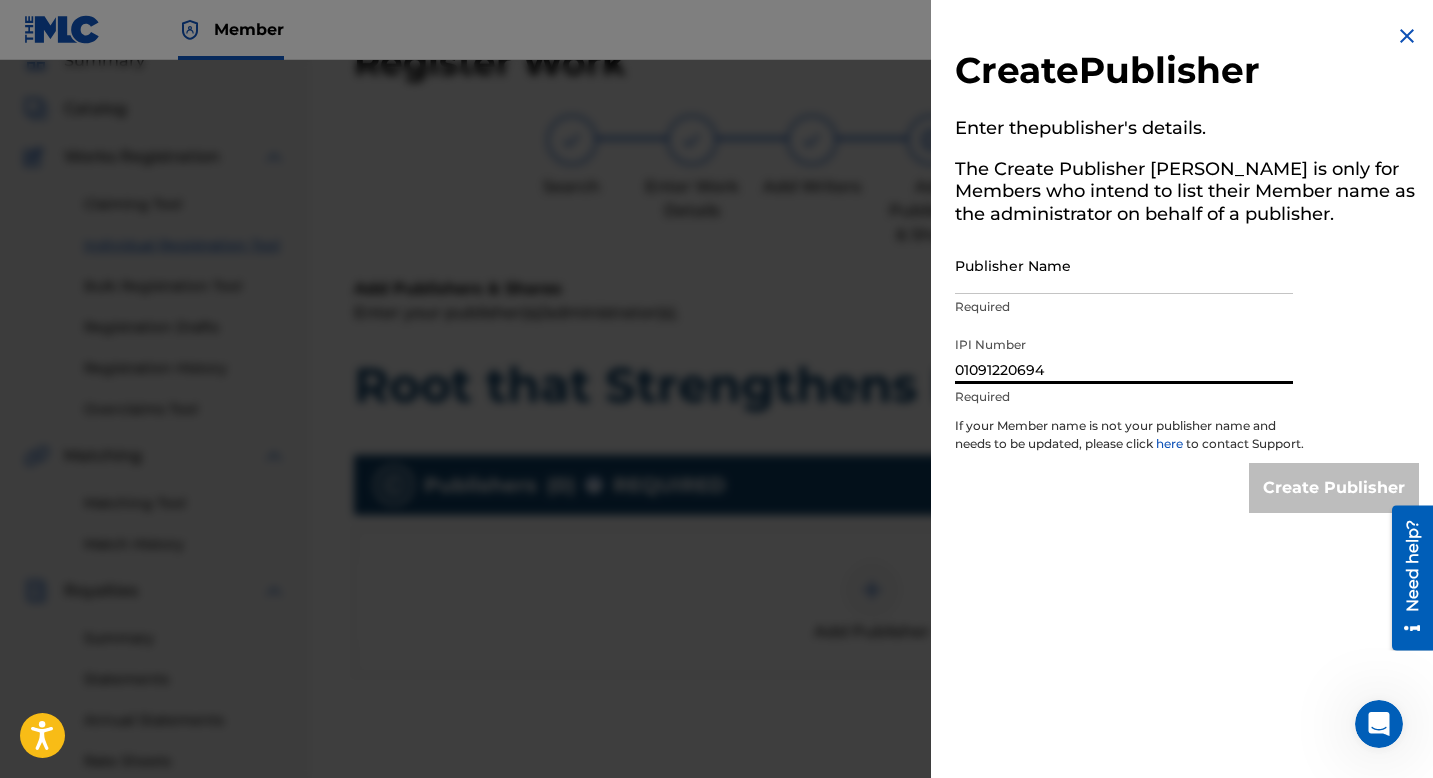 type on "01091220694" 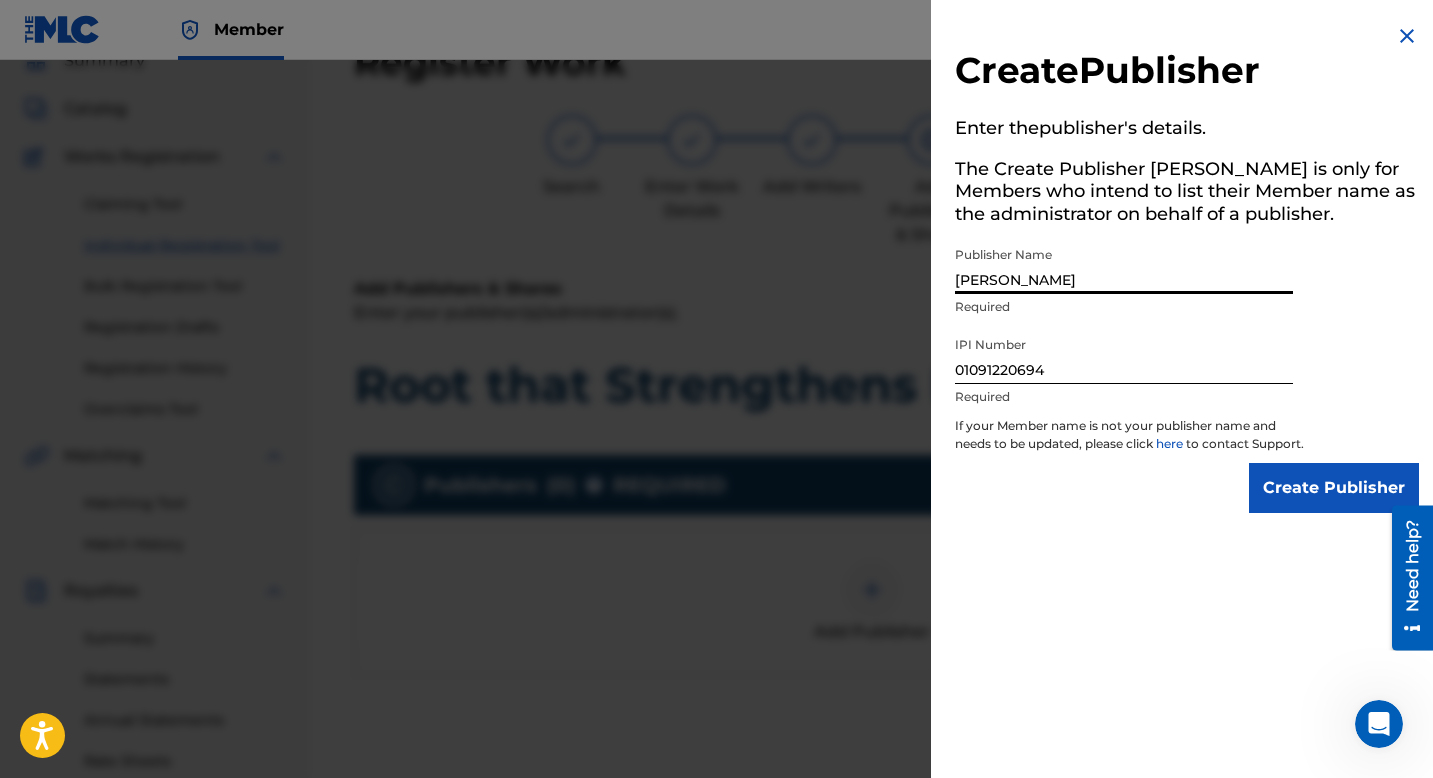 type on "[PERSON_NAME]" 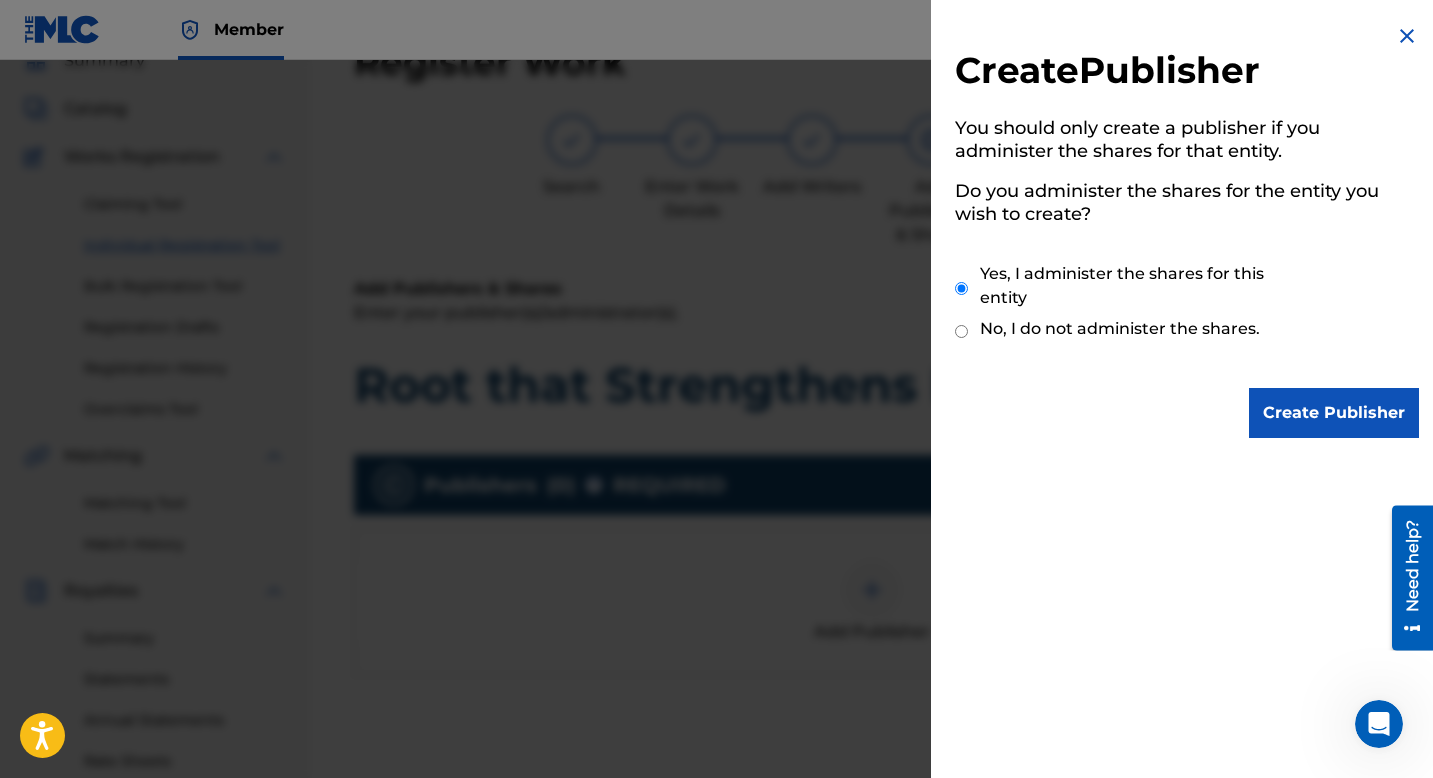 click on "Create Publisher" at bounding box center (1334, 413) 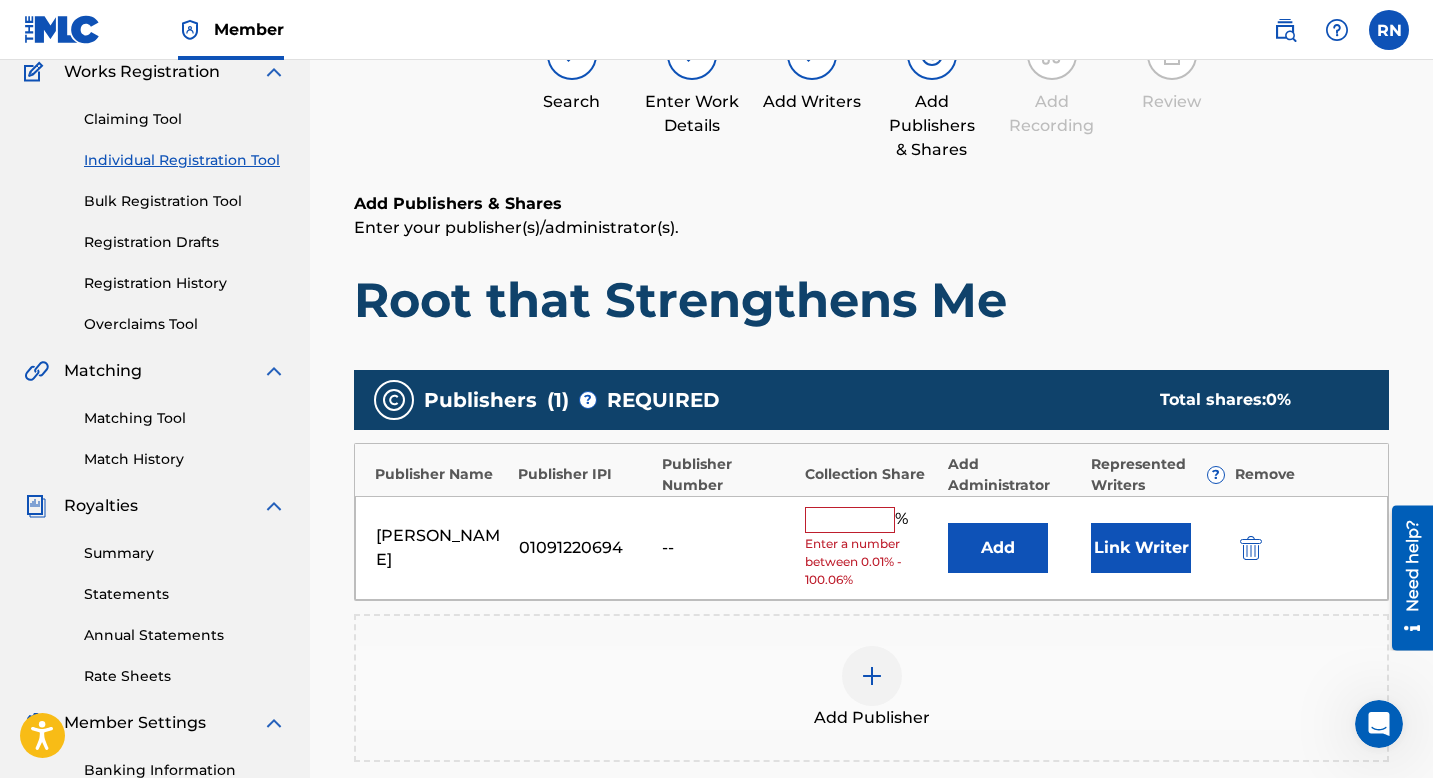 scroll, scrollTop: 190, scrollLeft: 0, axis: vertical 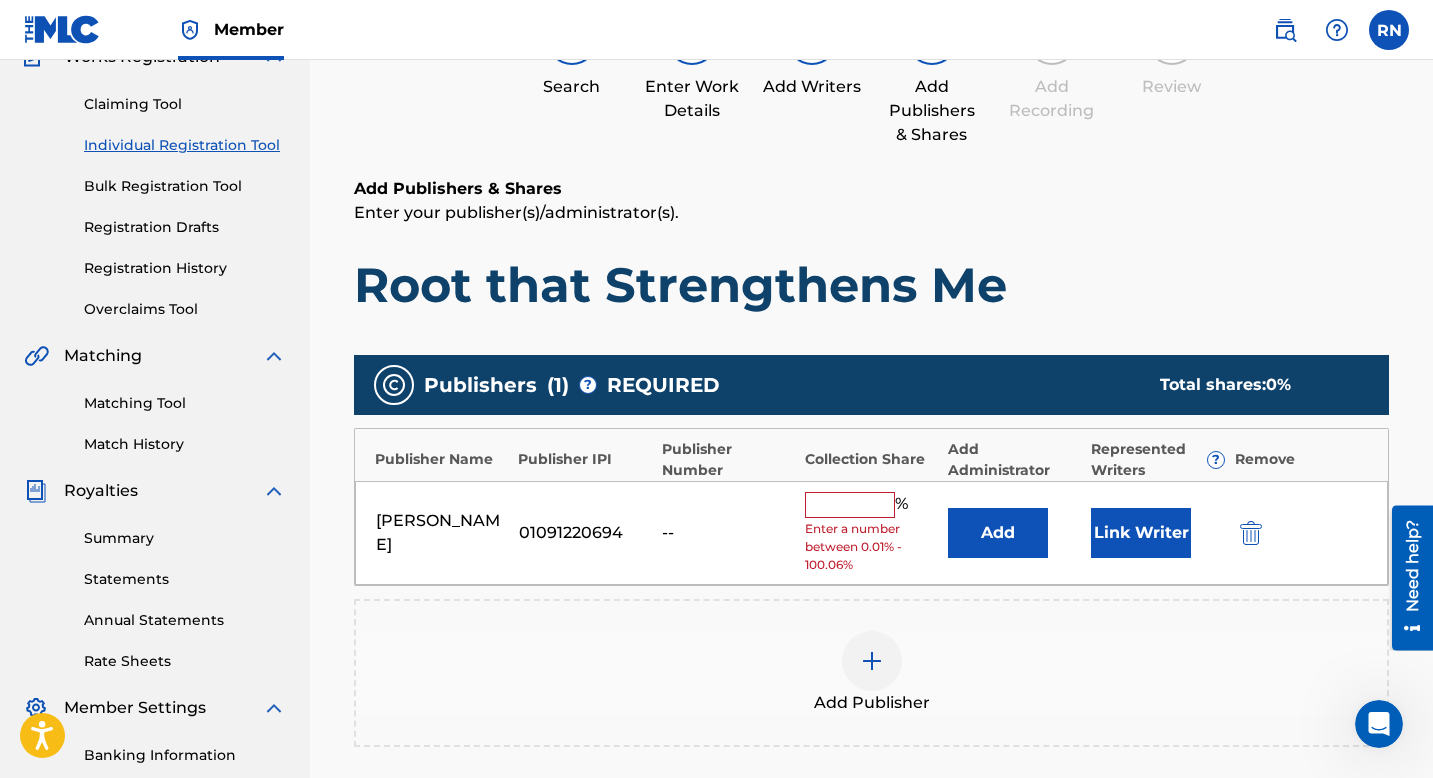 click at bounding box center (850, 505) 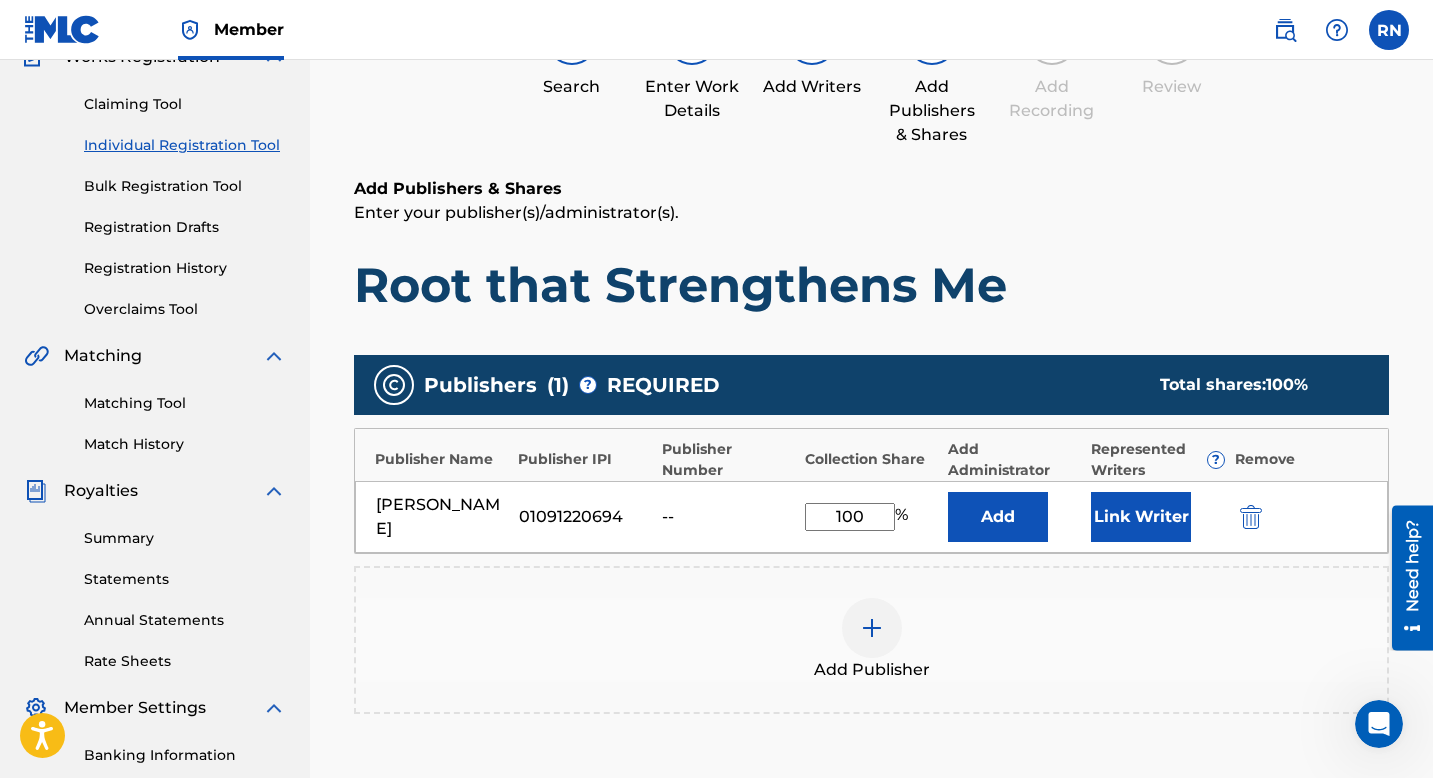 type on "100" 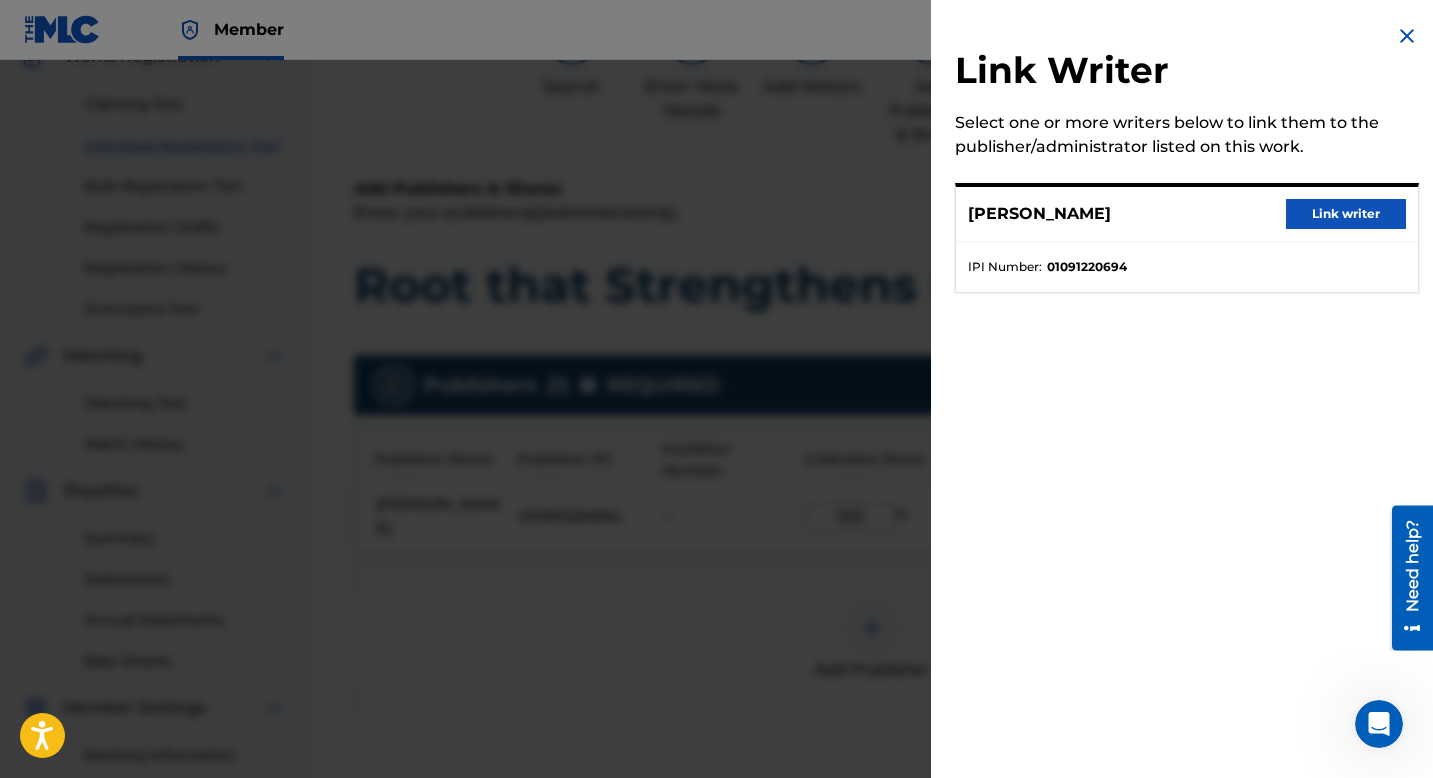 click on "Link writer" at bounding box center [1346, 214] 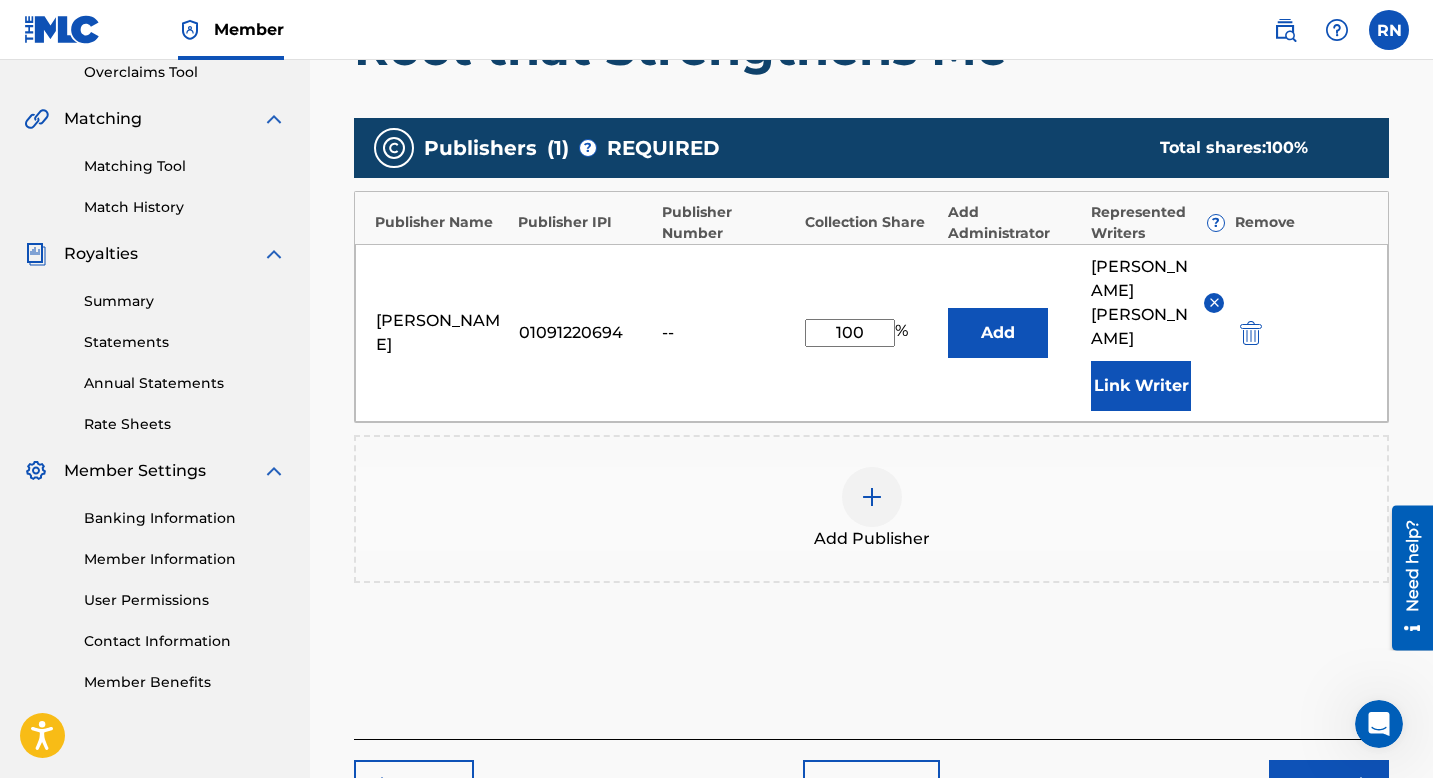 scroll, scrollTop: 430, scrollLeft: 0, axis: vertical 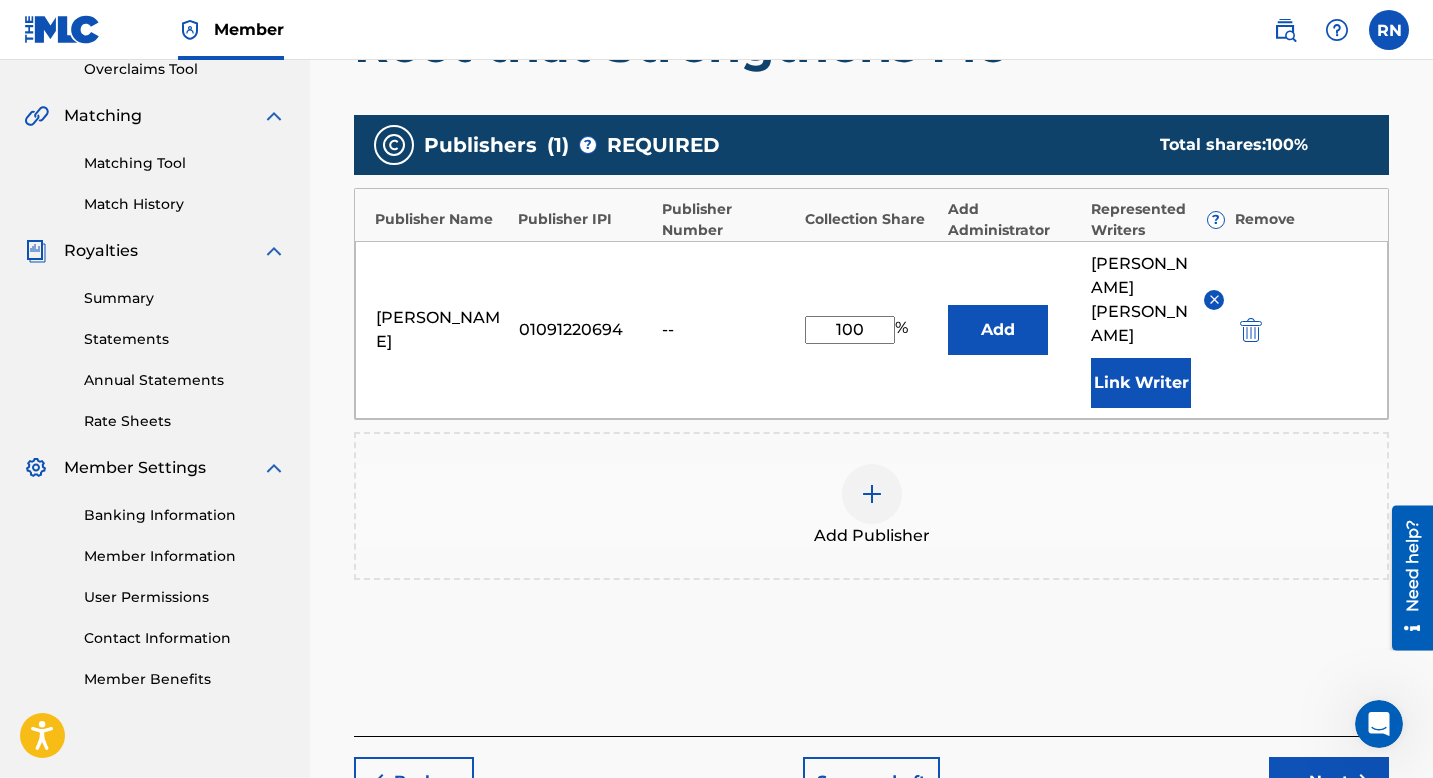 click on "Next" at bounding box center [1329, 782] 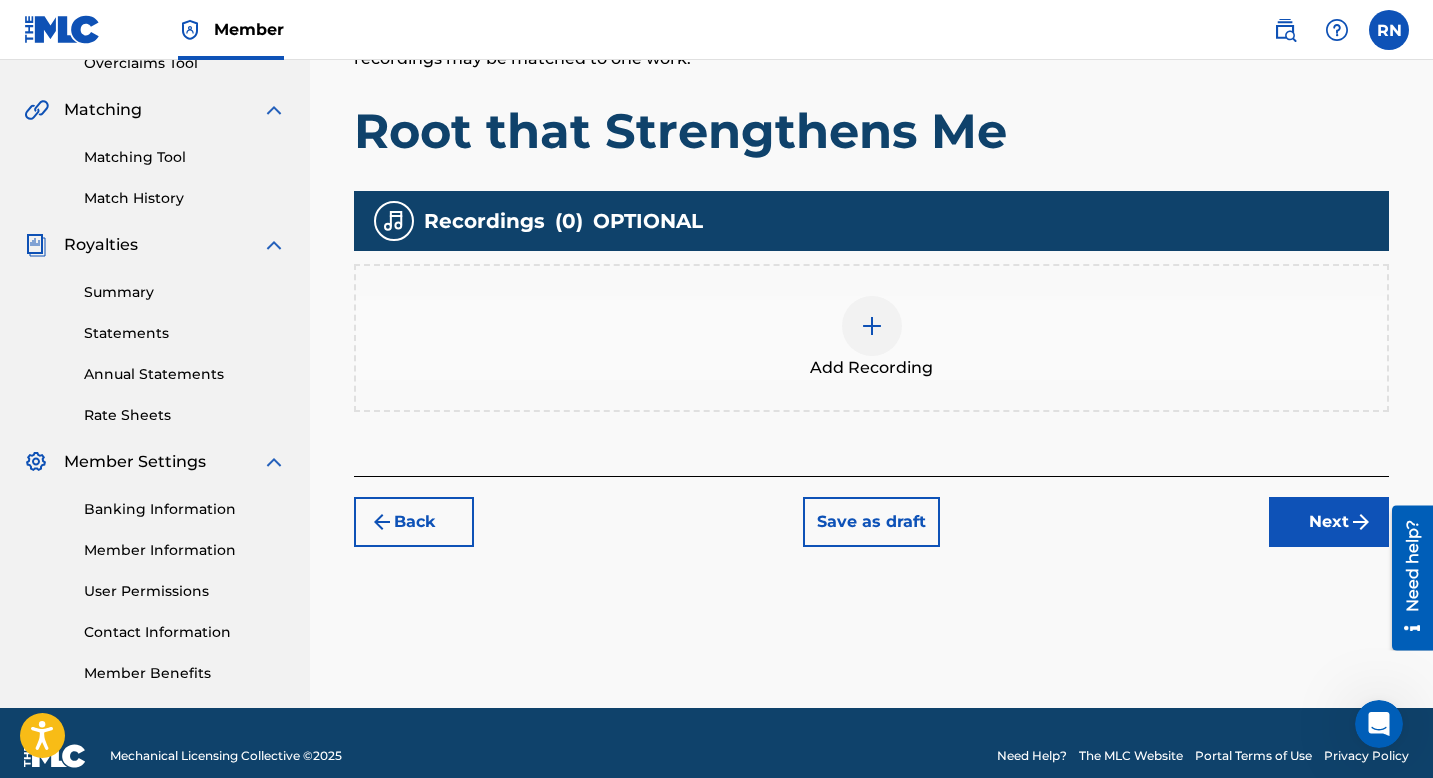 scroll, scrollTop: 437, scrollLeft: 0, axis: vertical 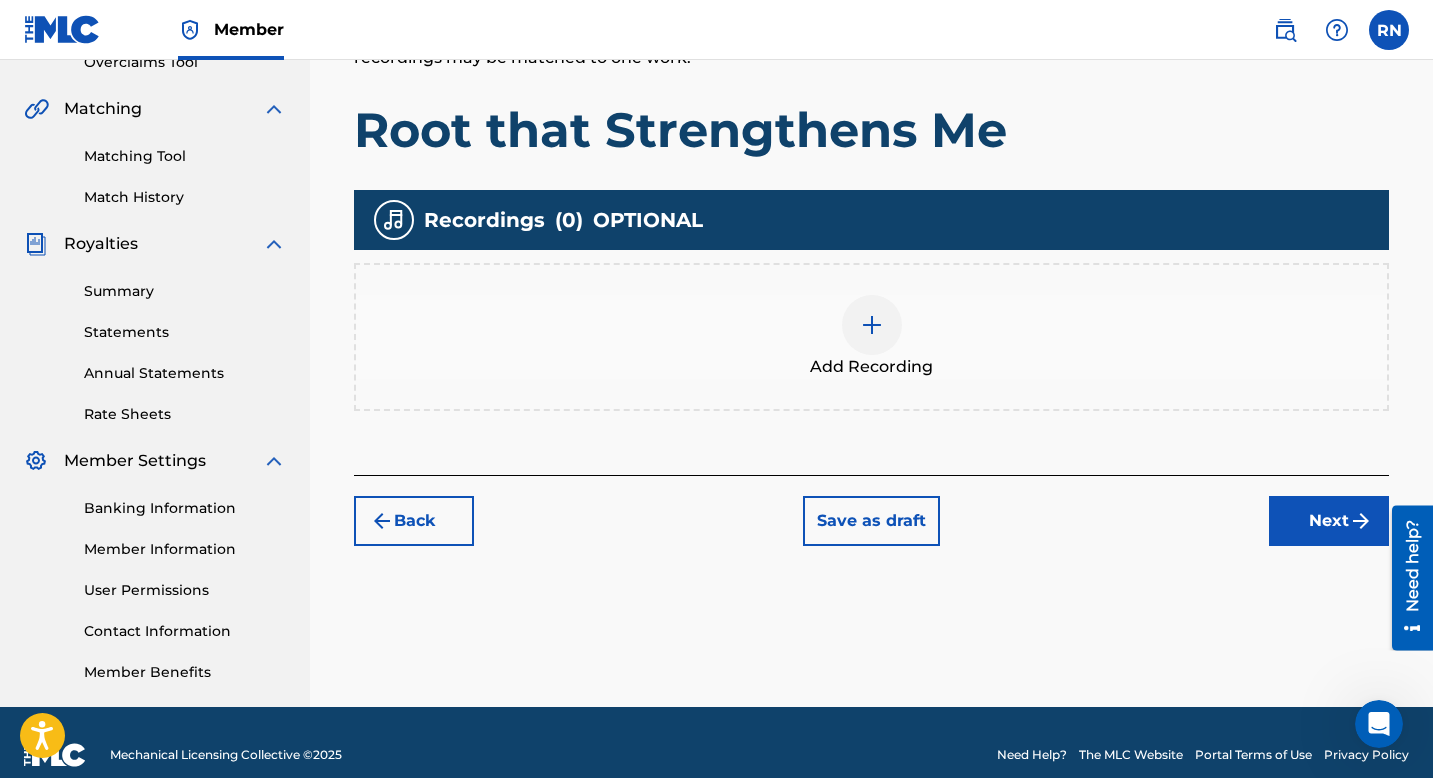 click on "Save as draft" at bounding box center (871, 521) 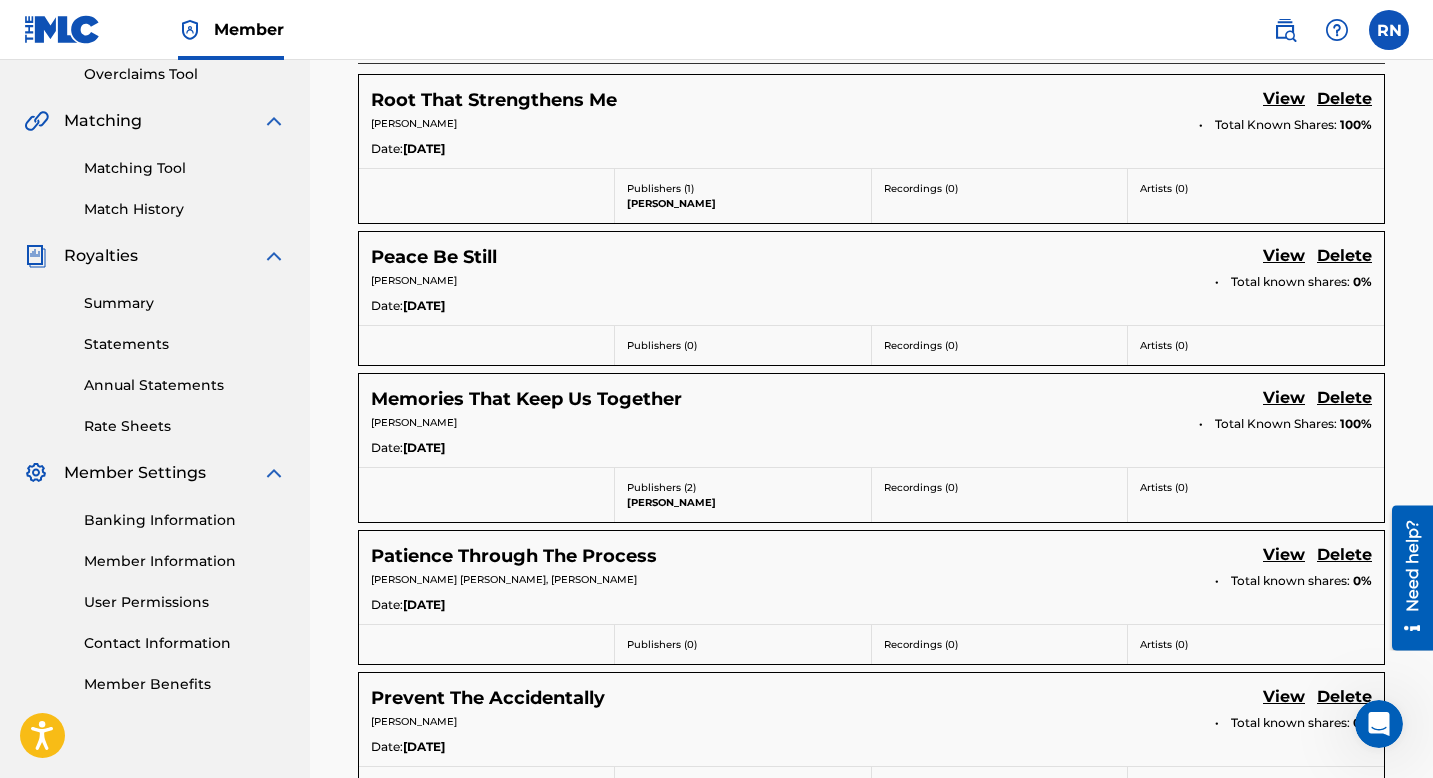 scroll, scrollTop: 0, scrollLeft: 0, axis: both 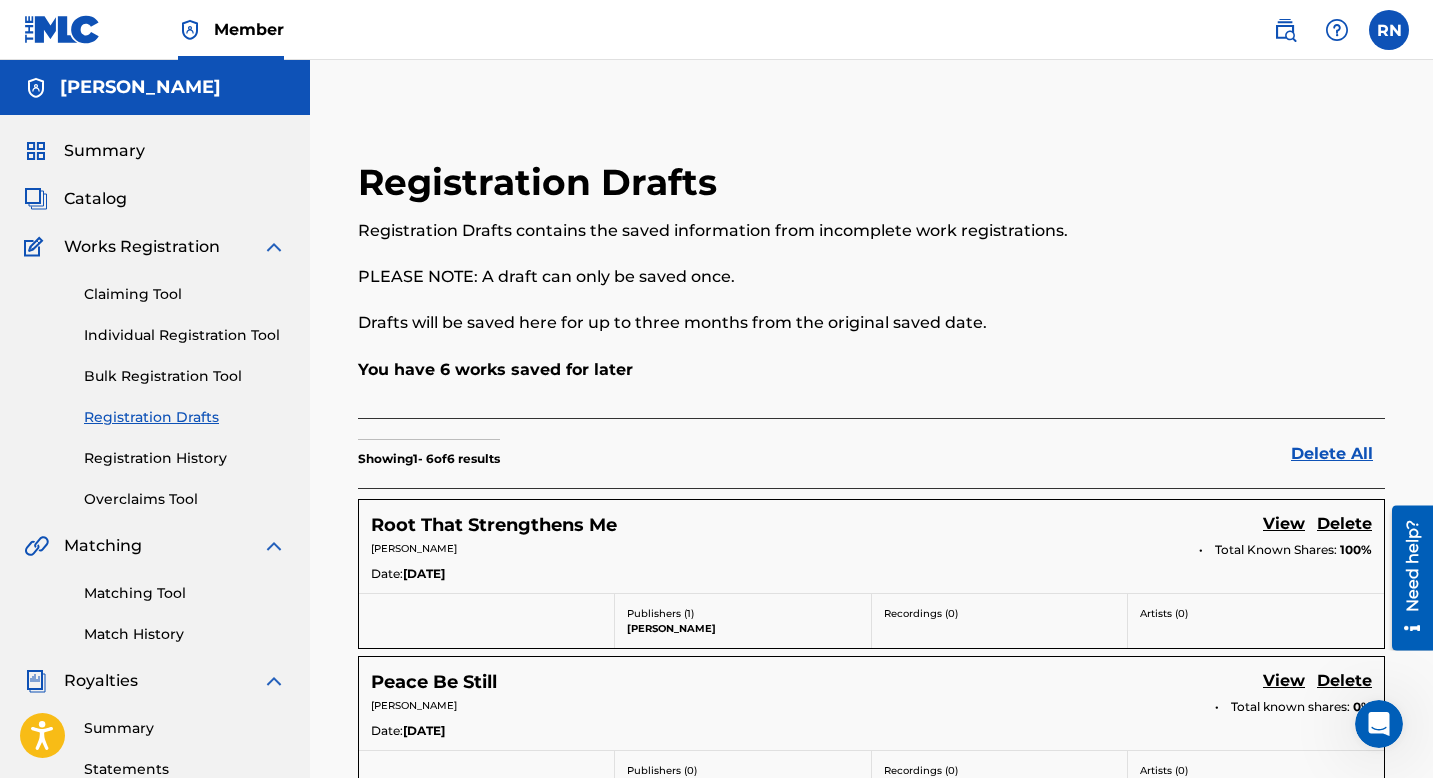 click at bounding box center (1389, 30) 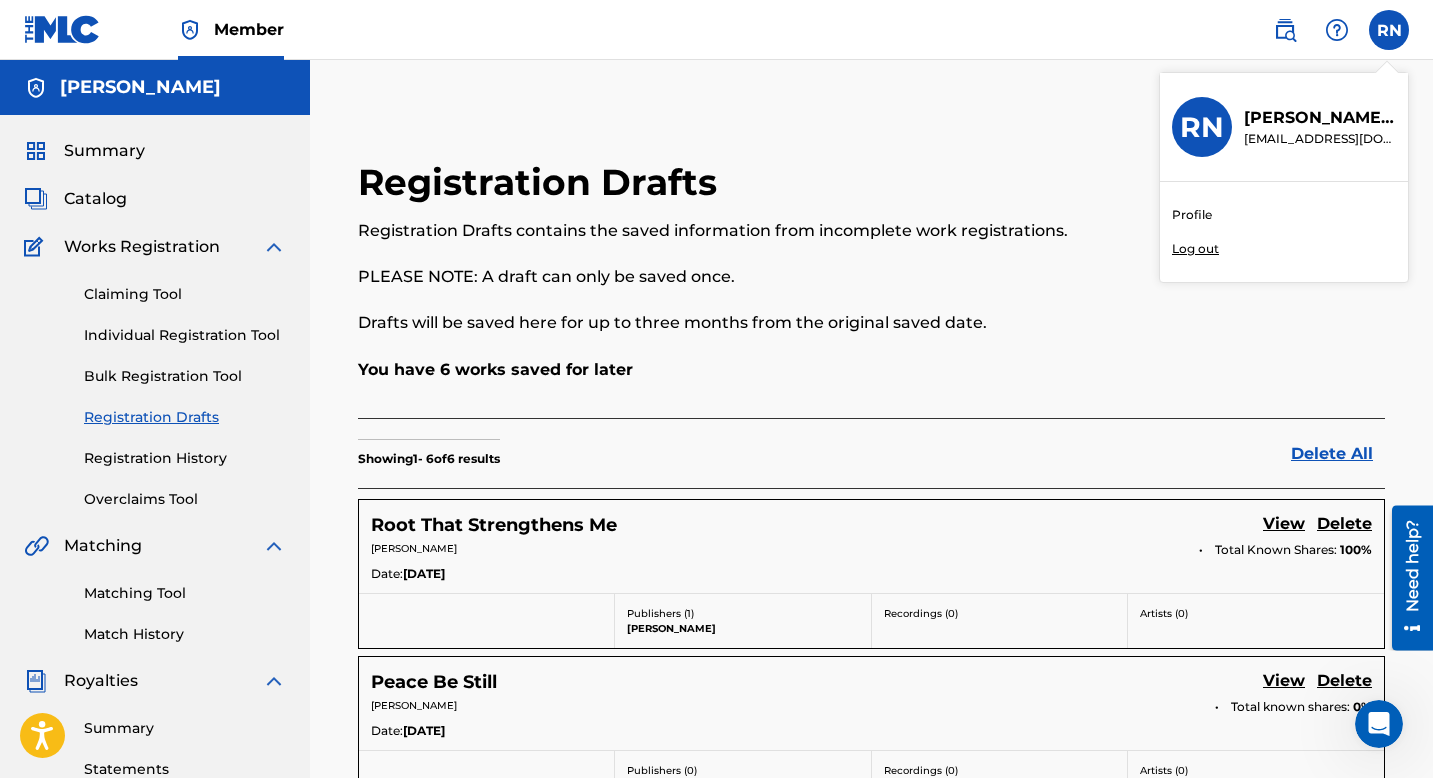 click on "Log out" at bounding box center (1195, 249) 